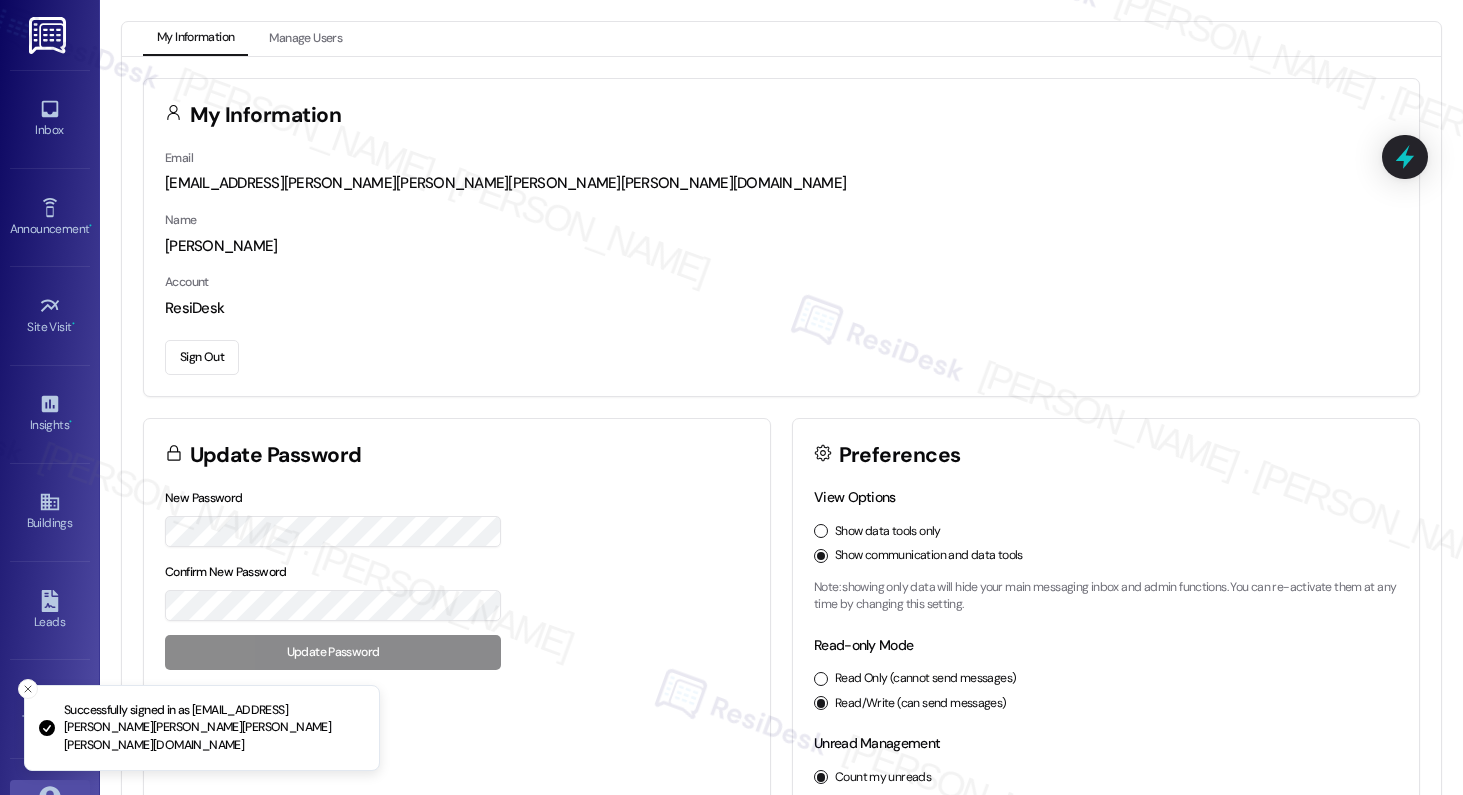 scroll, scrollTop: 0, scrollLeft: 0, axis: both 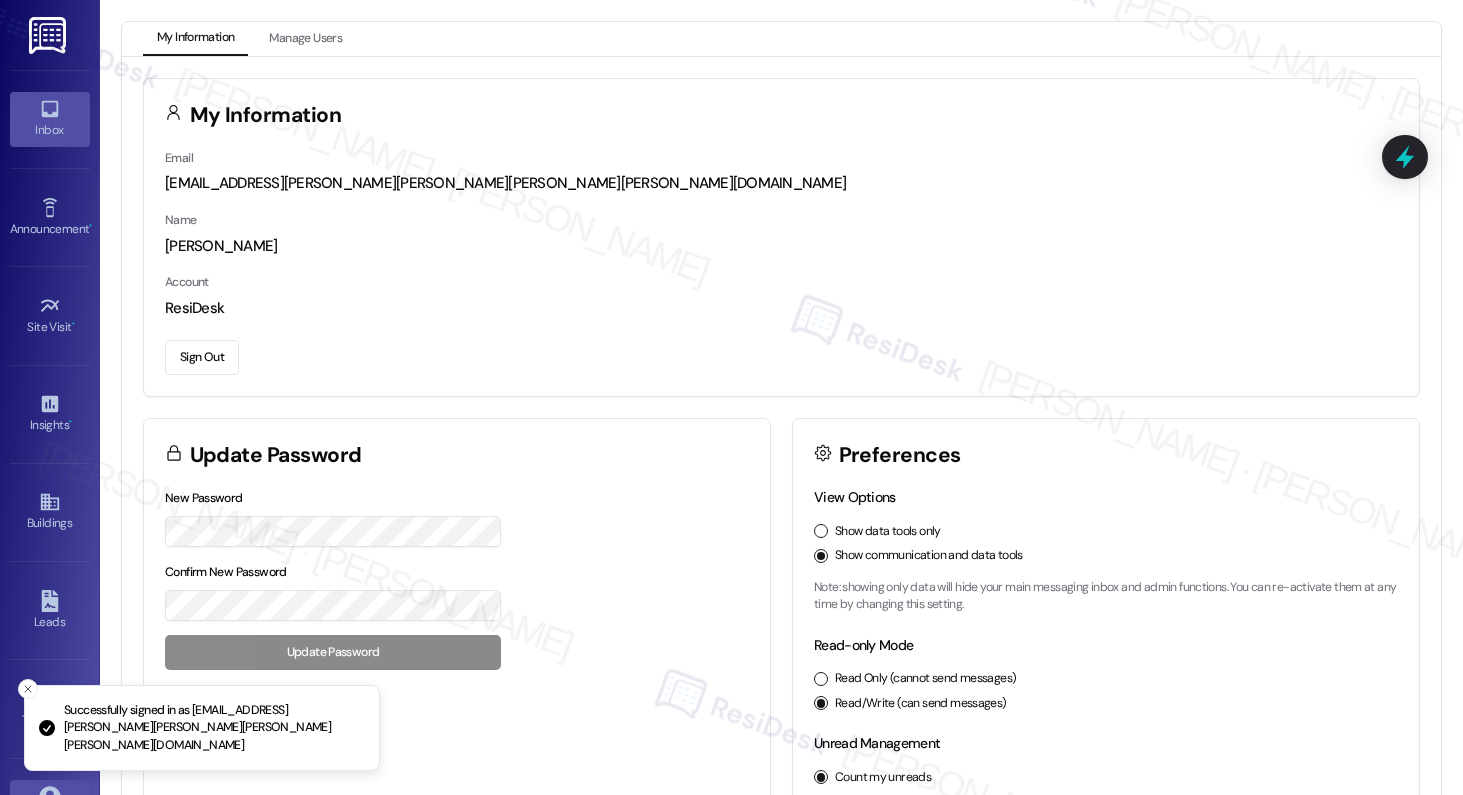 click on "Inbox" at bounding box center [50, 119] 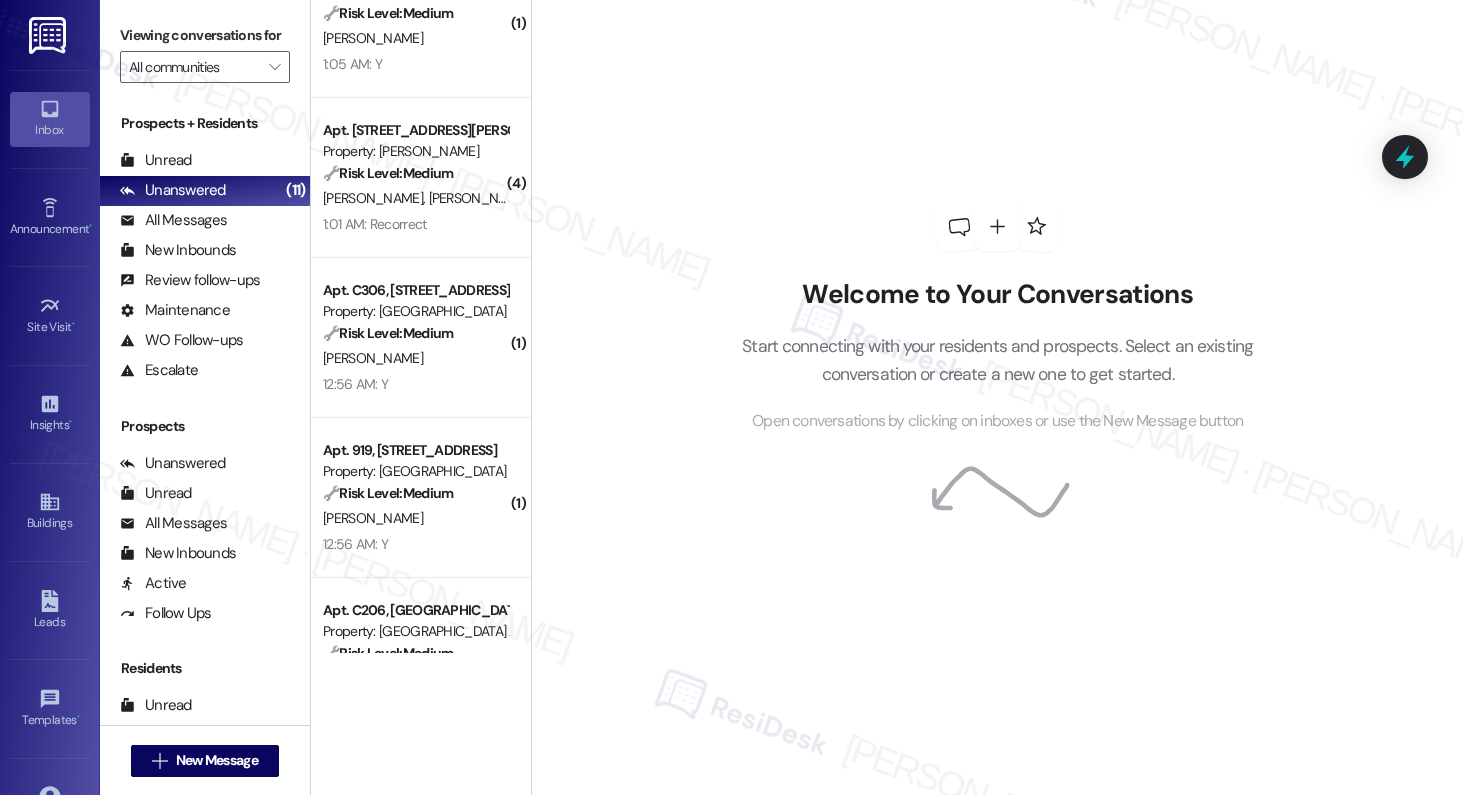 scroll, scrollTop: 2058, scrollLeft: 0, axis: vertical 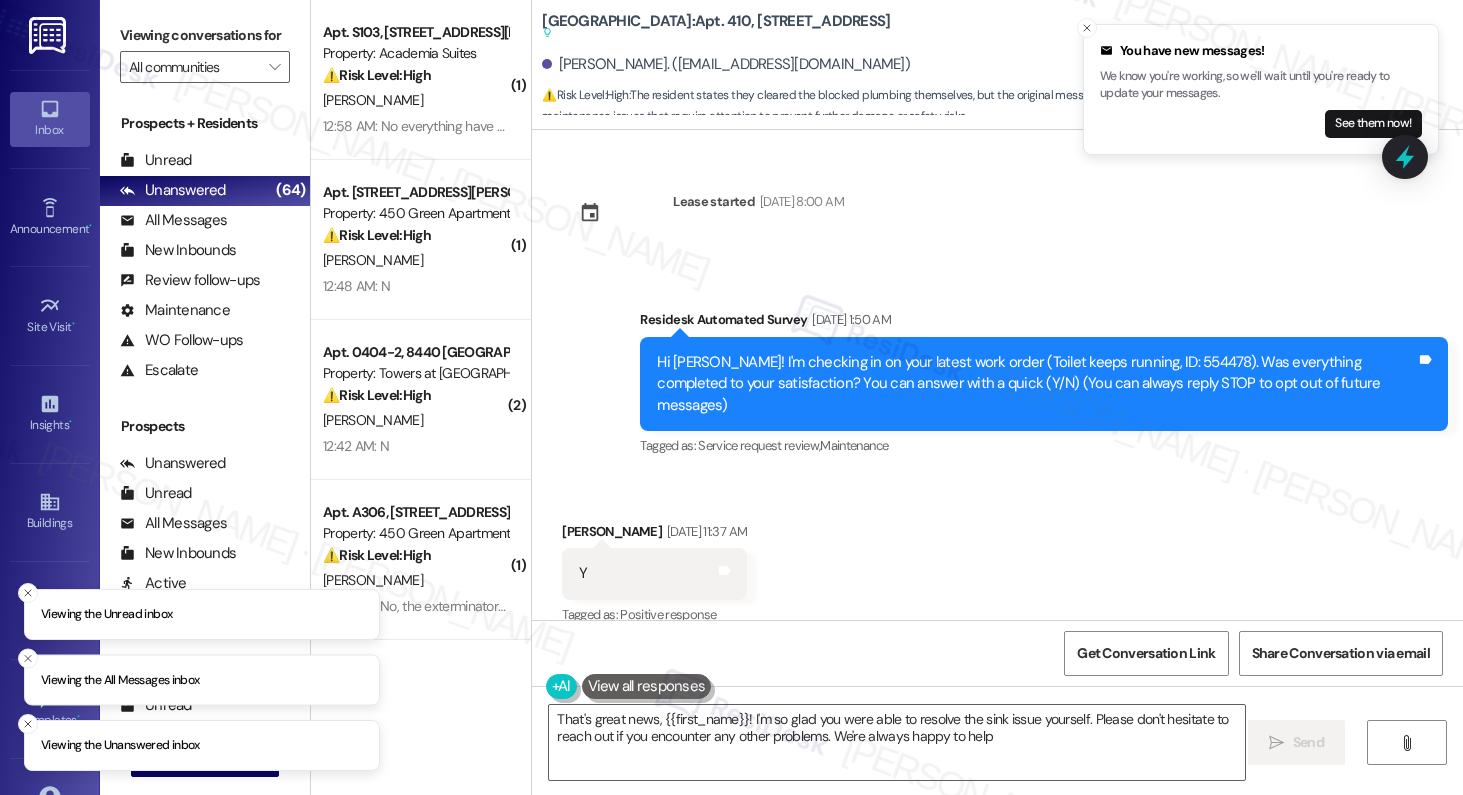 type on "That's great news, {{first_name}}! I'm so glad you were able to resolve the sink issue yourself. Please don't hesitate to reach out if you encounter any other problems. We're always happy to help!" 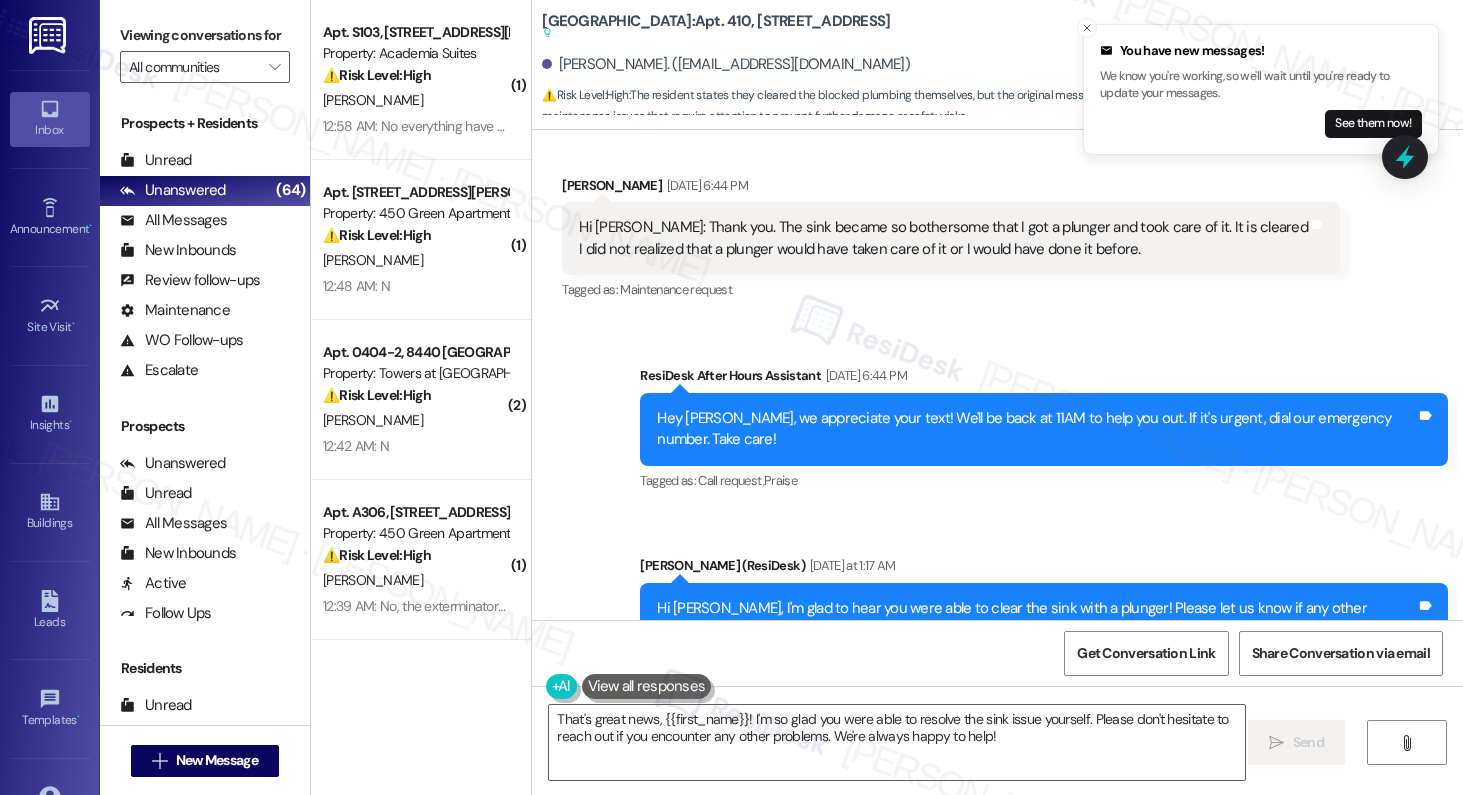 scroll, scrollTop: 10533, scrollLeft: 0, axis: vertical 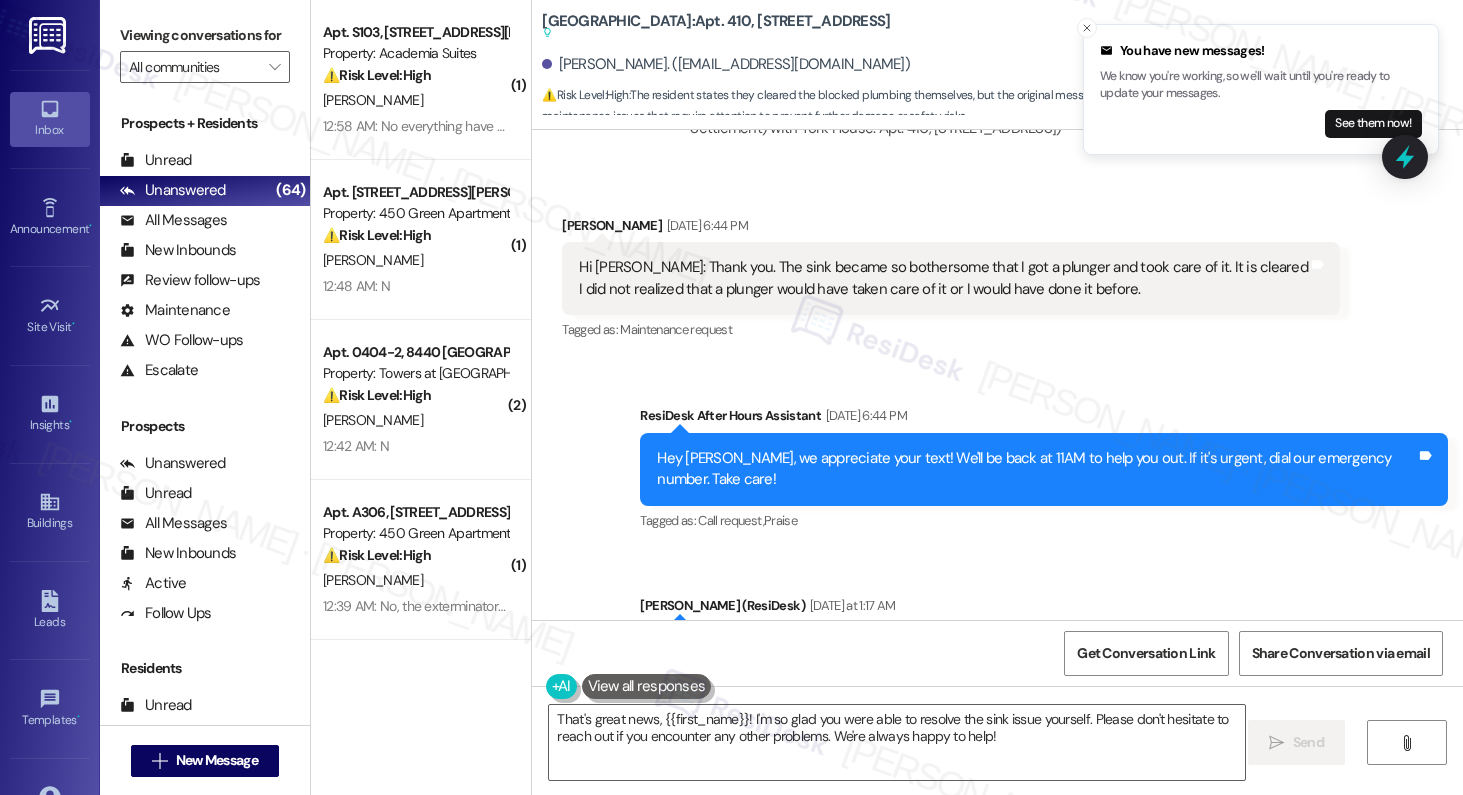 click on "Hi Margaret, I'm glad to hear you were able to clear the sink with a plunger! Please let us know if any other plumbing issues arise. We're here to help!" at bounding box center [1036, 659] 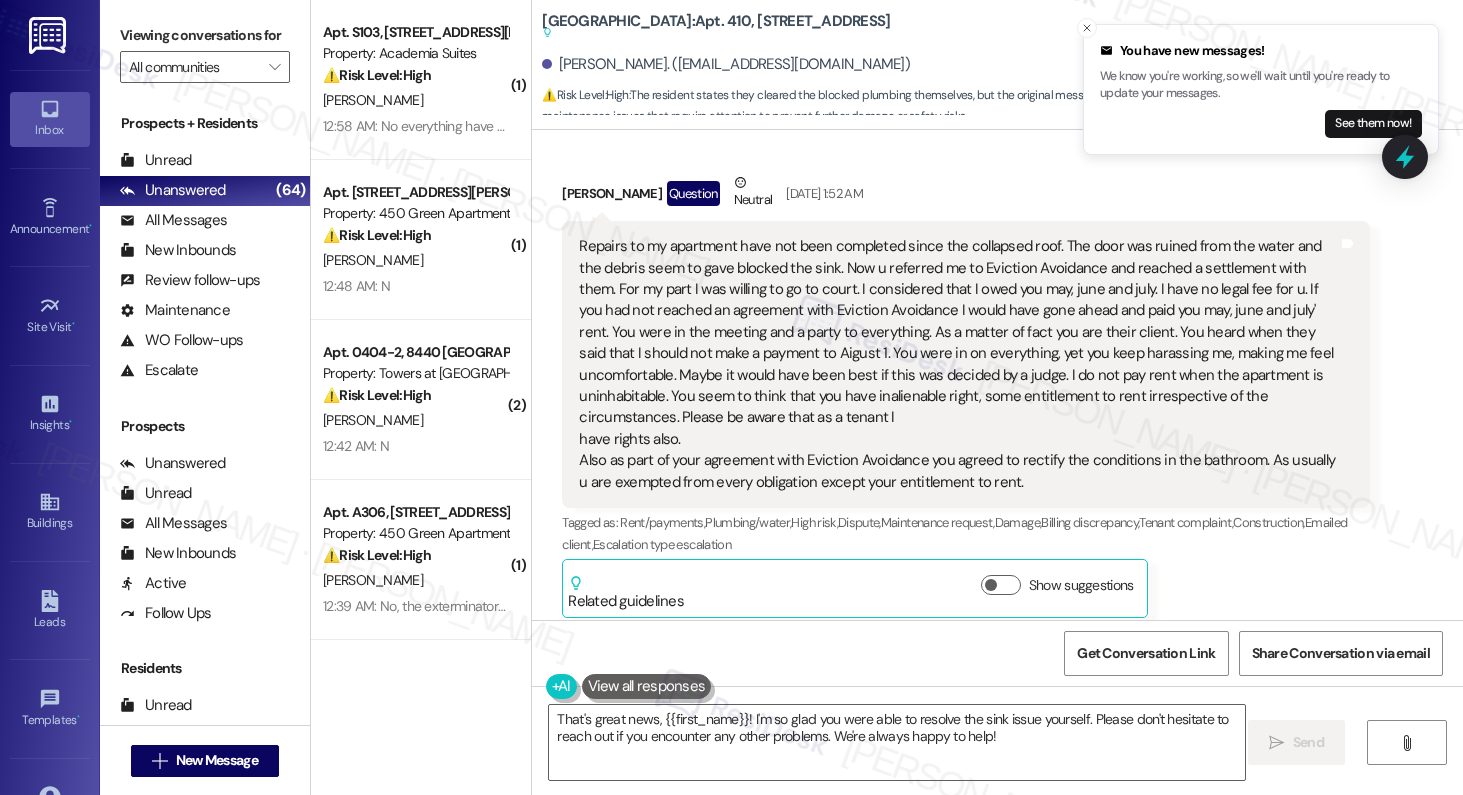 scroll, scrollTop: 9020, scrollLeft: 0, axis: vertical 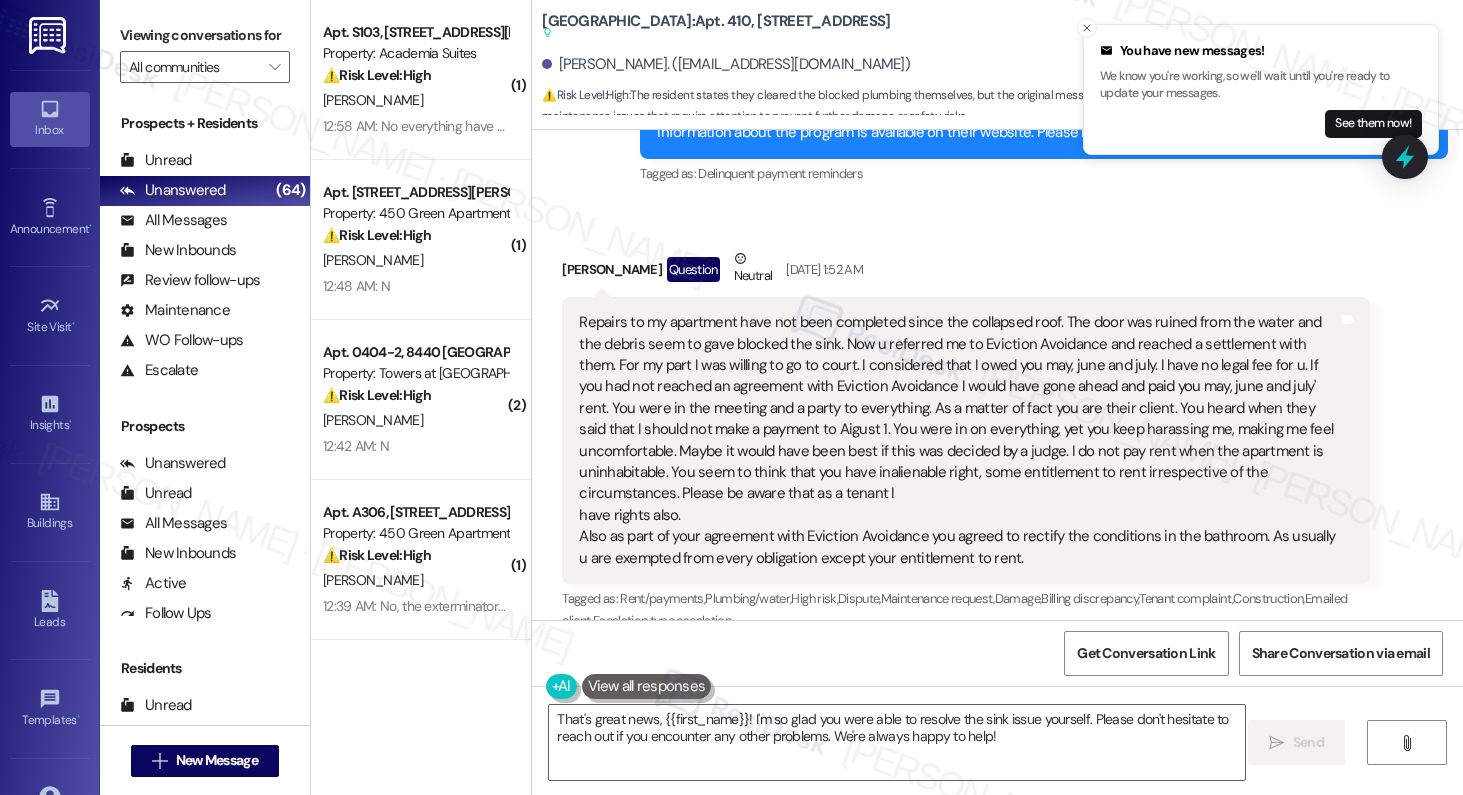 click on "Repairs to my apartment have not been completed since the collapsed roof. The door was ruined from the water and the debris seem to gave blocked the sink. Now u referred me to Eviction Avoidance and reached a settlement with them. For my part I was willing to go to court. I considered that I owed you may, june and july. I have no legal fee for u. If you had not reached an agreement with Eviction Avoidance I would have gone ahead and paid you may, june and july' rent. You were in the meeting and a party to everything. As a matter of fact you are their client. You heard when they said that I should not make a payment to Aigust 1. You were in on everything, yet you keep harassing me, making me feel uncomfortable. Maybe it would have been best if this was decided by a judge. I do not pay rent when the apartment is uninhabitable.  You seem to think that you have inalienable right, some entitlement to rent irrespective of the circumstances. Please be aware that as a tenant I
have rights also." at bounding box center (958, 440) 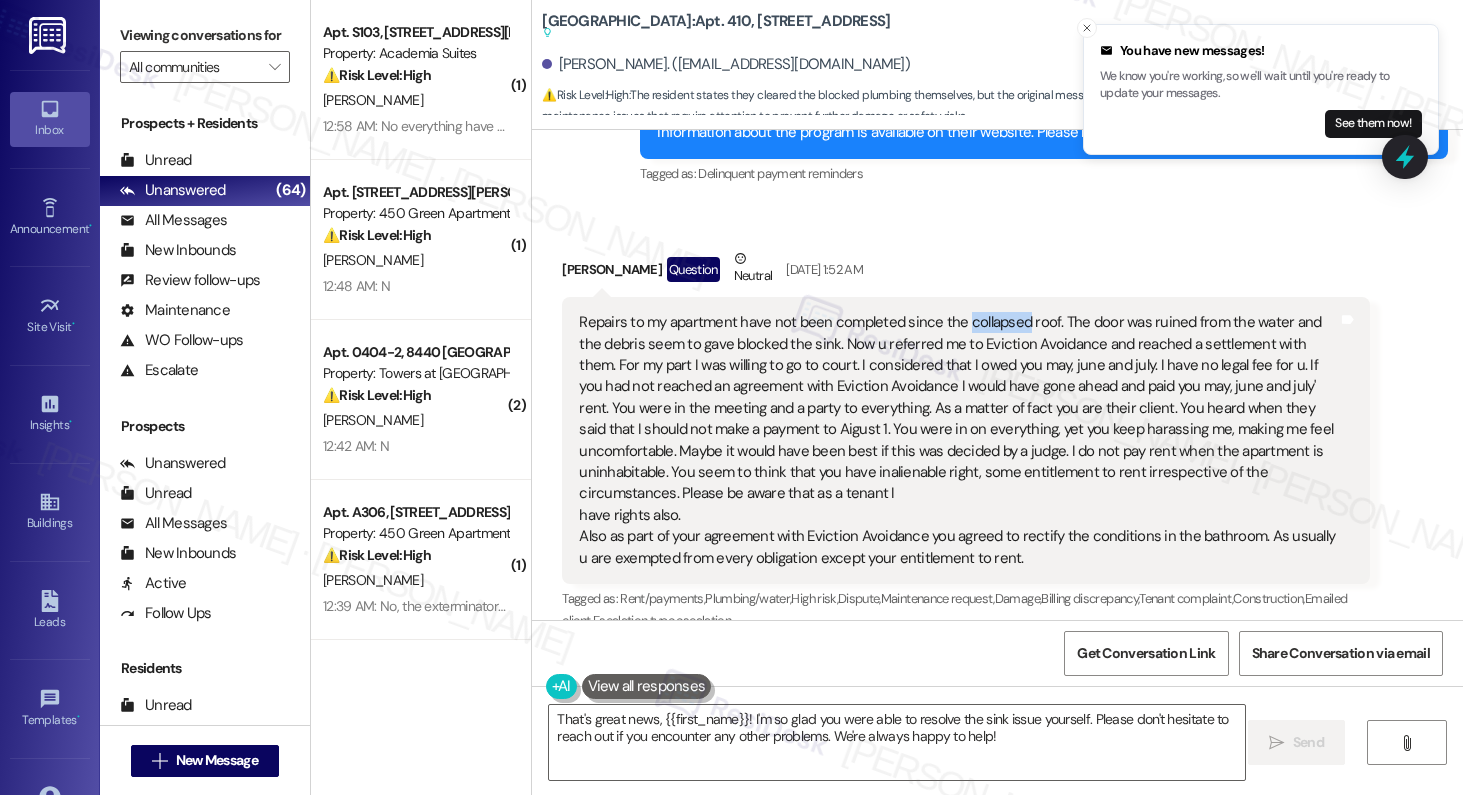 click on "Repairs to my apartment have not been completed since the collapsed roof. The door was ruined from the water and the debris seem to gave blocked the sink. Now u referred me to Eviction Avoidance and reached a settlement with them. For my part I was willing to go to court. I considered that I owed you may, june and july. I have no legal fee for u. If you had not reached an agreement with Eviction Avoidance I would have gone ahead and paid you may, june and july' rent. You were in the meeting and a party to everything. As a matter of fact you are their client. You heard when they said that I should not make a payment to Aigust 1. You were in on everything, yet you keep harassing me, making me feel uncomfortable. Maybe it would have been best if this was decided by a judge. I do not pay rent when the apartment is uninhabitable.  You seem to think that you have inalienable right, some entitlement to rent irrespective of the circumstances. Please be aware that as a tenant I
have rights also." at bounding box center (958, 440) 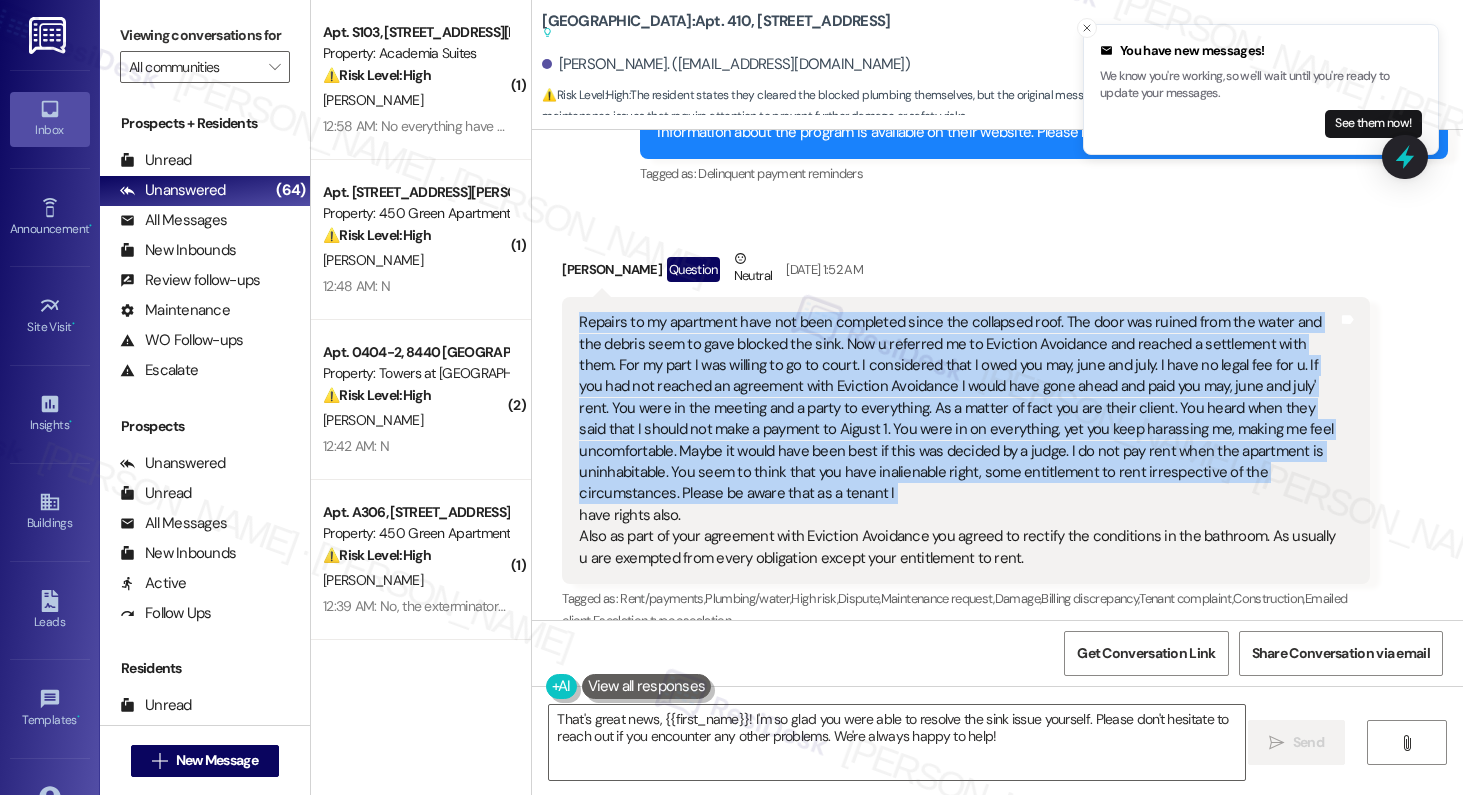 click on "Repairs to my apartment have not been completed since the collapsed roof. The door was ruined from the water and the debris seem to gave blocked the sink. Now u referred me to Eviction Avoidance and reached a settlement with them. For my part I was willing to go to court. I considered that I owed you may, june and july. I have no legal fee for u. If you had not reached an agreement with Eviction Avoidance I would have gone ahead and paid you may, june and july' rent. You were in the meeting and a party to everything. As a matter of fact you are their client. You heard when they said that I should not make a payment to Aigust 1. You were in on everything, yet you keep harassing me, making me feel uncomfortable. Maybe it would have been best if this was decided by a judge. I do not pay rent when the apartment is uninhabitable.  You seem to think that you have inalienable right, some entitlement to rent irrespective of the circumstances. Please be aware that as a tenant I
have rights also." at bounding box center (958, 440) 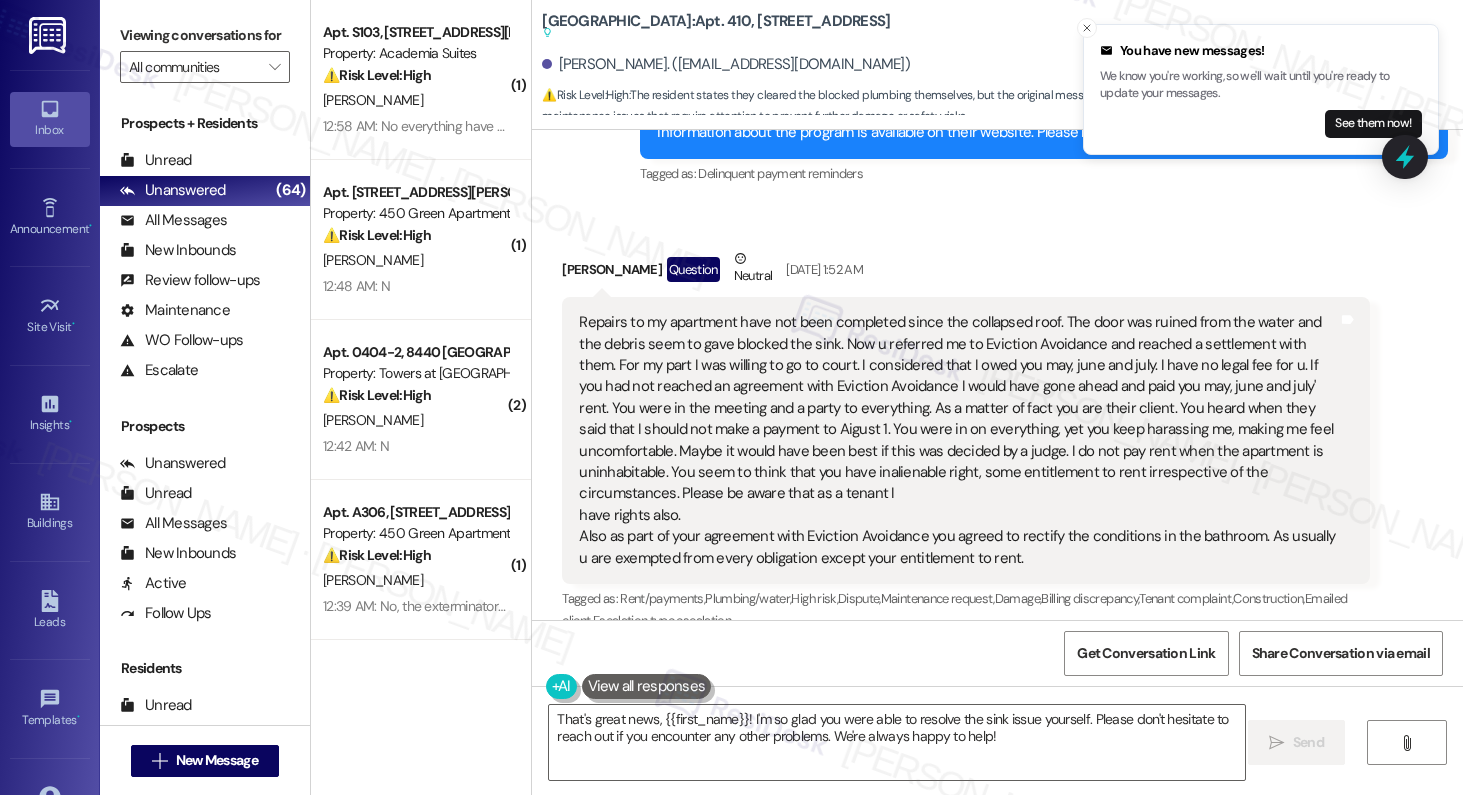 click on "Repairs to my apartment have not been completed since the collapsed roof. The door was ruined from the water and the debris seem to gave blocked the sink. Now u referred me to Eviction Avoidance and reached a settlement with them. For my part I was willing to go to court. I considered that I owed you may, june and july. I have no legal fee for u. If you had not reached an agreement with Eviction Avoidance I would have gone ahead and paid you may, june and july' rent. You were in the meeting and a party to everything. As a matter of fact you are their client. You heard when they said that I should not make a payment to Aigust 1. You were in on everything, yet you keep harassing me, making me feel uncomfortable. Maybe it would have been best if this was decided by a judge. I do not pay rent when the apartment is uninhabitable.  You seem to think that you have inalienable right, some entitlement to rent irrespective of the circumstances. Please be aware that as a tenant I
have rights also." at bounding box center [958, 440] 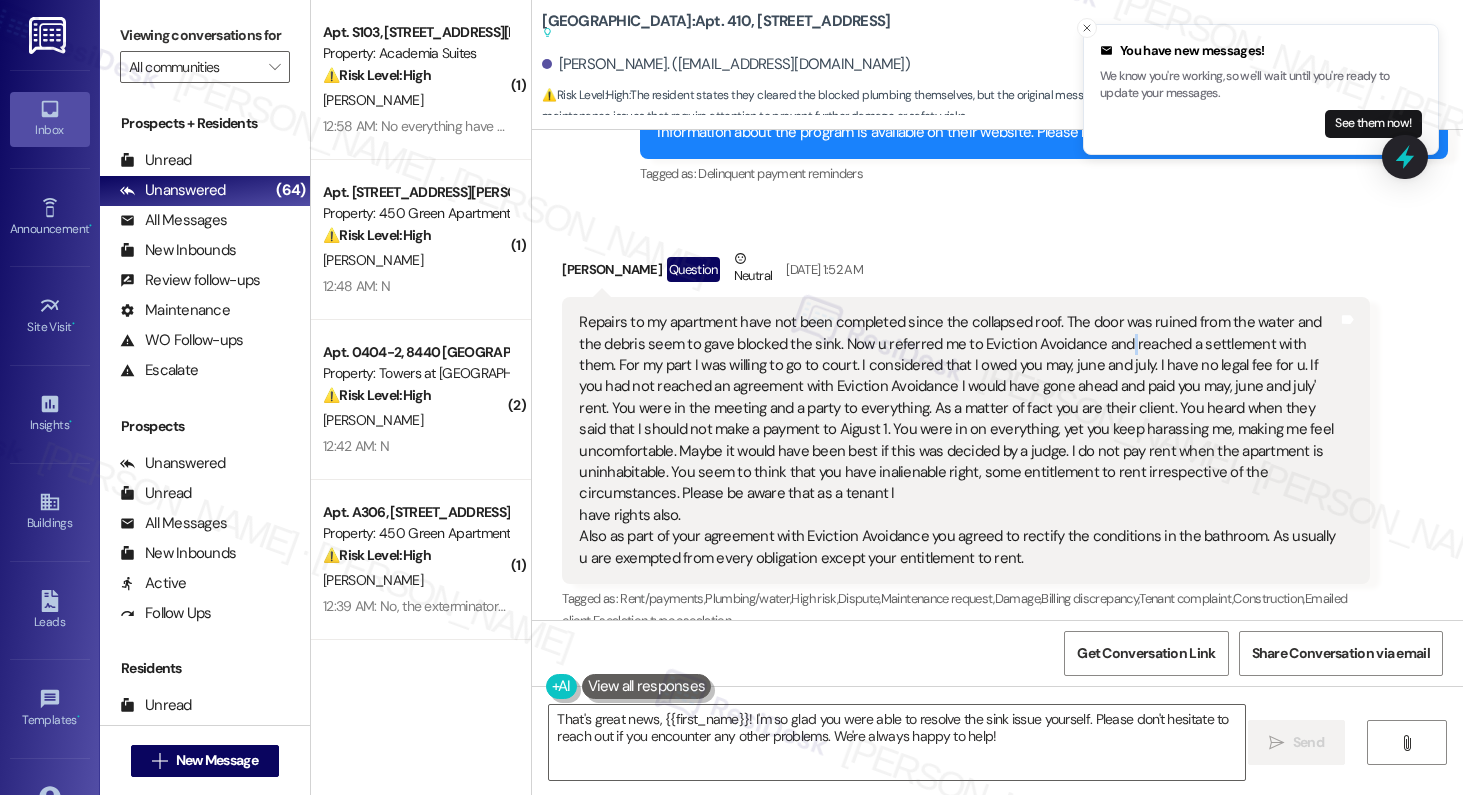 click on "Repairs to my apartment have not been completed since the collapsed roof. The door was ruined from the water and the debris seem to gave blocked the sink. Now u referred me to Eviction Avoidance and reached a settlement with them. For my part I was willing to go to court. I considered that I owed you may, june and july. I have no legal fee for u. If you had not reached an agreement with Eviction Avoidance I would have gone ahead and paid you may, june and july' rent. You were in the meeting and a party to everything. As a matter of fact you are their client. You heard when they said that I should not make a payment to Aigust 1. You were in on everything, yet you keep harassing me, making me feel uncomfortable. Maybe it would have been best if this was decided by a judge. I do not pay rent when the apartment is uninhabitable.  You seem to think that you have inalienable right, some entitlement to rent irrespective of the circumstances. Please be aware that as a tenant I
have rights also." at bounding box center [958, 440] 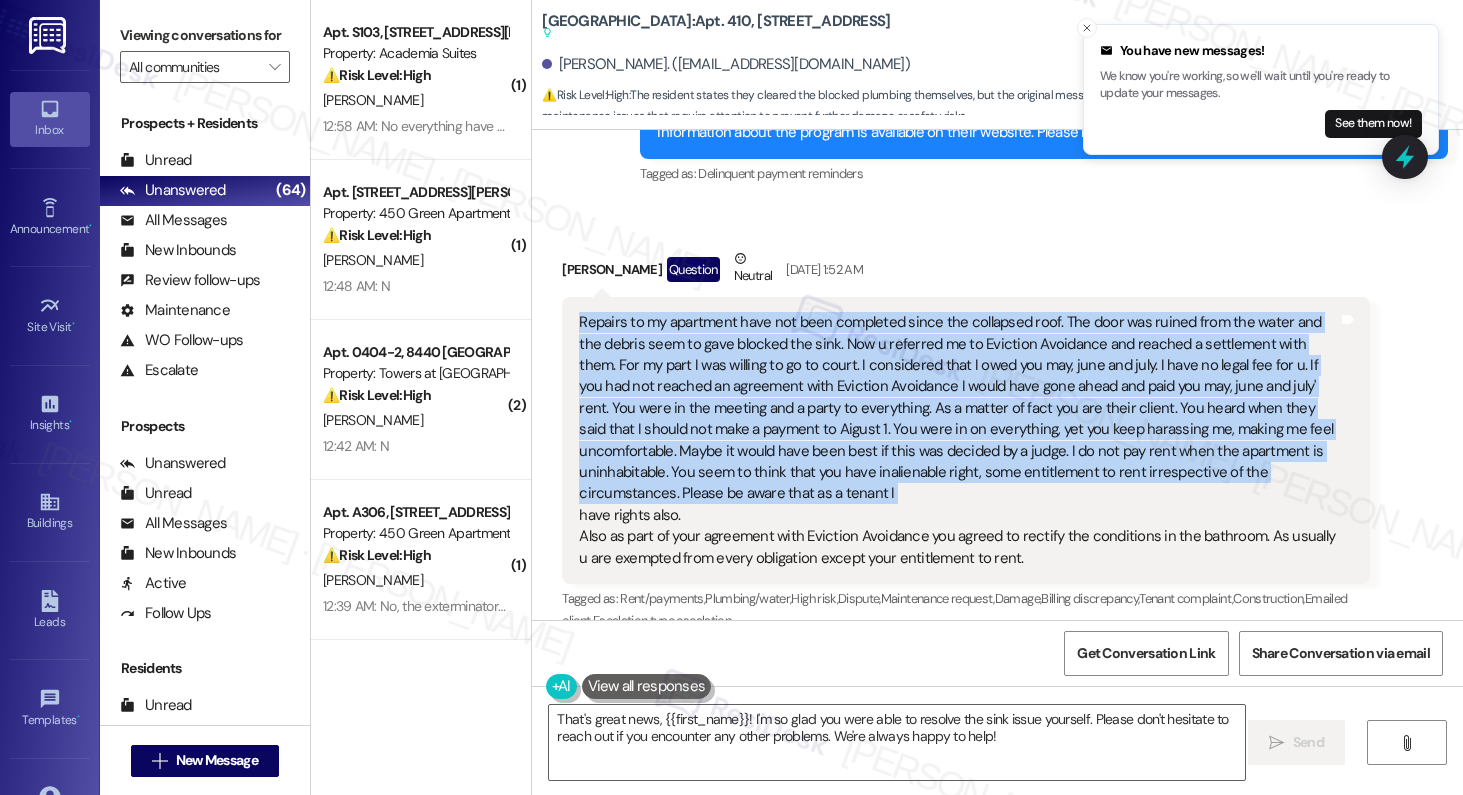 click on "Repairs to my apartment have not been completed since the collapsed roof. The door was ruined from the water and the debris seem to gave blocked the sink. Now u referred me to Eviction Avoidance and reached a settlement with them. For my part I was willing to go to court. I considered that I owed you may, june and july. I have no legal fee for u. If you had not reached an agreement with Eviction Avoidance I would have gone ahead and paid you may, june and july' rent. You were in the meeting and a party to everything. As a matter of fact you are their client. You heard when they said that I should not make a payment to Aigust 1. You were in on everything, yet you keep harassing me, making me feel uncomfortable. Maybe it would have been best if this was decided by a judge. I do not pay rent when the apartment is uninhabitable.  You seem to think that you have inalienable right, some entitlement to rent irrespective of the circumstances. Please be aware that as a tenant I
have rights also." at bounding box center (958, 440) 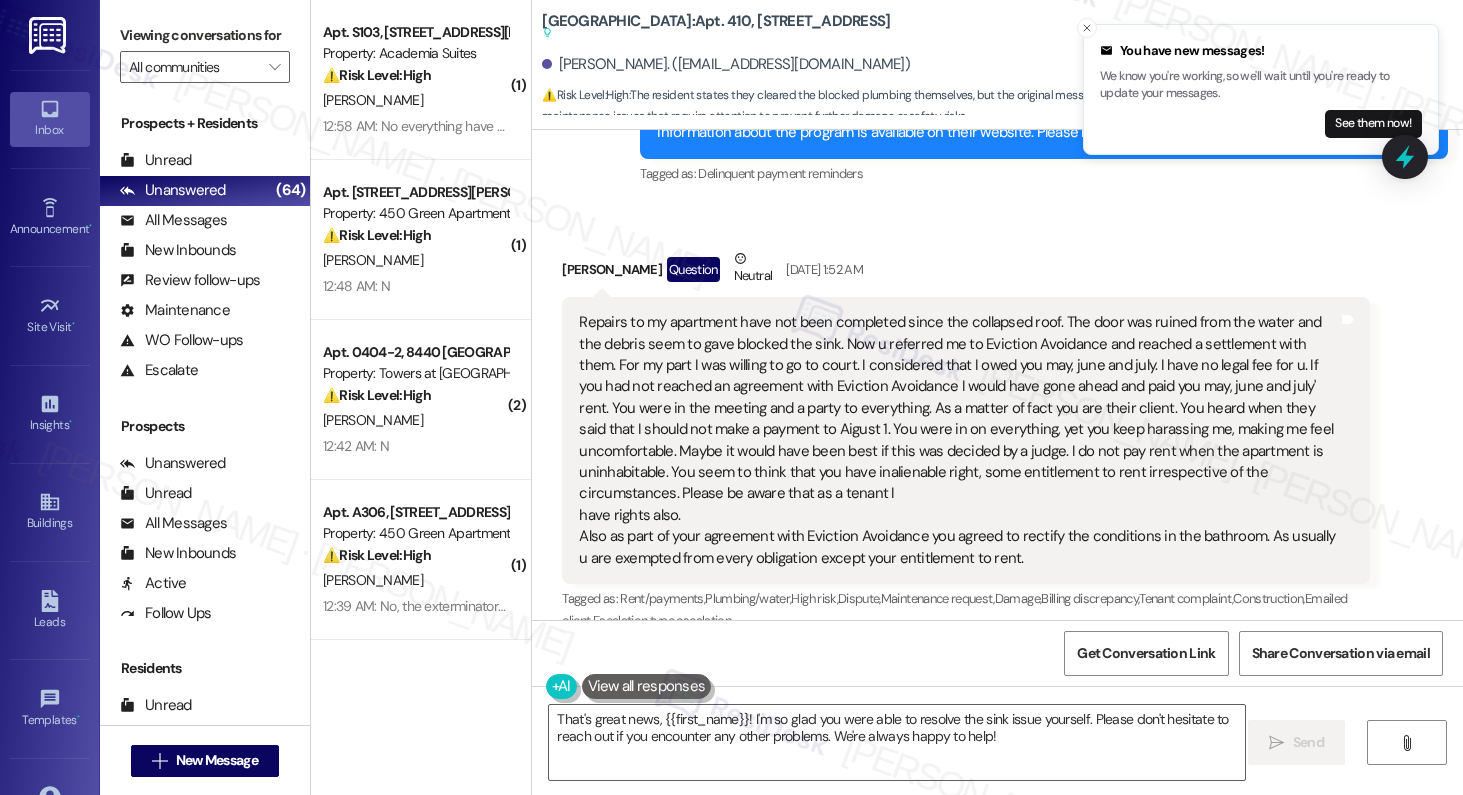 click on "Repairs to my apartment have not been completed since the collapsed roof. The door was ruined from the water and the debris seem to gave blocked the sink. Now u referred me to Eviction Avoidance and reached a settlement with them. For my part I was willing to go to court. I considered that I owed you may, june and july. I have no legal fee for u. If you had not reached an agreement with Eviction Avoidance I would have gone ahead and paid you may, june and july' rent. You were in the meeting and a party to everything. As a matter of fact you are their client. You heard when they said that I should not make a payment to Aigust 1. You were in on everything, yet you keep harassing me, making me feel uncomfortable. Maybe it would have been best if this was decided by a judge. I do not pay rent when the apartment is uninhabitable.  You seem to think that you have inalienable right, some entitlement to rent irrespective of the circumstances. Please be aware that as a tenant I
have rights also." at bounding box center (958, 440) 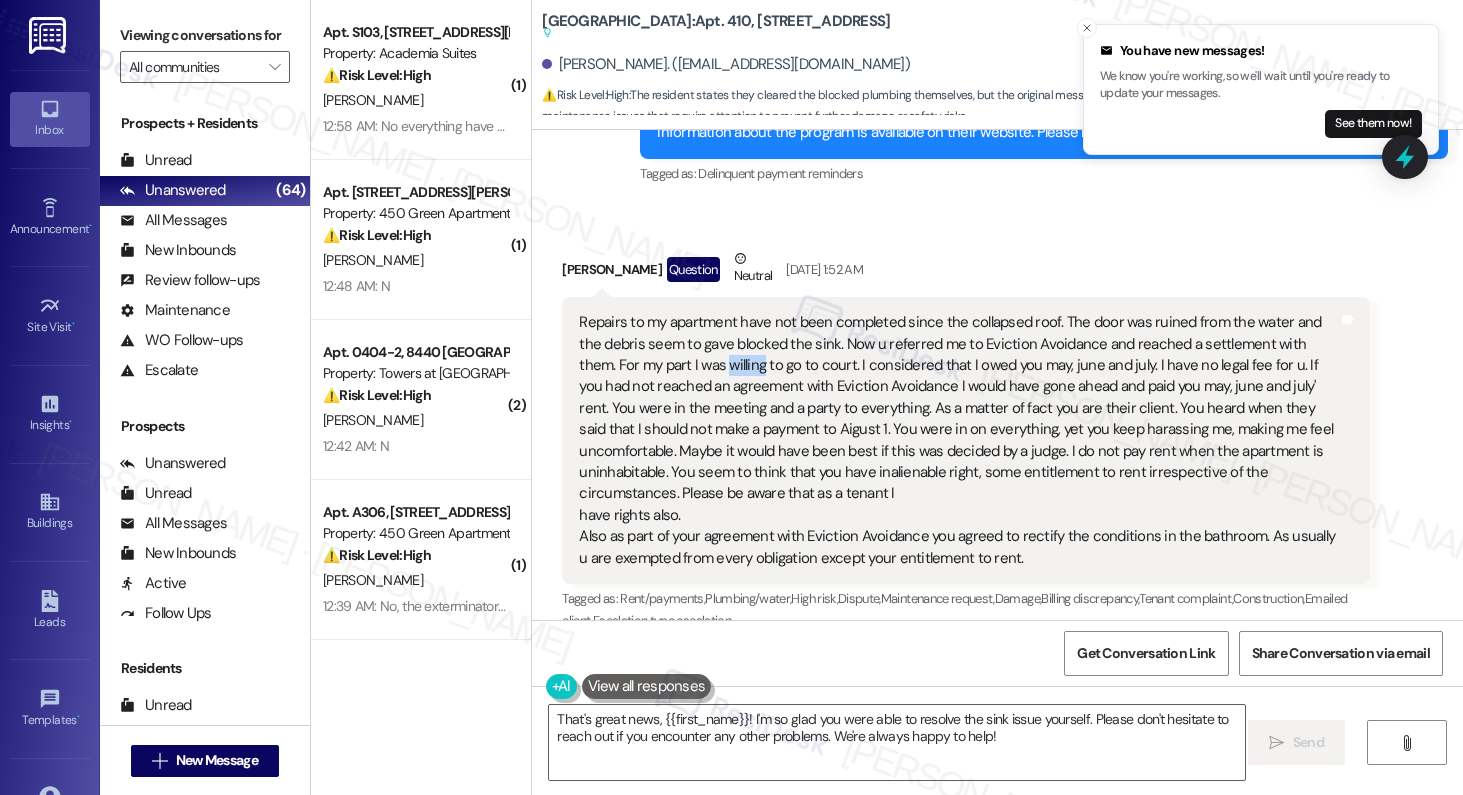 click on "Repairs to my apartment have not been completed since the collapsed roof. The door was ruined from the water and the debris seem to gave blocked the sink. Now u referred me to Eviction Avoidance and reached a settlement with them. For my part I was willing to go to court. I considered that I owed you may, june and july. I have no legal fee for u. If you had not reached an agreement with Eviction Avoidance I would have gone ahead and paid you may, june and july' rent. You were in the meeting and a party to everything. As a matter of fact you are their client. You heard when they said that I should not make a payment to Aigust 1. You were in on everything, yet you keep harassing me, making me feel uncomfortable. Maybe it would have been best if this was decided by a judge. I do not pay rent when the apartment is uninhabitable.  You seem to think that you have inalienable right, some entitlement to rent irrespective of the circumstances. Please be aware that as a tenant I
have rights also." at bounding box center (958, 440) 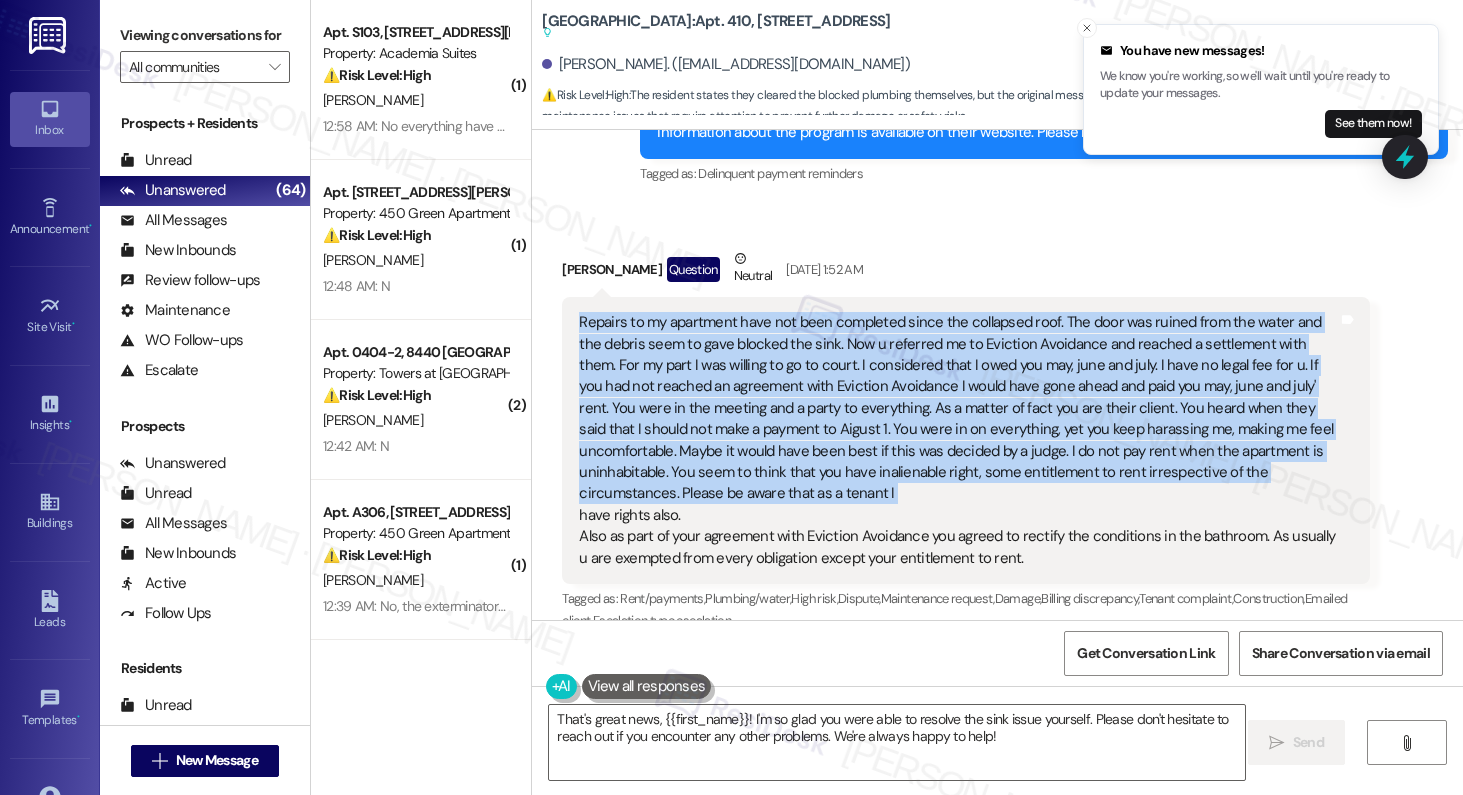 click on "Repairs to my apartment have not been completed since the collapsed roof. The door was ruined from the water and the debris seem to gave blocked the sink. Now u referred me to Eviction Avoidance and reached a settlement with them. For my part I was willing to go to court. I considered that I owed you may, june and july. I have no legal fee for u. If you had not reached an agreement with Eviction Avoidance I would have gone ahead and paid you may, june and july' rent. You were in the meeting and a party to everything. As a matter of fact you are their client. You heard when they said that I should not make a payment to Aigust 1. You were in on everything, yet you keep harassing me, making me feel uncomfortable. Maybe it would have been best if this was decided by a judge. I do not pay rent when the apartment is uninhabitable.  You seem to think that you have inalienable right, some entitlement to rent irrespective of the circumstances. Please be aware that as a tenant I
have rights also." at bounding box center (958, 440) 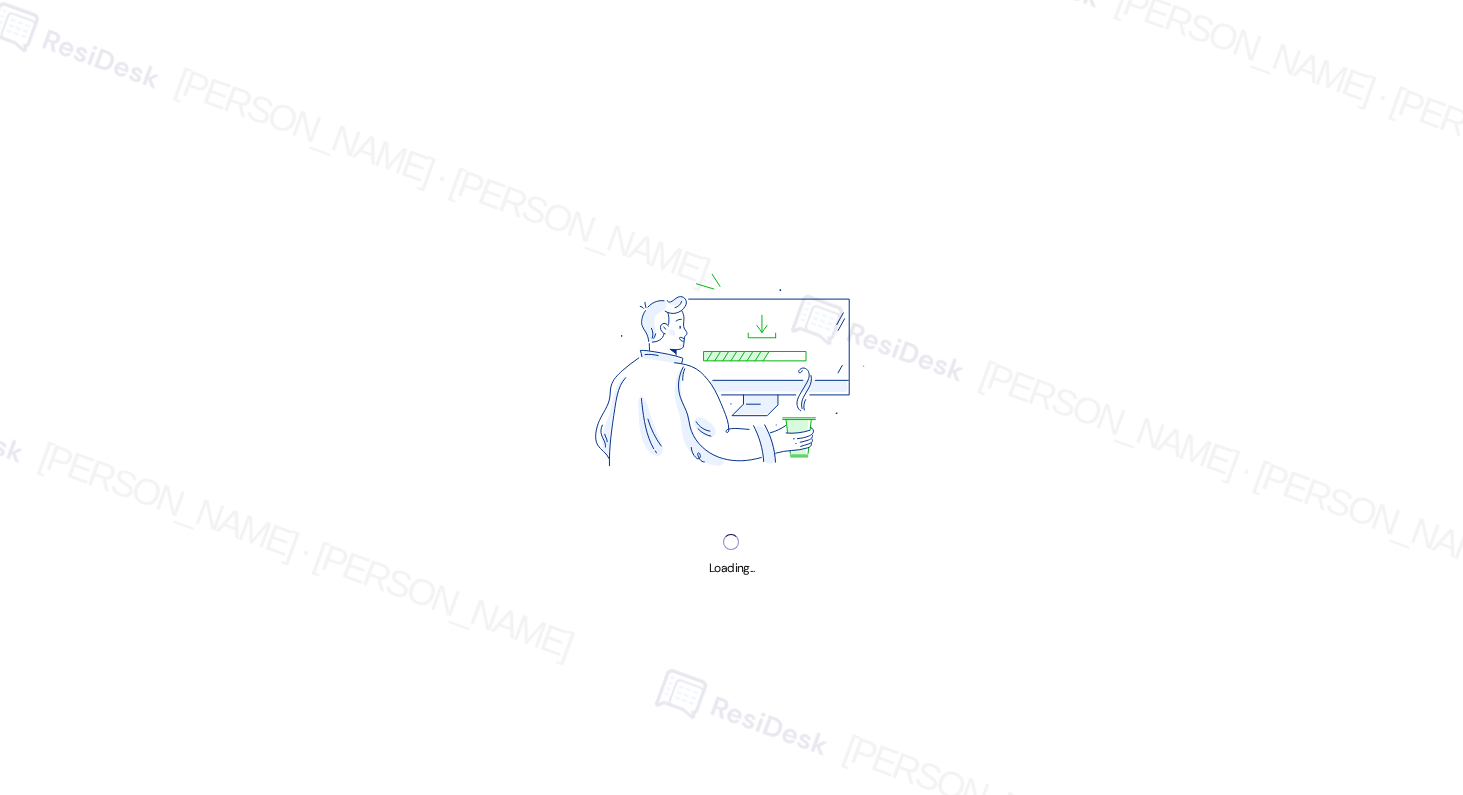 scroll, scrollTop: 0, scrollLeft: 0, axis: both 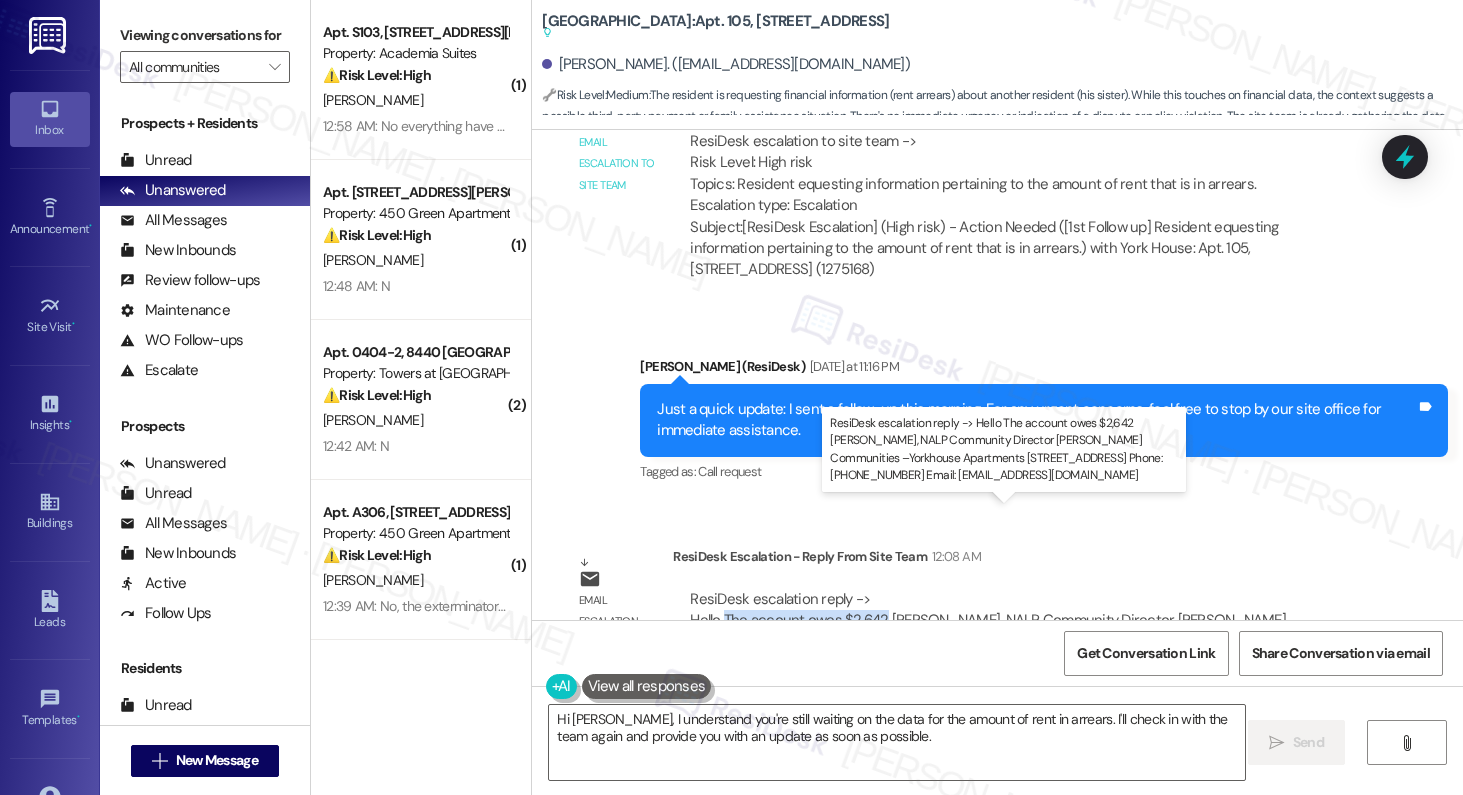 drag, startPoint x: 713, startPoint y: 538, endPoint x: 872, endPoint y: 529, distance: 159.25452 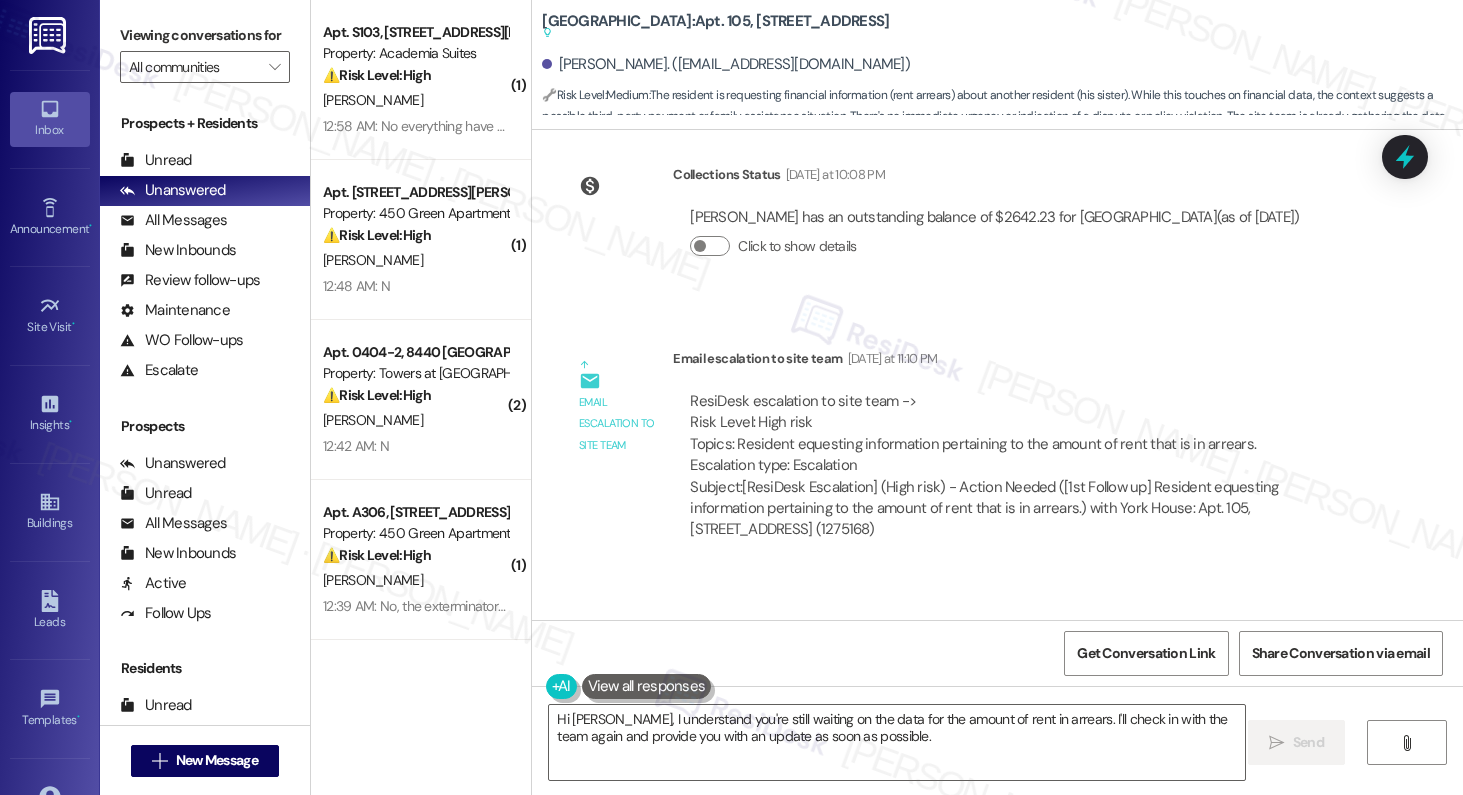 scroll, scrollTop: 5371, scrollLeft: 0, axis: vertical 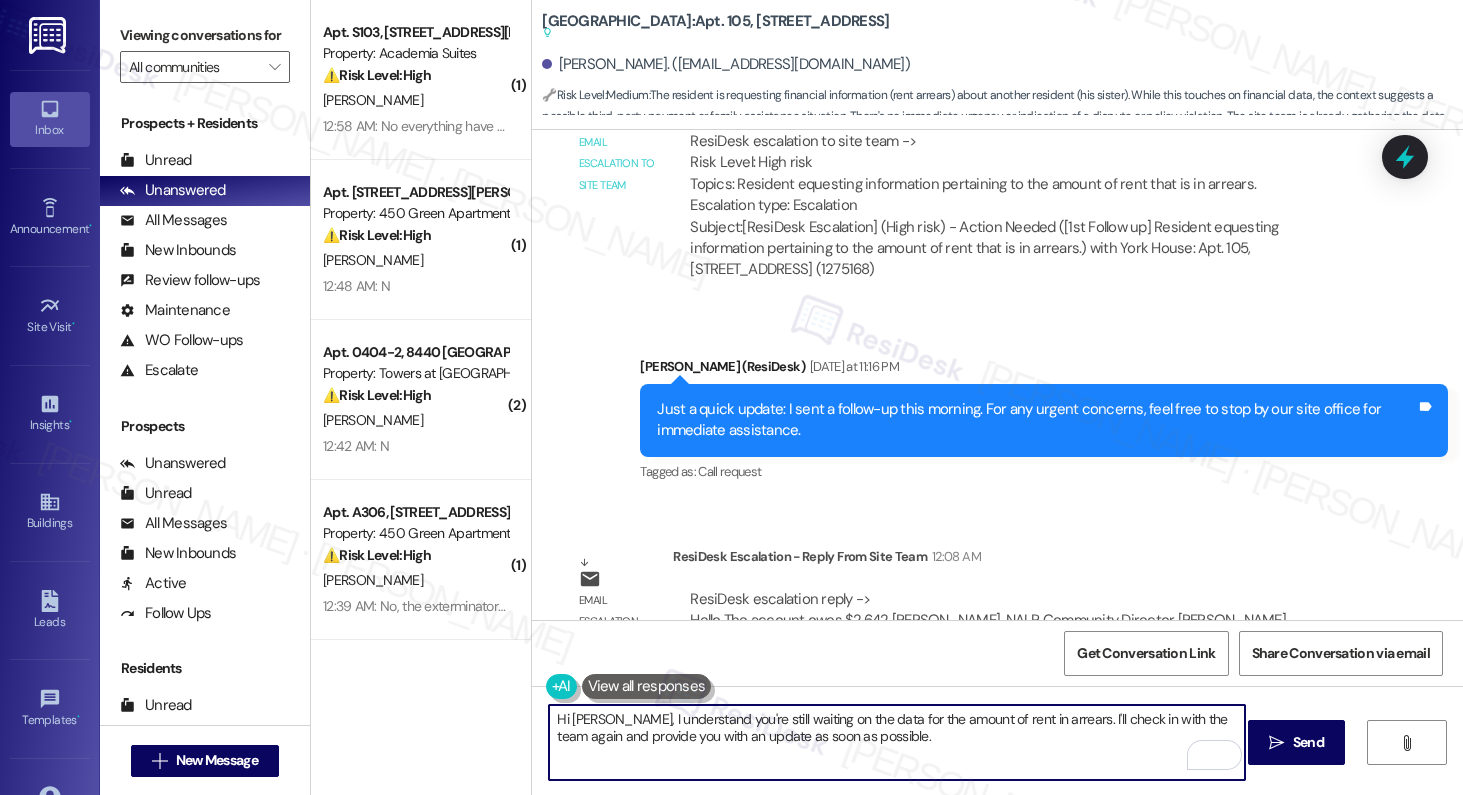 drag, startPoint x: 858, startPoint y: 734, endPoint x: 600, endPoint y: 714, distance: 258.77405 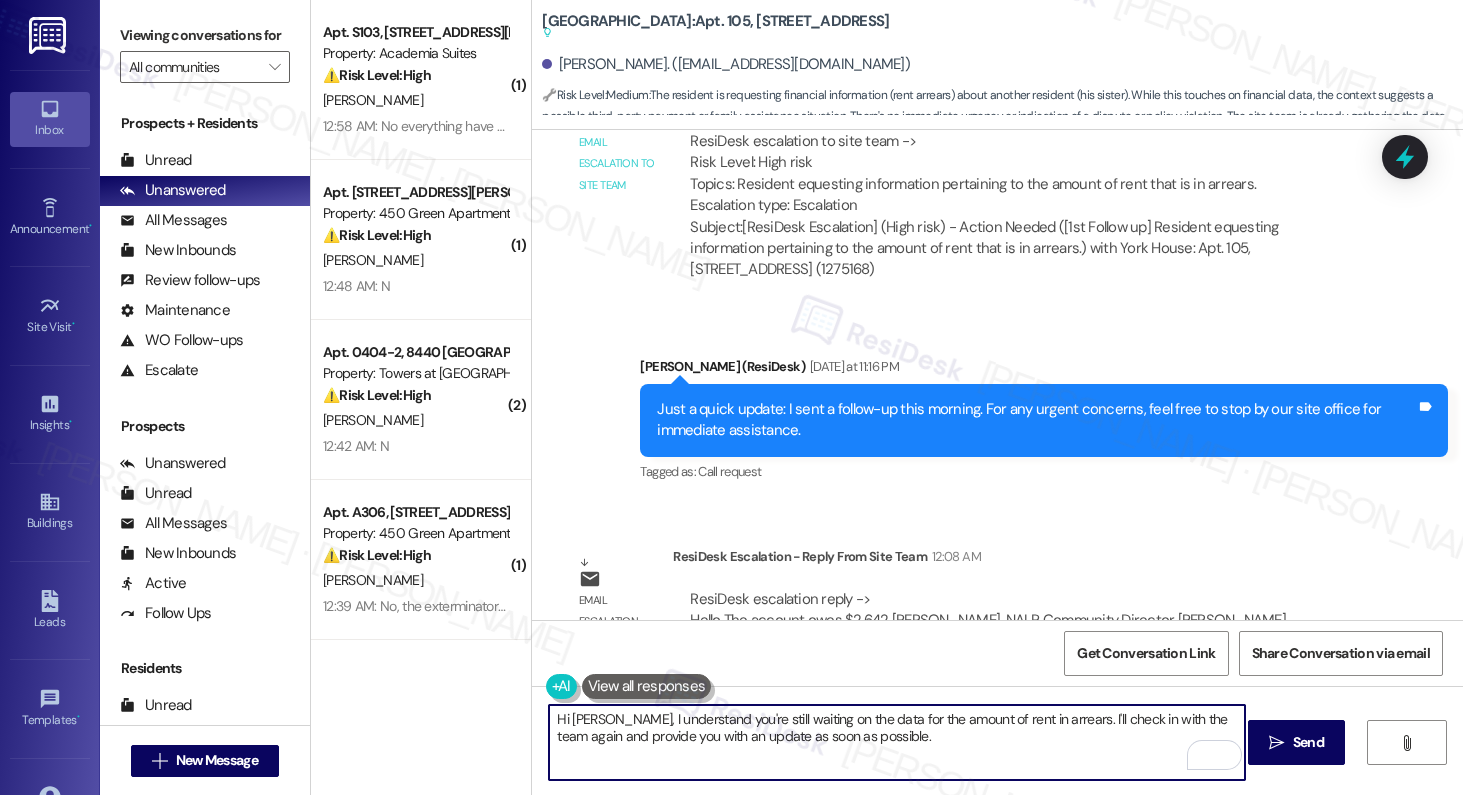 click on "Hi Daniel, I understand you're still waiting on the data for the amount of rent in arrears. I'll check in with the team again and provide you with an update as soon as possible." at bounding box center [897, 742] 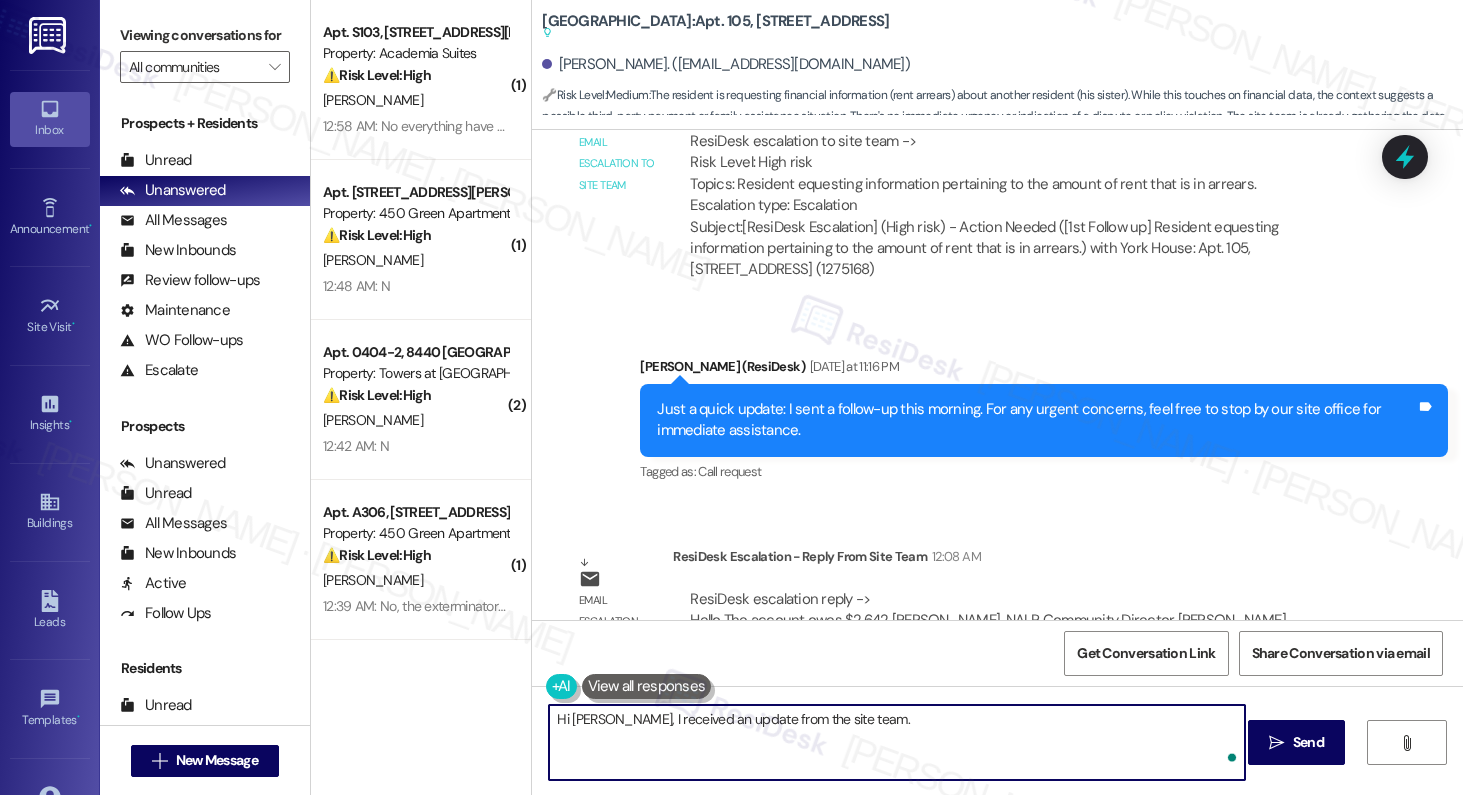 paste on "The account owes $2,642" 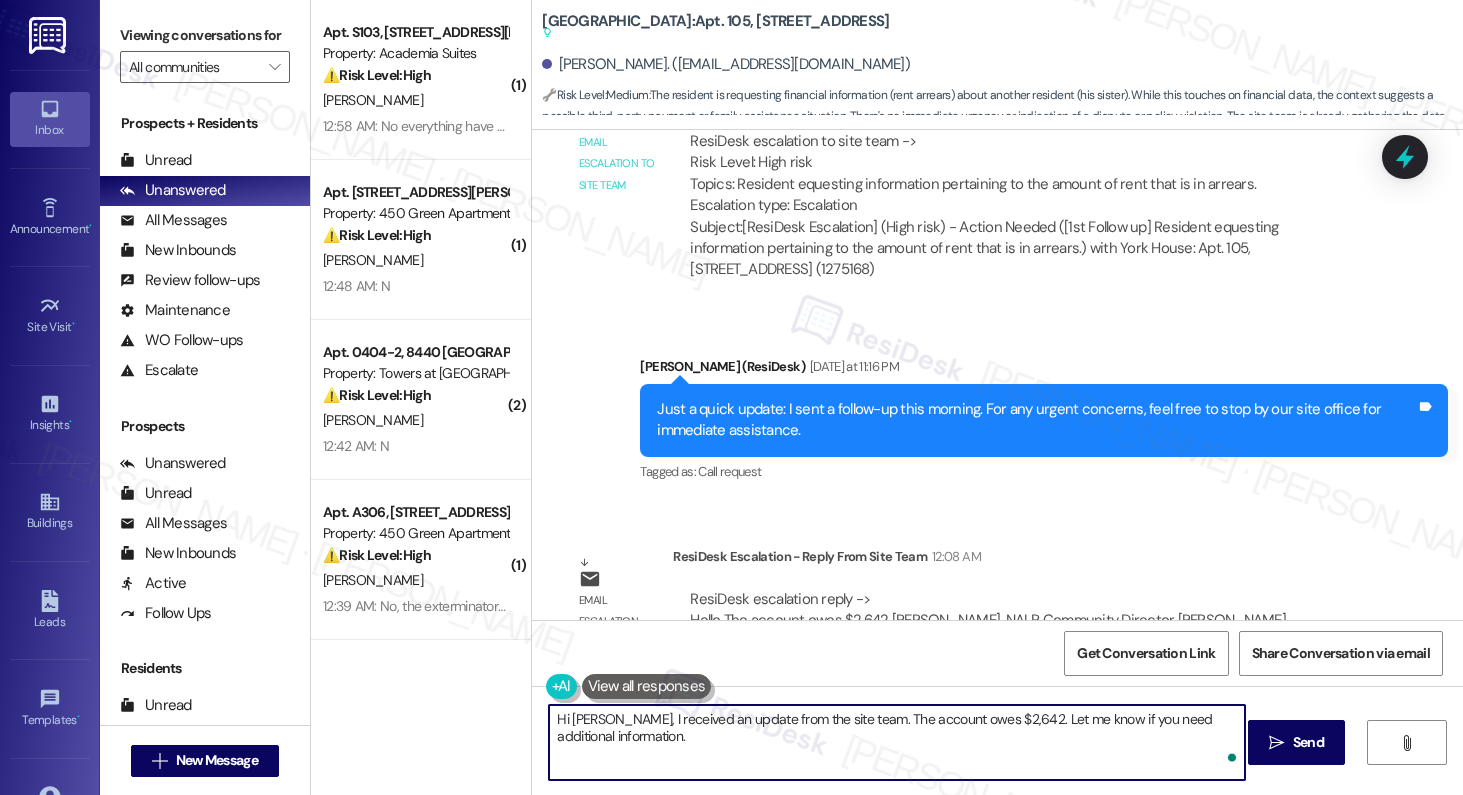 type on "Hi Daniel, I received an update from the site team. The account owes $2,642. Let me know if you need additional information." 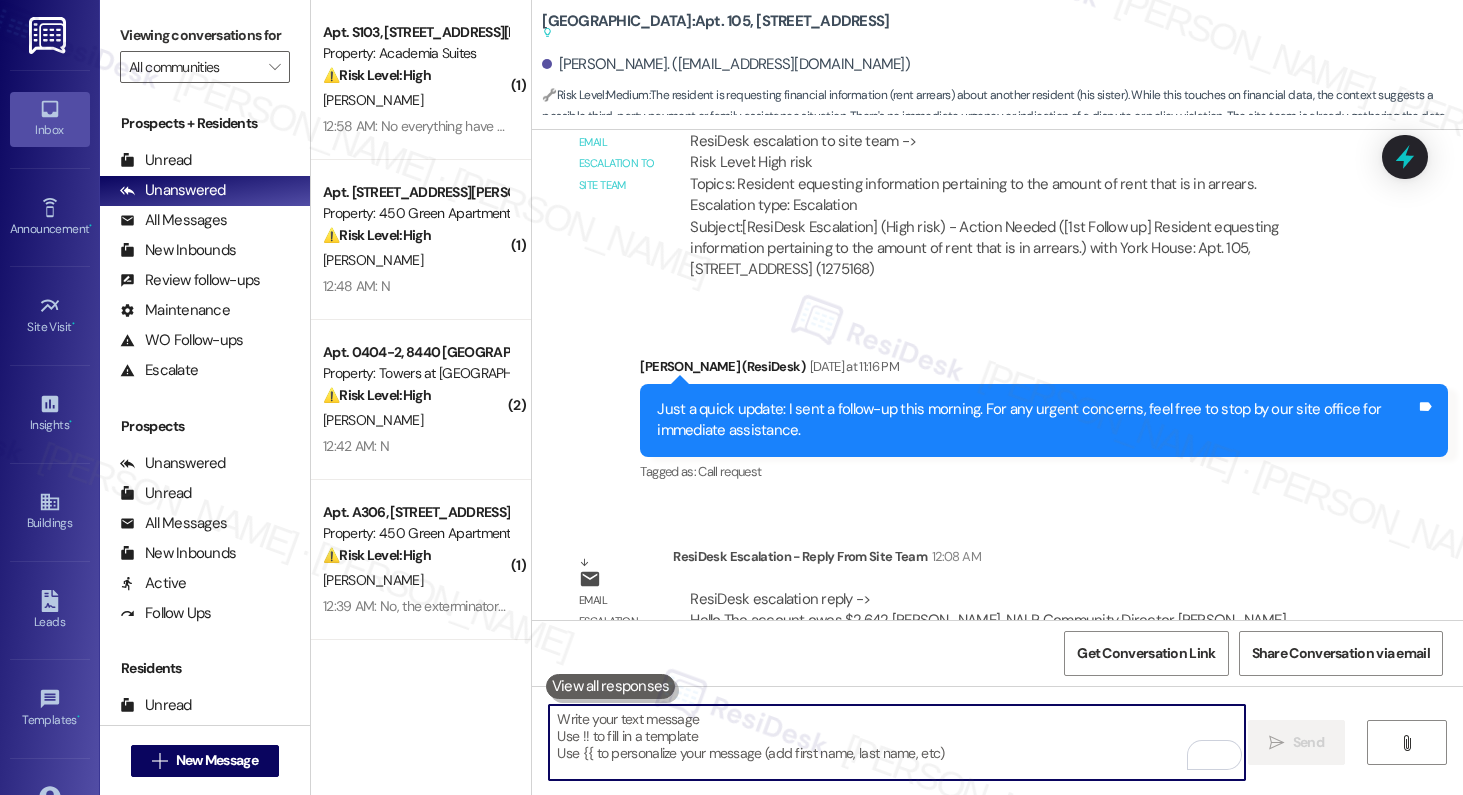 paste on "Hi Daniel,
I received an update from the site team—your account currently has a balance of $2,642. Please let me know if you need any additional details or have questions." 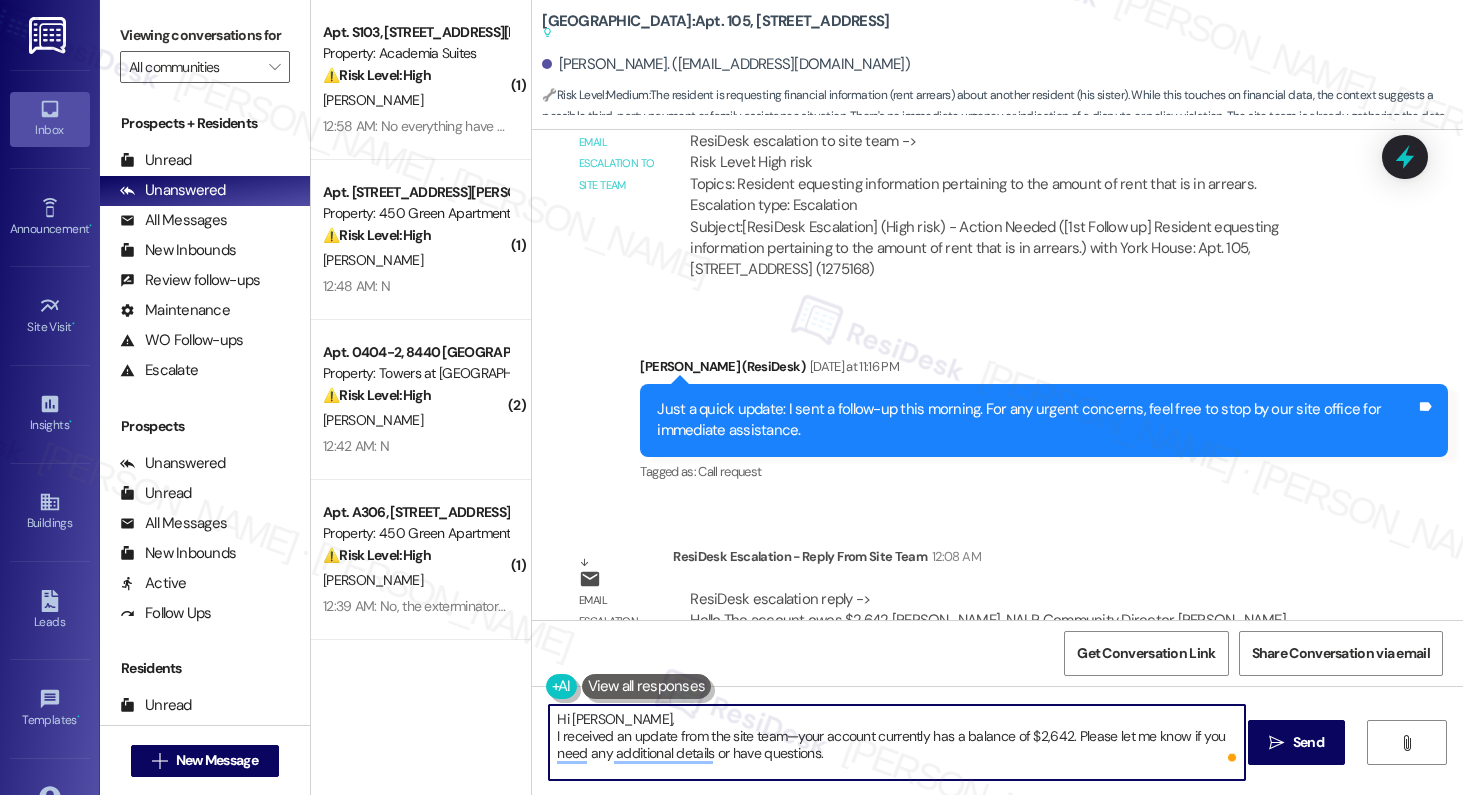 click on "Hi Daniel,
I received an update from the site team—your account currently has a balance of $2,642. Please let me know if you need any additional details or have questions." at bounding box center [897, 742] 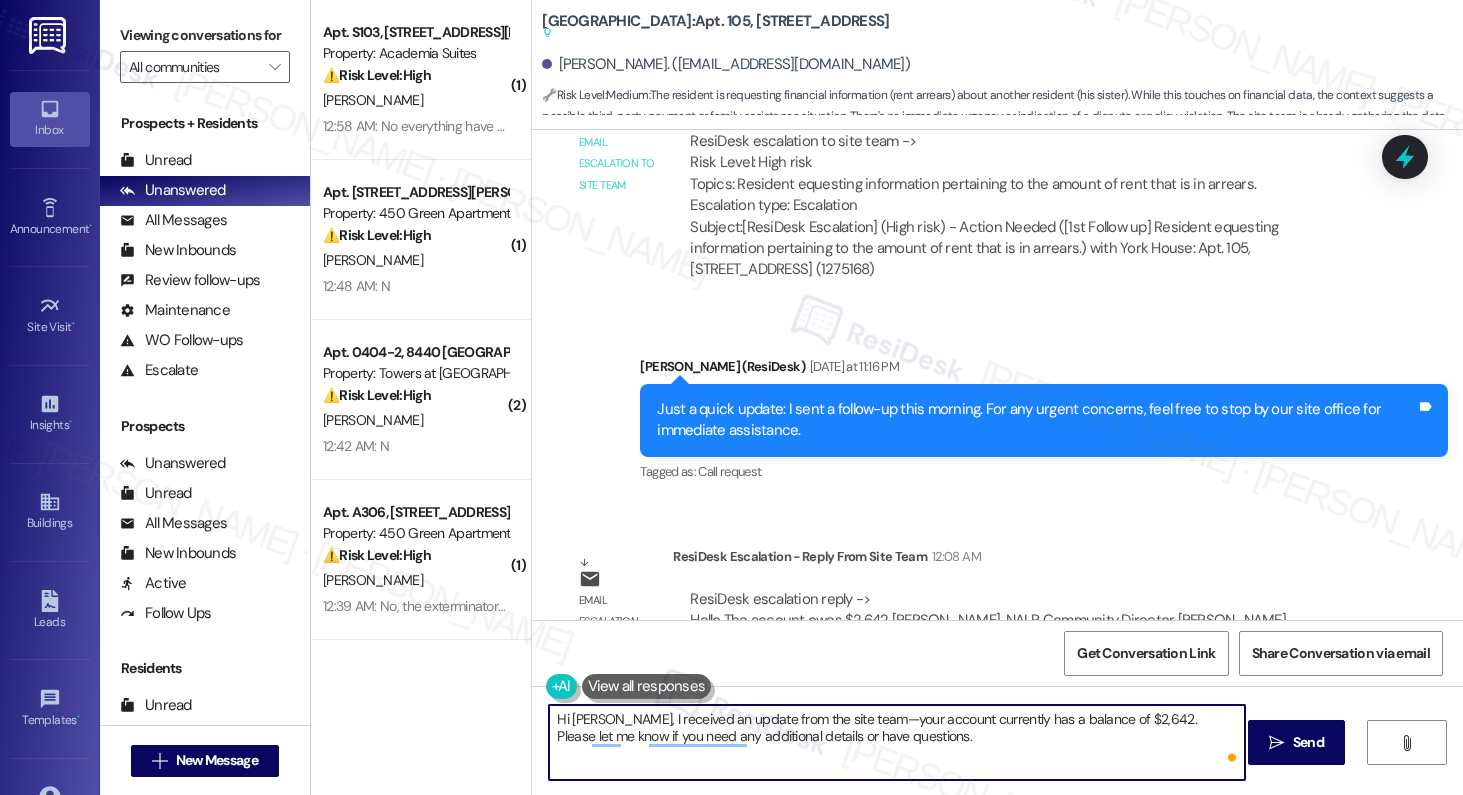click on "Hi Daniel, I received an update from the site team—your account currently has a balance of $2,642. Please let me know if you need any additional details or have questions." at bounding box center (897, 742) 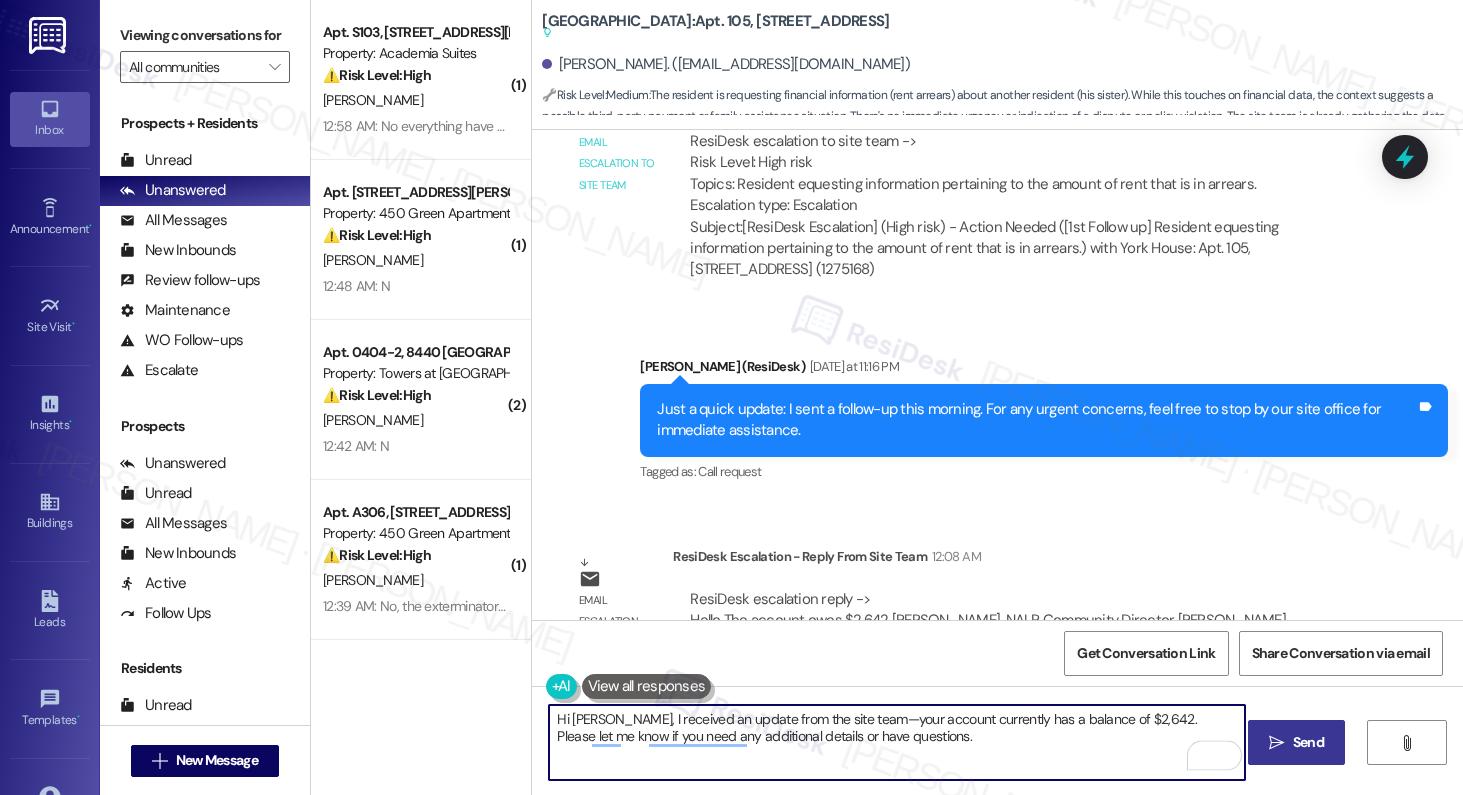 type on "Hi Daniel, I received an update from the site team—your account currently has a balance of $2,642. Please let me know if you need any additional details or have questions." 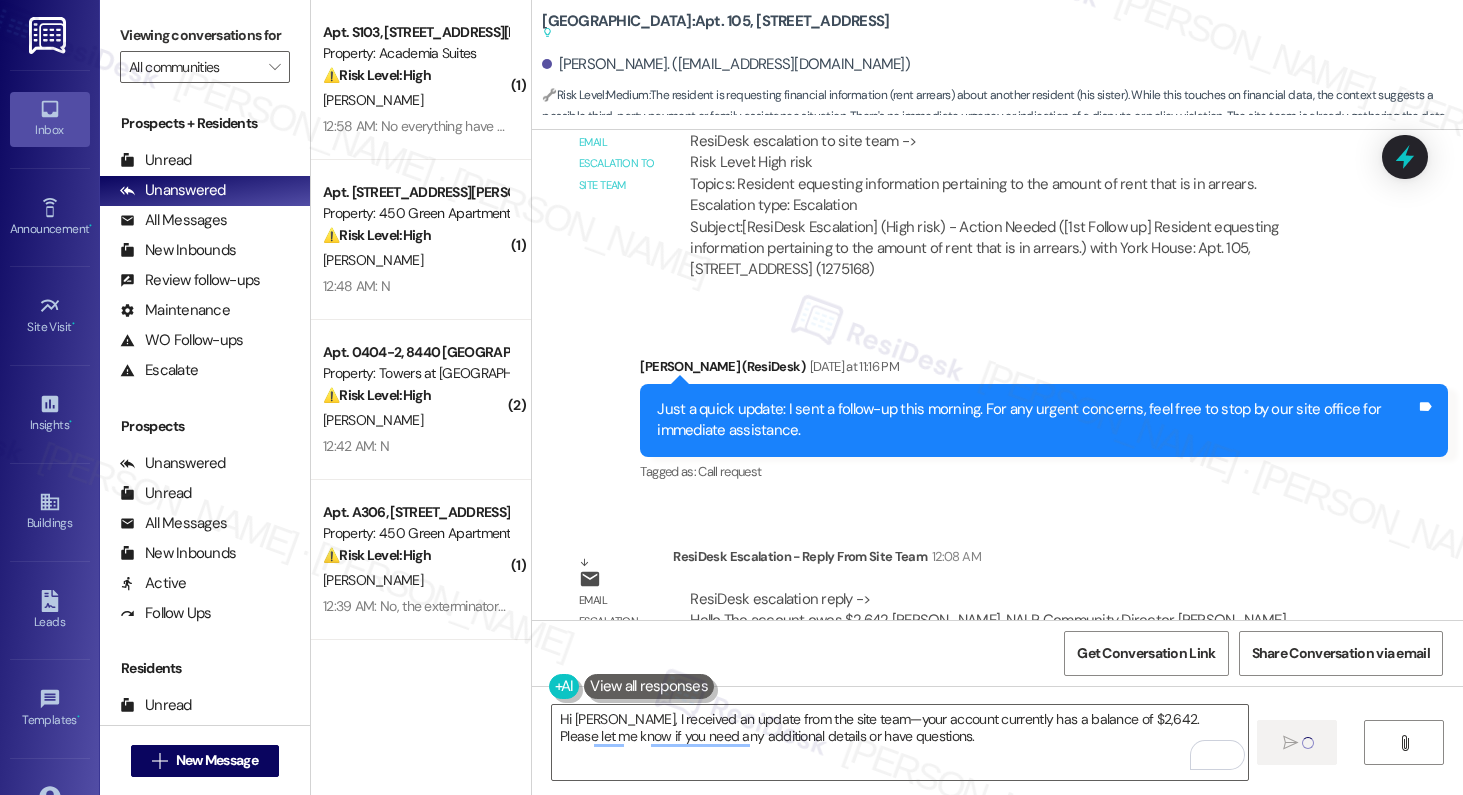 type 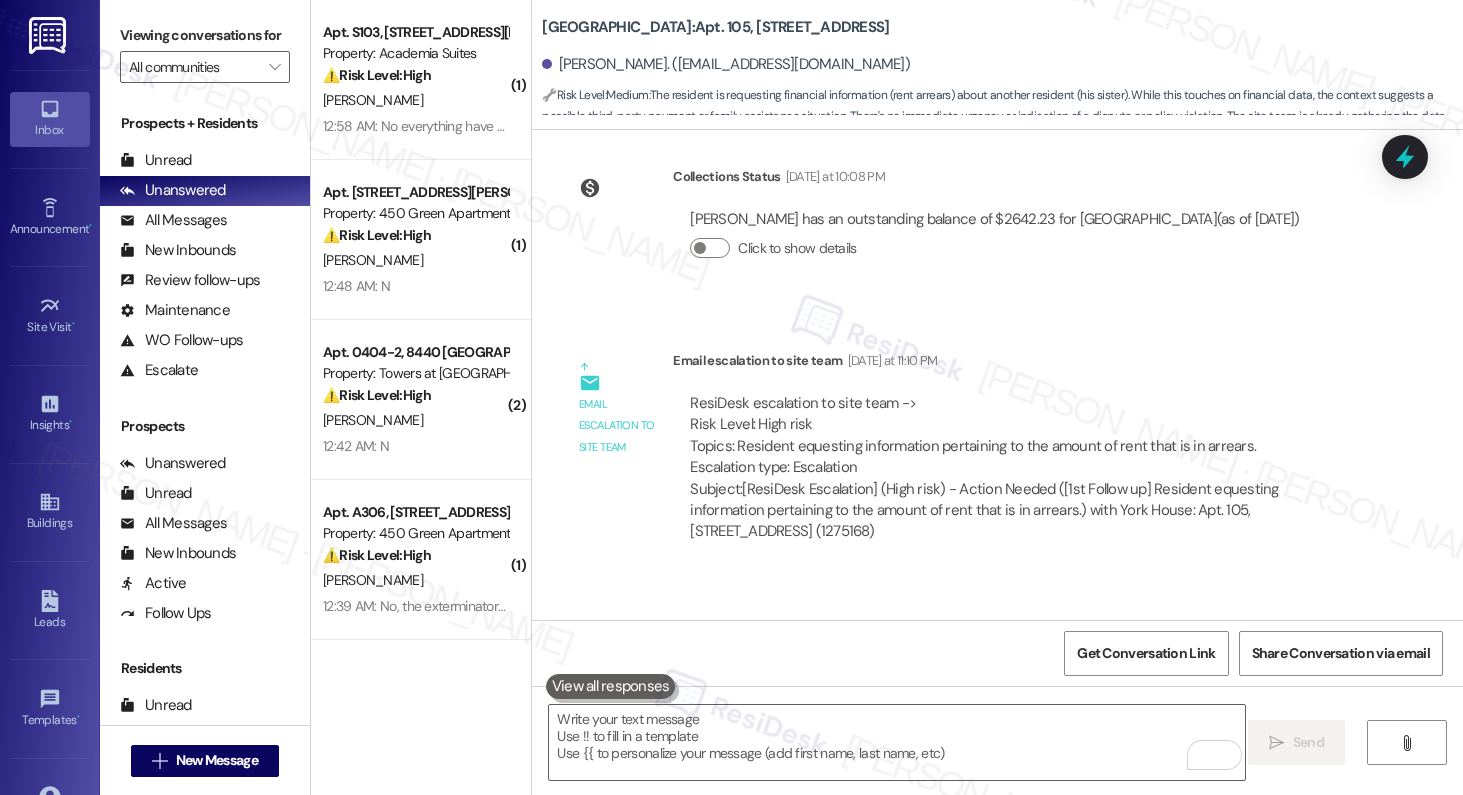 scroll, scrollTop: 5532, scrollLeft: 0, axis: vertical 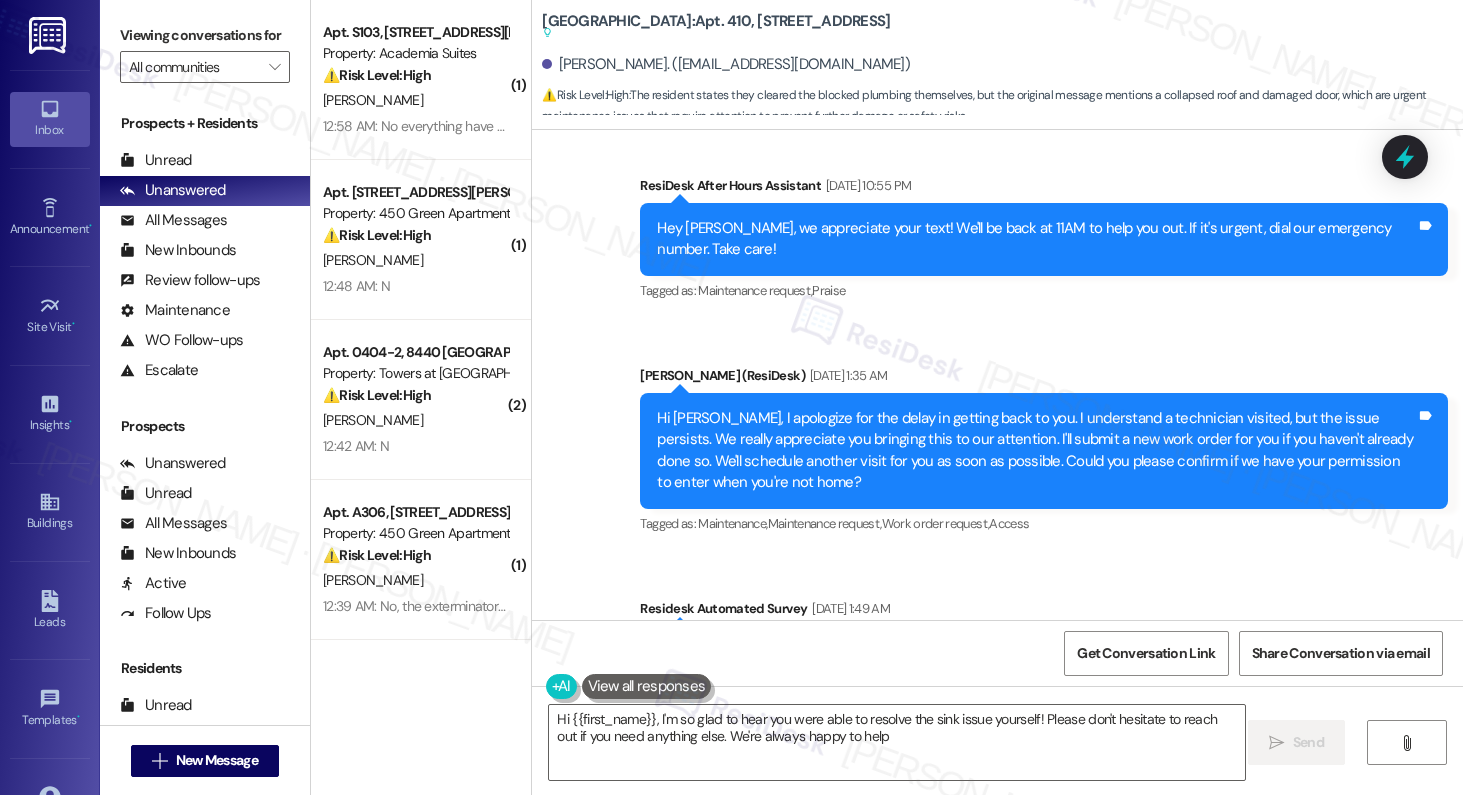 type on "Hi {{first_name}}, I'm so glad to hear you were able to resolve the sink issue yourself! Please don't hesitate to reach out if you need anything else. We're always happy to help!" 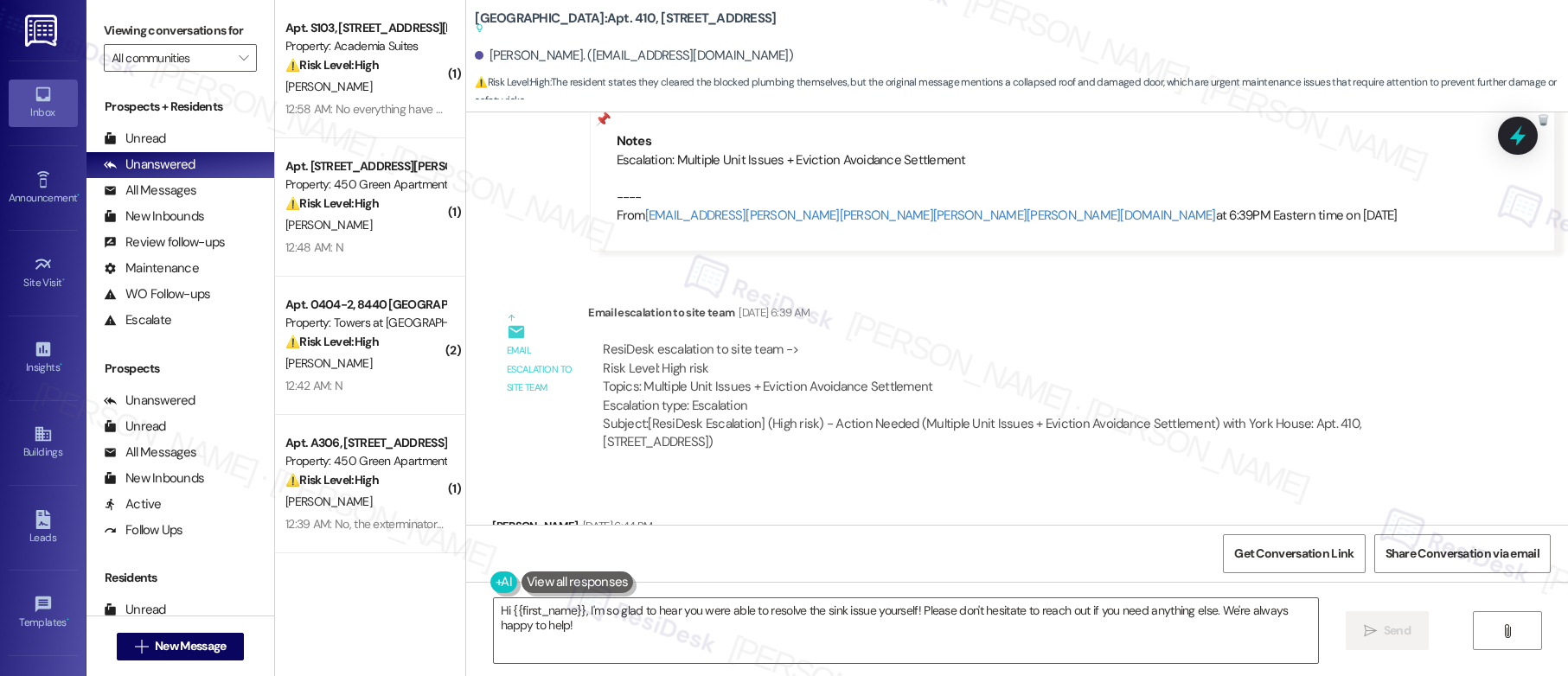 scroll, scrollTop: 8714, scrollLeft: 0, axis: vertical 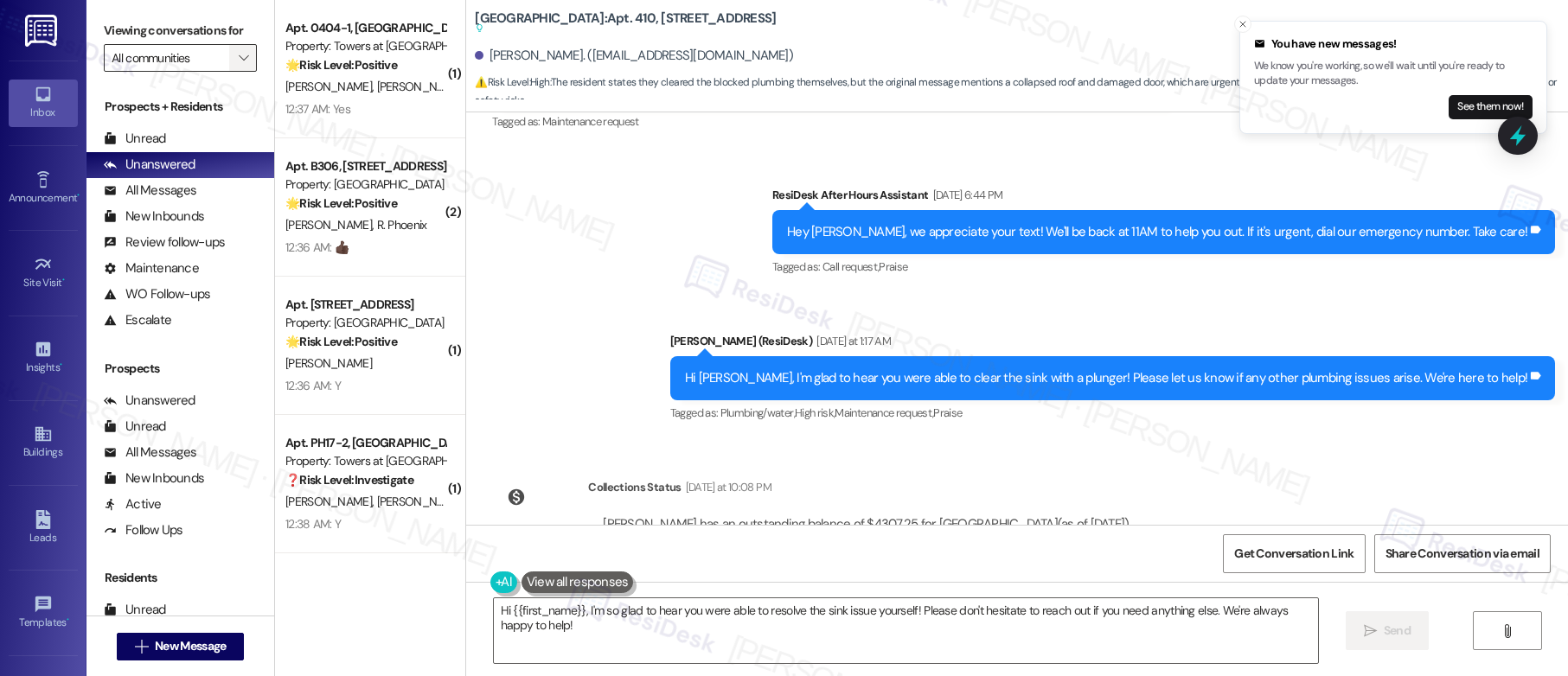 click on "" at bounding box center (243, 58) 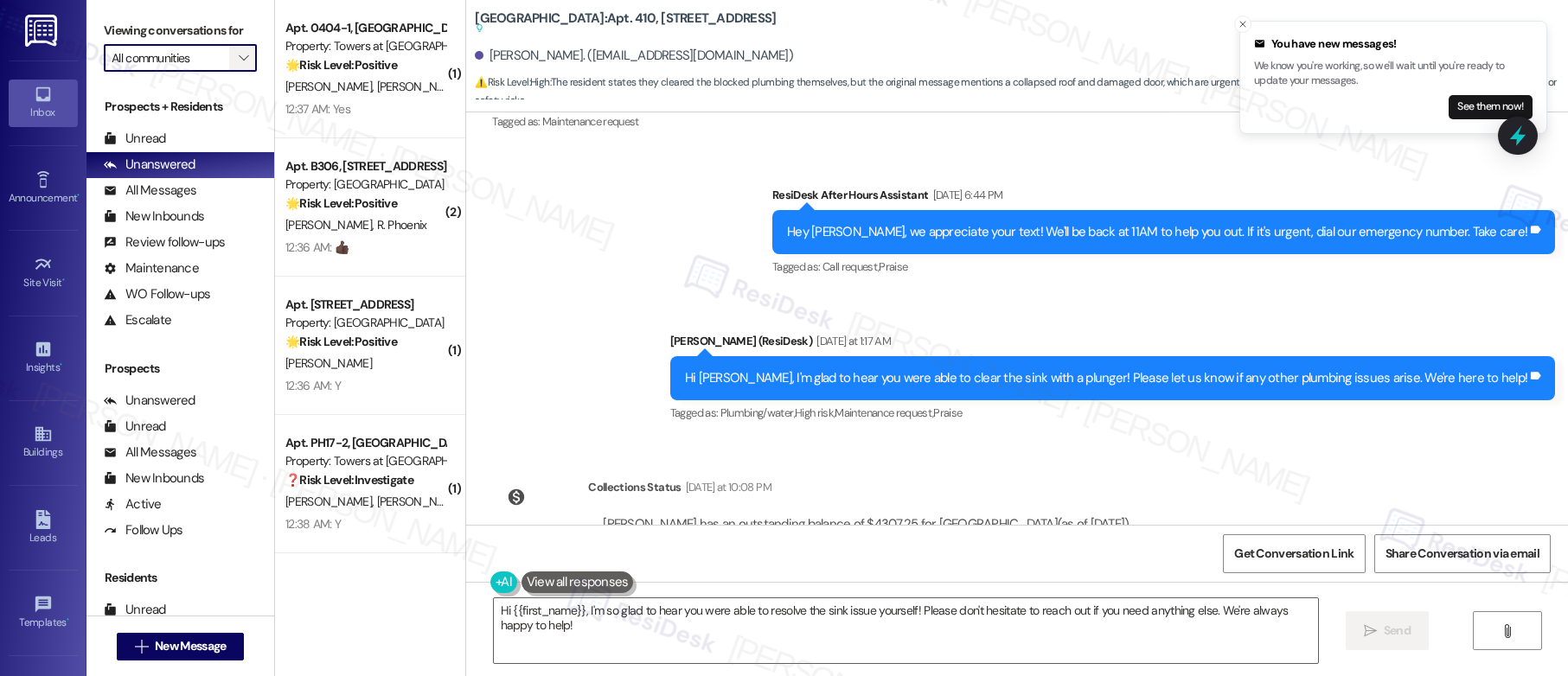 click on "" at bounding box center [243, 58] 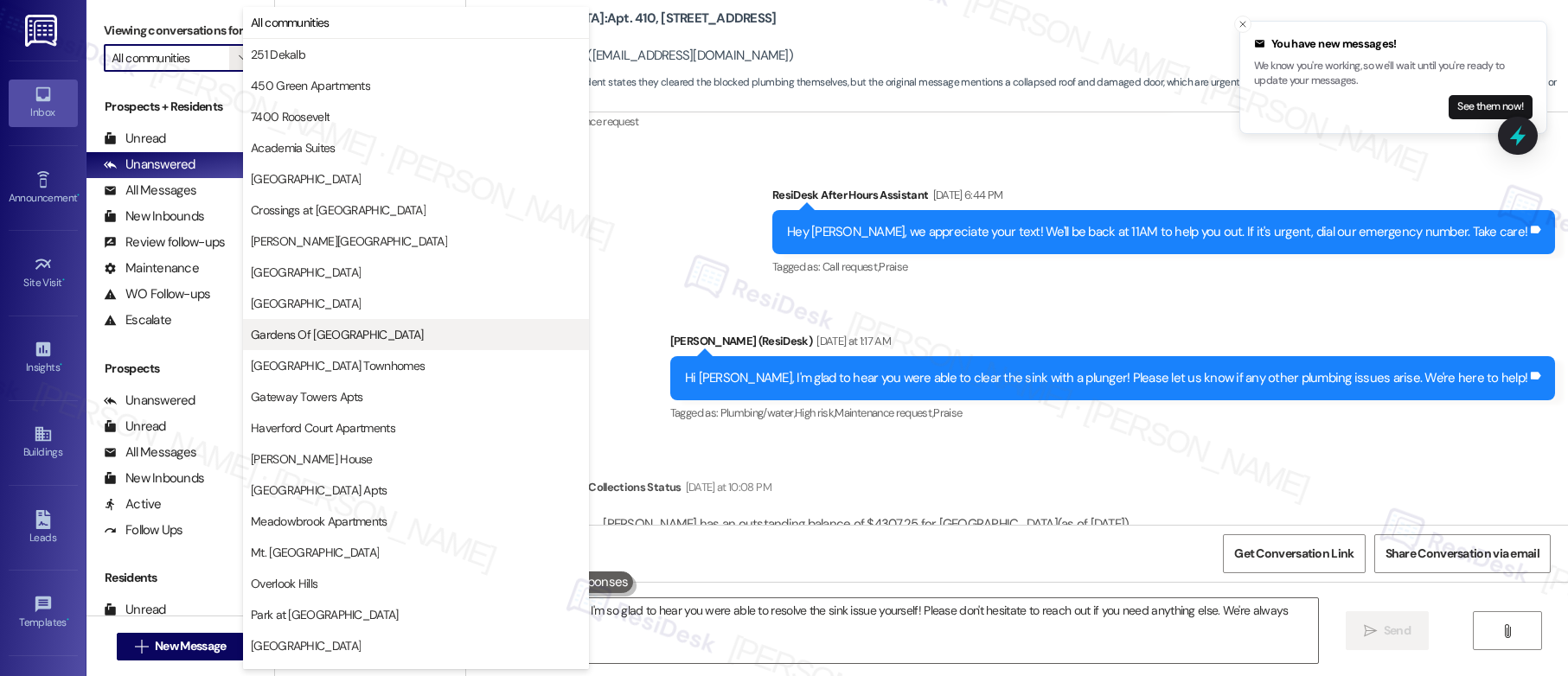 scroll, scrollTop: 335, scrollLeft: 0, axis: vertical 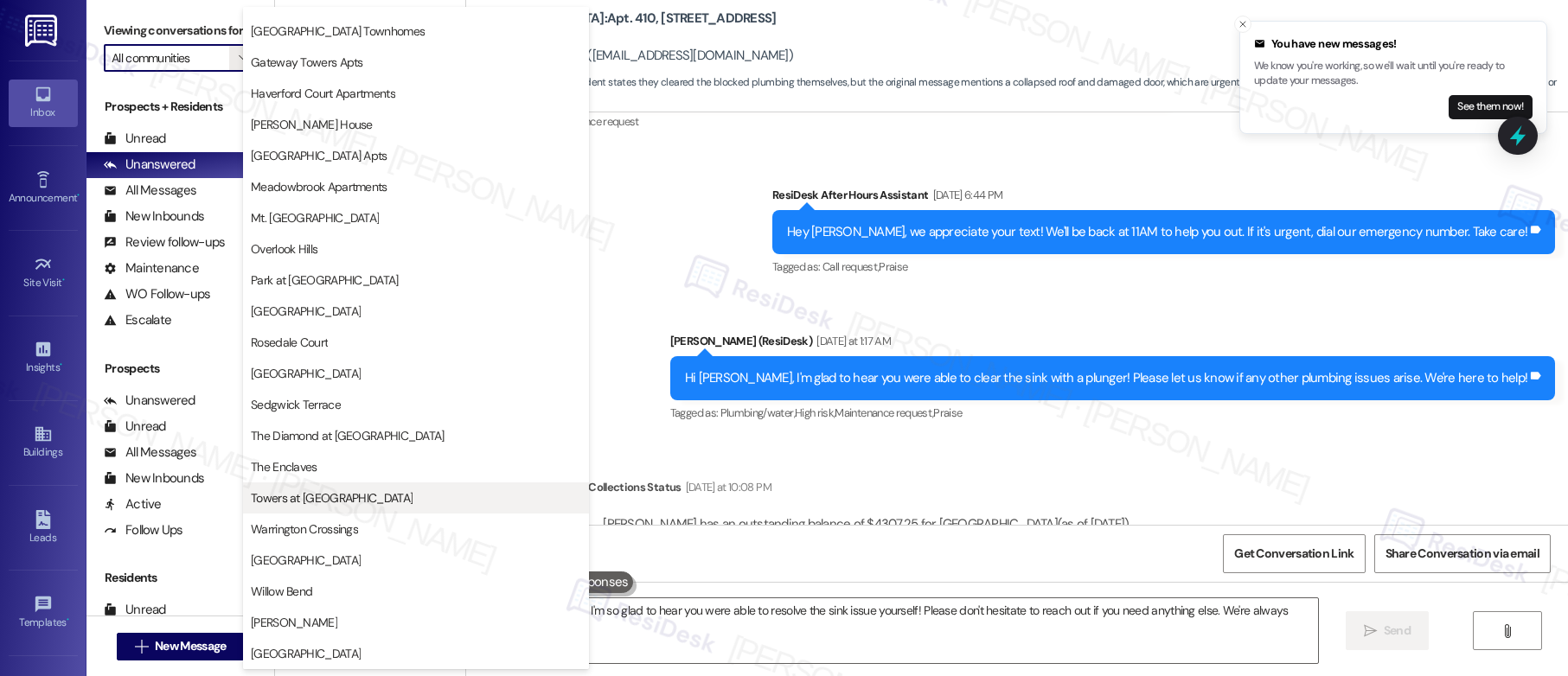 click on "Towers at [GEOGRAPHIC_DATA]" at bounding box center (331, 498) 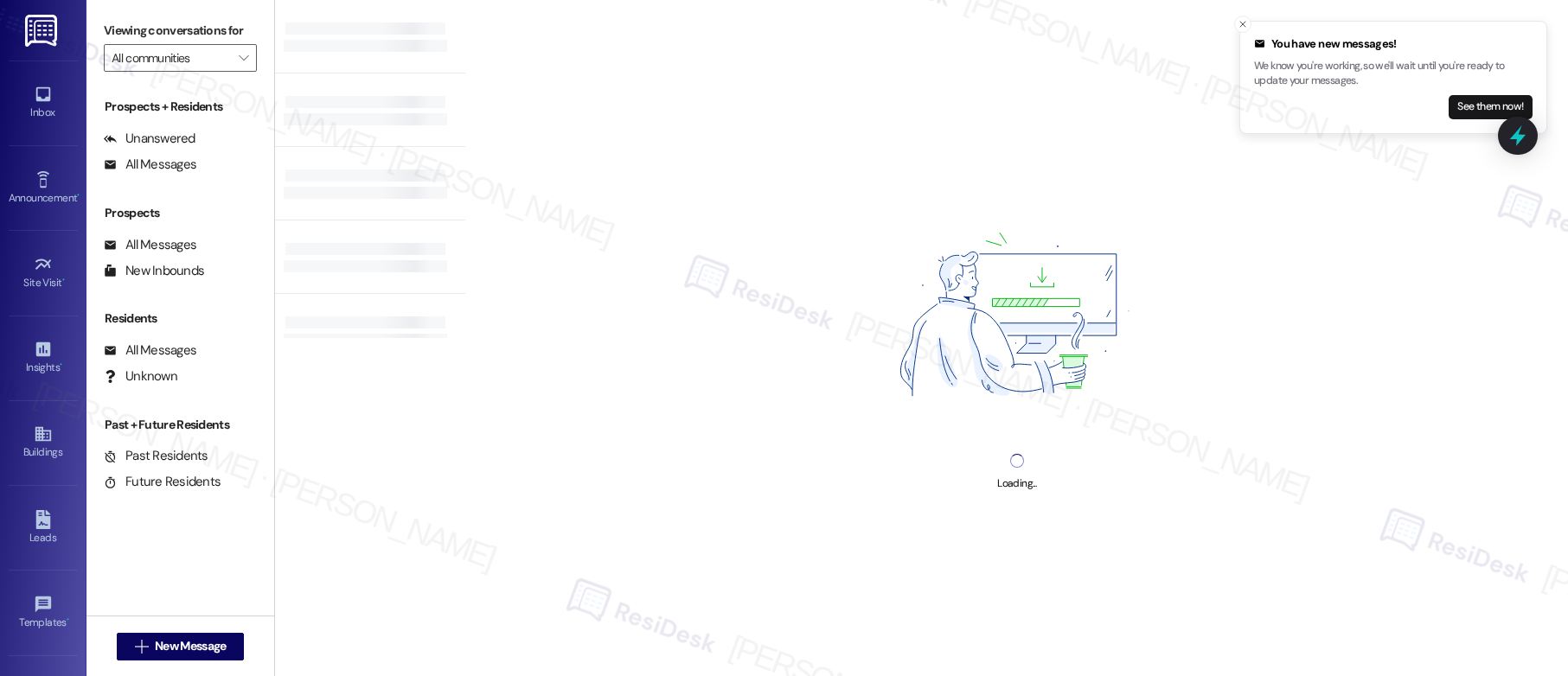 type on "Towers at [GEOGRAPHIC_DATA]" 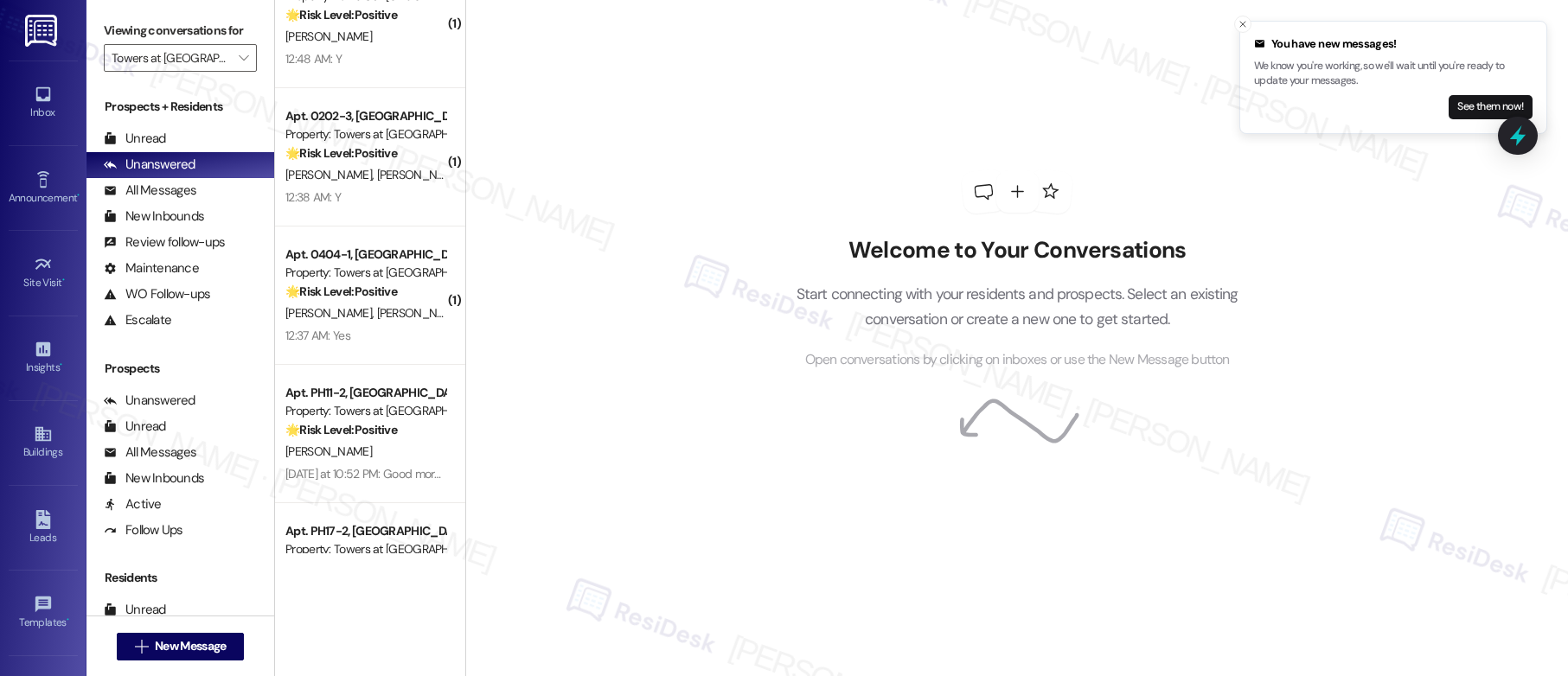 scroll, scrollTop: 1936, scrollLeft: 0, axis: vertical 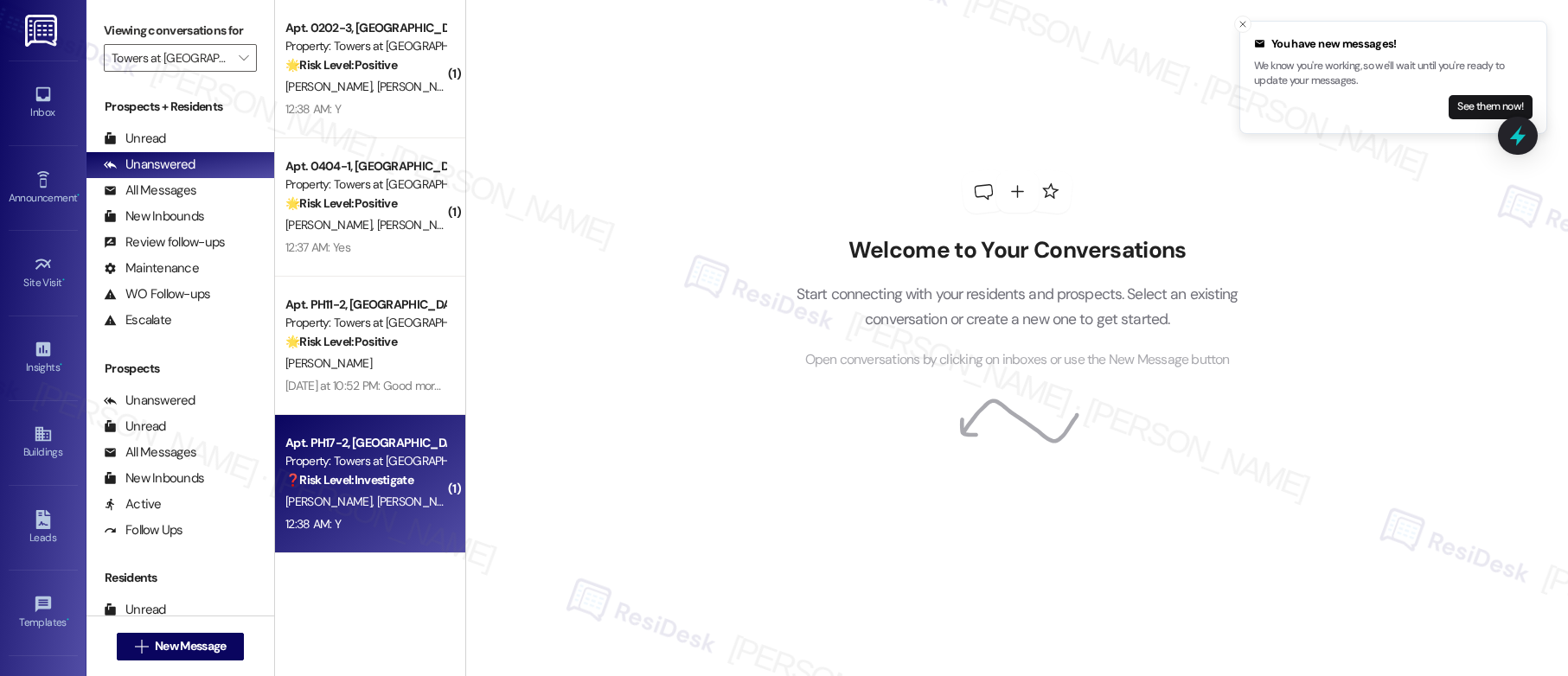 click on "12:38 AM: Y 12:38 AM: Y" at bounding box center [365, 524] 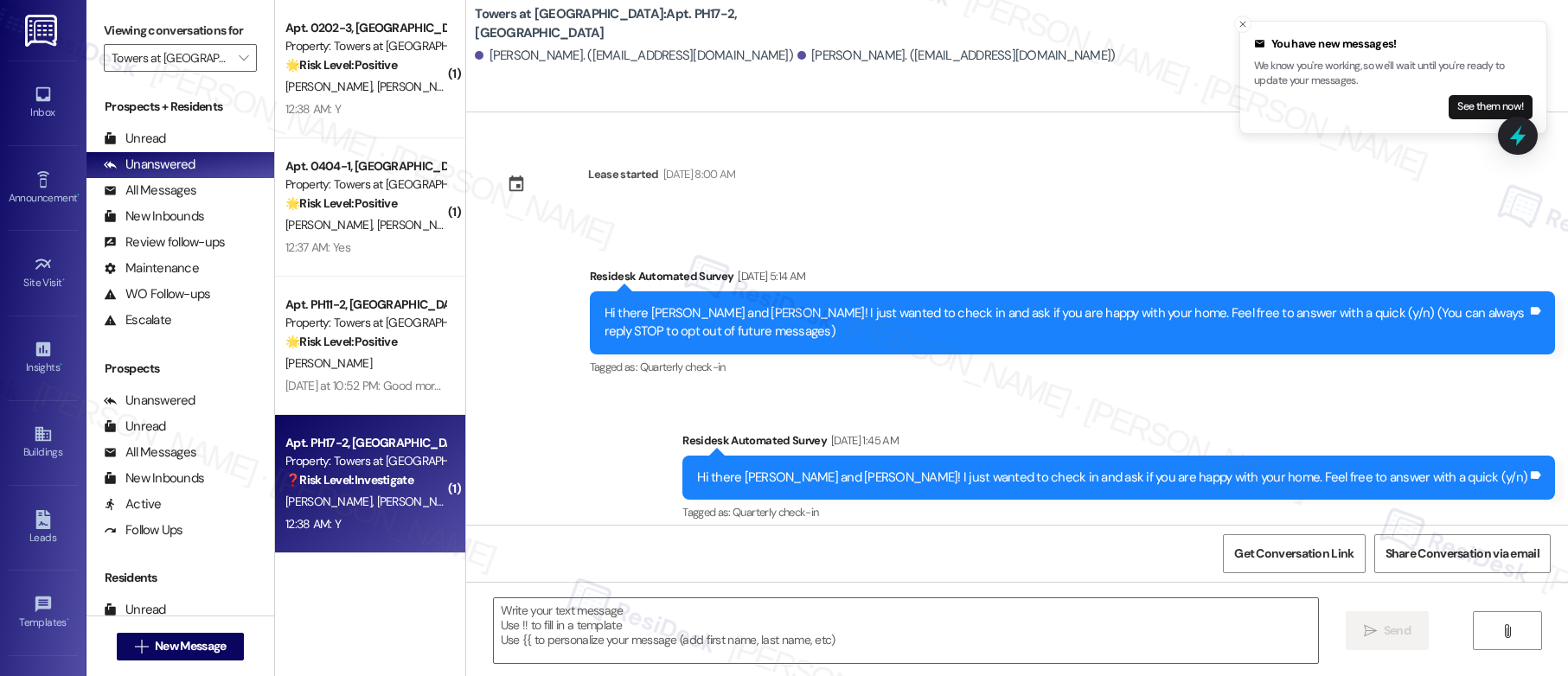 scroll, scrollTop: 3210, scrollLeft: 0, axis: vertical 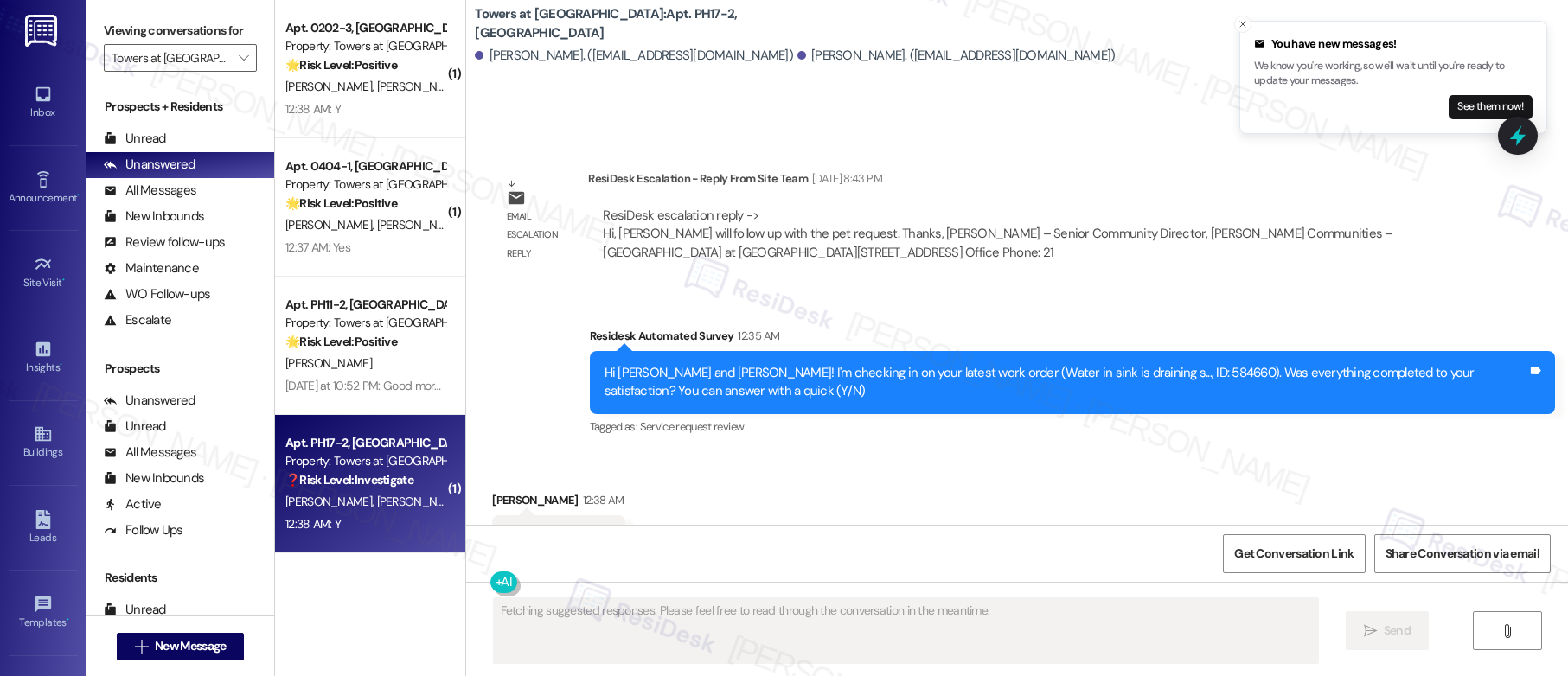 click on "Hi Jamal and Jennifer! I'm checking in on your latest work order (Water in sink is draining s..., ID: 584660). Was everything completed to your satisfaction? You can answer with a quick (Y/N) Tags and notes" at bounding box center [1072, 382] 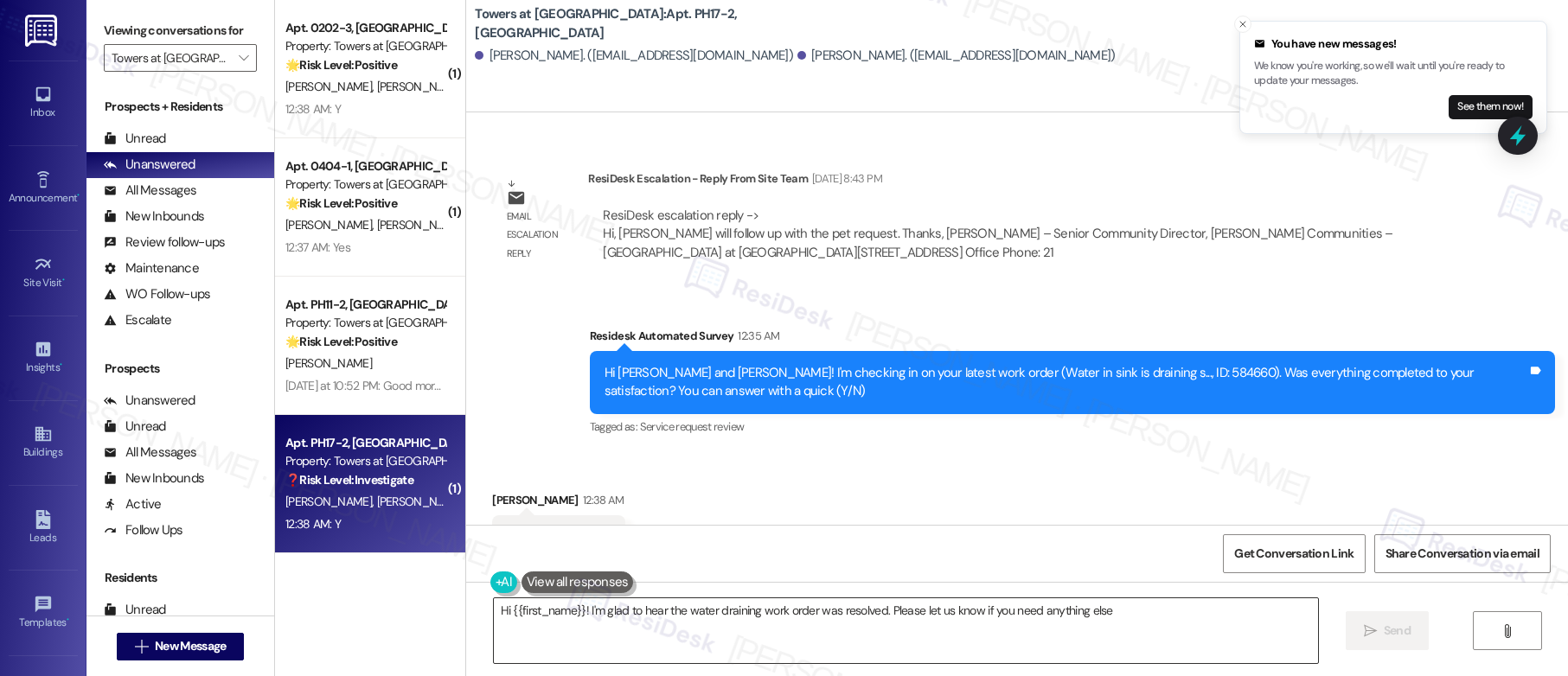 type on "Hi {{first_name}}! I'm glad to hear the water draining work order was resolved. Please let us know if you need anything else!" 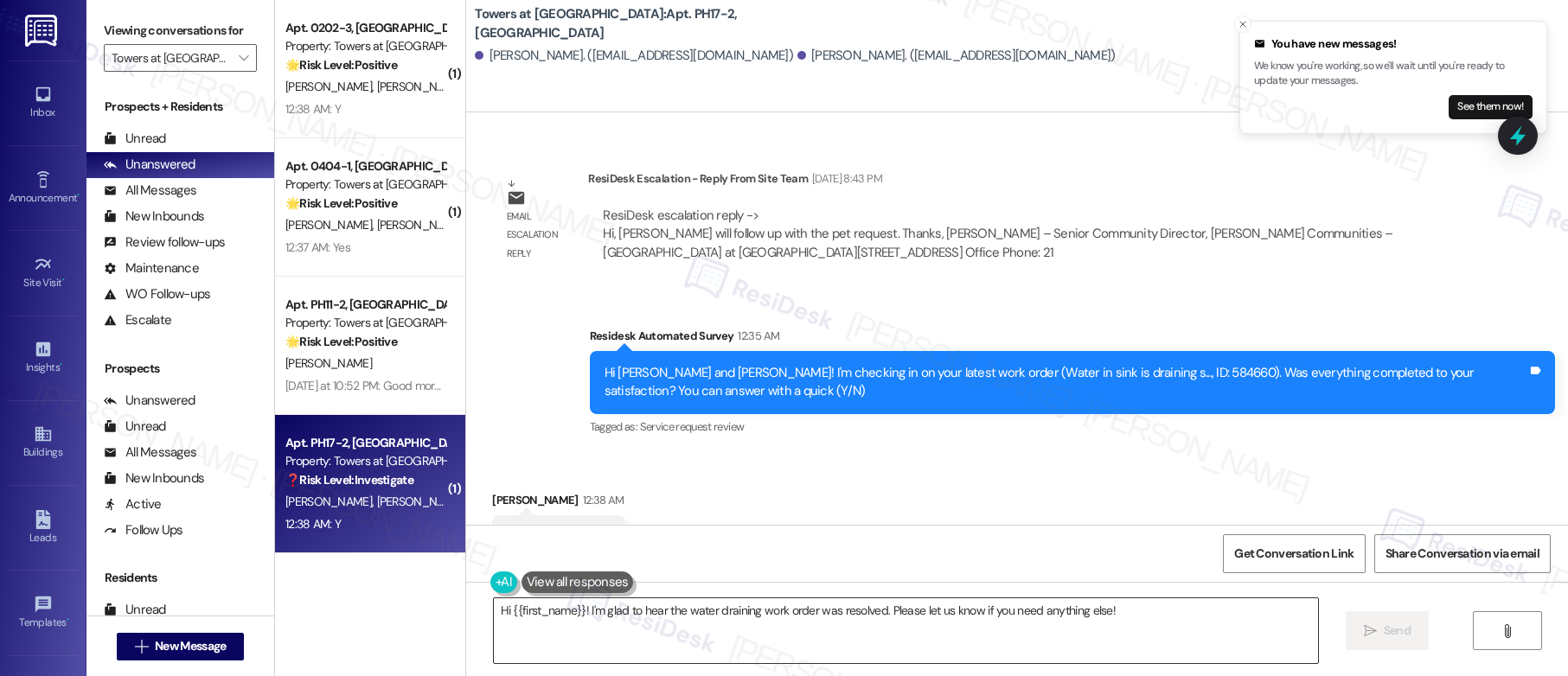 click on "Hi {{first_name}}! I'm glad to hear the water draining work order was resolved. Please let us know if you need anything else!" at bounding box center [906, 630] 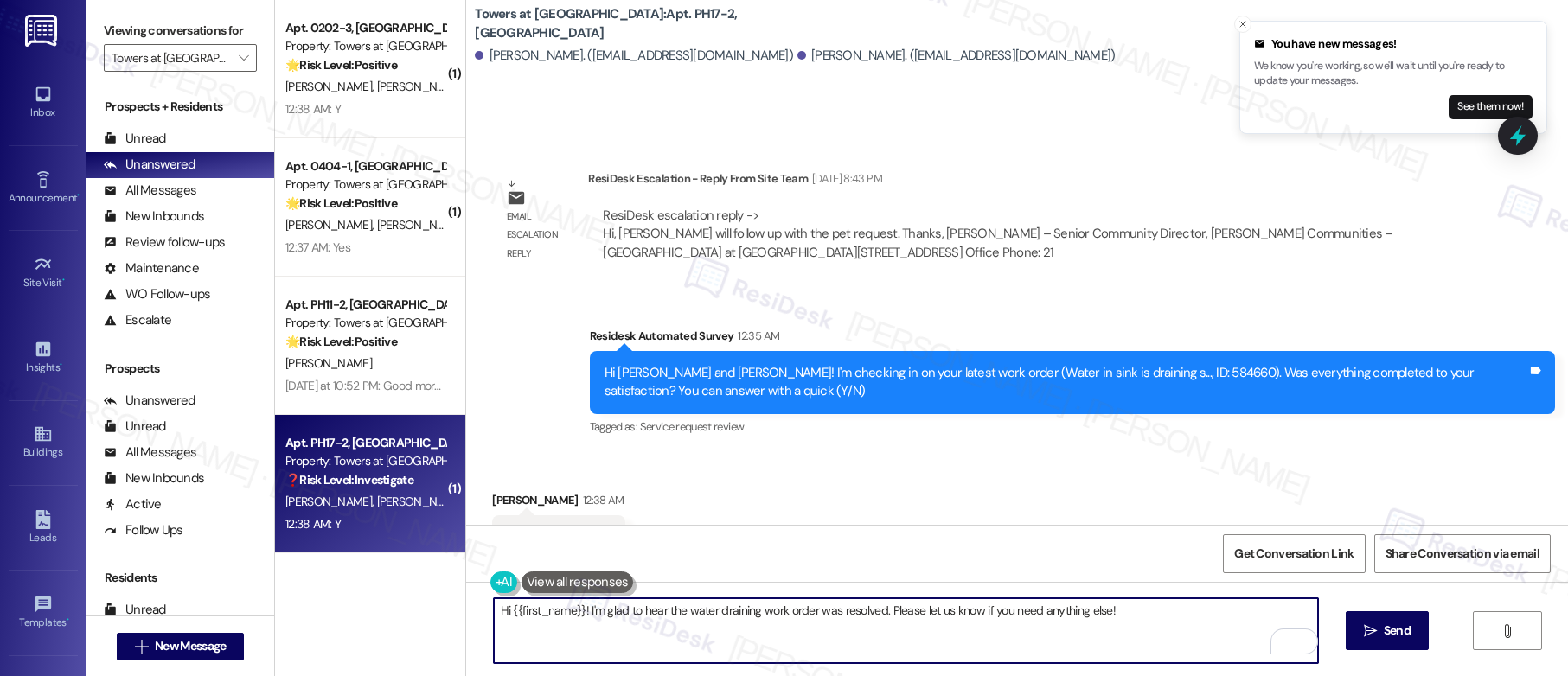 click on "Hi {{first_name}}! I'm glad to hear the water draining work order was resolved. Please let us know if you need anything else!" at bounding box center (906, 630) 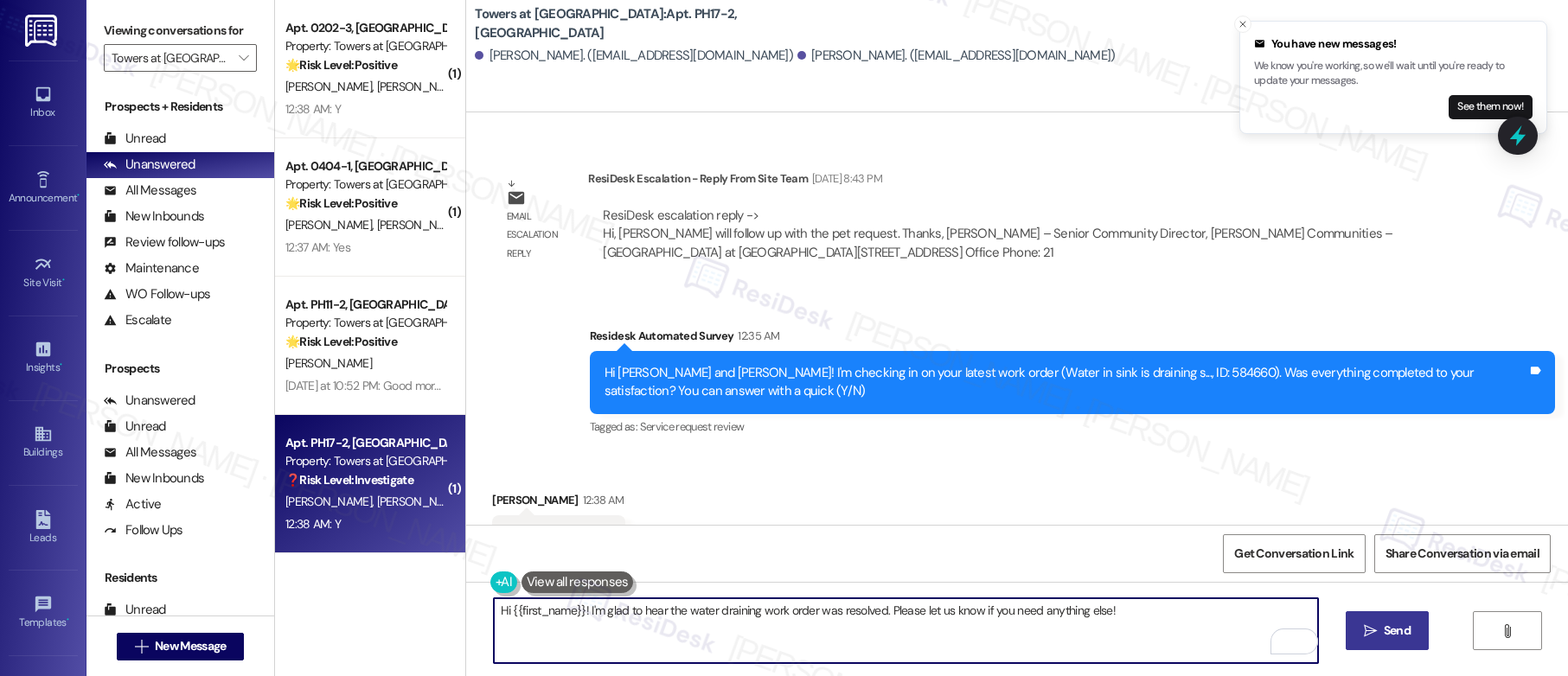 click on " Send" at bounding box center (1387, 630) 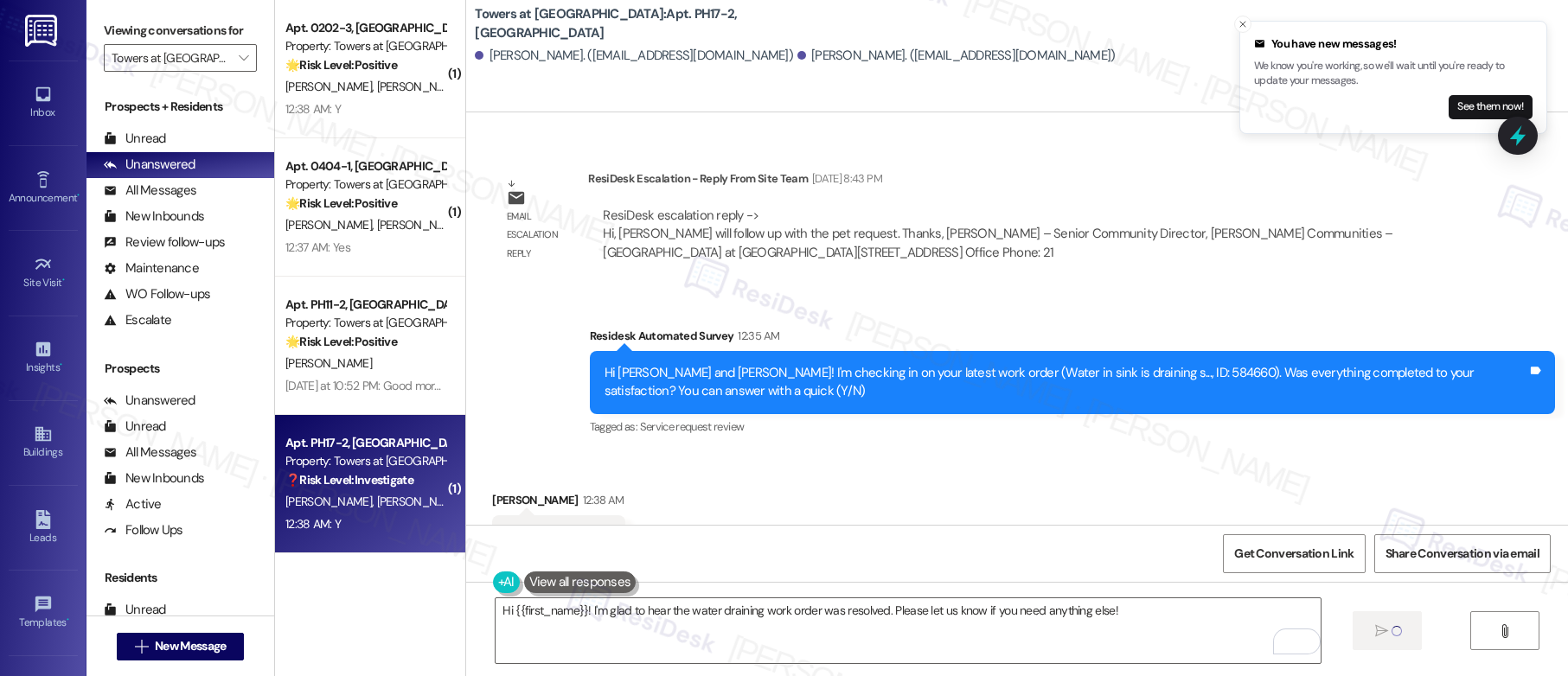 type 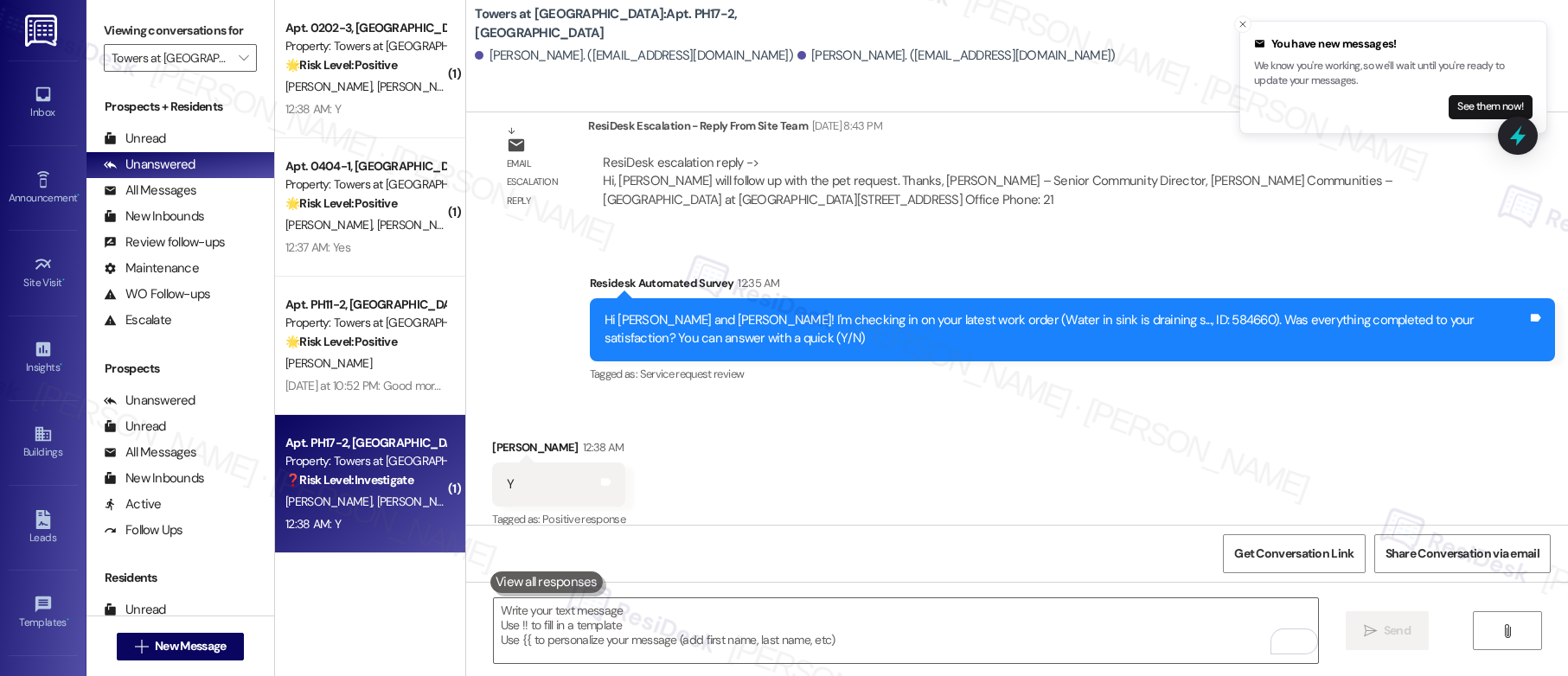scroll, scrollTop: 3331, scrollLeft: 0, axis: vertical 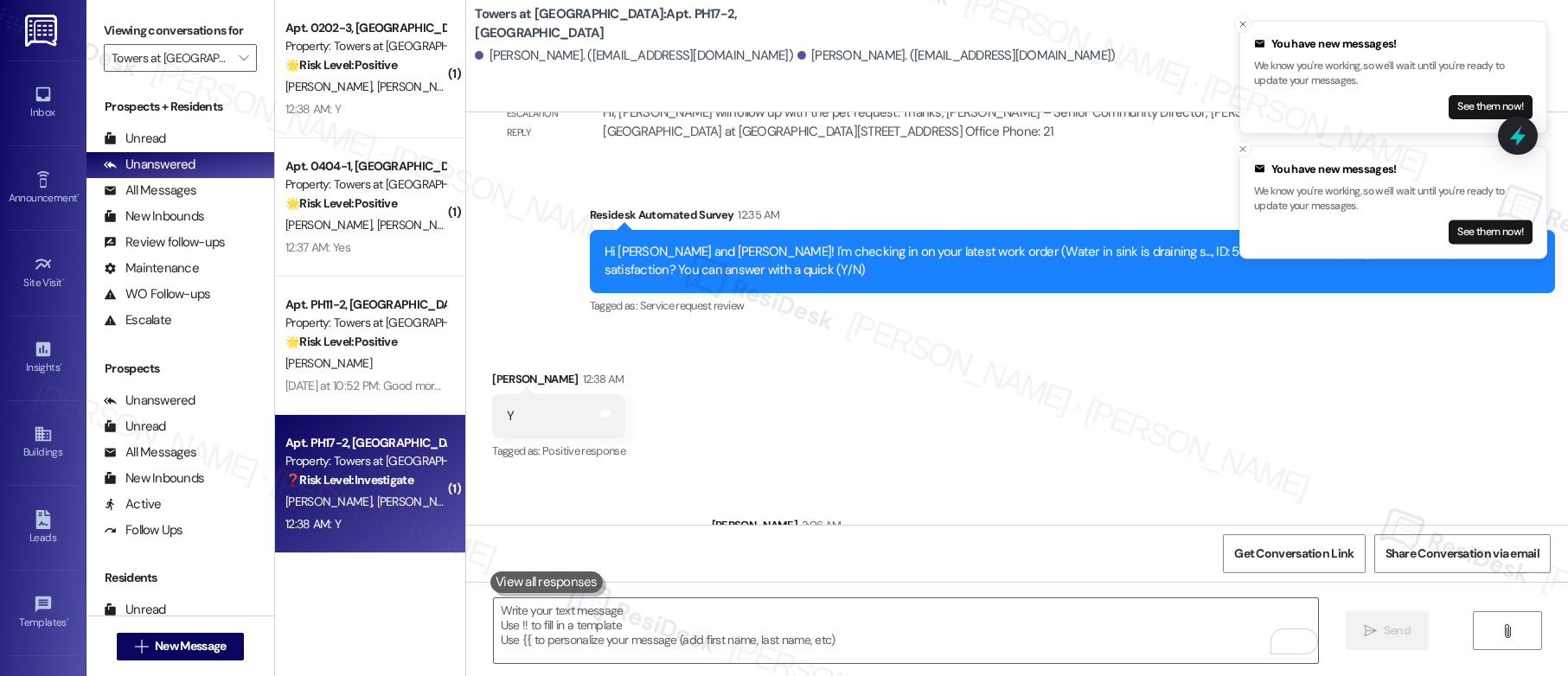 click on "Received via SMS Jamal Clinkscales 12:38 AM Y Tags and notes Tagged as:   Positive response Click to highlight conversations about Positive response" at bounding box center [1017, 404] 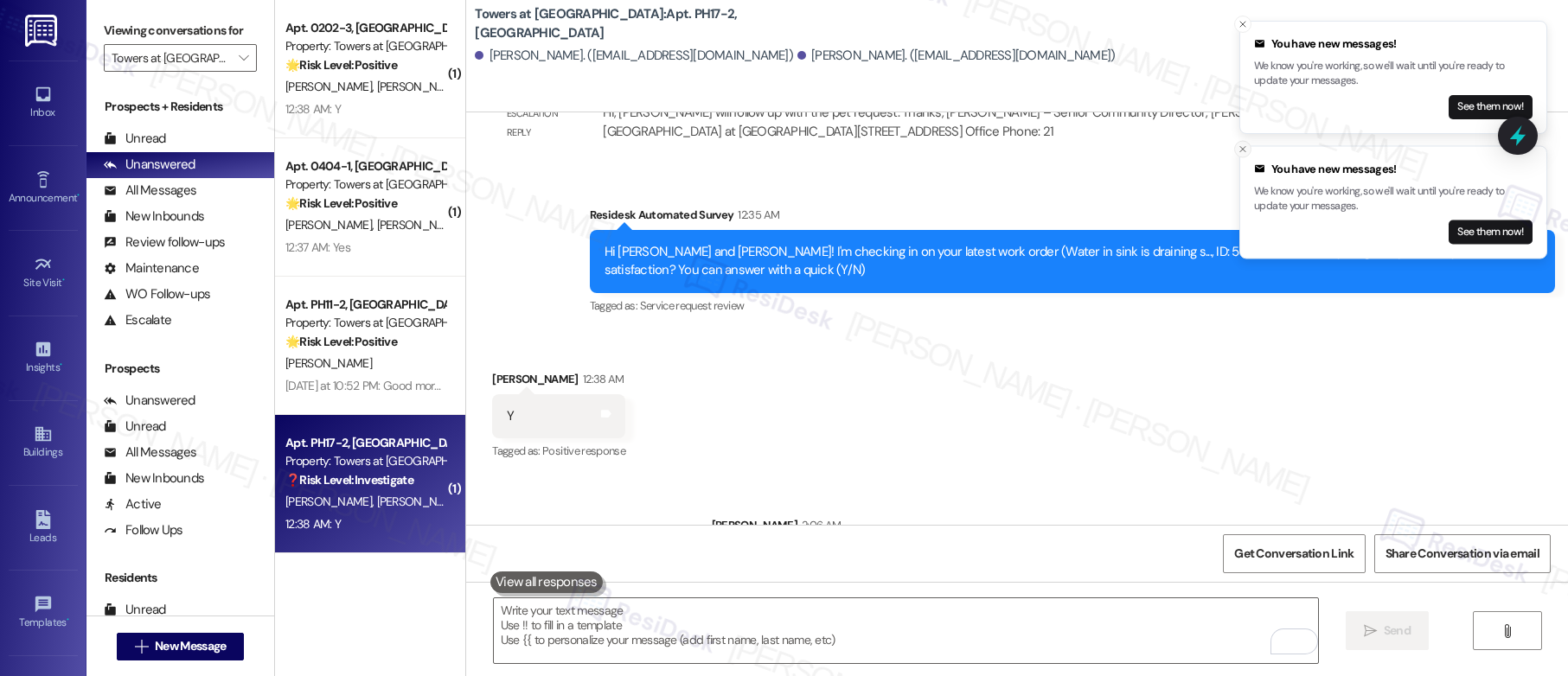 click 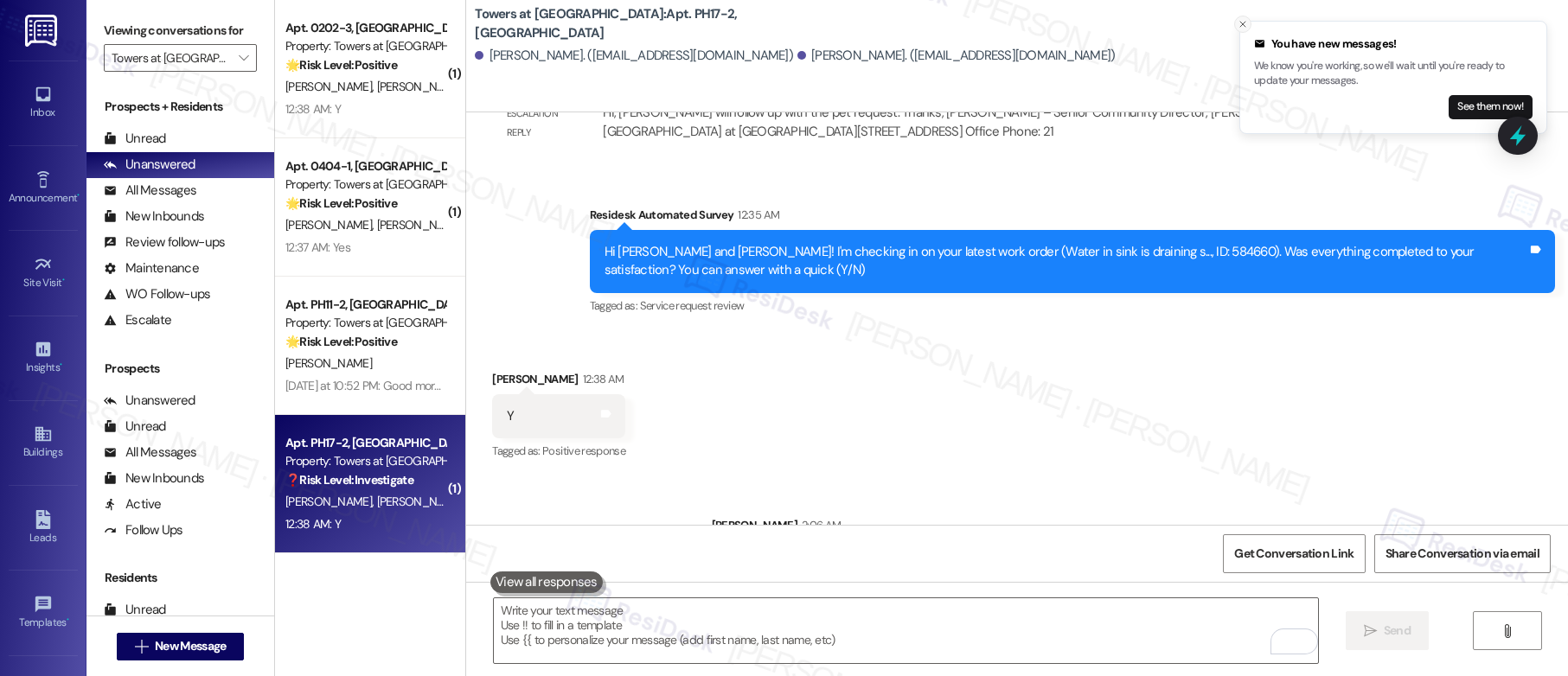 click 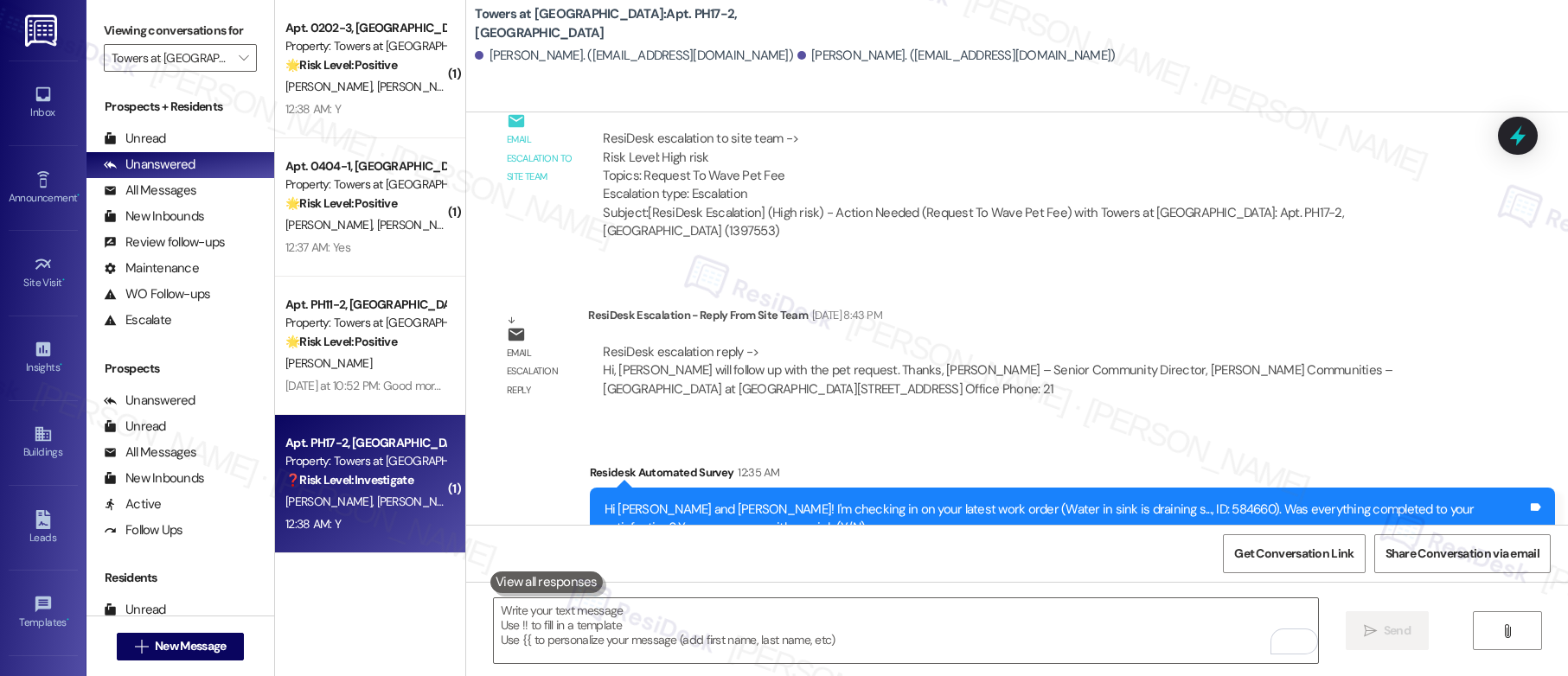 scroll, scrollTop: 3331, scrollLeft: 0, axis: vertical 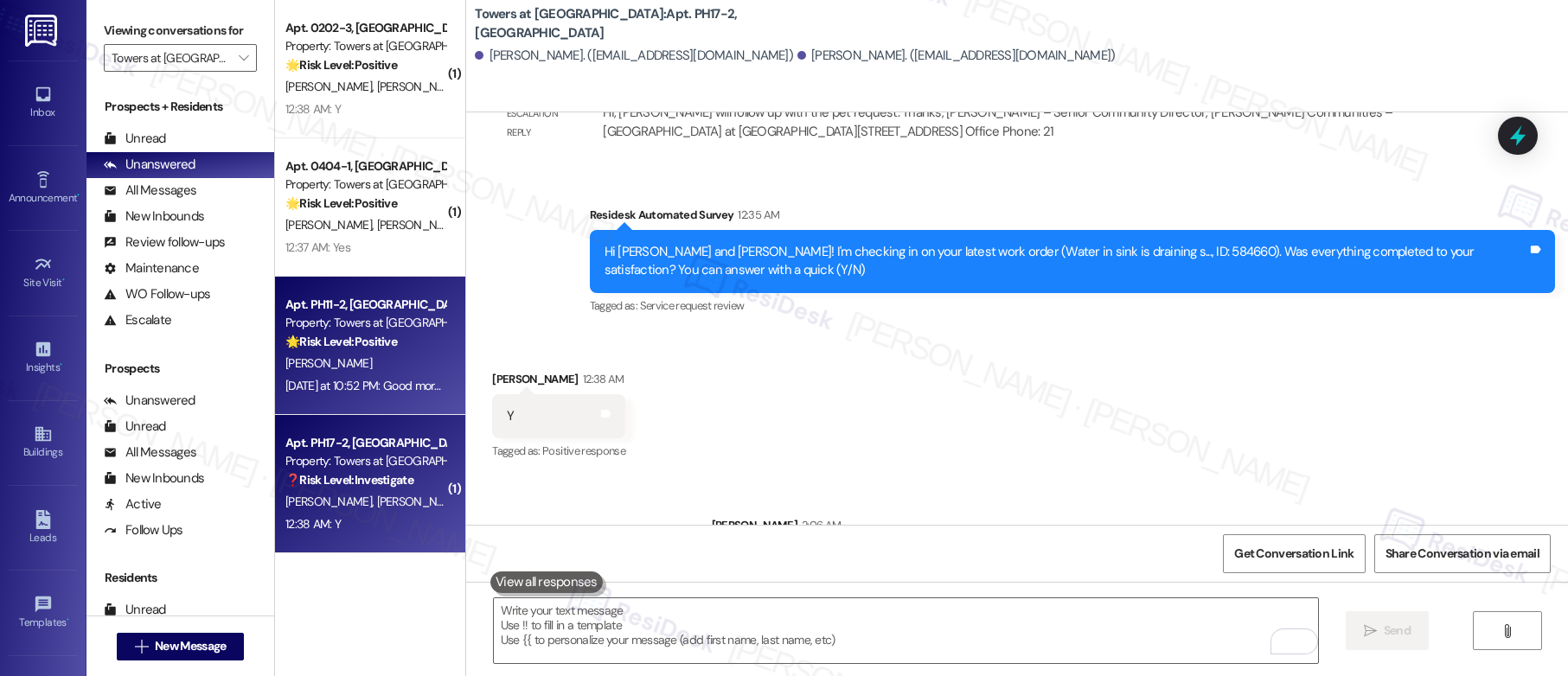 click on "🌟  Risk Level:  Positive" at bounding box center (341, 341) 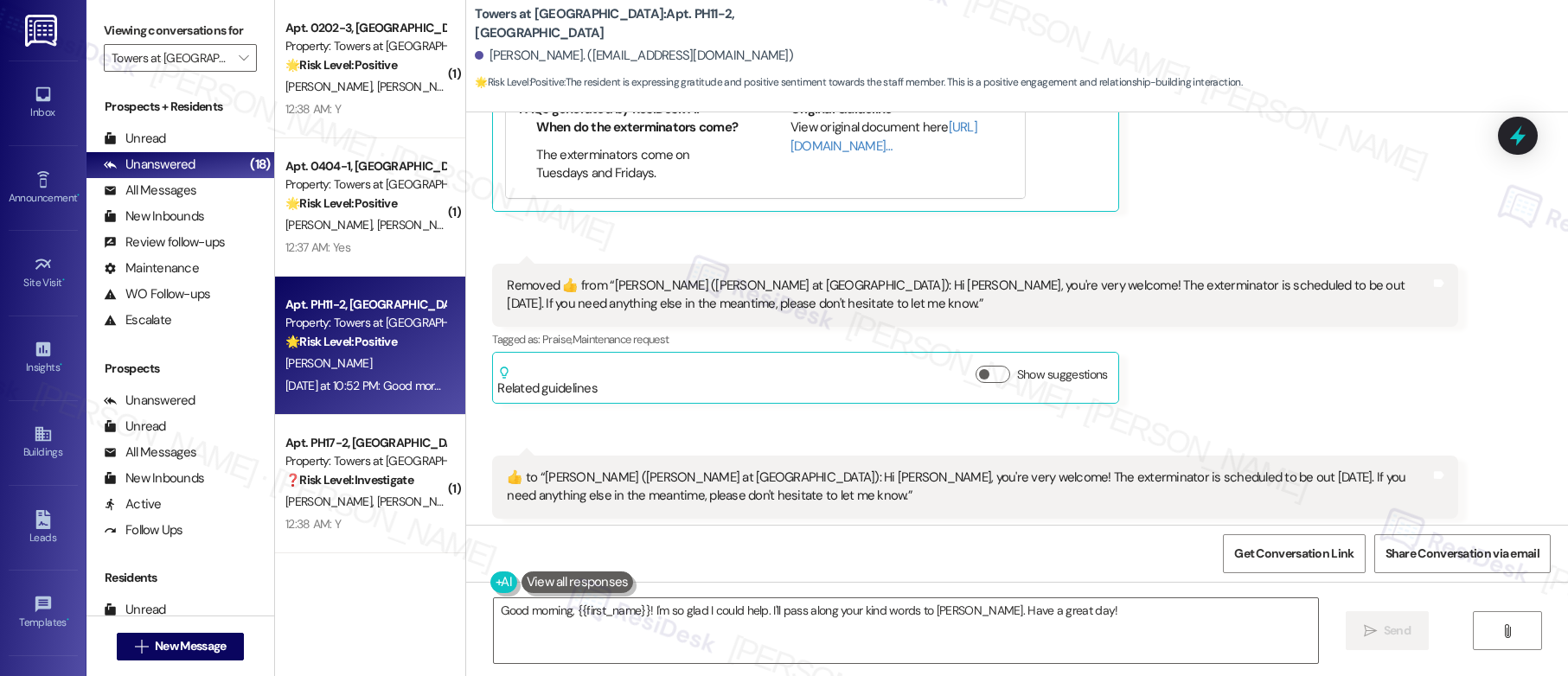 scroll, scrollTop: 15099, scrollLeft: 0, axis: vertical 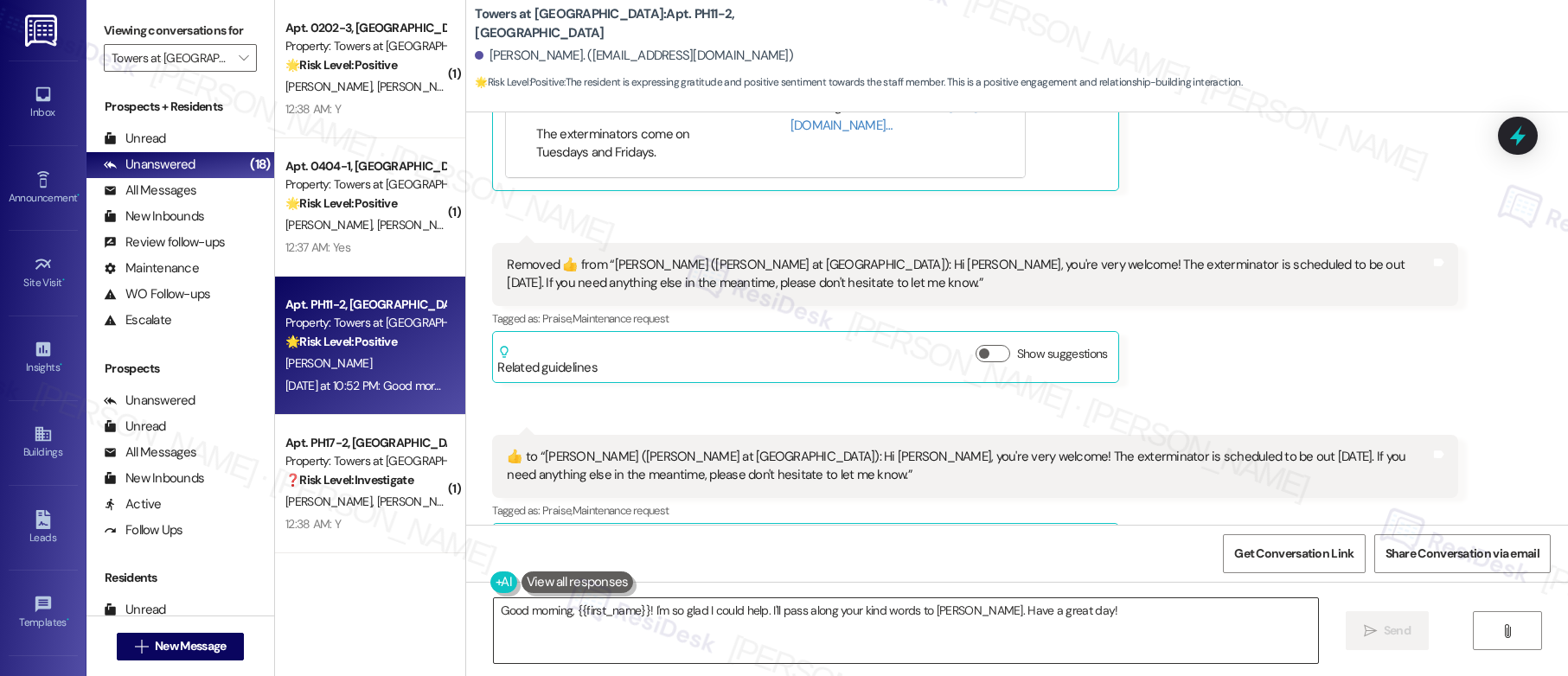 click on "Good morning, {{first_name}}! I'm so glad I could help. I'll pass along your kind words to Emily. Have a great day!" at bounding box center [906, 630] 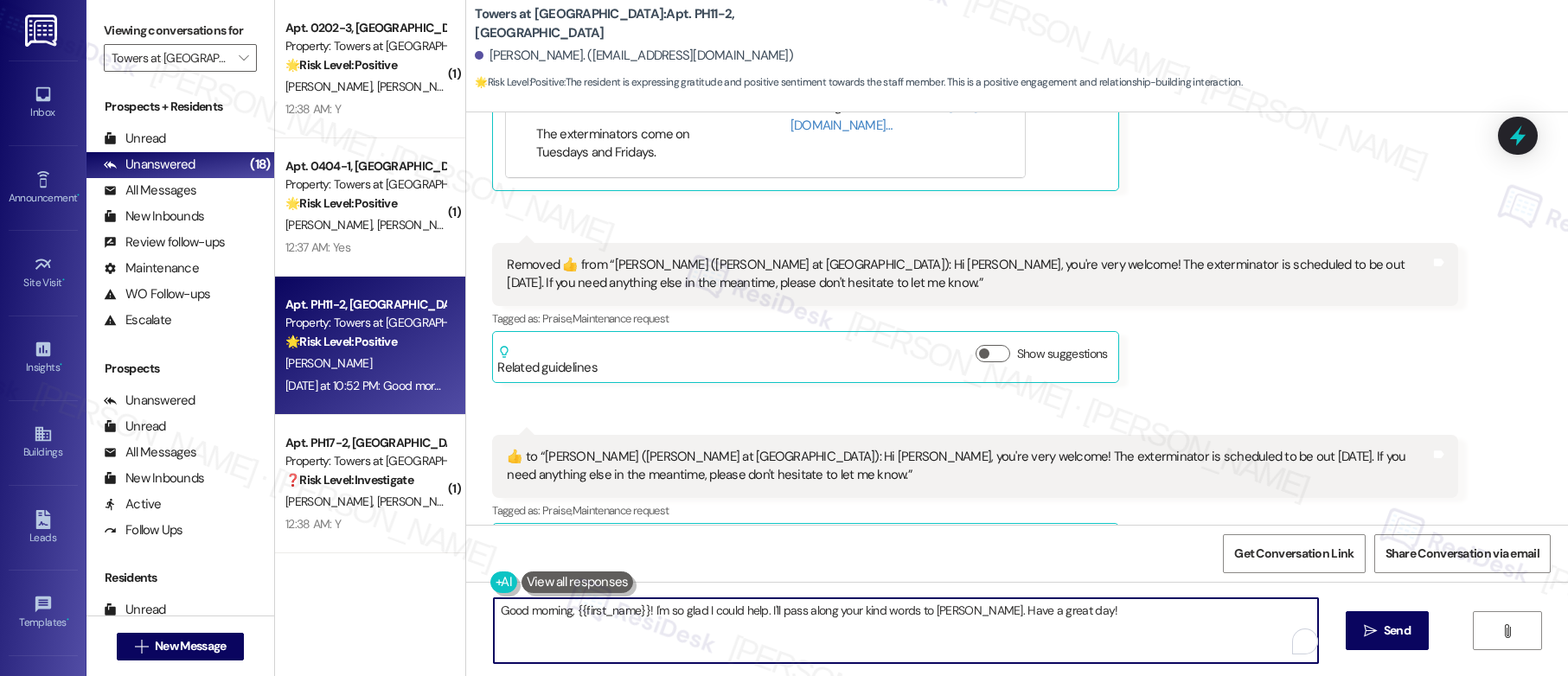 click on "Good morning, {{first_name}}! I'm so glad I could help. I'll pass along your kind words to Emily. Have a great day!" at bounding box center (906, 630) 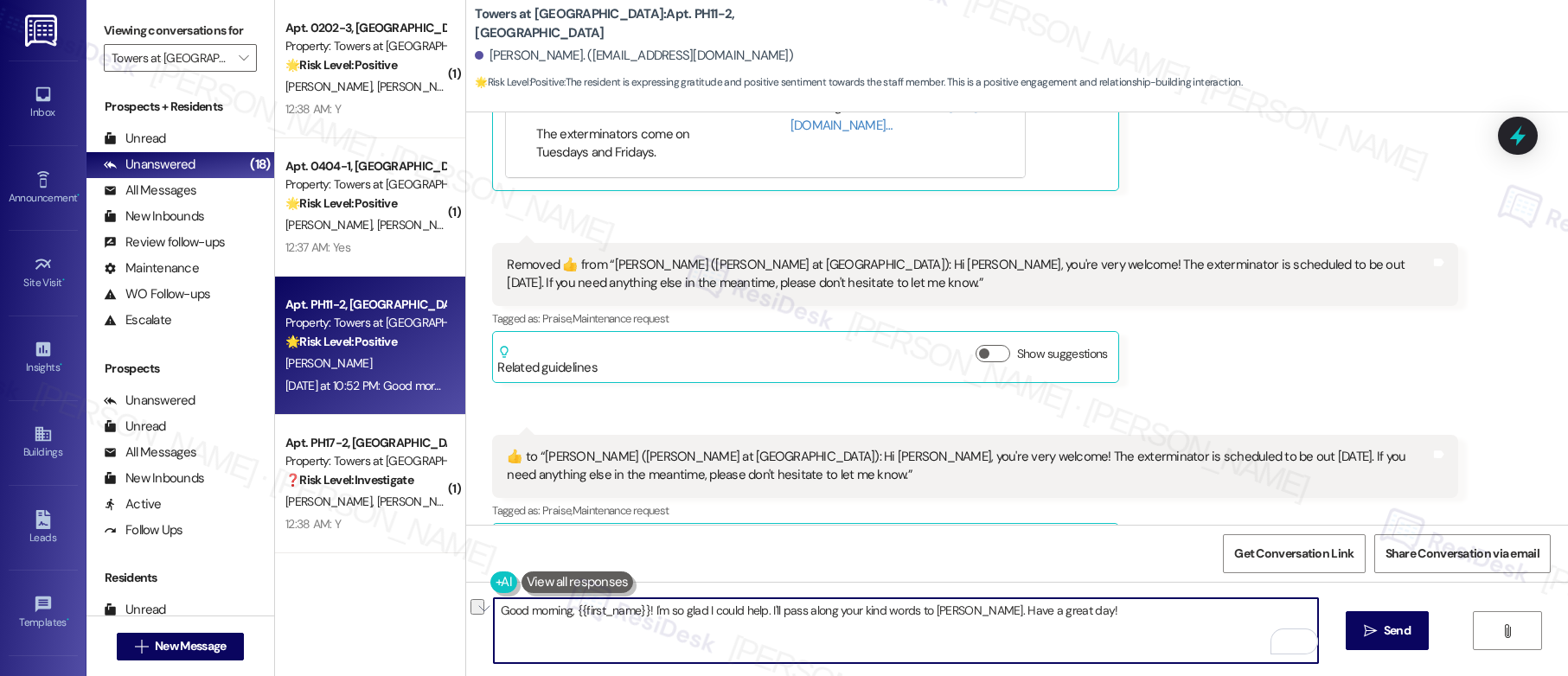 click on "Good morning 🌞, ok great, thanks Em, you're the best, I really wish I could personally thank you 😏" at bounding box center [775, 647] 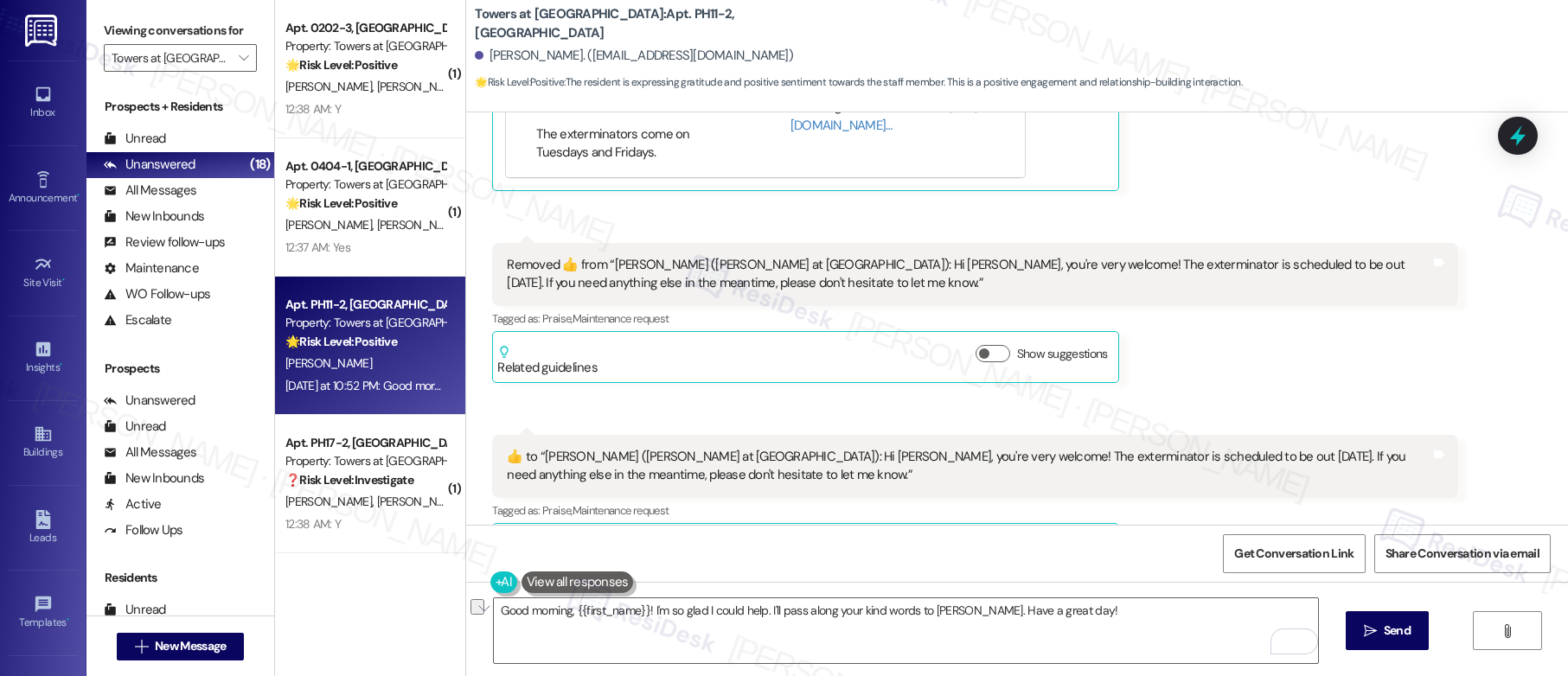 click on "Good morning 🌞, ok great, thanks Em, you're the best, I really wish I could personally thank you 😏" at bounding box center (775, 647) 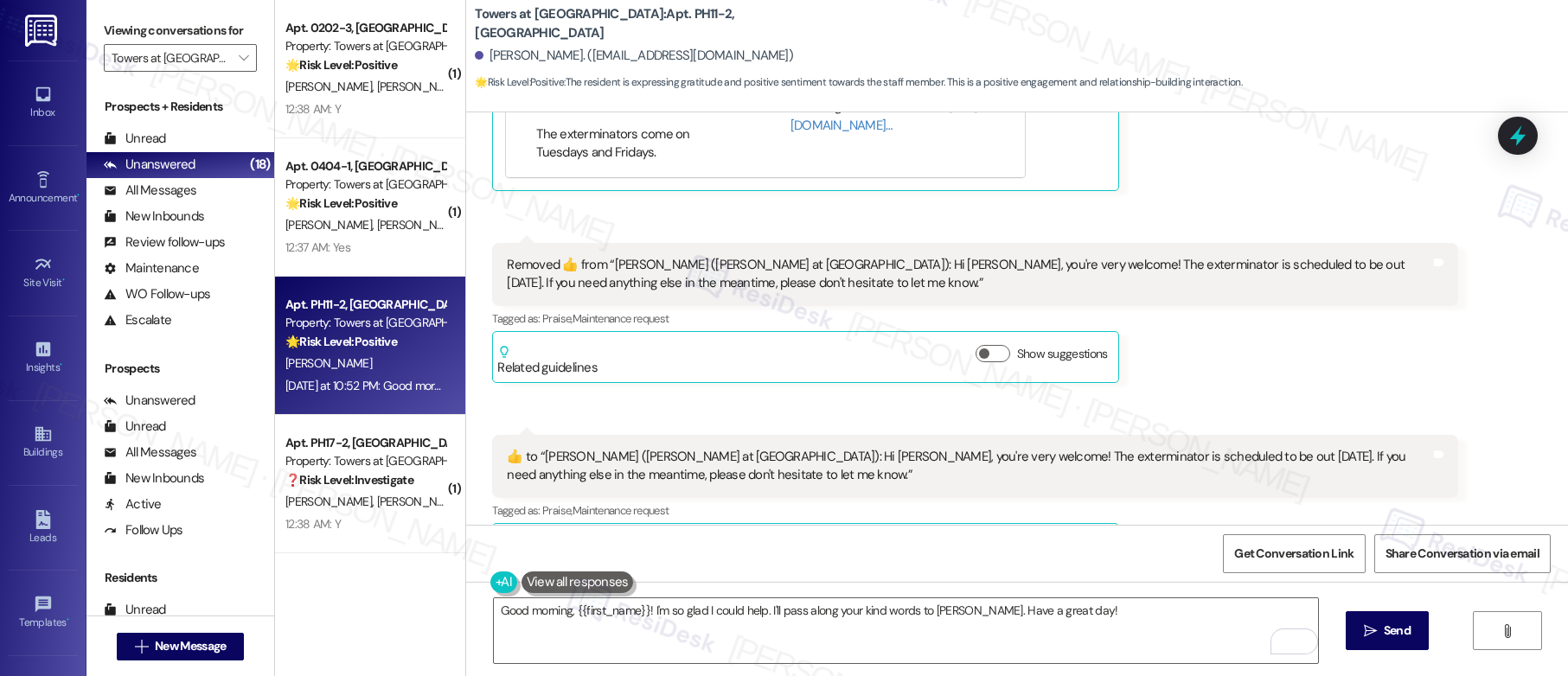 click on "Good morning 🌞, ok great, thanks Em, you're the best, I really wish I could personally thank you 😏" at bounding box center [775, 647] 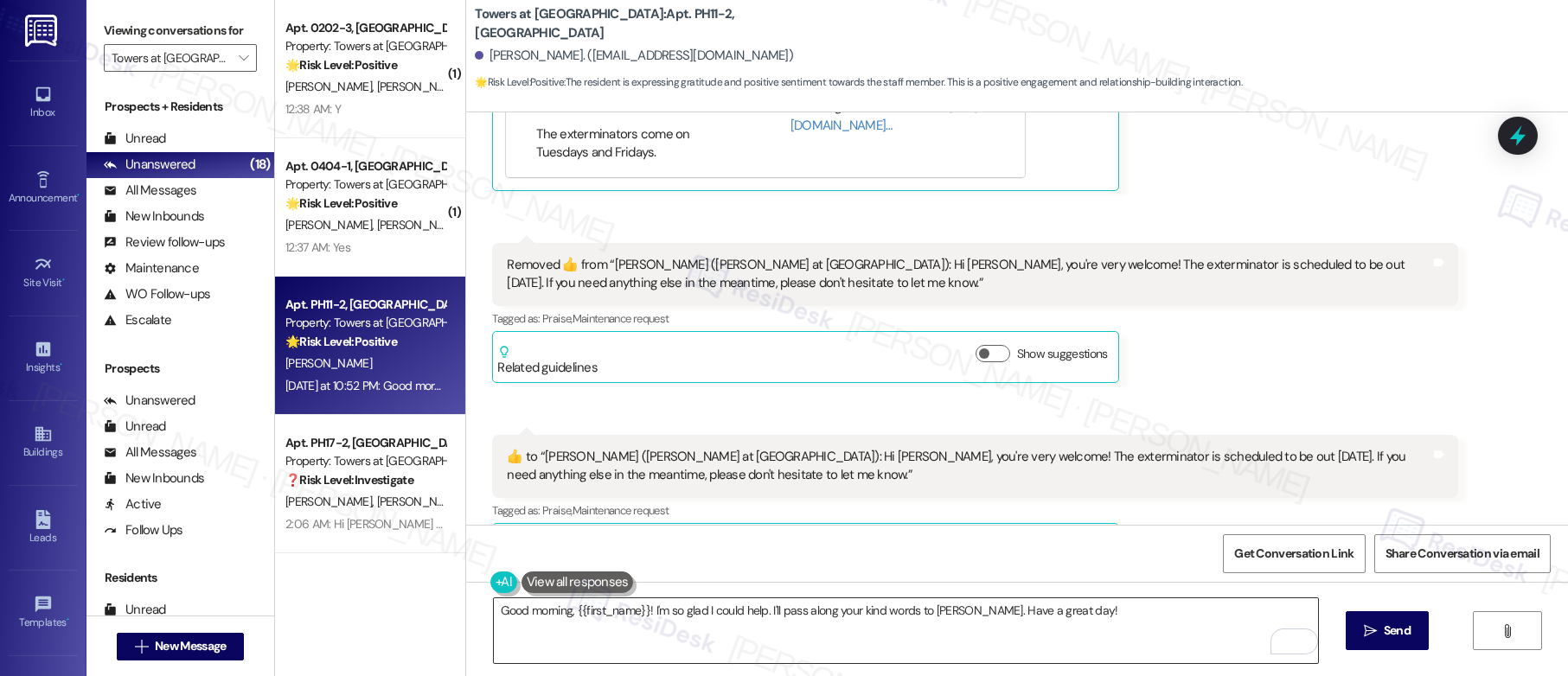 click on "Good morning, {{first_name}}! I'm so glad I could help. I'll pass along your kind words to Emily. Have a great day!" at bounding box center [906, 630] 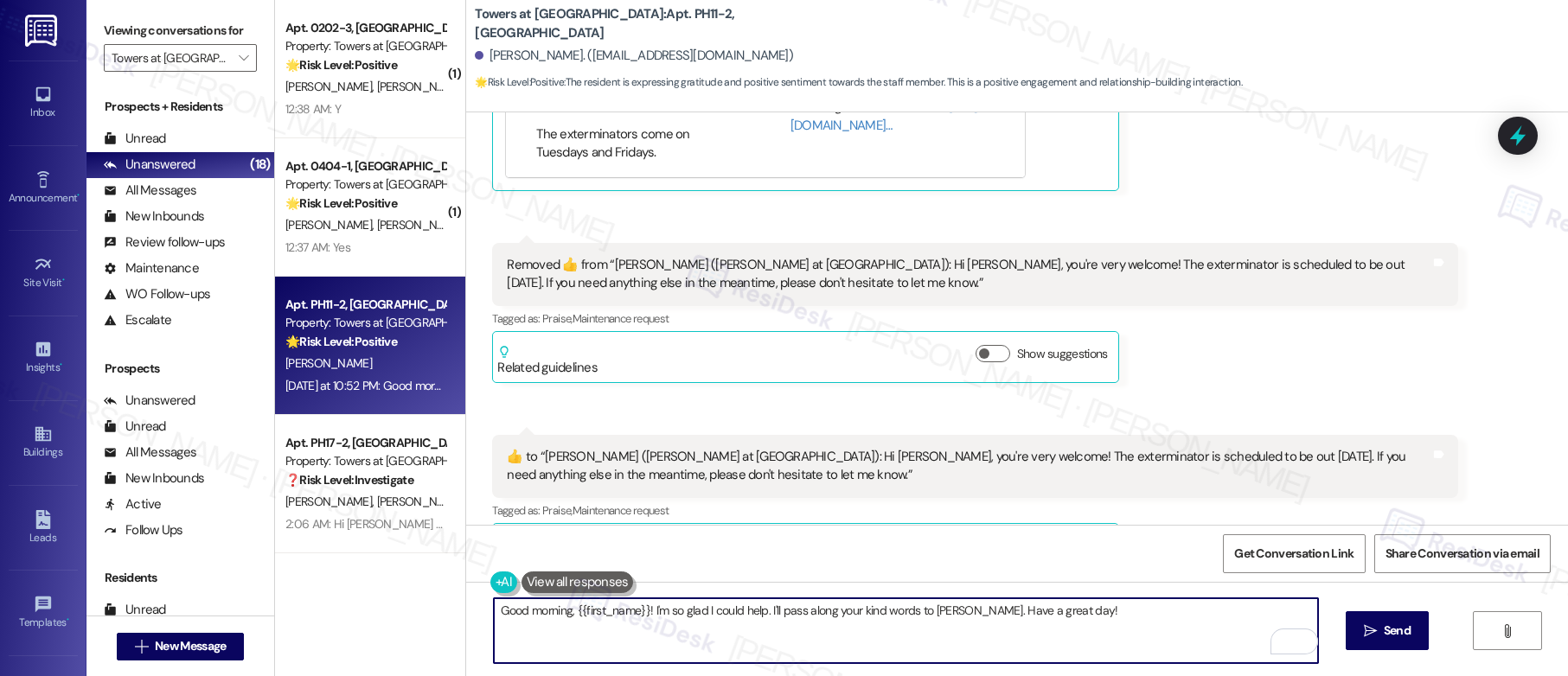 click on "Good morning, {{first_name}}! I'm so glad I could help. I'll pass along your kind words to Emily. Have a great day!" at bounding box center [906, 630] 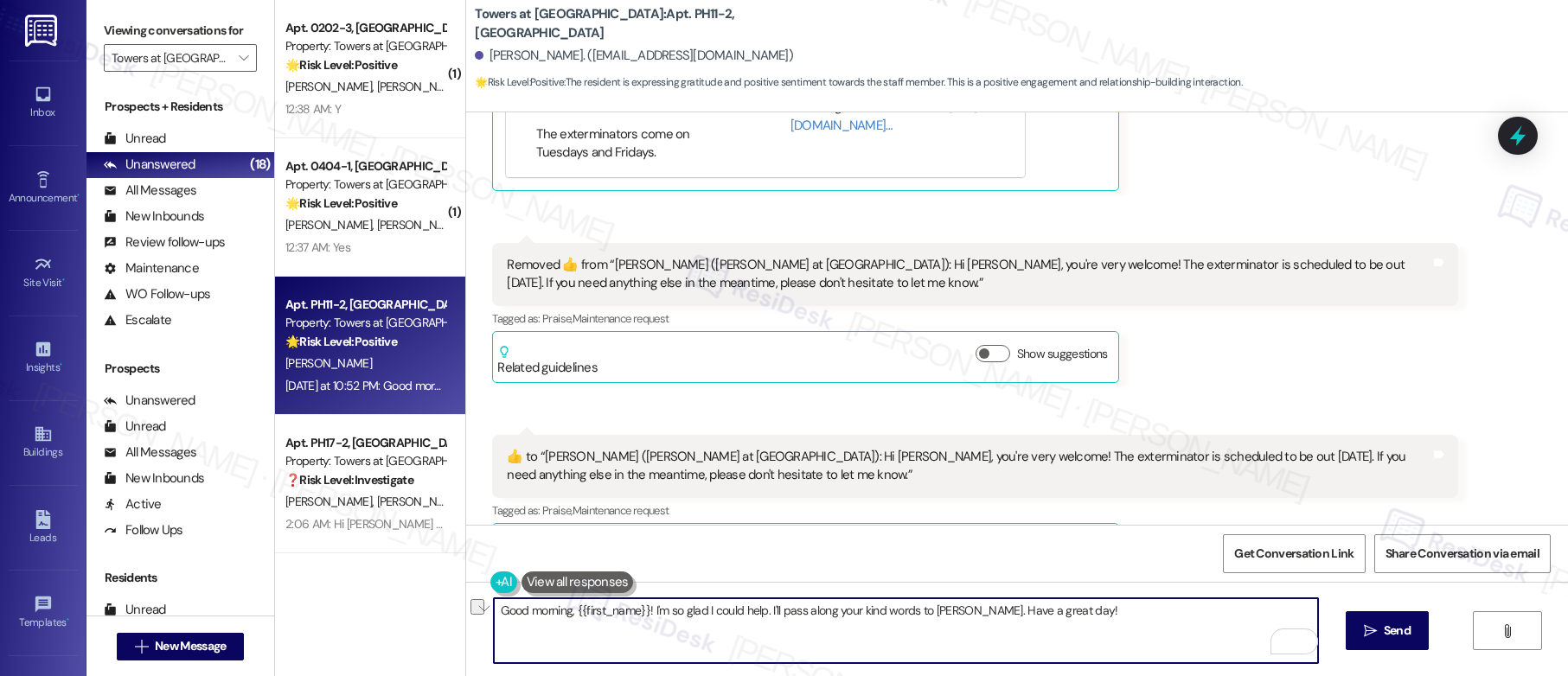 paste on "! 😊 You're very kind—thank you! I'm just glad I could help." 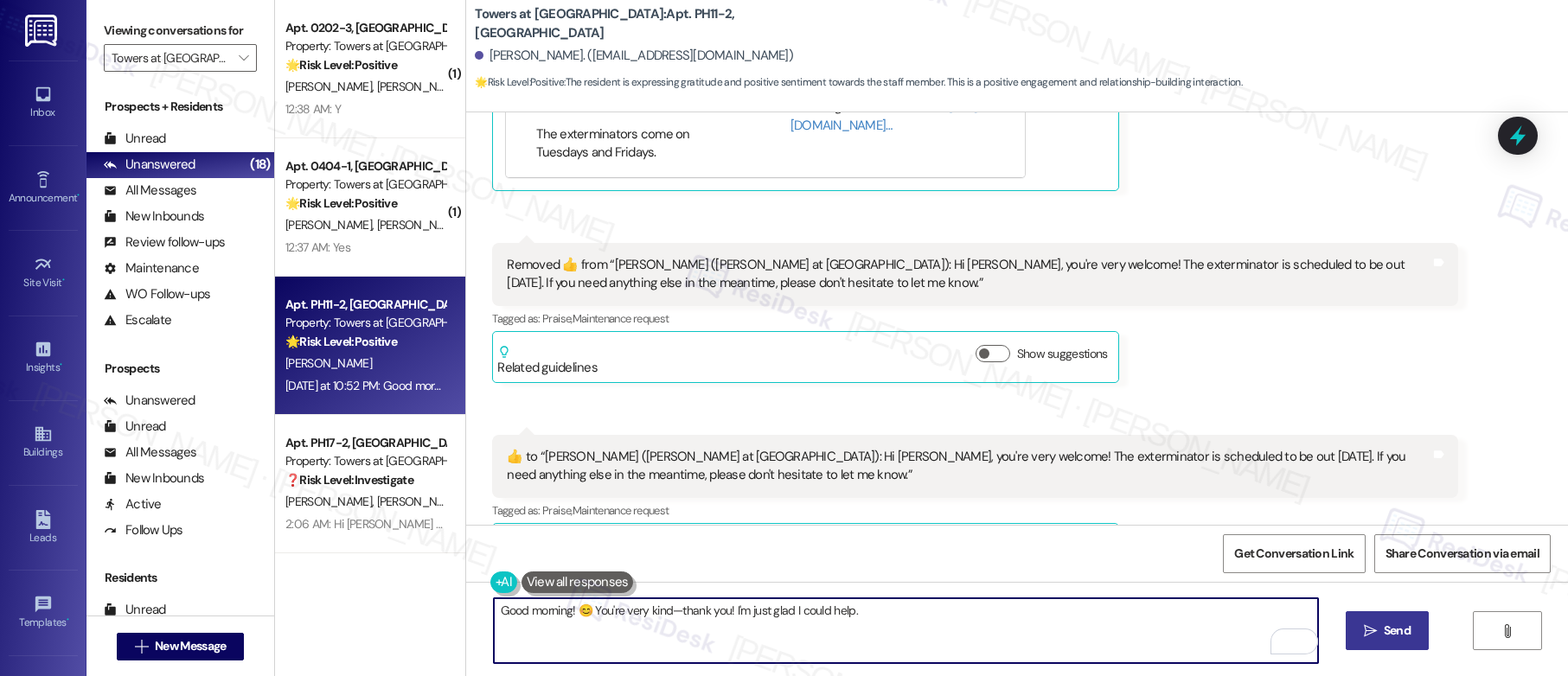 type on "Good morning! 😊 You're very kind—thank you! I'm just glad I could help." 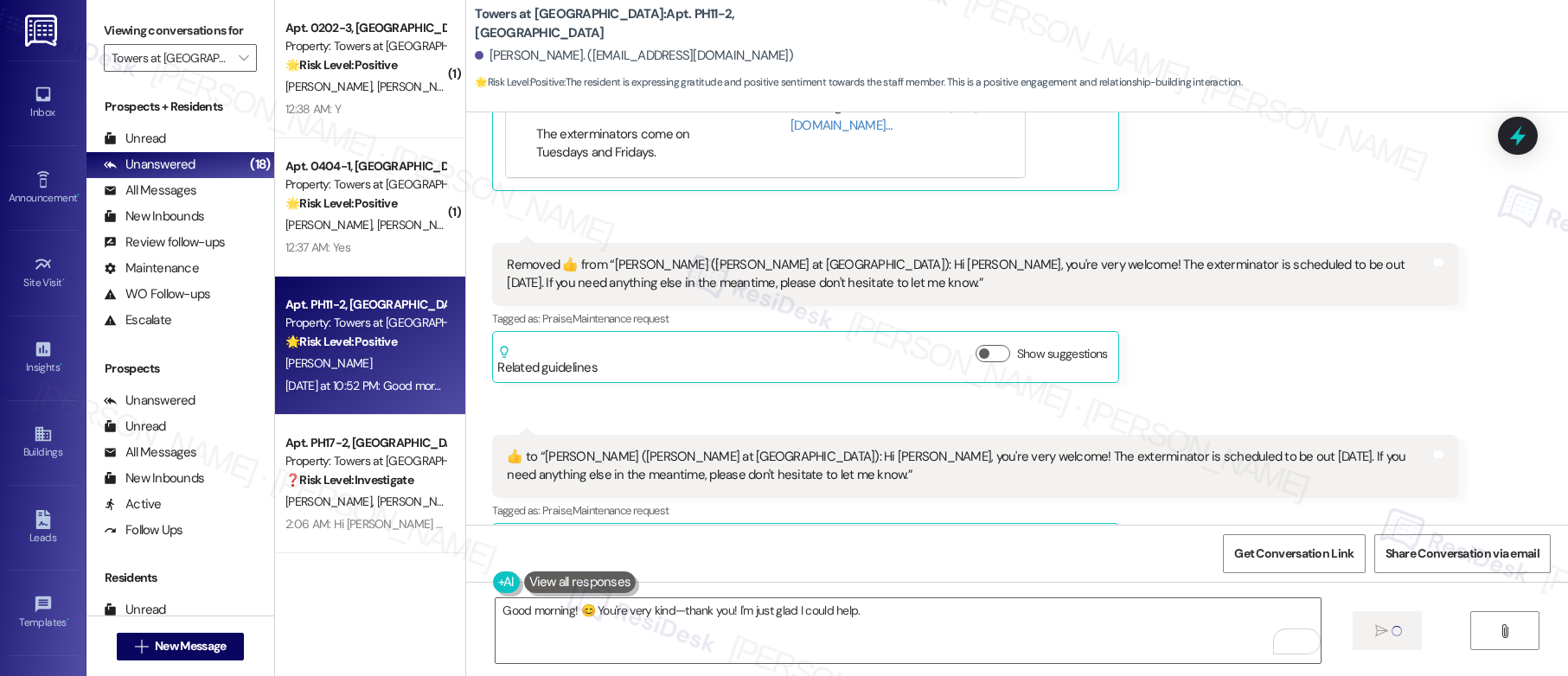 type 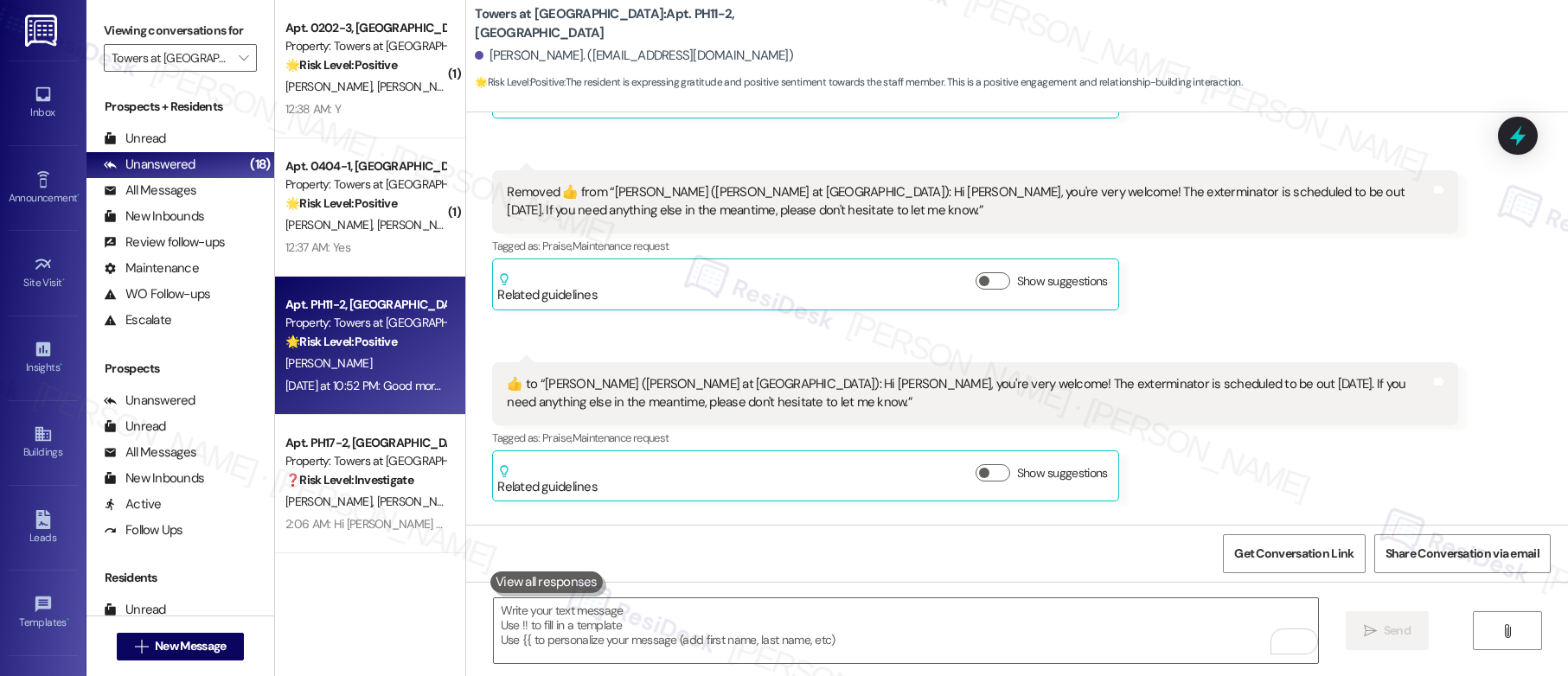 scroll, scrollTop: 15220, scrollLeft: 0, axis: vertical 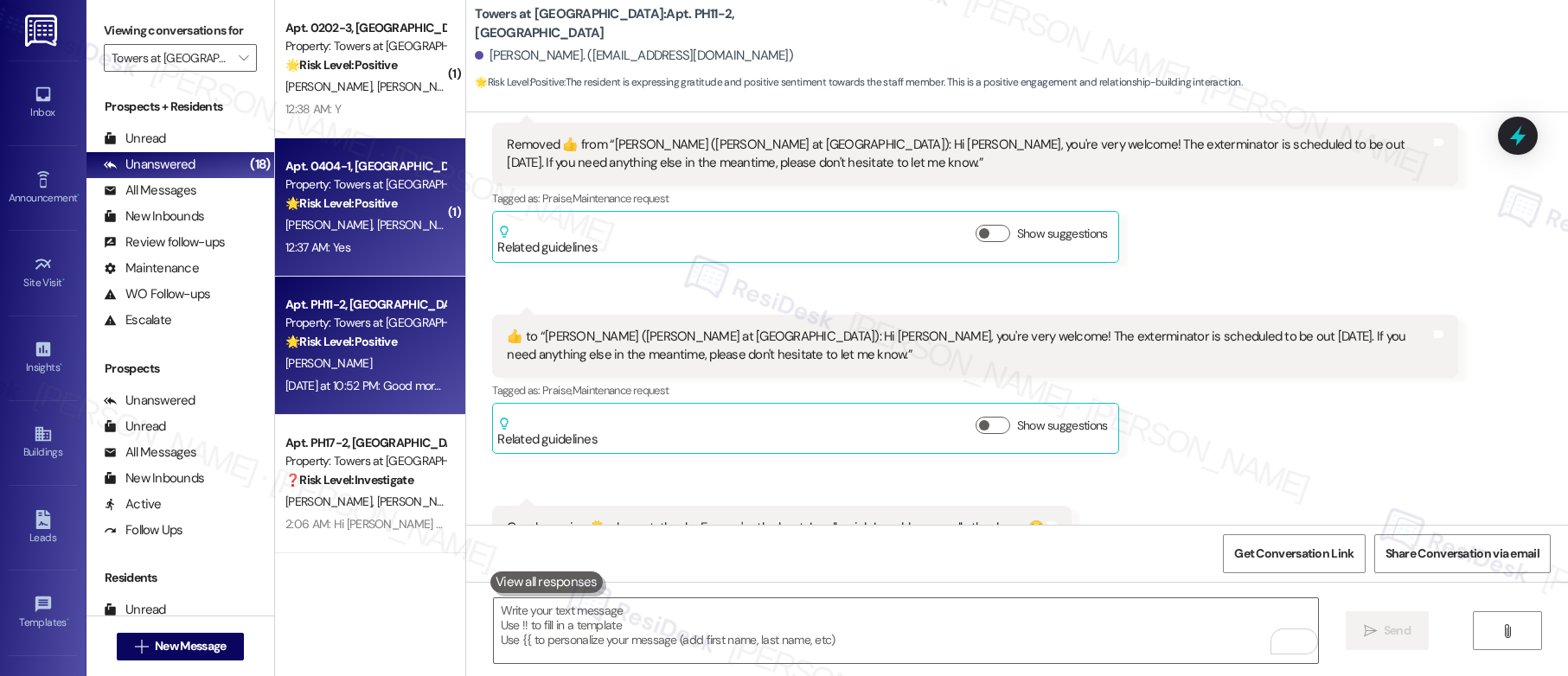 click on "🌟  Risk Level:  Positive" at bounding box center [341, 203] 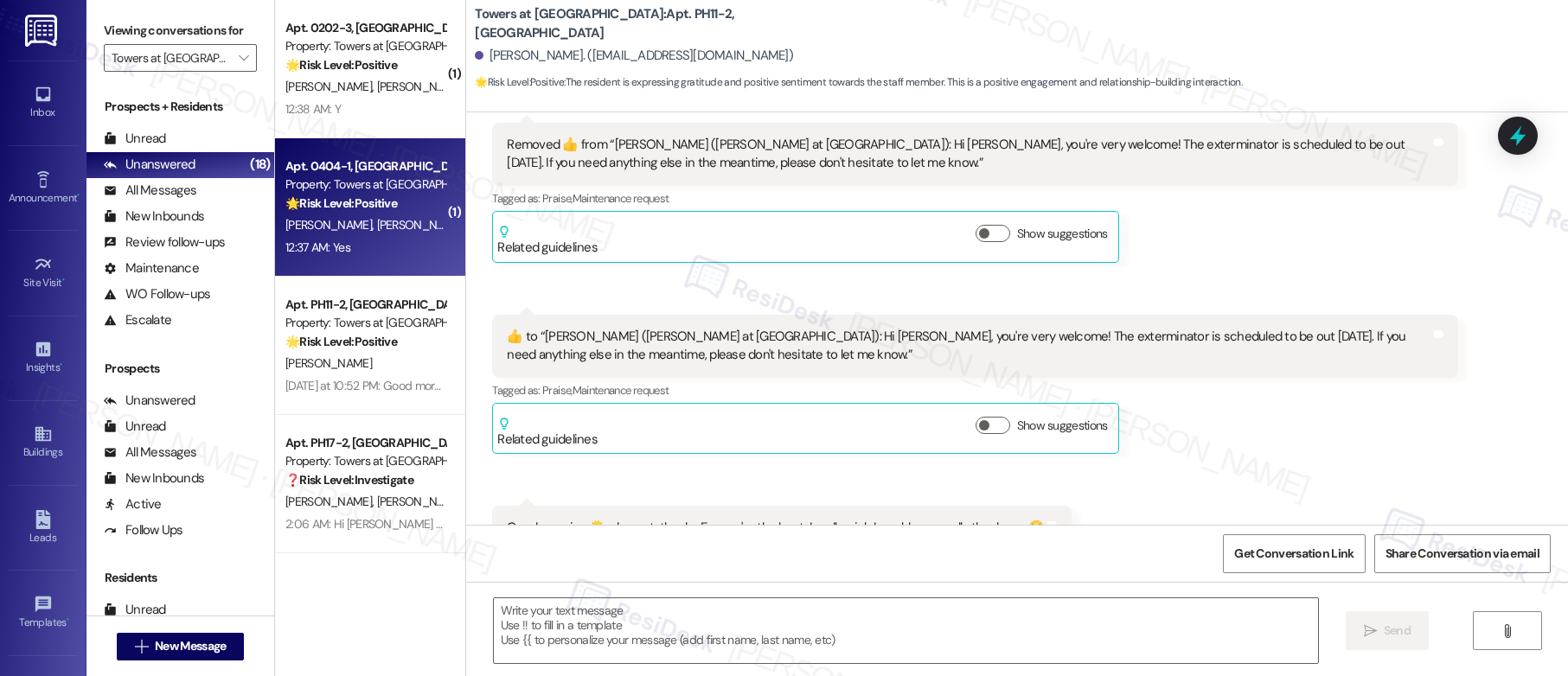 type on "Fetching suggested responses. Please feel free to read through the conversation in the meantime." 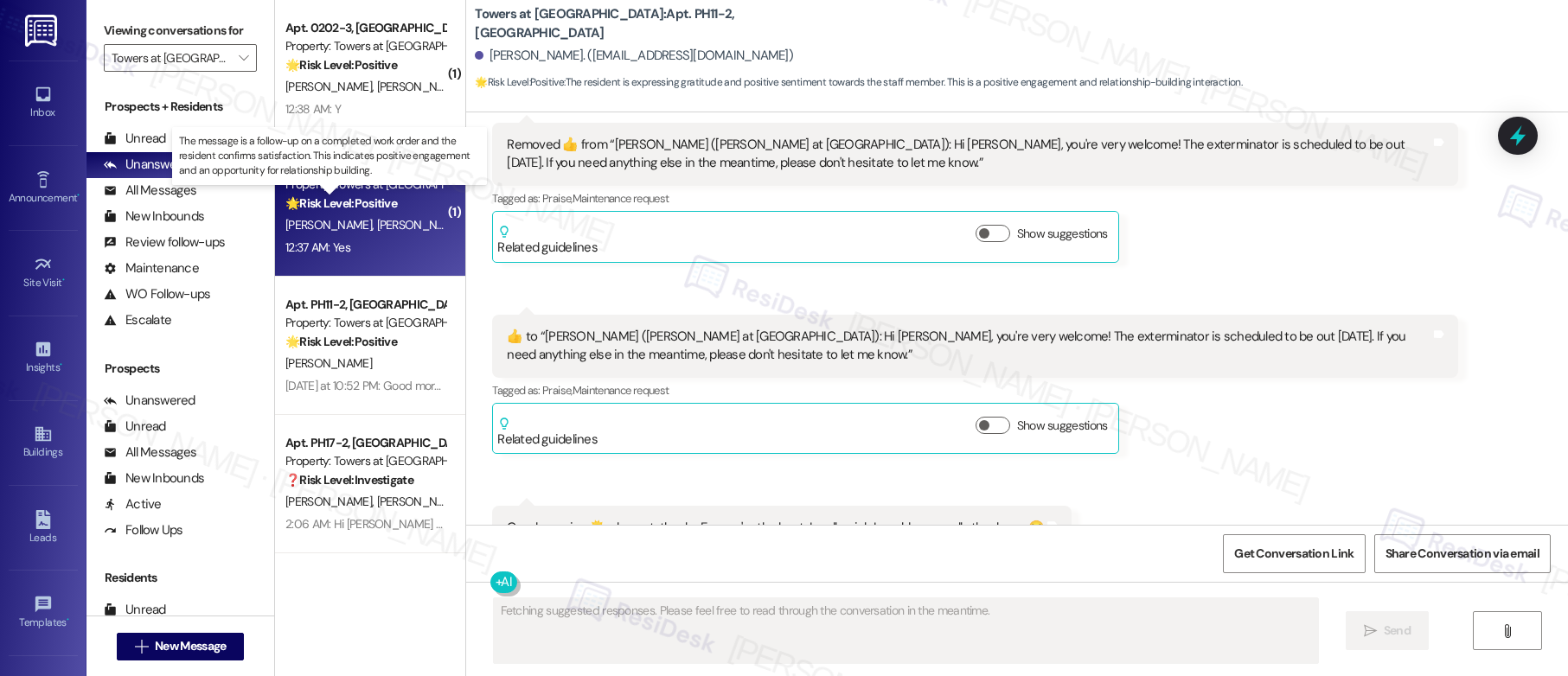 click on "🌟  Risk Level:  Positive" at bounding box center [341, 203] 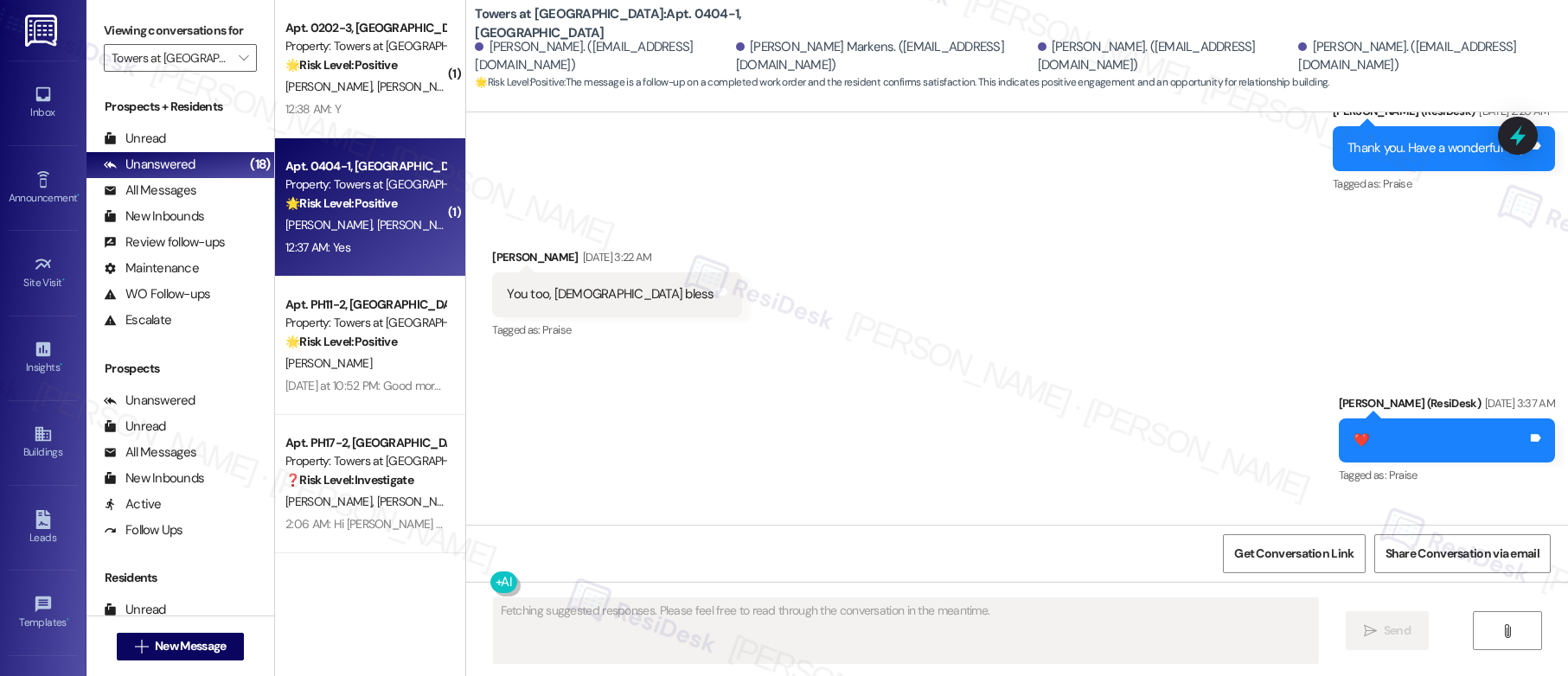 scroll, scrollTop: 5446, scrollLeft: 0, axis: vertical 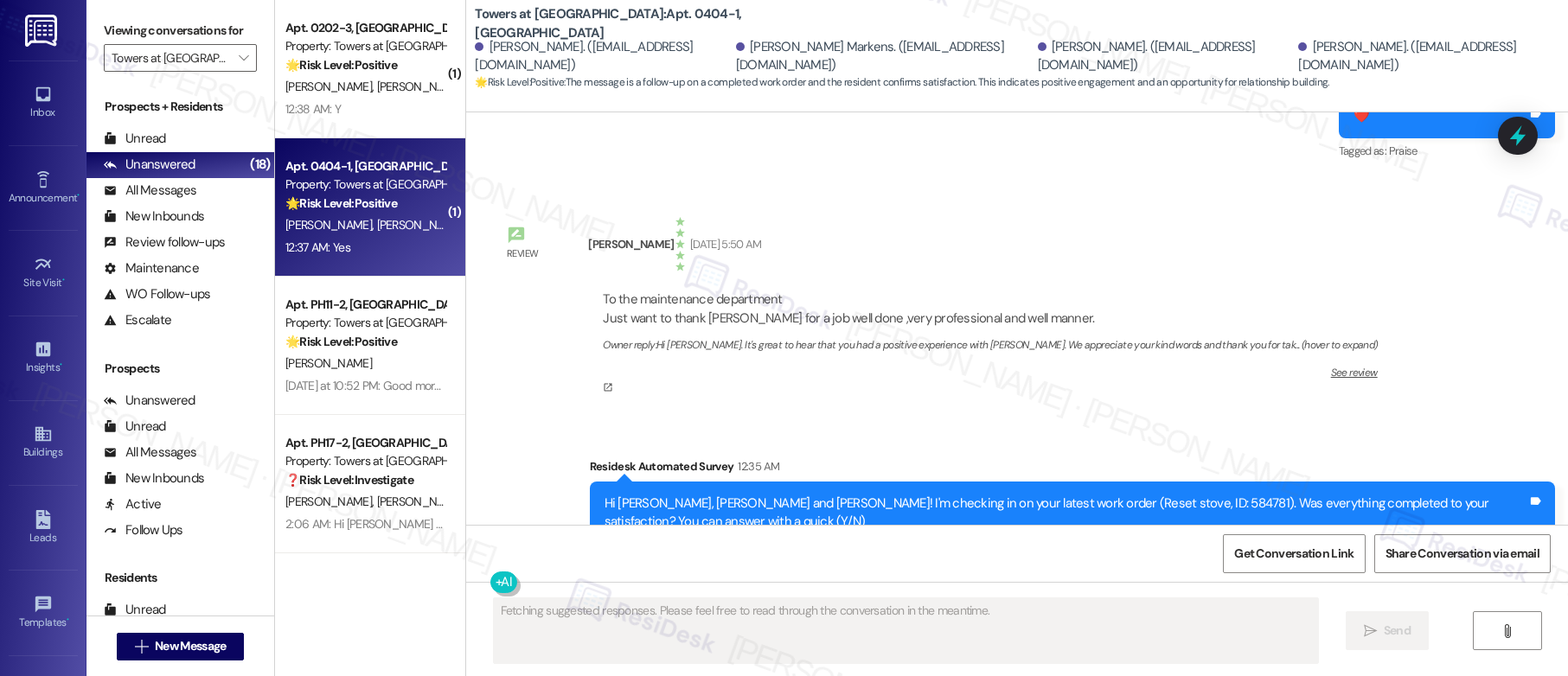 click on "Received via SMS Venante Joachim 12:37 AM Yes Tags and notes Tagged as:   Positive response Click to highlight conversations about Positive response" at bounding box center [1017, 655] 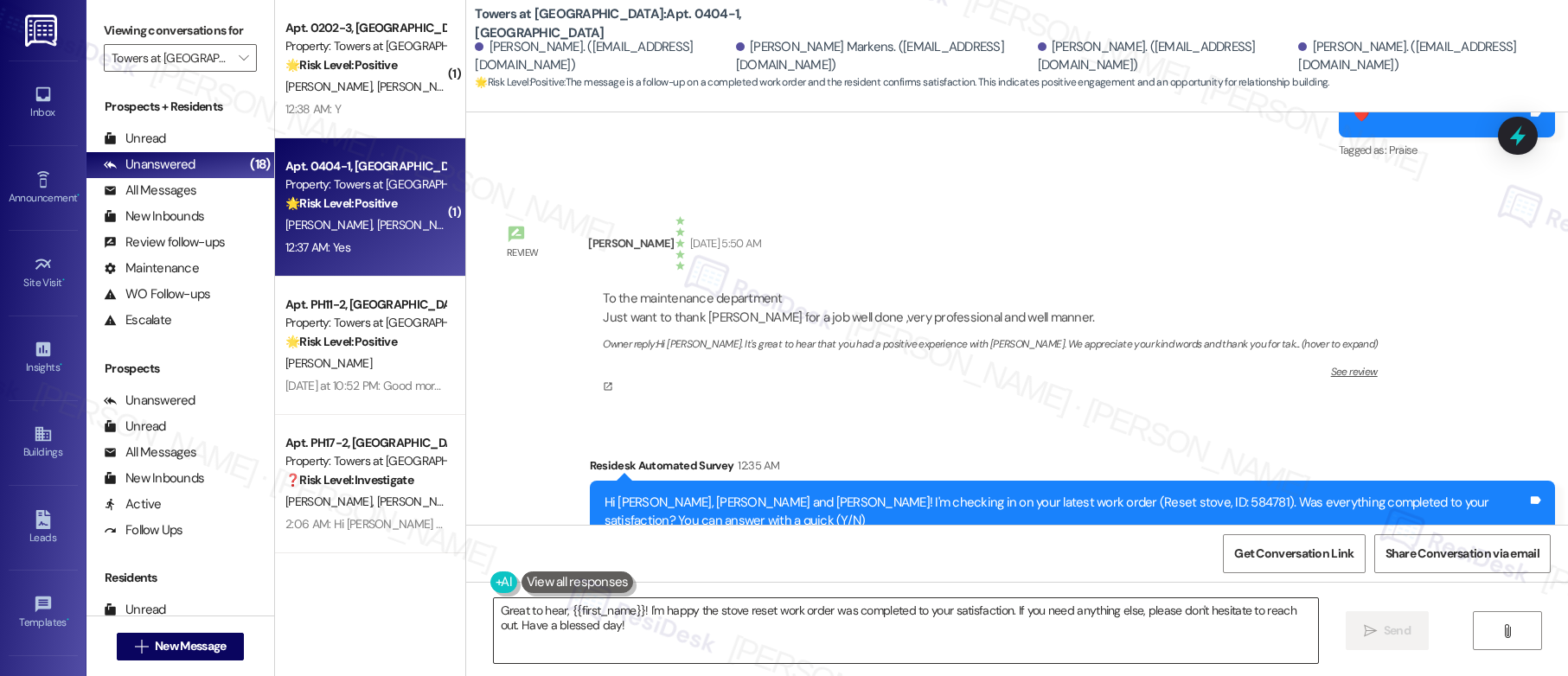 click on "Great to hear, {{first_name}}! I'm happy the stove reset work order was completed to your satisfaction. If you need anything else, please don't hesitate to reach out. Have a blessed day!" at bounding box center (906, 630) 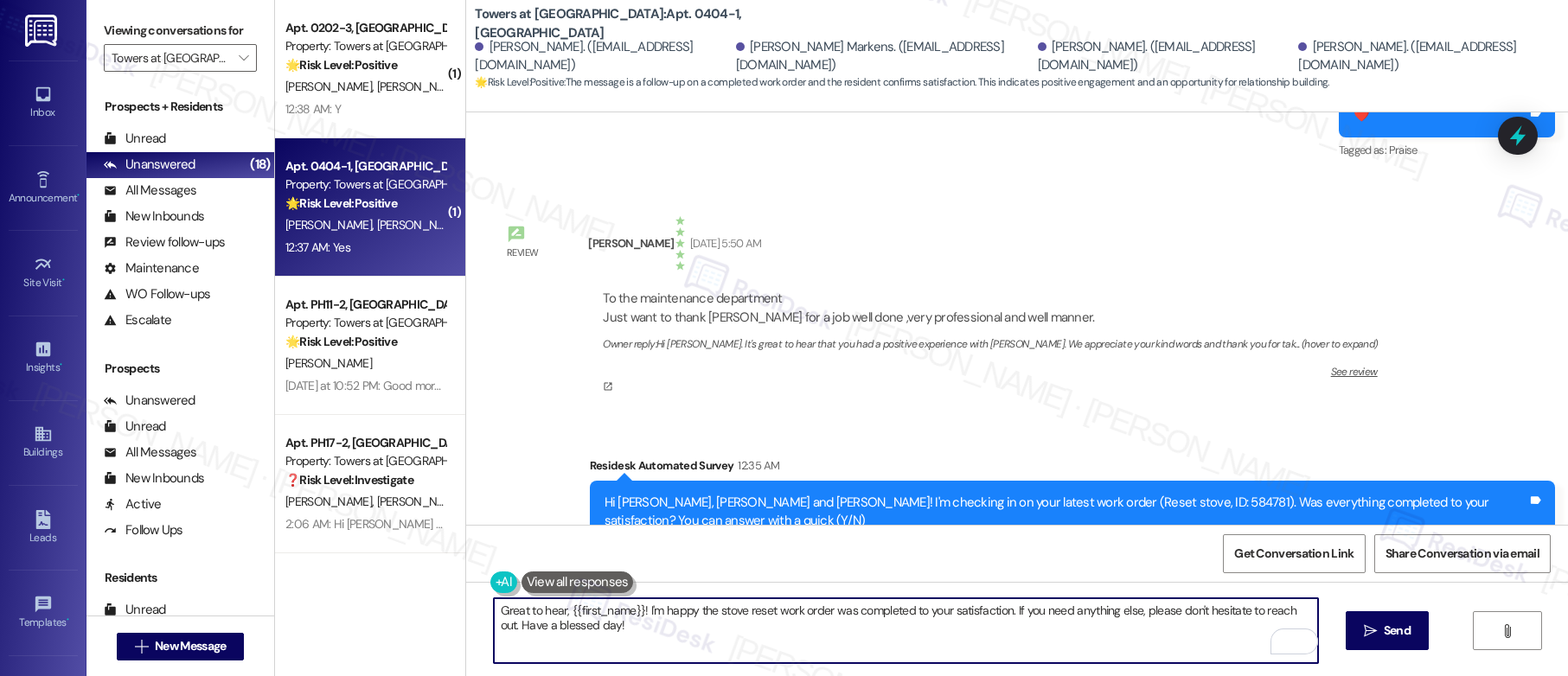 click on "Great to hear, {{first_name}}! I'm happy the stove reset work order was completed to your satisfaction. If you need anything else, please don't hesitate to reach out. Have a blessed day!" at bounding box center (906, 630) 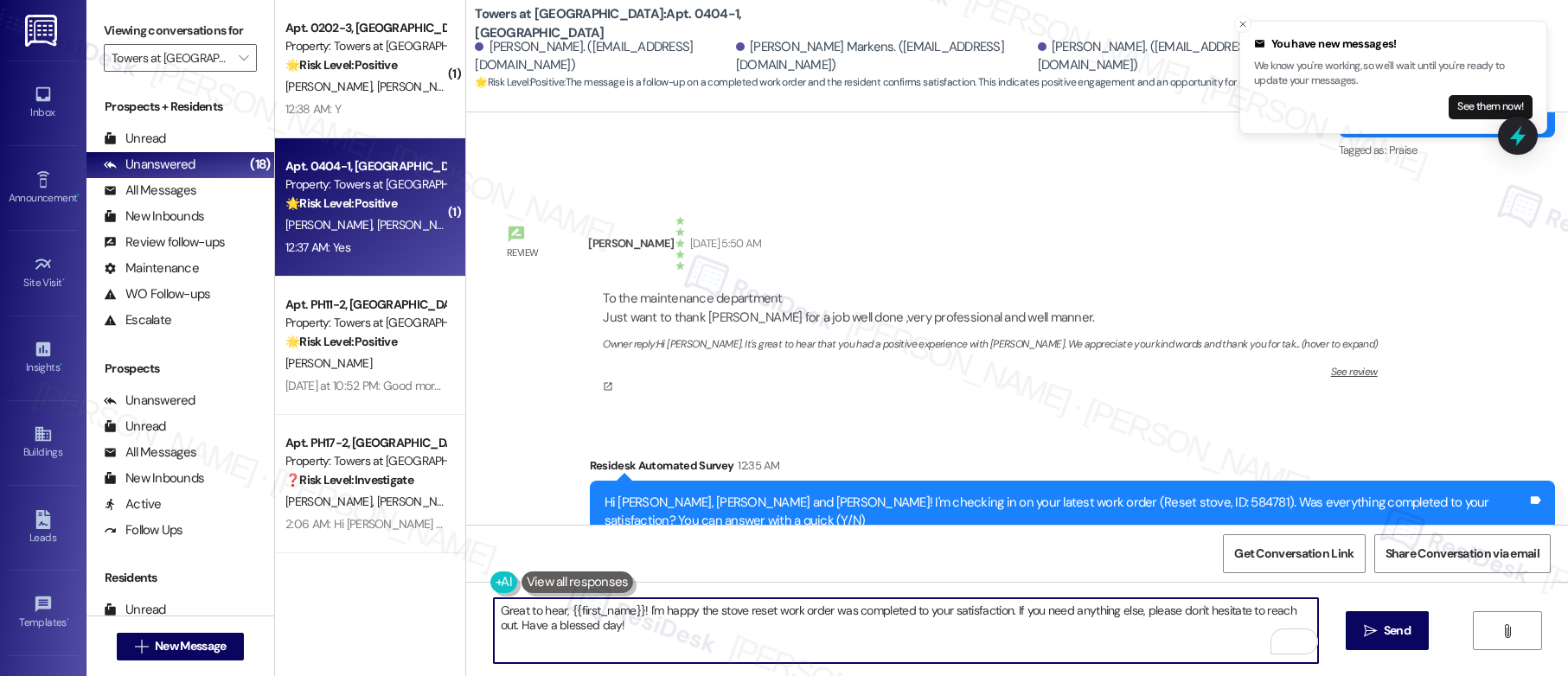 click on "Great to hear, {{first_name}}! I'm happy the stove reset work order was completed to your satisfaction. If you need anything else, please don't hesitate to reach out. Have a blessed day!" at bounding box center (906, 630) 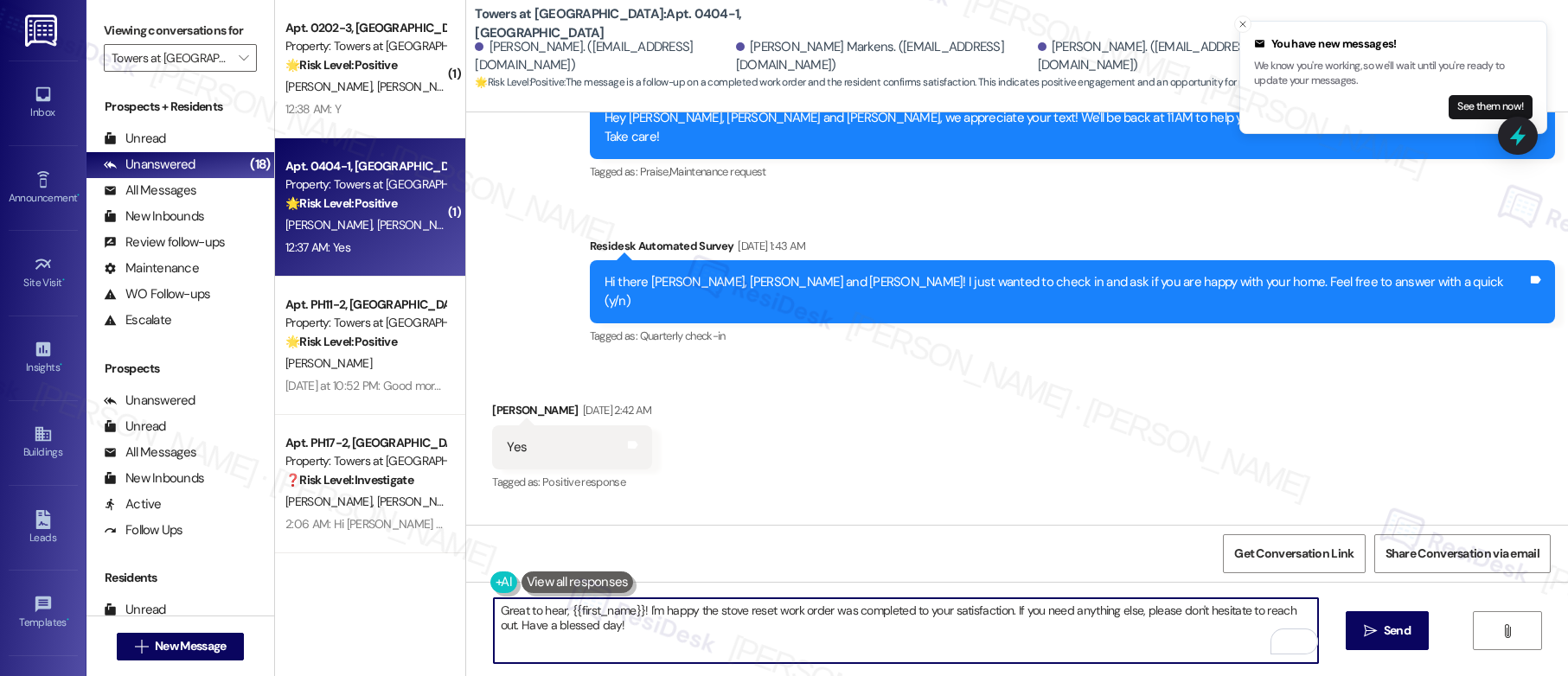 scroll, scrollTop: 5048, scrollLeft: 0, axis: vertical 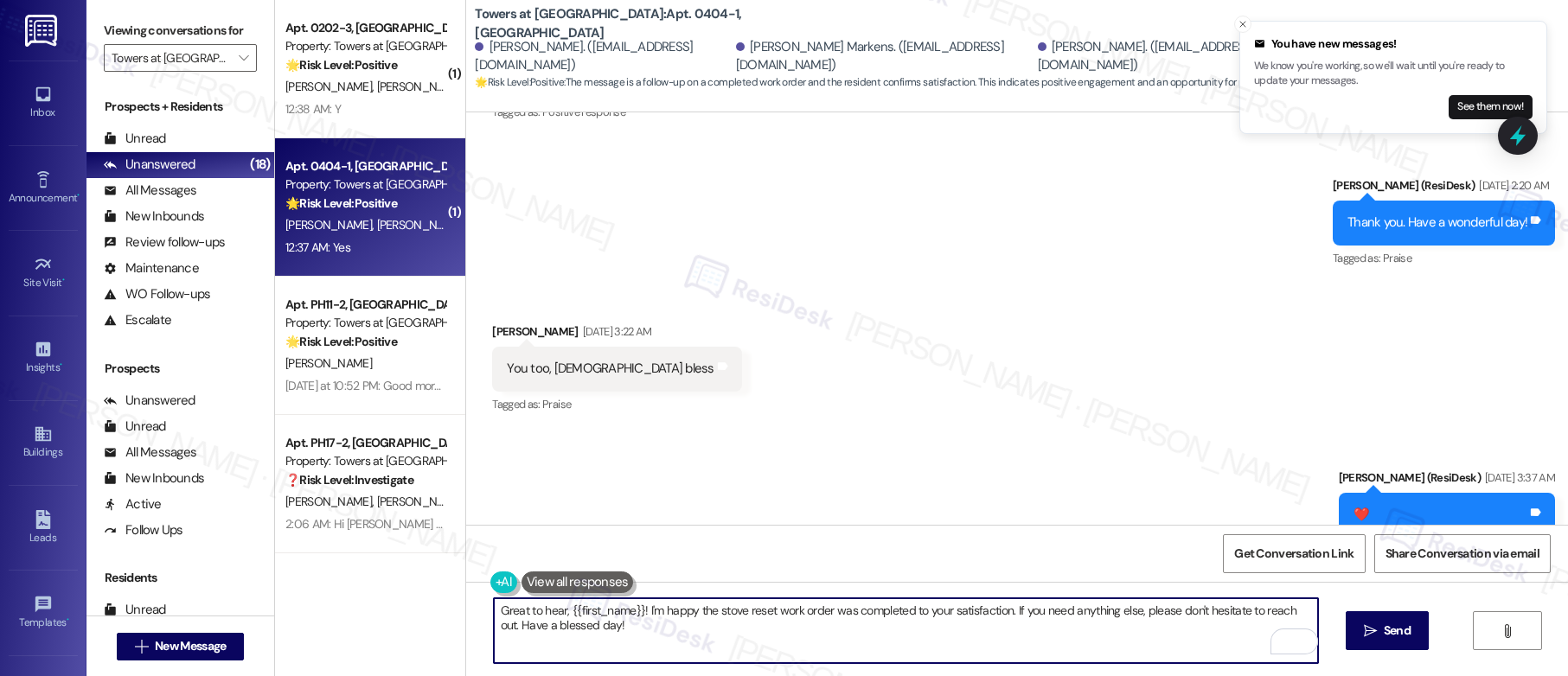 click on "Great to hear, {{first_name}}! I'm happy the stove reset work order was completed to your satisfaction. If you need anything else, please don't hesitate to reach out. Have a blessed day!" at bounding box center (906, 630) 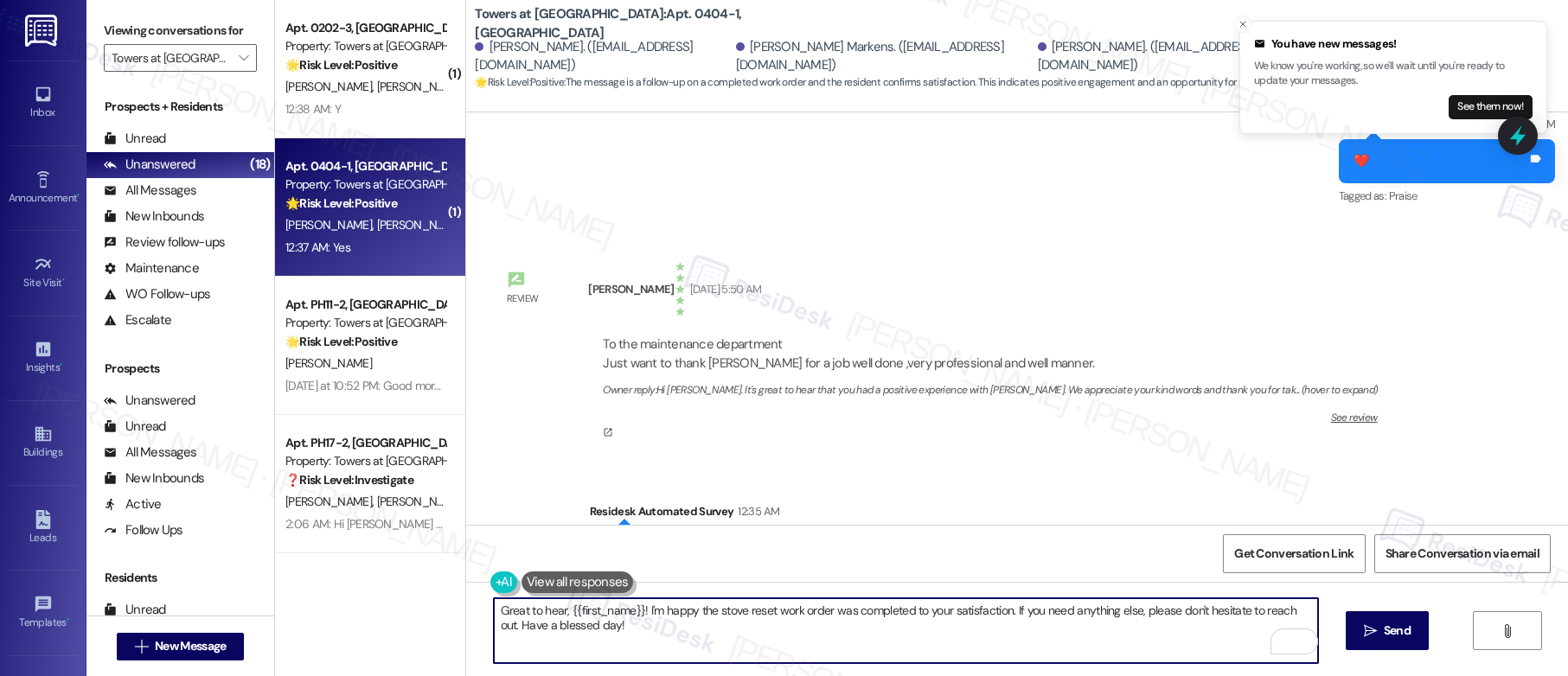 scroll, scrollTop: 5447, scrollLeft: 0, axis: vertical 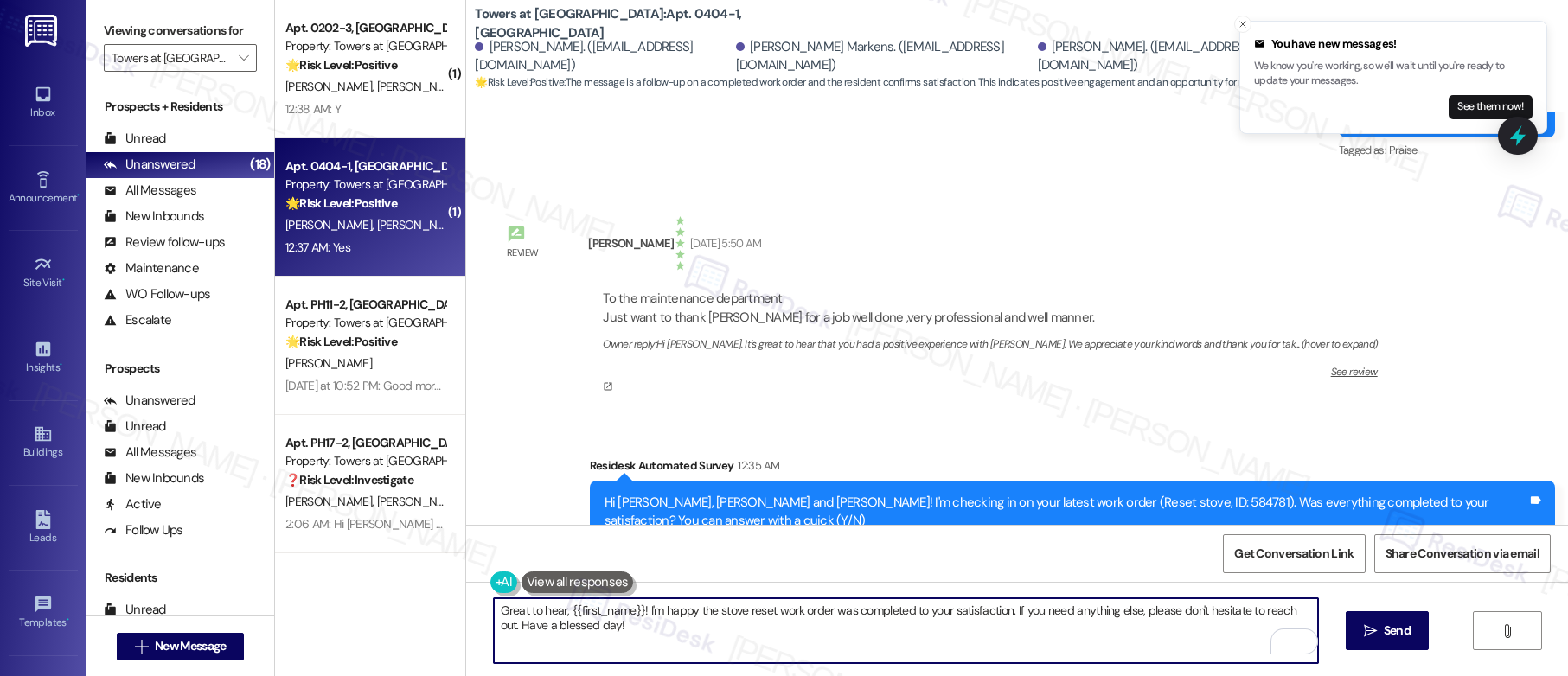click on "Great to hear, {{first_name}}! I'm happy the stove reset work order was completed to your satisfaction. If you need anything else, please don't hesitate to reach out. Have a blessed day!" at bounding box center (906, 630) 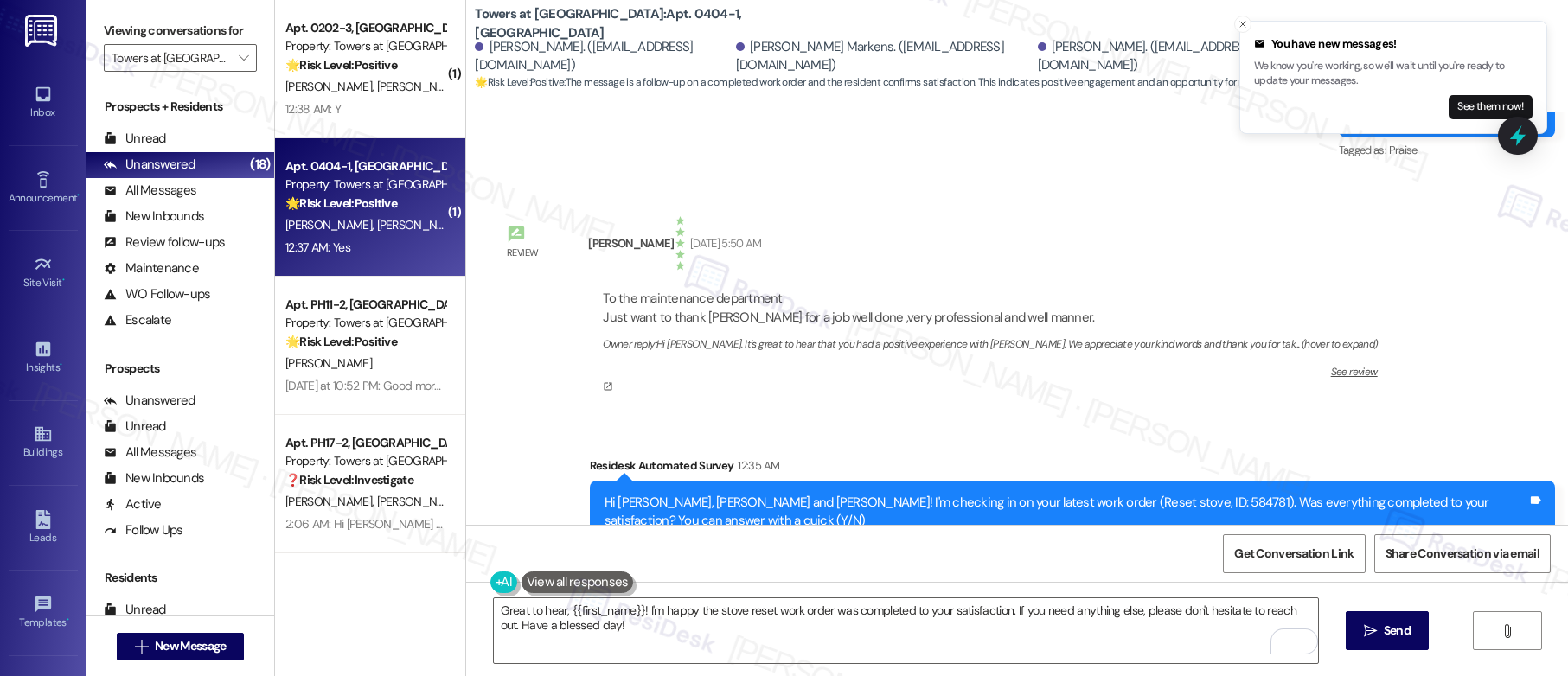click on "Venante Joachim 12:37 AM" at bounding box center (559, 633) 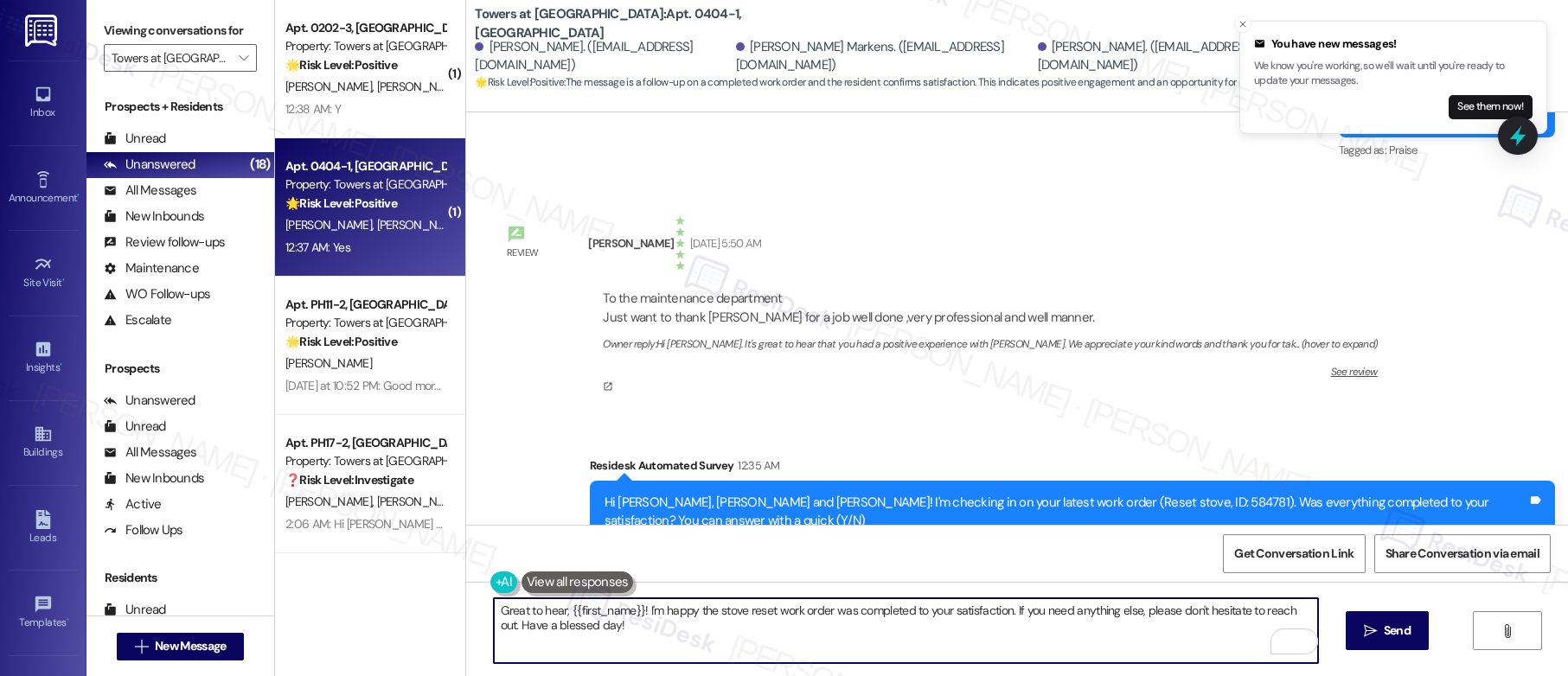drag, startPoint x: 560, startPoint y: 611, endPoint x: 630, endPoint y: 612, distance: 70.00714 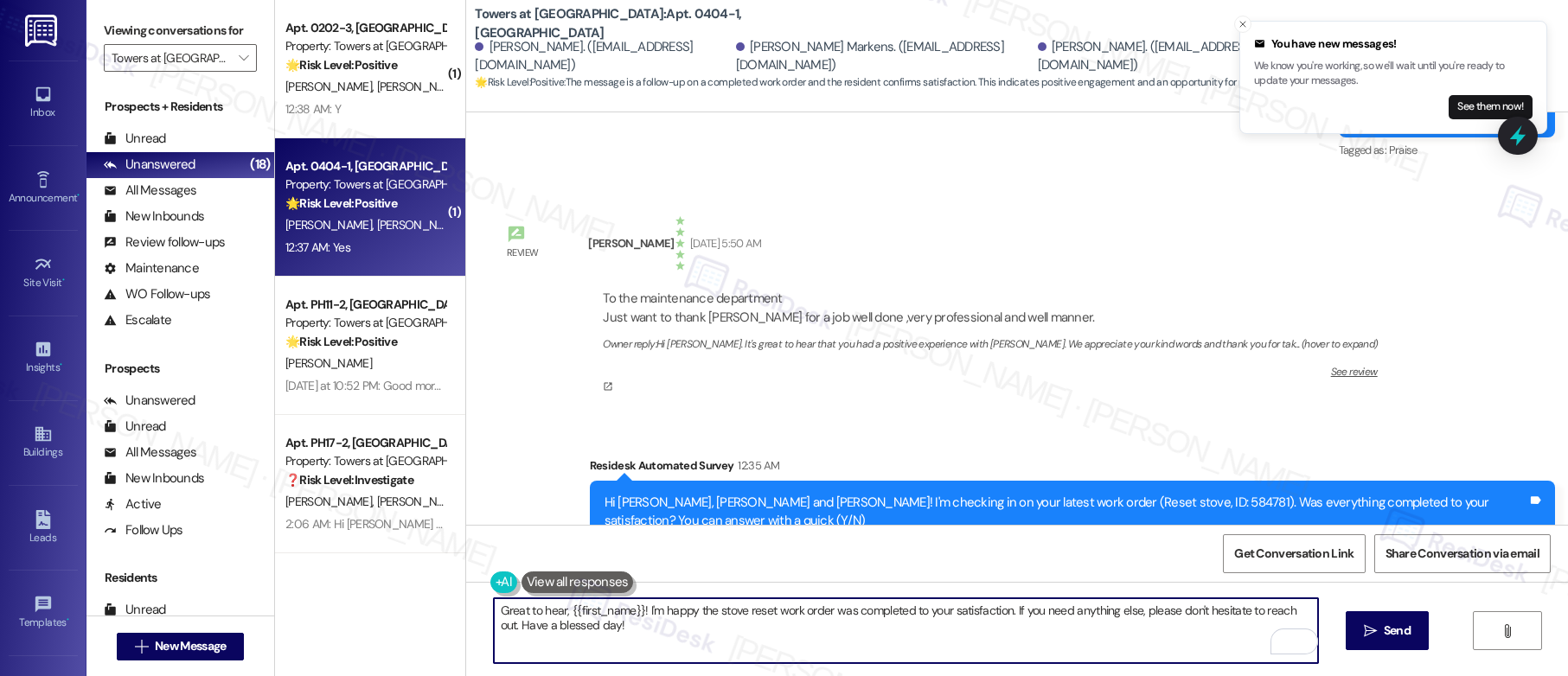 click on "Great to hear, {{first_name}}! I'm happy the stove reset work order was completed to your satisfaction. If you need anything else, please don't hesitate to reach out. Have a blessed day!" at bounding box center [906, 630] 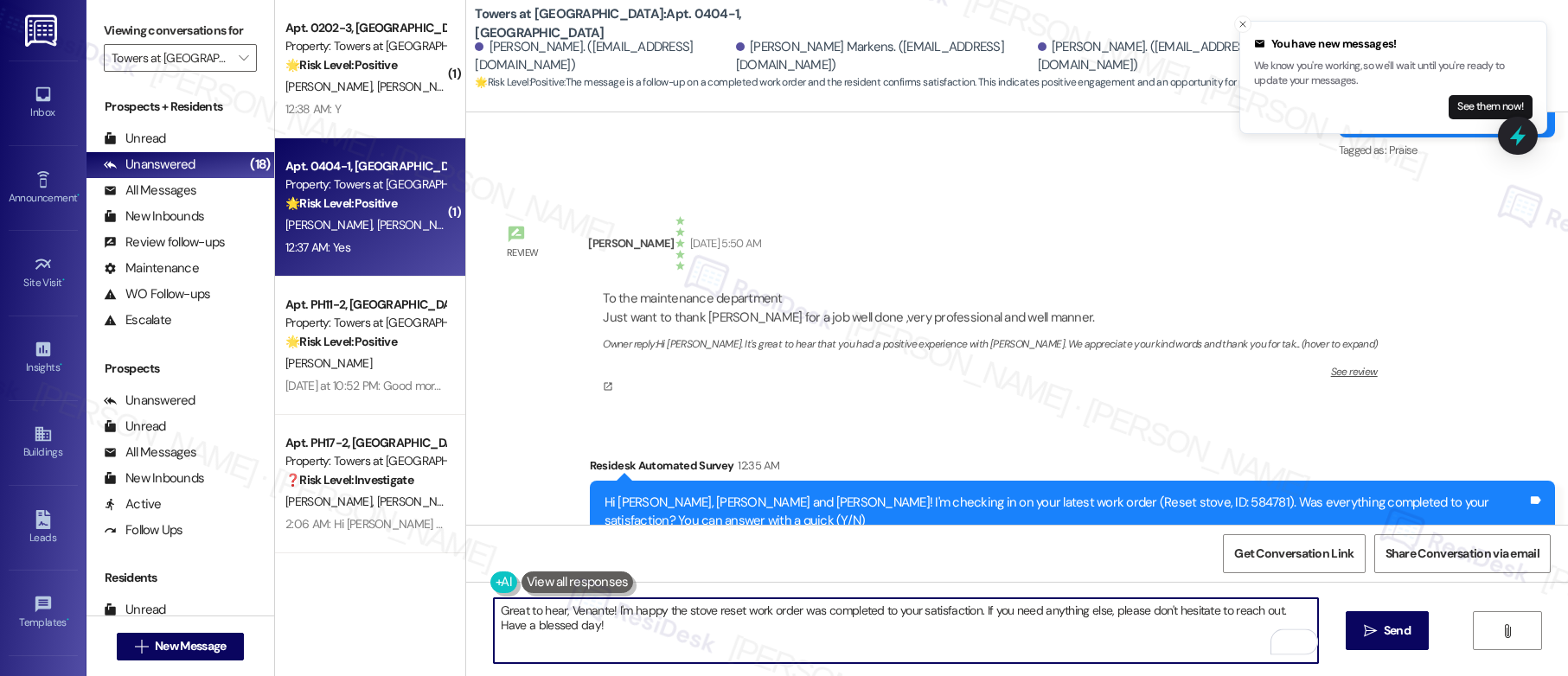 click on "Great to hear, Venante! I'm happy the stove reset work order was completed to your satisfaction. If you need anything else, please don't hesitate to reach out. Have a blessed day!" at bounding box center (906, 630) 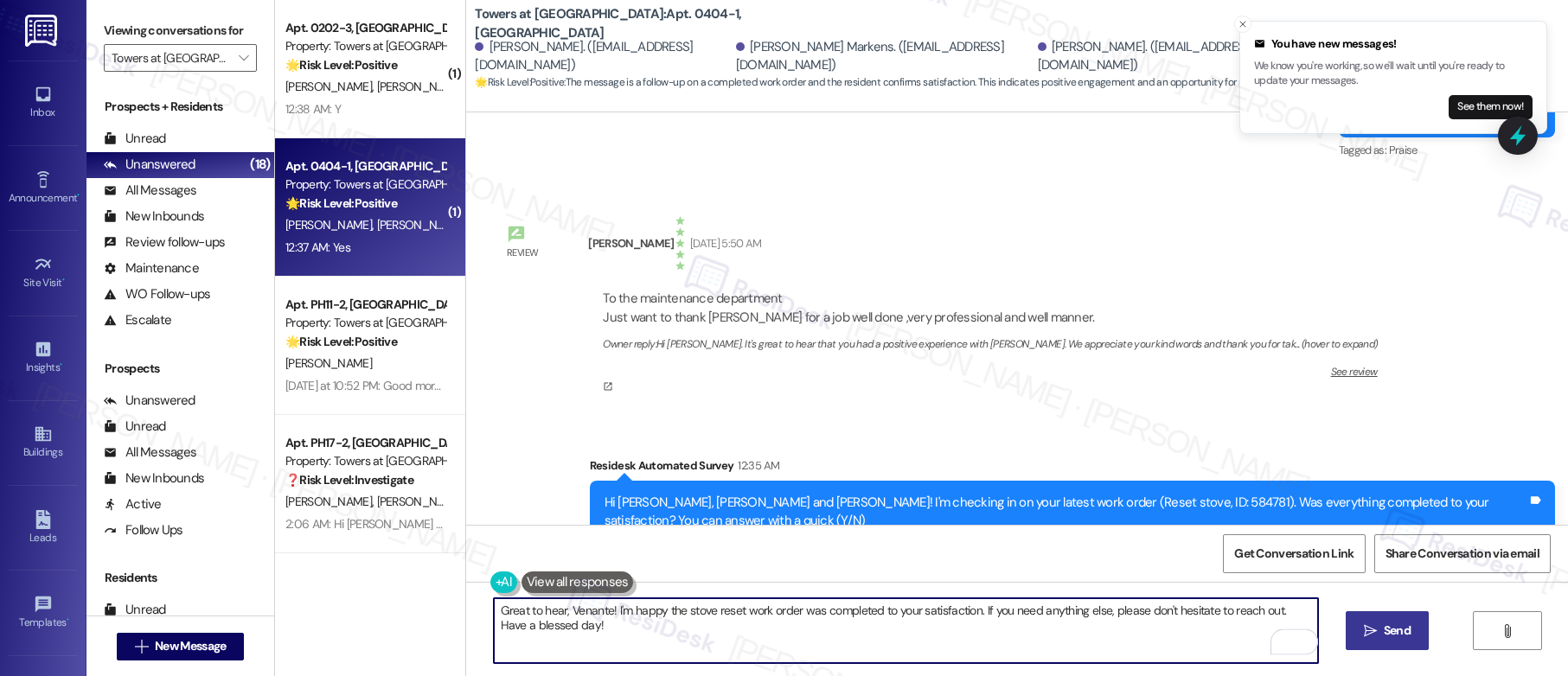 type on "Great to hear, Venante! I'm happy the stove reset work order was completed to your satisfaction. If you need anything else, please don't hesitate to reach out. Have a blessed day!" 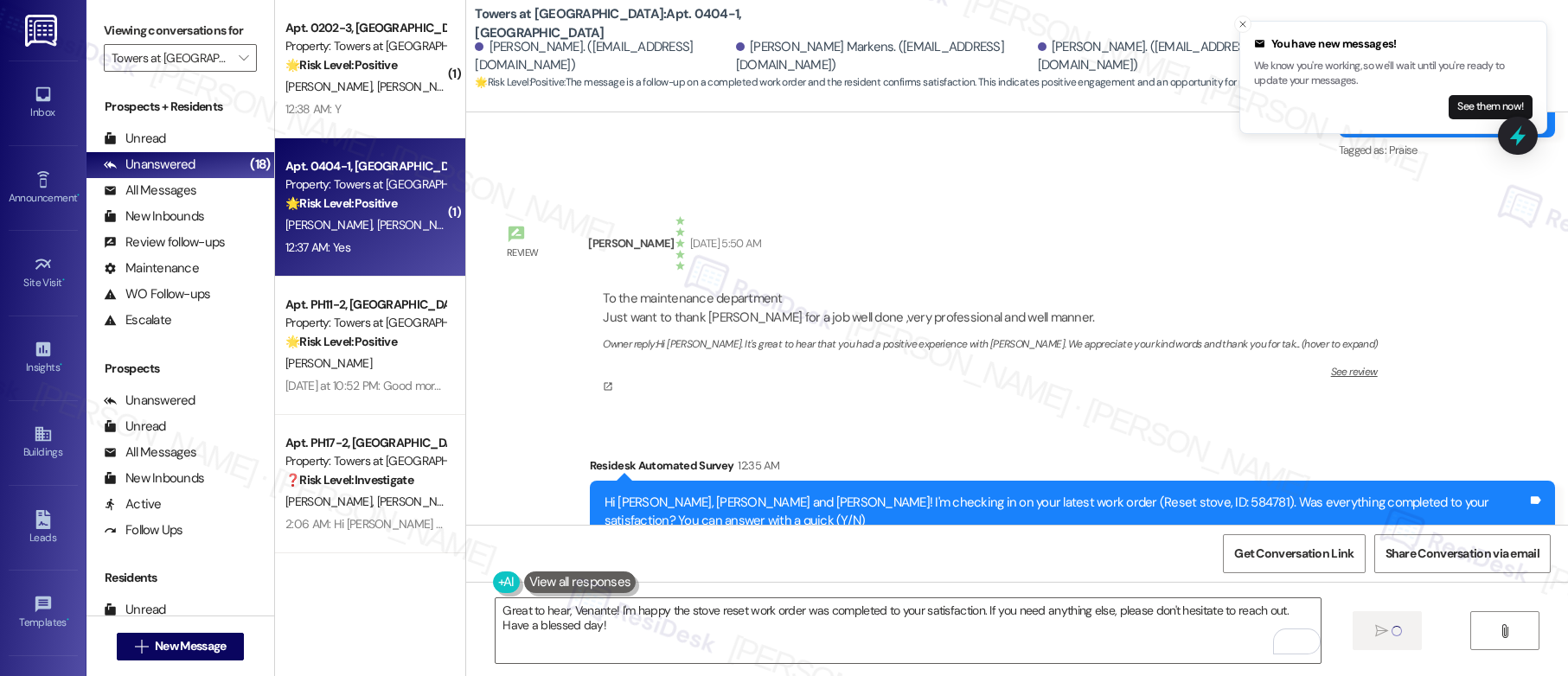type 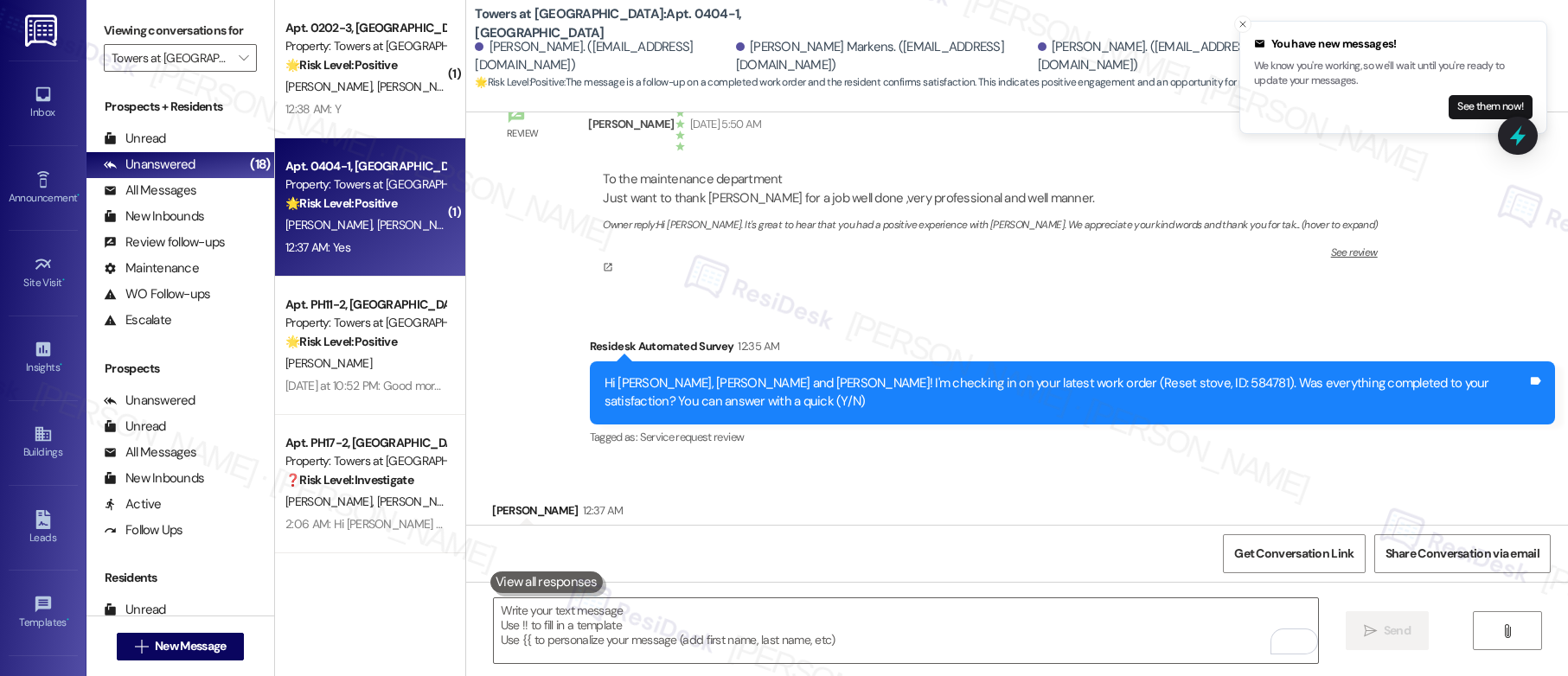scroll, scrollTop: 5586, scrollLeft: 0, axis: vertical 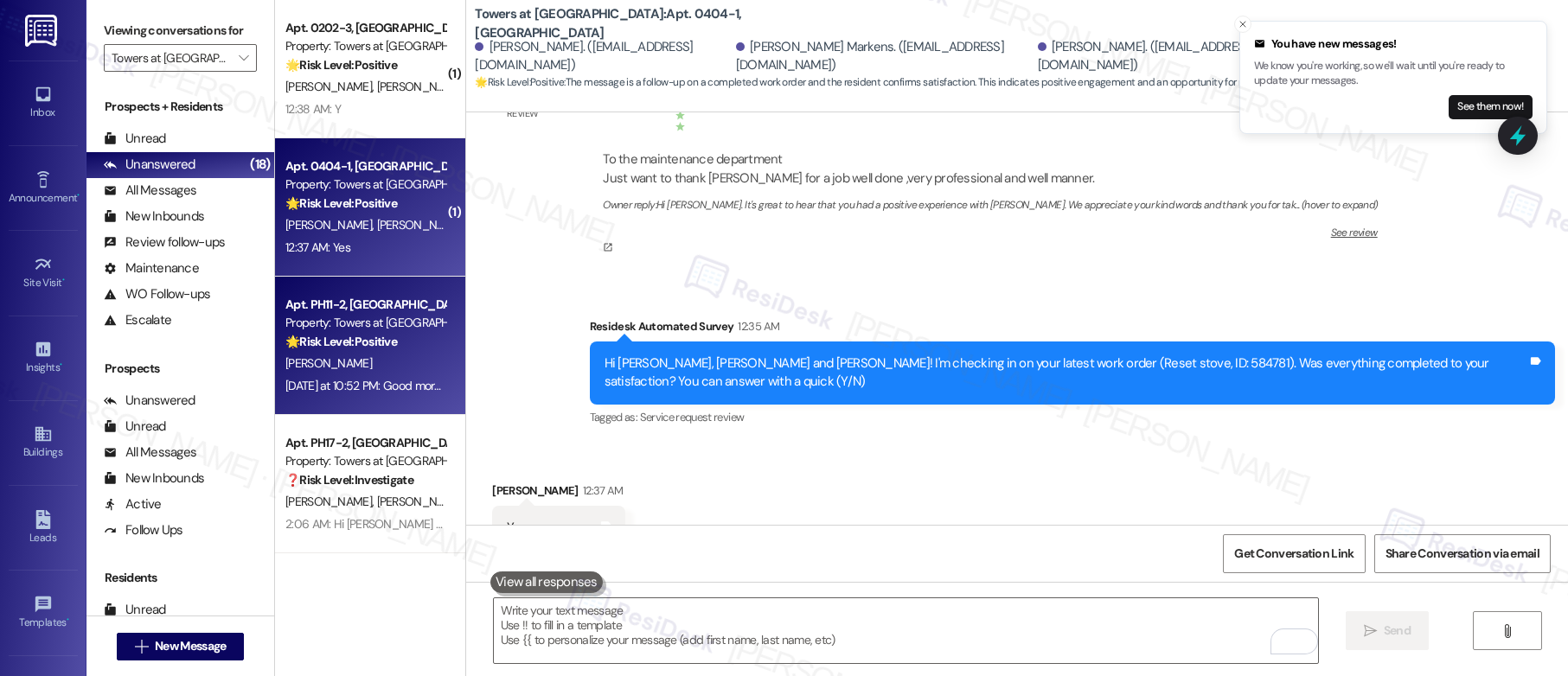 click on "🌟  Risk Level:  Positive" at bounding box center [341, 341] 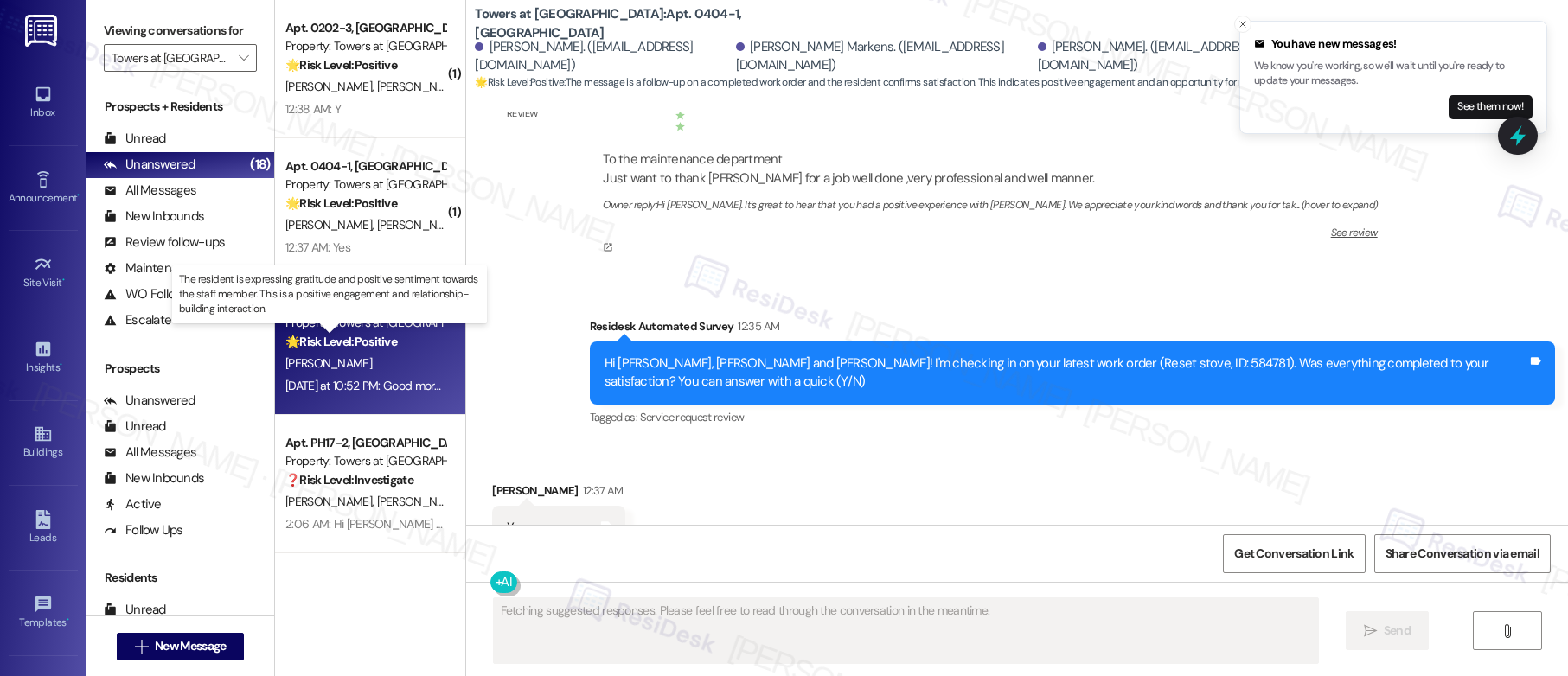 type on "Fetching suggested responses. Please feel free to read through the conversation in the meantime." 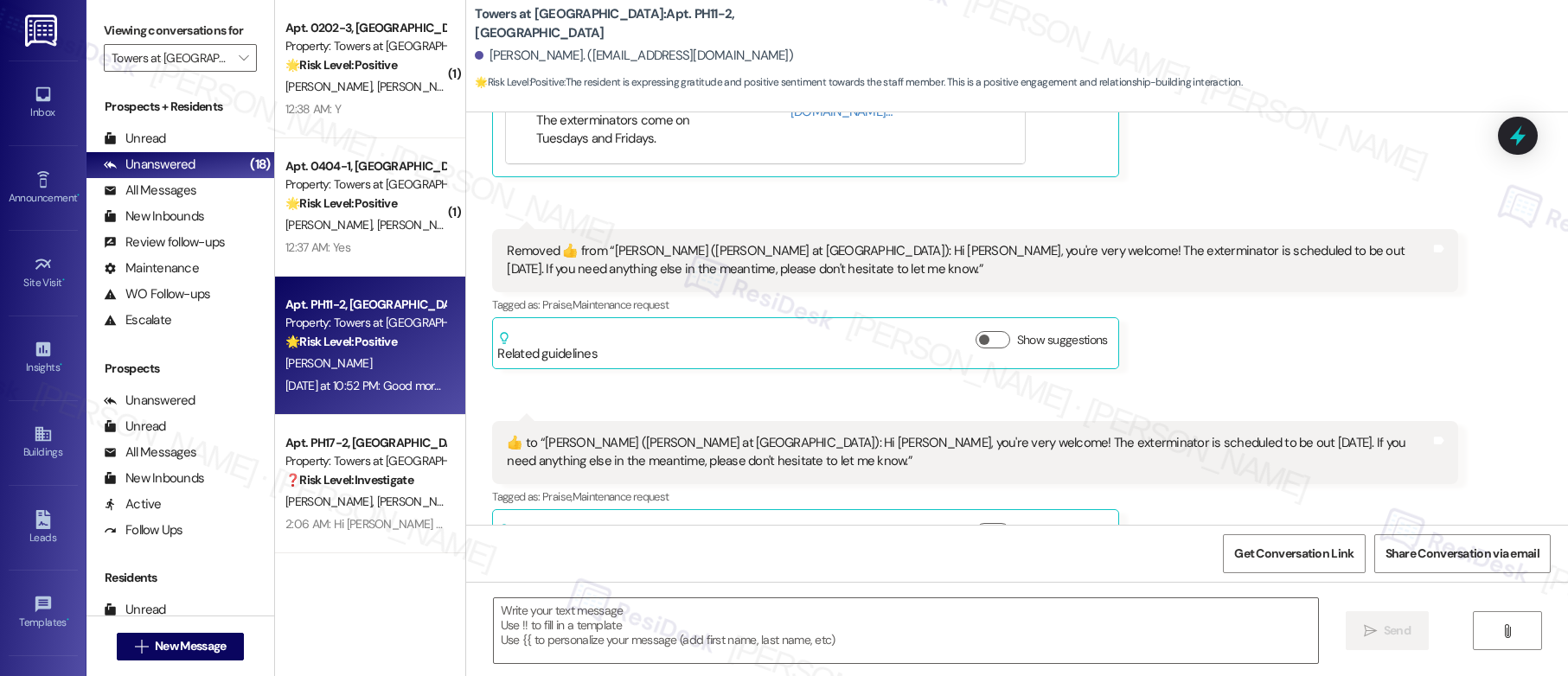 scroll, scrollTop: 15098, scrollLeft: 0, axis: vertical 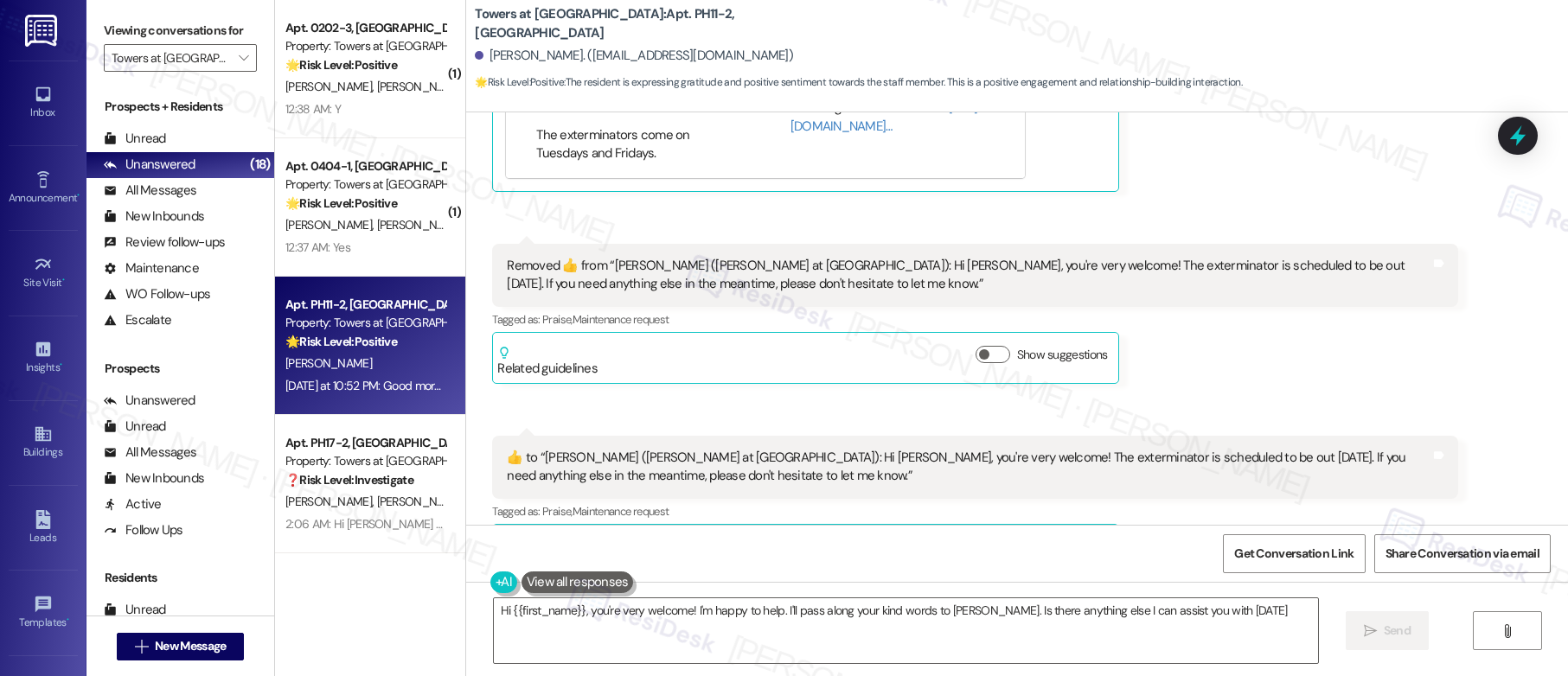type on "Hi {{first_name}}, you're very welcome! I'm happy to help. I'll pass along your kind words to Emily. Is there anything else I can assist you with today?" 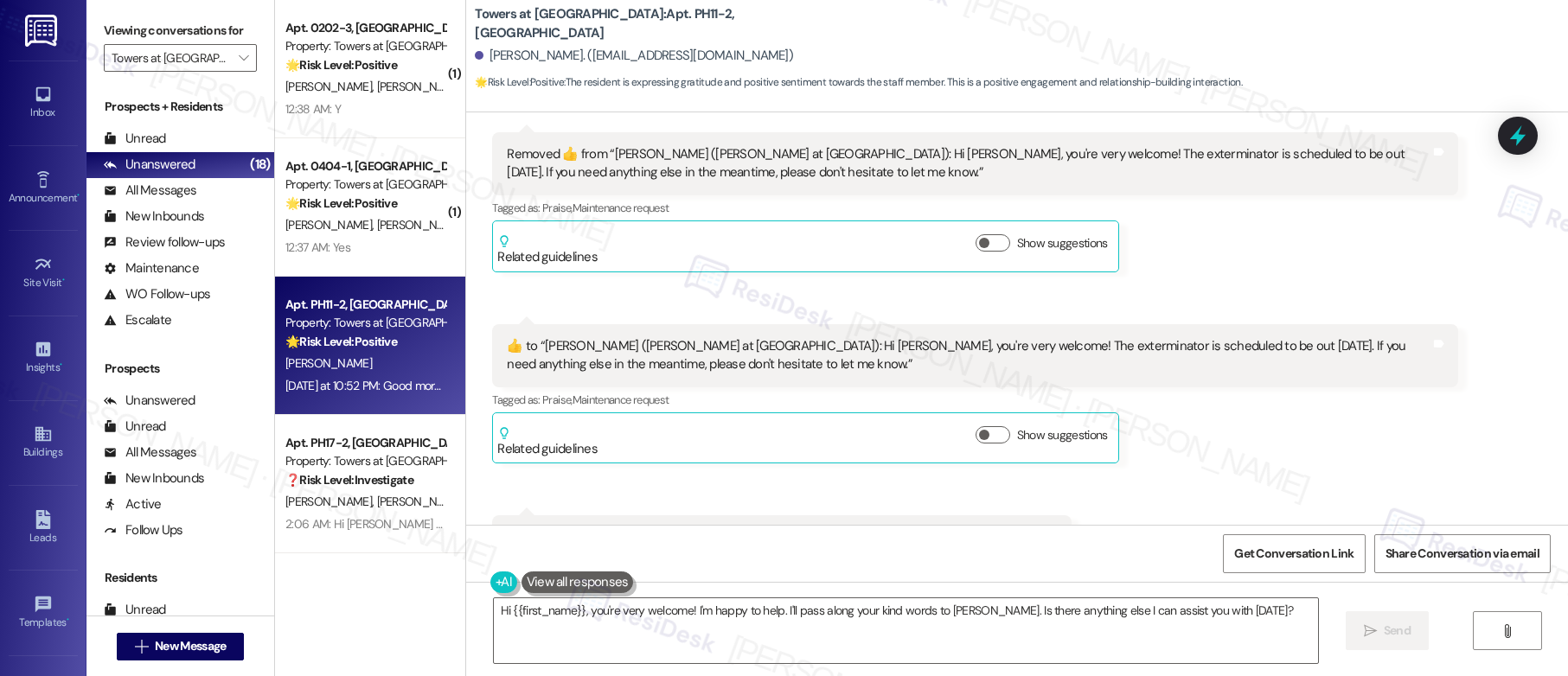 scroll, scrollTop: 15245, scrollLeft: 0, axis: vertical 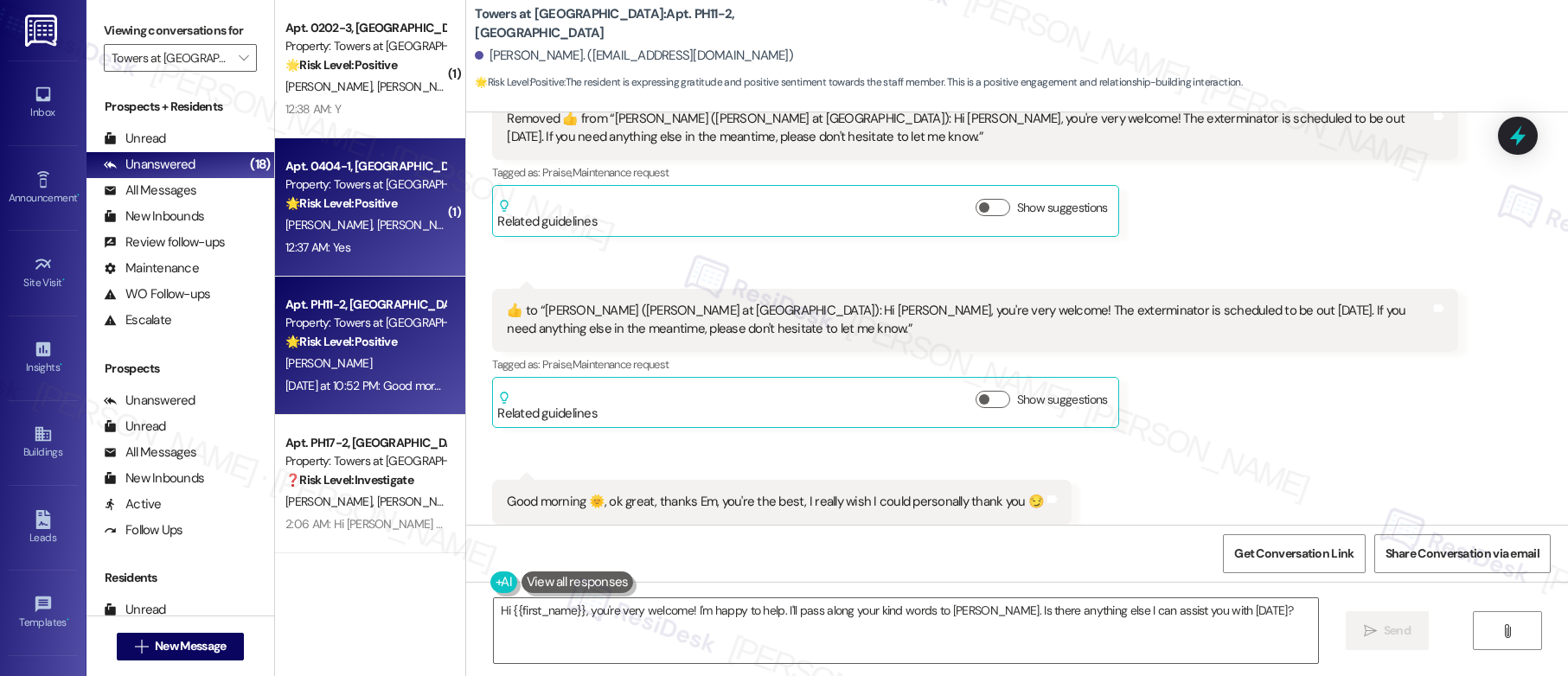 click on "12:37 AM: Yes 12:37 AM: Yes" at bounding box center [365, 247] 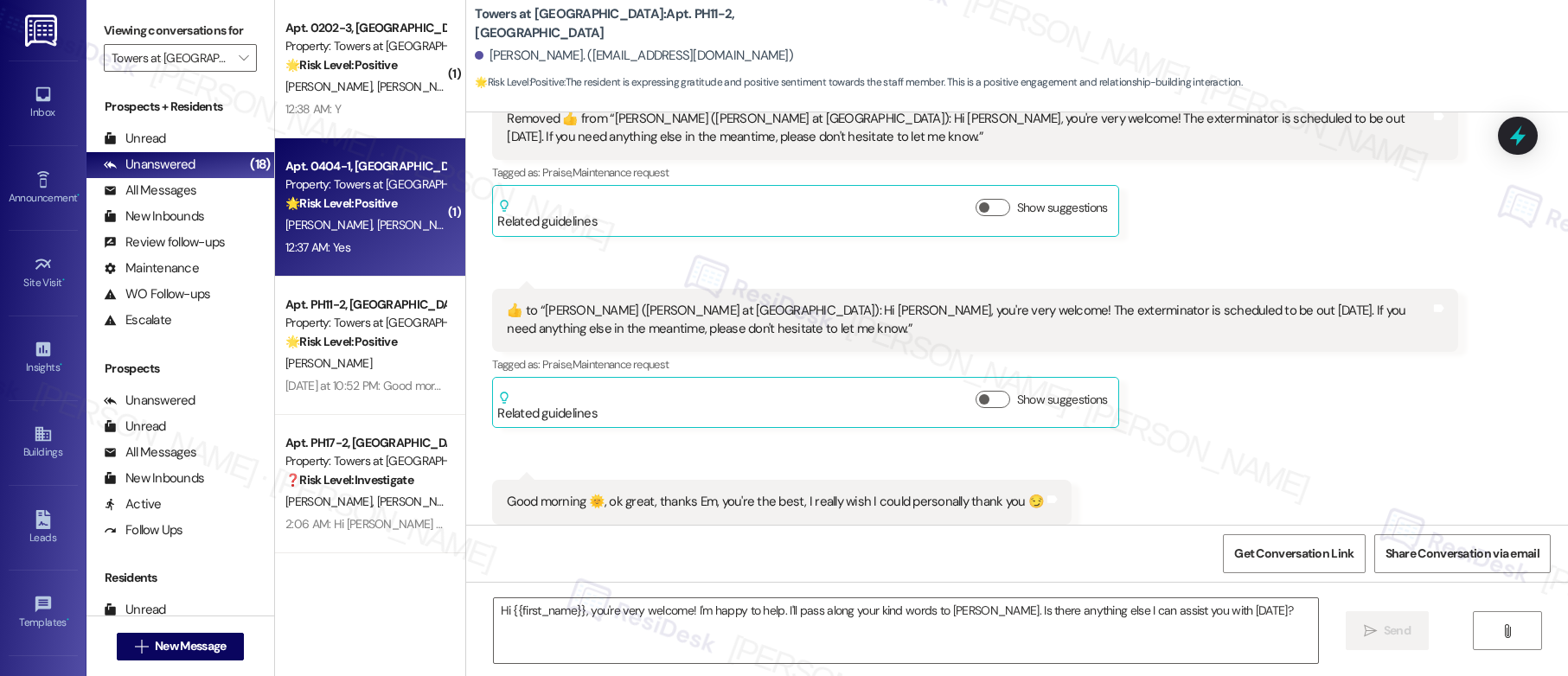 type on "Fetching suggested responses. Please feel free to read through the conversation in the meantime." 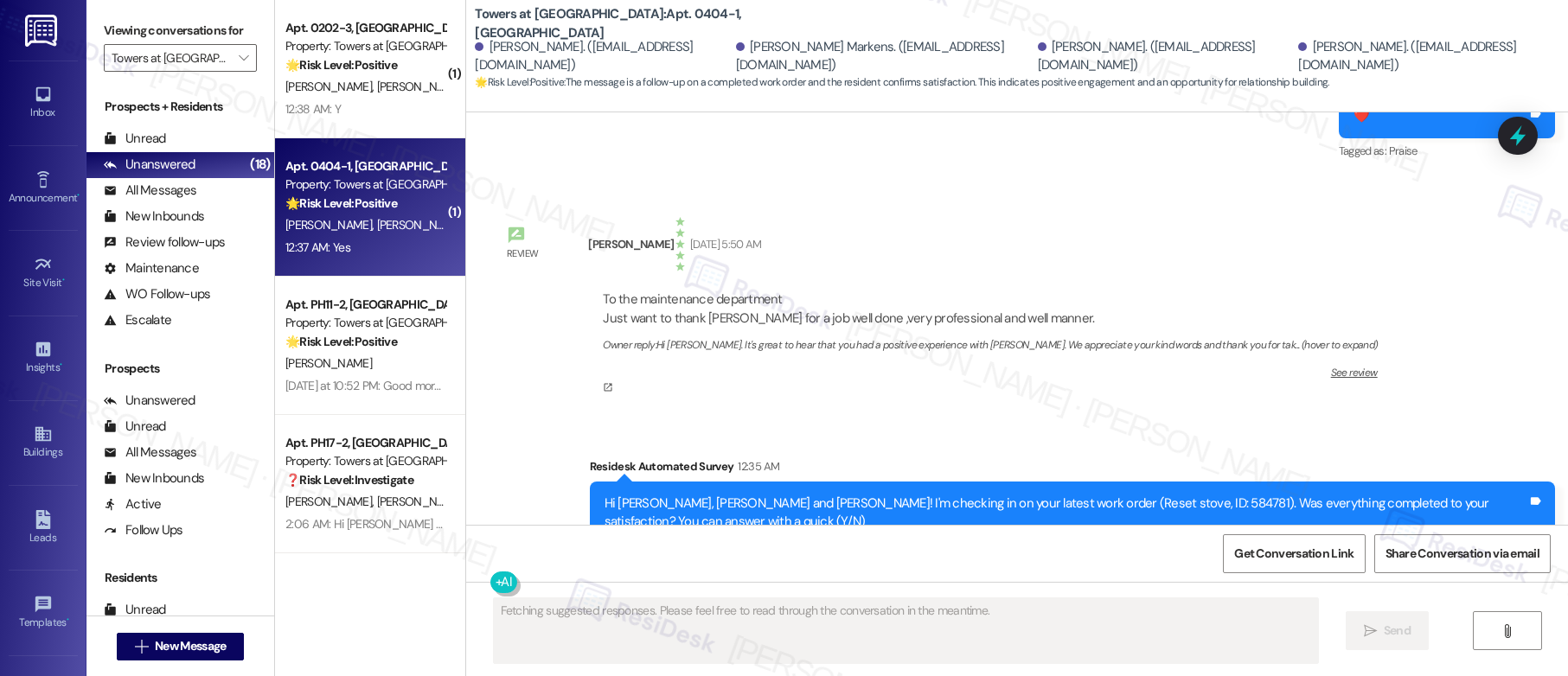scroll, scrollTop: 5611, scrollLeft: 0, axis: vertical 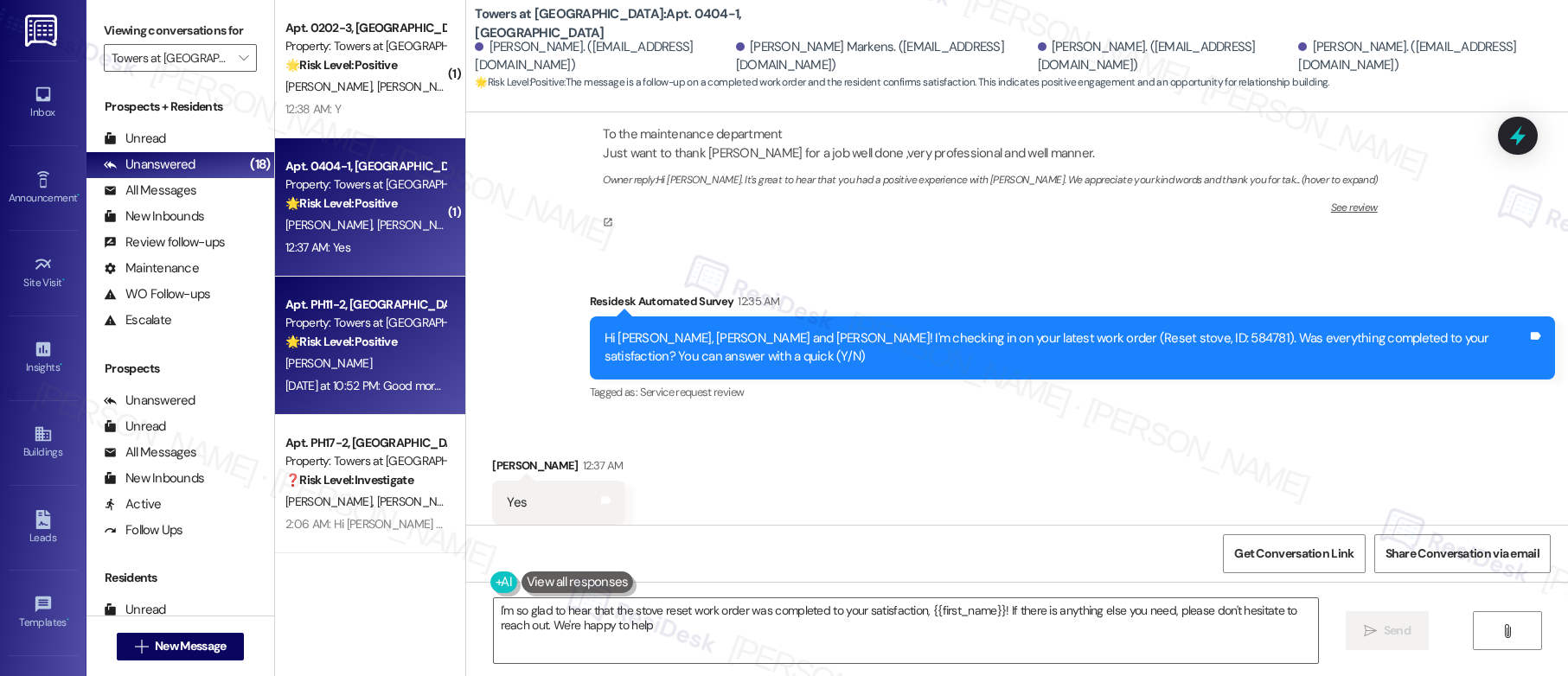 type on "I'm so glad to hear that the stove reset work order was completed to your satisfaction, {{first_name}}! If there is anything else you need, please don't hesitate to reach out. We're happy to help!" 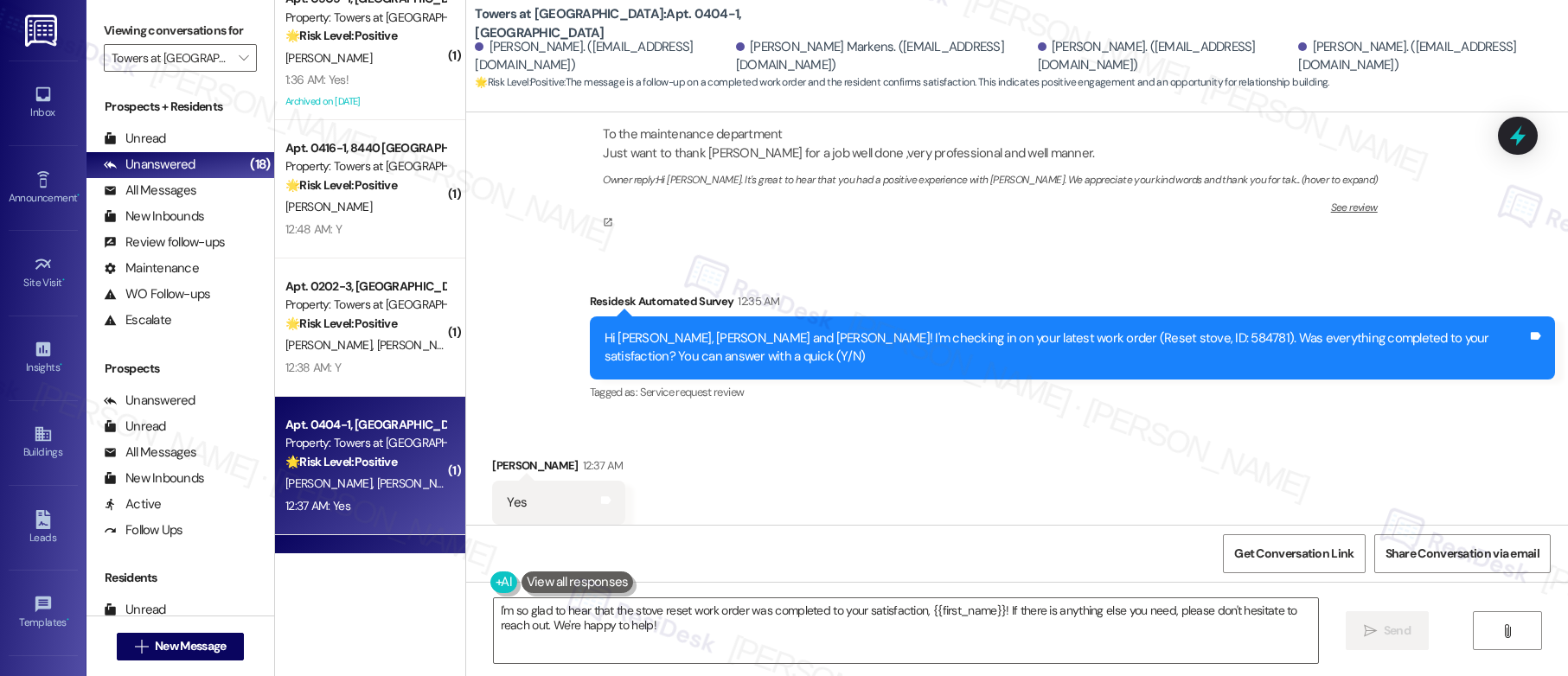 scroll, scrollTop: 1668, scrollLeft: 0, axis: vertical 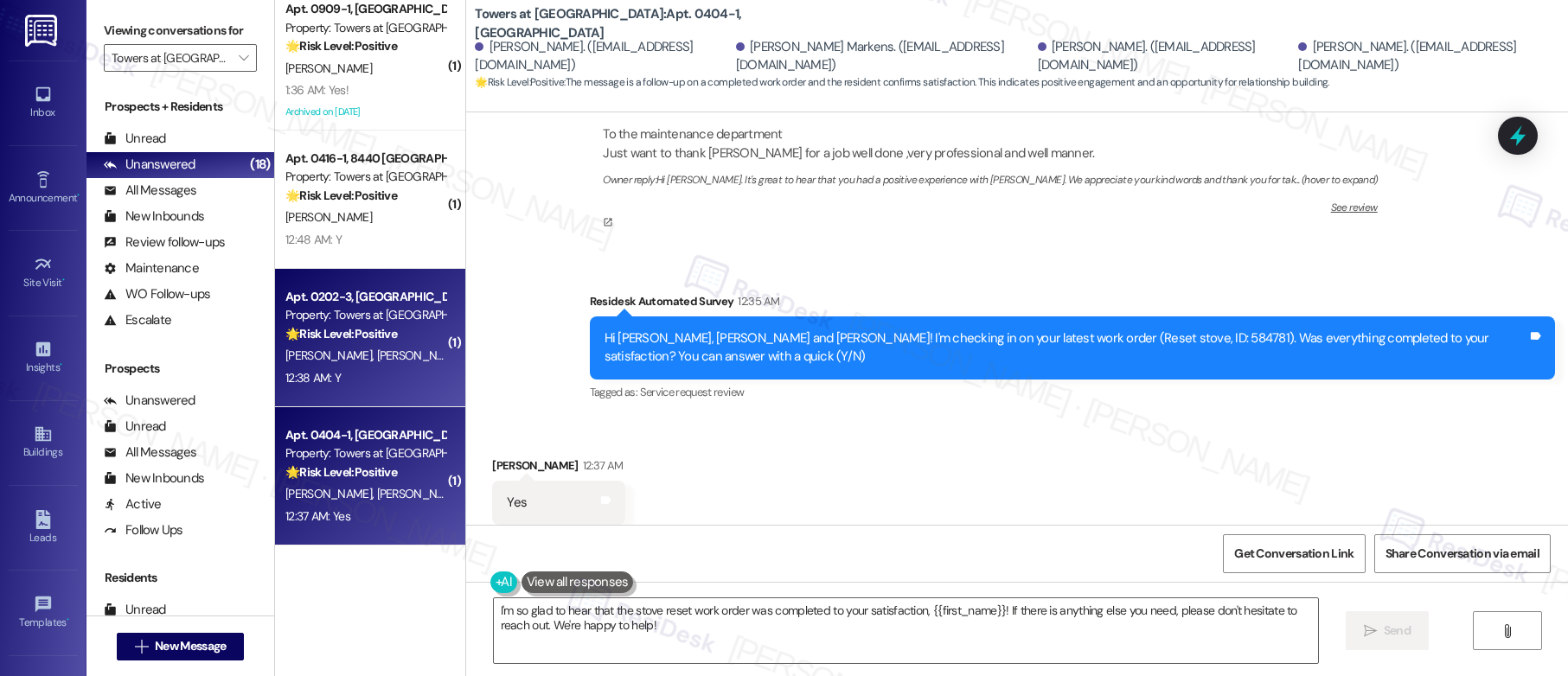 click on "R. Mccray R. Mccray" at bounding box center [365, 355] 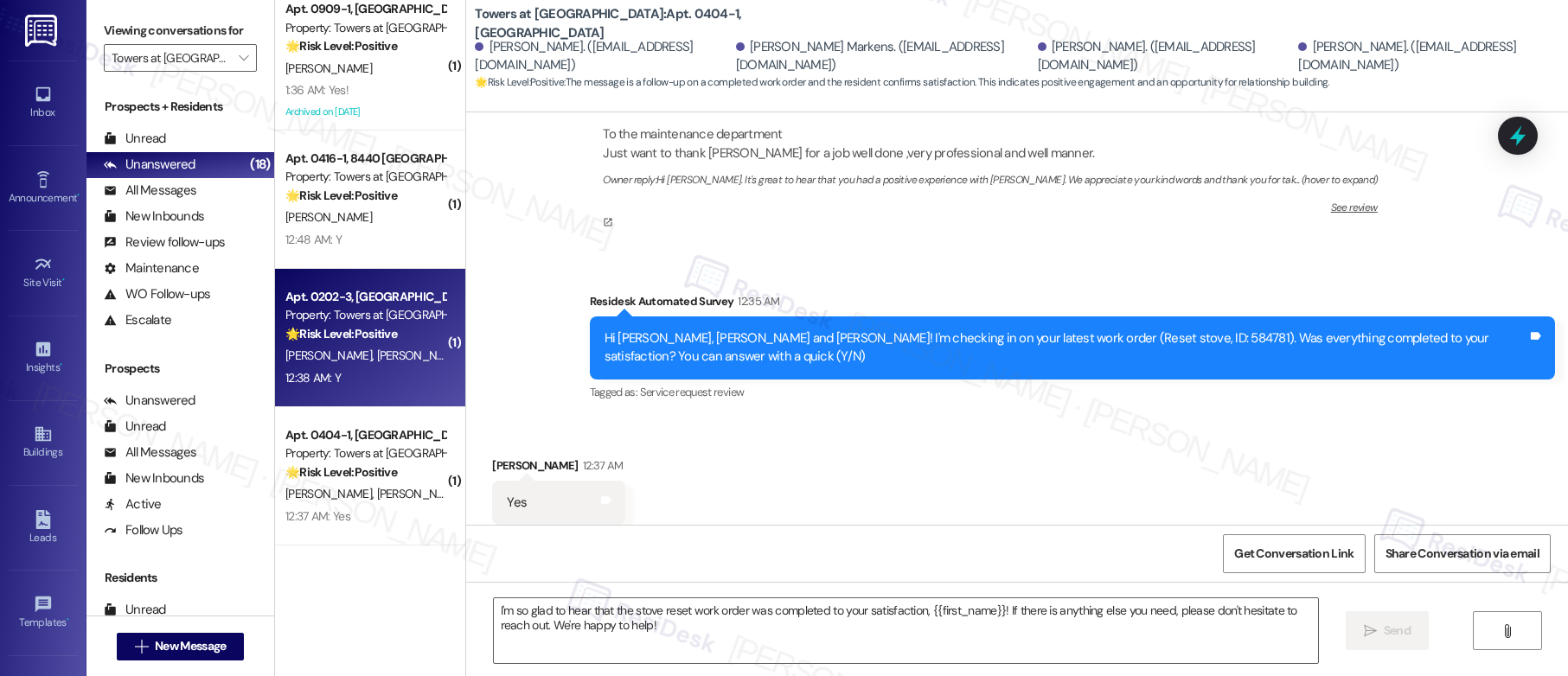 type on "Fetching suggested responses. Please feel free to read through the conversation in the meantime." 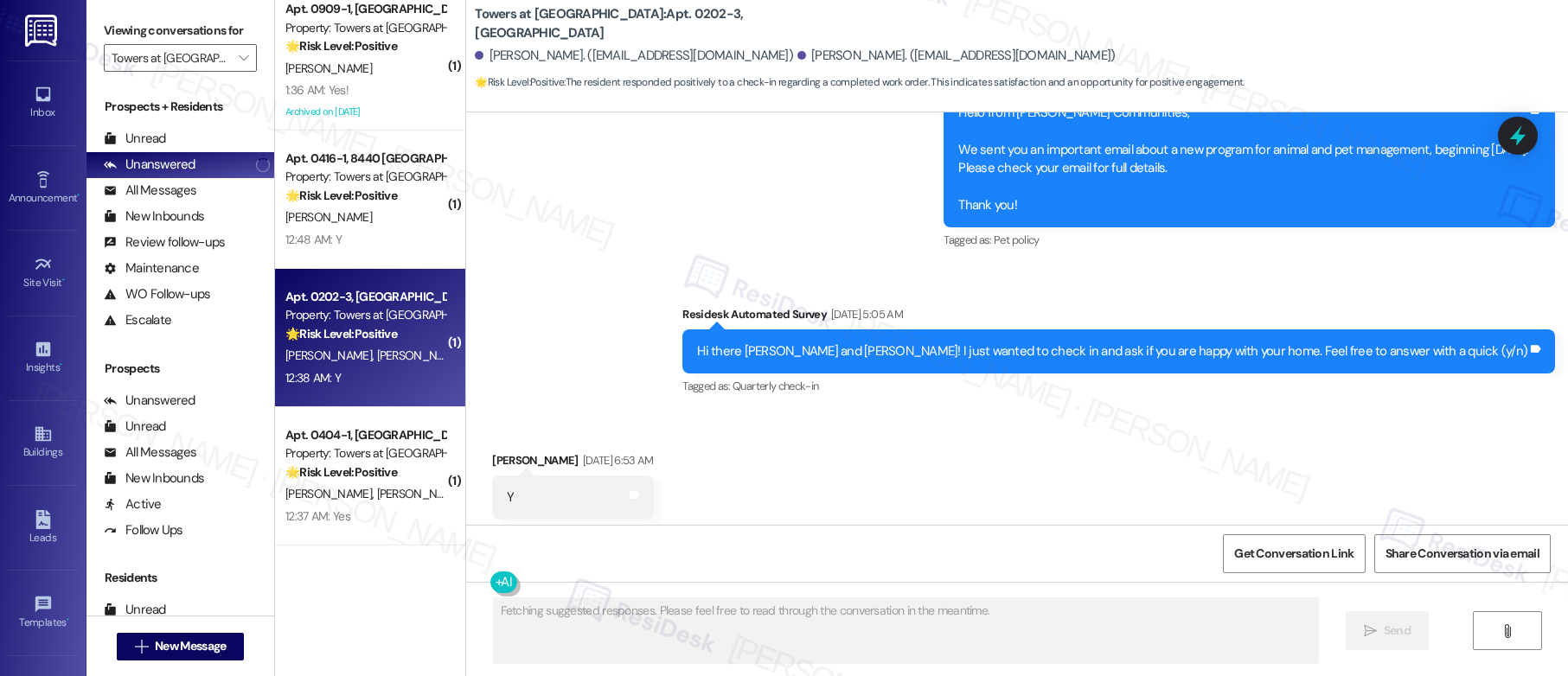 scroll, scrollTop: 10744, scrollLeft: 0, axis: vertical 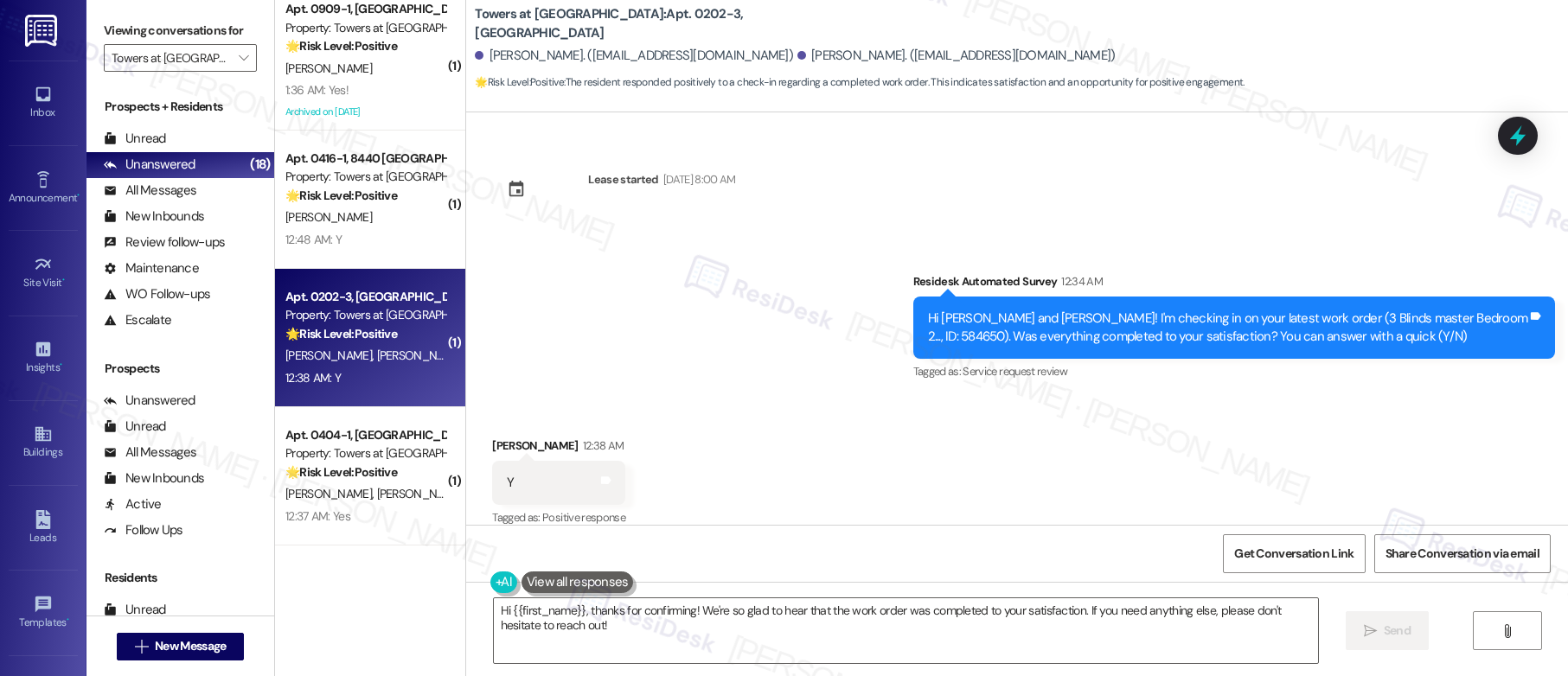 click on "Robert Mccray 12:38 AM" at bounding box center [559, 449] 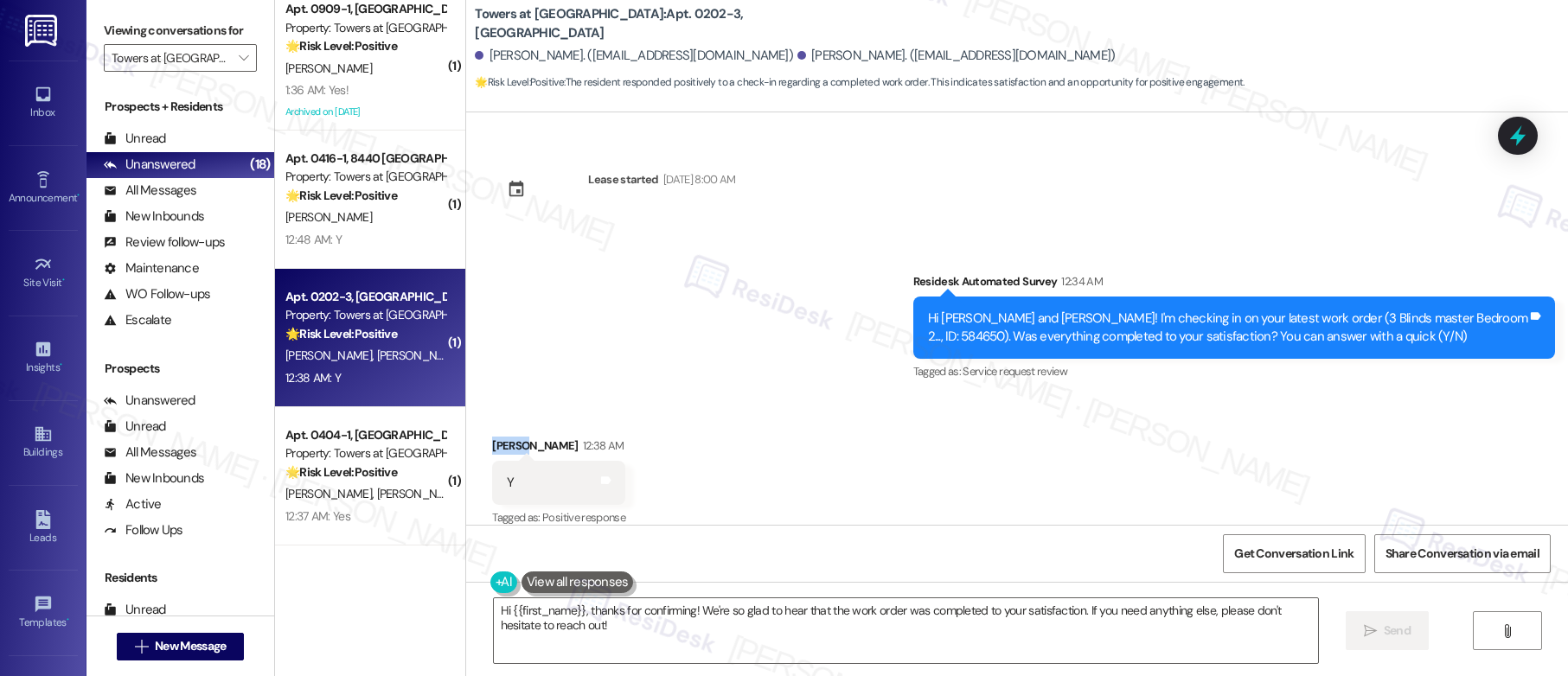 copy on "Robert" 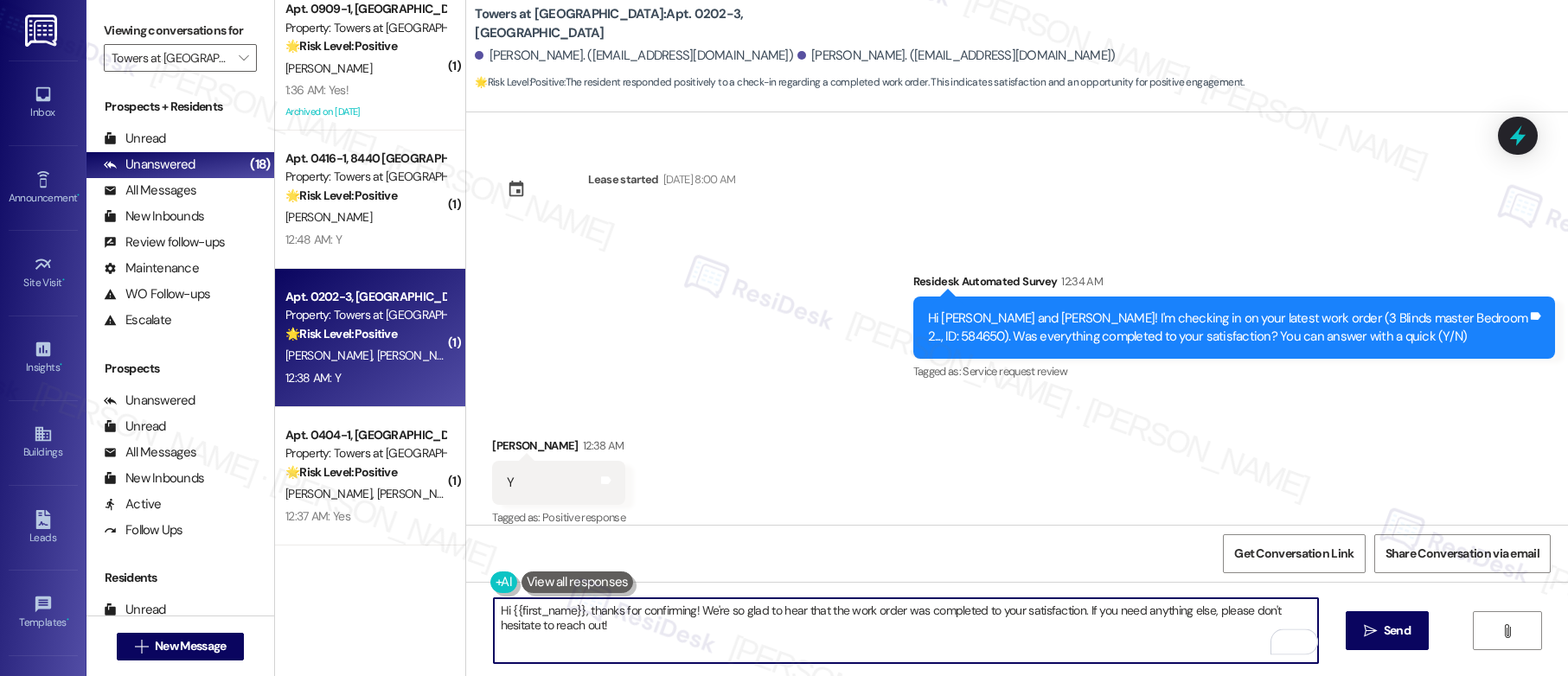 drag, startPoint x: 499, startPoint y: 608, endPoint x: 571, endPoint y: 613, distance: 72.1734 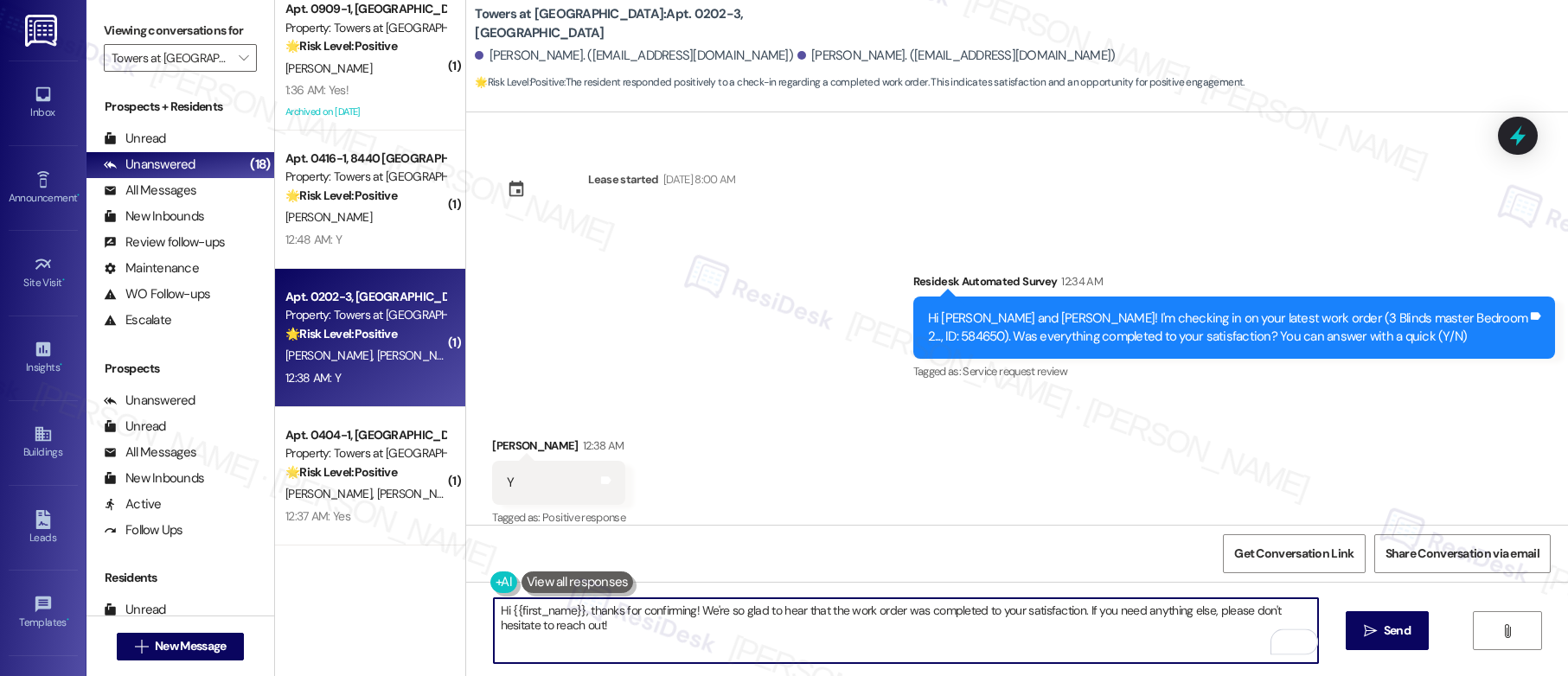 click on "Hi {{first_name}}, thanks for confirming! We're so glad to hear that the work order was completed to your satisfaction. If you need anything else, please don't hesitate to reach out!" at bounding box center (906, 630) 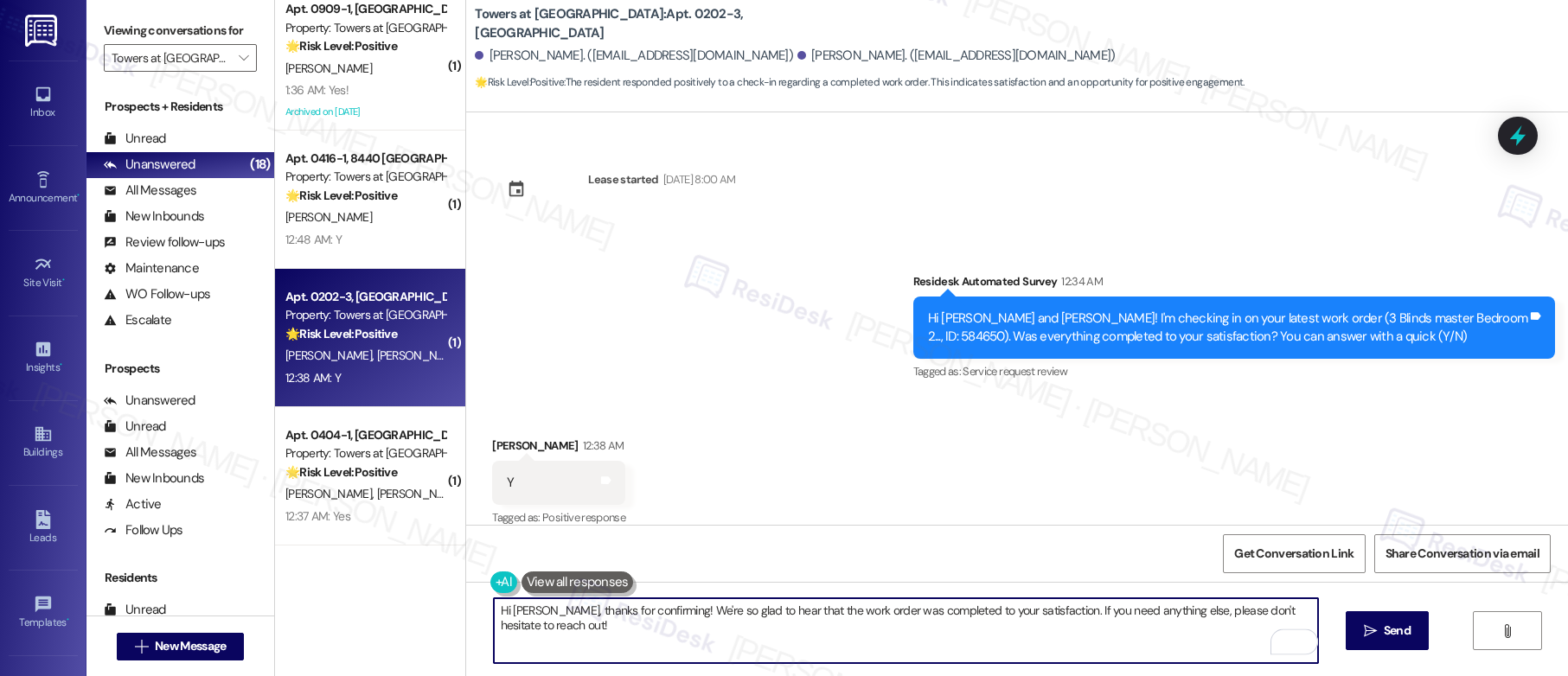 click on "Hi Robert, thanks for confirming! We're so glad to hear that the work order was completed to your satisfaction. If you need anything else, please don't hesitate to reach out!" at bounding box center (906, 630) 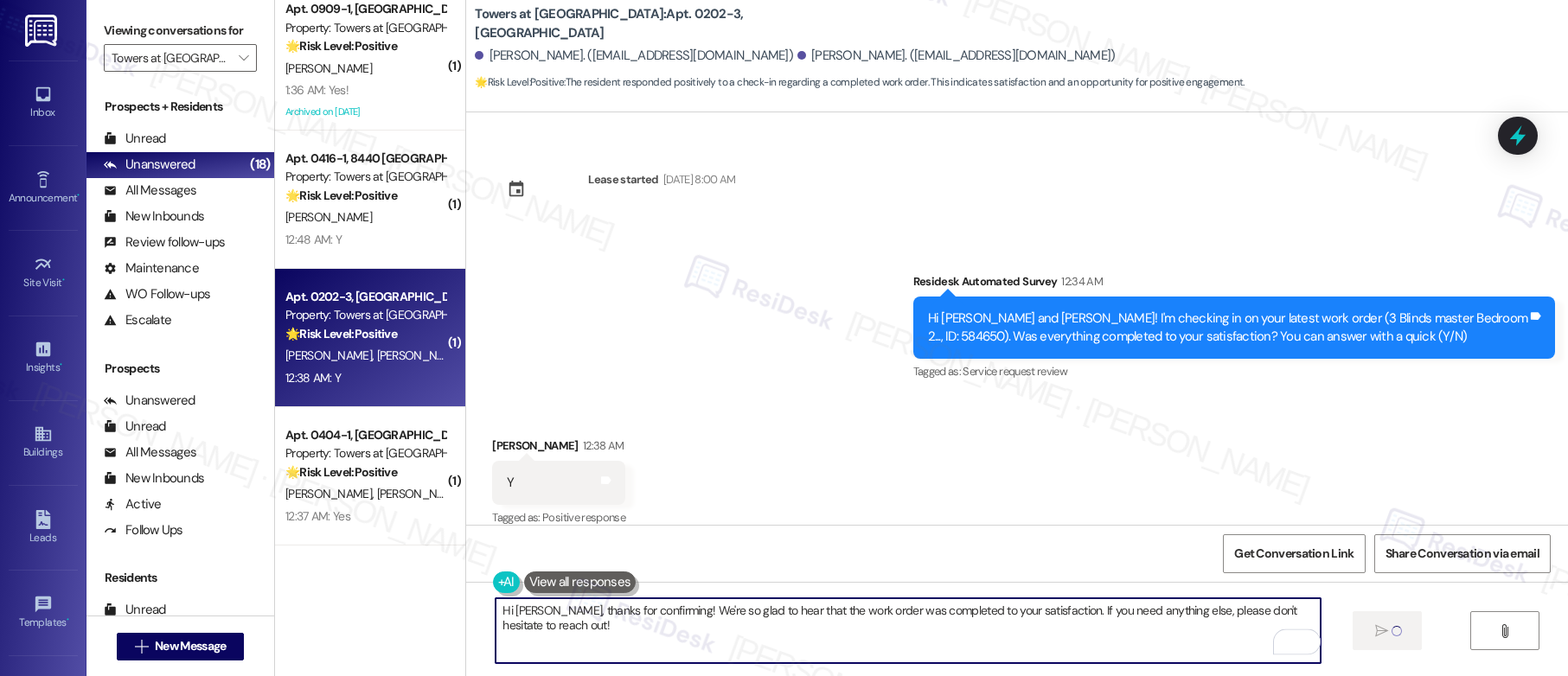 type 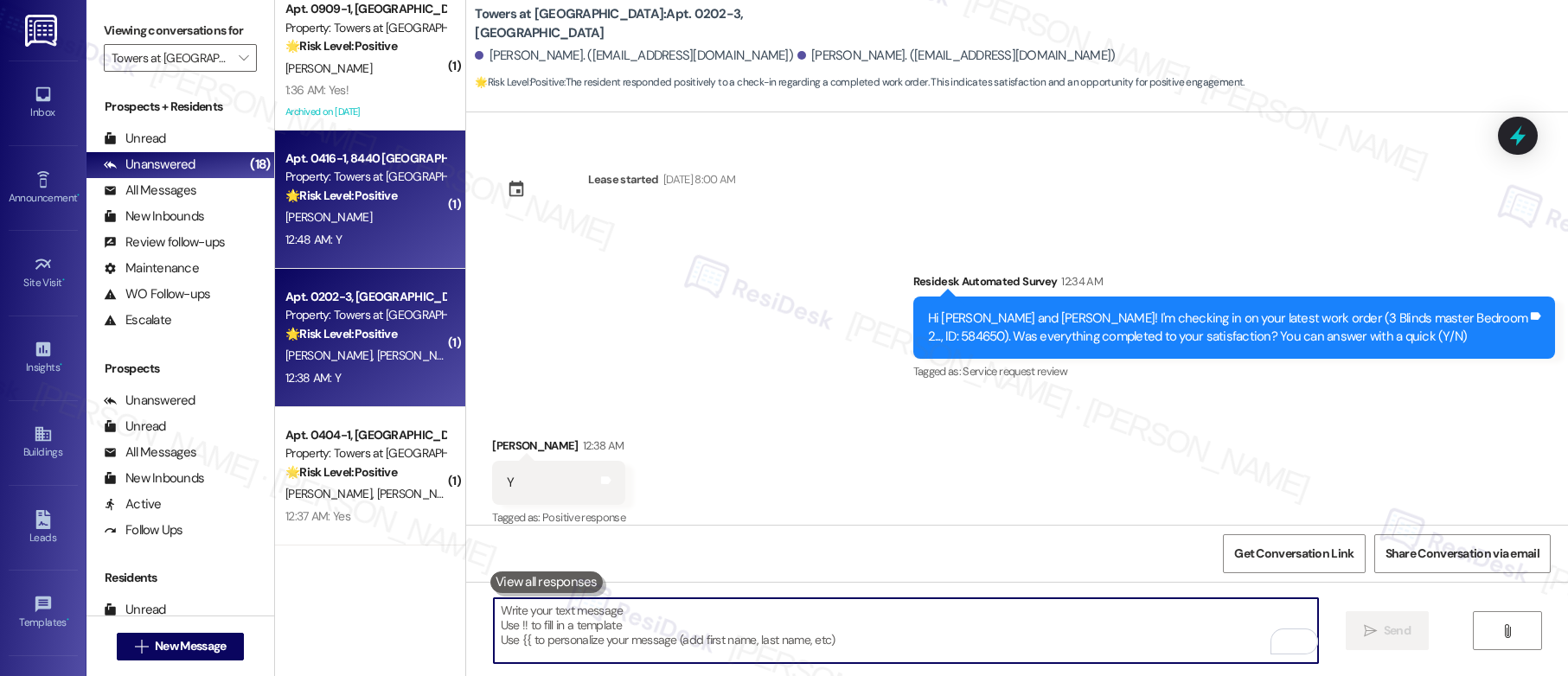 click on "K. Yeager" at bounding box center [365, 217] 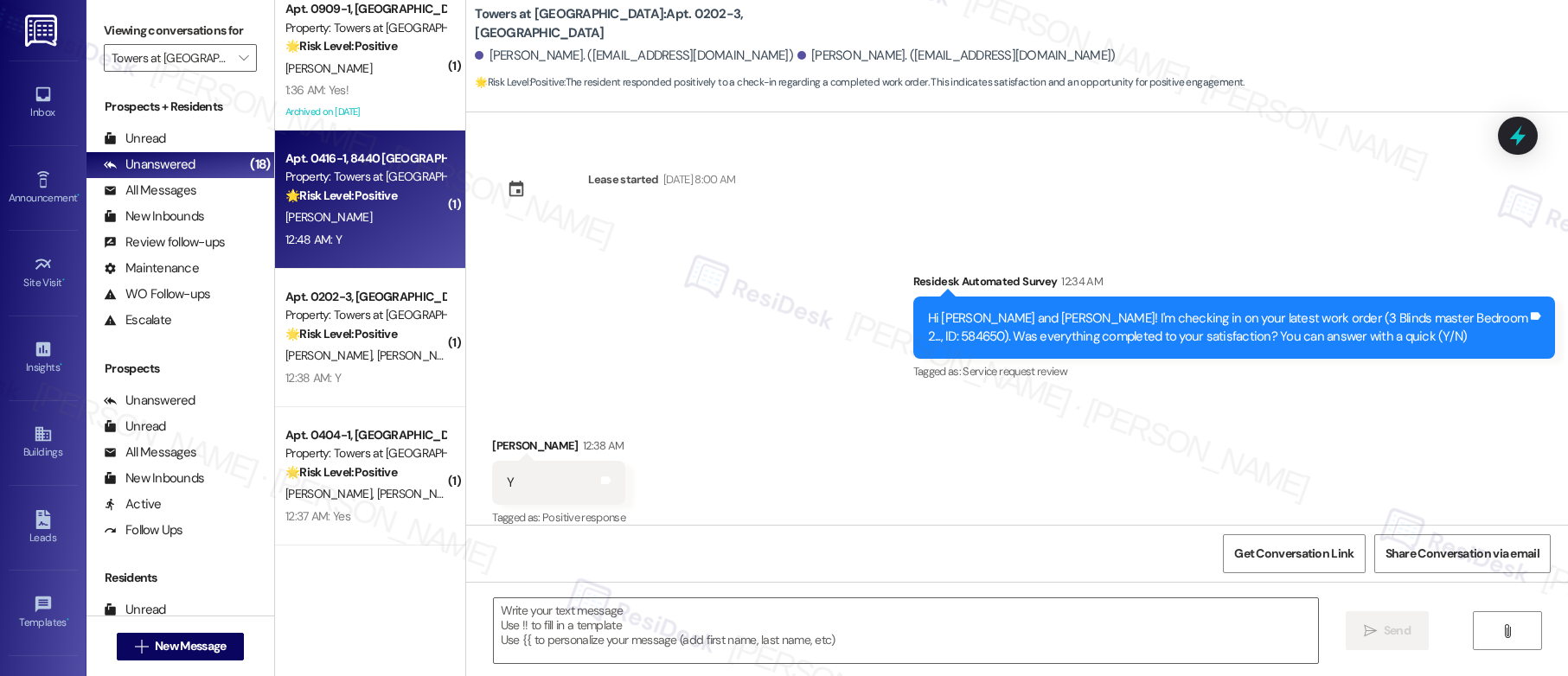 type on "Fetching suggested responses. Please feel free to read through the conversation in the meantime." 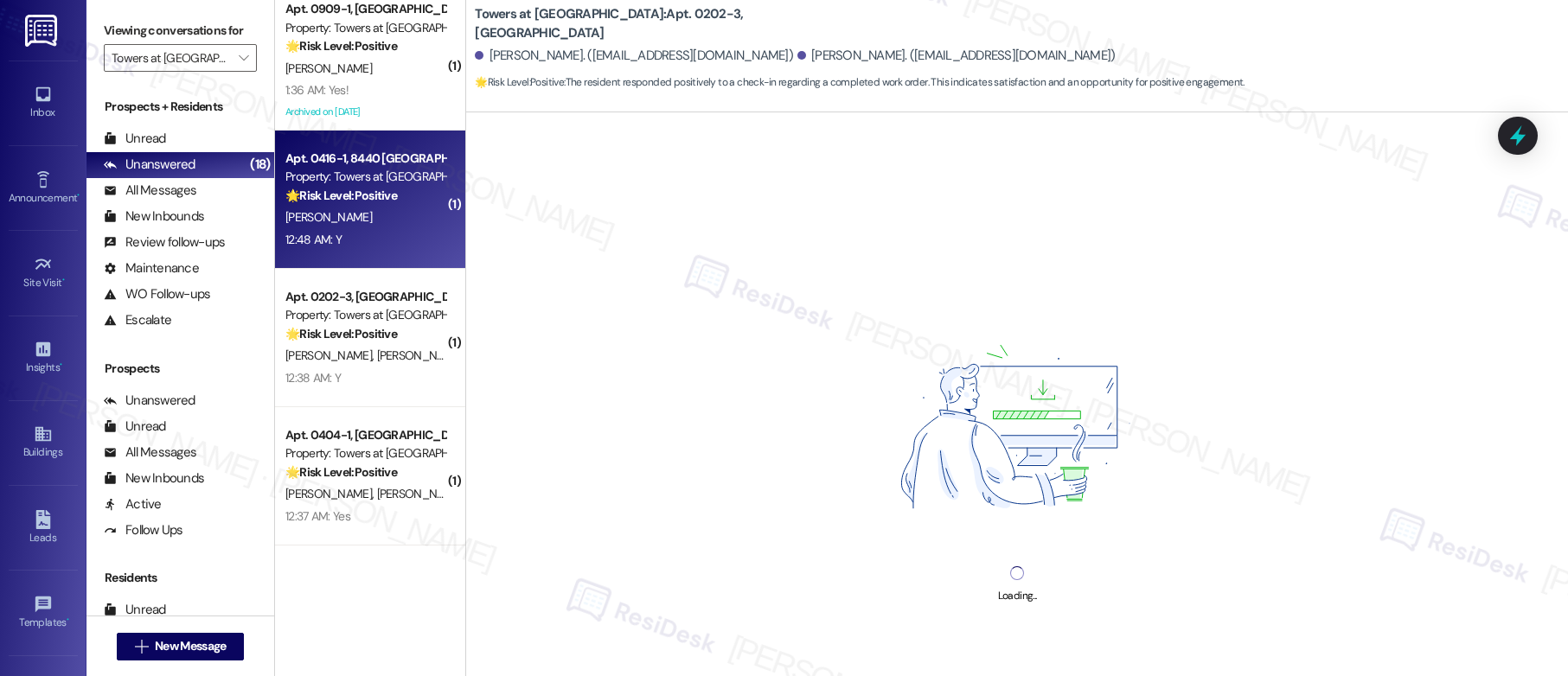 click on "K. Yeager" at bounding box center (365, 217) 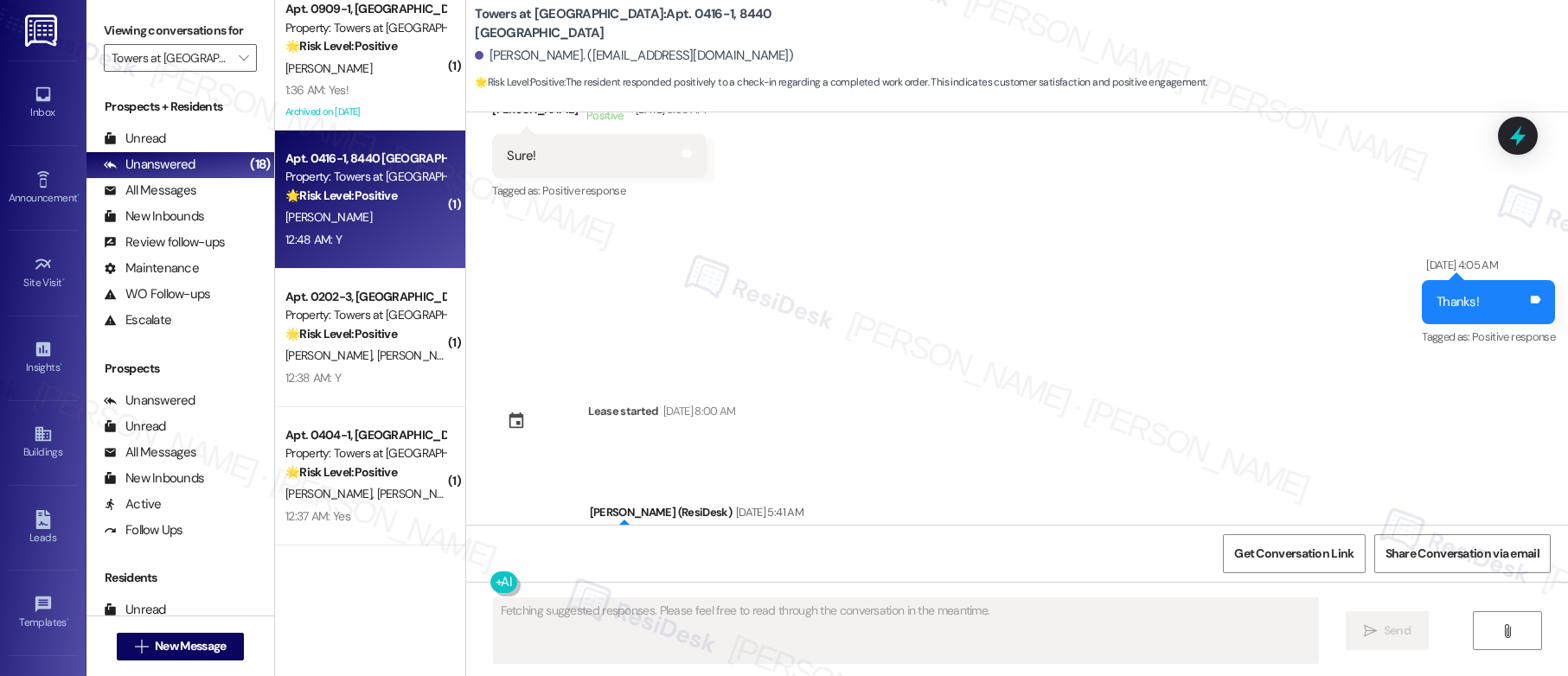 click on "K. Yeager" at bounding box center [365, 217] 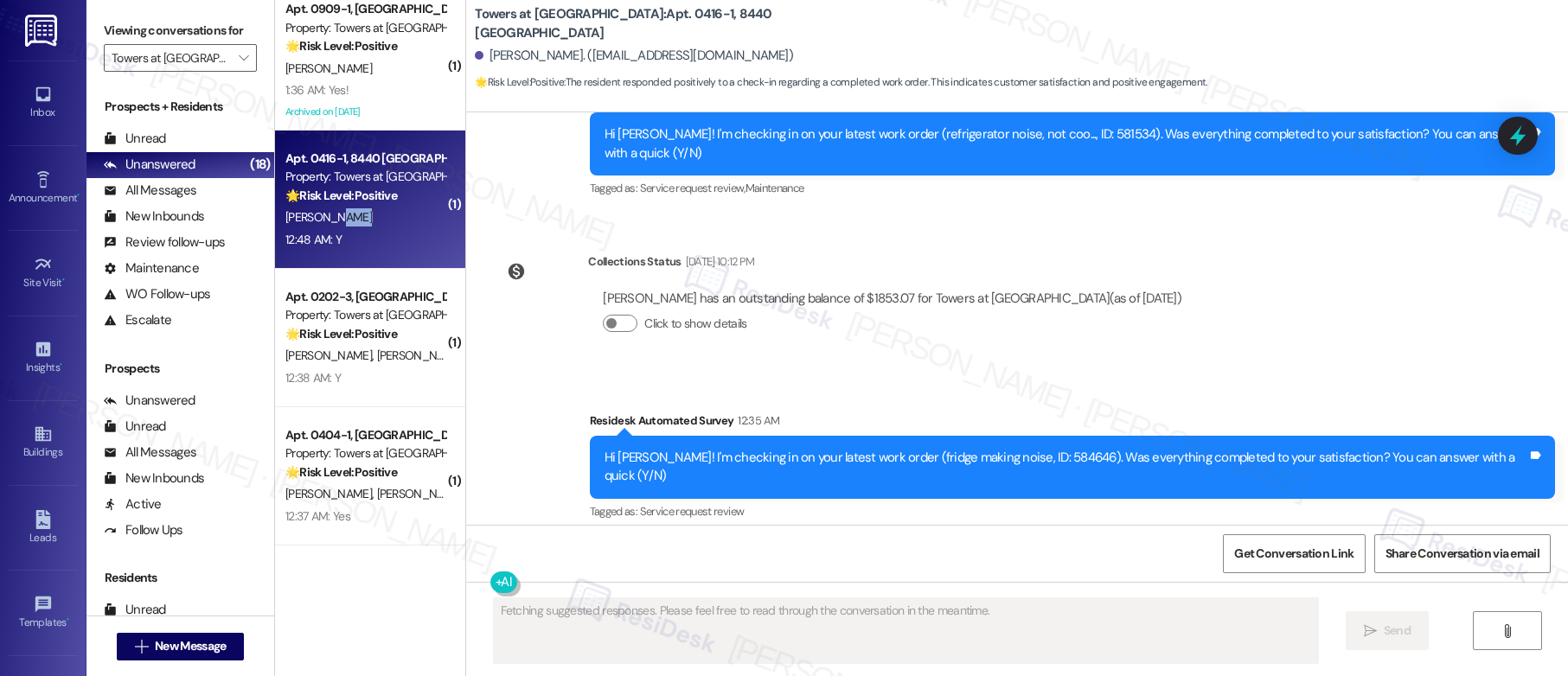 scroll, scrollTop: 5791, scrollLeft: 0, axis: vertical 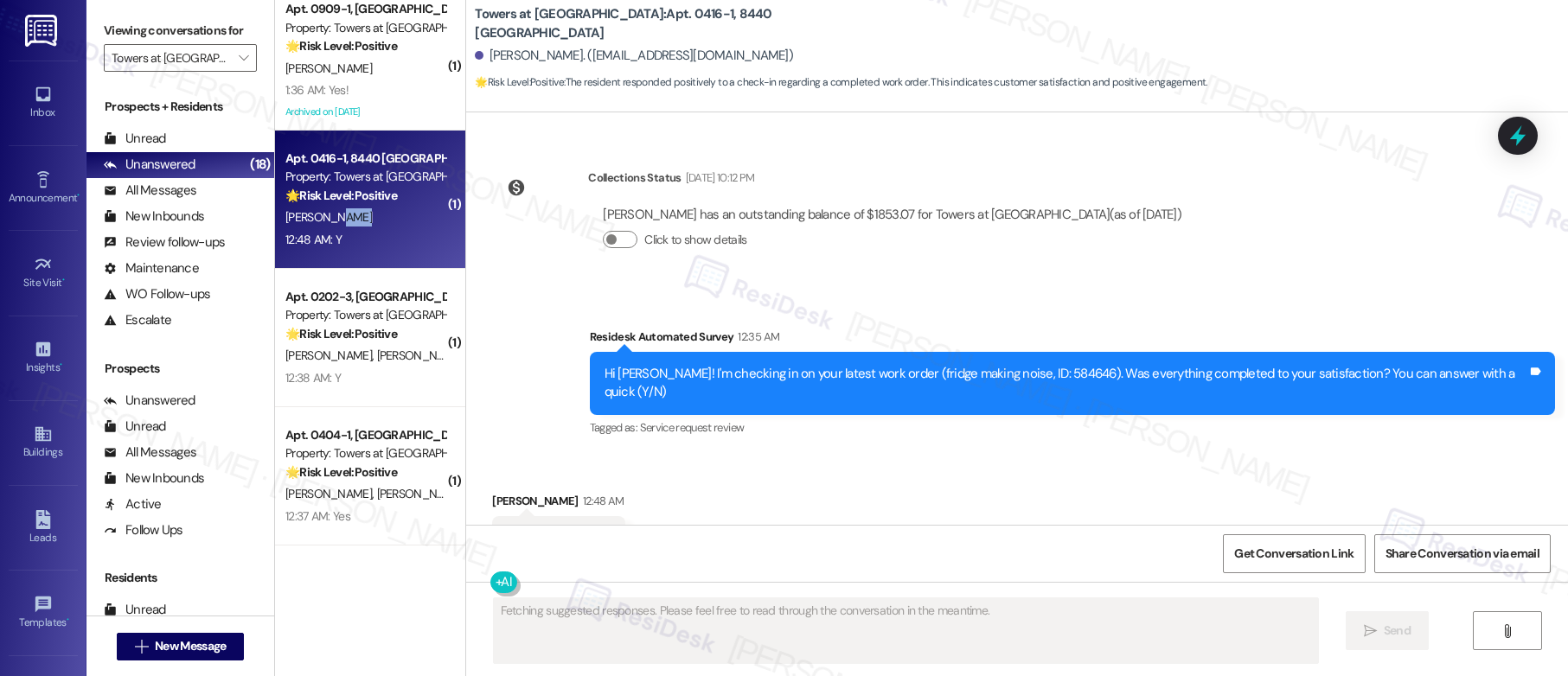 click on "Received via SMS Kaylyn Yeager 12:48 AM Y Tags and notes Tagged as:   Positive response Click to highlight conversations about Positive response" at bounding box center (1017, 526) 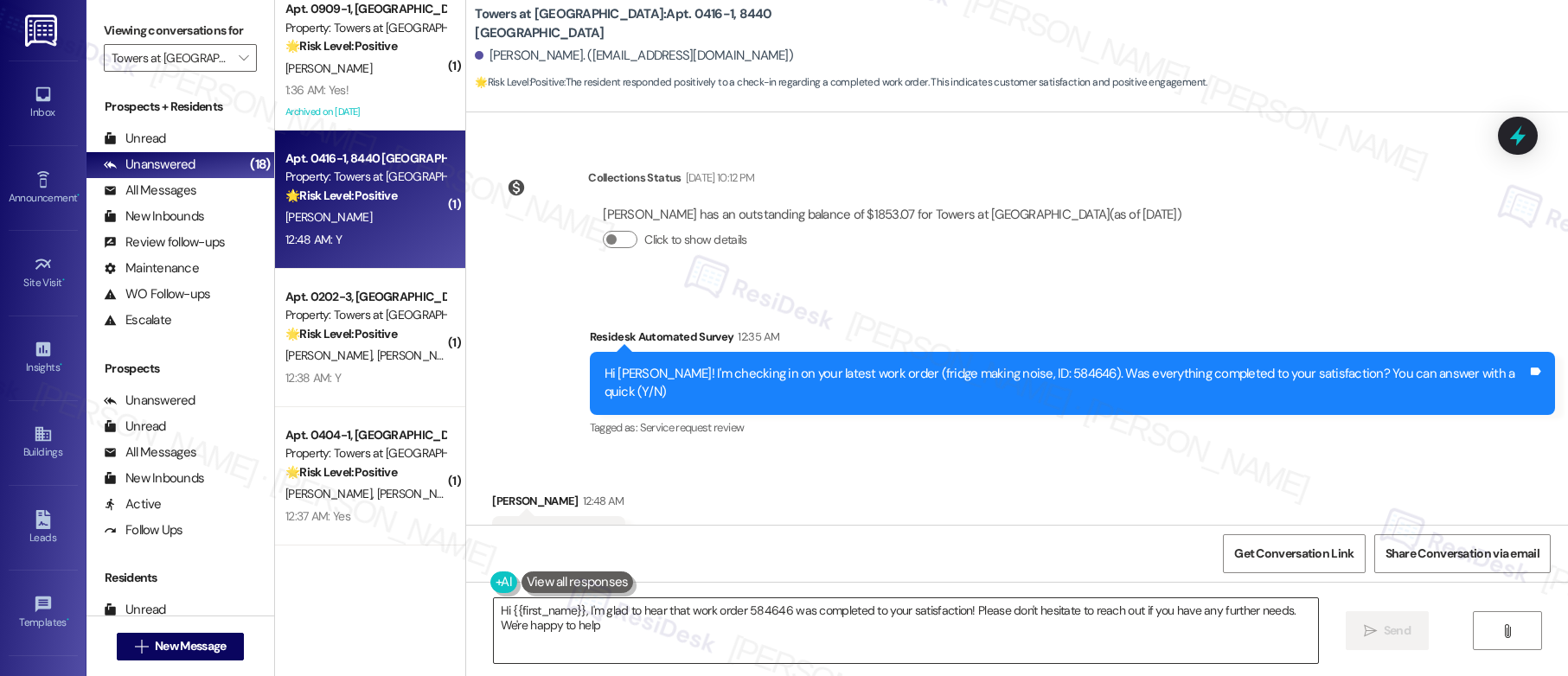 type on "Hi {{first_name}}, I'm glad to hear that work order 584646 was completed to your satisfaction! Please don't hesitate to reach out if you have any further needs. We're happy to help!" 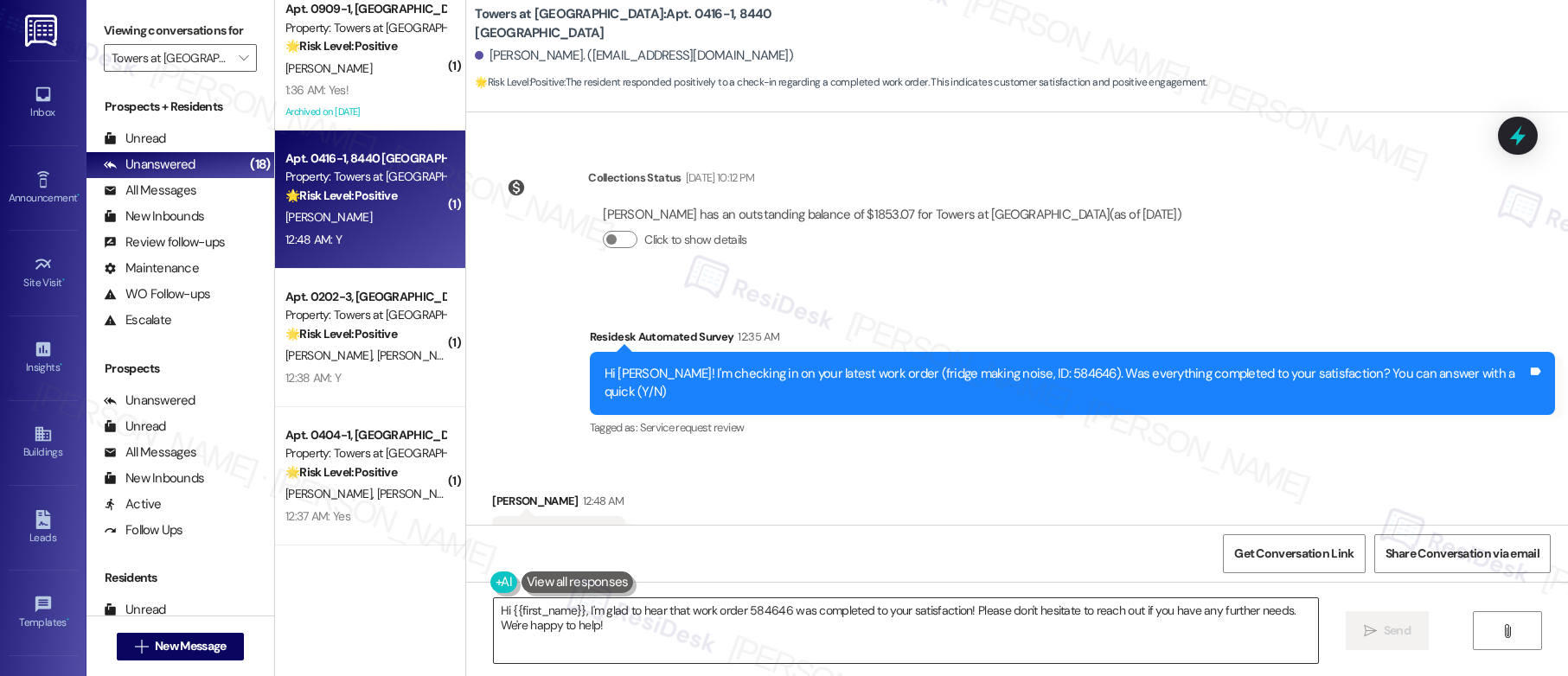 click on "Hi {{first_name}}, I'm glad to hear that work order 584646 was completed to your satisfaction! Please don't hesitate to reach out if you have any further needs." at bounding box center [906, 630] 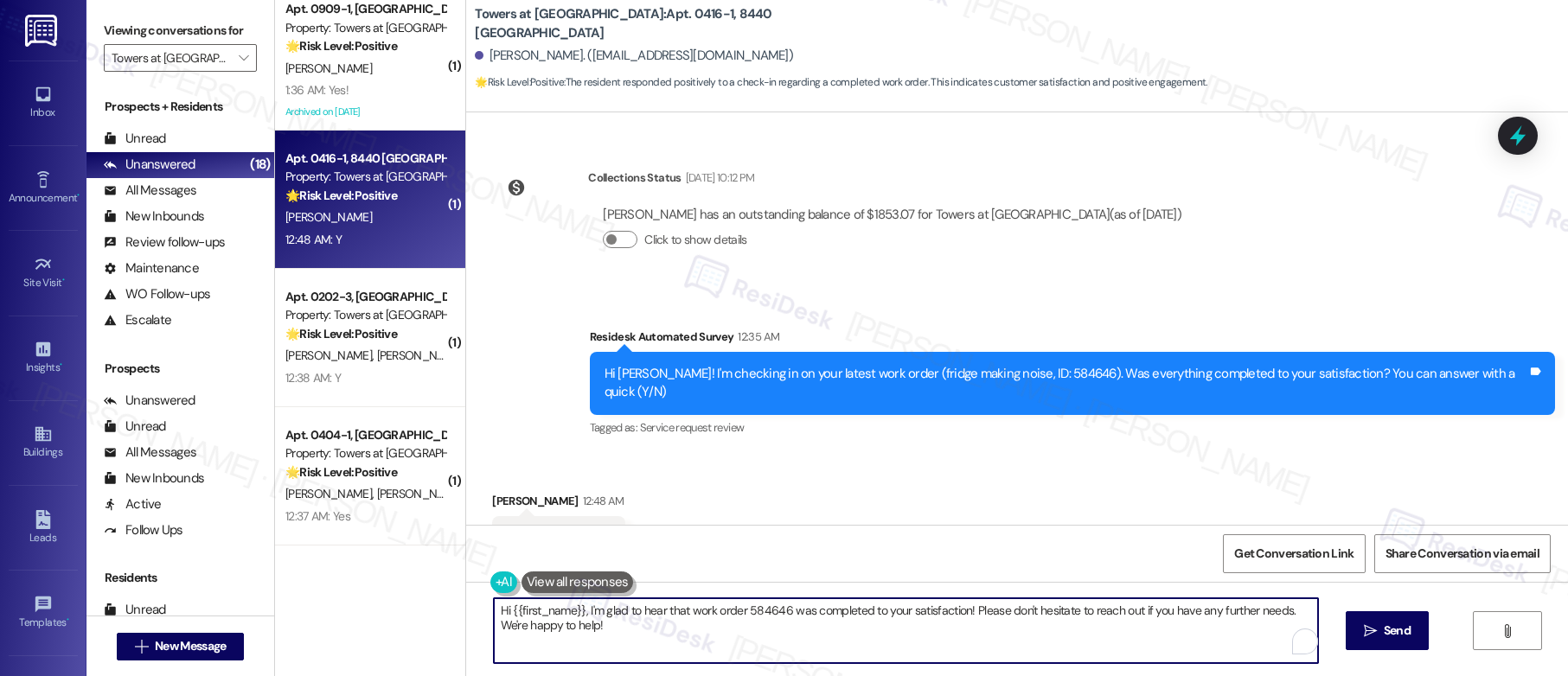 click on "Hi {{first_name}}, I'm glad to hear that work order 584646 was completed to your satisfaction! Please don't hesitate to reach out if you have any further needs. We're happy to help!" at bounding box center (906, 630) 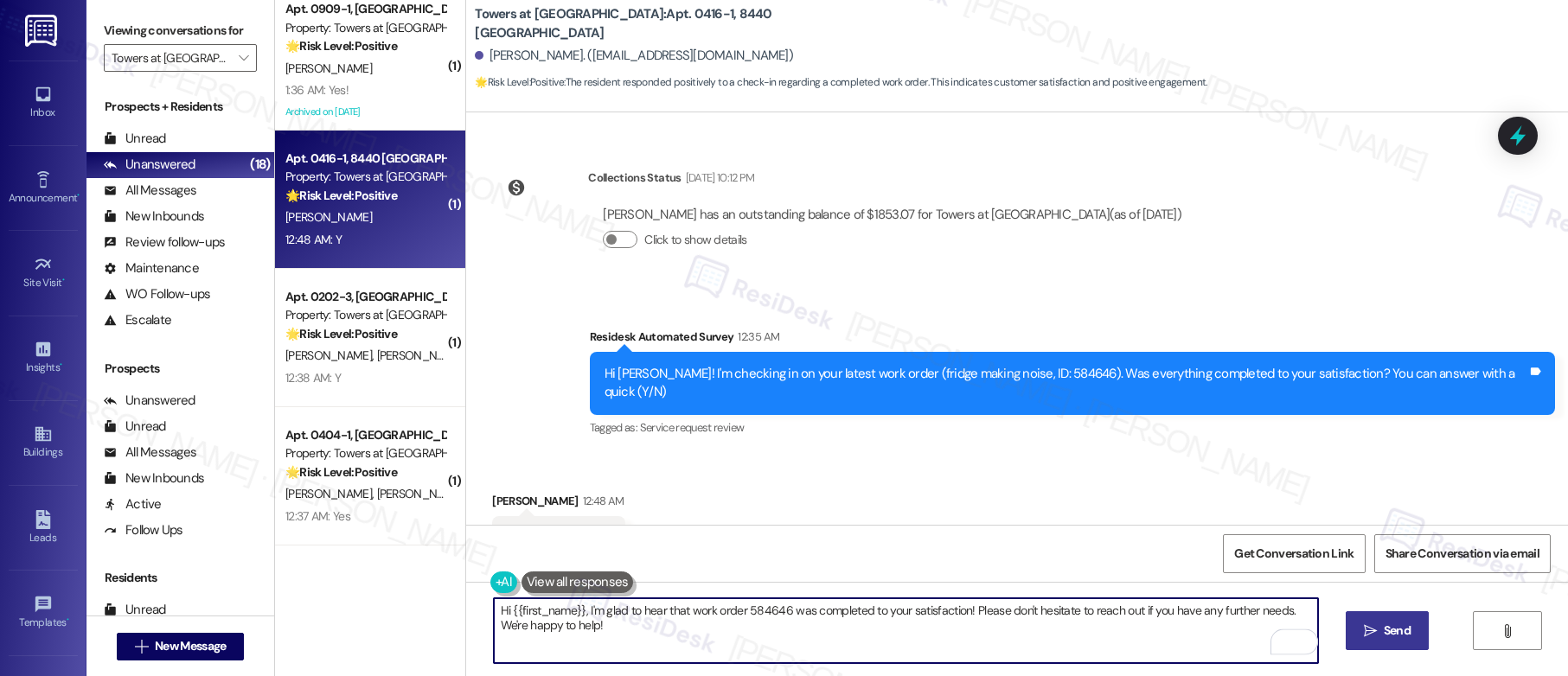 click on "Send" at bounding box center (1397, 630) 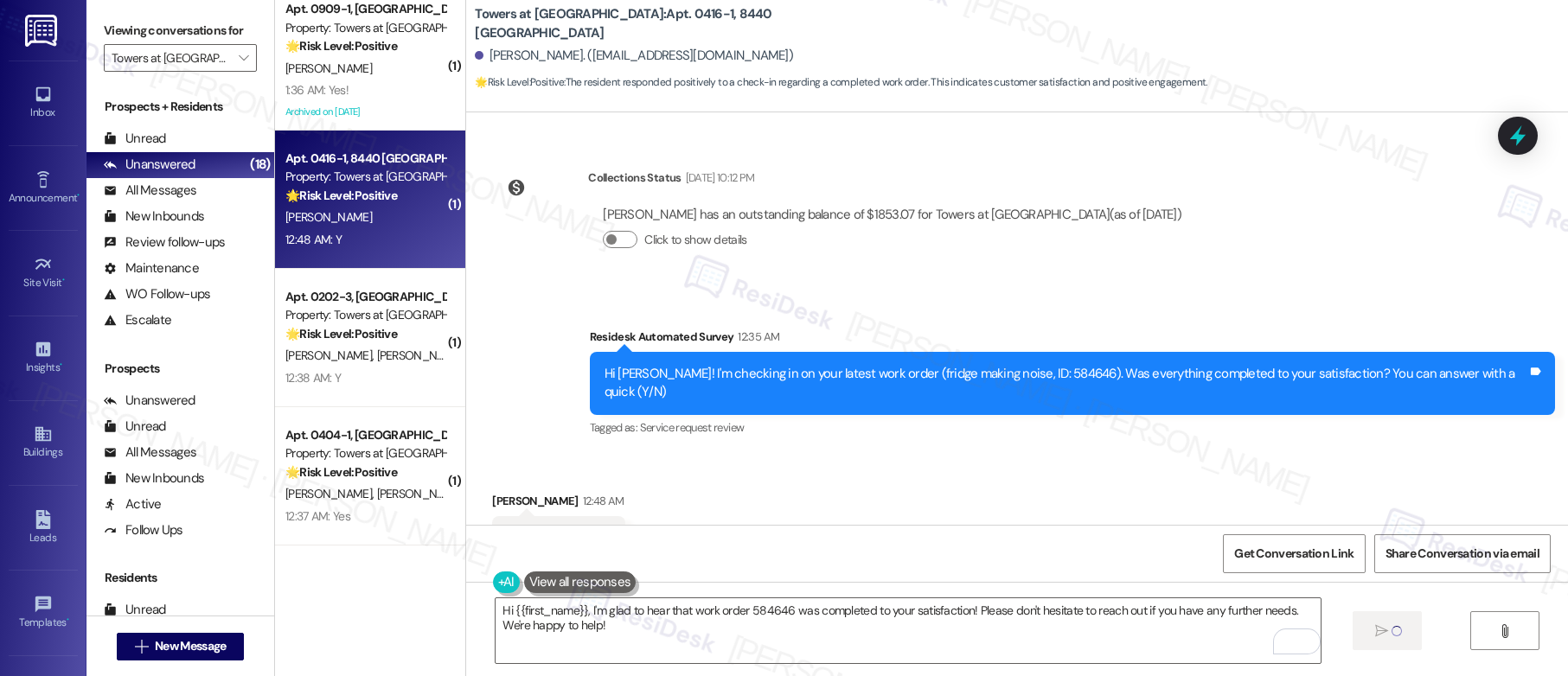 type 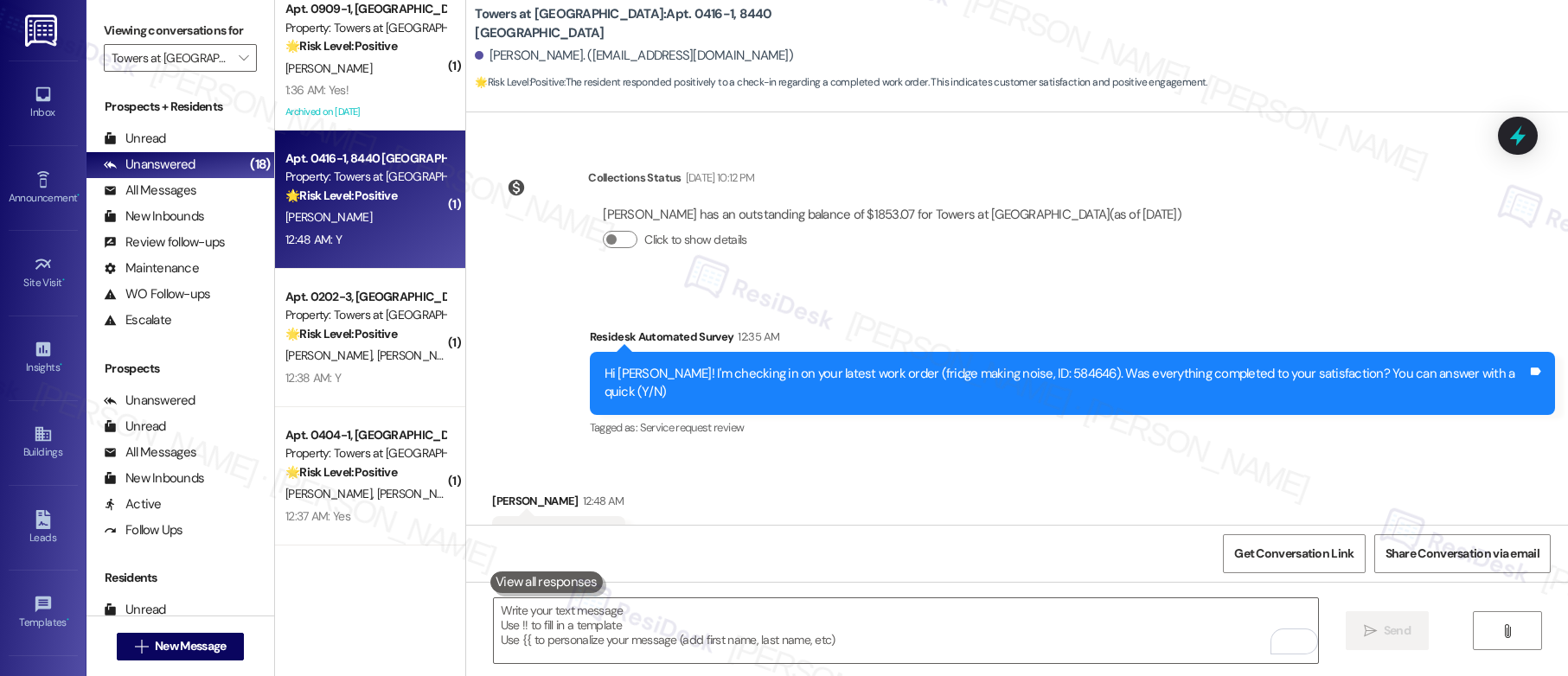 scroll, scrollTop: 5913, scrollLeft: 0, axis: vertical 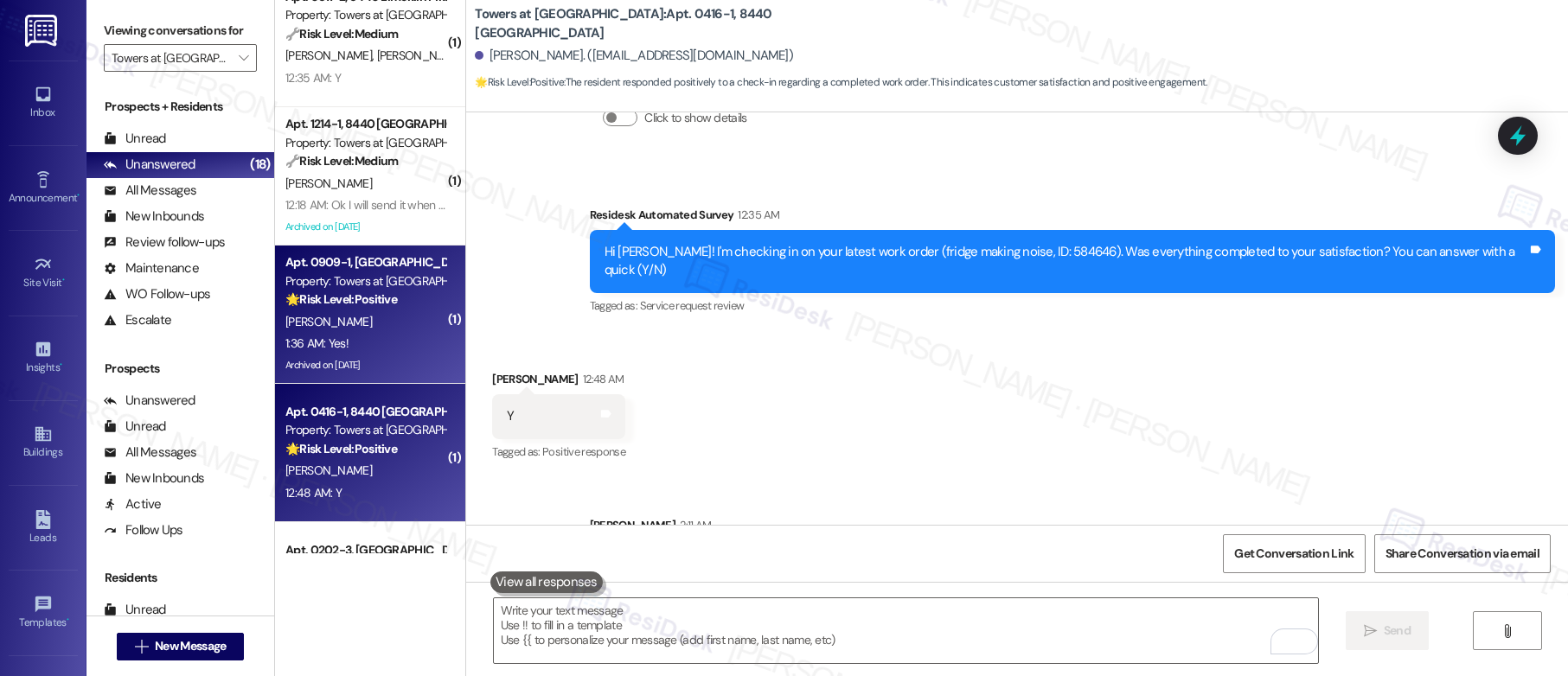 click on "K. Brunson" at bounding box center [365, 322] 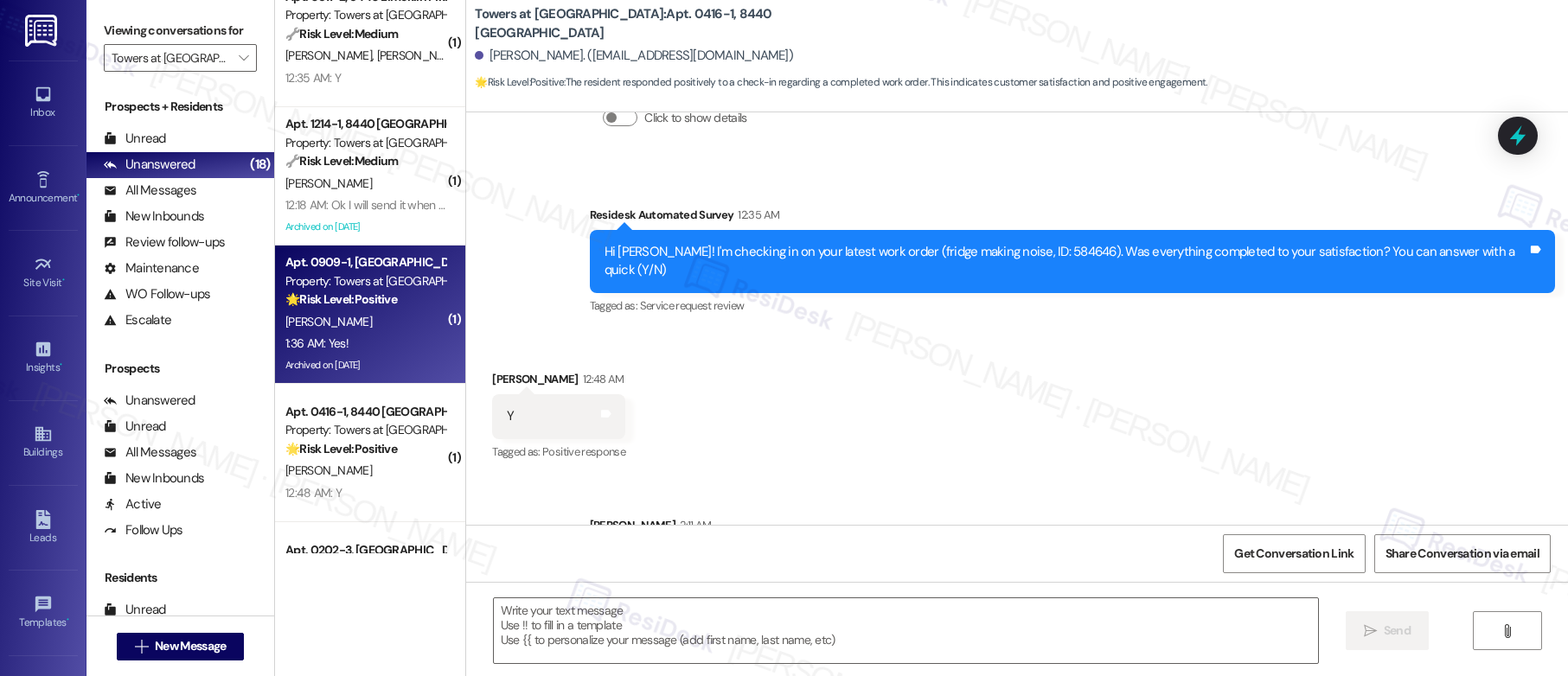 type on "Fetching suggested responses. Please feel free to read through the conversation in the meantime." 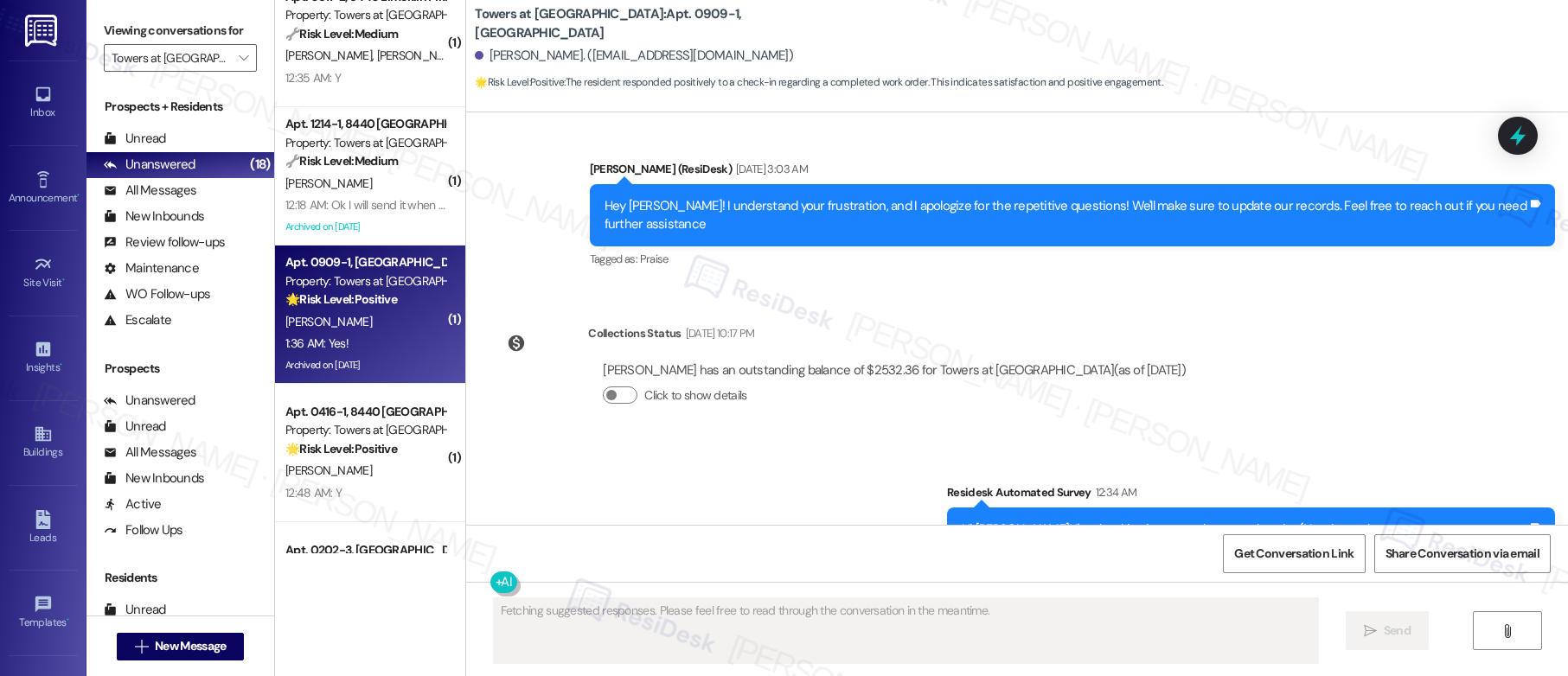 scroll, scrollTop: 12508, scrollLeft: 0, axis: vertical 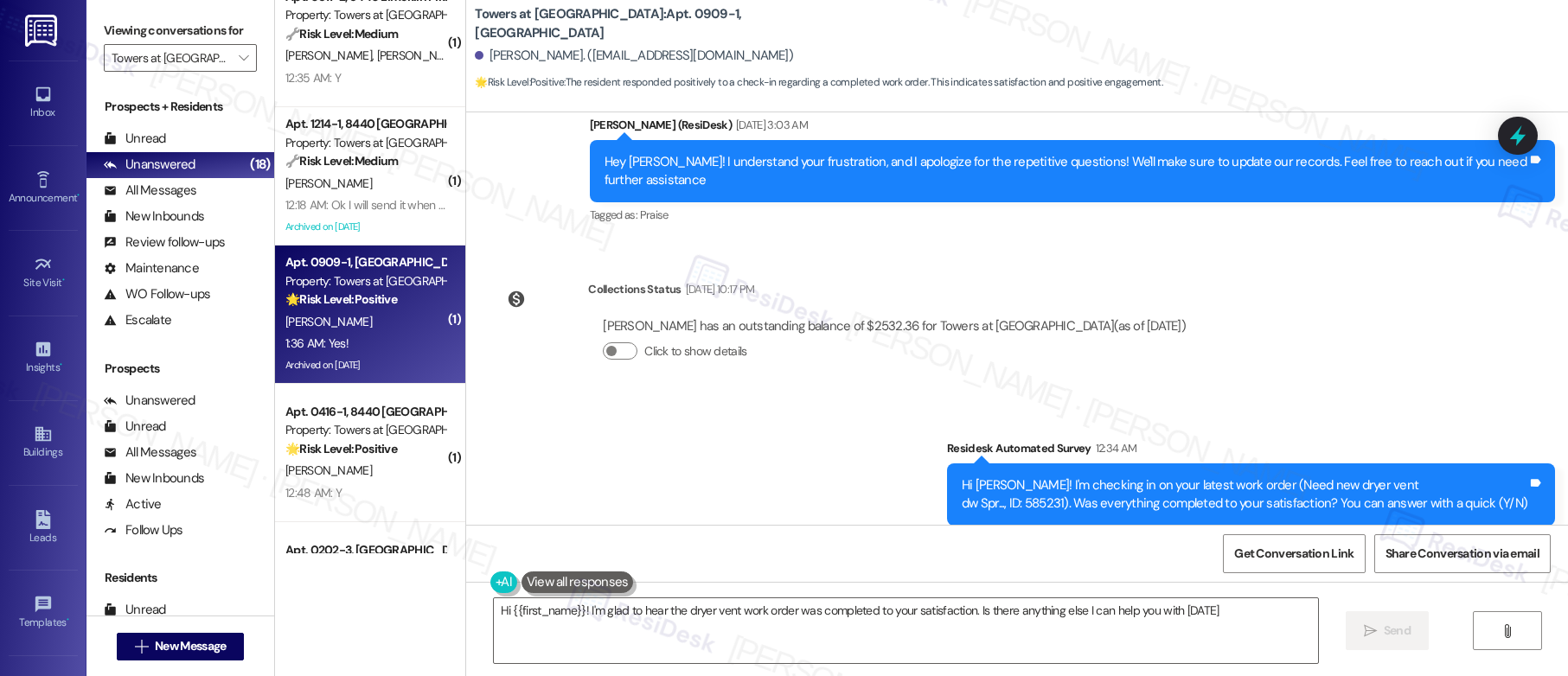 type on "Hi {{first_name}}! I'm glad to hear the dryer vent work order was completed to your satisfaction. Is there anything else I can help you with today?" 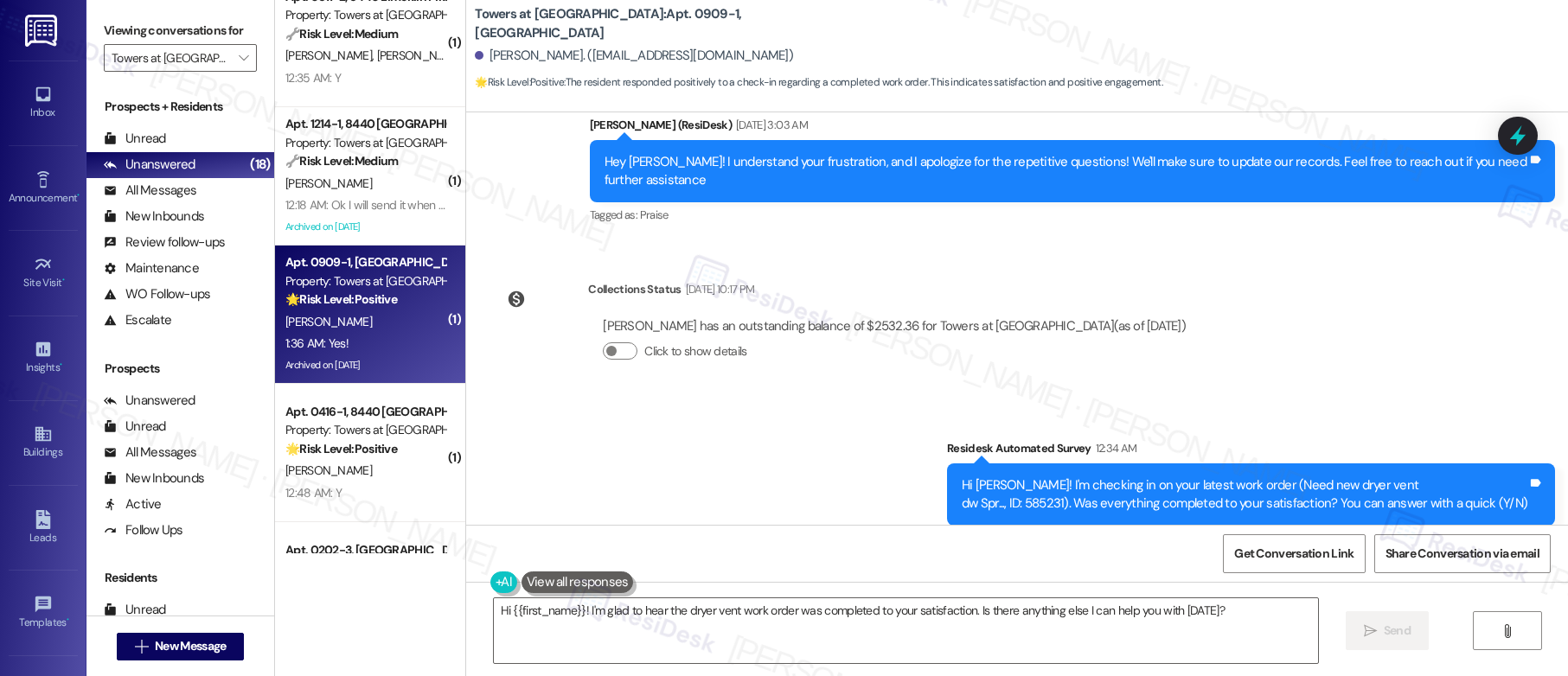 click on "Received via SMS Karen Brunson 1:36 AM Yes! Tags and notes Tagged as:   Positive response Click to highlight conversations about Positive response" at bounding box center [1017, 637] 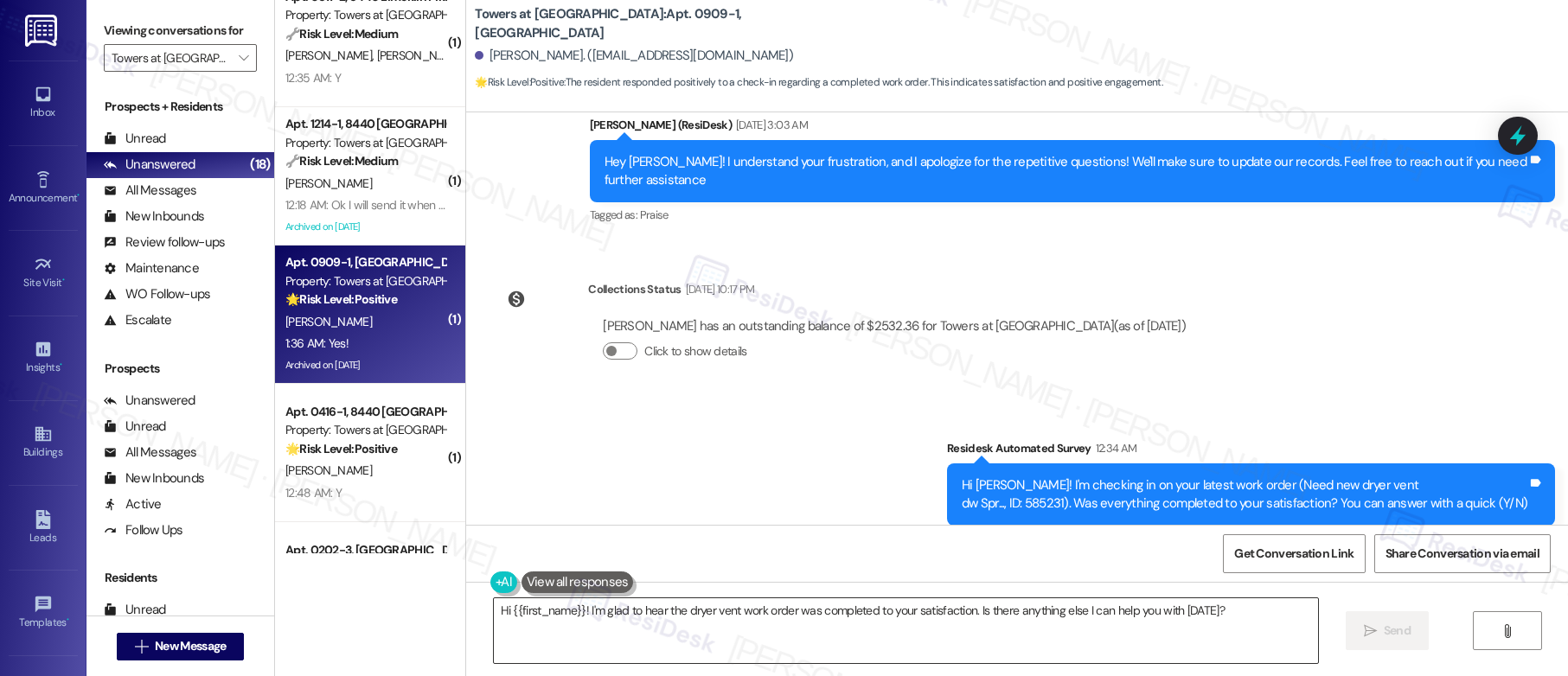 click on "Hi {{first_name}}! I'm glad to hear the dryer vent work order was completed to your satisfaction. Is there anything else I can help you with today?" at bounding box center [906, 630] 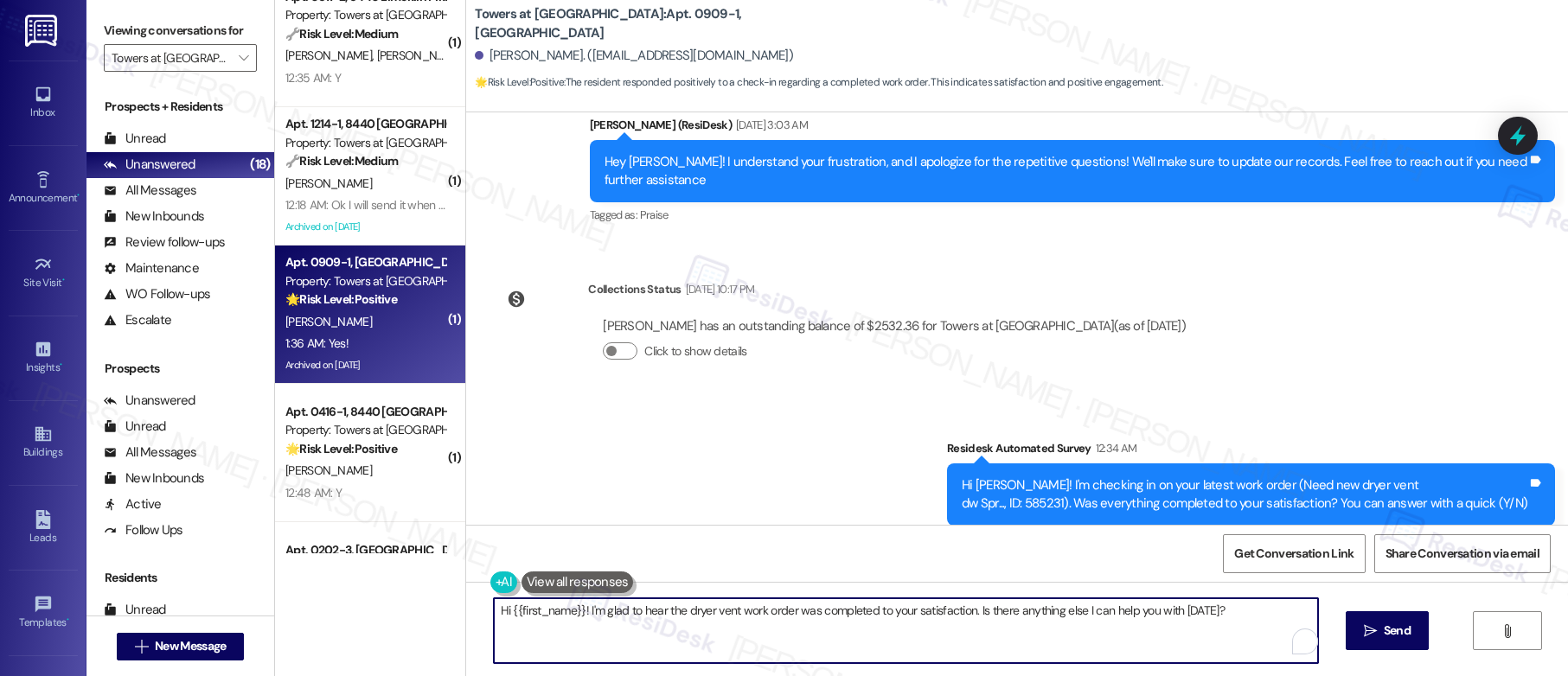 click on "Hi {{first_name}}! I'm glad to hear the dryer vent work order was completed to your satisfaction. Is there anything else I can help you with today?" at bounding box center [906, 630] 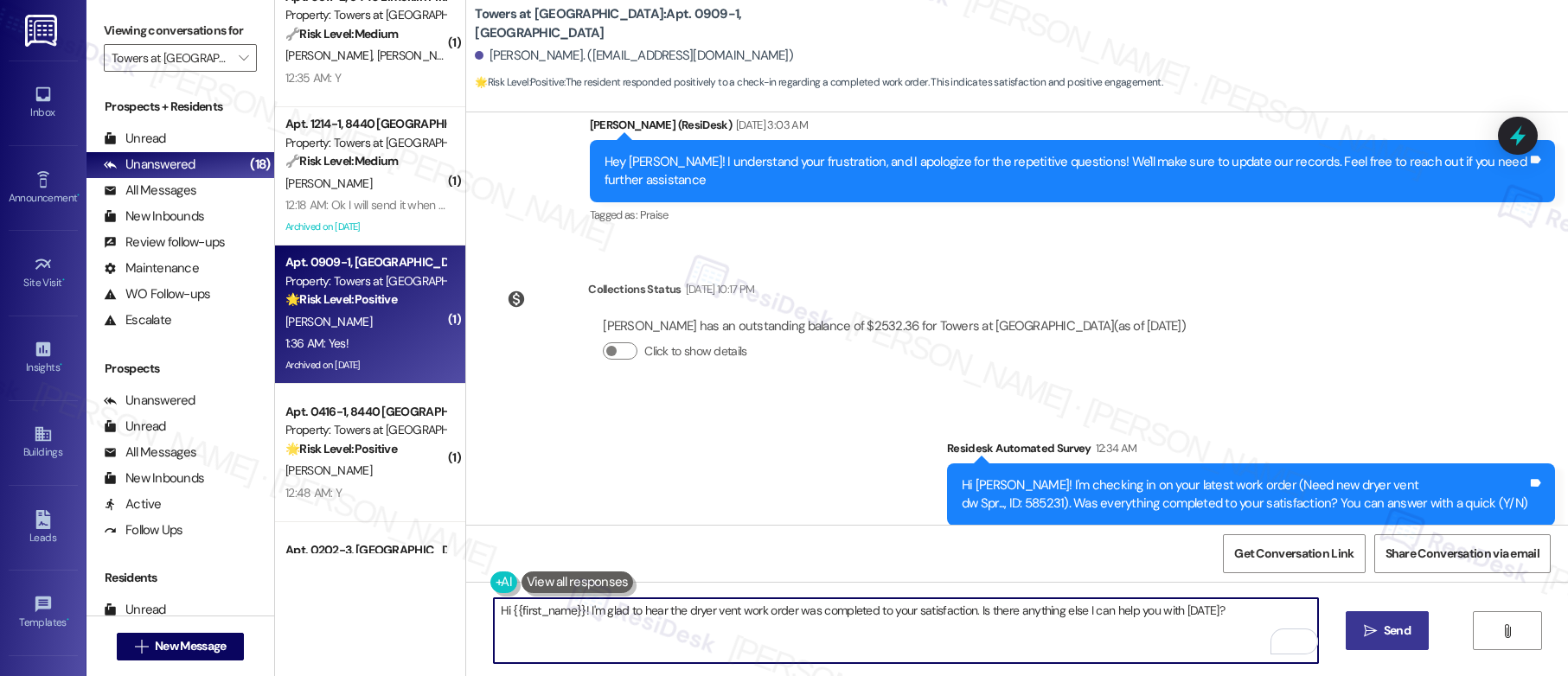 click on "Send" at bounding box center (1397, 630) 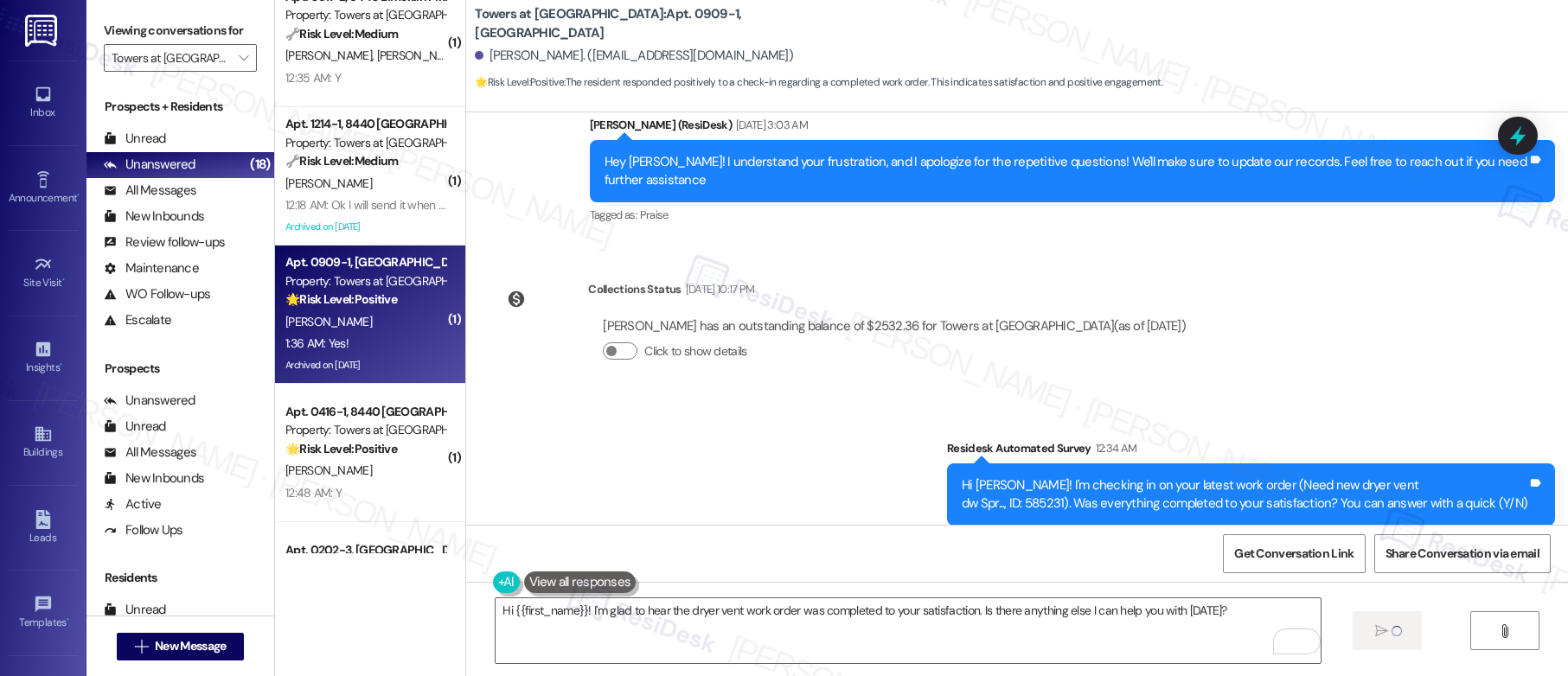 type 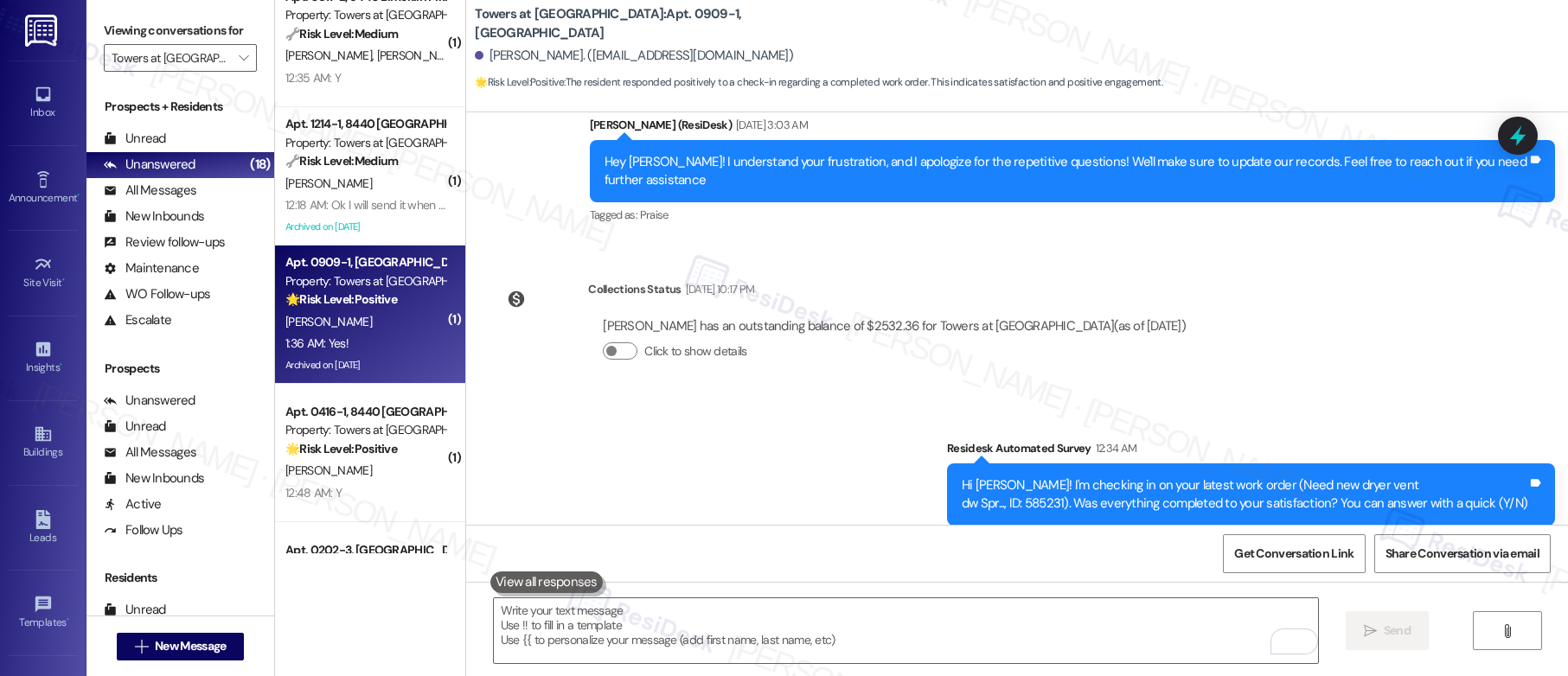 scroll, scrollTop: 12630, scrollLeft: 0, axis: vertical 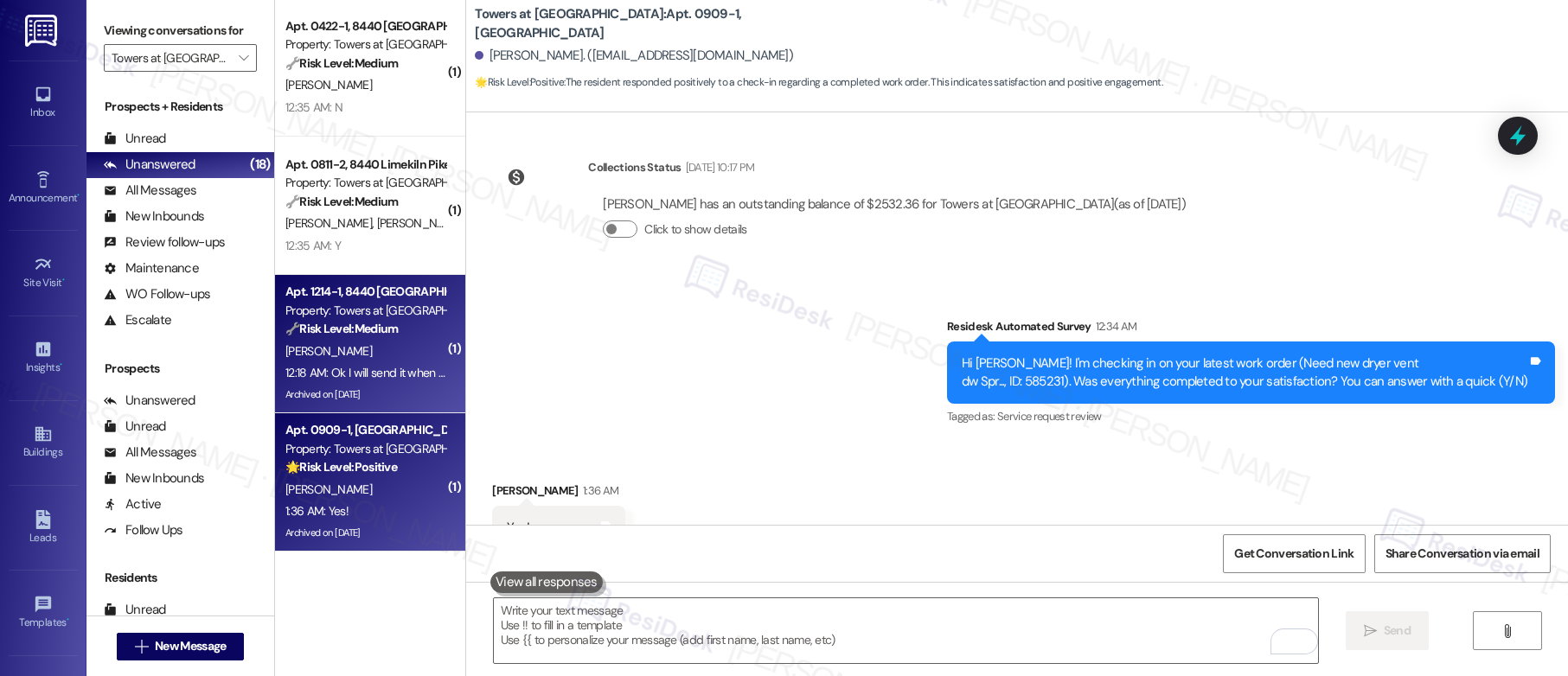 click on "Archived on 03/04/2025" at bounding box center [365, 394] 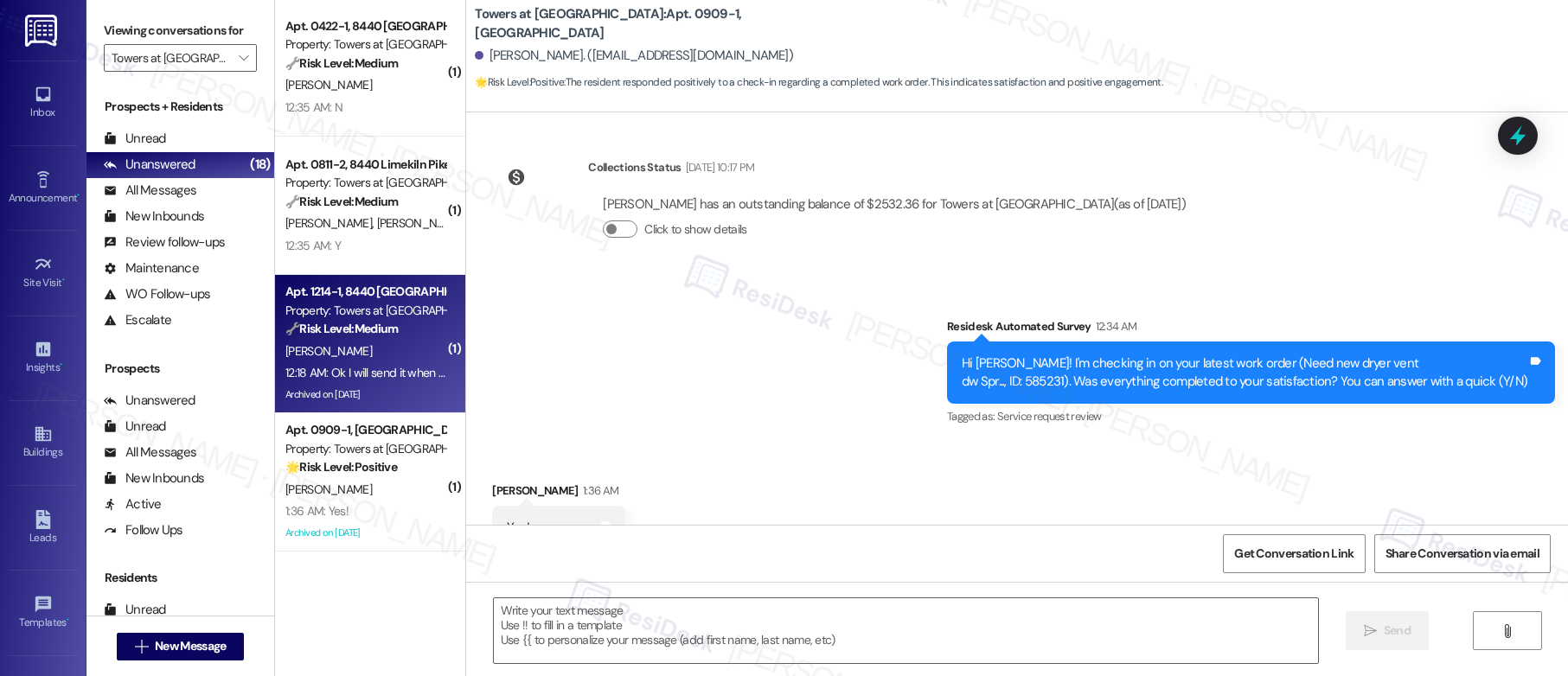 type on "Fetching suggested responses. Please feel free to read through the conversation in the meantime." 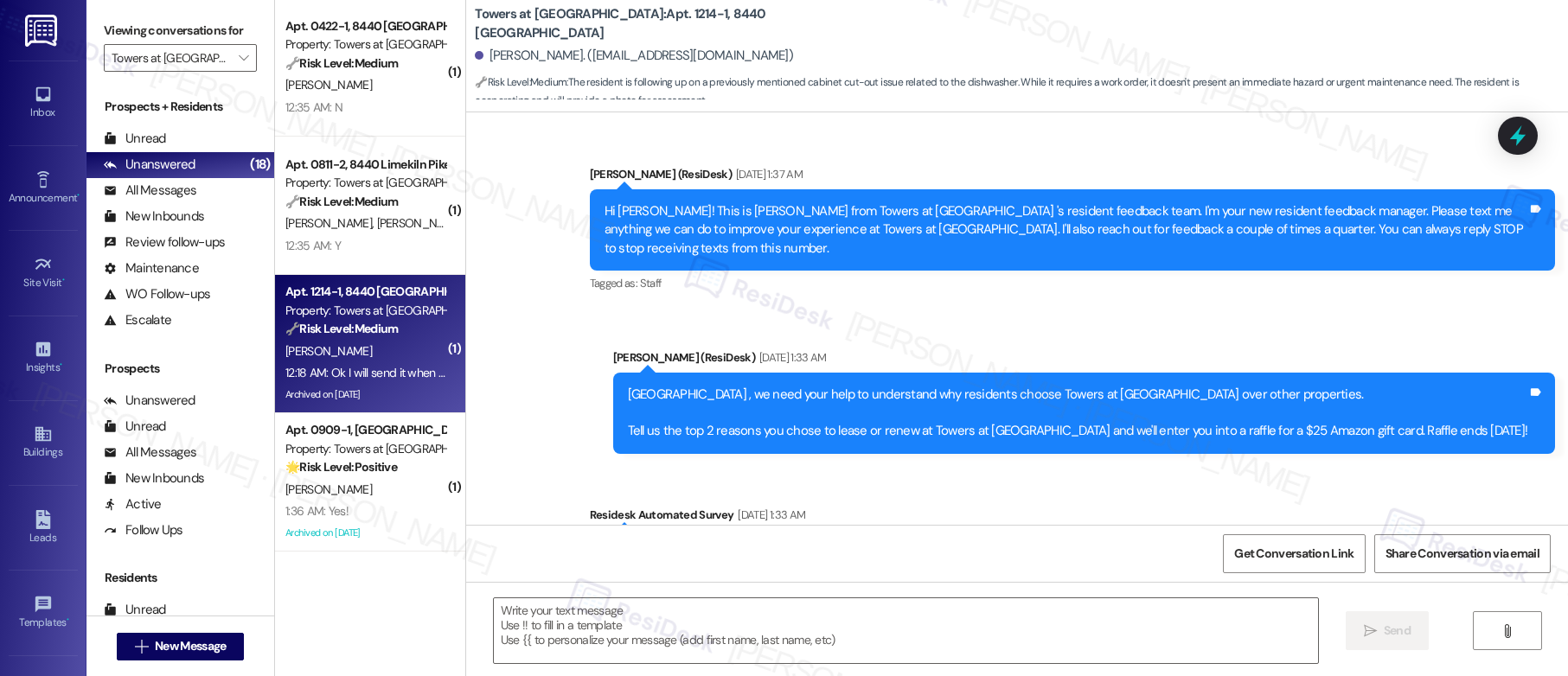 scroll, scrollTop: 34594, scrollLeft: 0, axis: vertical 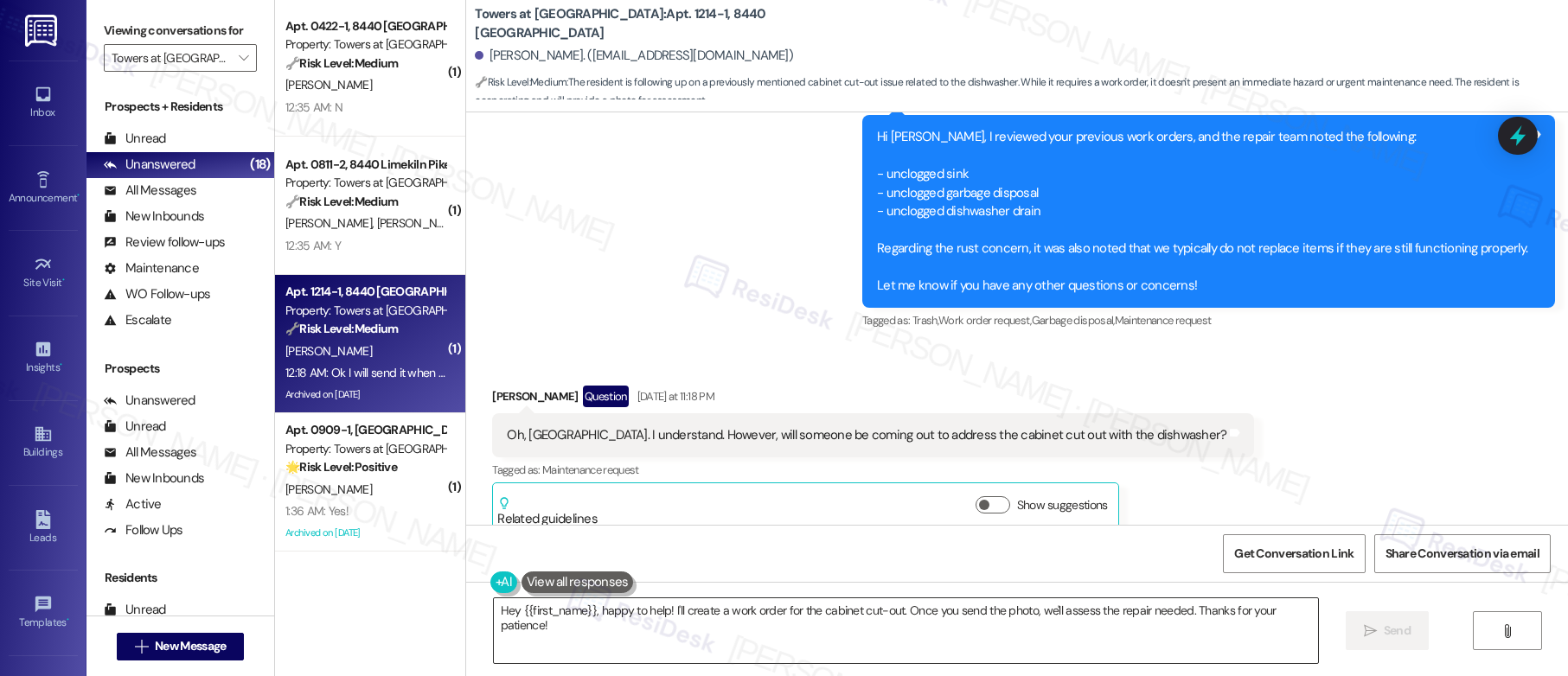 click on "Hey {{first_name}}, happy to help! I'll create a work order for the cabinet cut-out. Once you send the photo, we'll assess the repair needed. Thanks for your patience!" at bounding box center (906, 630) 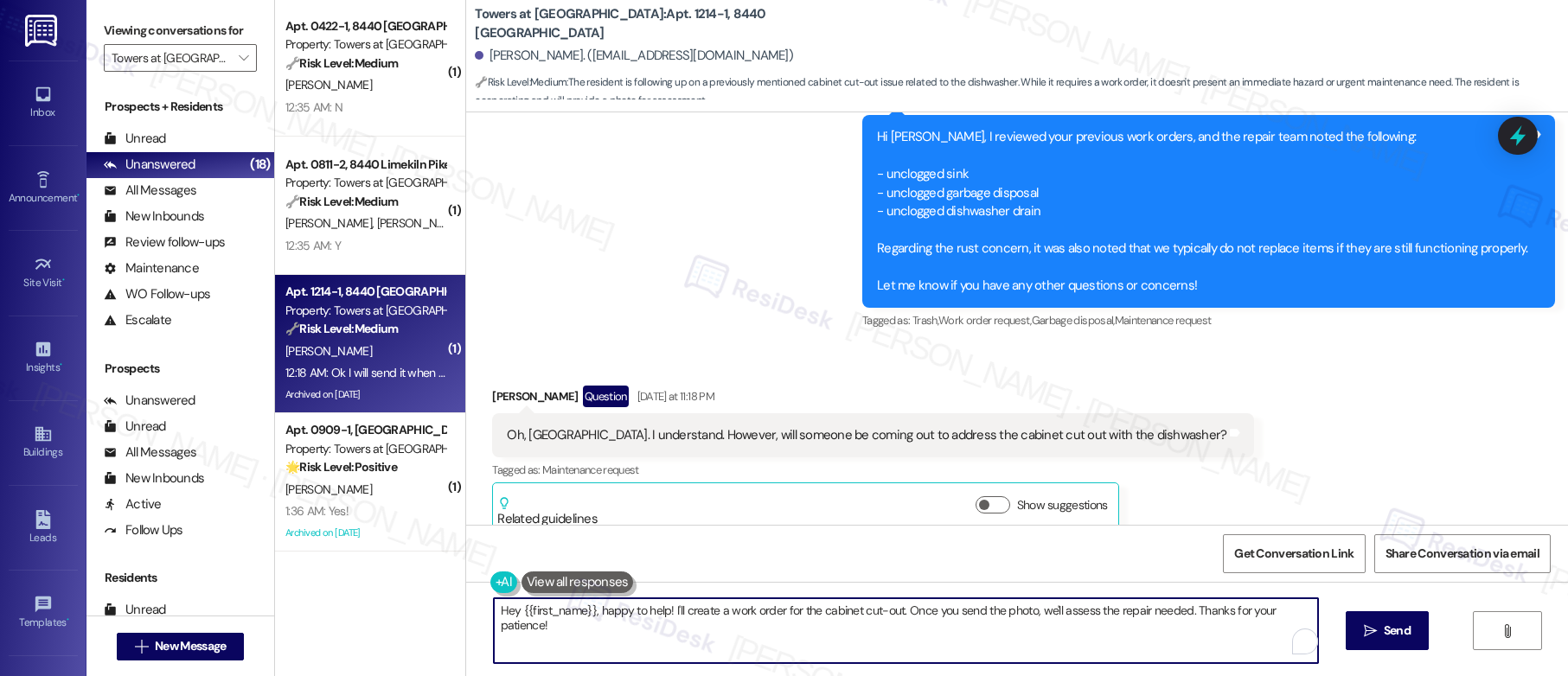 click on "Hey {{first_name}}, happy to help! I'll create a work order for the cabinet cut-out. Once you send the photo, we'll assess the repair needed. Thanks for your patience!" at bounding box center (906, 630) 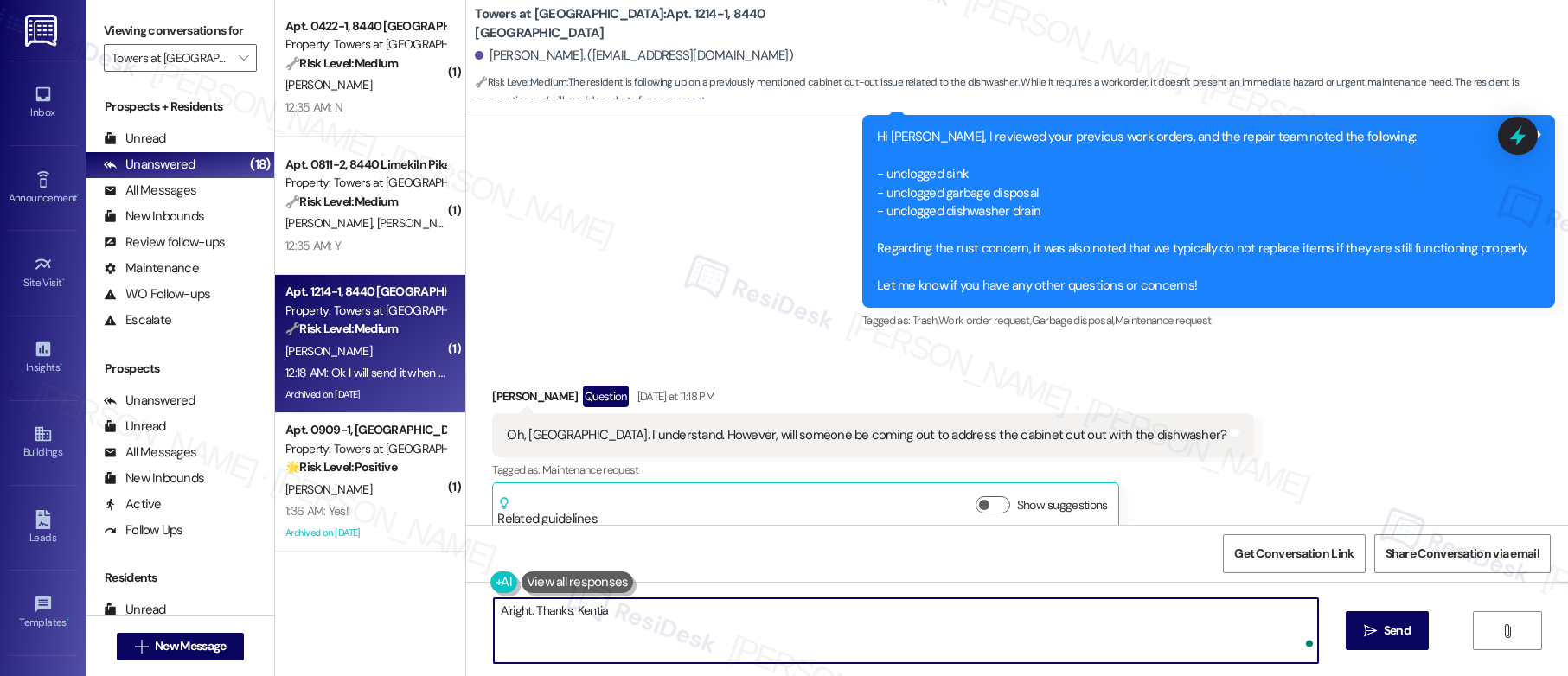 type on "Alright. Thanks, Kentia!" 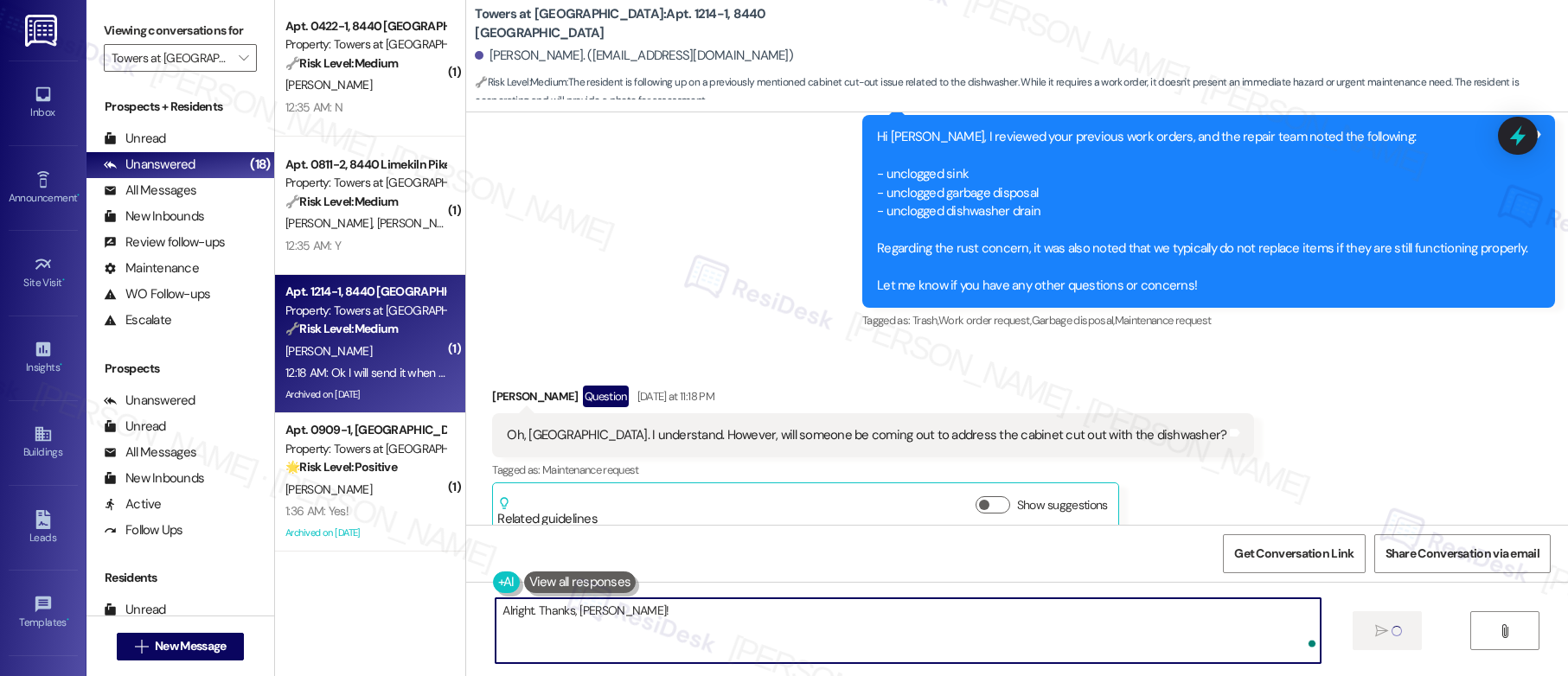 type 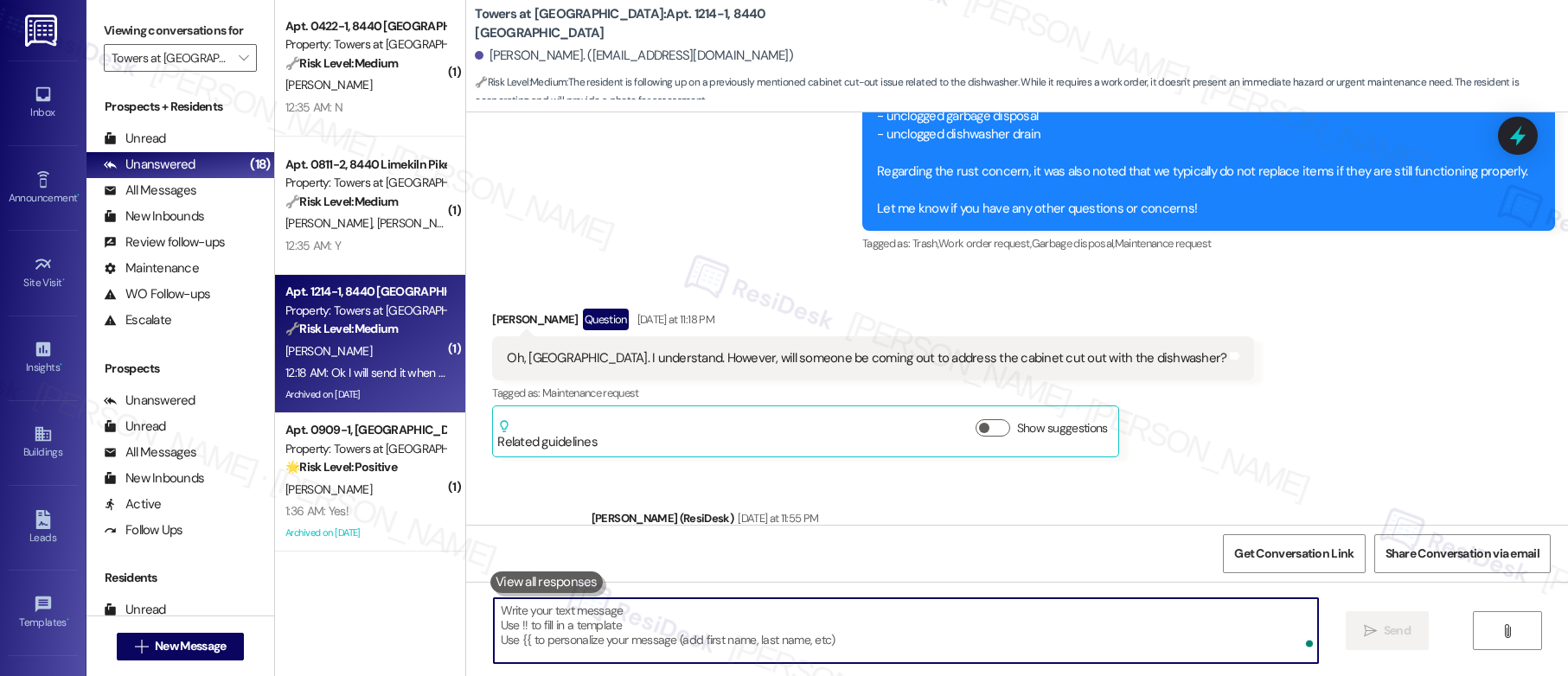 scroll, scrollTop: 34715, scrollLeft: 0, axis: vertical 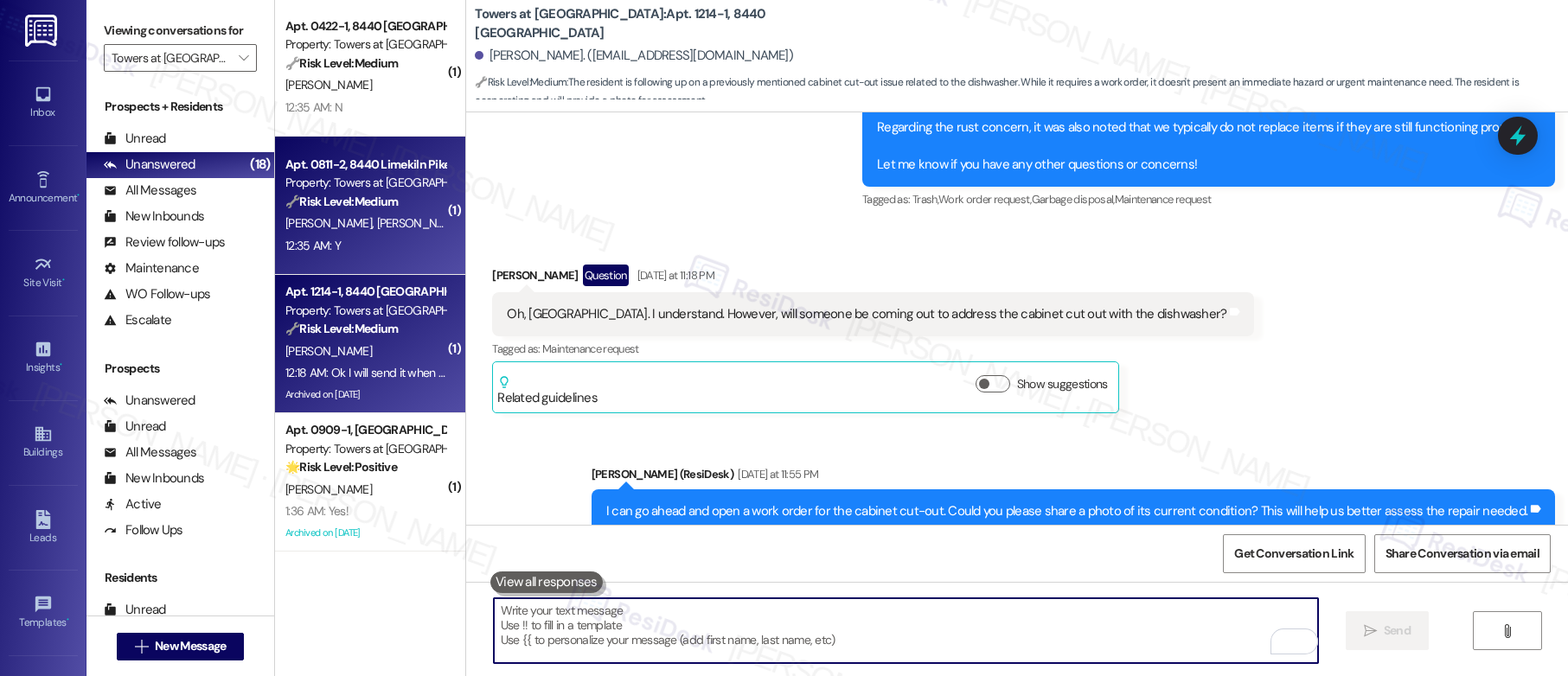 click on "🔧  Risk Level:  Medium" at bounding box center [342, 201] 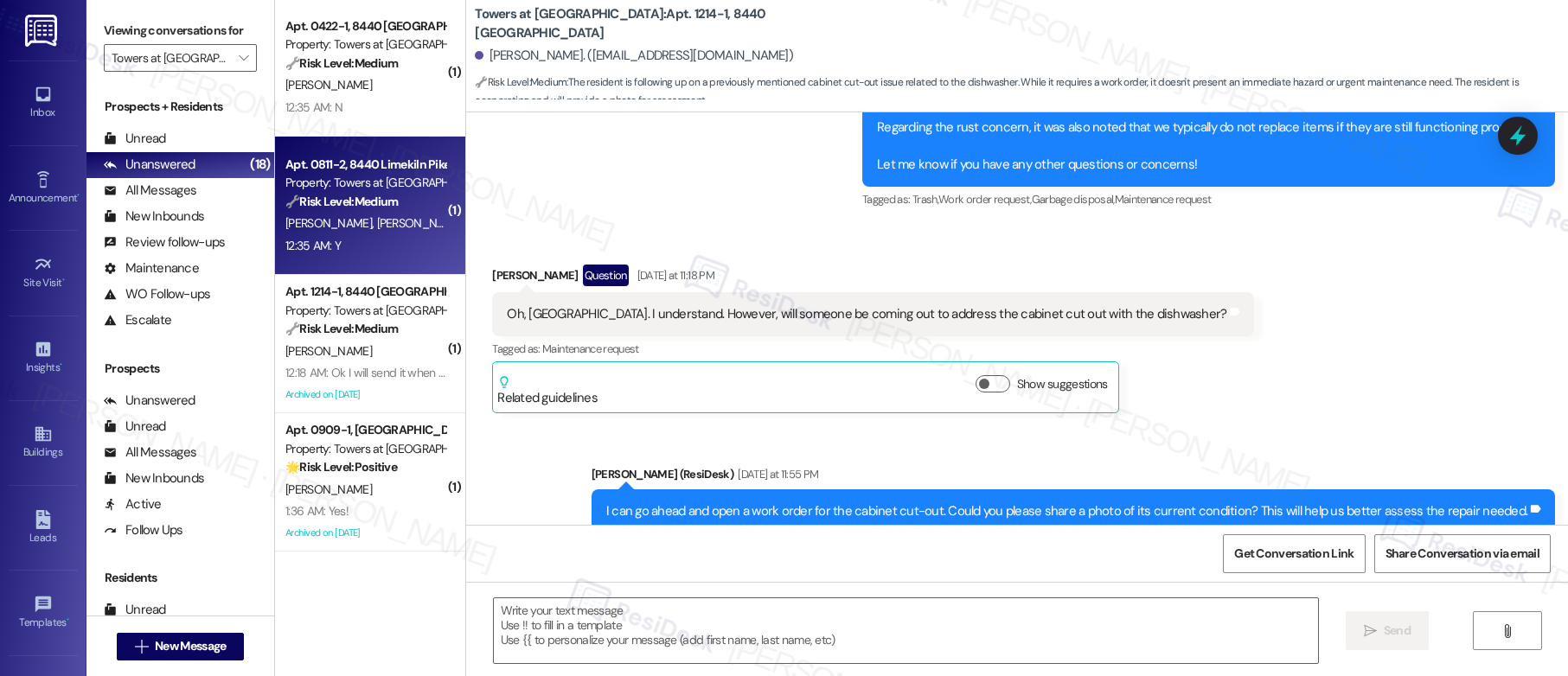 type on "Fetching suggested responses. Please feel free to read through the conversation in the meantime." 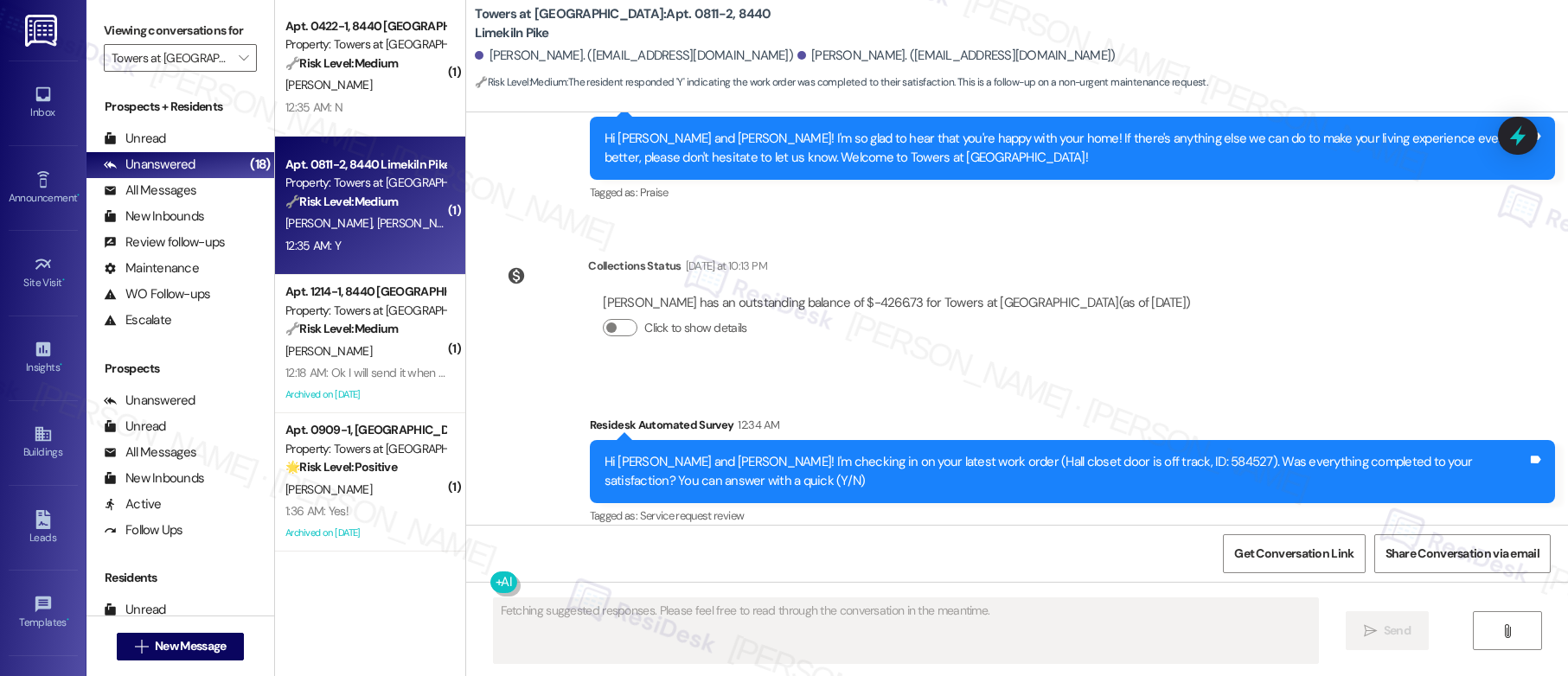 scroll, scrollTop: 2736, scrollLeft: 0, axis: vertical 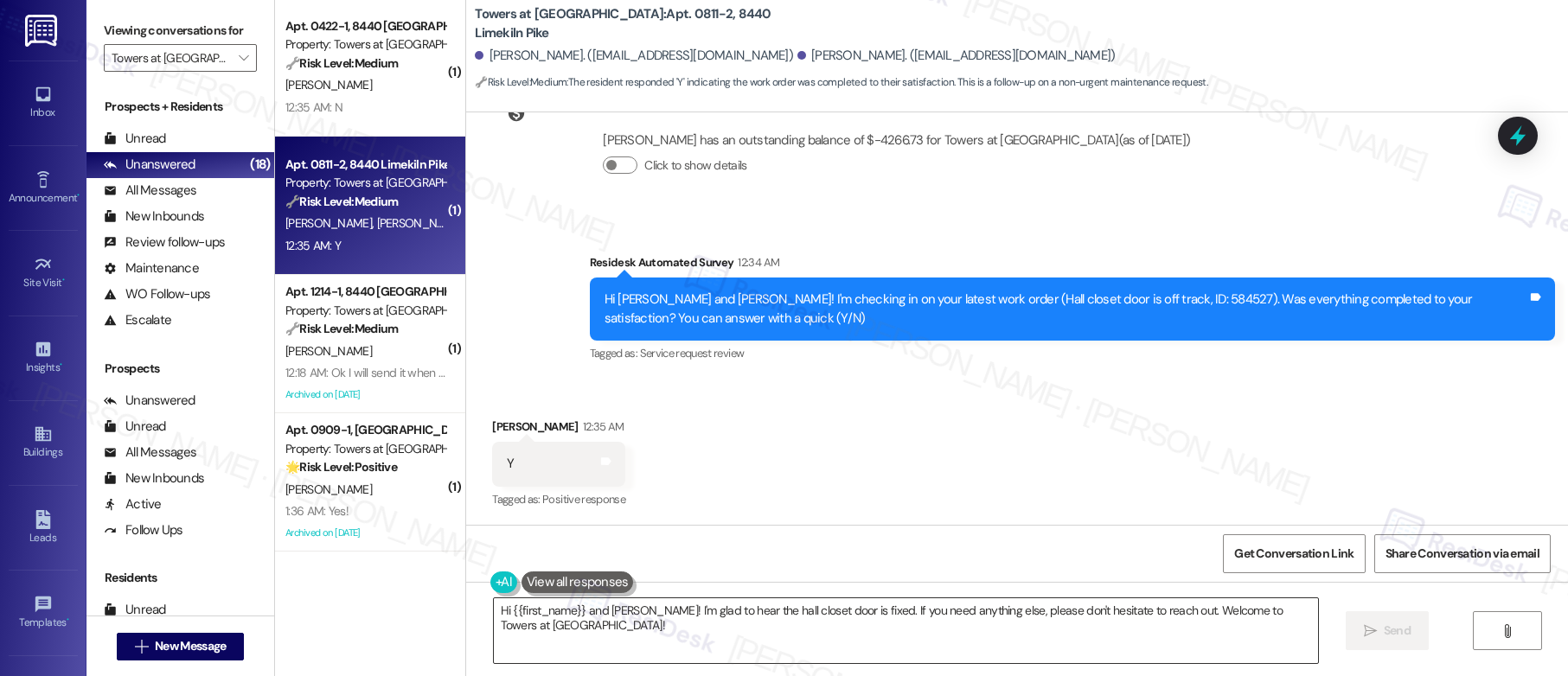 click on "Hi {{first_name}} and Kim! I'm glad to hear the hall closet door is fixed. If you need anything else, please don't hesitate to reach out. Welcome to Towers at Wyncote!" at bounding box center [906, 630] 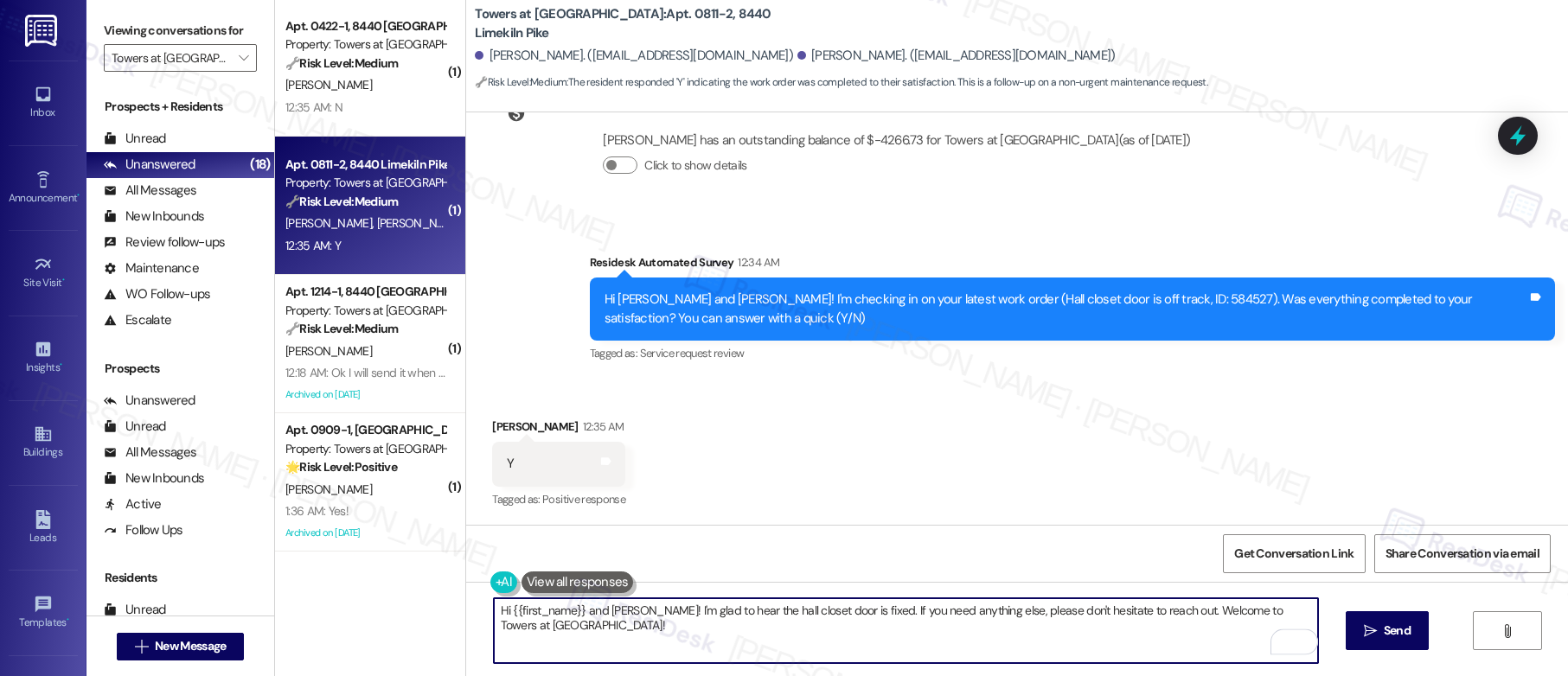 click on "Dawn Jackson 12:35 AM" at bounding box center [559, 430] 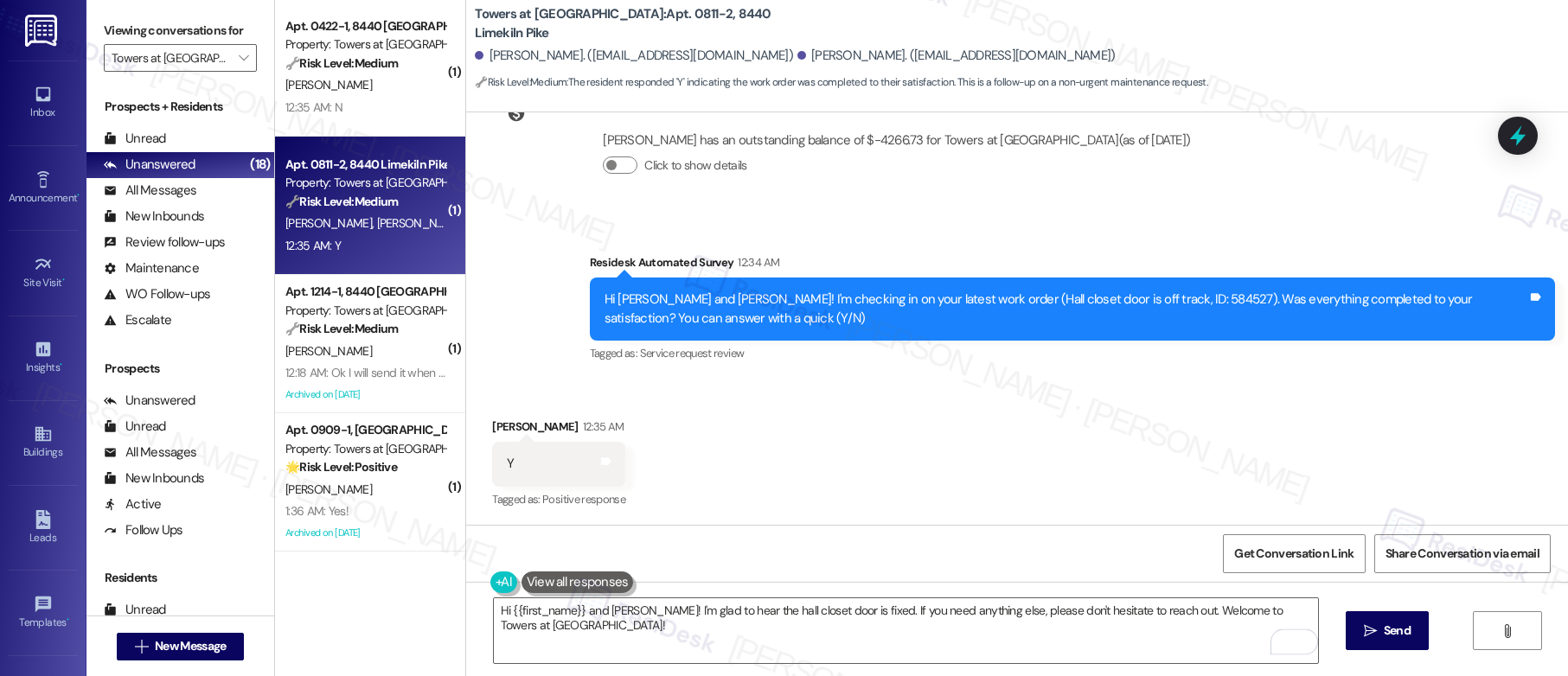 click on "Dawn Jackson 12:35 AM" at bounding box center [559, 430] 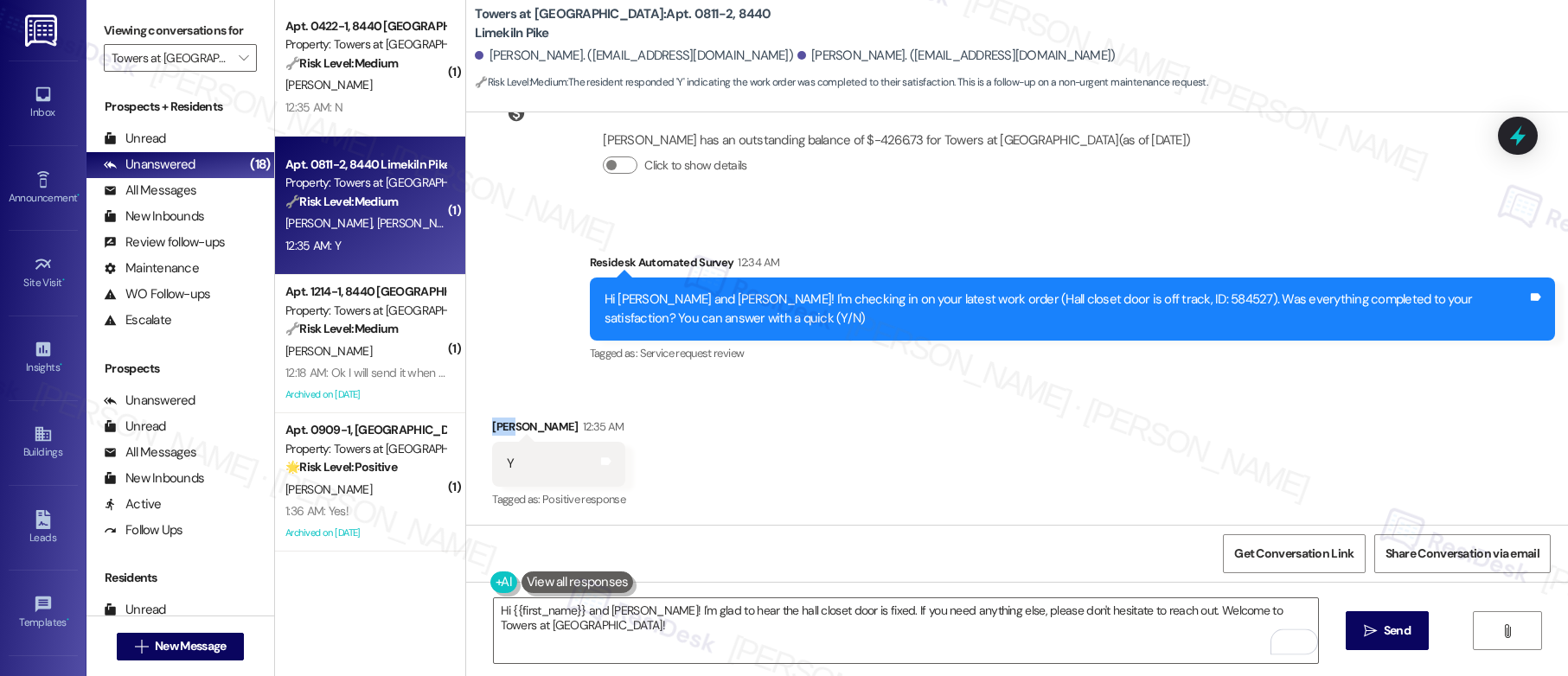 copy on "Dawn" 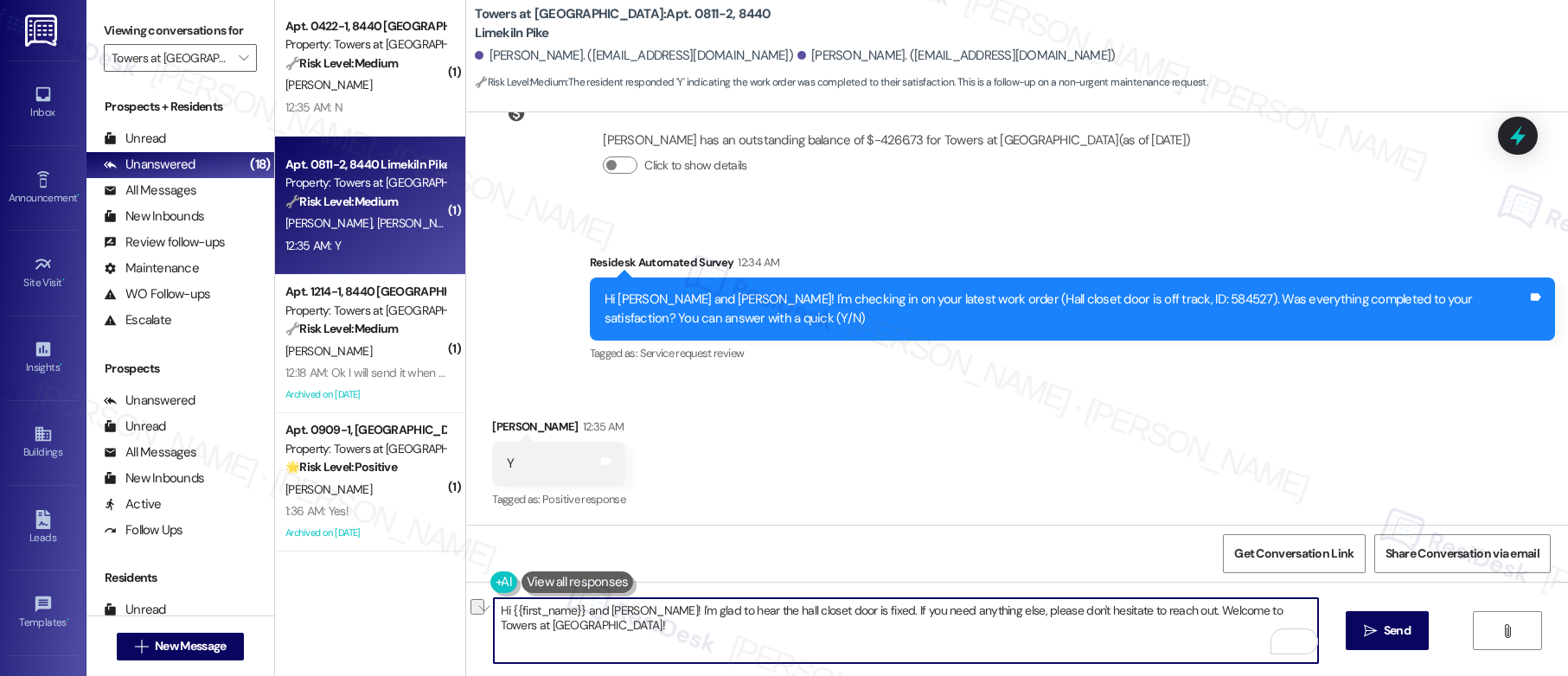 drag, startPoint x: 499, startPoint y: 613, endPoint x: 611, endPoint y: 611, distance: 112.01786 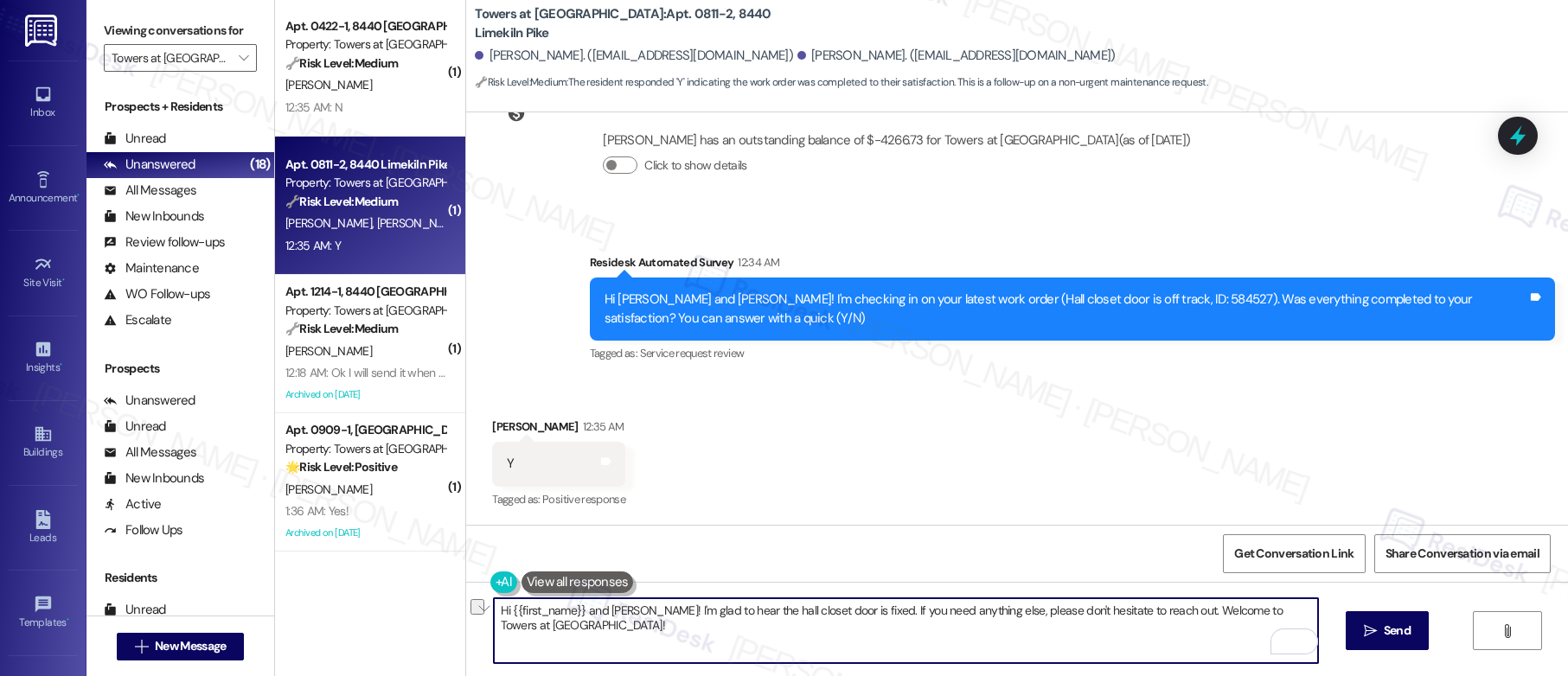 click on "Hi {{first_name}} and Kim! I'm glad to hear the hall closet door is fixed. If you need anything else, please don't hesitate to reach out. Welcome to Towers at Wyncote!" at bounding box center [906, 630] 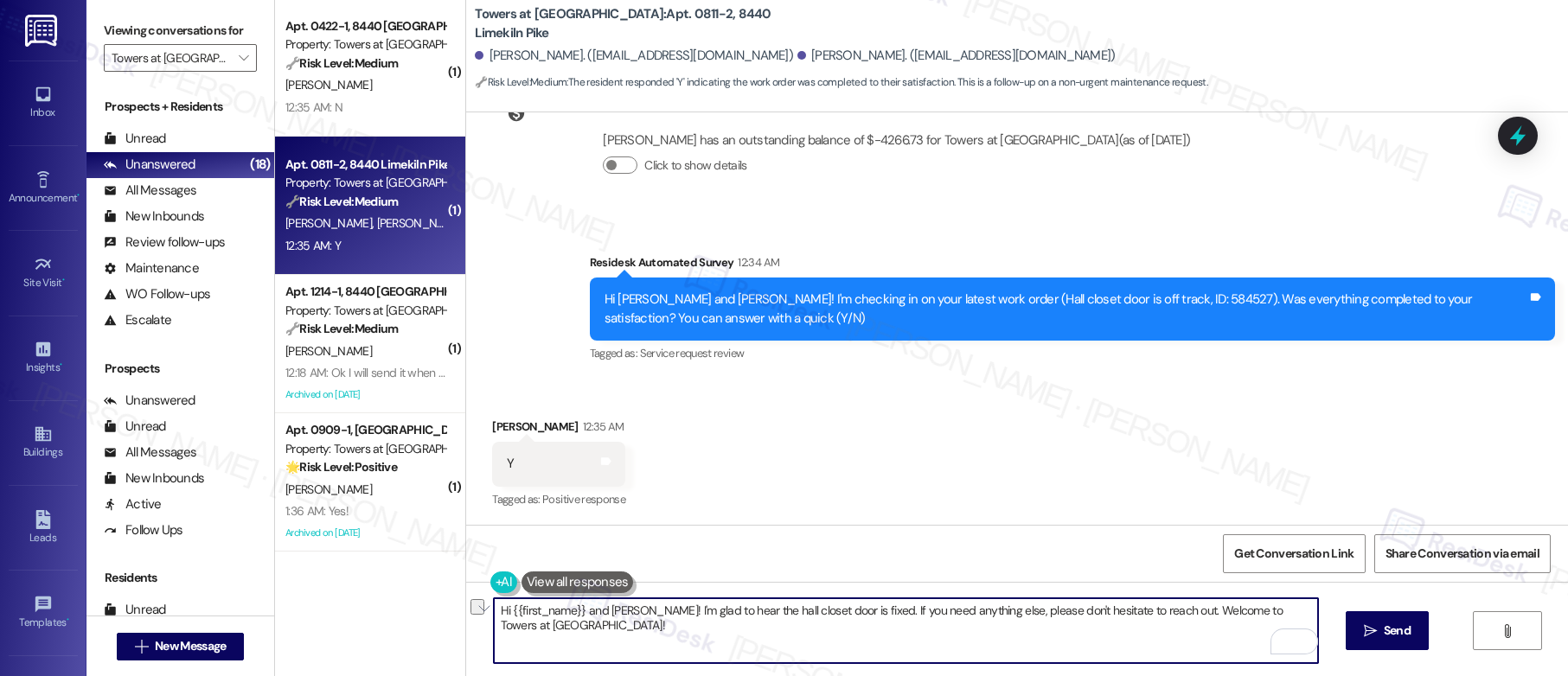 paste on "Dawn" 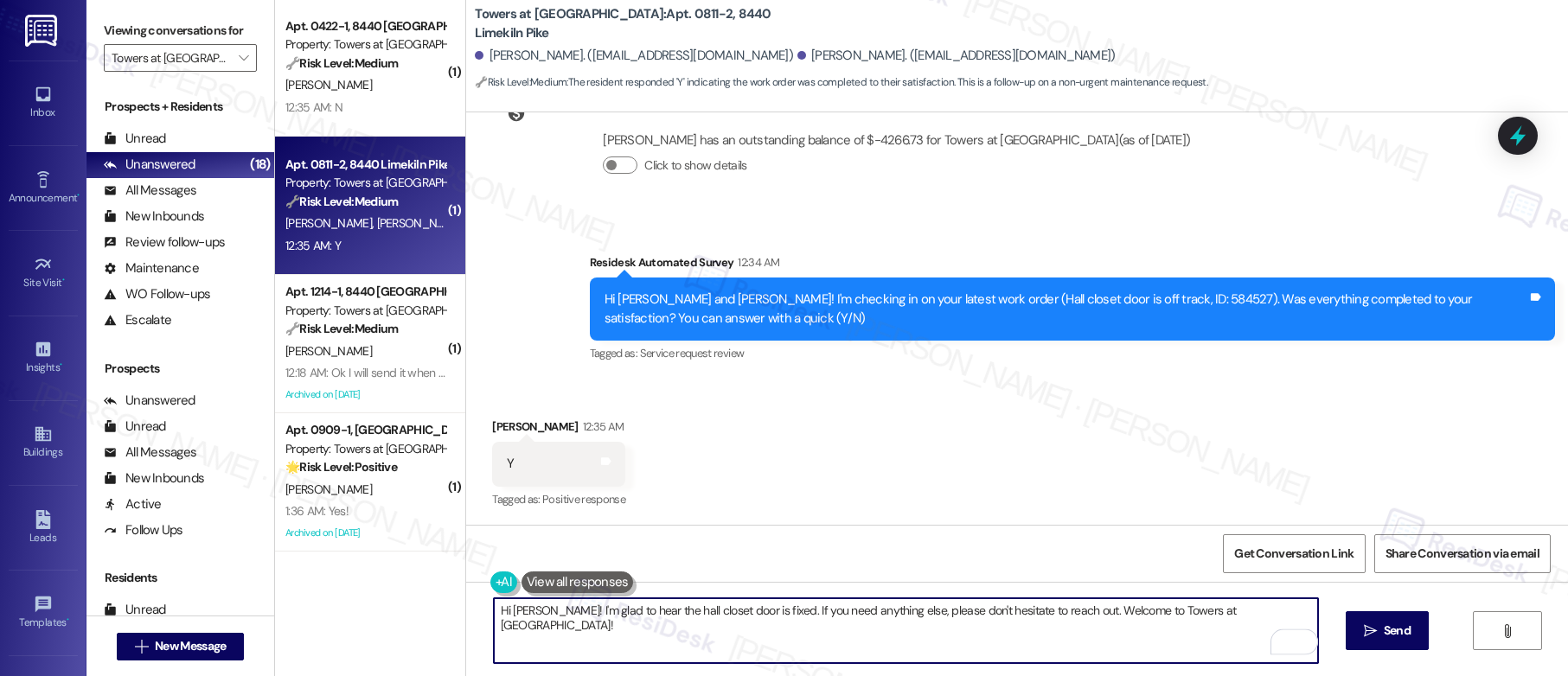 click on "Hi Dawn! I'm glad to hear the hall closet door is fixed. If you need anything else, please don't hesitate to reach out. Welcome to Towers at Wyncote!" at bounding box center (906, 630) 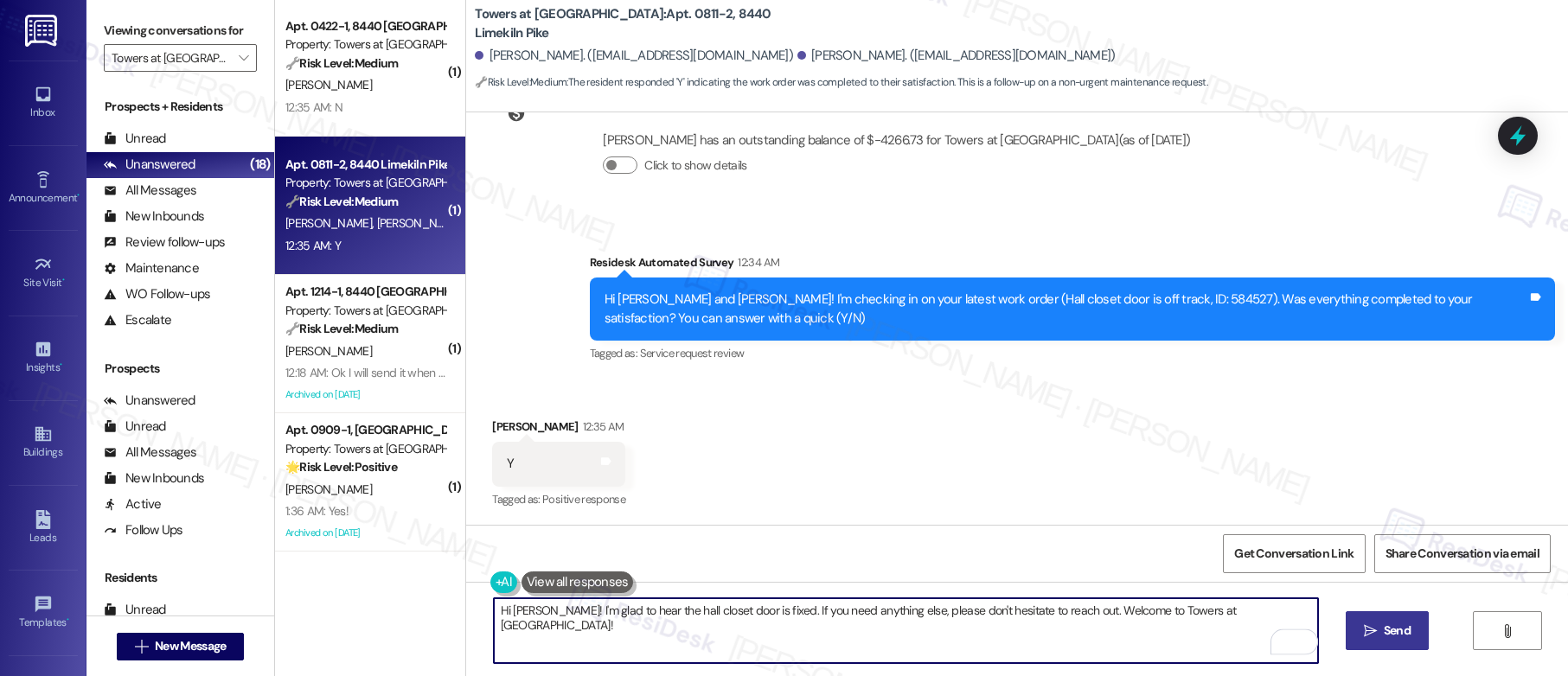 type on "Hi Dawn! I'm glad to hear the hall closet door is fixed. If you need anything else, please don't hesitate to reach out. Welcome to Towers at Wyncote!" 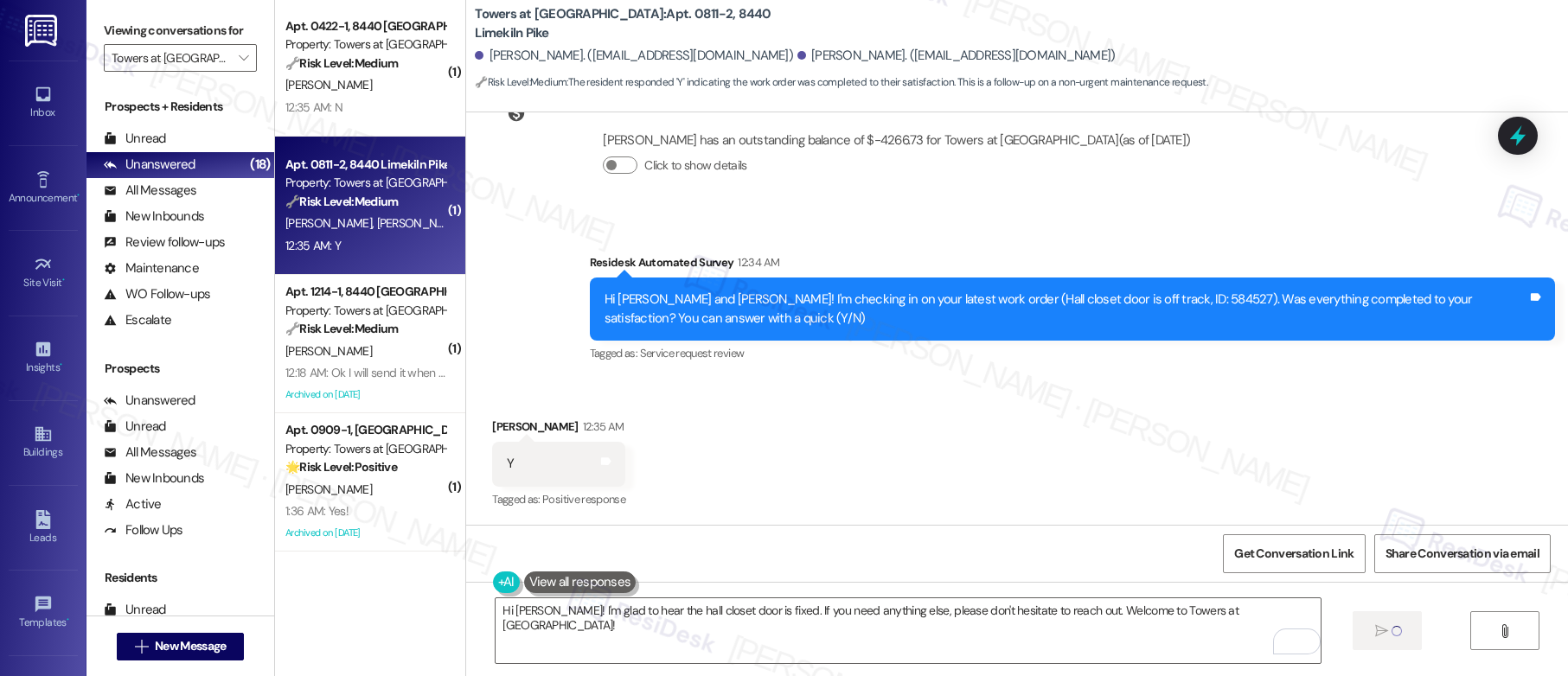 type 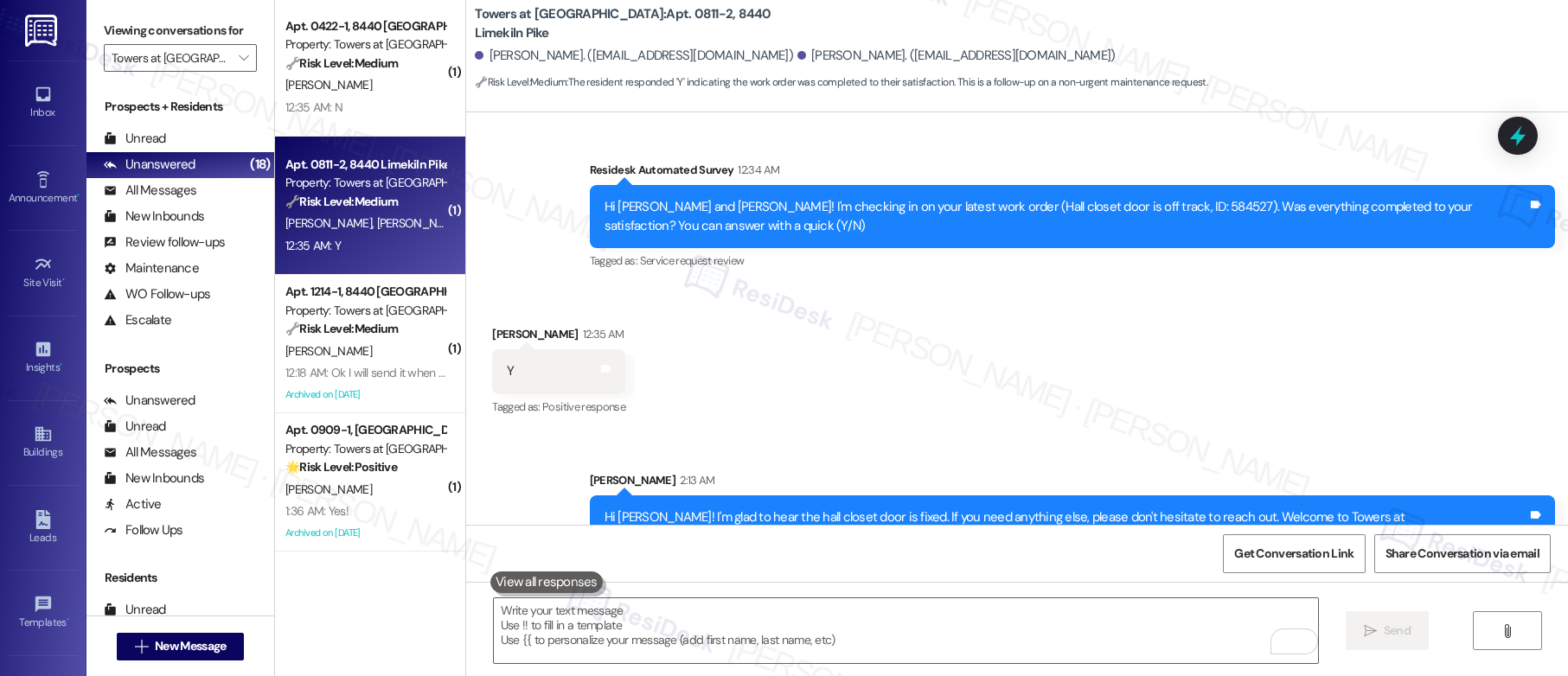 scroll, scrollTop: 2858, scrollLeft: 0, axis: vertical 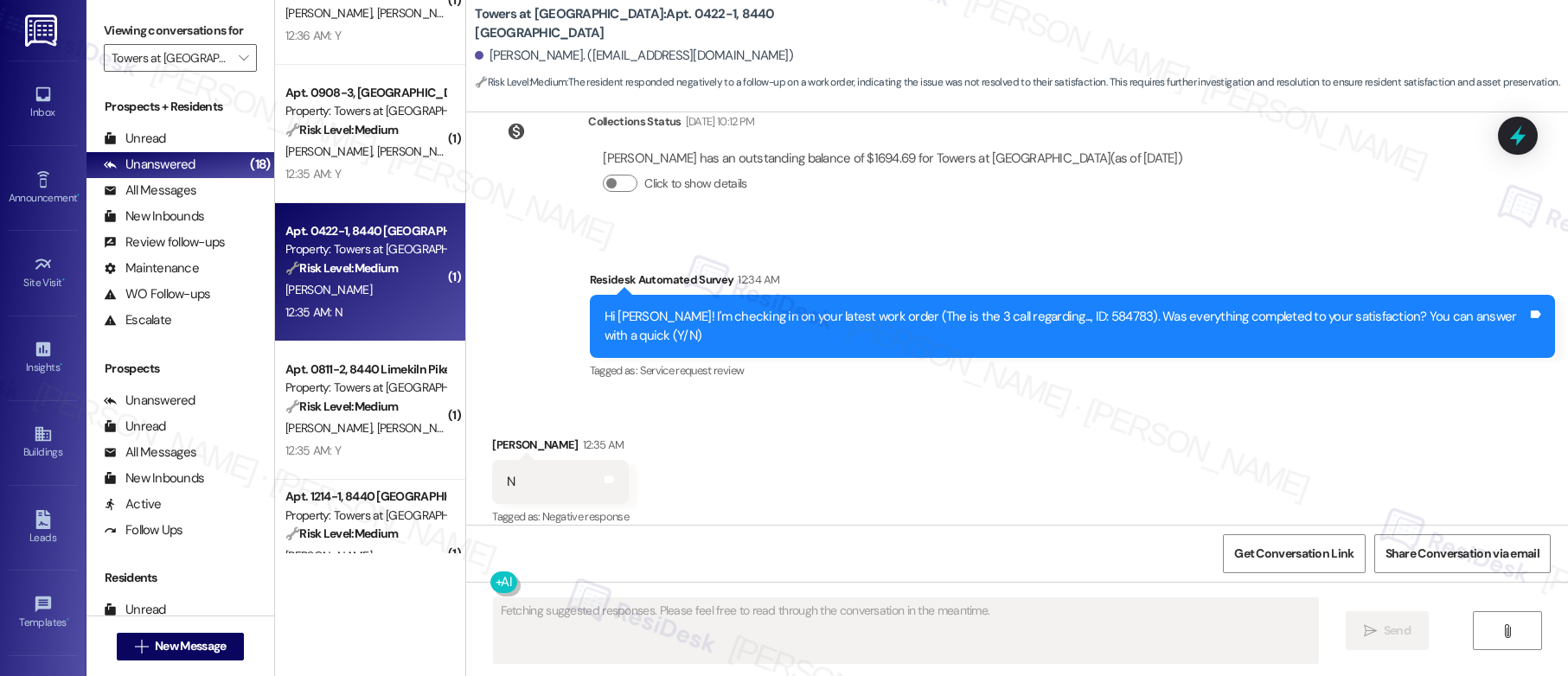 click on "12:35 AM: N 12:35 AM: N" at bounding box center (365, 312) 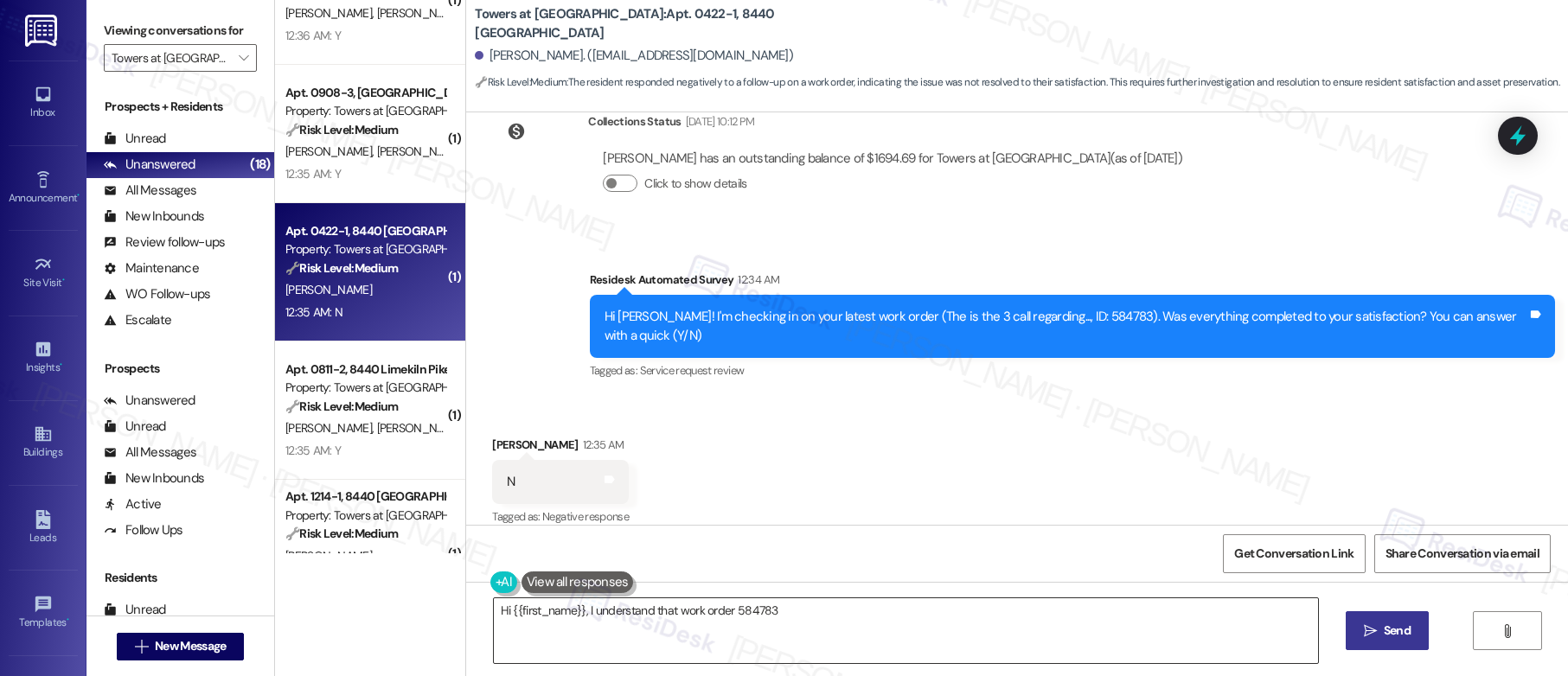 click on "Hi {{first_name}}, I understand that work" at bounding box center [906, 630] 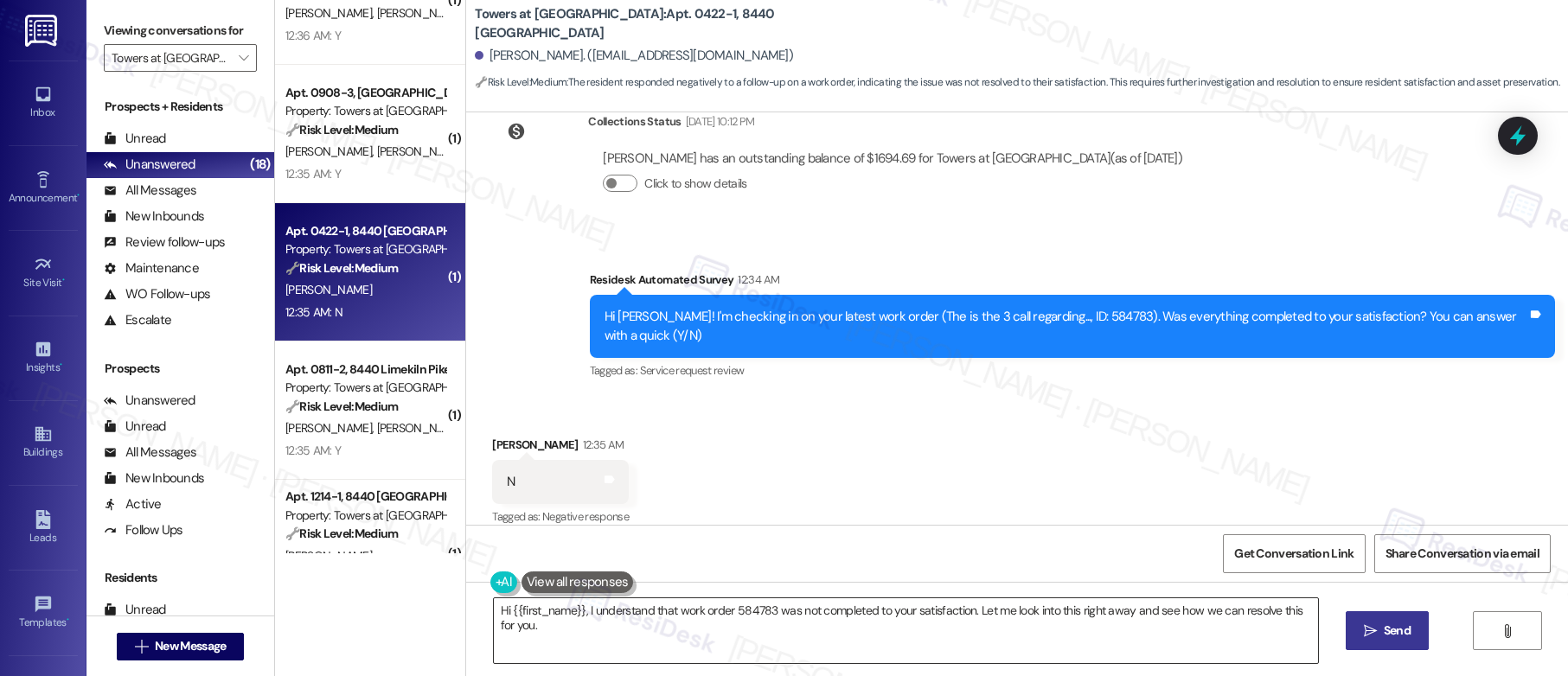 click on "Hi {{first_name}}, I understand that work order 584783 was not completed to your satisfaction. Let me look into this right away and see how we can resolve this for you." at bounding box center [906, 630] 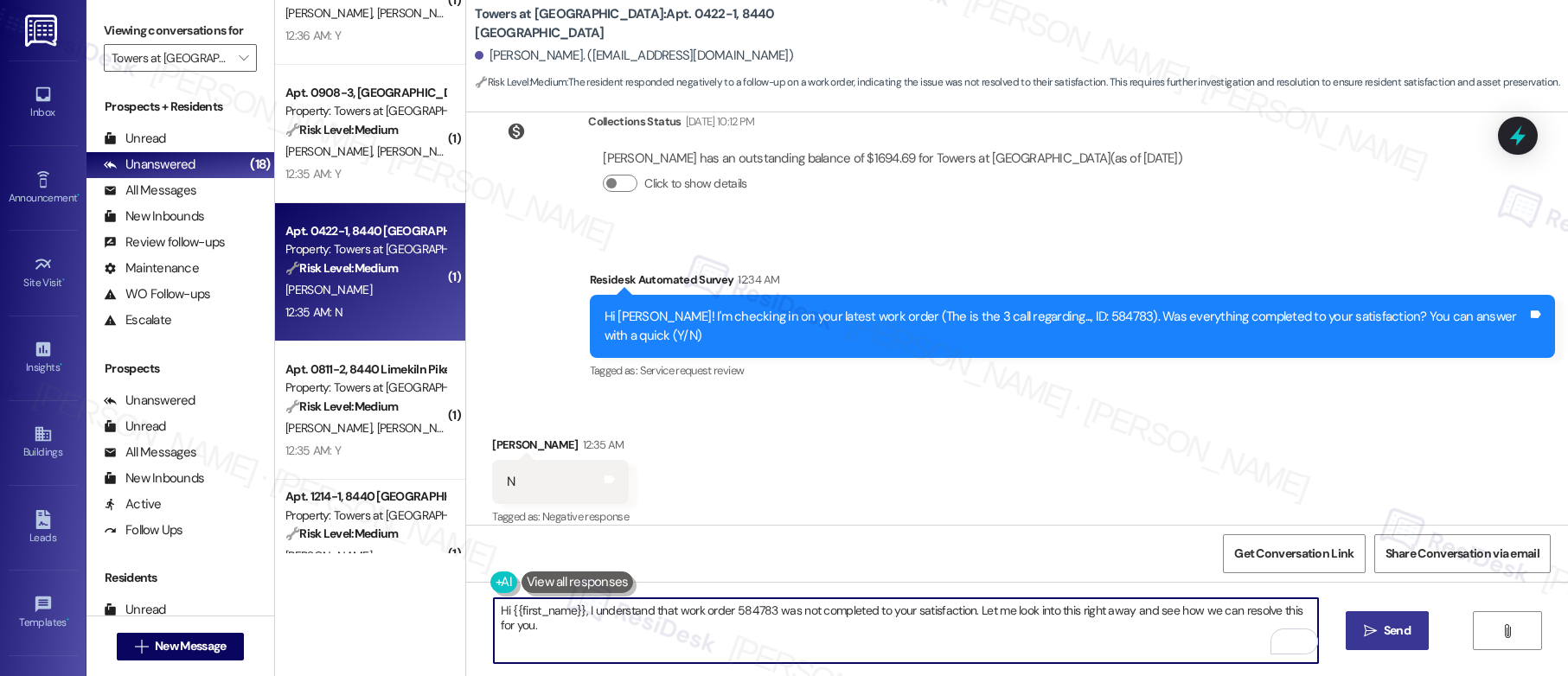 click on "Hi {{first_name}}, I understand that work order 584783 was not completed to your satisfaction. Let me look into this right away and see how we can resolve this for you." at bounding box center [906, 630] 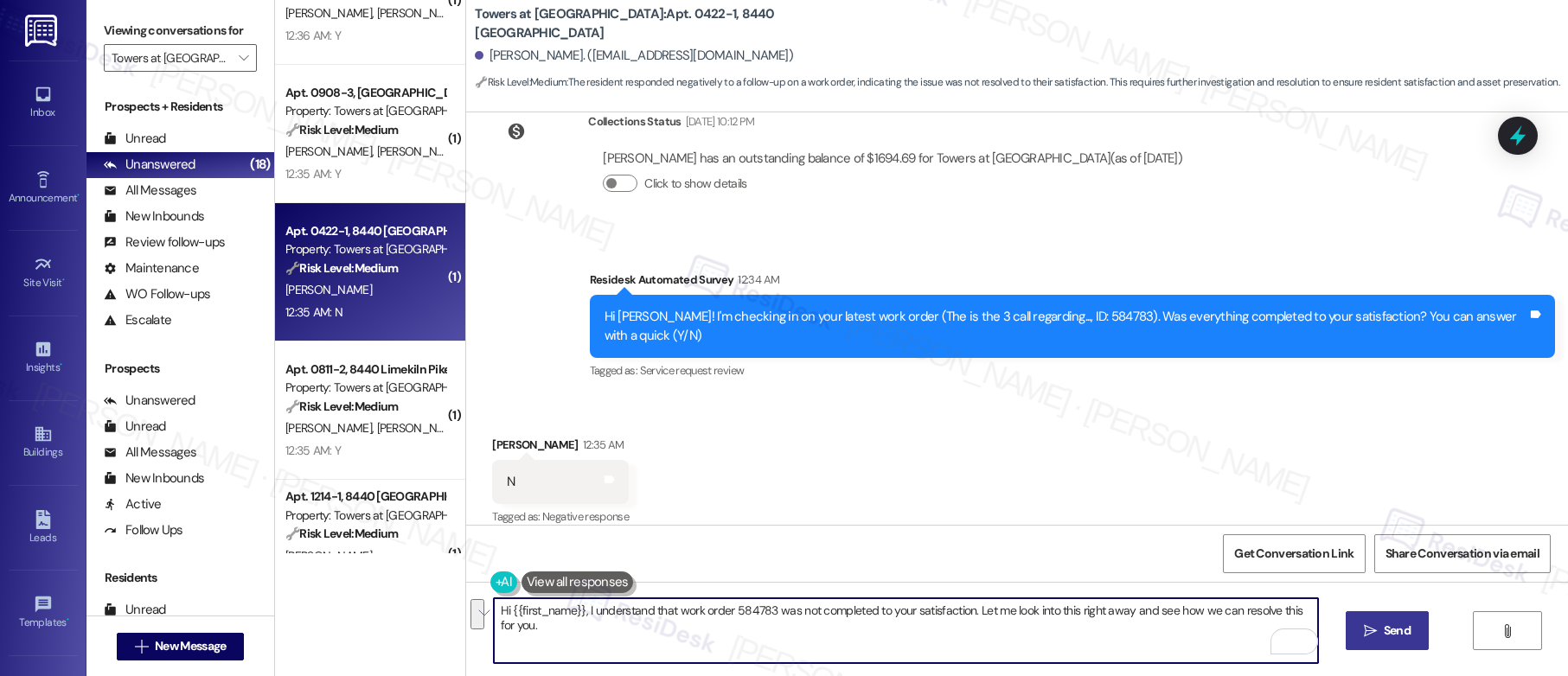 paste on "! I'm sorry to hear that the request hasn't been resolved yet. Has the maintenance team been to your home at all?" 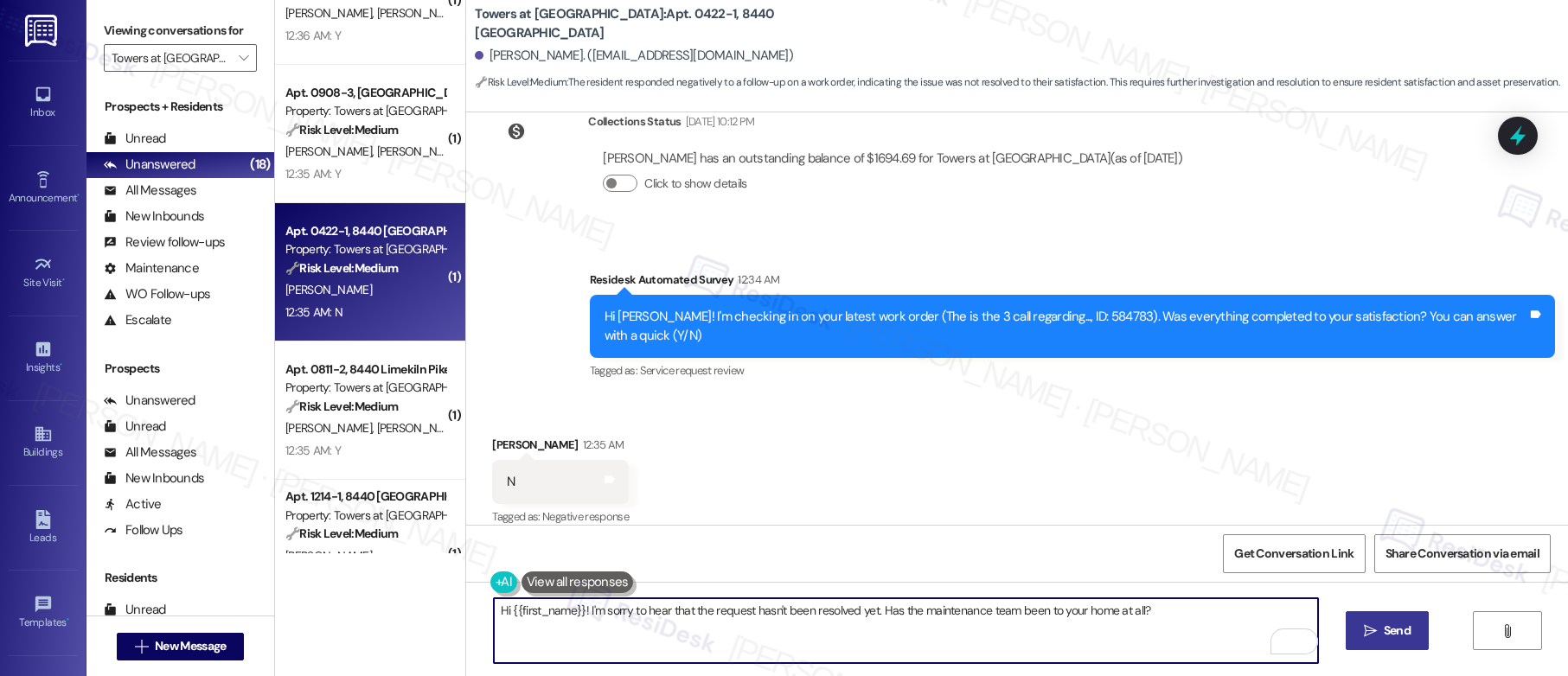 type on "Hi {{first_name}}! I'm sorry to hear that the request hasn't been resolved yet. Has the maintenance team been to your home at all?" 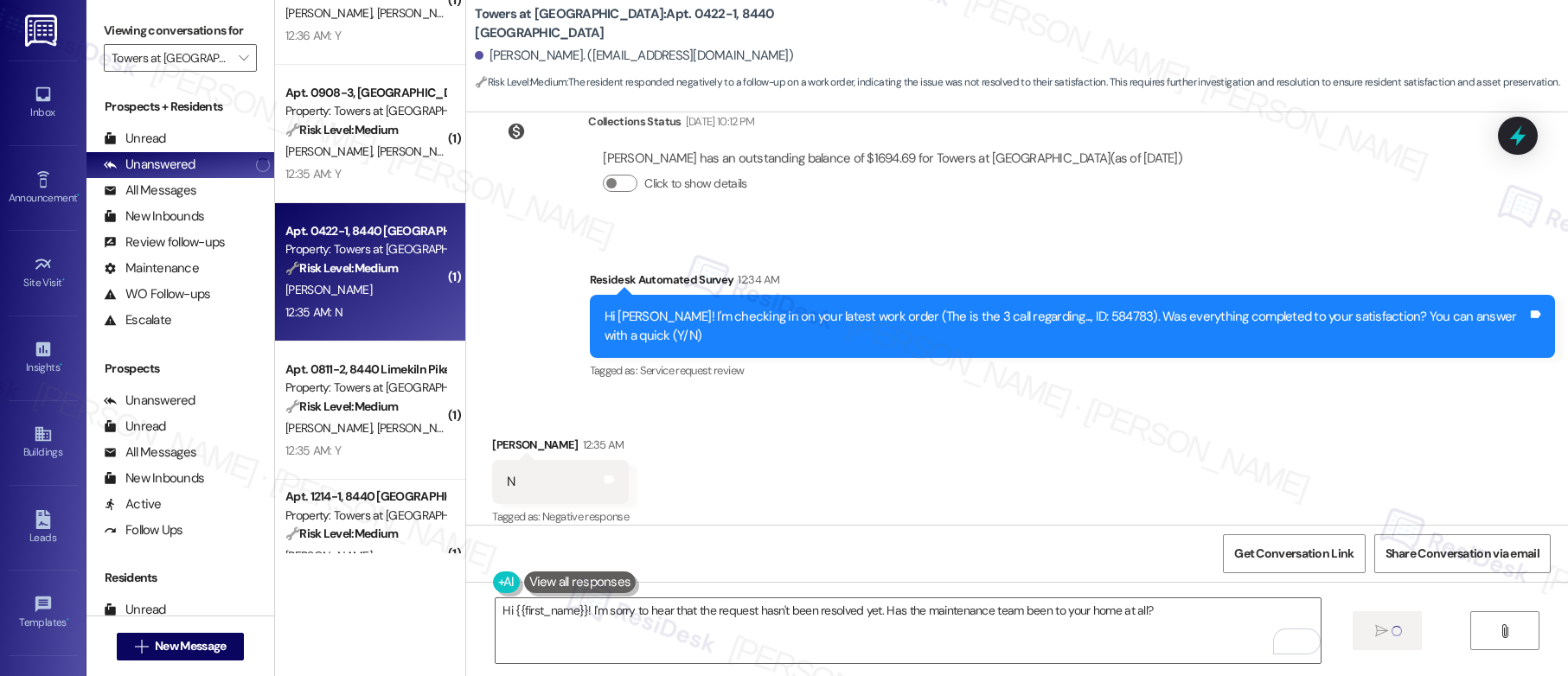 type 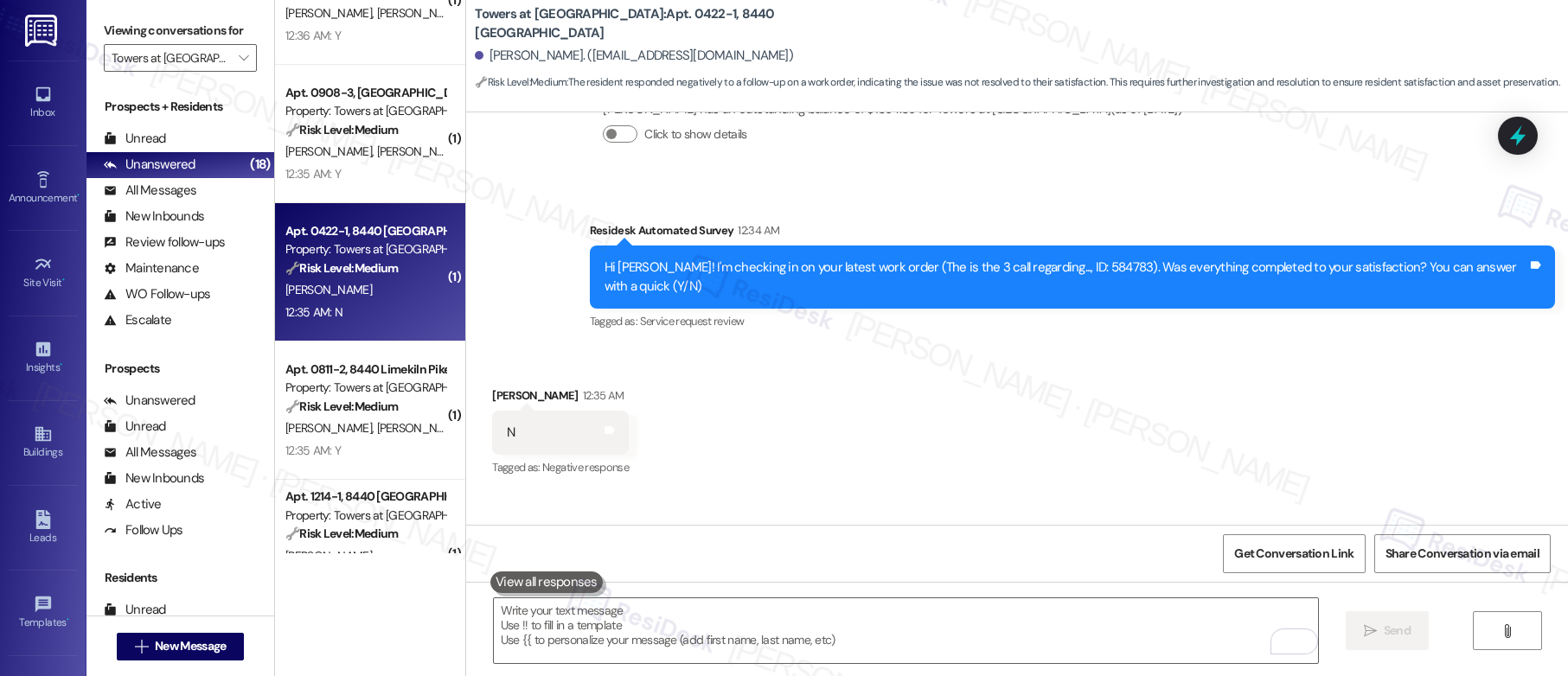scroll, scrollTop: 2158, scrollLeft: 0, axis: vertical 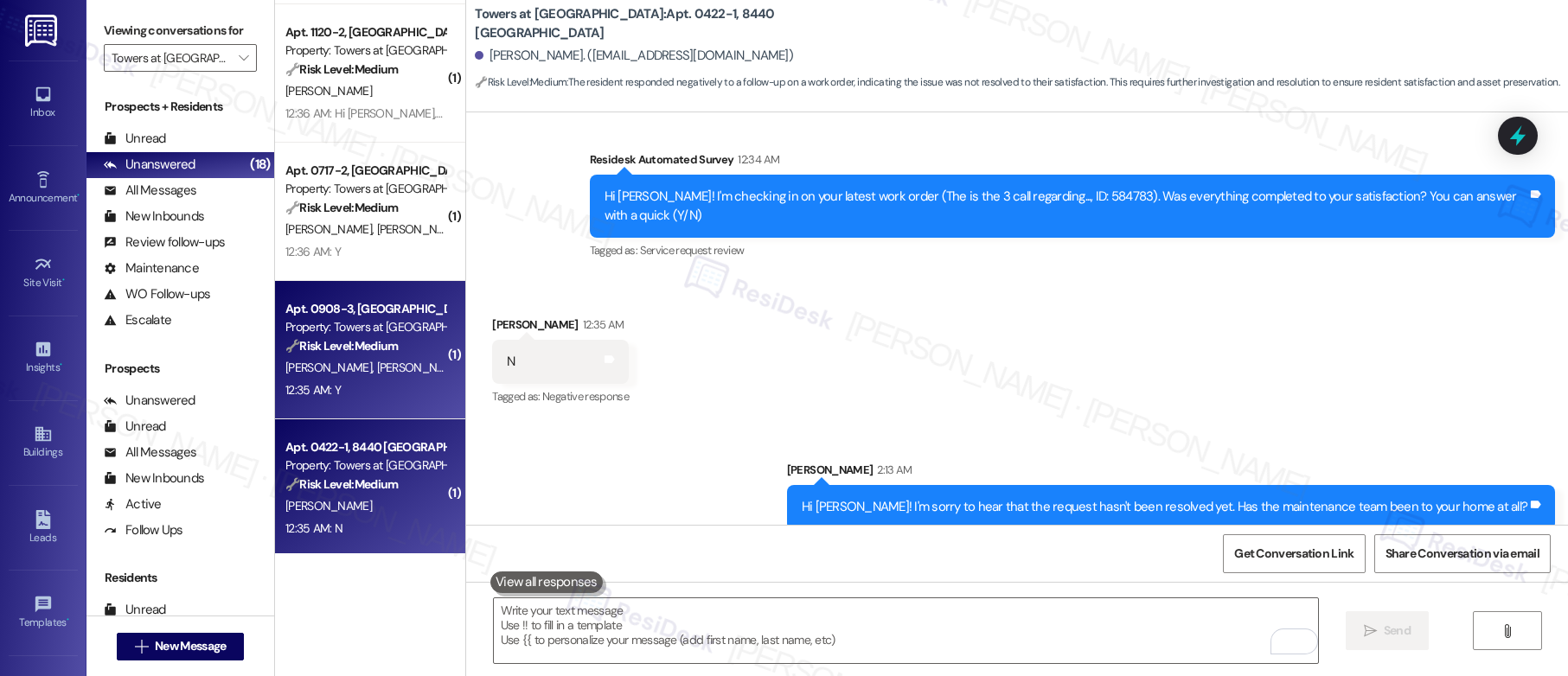 click on "D. Sumpter-Dixon" at bounding box center (420, 367) 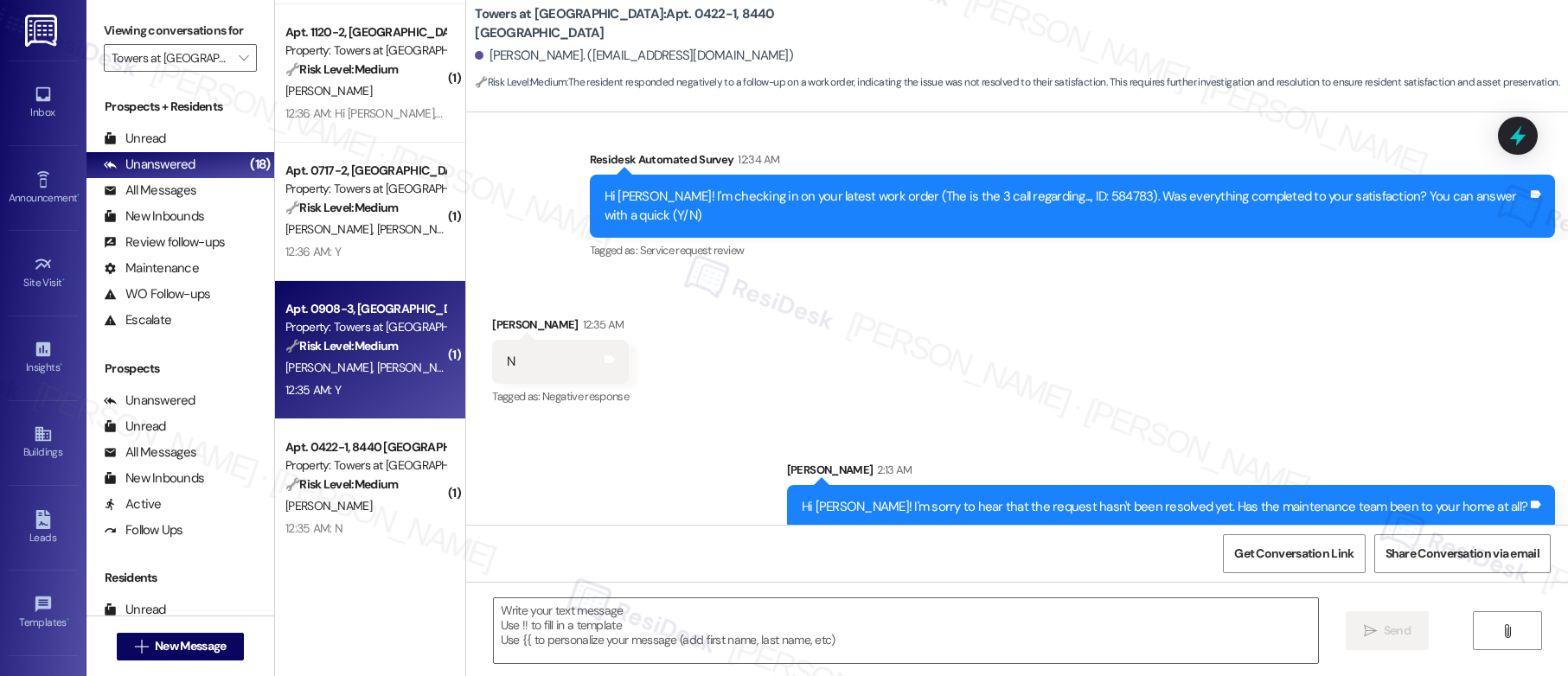 click on "D. Sumpter-Dixon" at bounding box center (420, 367) 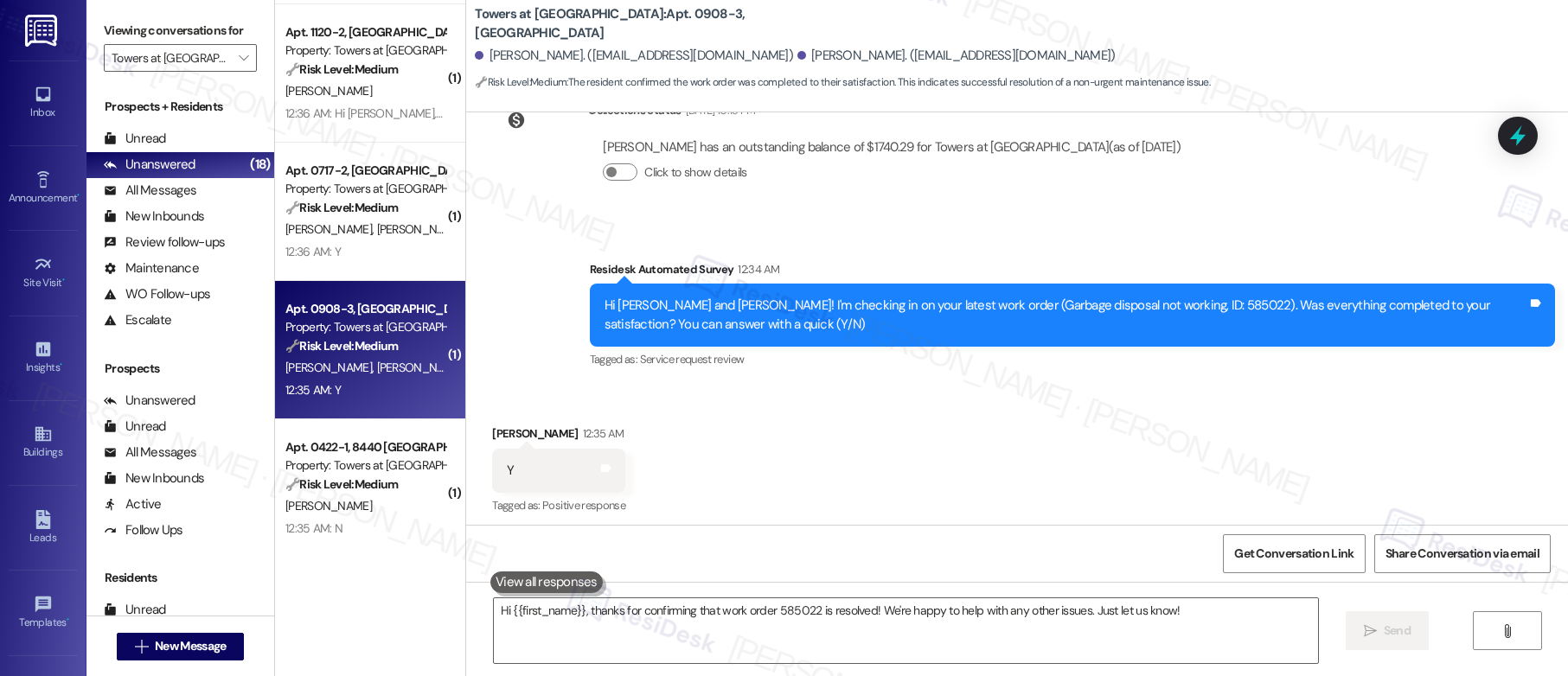 scroll, scrollTop: 2052, scrollLeft: 0, axis: vertical 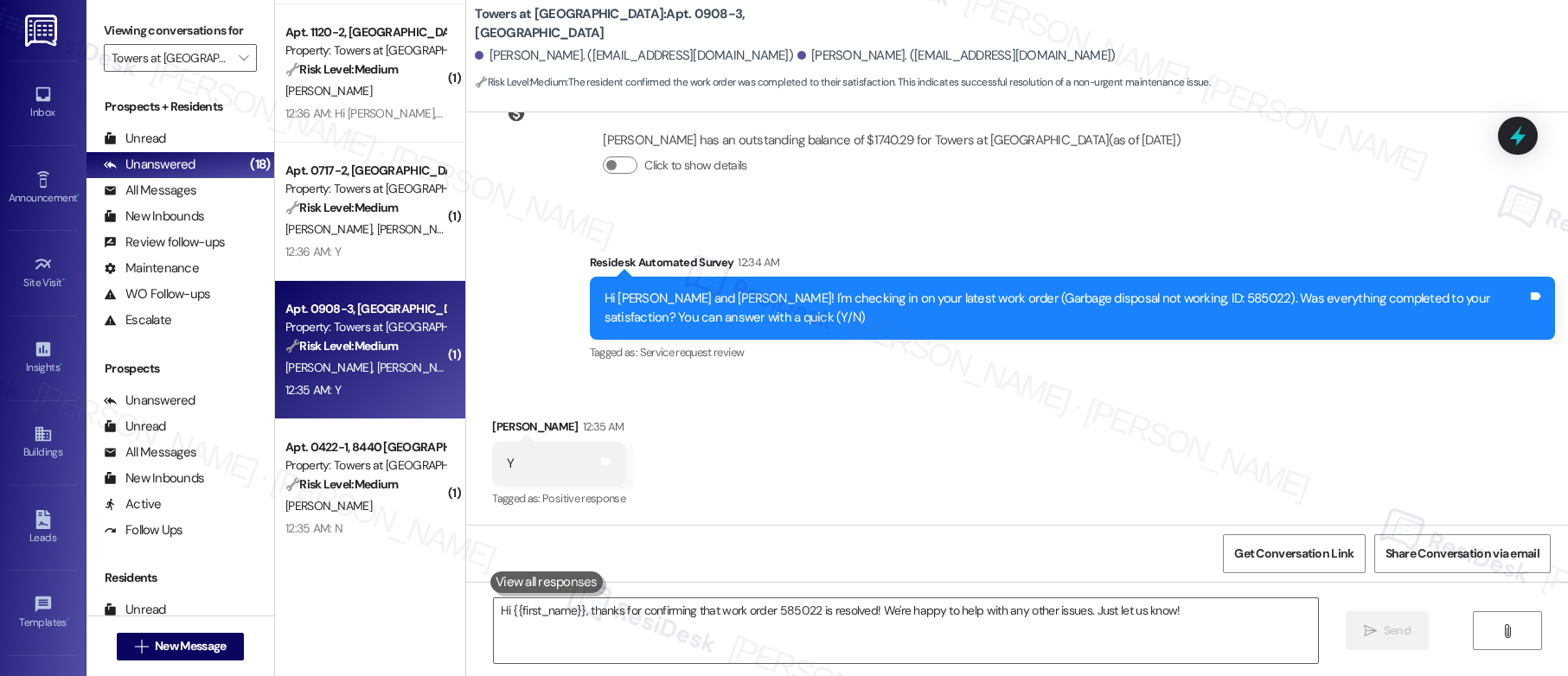 click on "Received via SMS Dawn Sumpter-Dixon 12:35 AM Y Tags and notes Tagged as:   Positive response Click to highlight conversations about Positive response" at bounding box center [1017, 451] 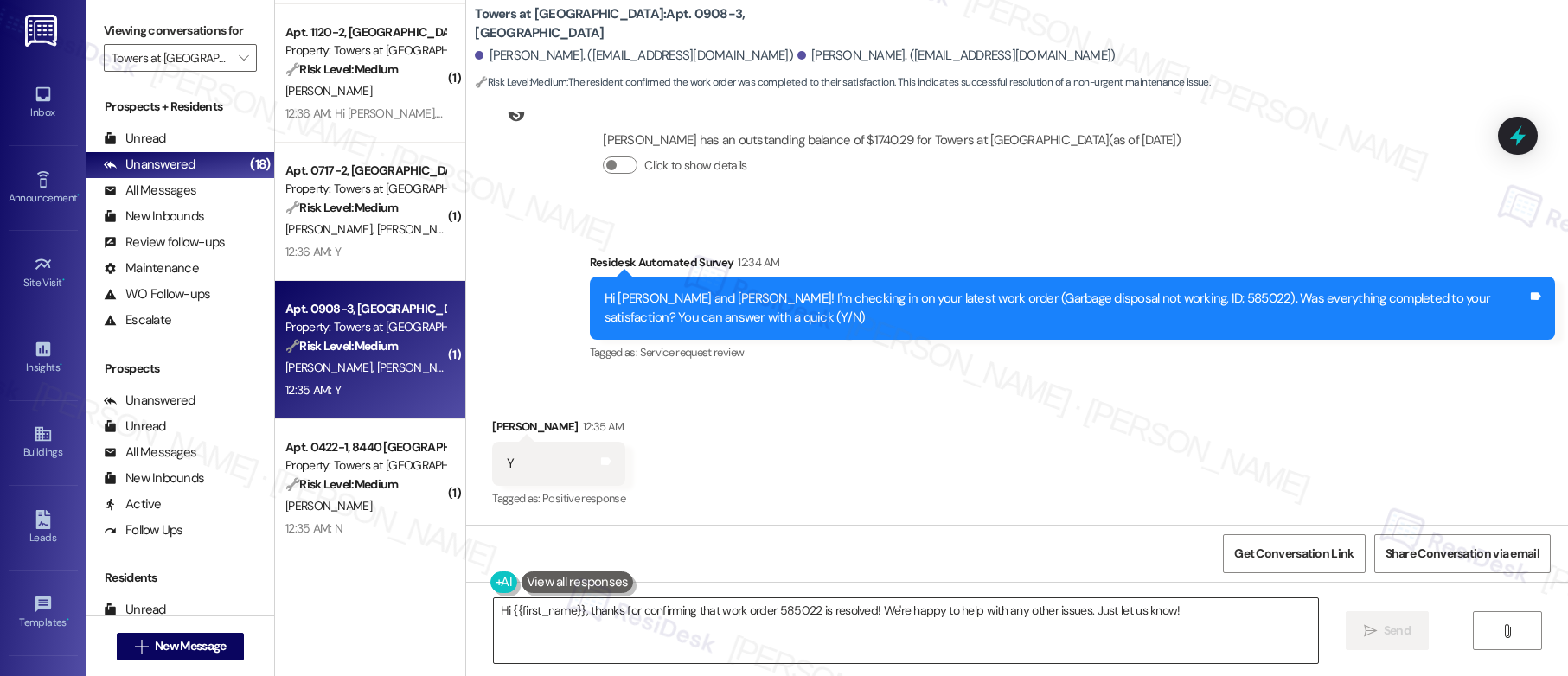 click on "Hi {{first_name}}, thanks for confirming that work order 585022 is resolved! We're happy to help with any other issues. Just let us know!" at bounding box center (906, 630) 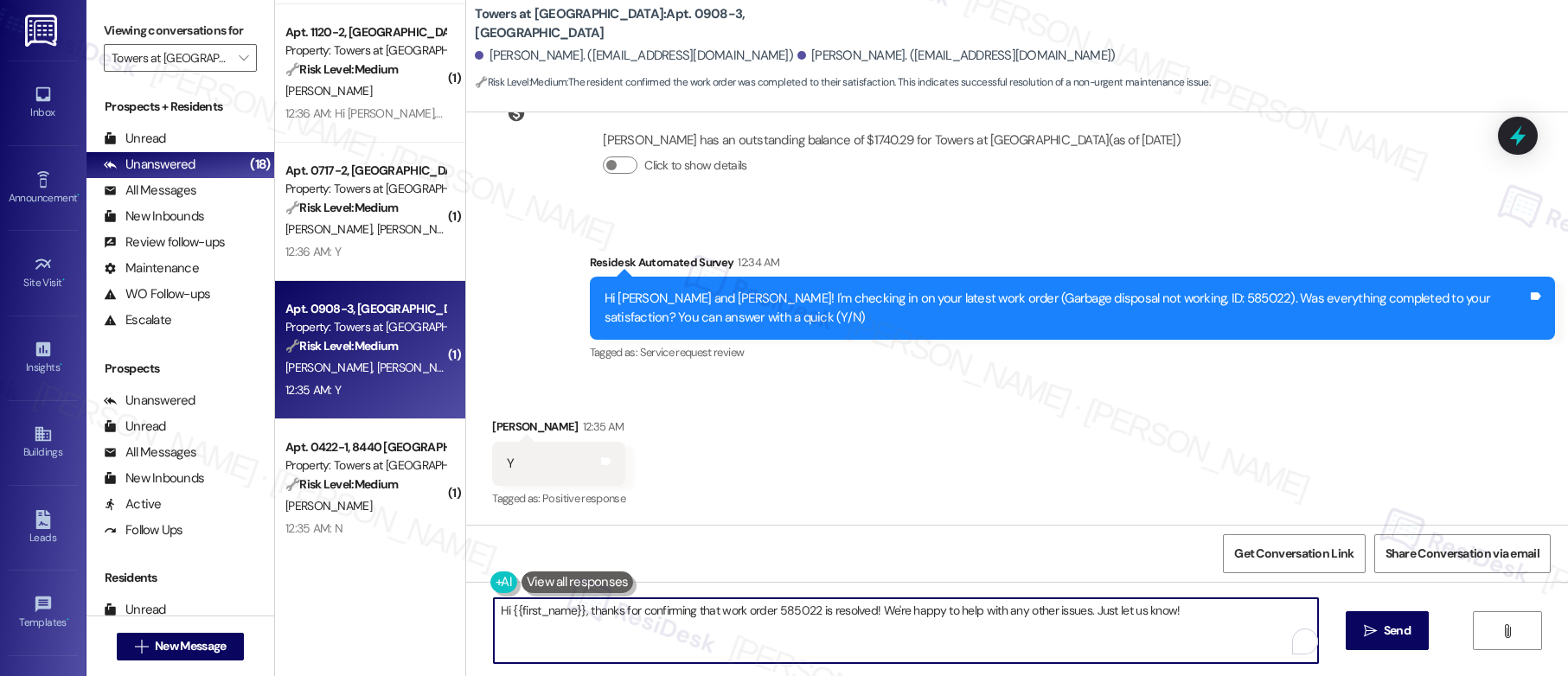 click on "Hi {{first_name}}, thanks for confirming that work order 585022 is resolved! We're happy to help with any other issues. Just let us know!" at bounding box center [906, 630] 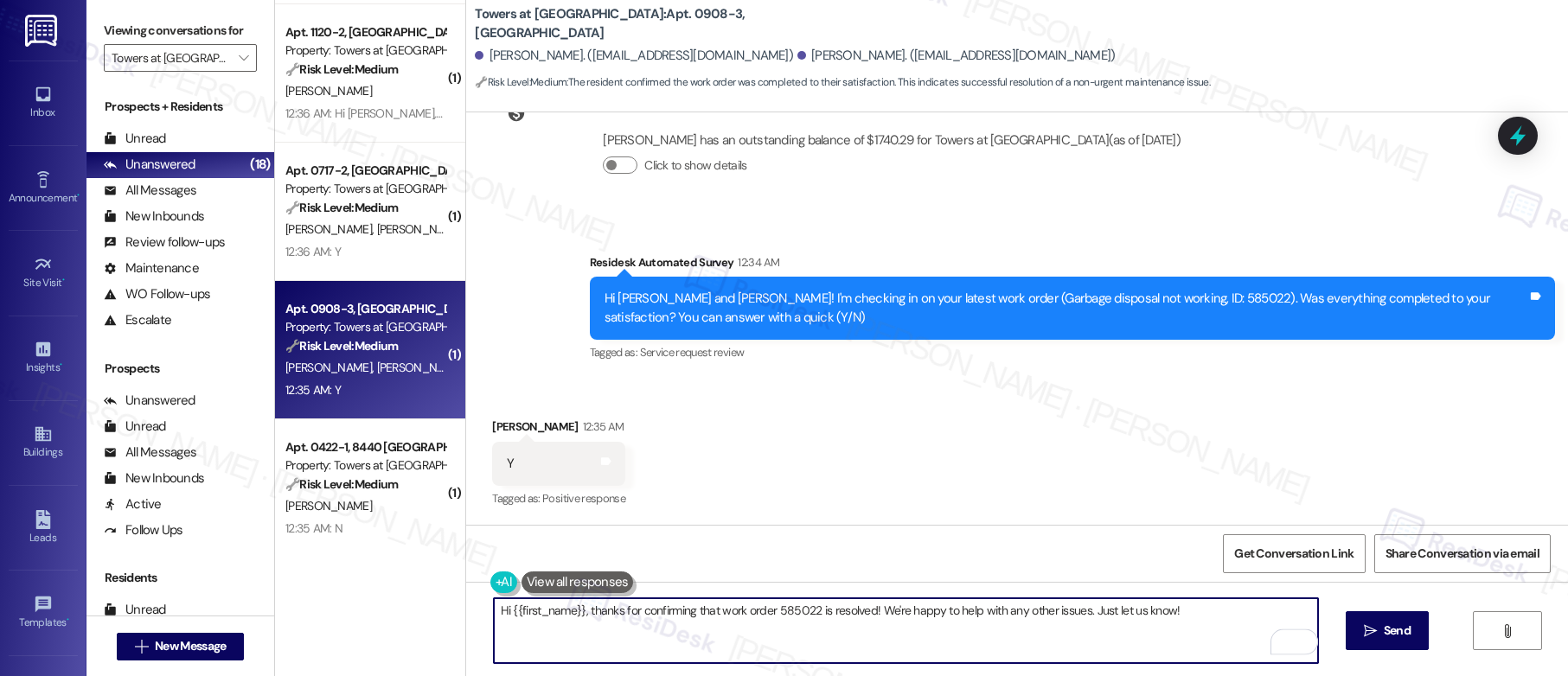 click on "Hi {{first_name}}, thanks for confirming that work order 585022 is resolved! We're happy to help with any other issues. Just let us know!" at bounding box center (906, 630) 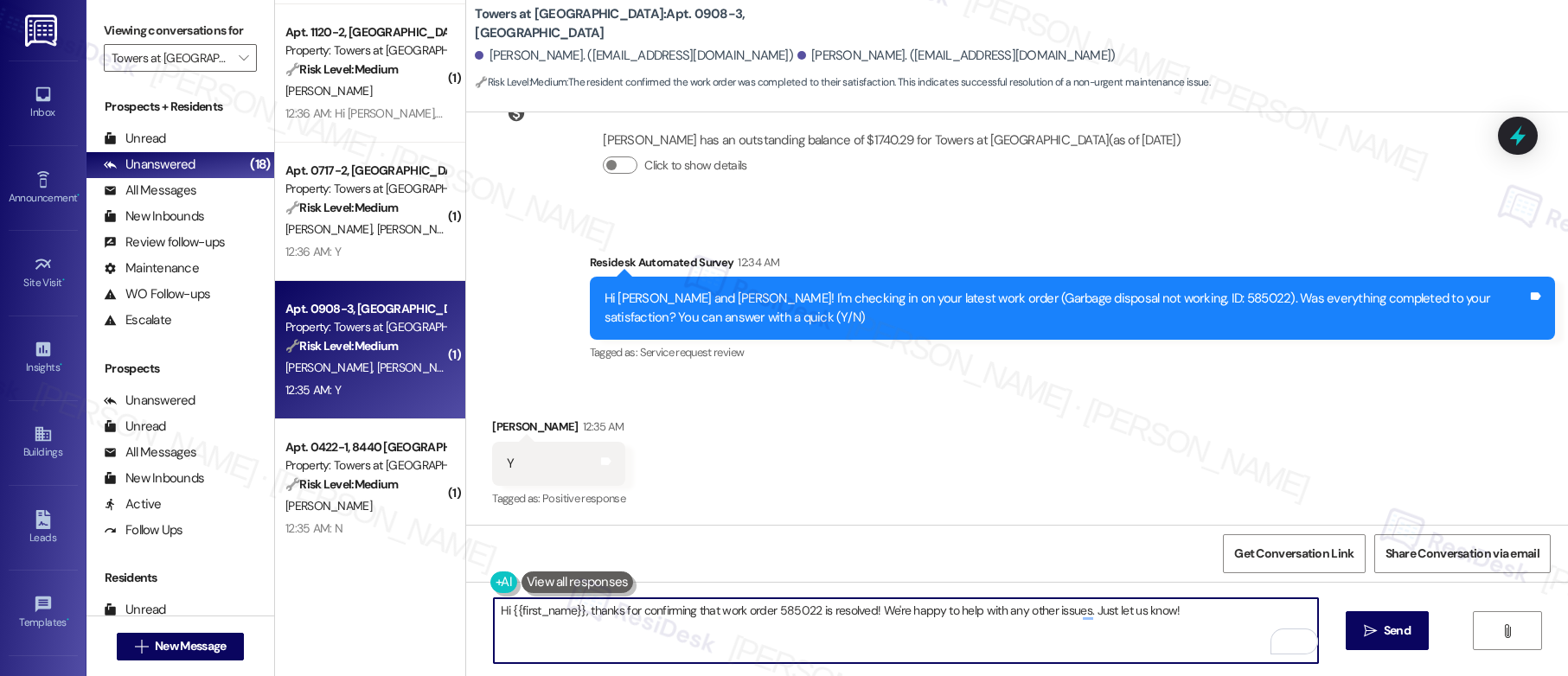 click on "Dawn Sumpter-Dixon 12:35 AM" at bounding box center (559, 430) 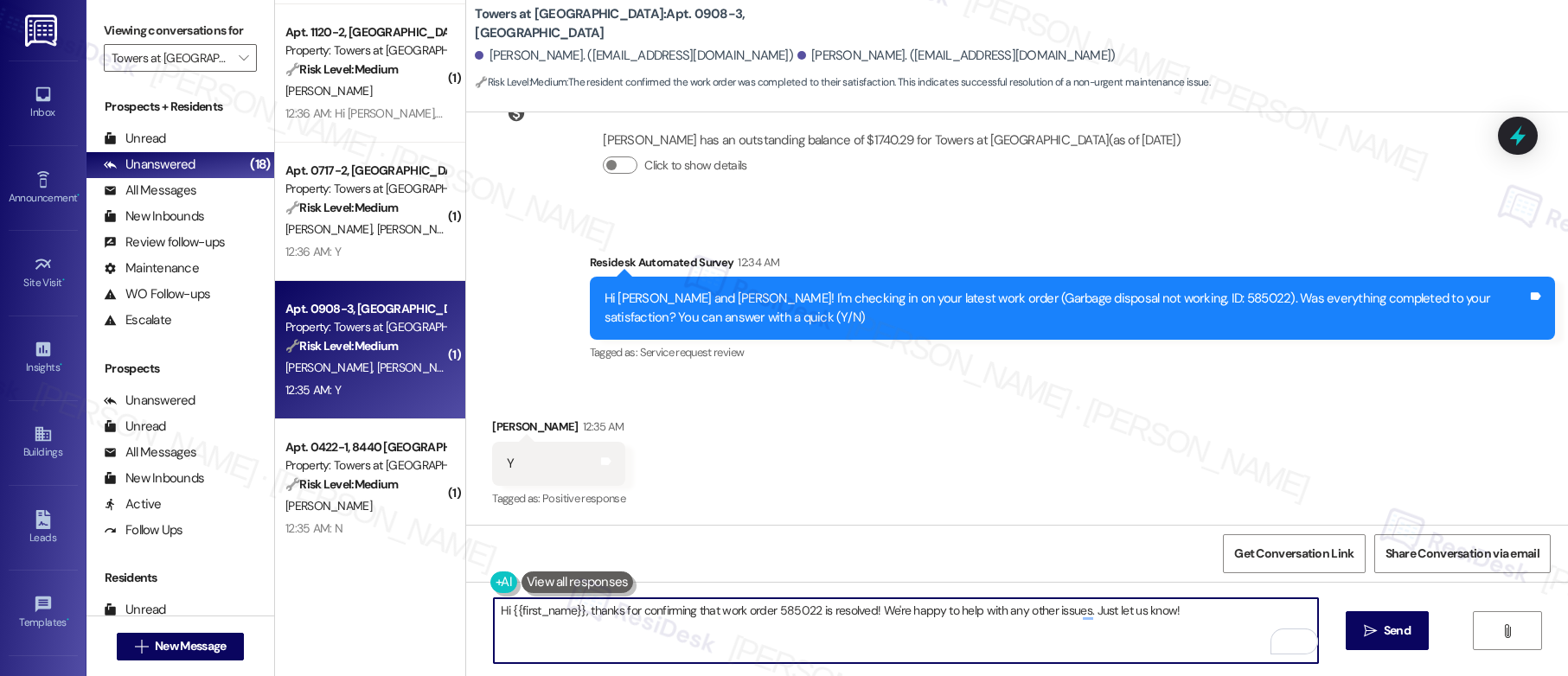 click on "Dawn Sumpter-Dixon 12:35 AM" at bounding box center [559, 430] 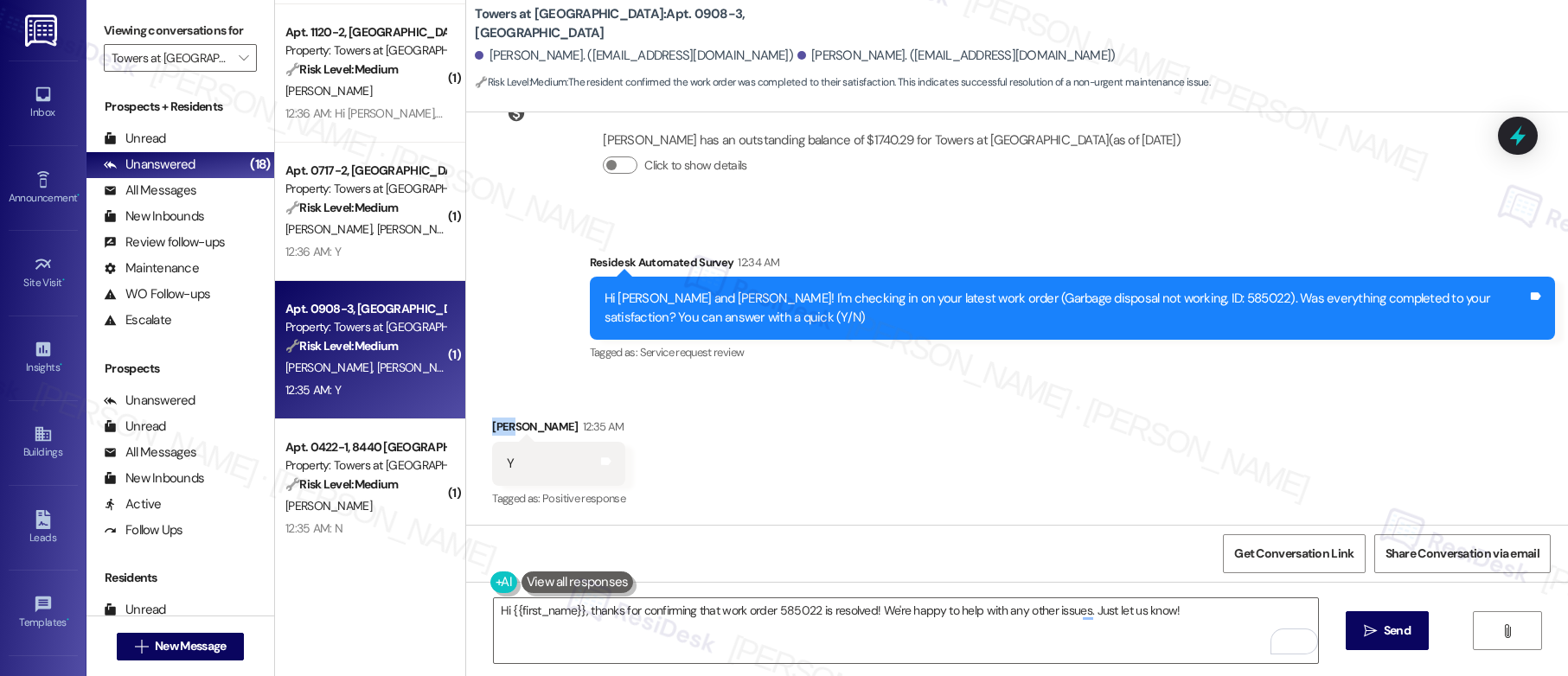 copy on "Dawn" 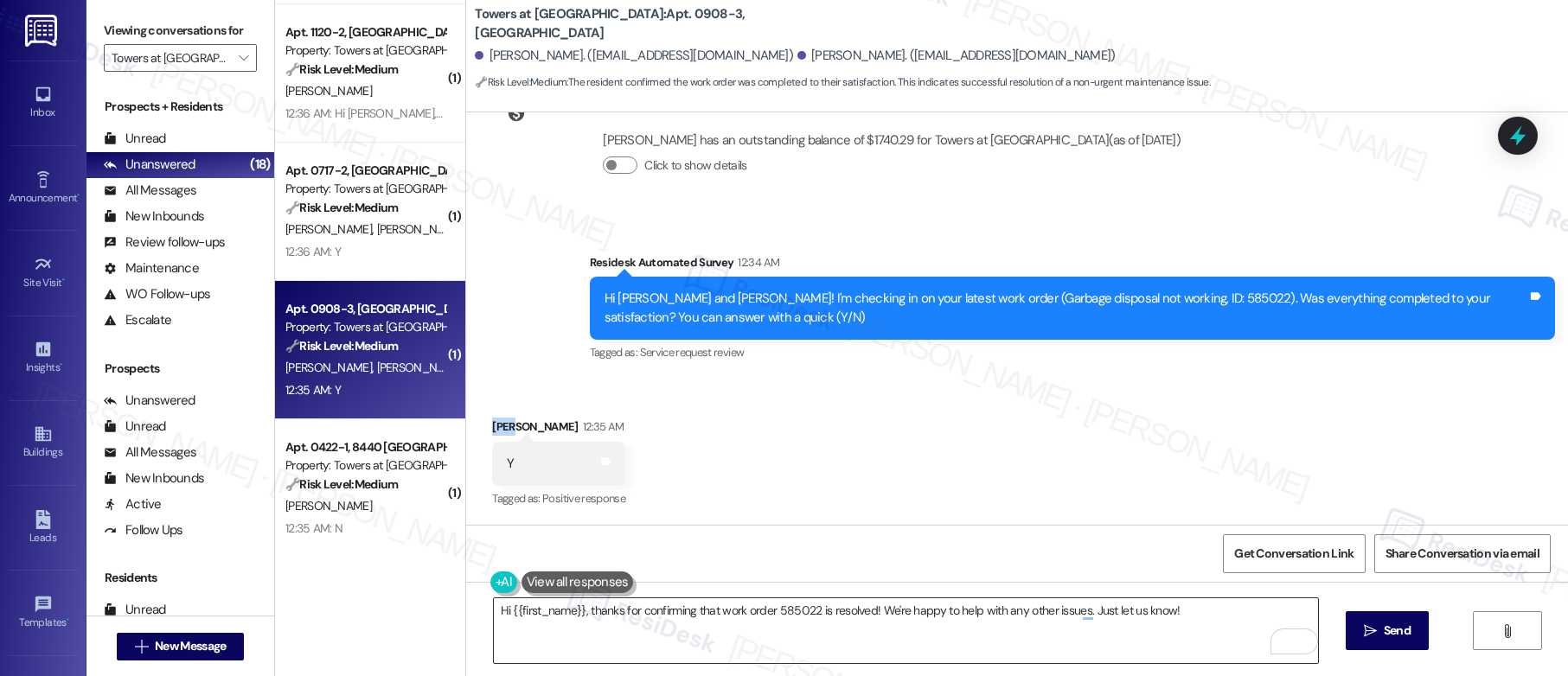 click on "Hi {{first_name}}, thanks for confirming that work order 585022 is resolved! We're happy to help with any other issues. Just let us know!" at bounding box center (906, 630) 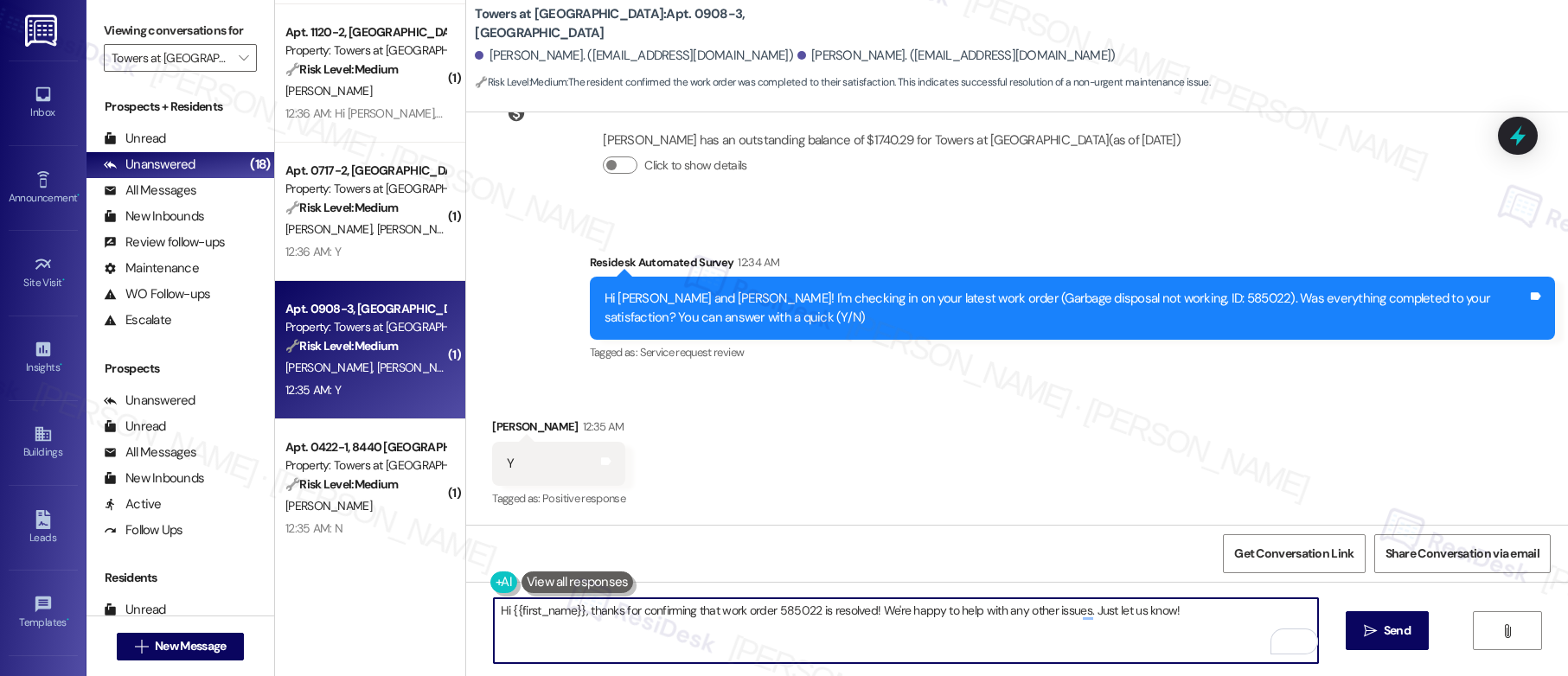 drag, startPoint x: 501, startPoint y: 614, endPoint x: 572, endPoint y: 609, distance: 71.1758 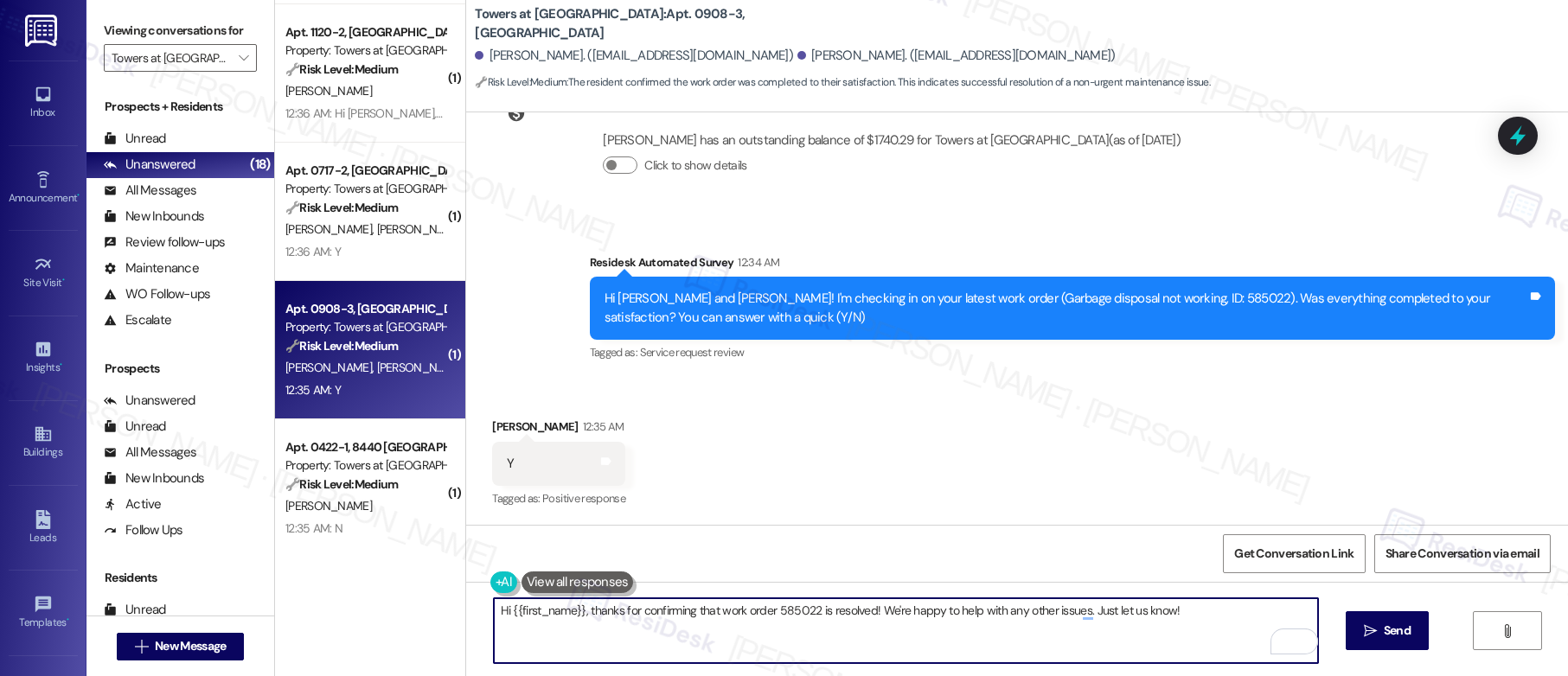 click on "Hi {{first_name}}, thanks for confirming that work order 585022 is resolved! We're happy to help with any other issues. Just let us know!" at bounding box center (906, 630) 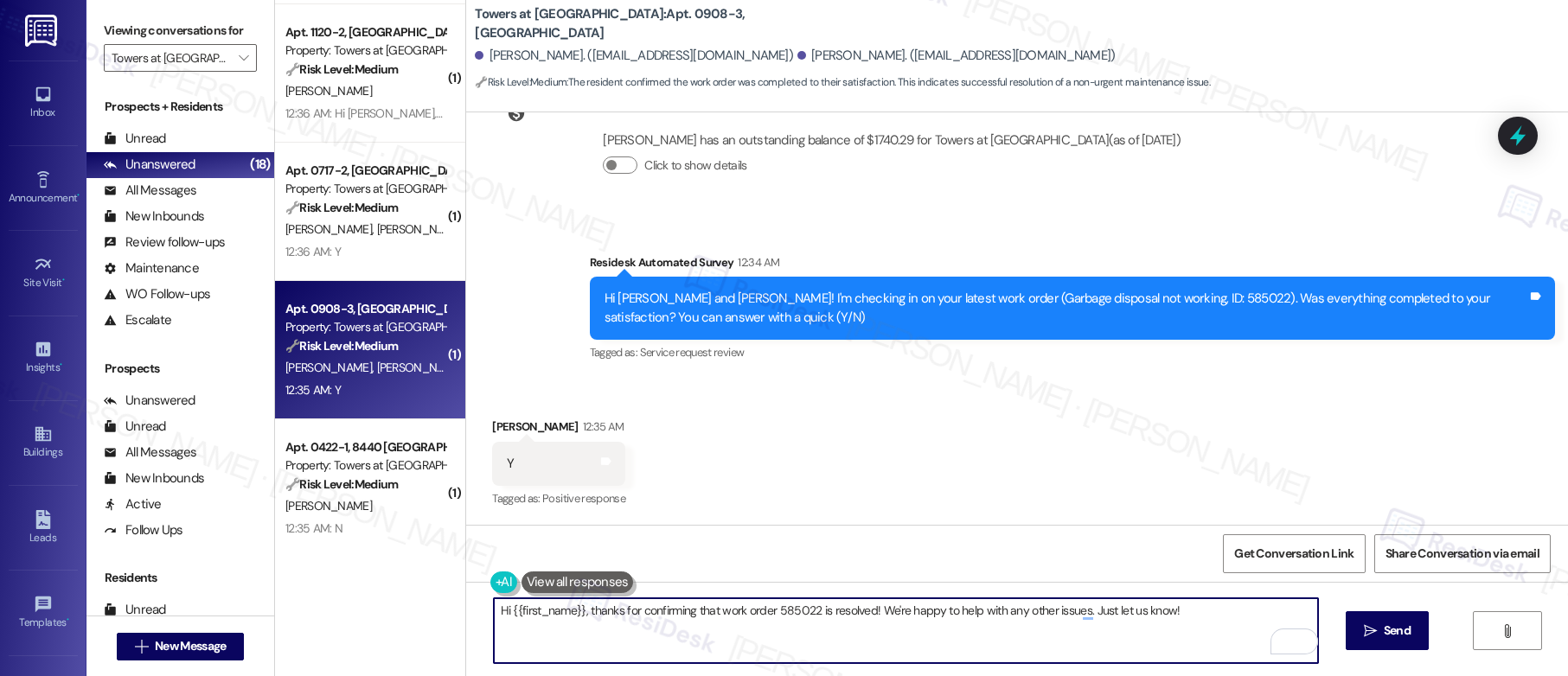 paste on "Dawn" 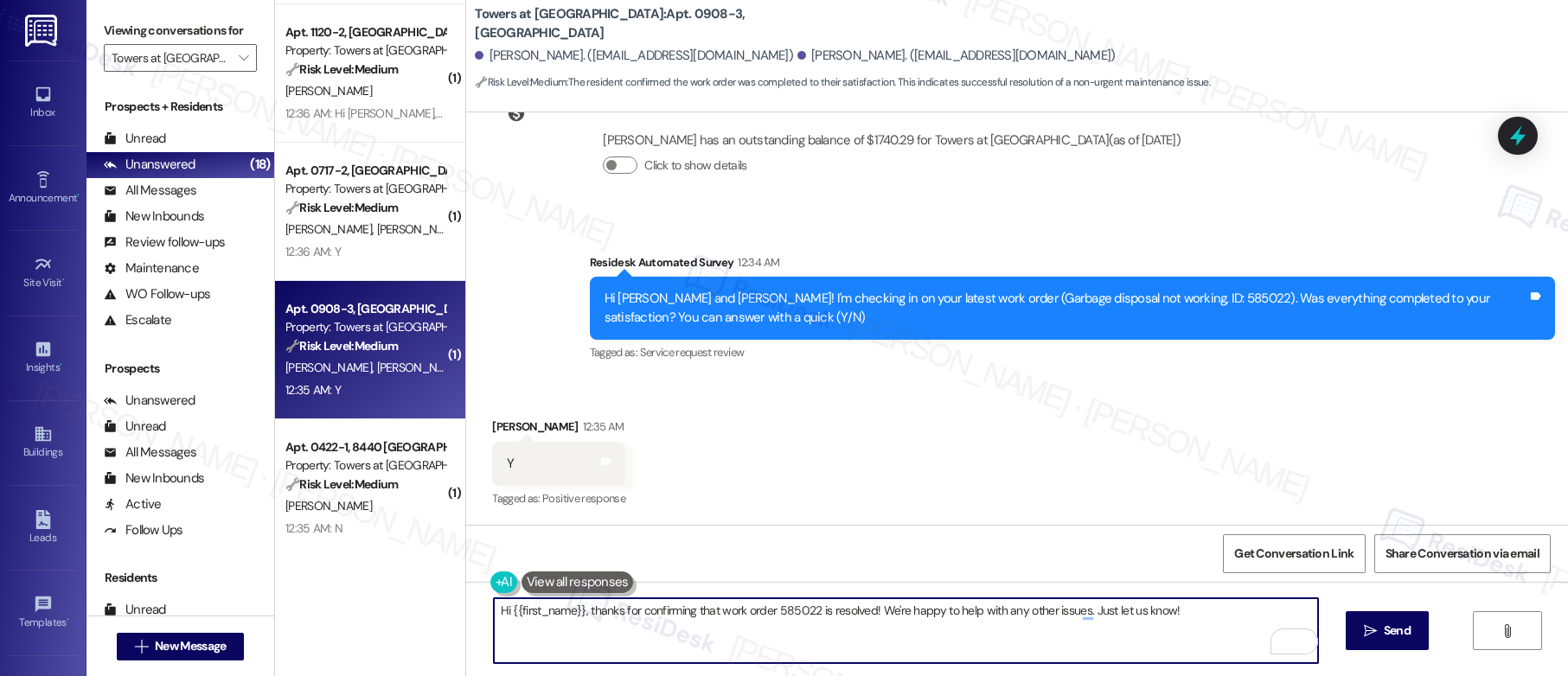 type on "Hi Dawn, thanks for confirming that work order 585022 is resolved! We're happy to help with any other issues. Just let us know!" 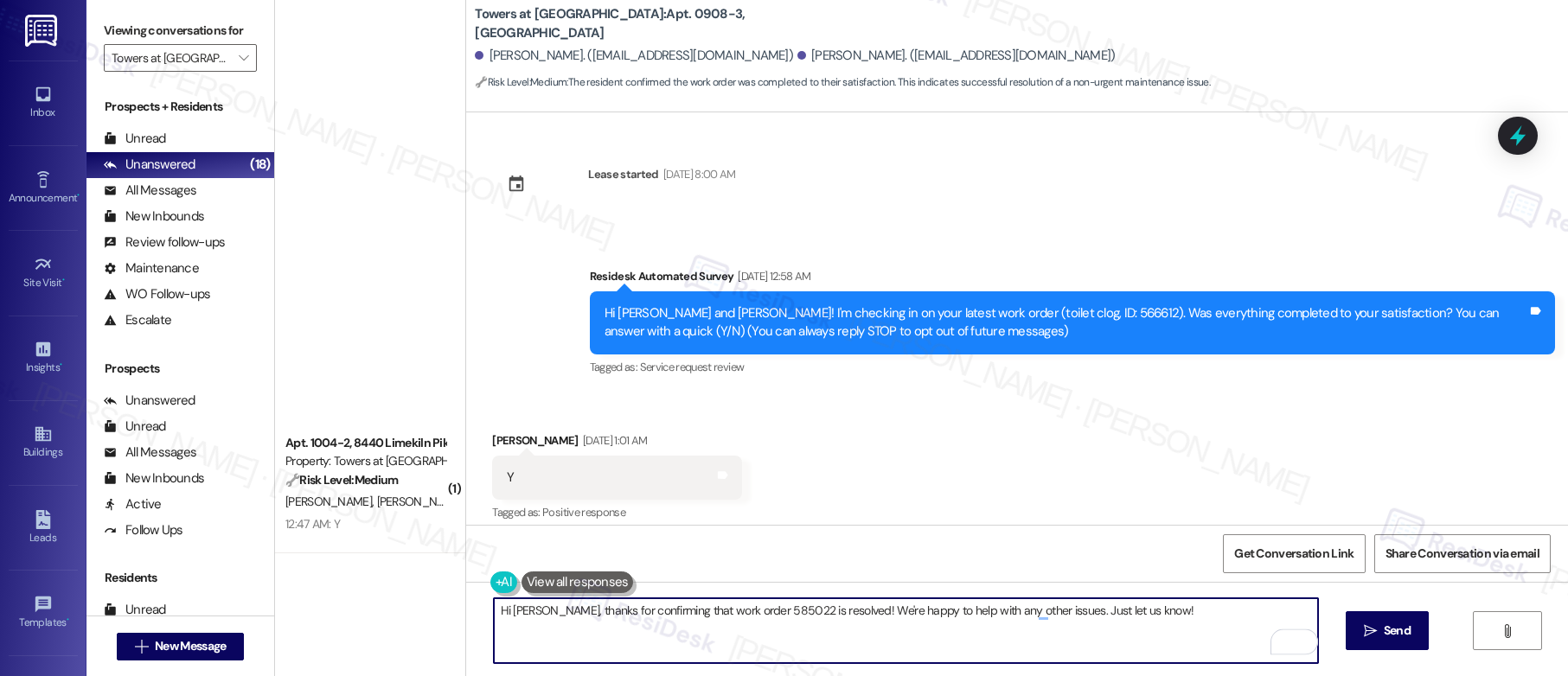click on "Hi [PERSON_NAME], thanks for confirming that work order 585022 is resolved! We're happy to help with any other issues. Just let us know!" at bounding box center (906, 630) 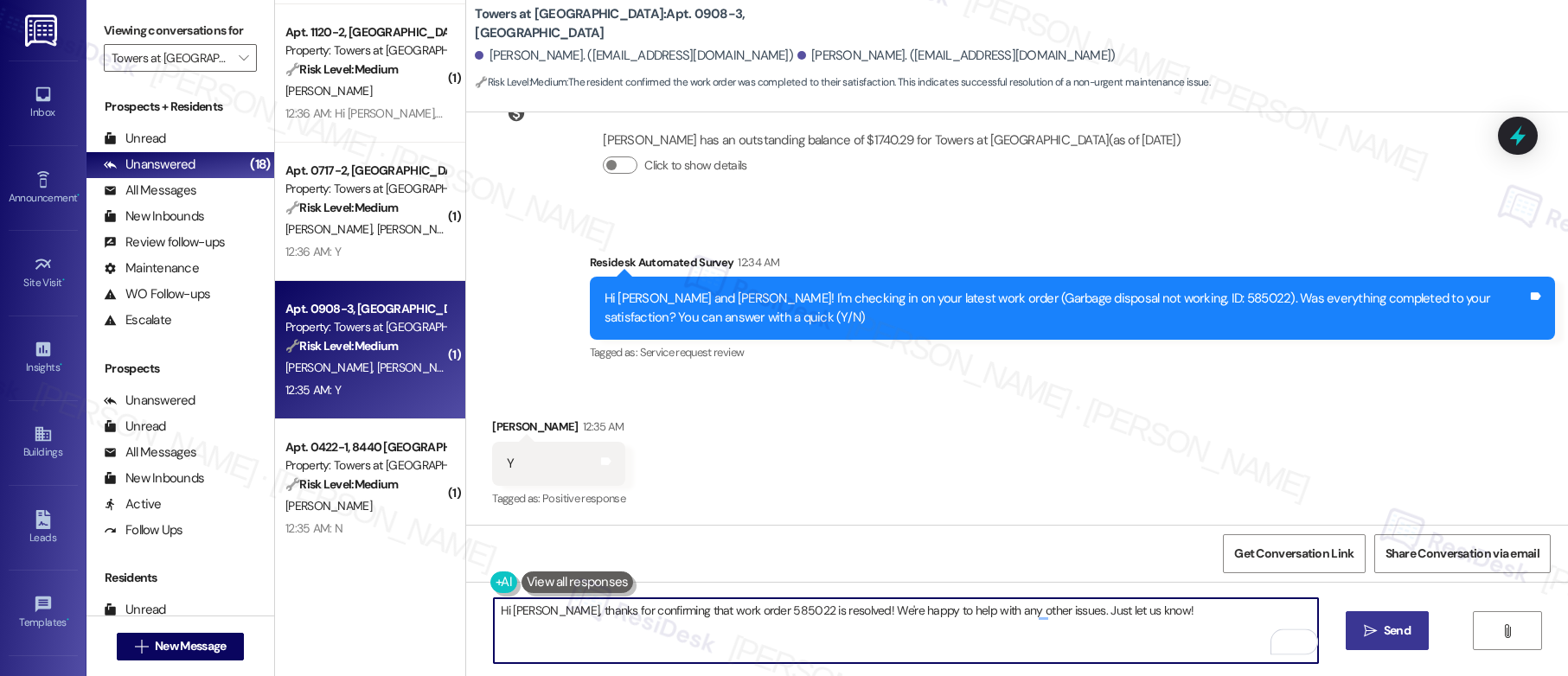 type on "Hi [PERSON_NAME], thanks for confirming that work order 585022 is resolved! We're happy to help with any other issues. Just let us know!" 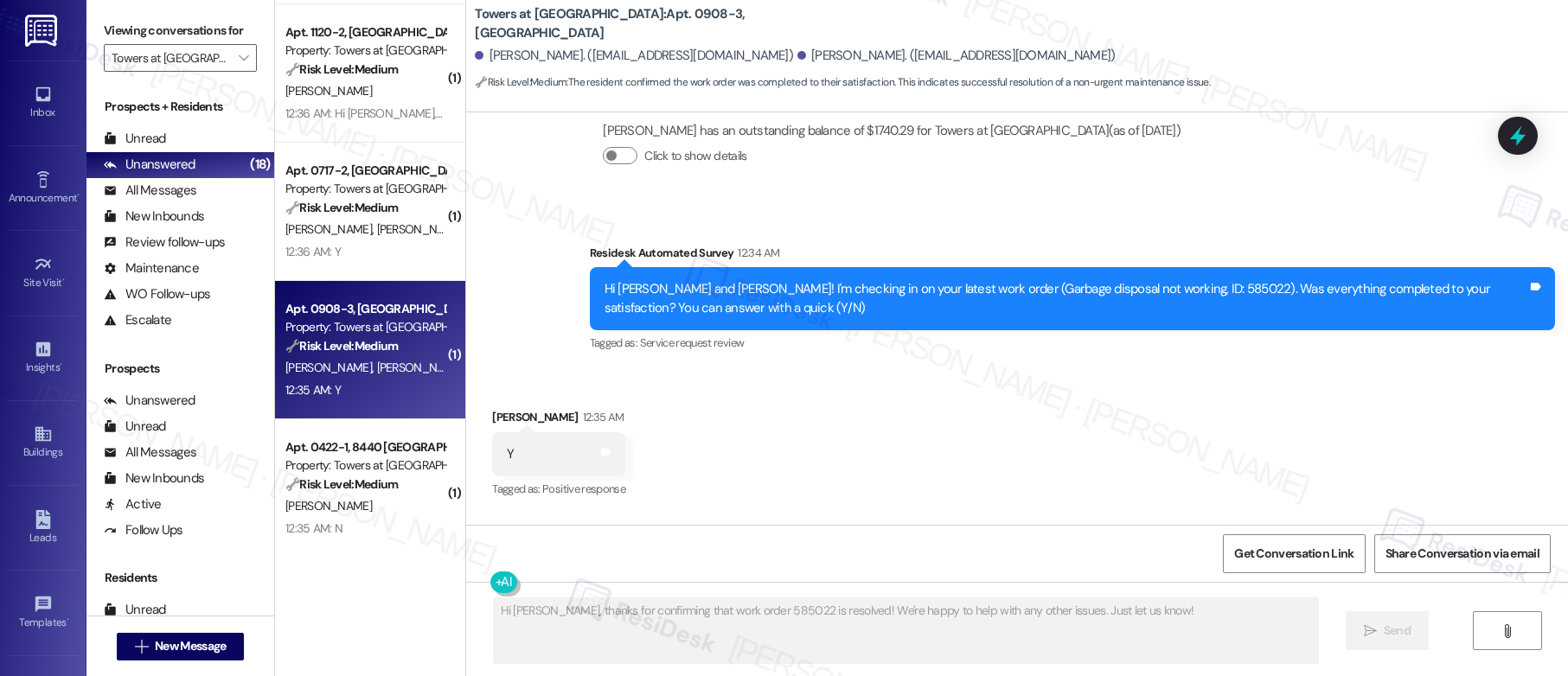 scroll, scrollTop: 2173, scrollLeft: 0, axis: vertical 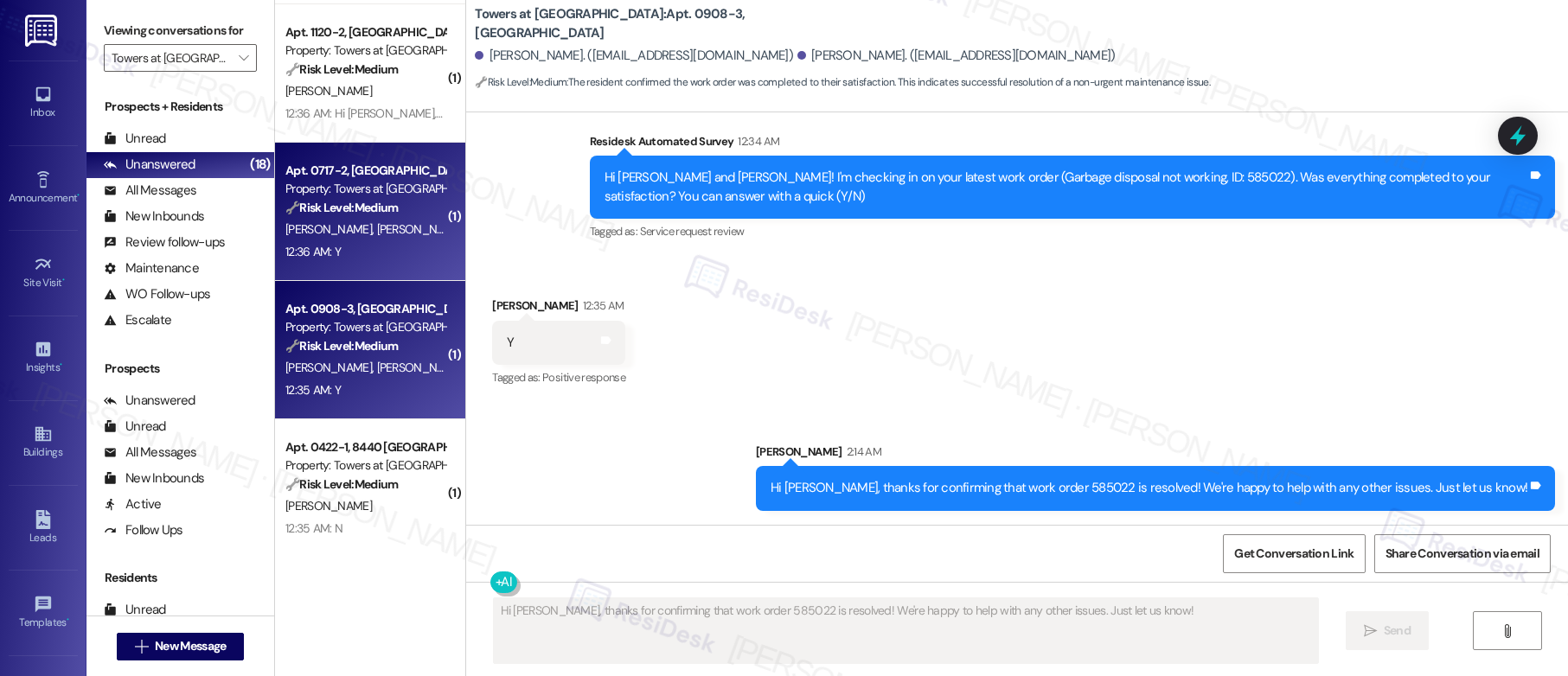 click on "[PERSON_NAME]" at bounding box center [420, 229] 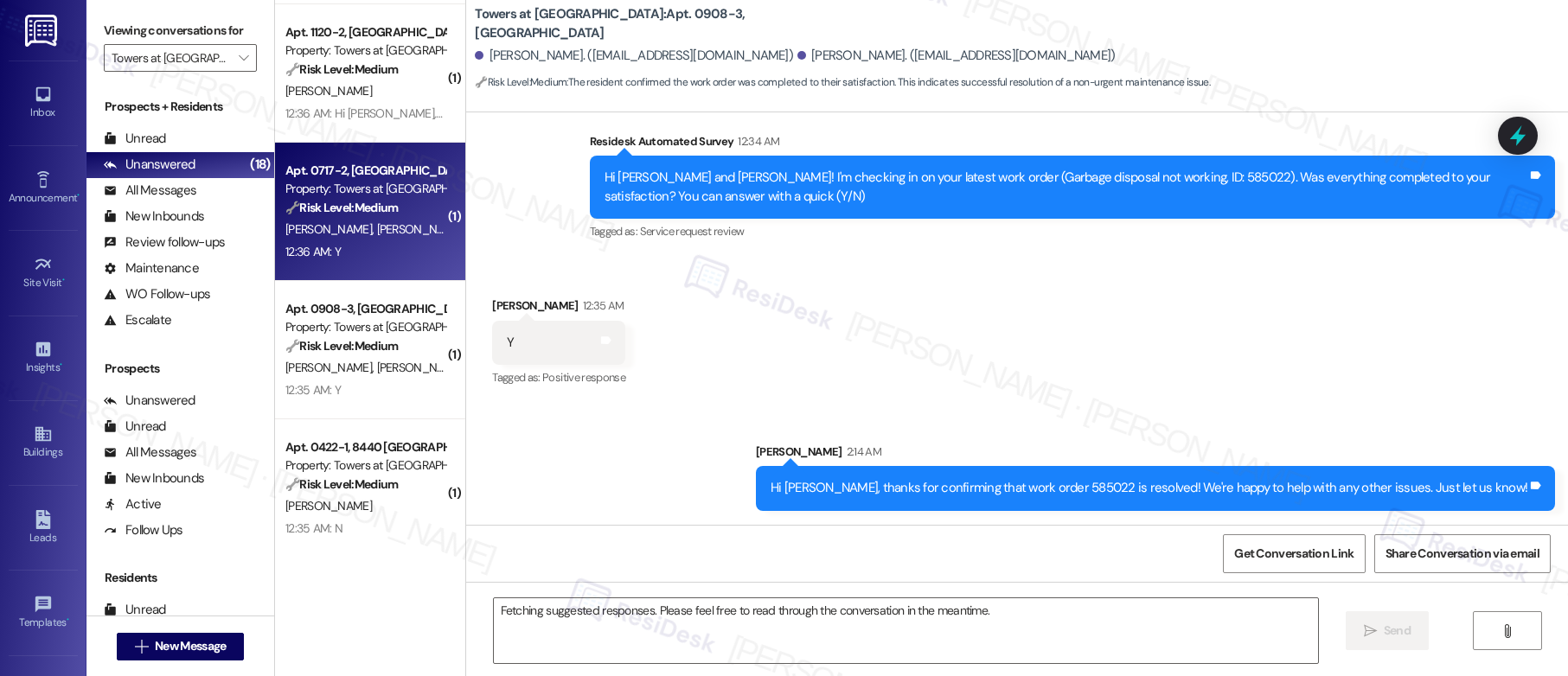 click on "[PERSON_NAME]" at bounding box center (420, 229) 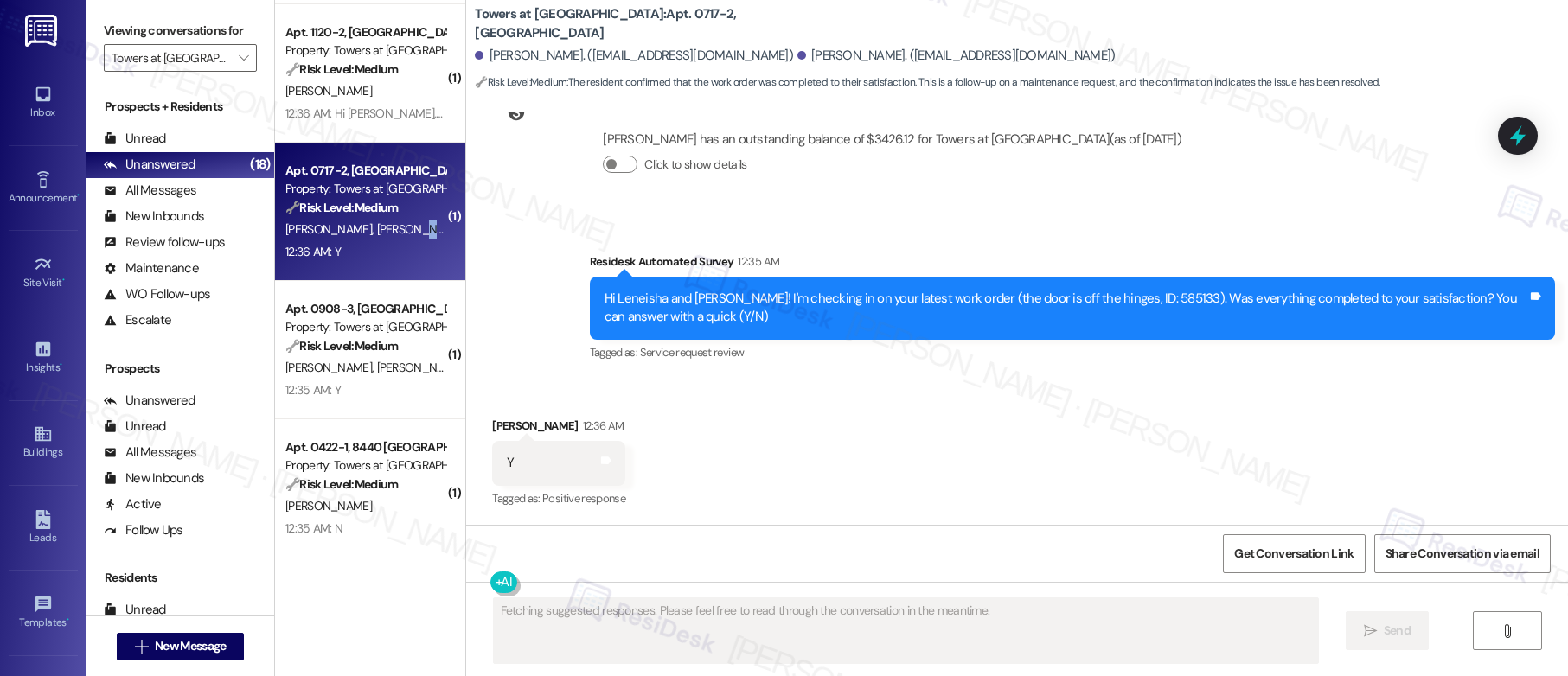 scroll, scrollTop: 10059, scrollLeft: 0, axis: vertical 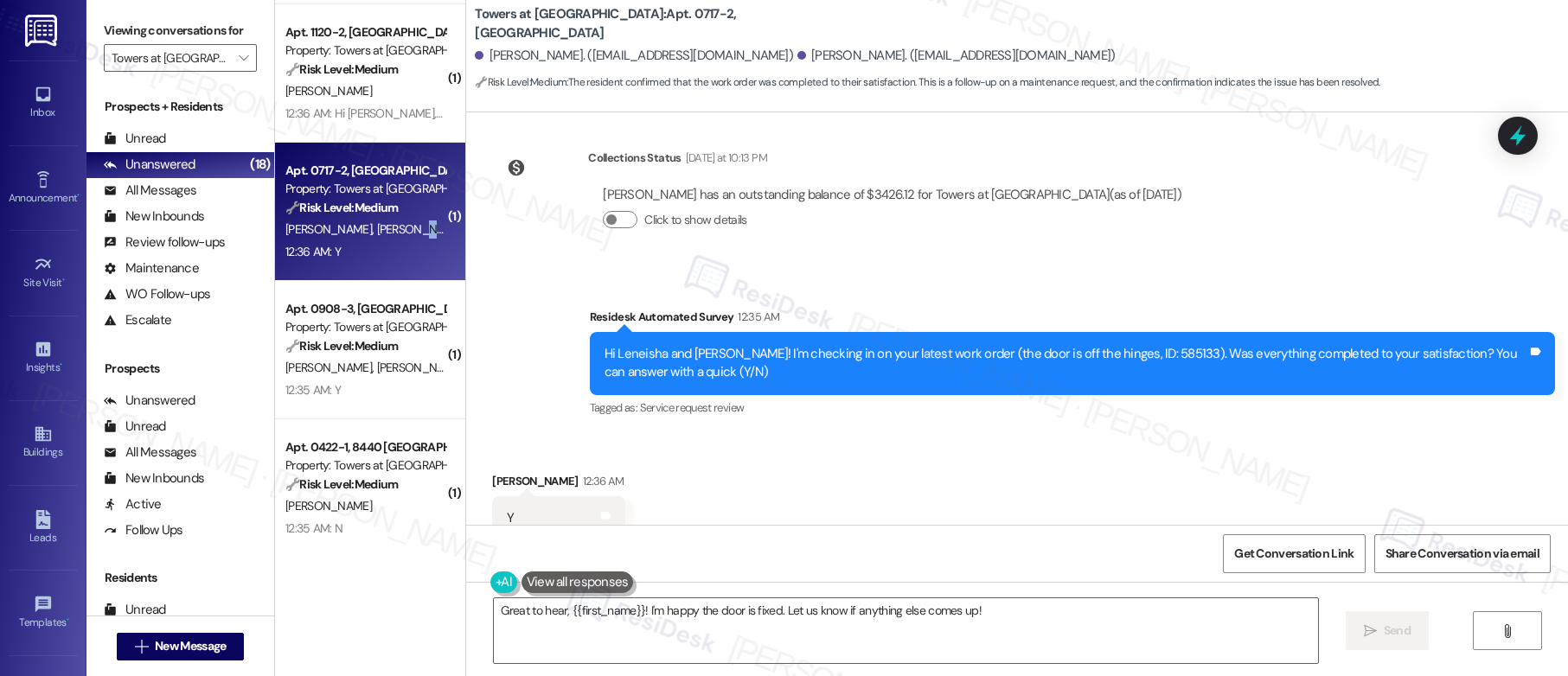 click on "Received via SMS [PERSON_NAME] 12:36 AM Y Tags and notes Tagged as:   Positive response Click to highlight conversations about Positive response" at bounding box center [1017, 506] 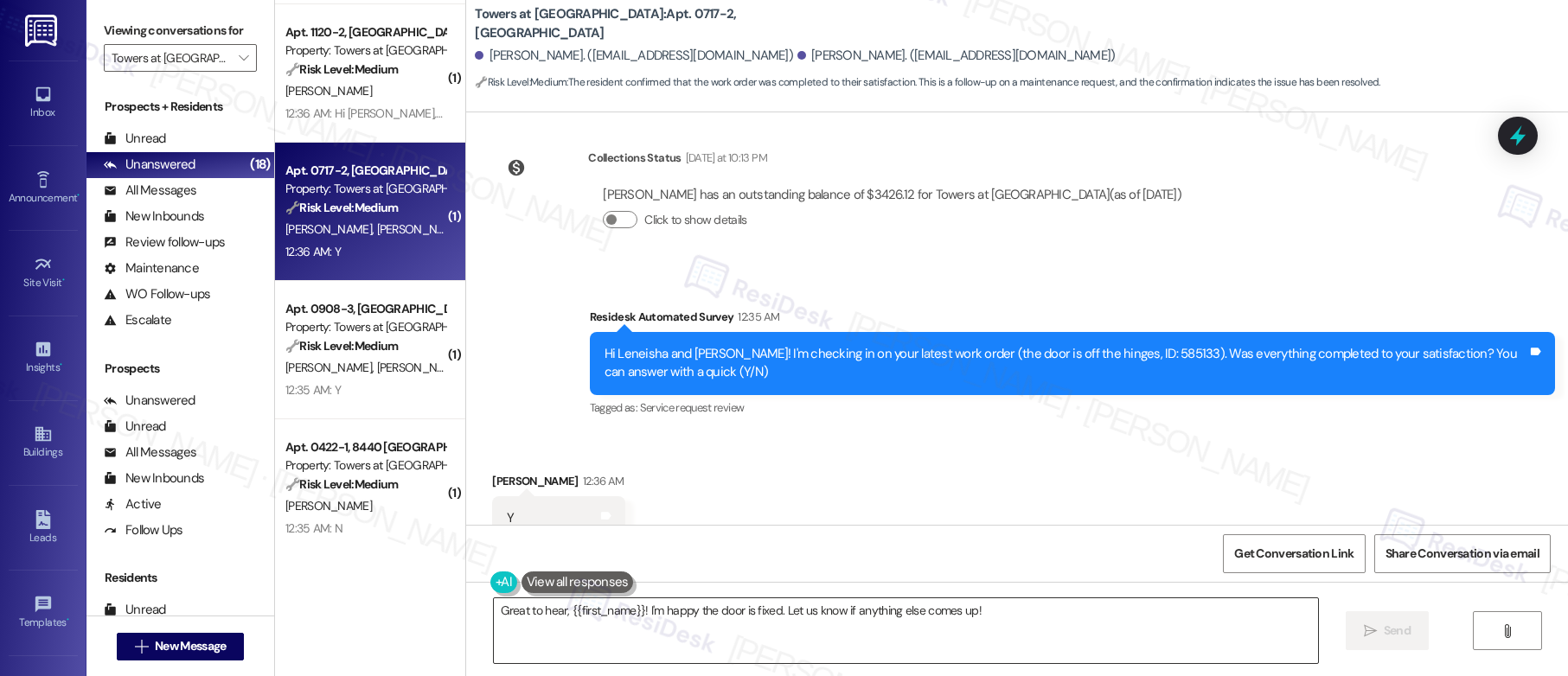 click on "Great to hear, {{first_name}}! I'm happy the door is fixed. Let us know if anything else comes up!" at bounding box center (906, 630) 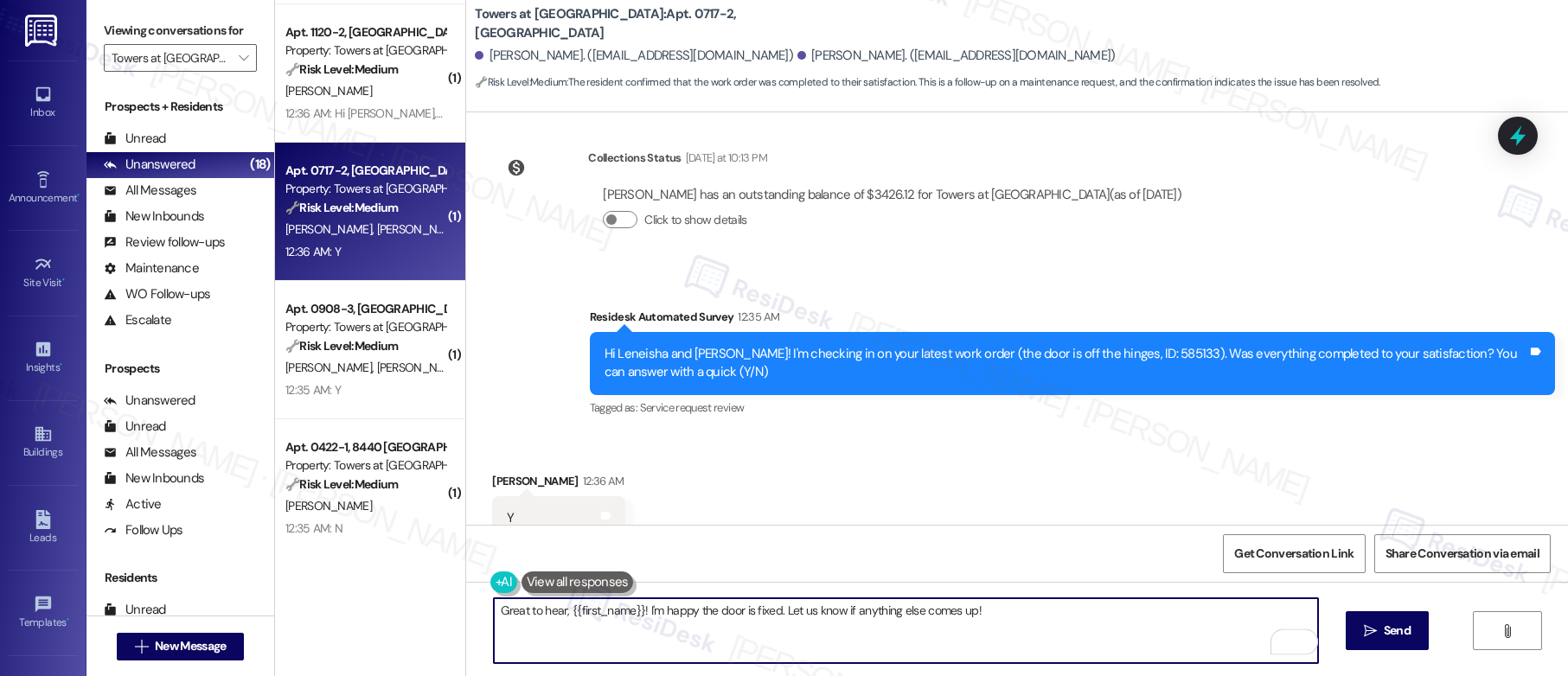 click on "[PERSON_NAME] 12:36 AM" at bounding box center (559, 484) 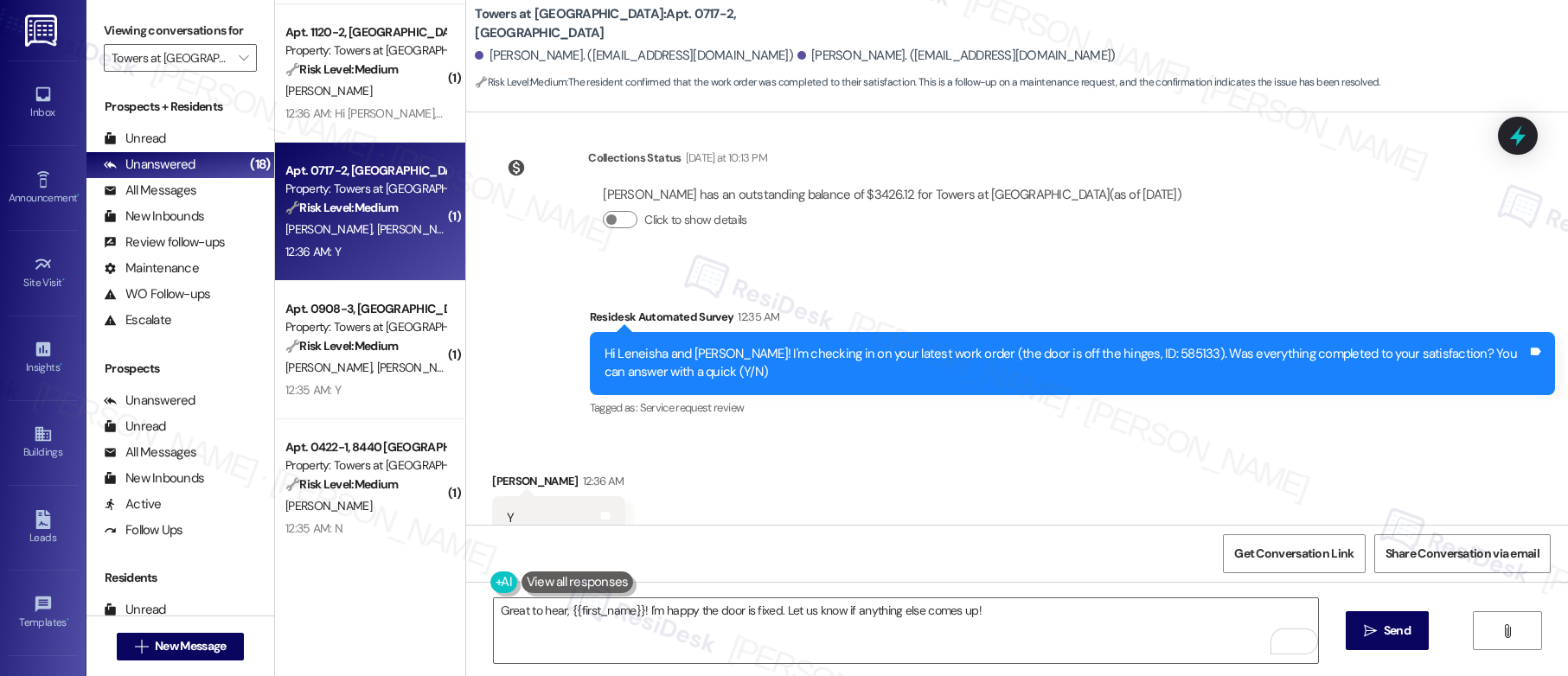 click on "[PERSON_NAME] 12:36 AM" at bounding box center [559, 484] 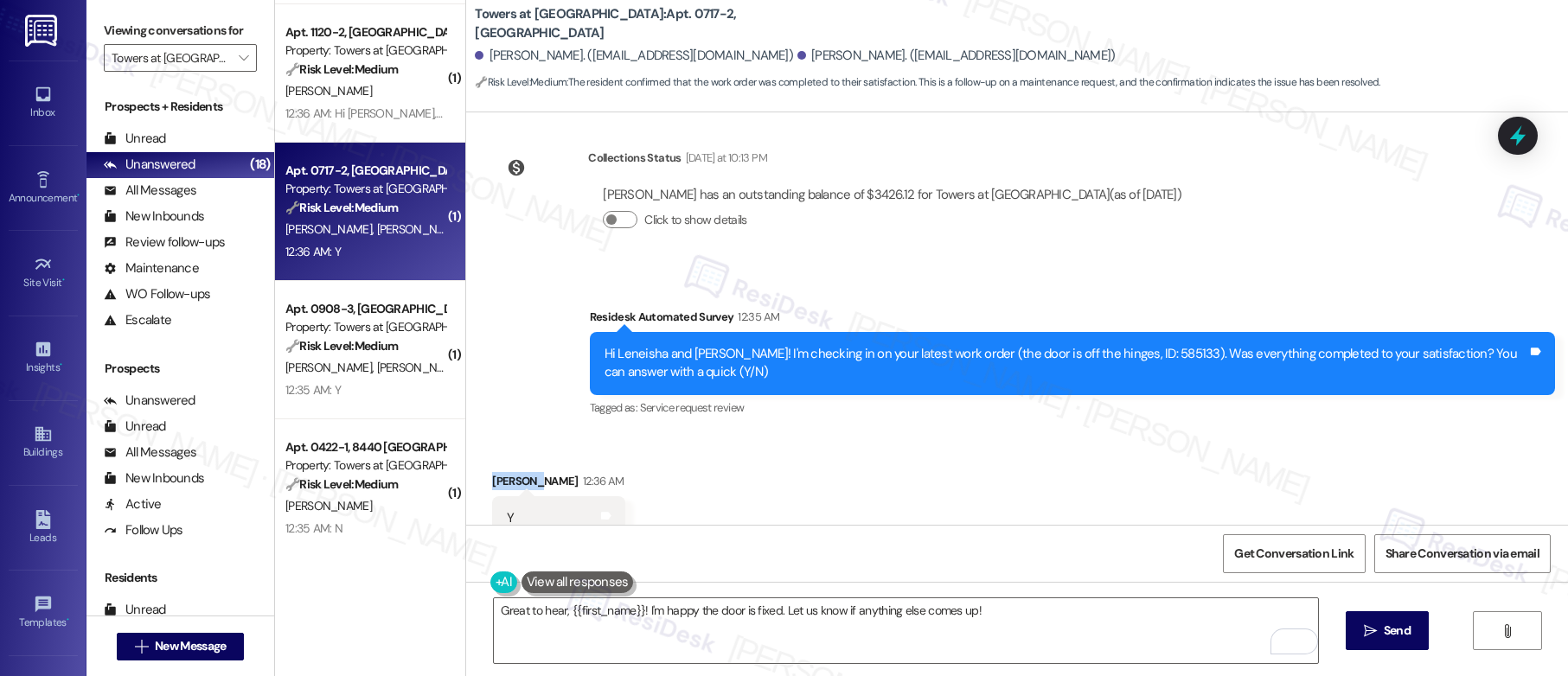 copy on "Leneisha" 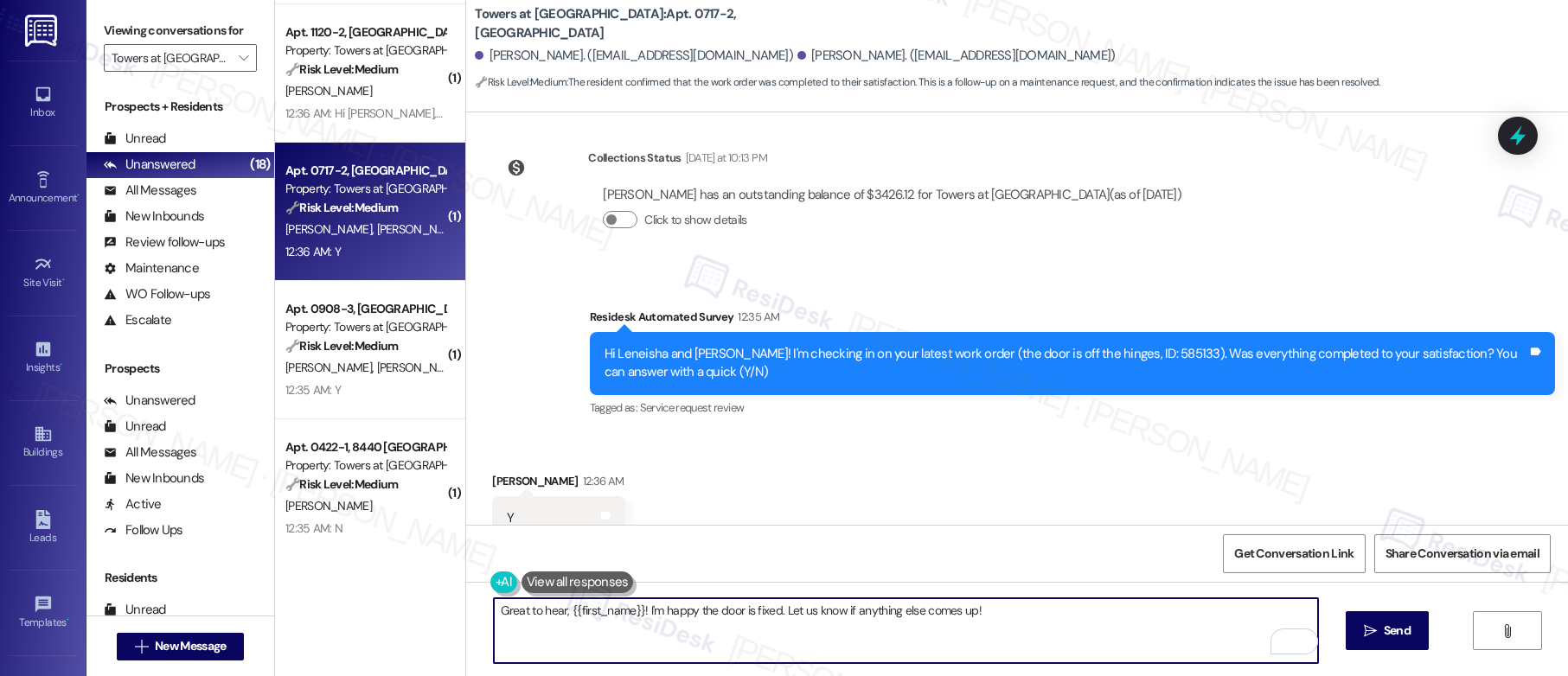drag, startPoint x: 559, startPoint y: 609, endPoint x: 630, endPoint y: 603, distance: 71.25307 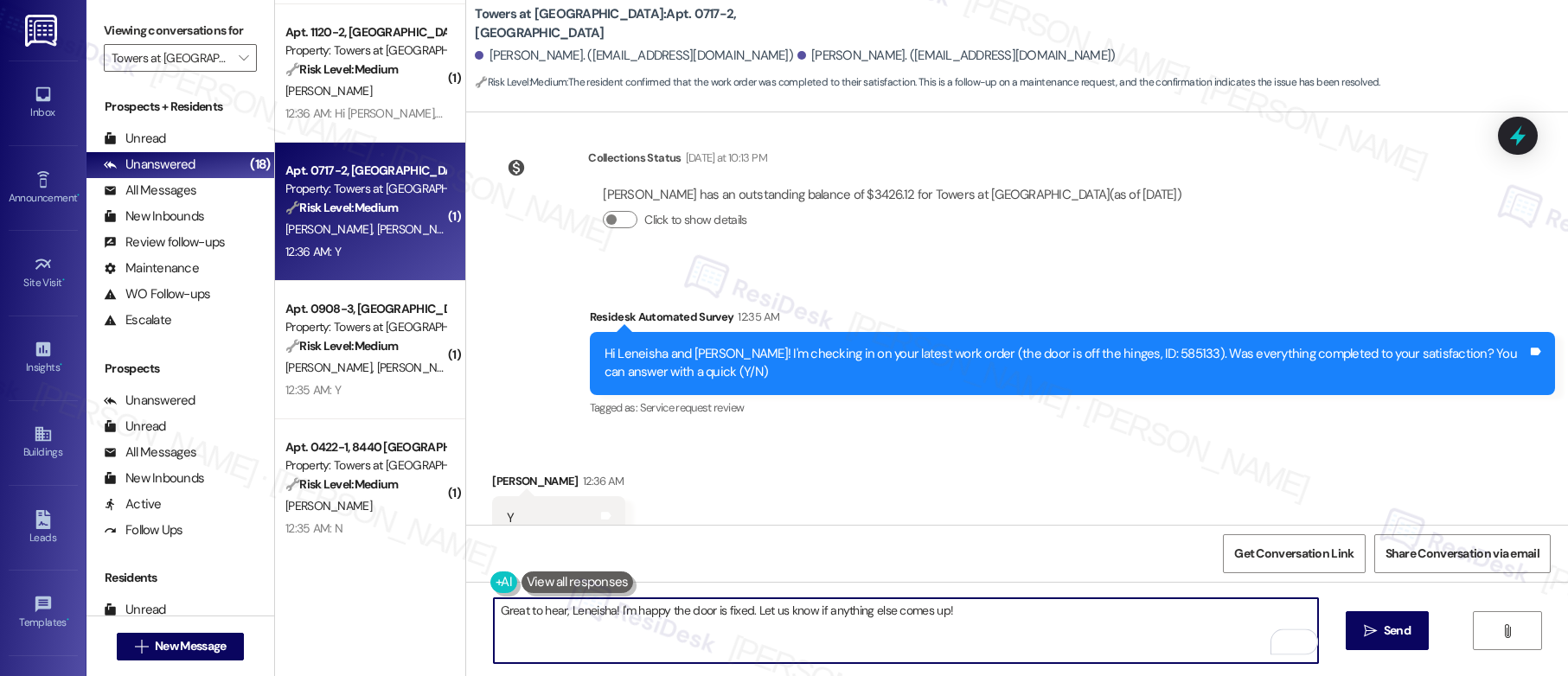 click on "Great to hear, Leneisha! I'm happy the door is fixed. Let us know if anything else comes up!" at bounding box center [906, 630] 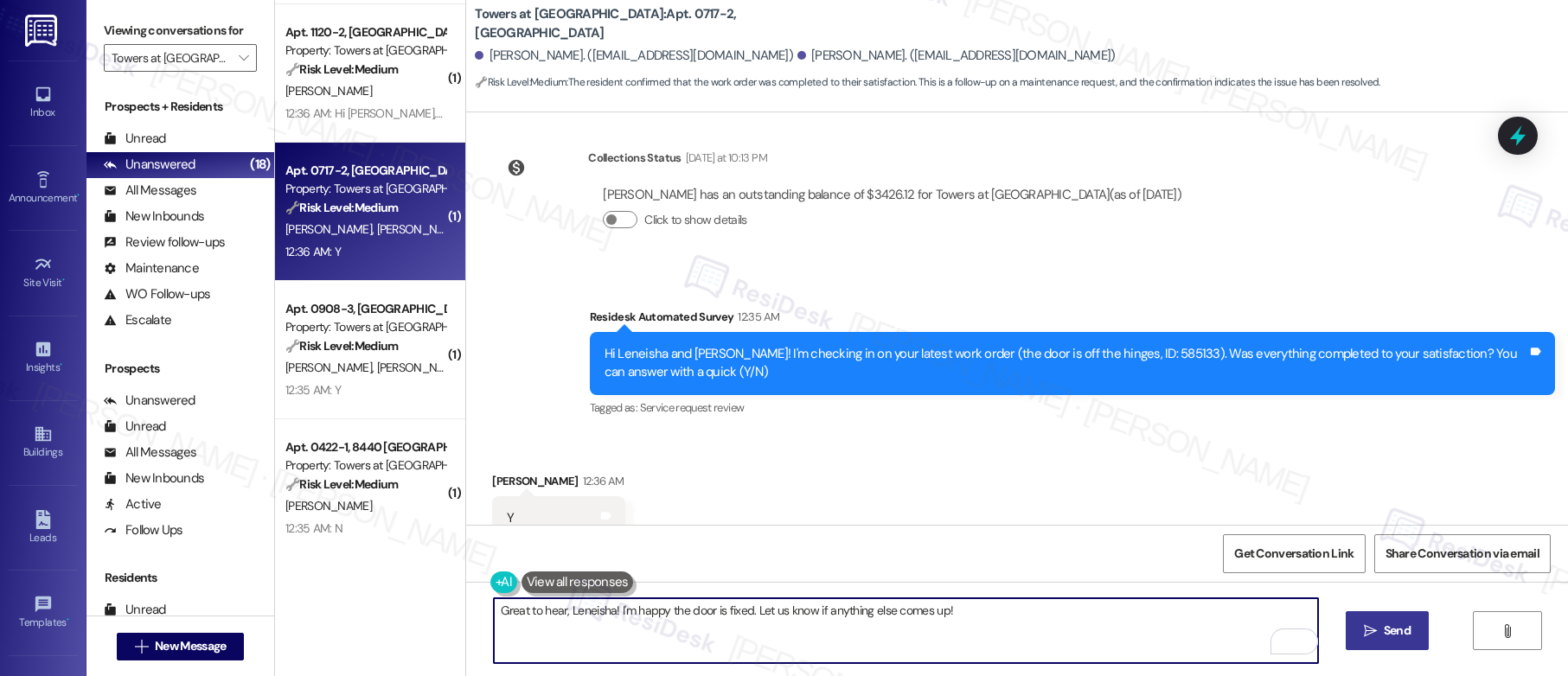 type on "Great to hear, Leneisha! I'm happy the door is fixed. Let us know if anything else comes up!" 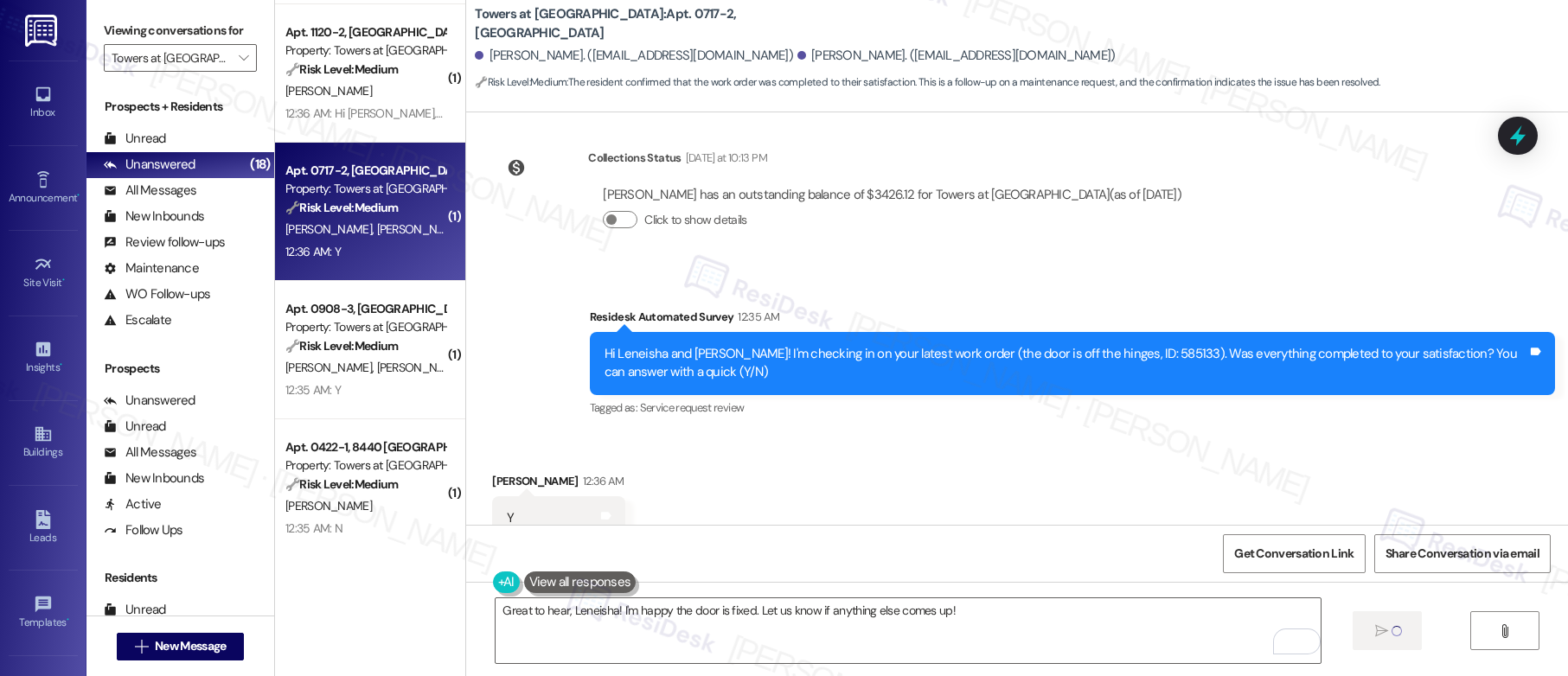 type 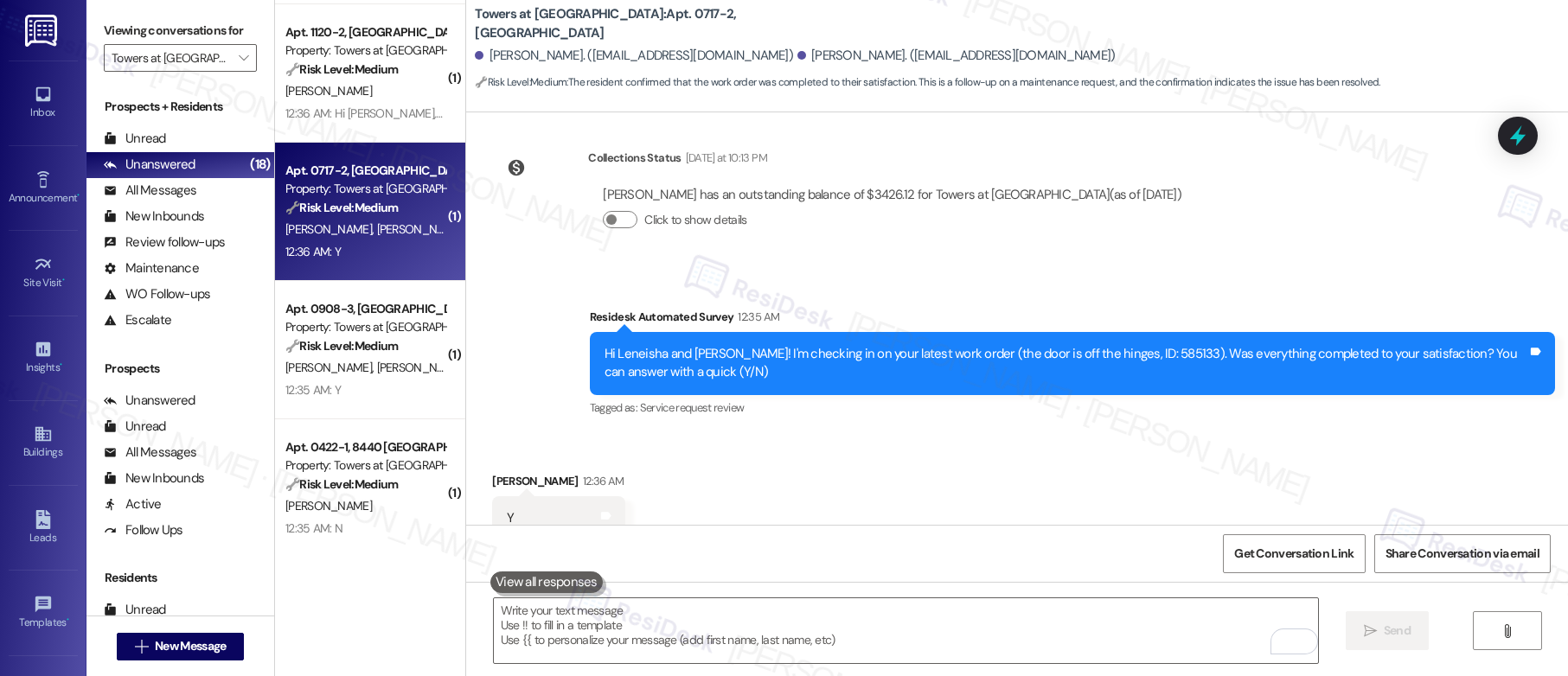 scroll, scrollTop: 10058, scrollLeft: 0, axis: vertical 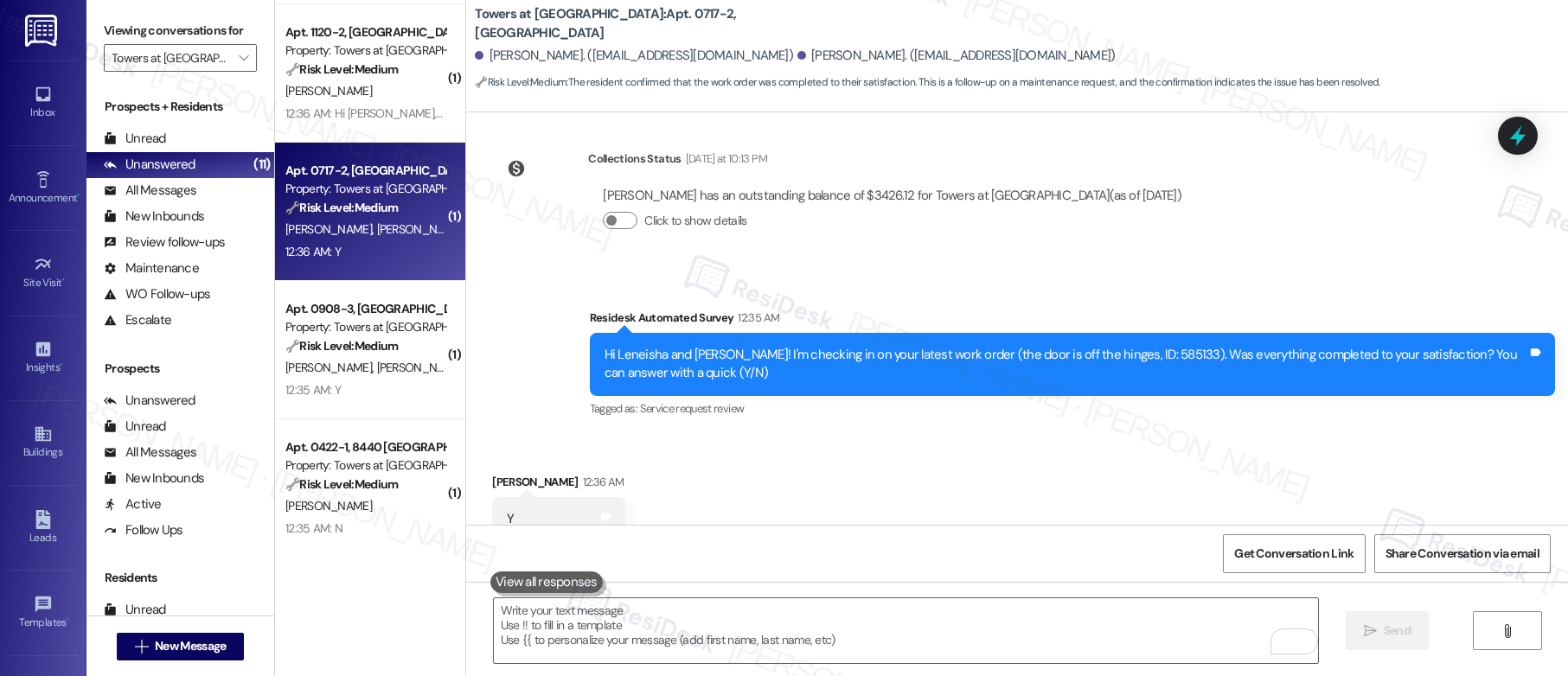 click on "Received via SMS Leneisha Boyd-Horne 12:36 AM Y Tags and notes Tagged as:   Positive response Click to highlight conversations about Positive response" at bounding box center [1017, 507] 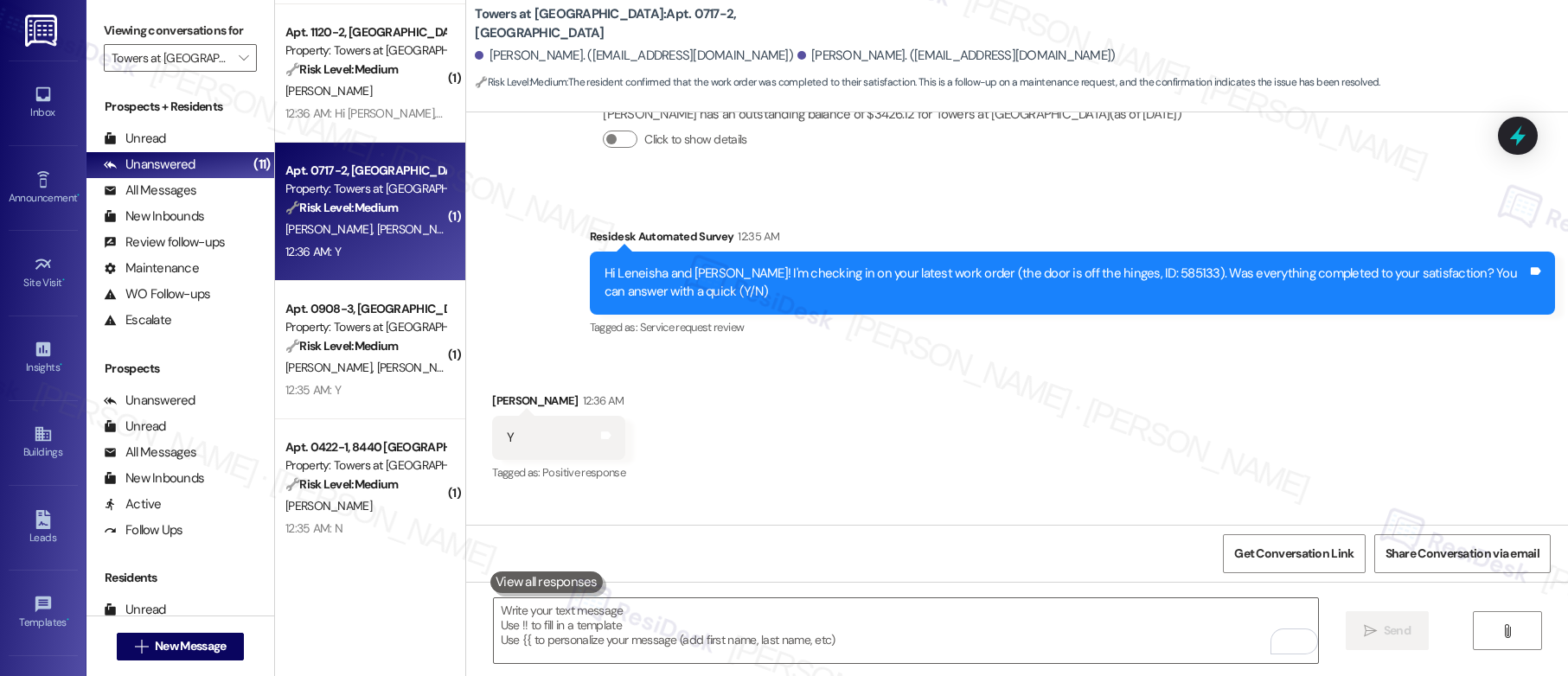 scroll, scrollTop: 10179, scrollLeft: 0, axis: vertical 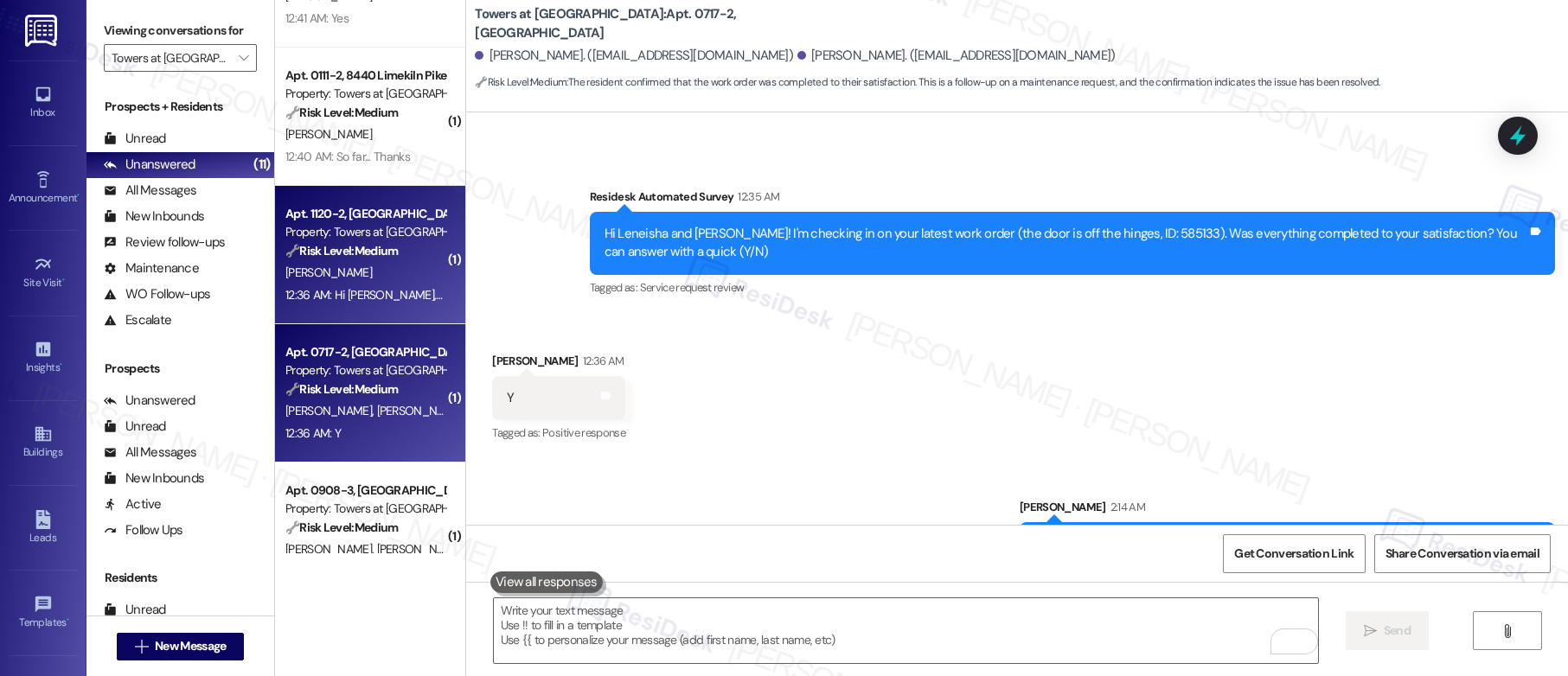 click on "K. Kirk" at bounding box center (365, 272) 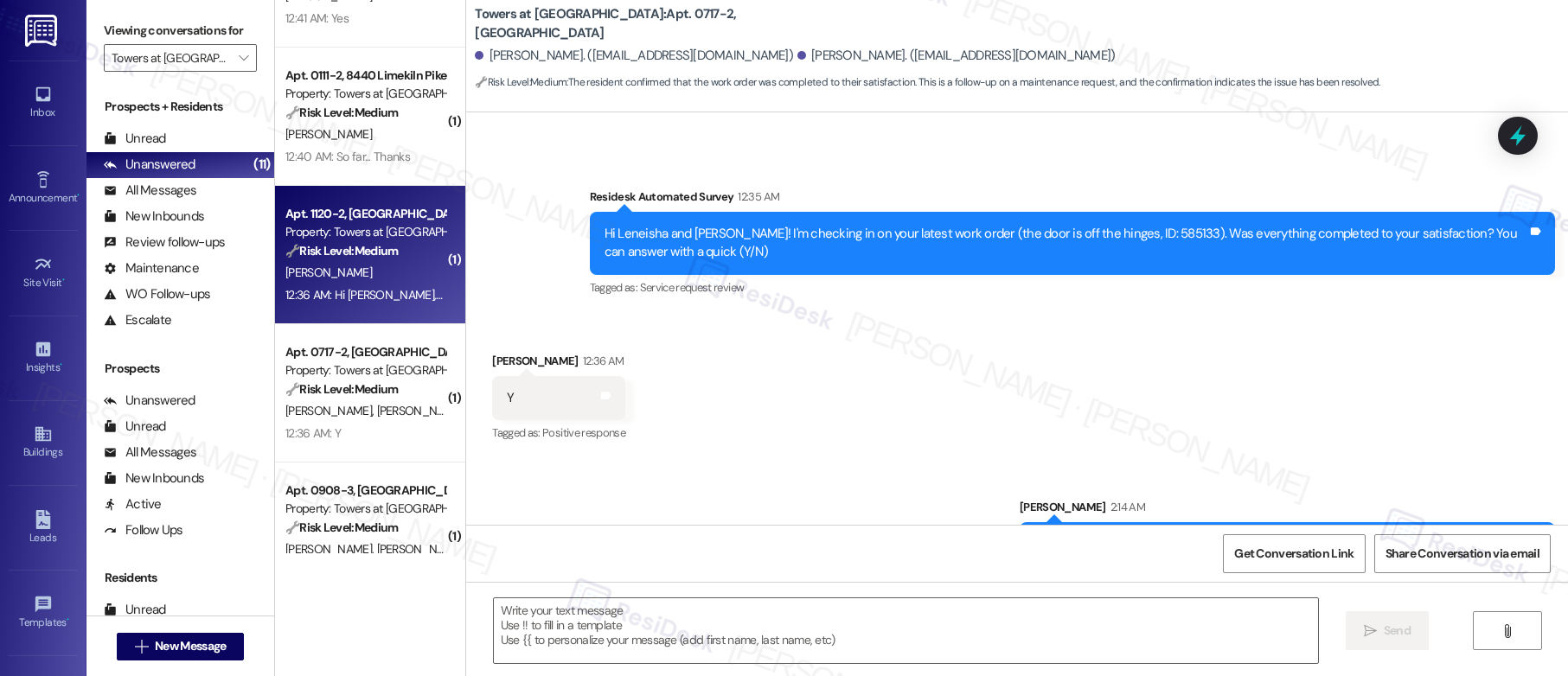 type on "Fetching suggested responses. Please feel free to read through the conversation in the meantime." 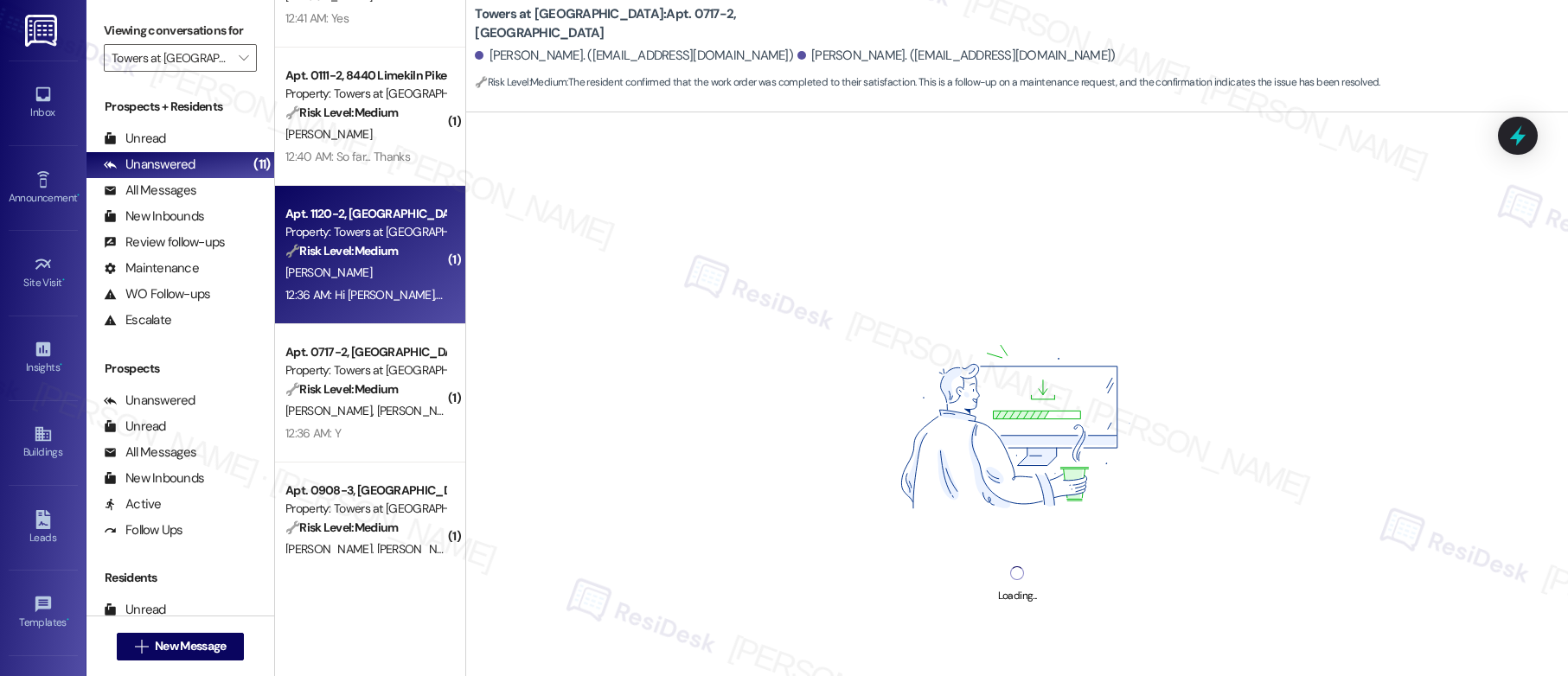 click on "K. Kirk" at bounding box center (365, 272) 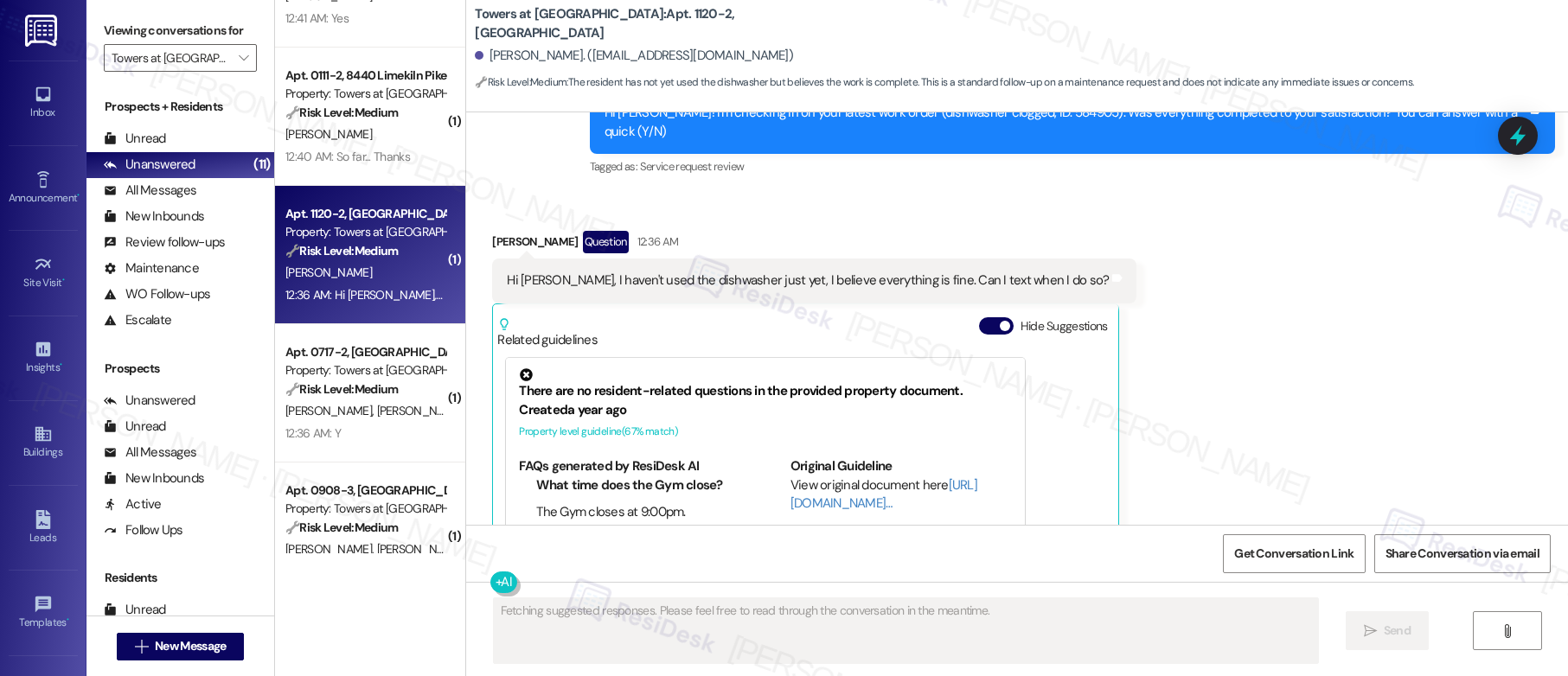 scroll, scrollTop: 2933, scrollLeft: 0, axis: vertical 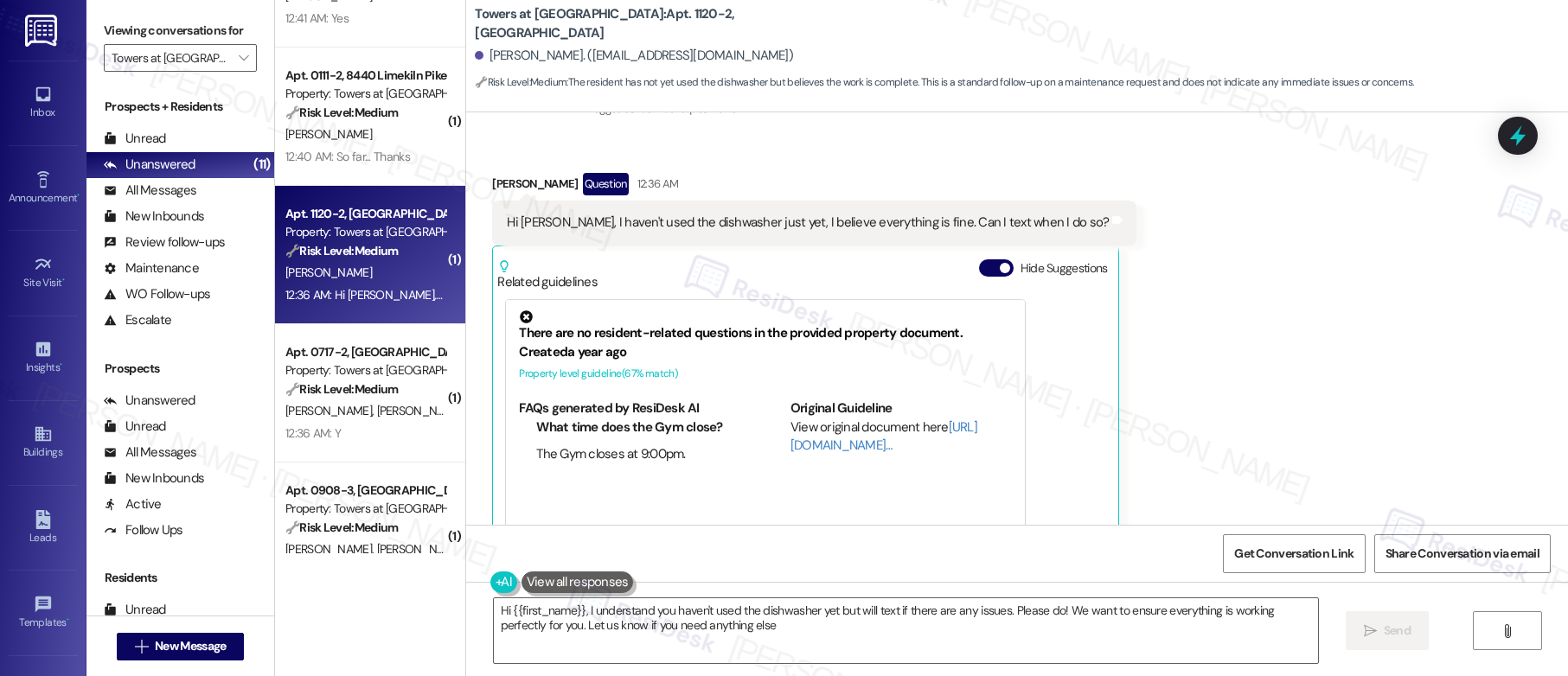 type on "Hi {{first_name}}, I understand you haven't used the dishwasher yet but will text if there are any issues. Please do! We want to ensure everything is working perfectly for you. Let us know if you need anything else!" 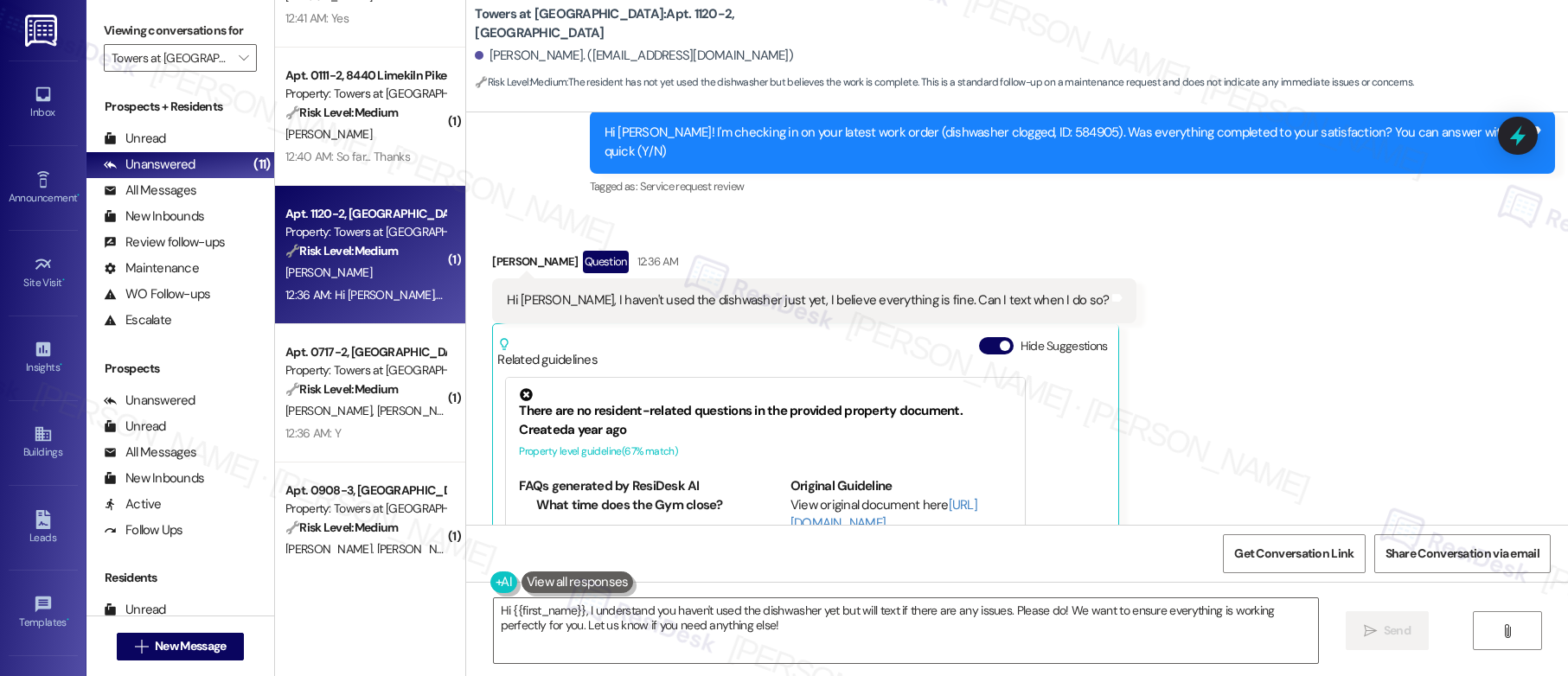 scroll, scrollTop: 2934, scrollLeft: 0, axis: vertical 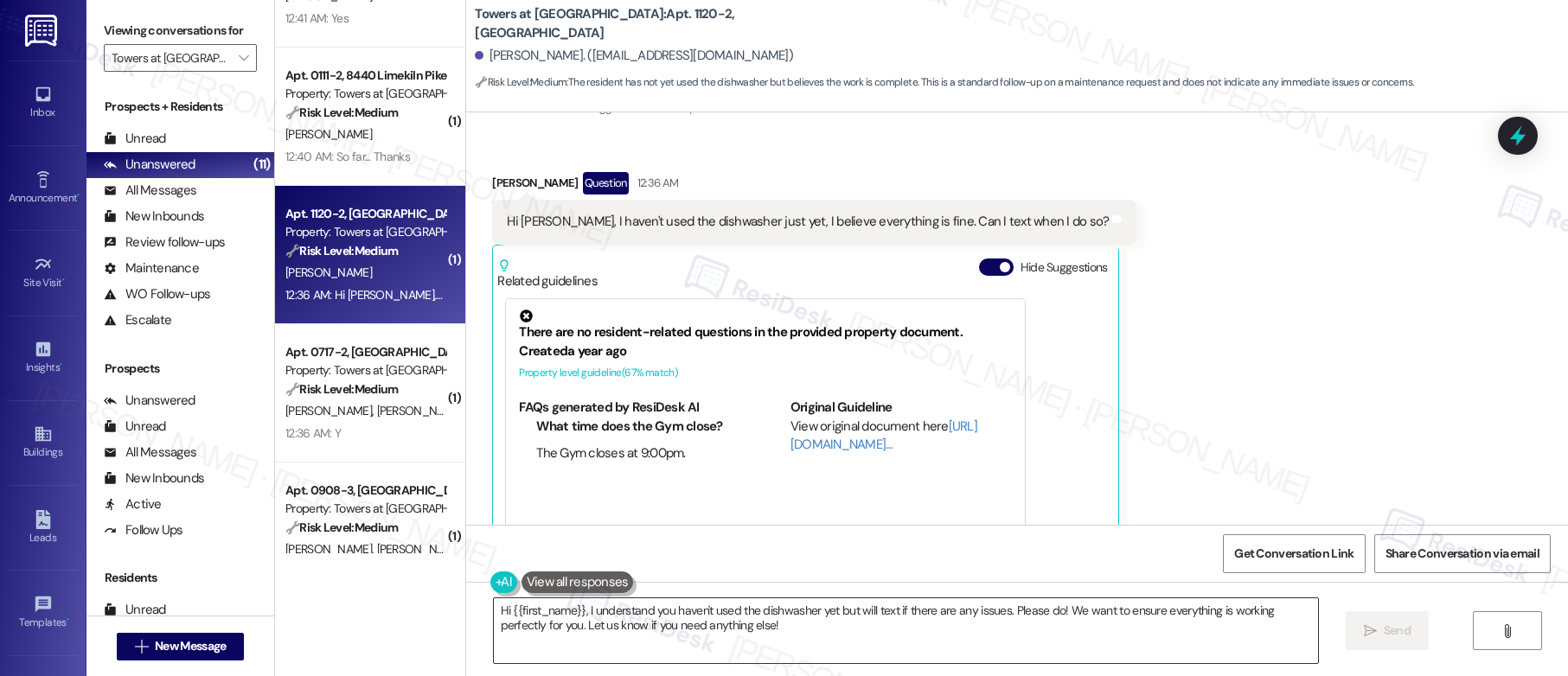 click on "Hi {{first_name}}, I understand you haven't used the dishwasher yet but will text if there are any issues. Please do! We want to ensure everything is working perfectly for you. Let us know if you need anything else!" at bounding box center [906, 630] 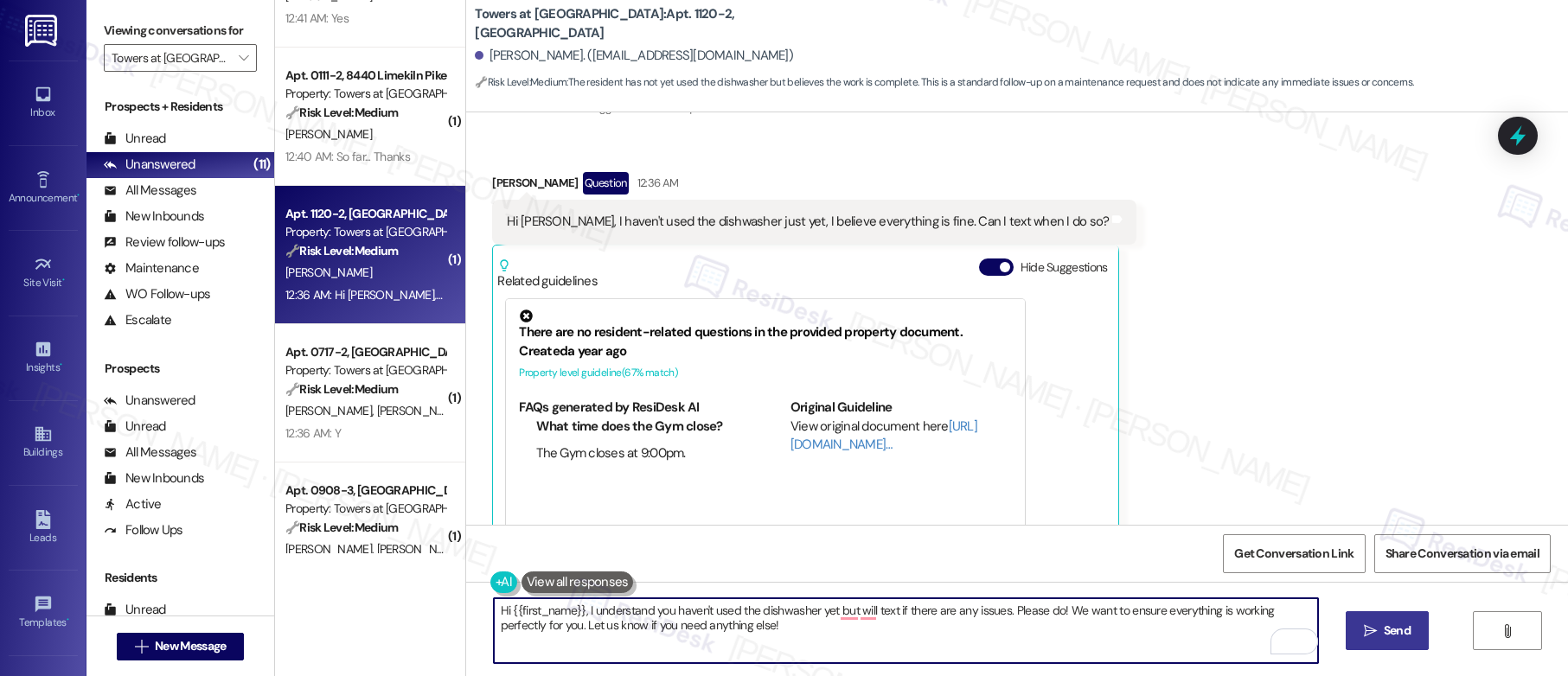 click on "" at bounding box center [1370, 631] 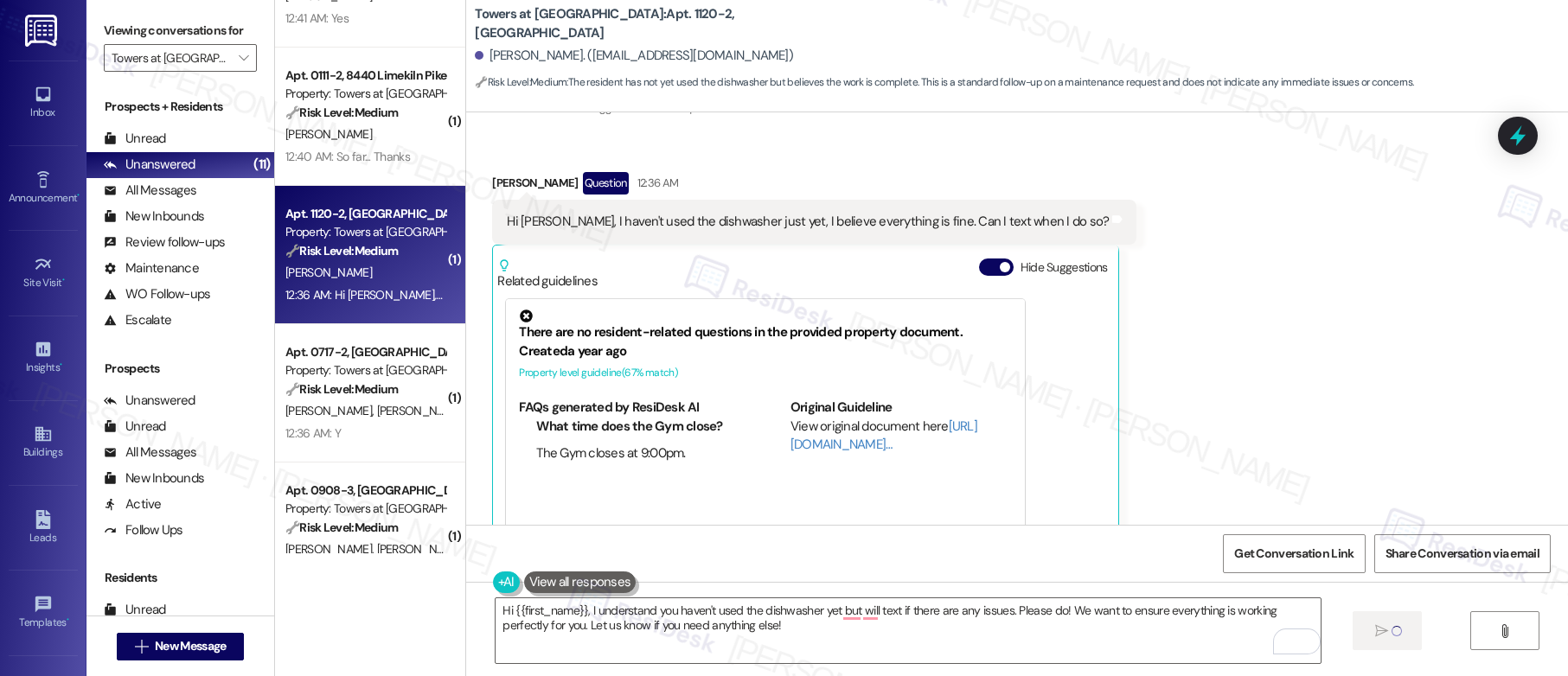 type 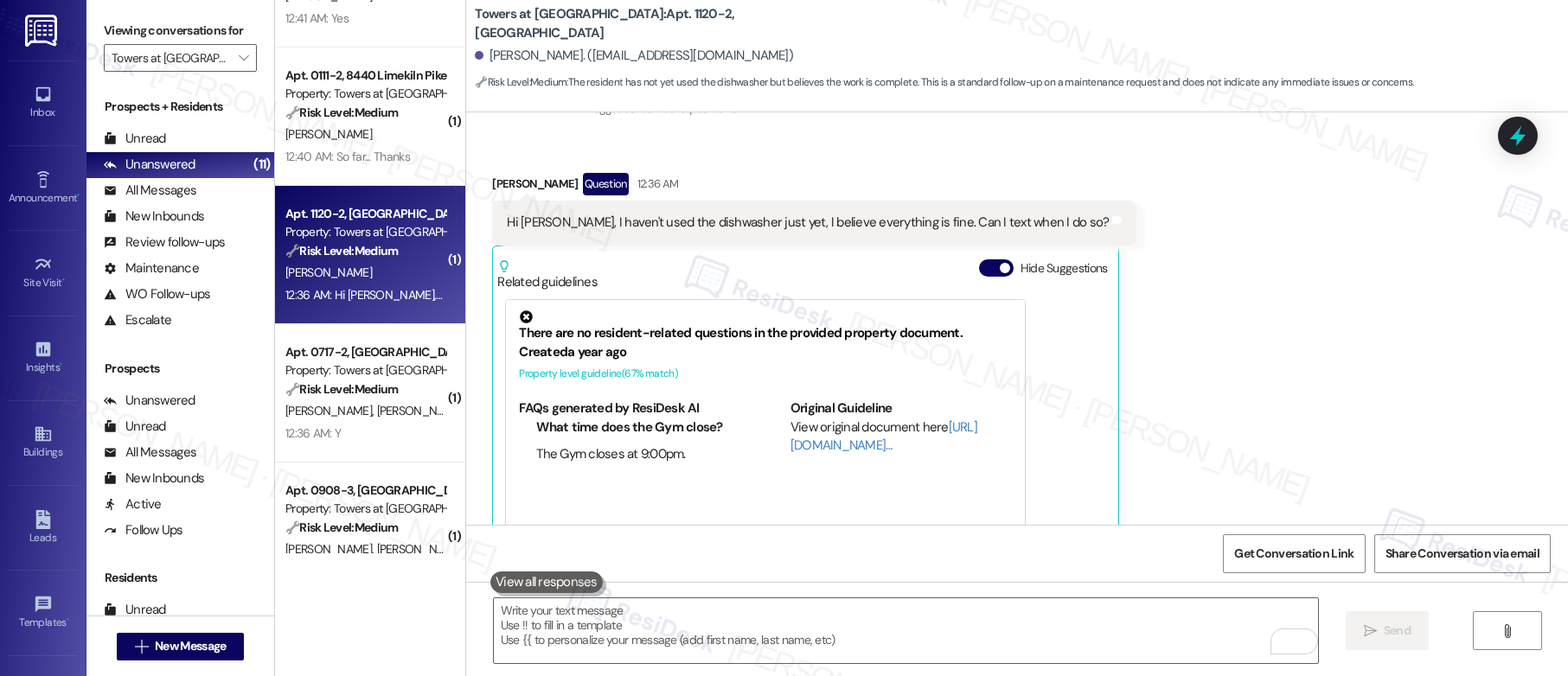 scroll, scrollTop: 3072, scrollLeft: 0, axis: vertical 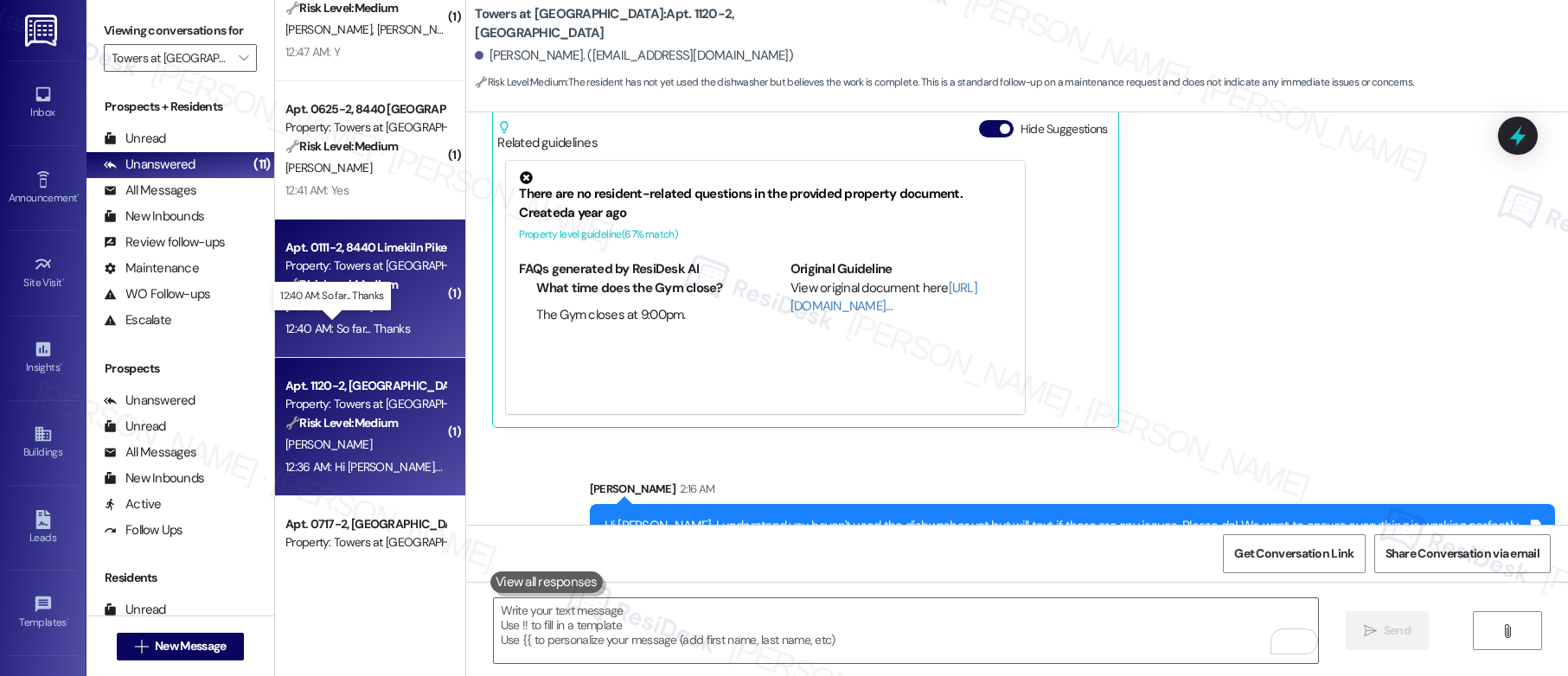 click on "12:40 AM: So far... Thanks  12:40 AM: So far... Thanks" at bounding box center (348, 328) 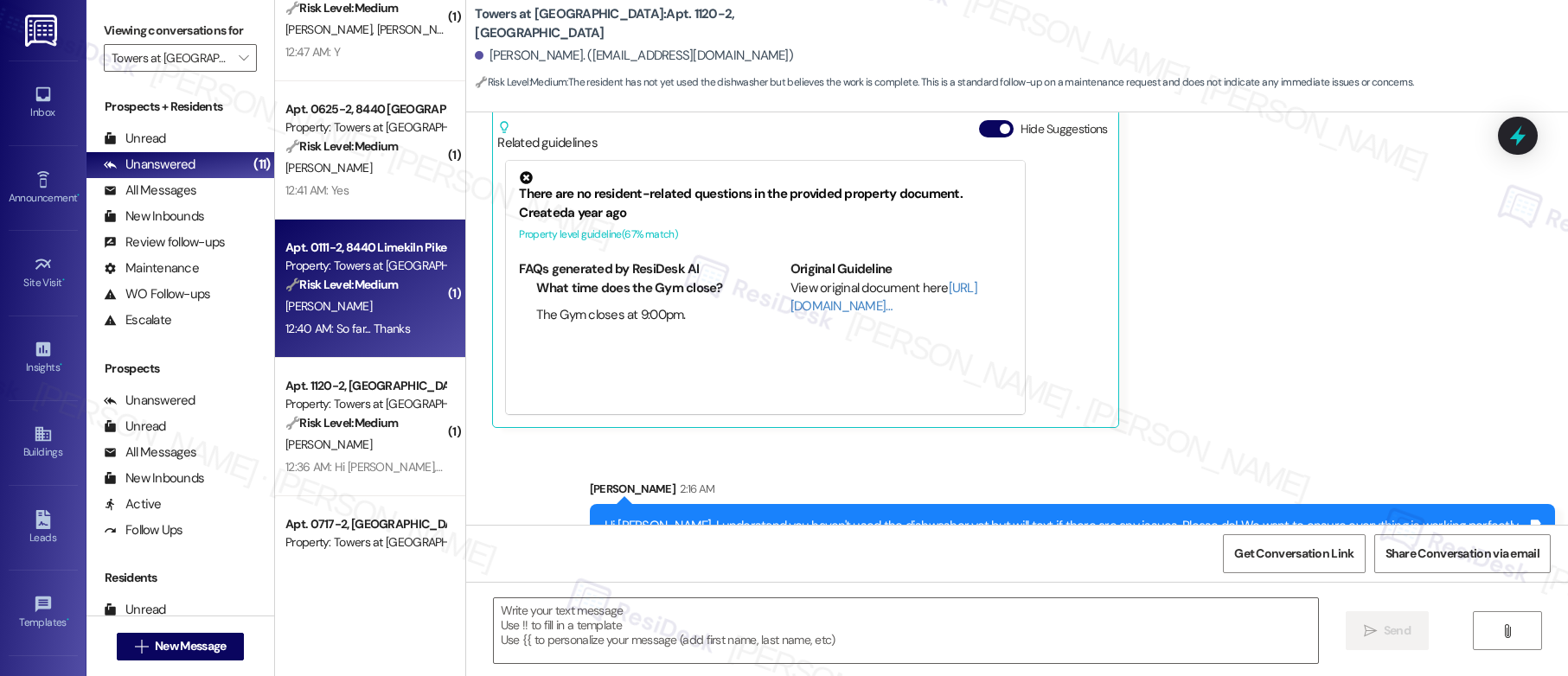 type on "Fetching suggested responses. Please feel free to read through the conversation in the meantime." 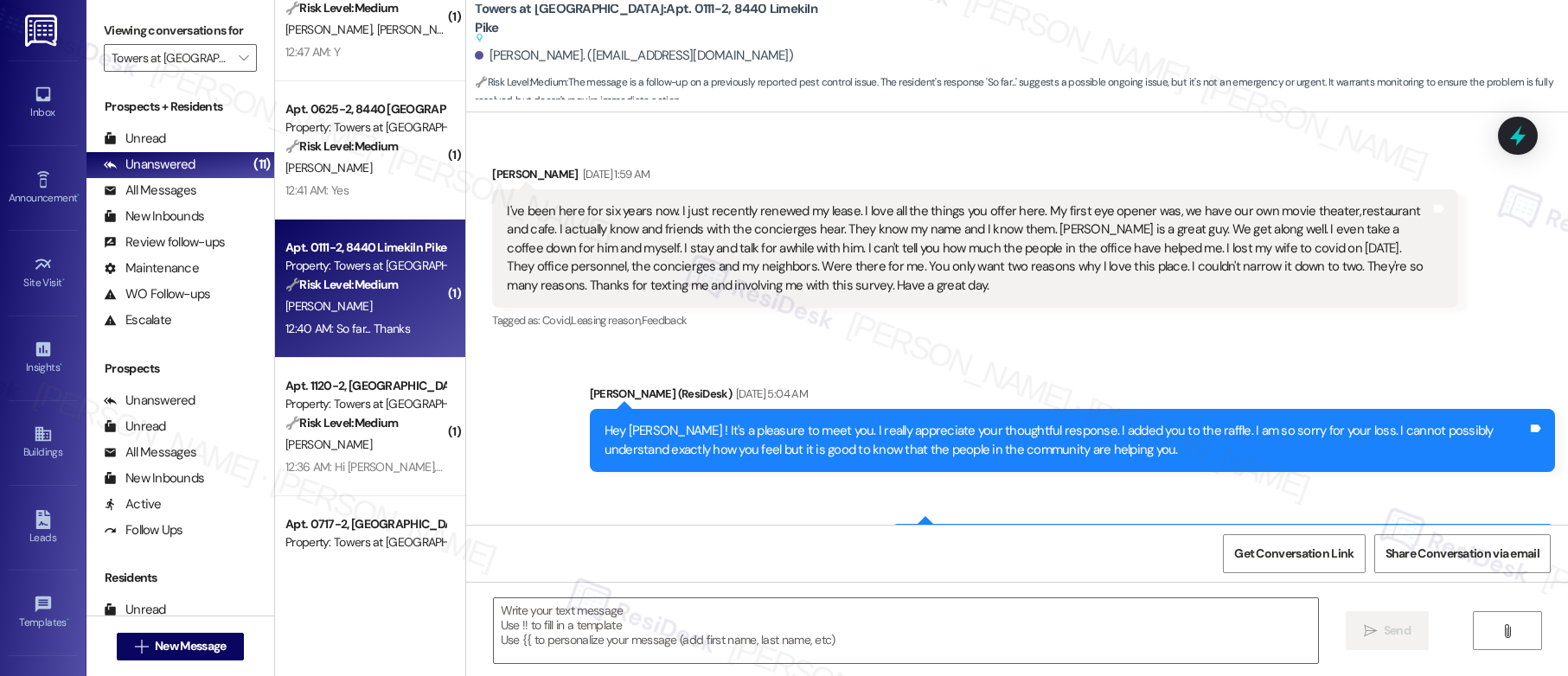 scroll, scrollTop: 3581, scrollLeft: 0, axis: vertical 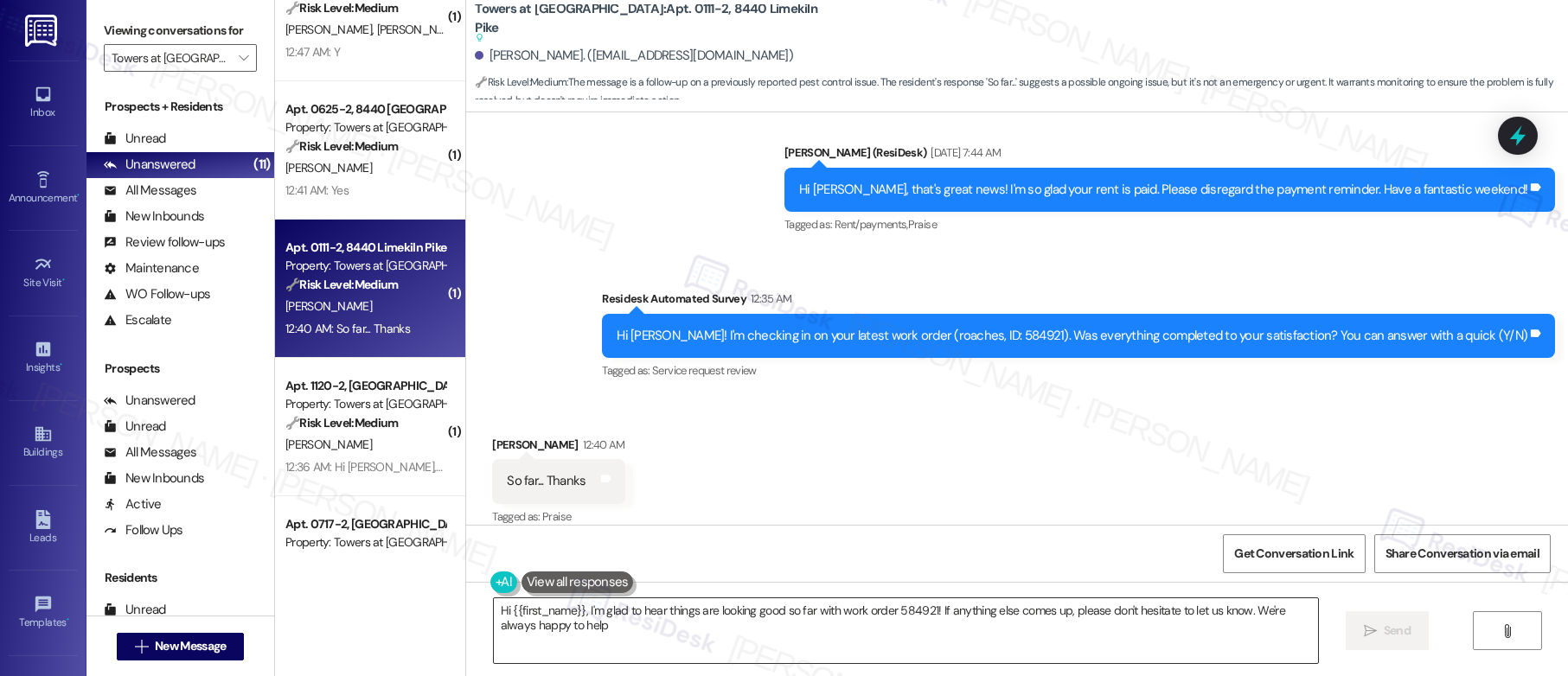 type on "Hi {{first_name}}, I'm glad to hear things are looking good so far with work order 584921! If anything else comes up, please don't hesitate to let us know. We're always happy to help!" 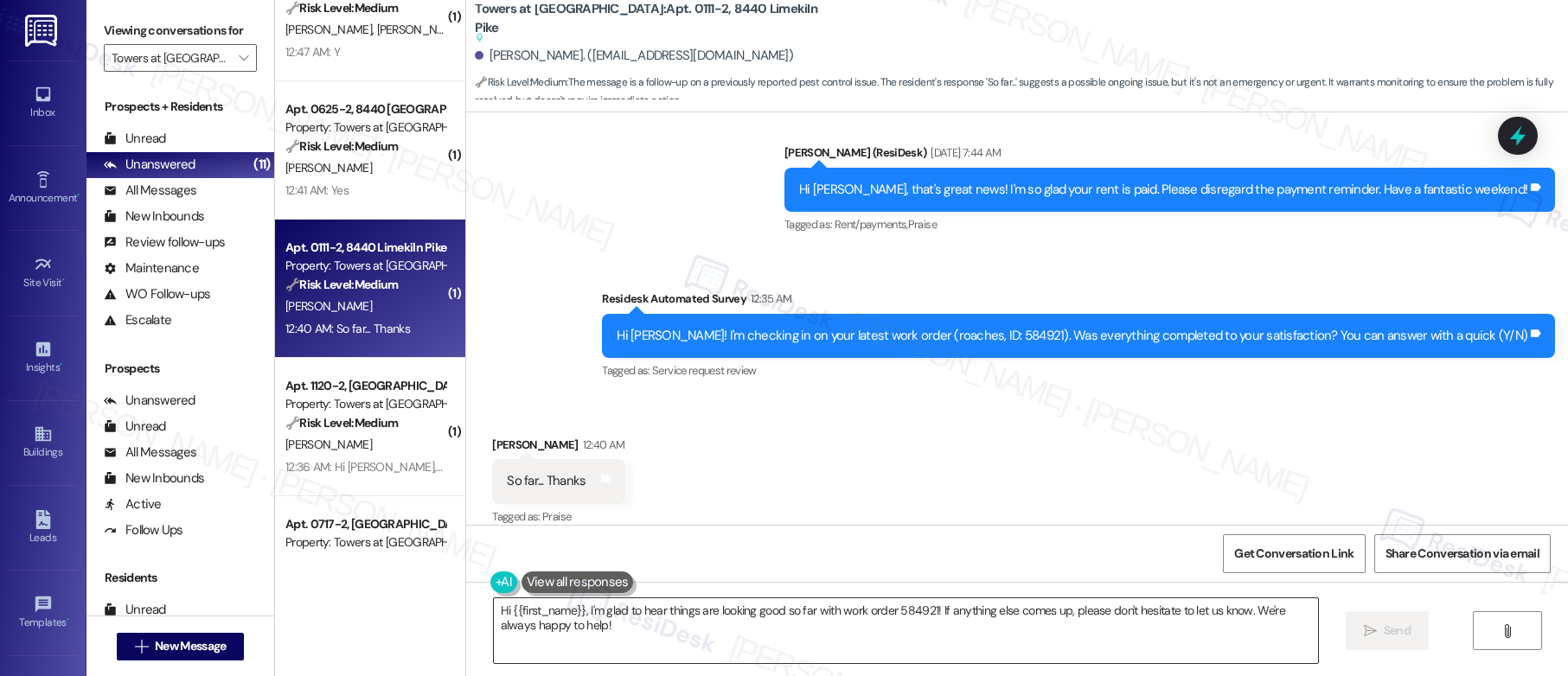 click on "Hi {{first_name}}, I'm glad to hear things are looking good so far with work order 584921! If anything else comes up, please don't hesitate to let us know. We're always happy to help!" at bounding box center (906, 630) 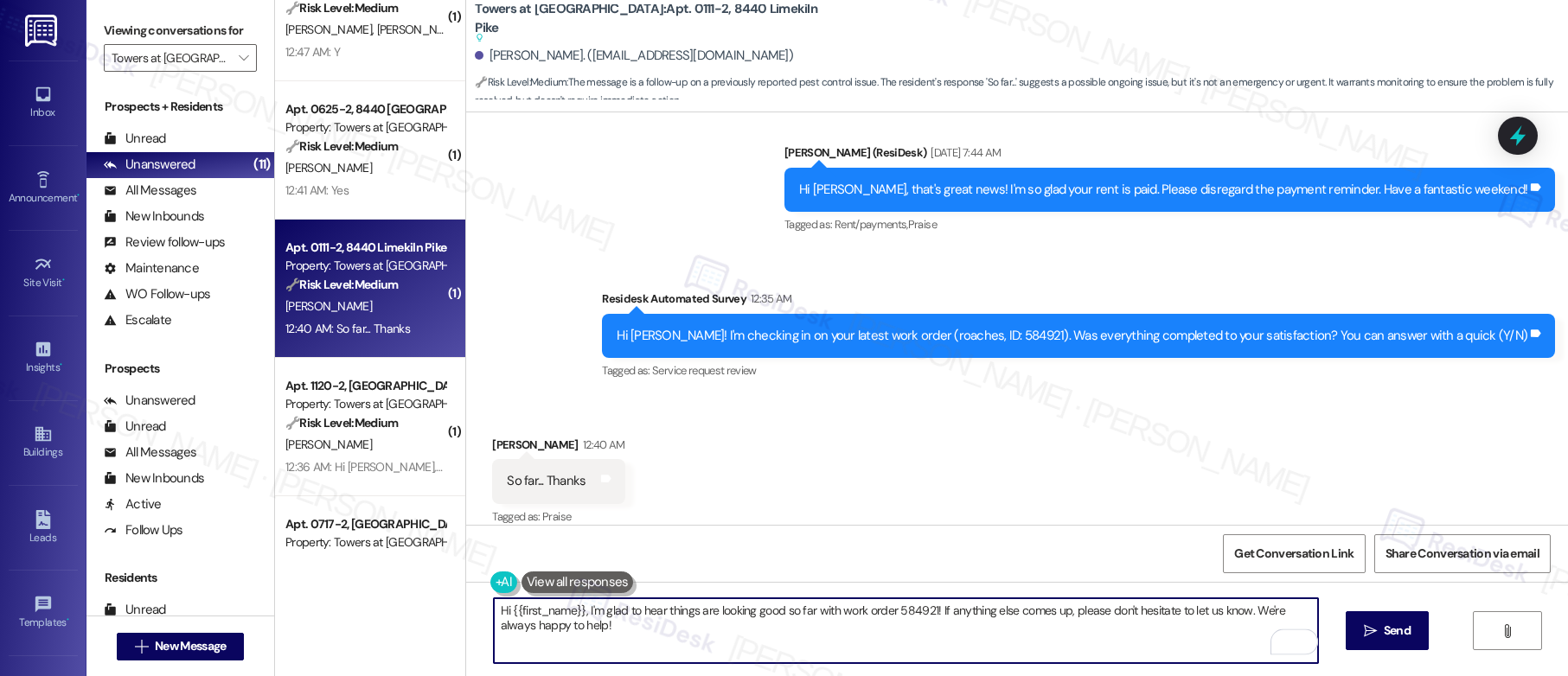 click on "Hi {{first_name}}, I'm glad to hear things are looking good so far with work order 584921! If anything else comes up, please don't hesitate to let us know. We're always happy to help!" at bounding box center [906, 630] 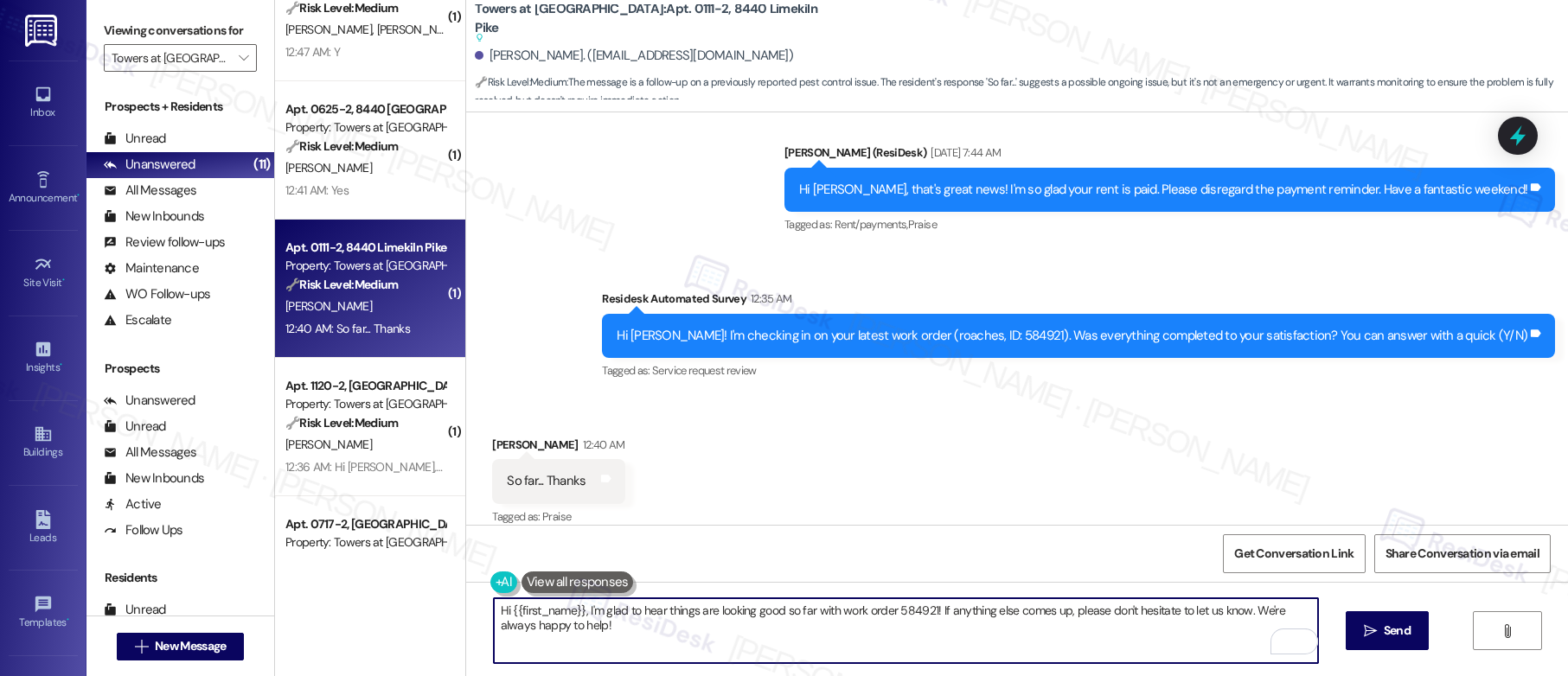 click on "Hi {{first_name}}, I'm glad to hear things are looking good so far with work order 584921! If anything else comes up, please don't hesitate to let us know. We're always happy to help!" at bounding box center (906, 630) 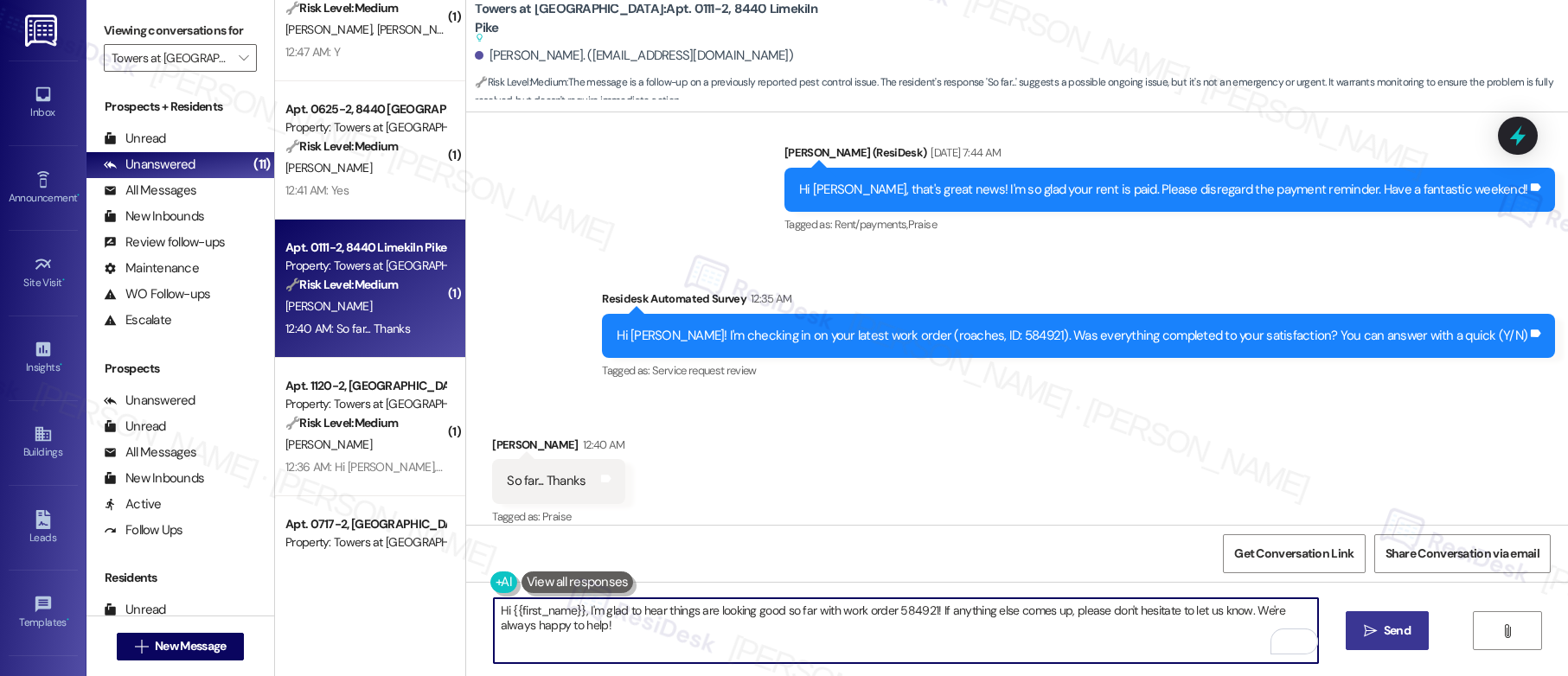 click on "Send" at bounding box center (1397, 630) 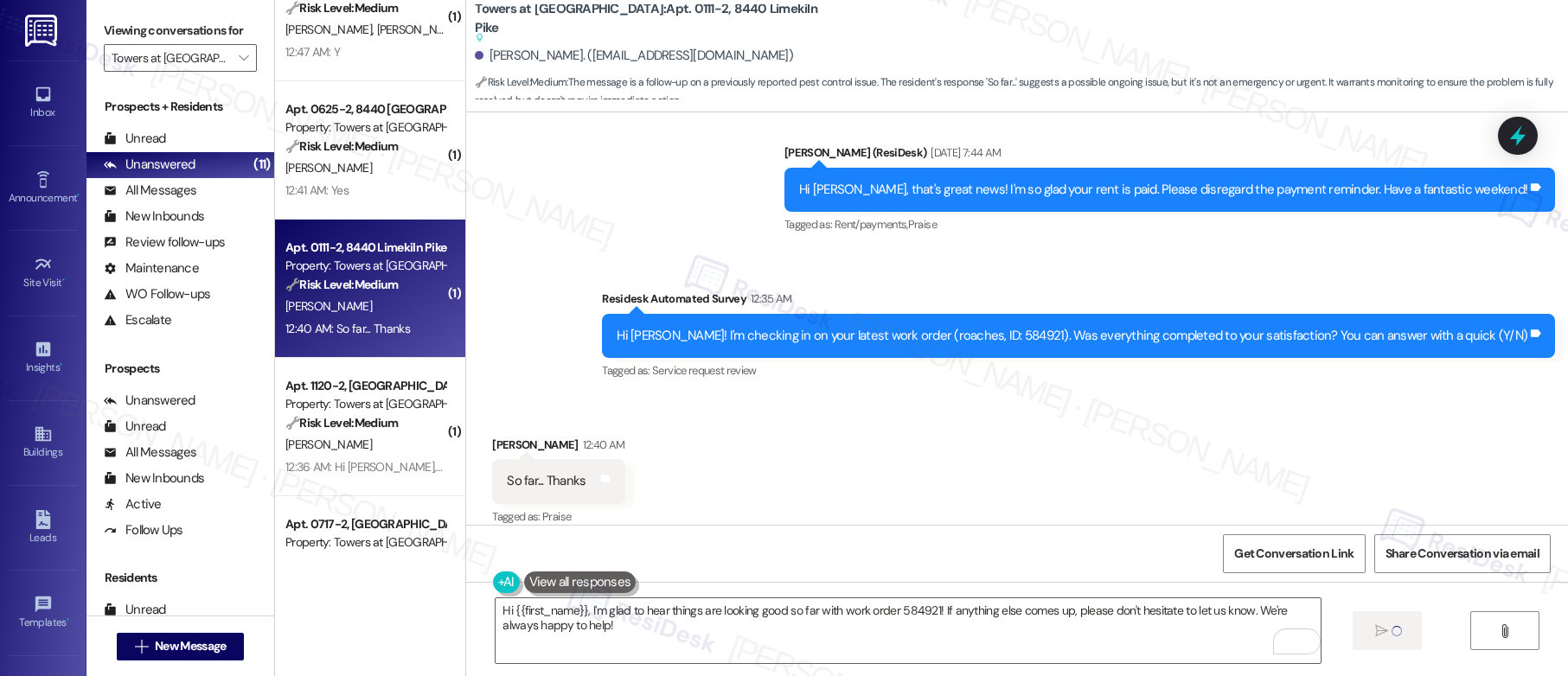 type 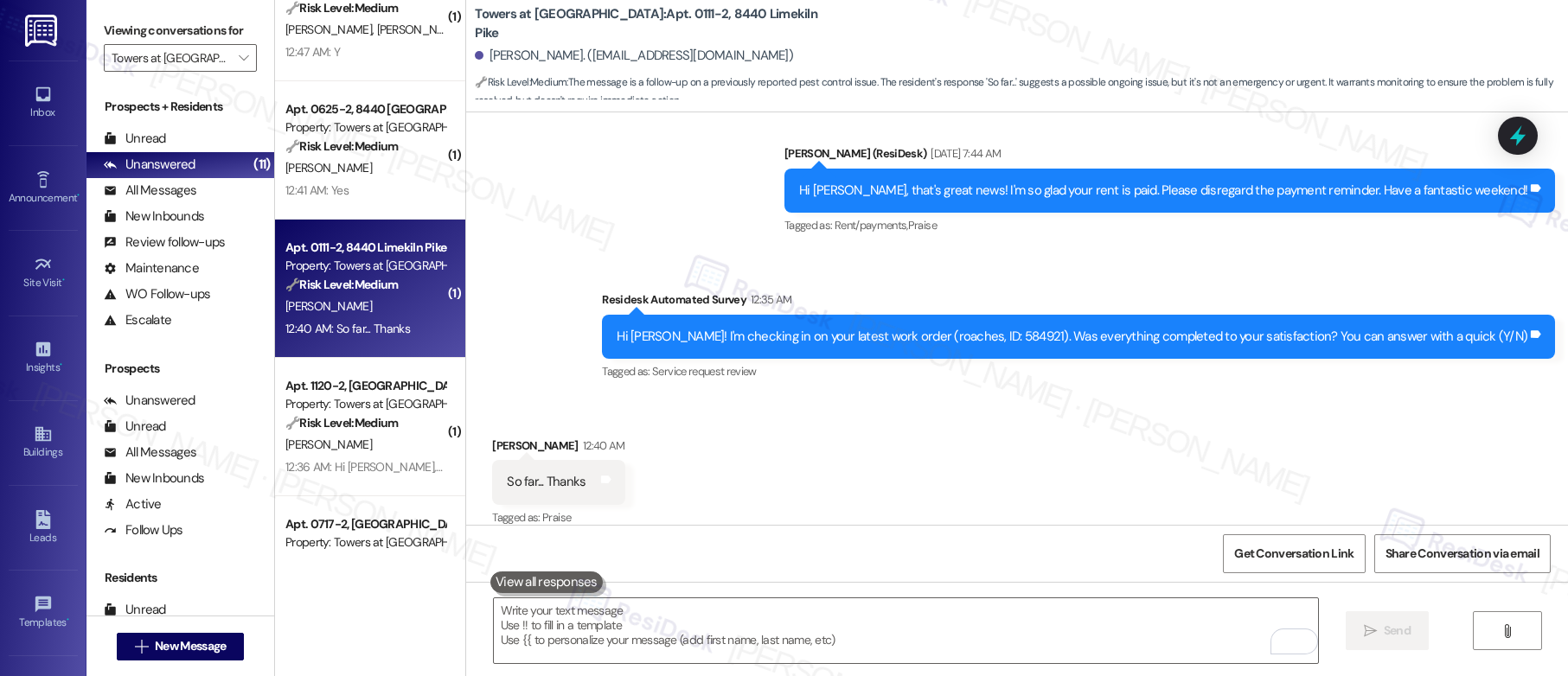 scroll, scrollTop: 3701, scrollLeft: 0, axis: vertical 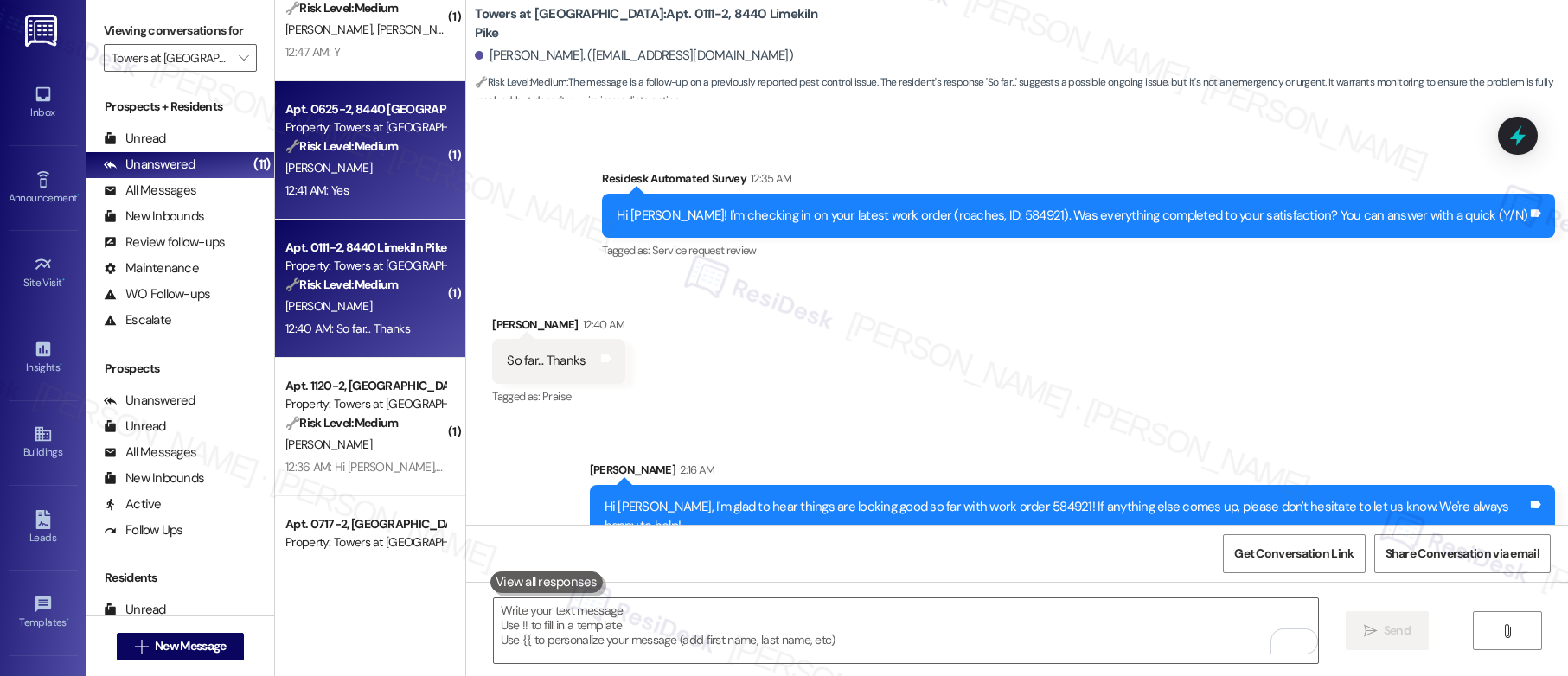 click on "M. Allen" at bounding box center (365, 168) 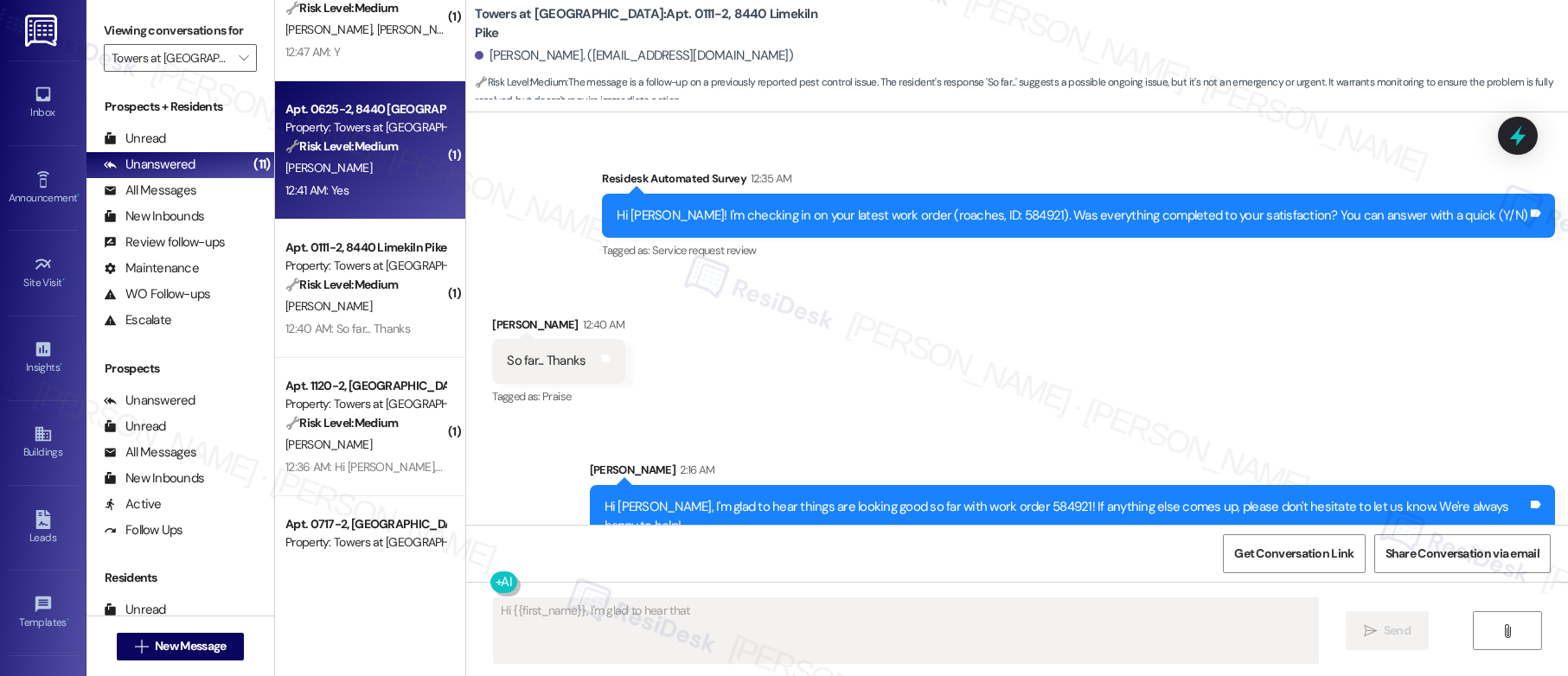 scroll, scrollTop: 1399, scrollLeft: 0, axis: vertical 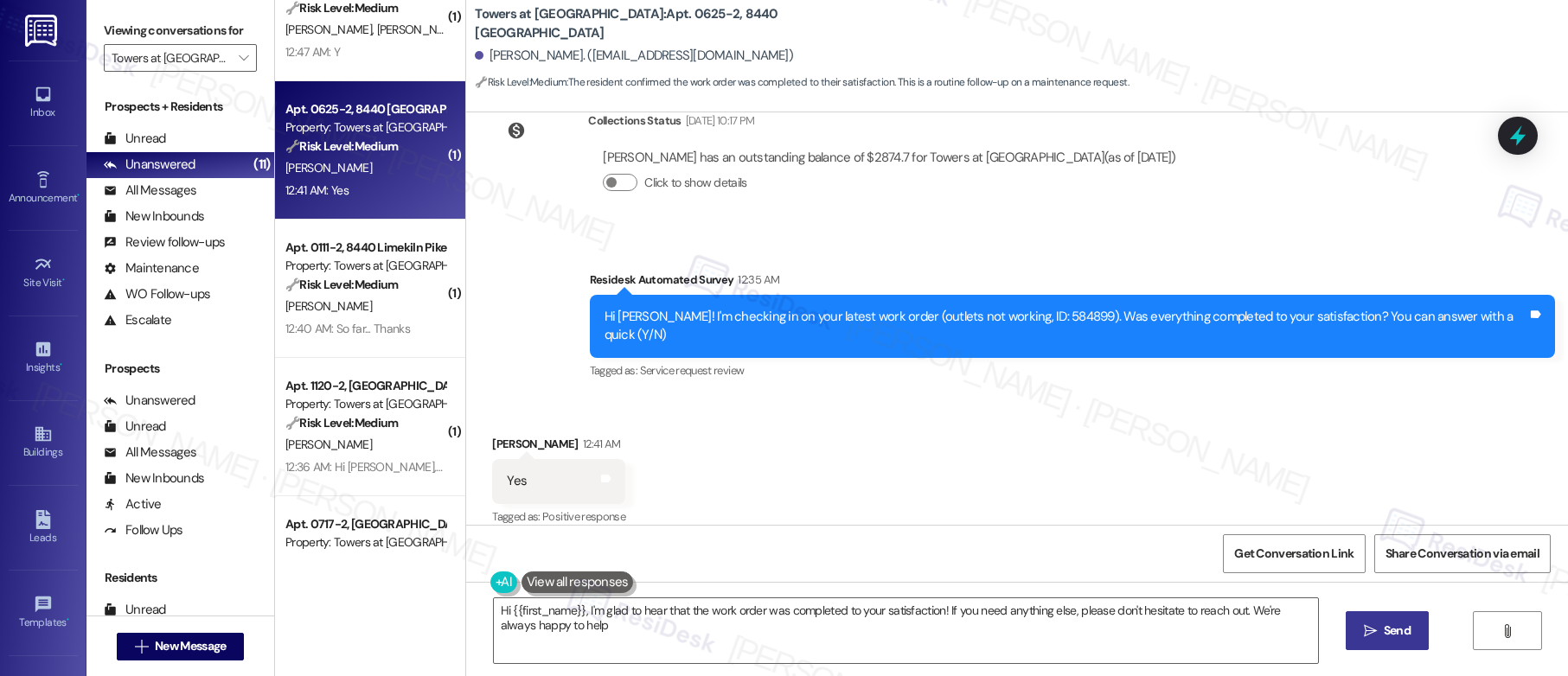 type on "Hi {{first_name}}, I'm glad to hear that the work order was completed to your satisfaction! If you need anything else, please don't hesitate to reach out. We're always happy to help!" 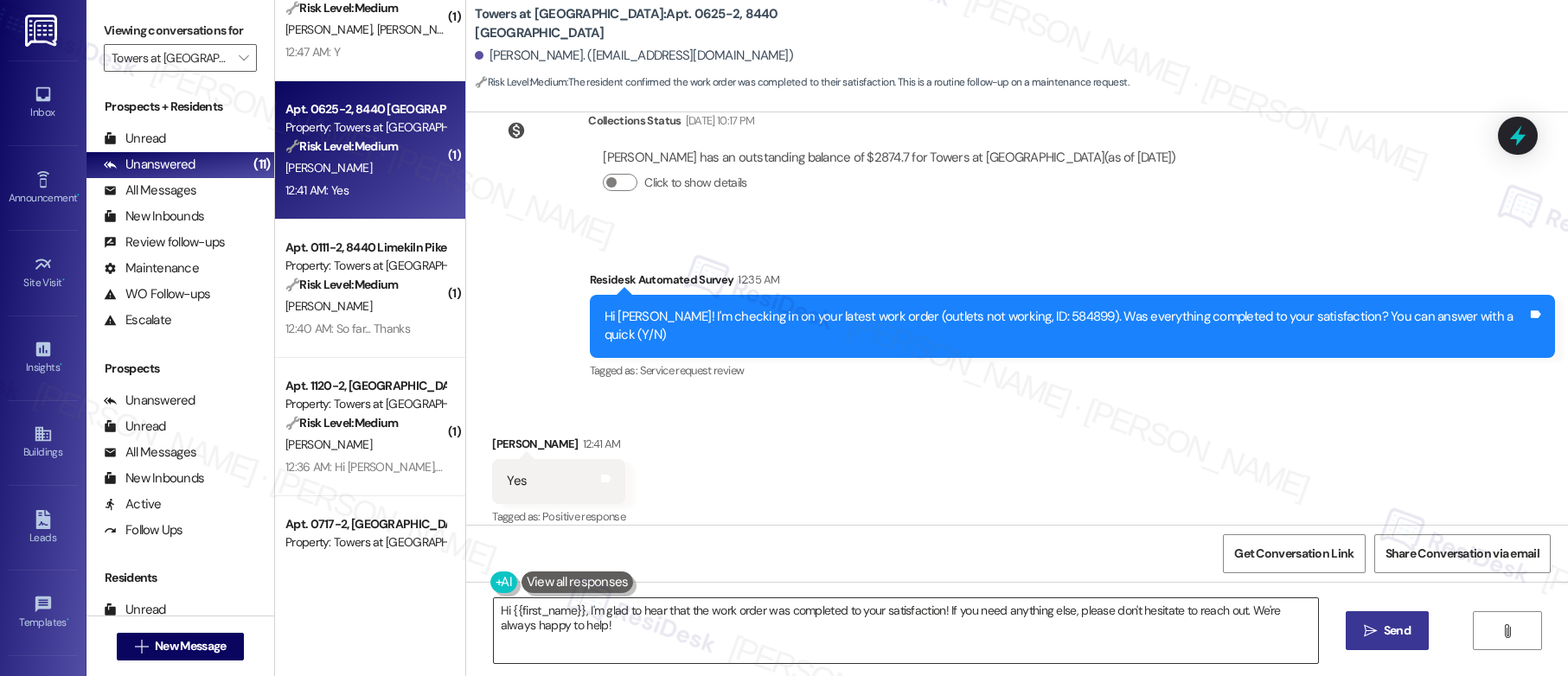 click on "Hi {{first_name}}, I'm glad to hear that the work order was completed to your satisfaction! If you need anything else, please don't hesitate to reach out. We're always happy to help!" at bounding box center (906, 630) 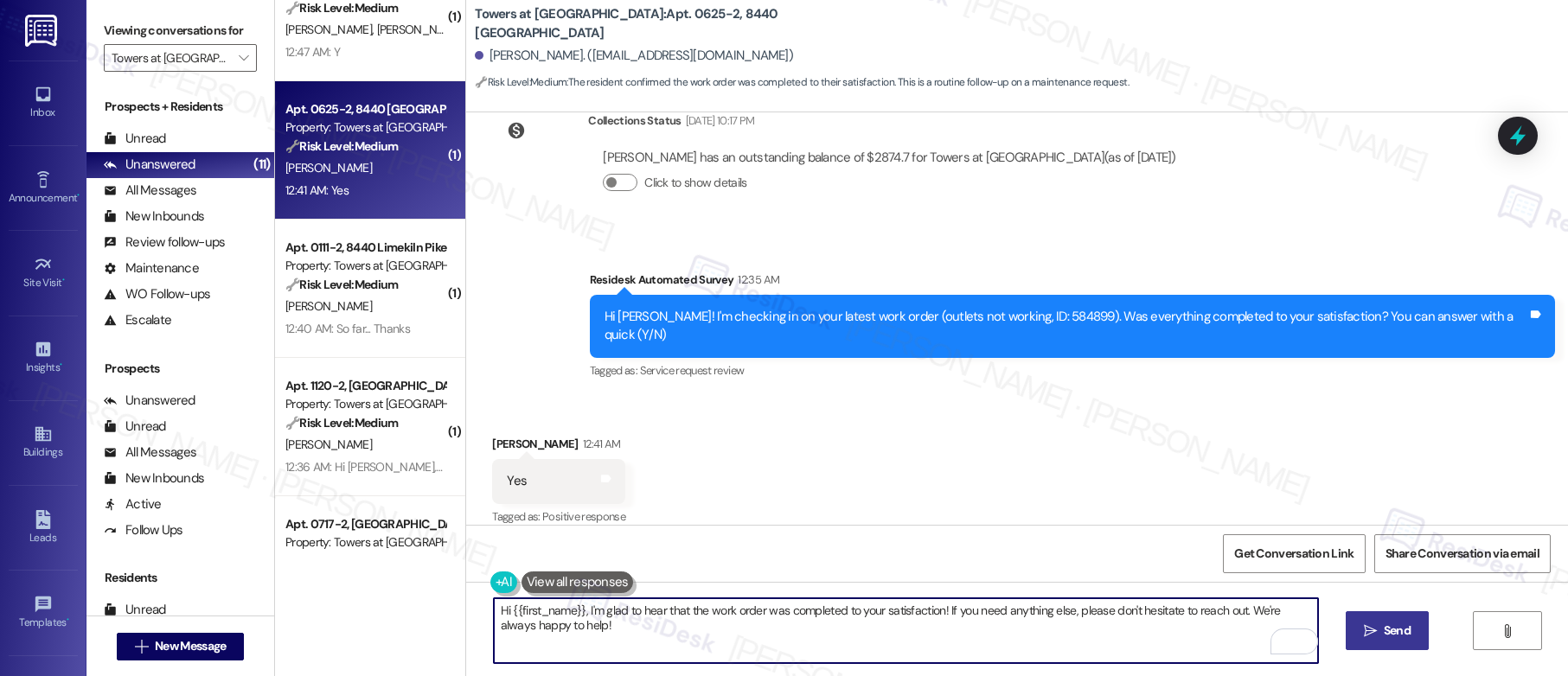 click on "Hi {{first_name}}, I'm glad to hear that the work order was completed to your satisfaction! If you need anything else, please don't hesitate to reach out. We're always happy to help!" at bounding box center [906, 630] 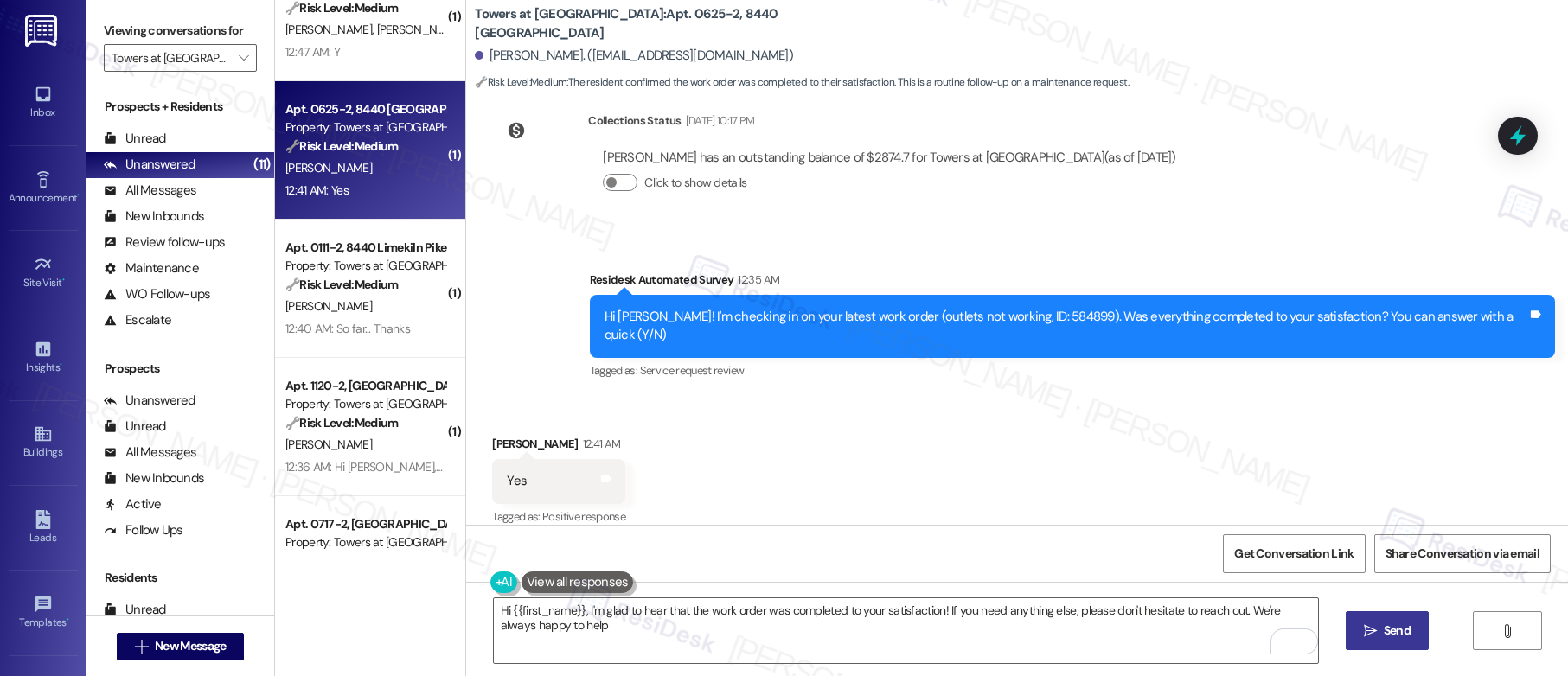 type on "Hi {{first_name}}, I'm glad to hear that the work order was completed to your satisfaction! If you need anything else, please don't hesitate to reach out. We're always happy to help!" 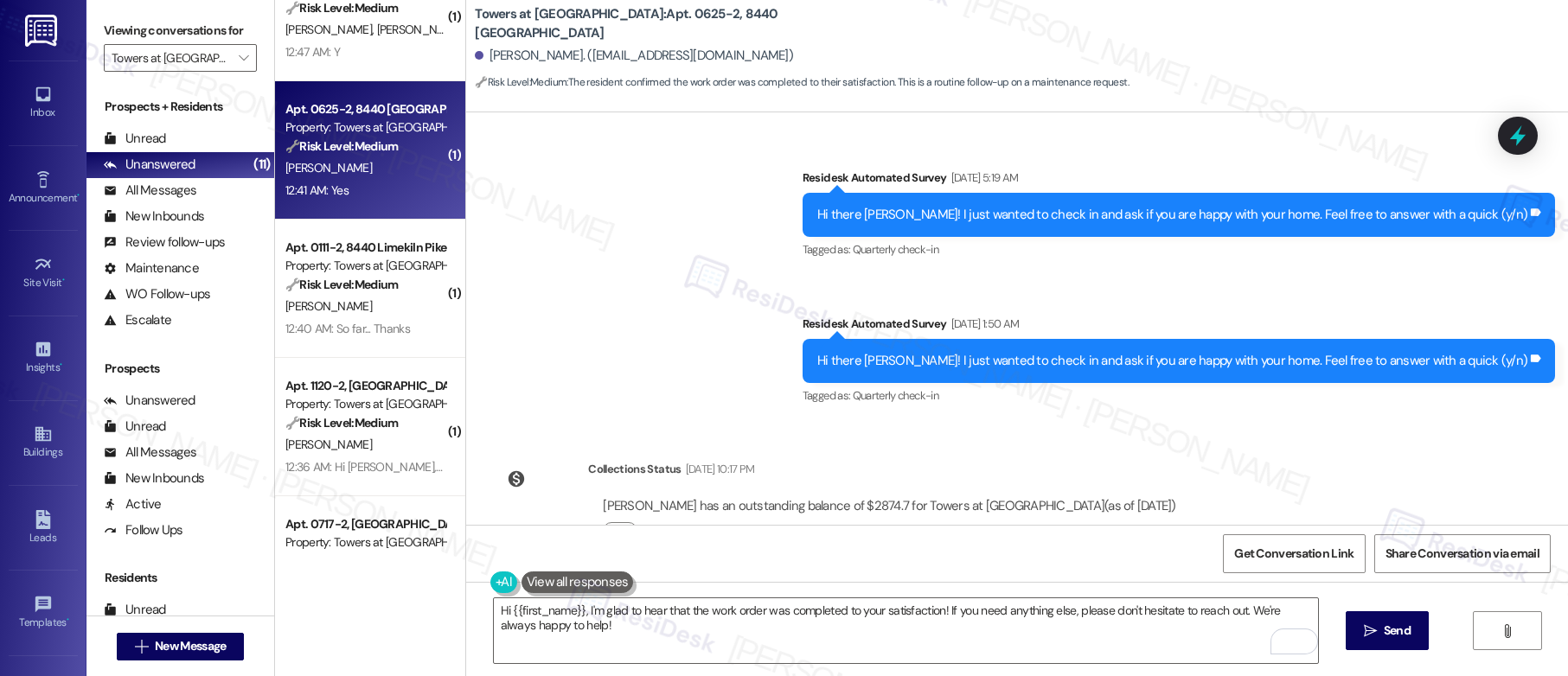 scroll, scrollTop: 924, scrollLeft: 0, axis: vertical 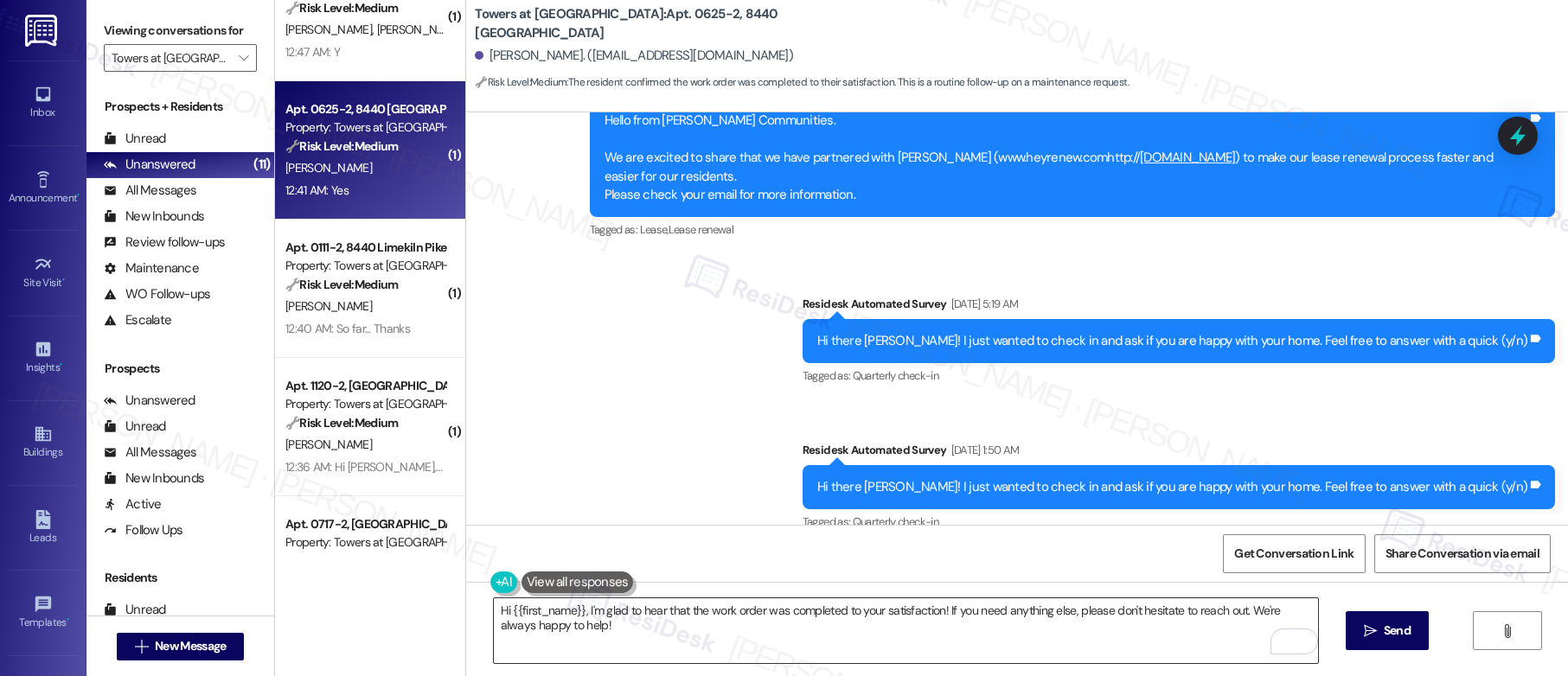 click on "Hi {{first_name}}, I'm glad to hear that the work order was completed to your satisfaction! If you need anything else, please don't hesitate to reach out. We're always happy to help!" at bounding box center [906, 630] 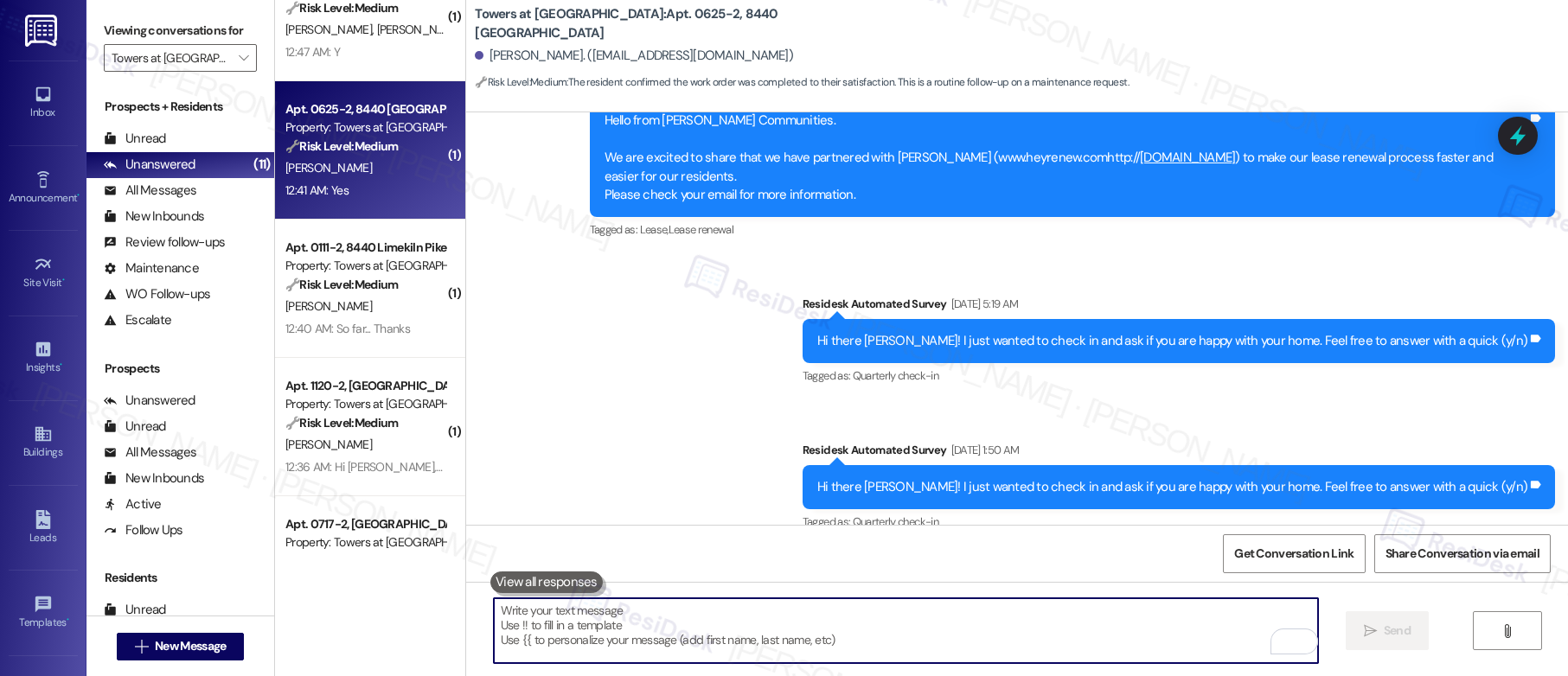 type 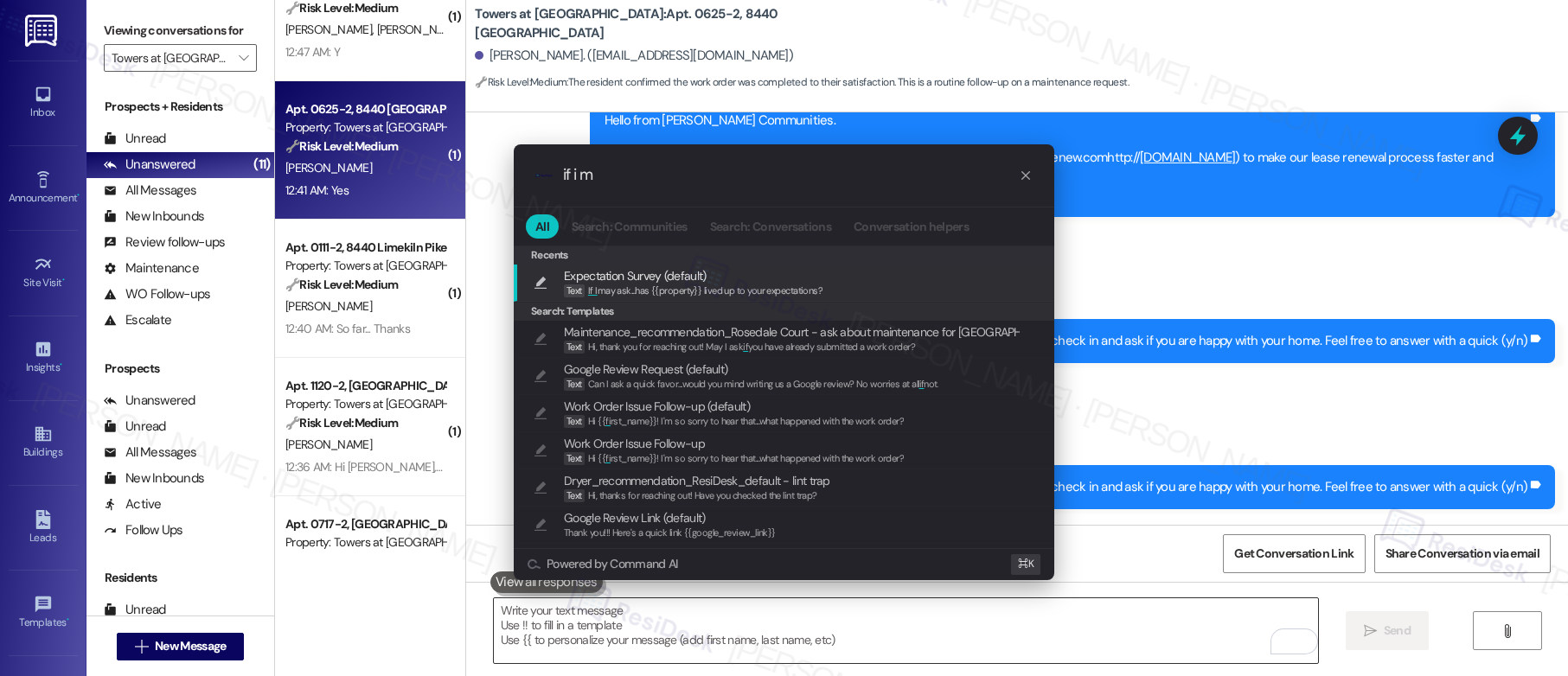 type on "if i ma" 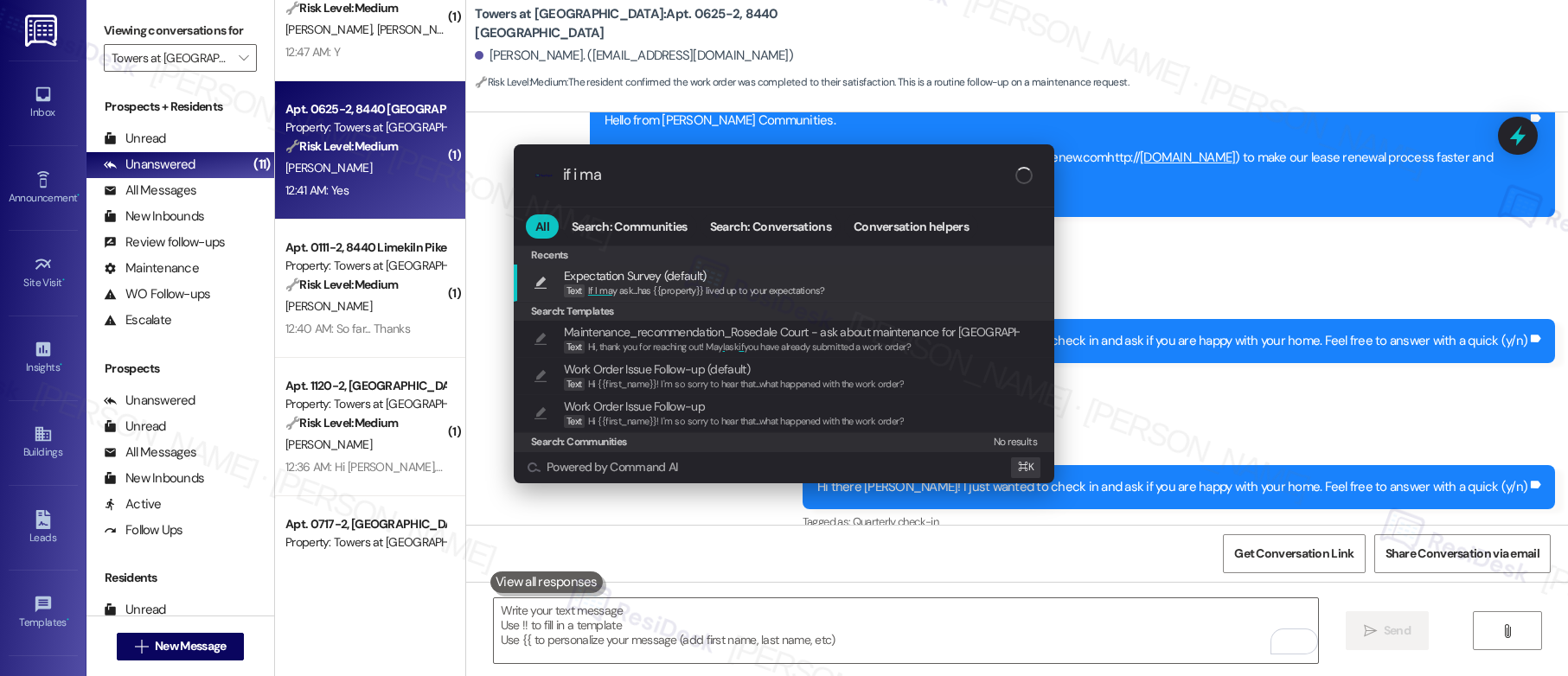 click on "Expectation Survey (default) Text If I ma y ask...has {{property}} lived up to your expectations?" at bounding box center [785, 282] 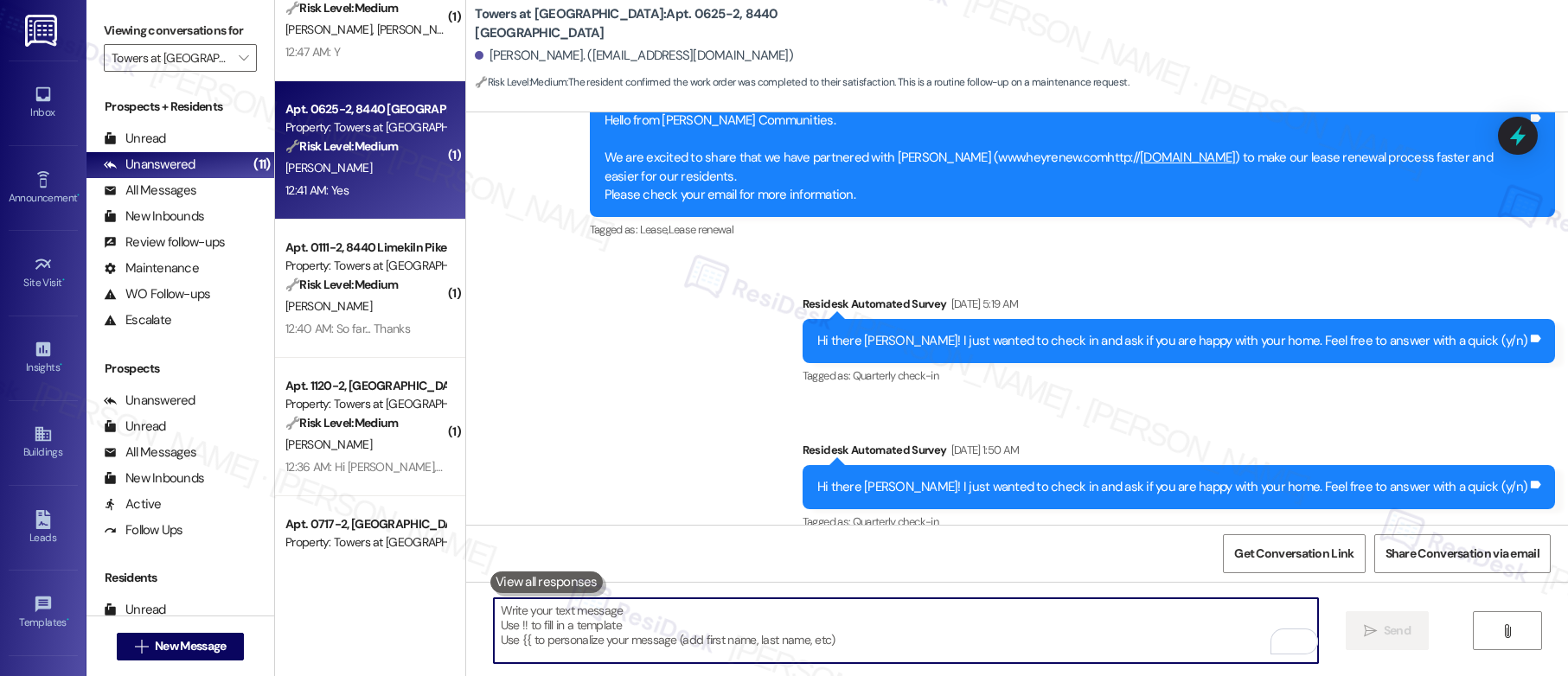 type on "If I may ask...has {{property}} lived up to your expectations?" 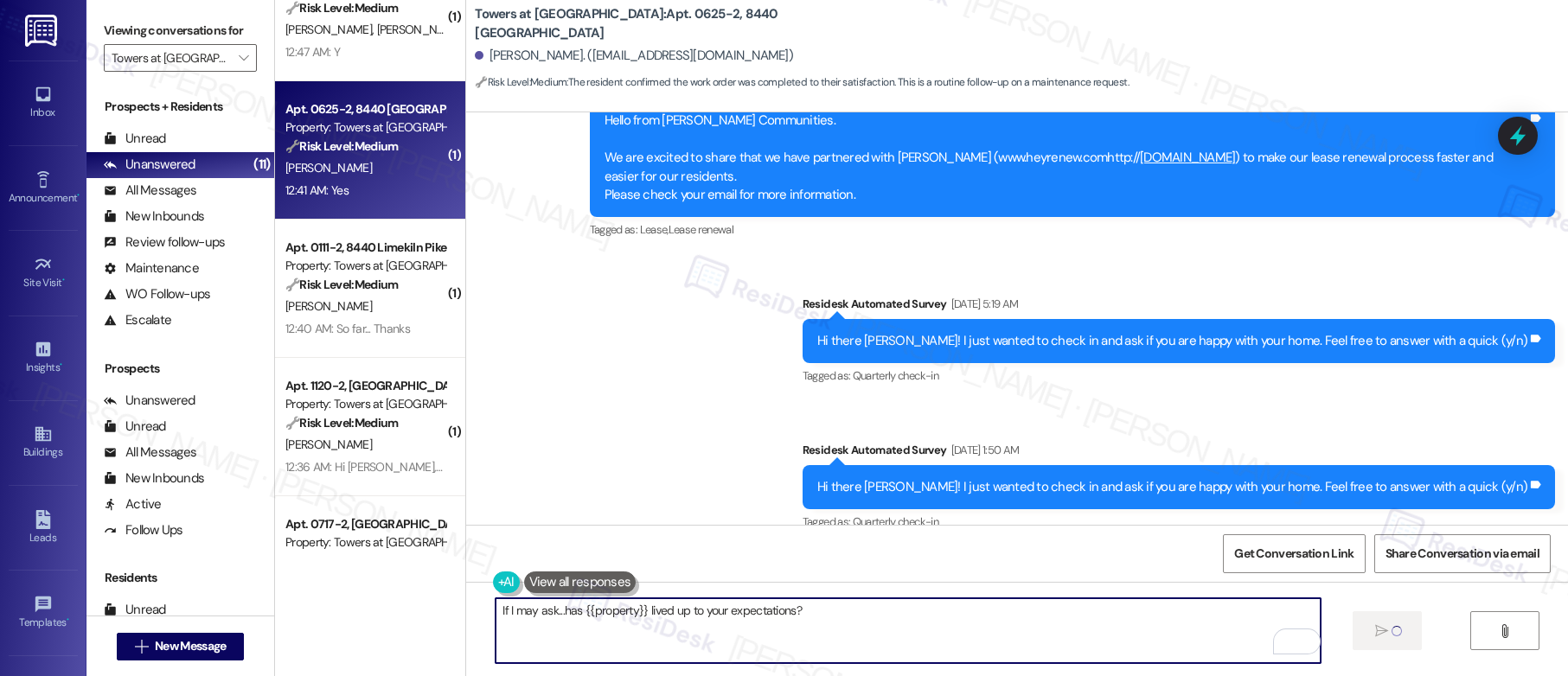 type 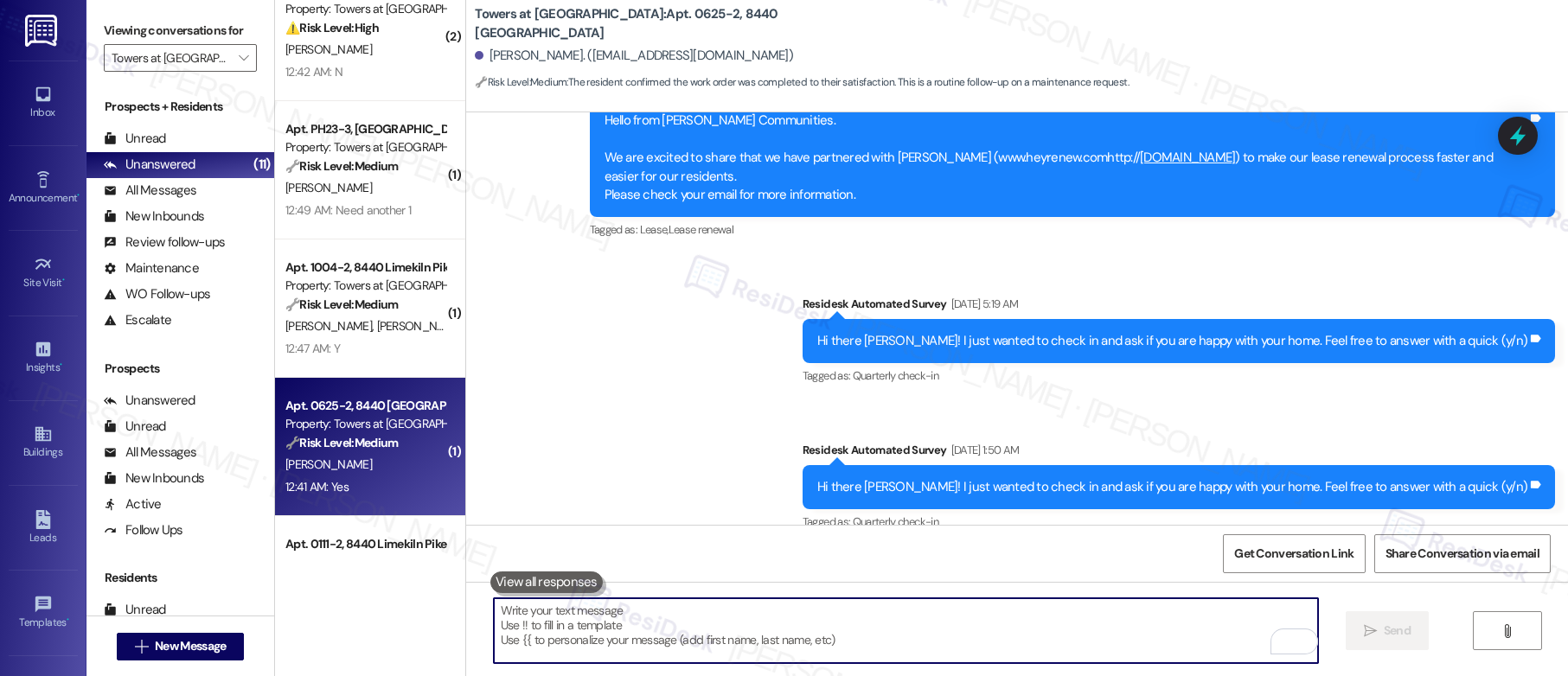 scroll, scrollTop: 117, scrollLeft: 0, axis: vertical 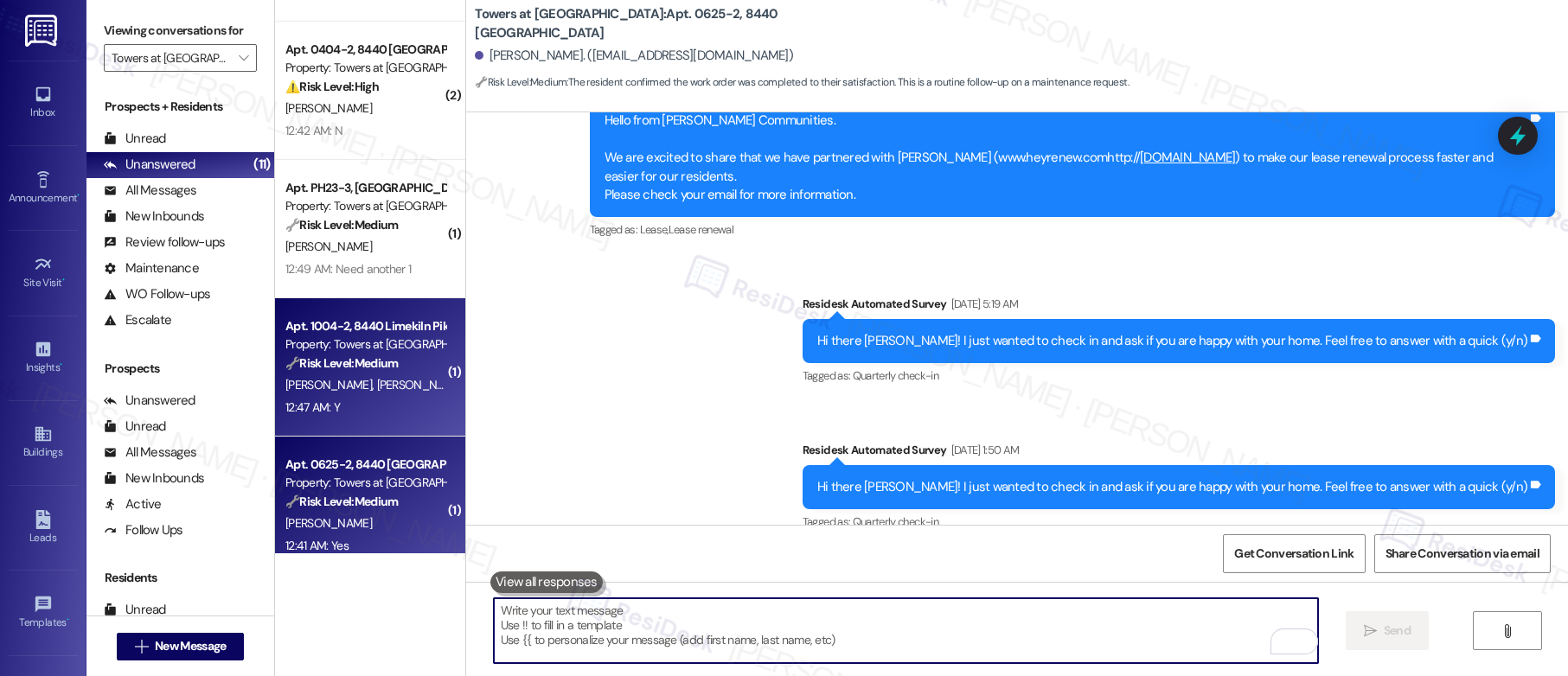 click on "12:47 AM: Y 12:47 AM: Y" at bounding box center [365, 407] 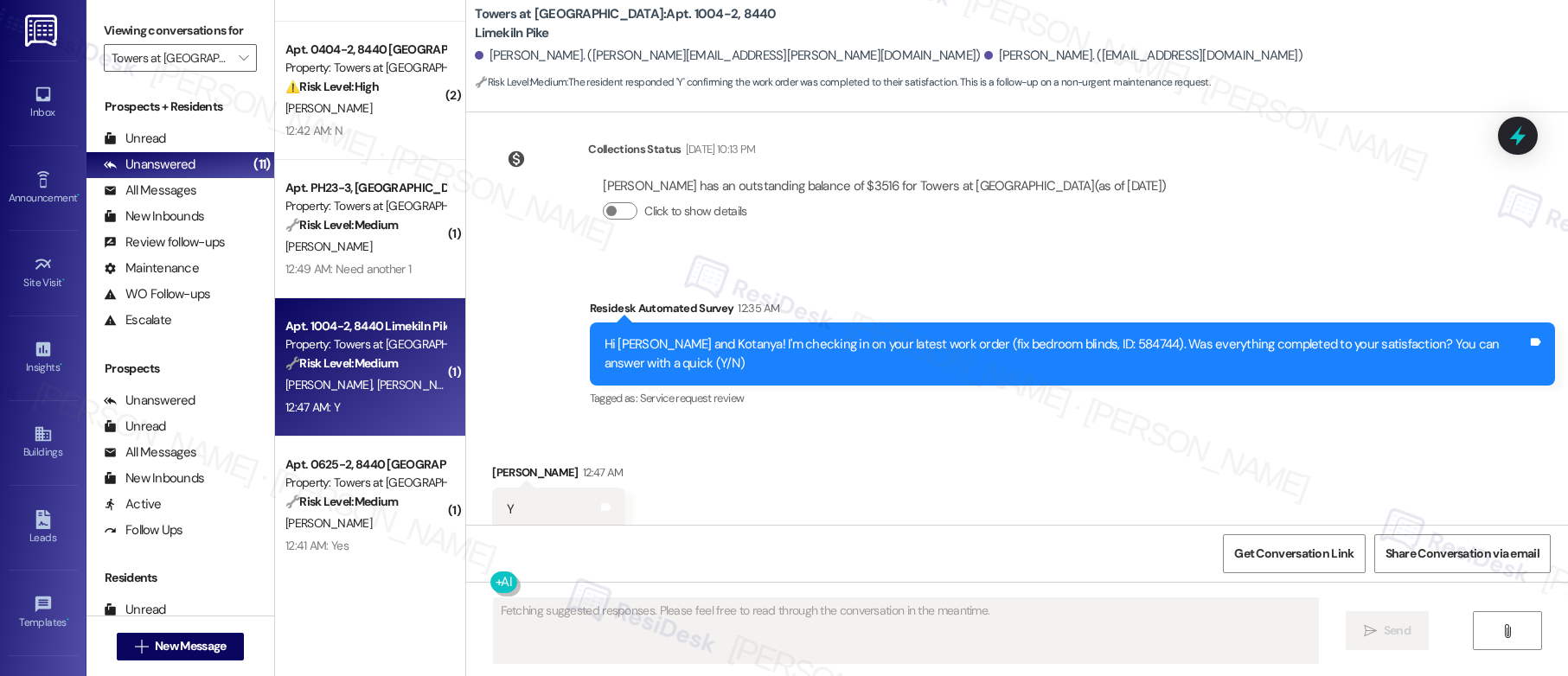 scroll, scrollTop: 4286, scrollLeft: 0, axis: vertical 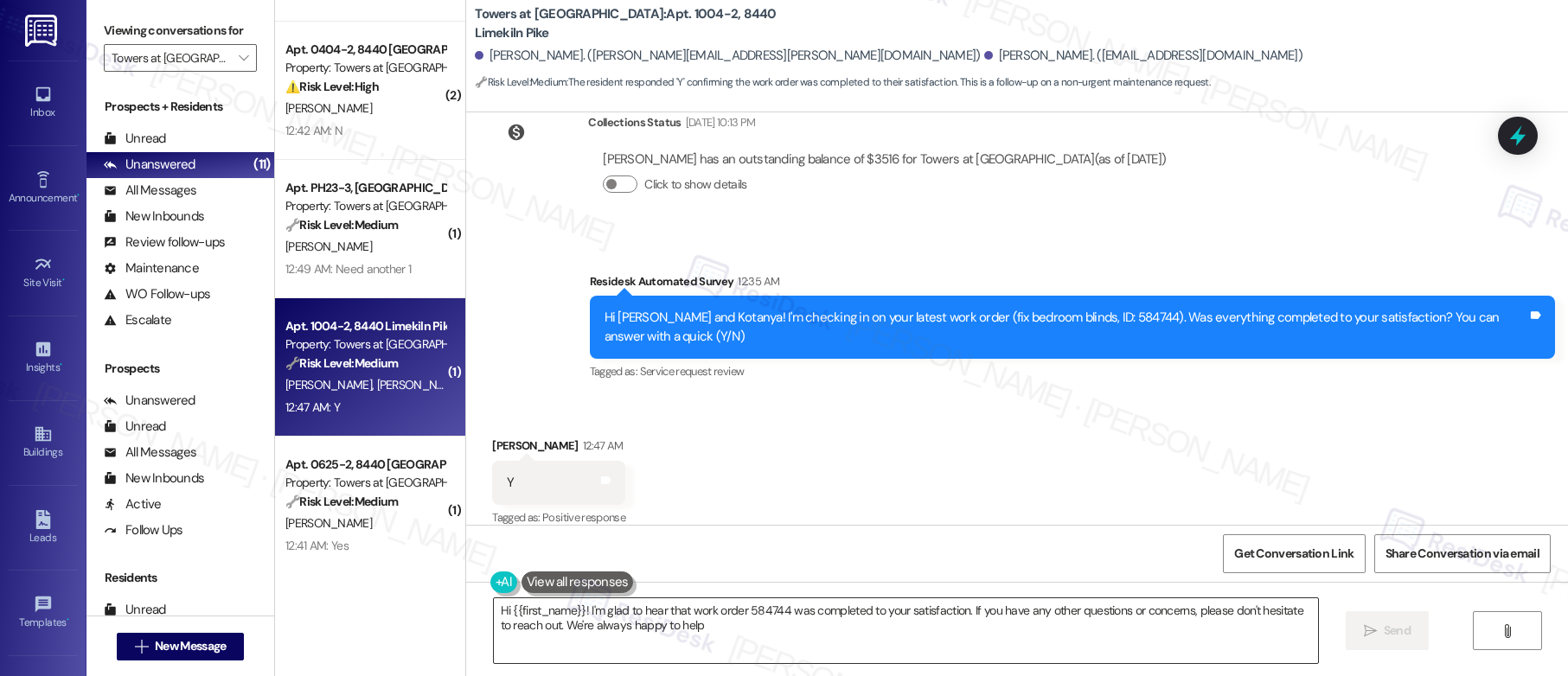 type on "Hi {{first_name}}! I'm glad to hear that work order 584744 was completed to your satisfaction. If you have any other questions or concerns, please don't hesitate to reach out. We're always happy to help!" 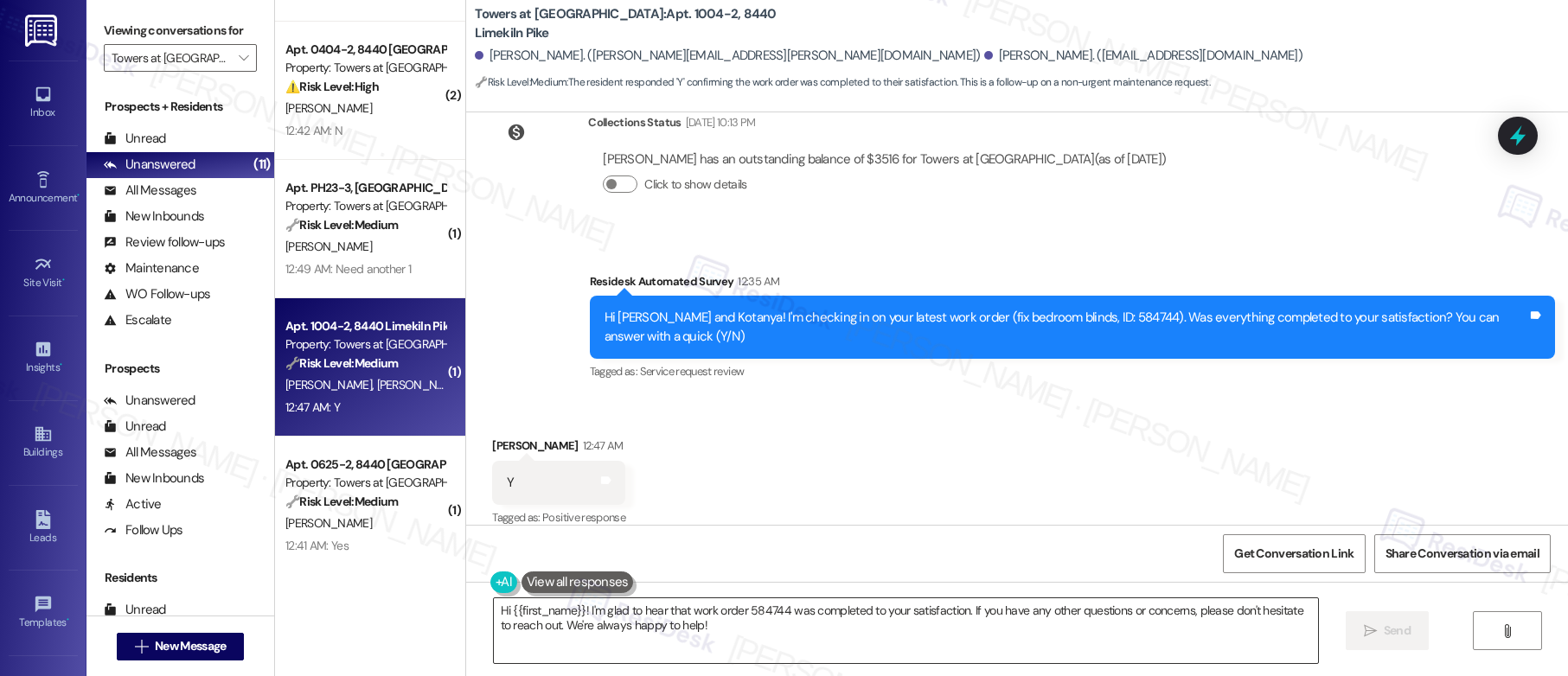 click on "Hi {{first_name}}! I'm glad to hear that work order 584744 was completed to your satisfaction. If you have any other questions or concerns, please don't hesitate to reach out. We're always happy to help!" at bounding box center (906, 630) 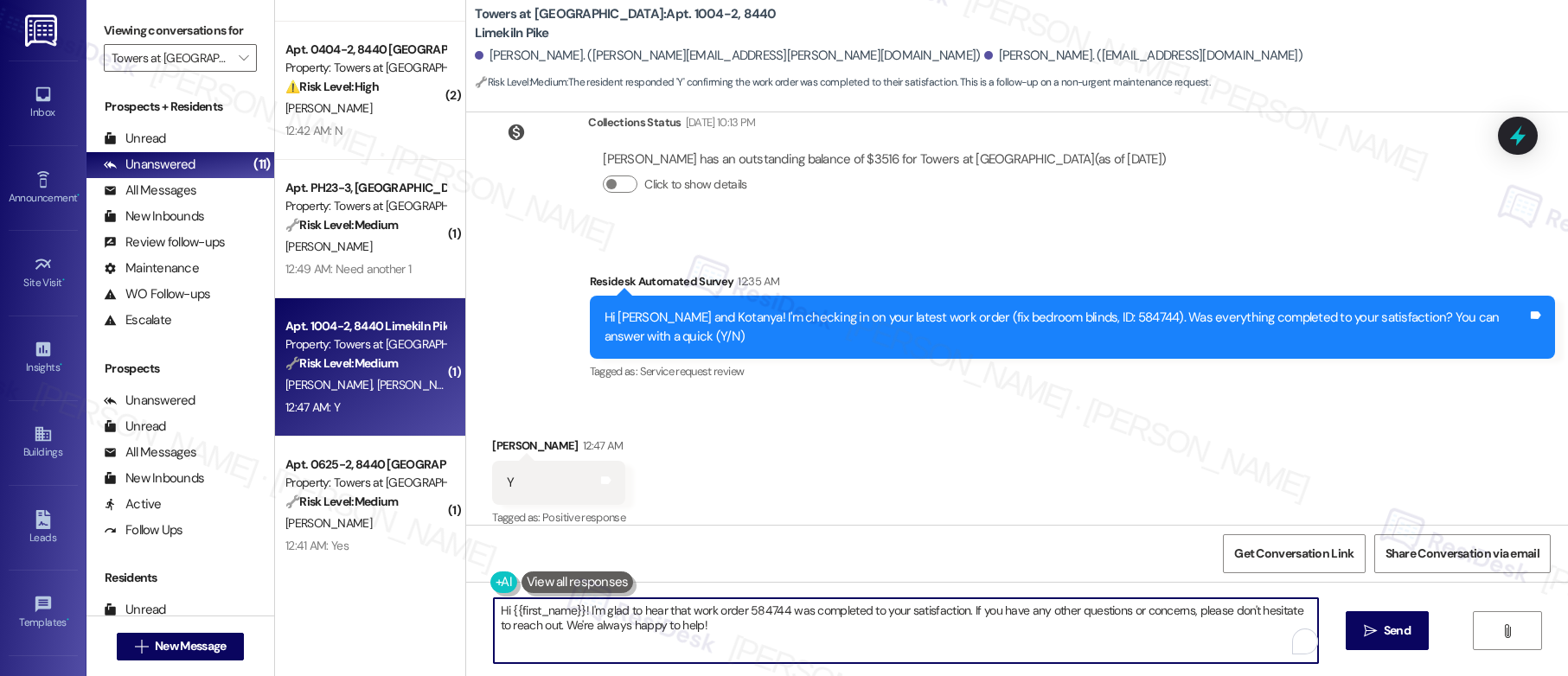 click on "Hi {{first_name}}! I'm glad to hear that work order 584744 was completed to your satisfaction. If you have any other questions or concerns, please don't hesitate to reach out. We're always happy to help!" at bounding box center (906, 630) 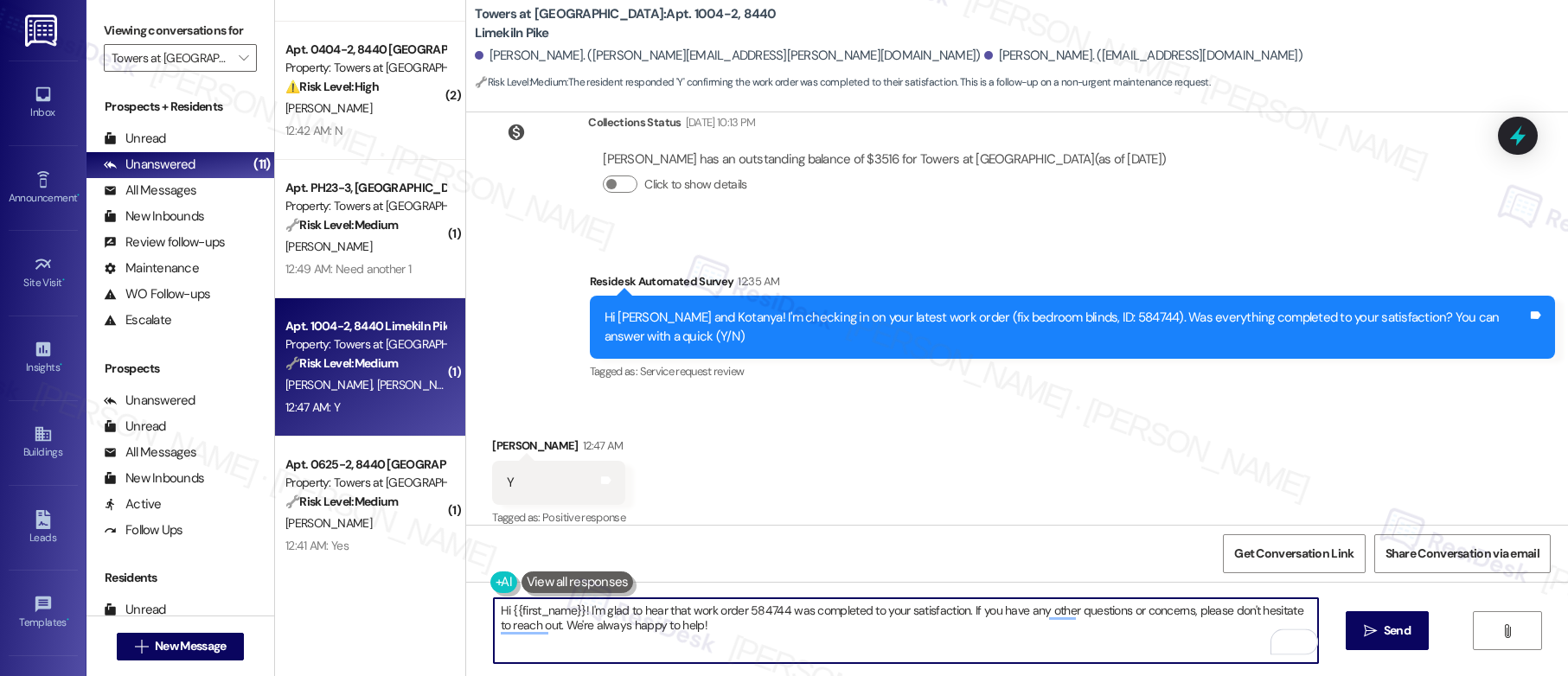 click on "Hi {{first_name}}! I'm glad to hear that work order 584744 was completed to your satisfaction. If you have any other questions or concerns, please don't hesitate to reach out. We're always happy to help!" at bounding box center (906, 630) 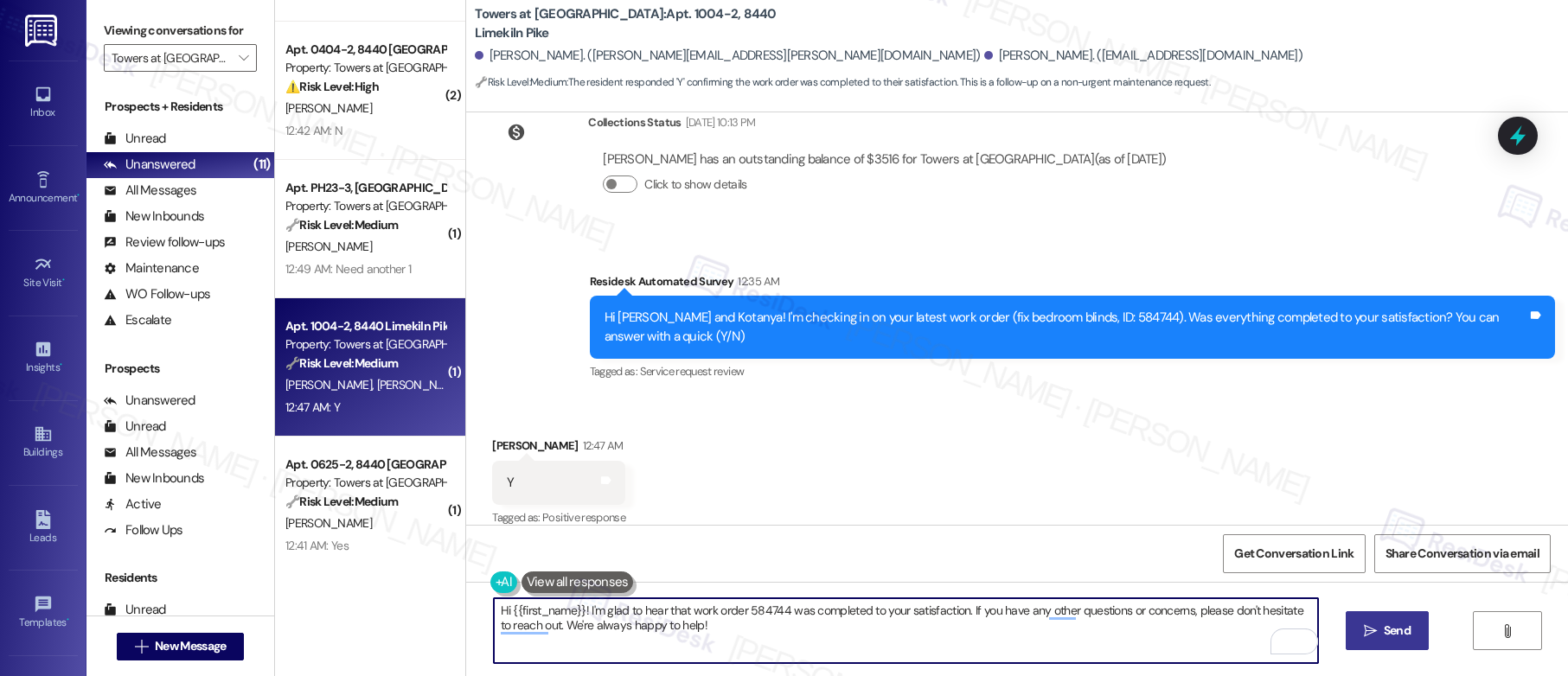 click on "Send" at bounding box center (1397, 630) 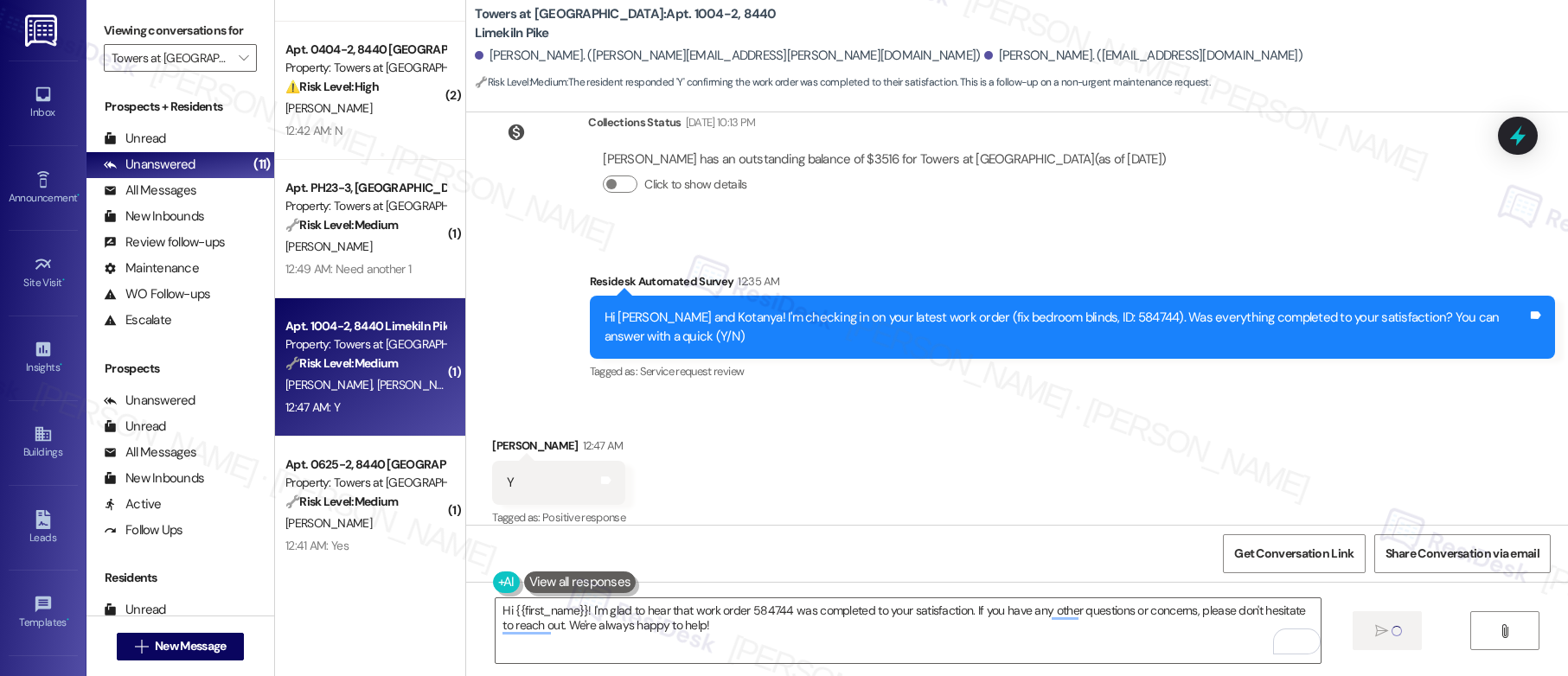 type 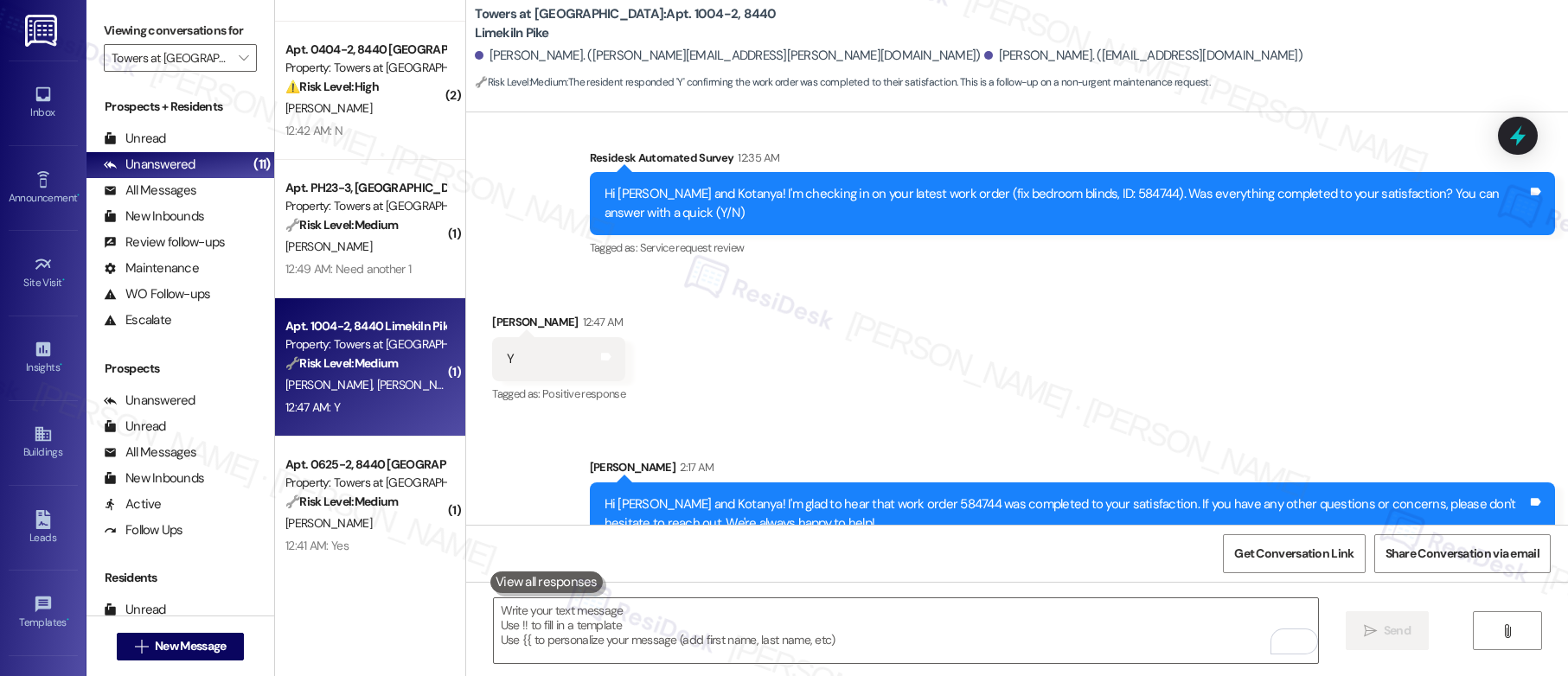 scroll, scrollTop: 4426, scrollLeft: 0, axis: vertical 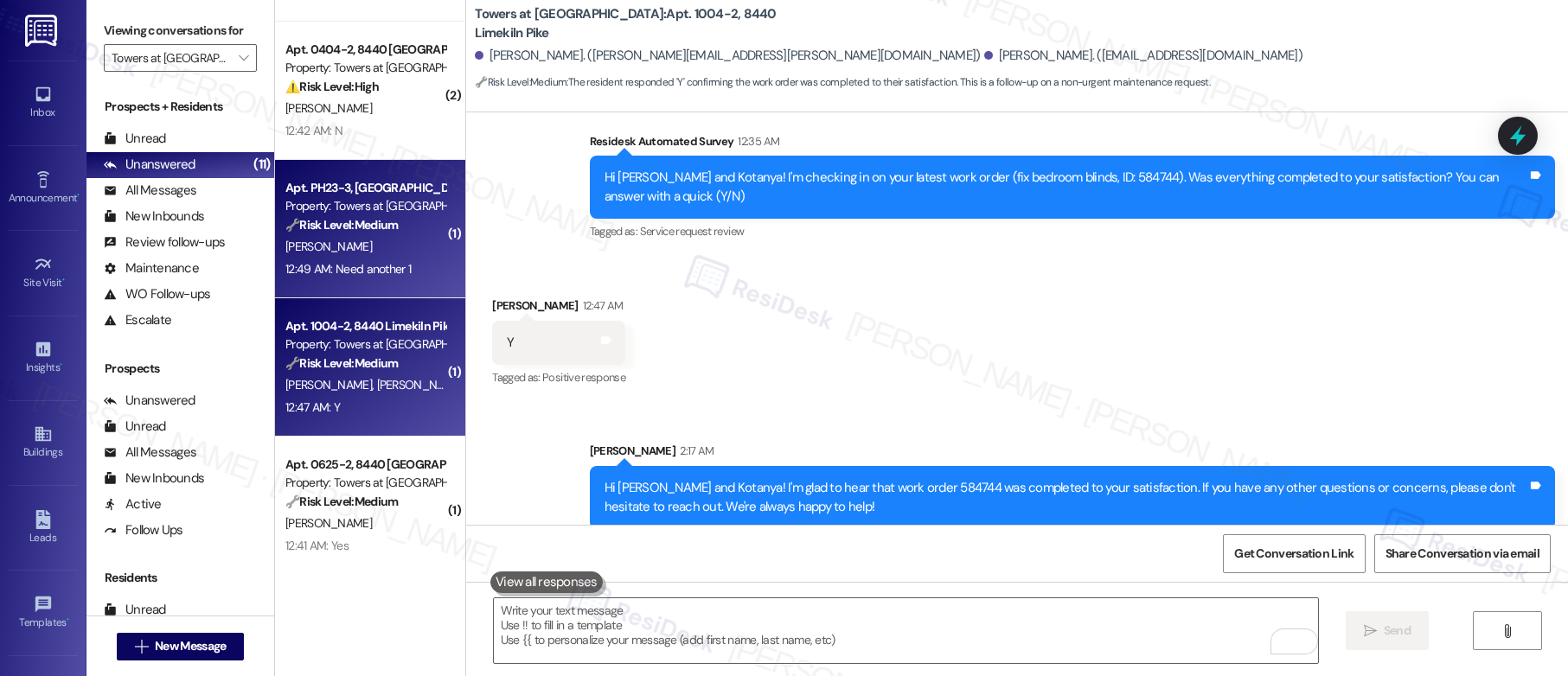 click on "🔧  Risk Level:  Medium The resident is responding to a follow-up regarding a completed work order. The response 'Need another 1' implies the issue was not resolved and requires further attention. This constitutes a non-urgent maintenance issue that needs to be addressed to ensure resident satisfaction and asset preservation." at bounding box center (365, 225) 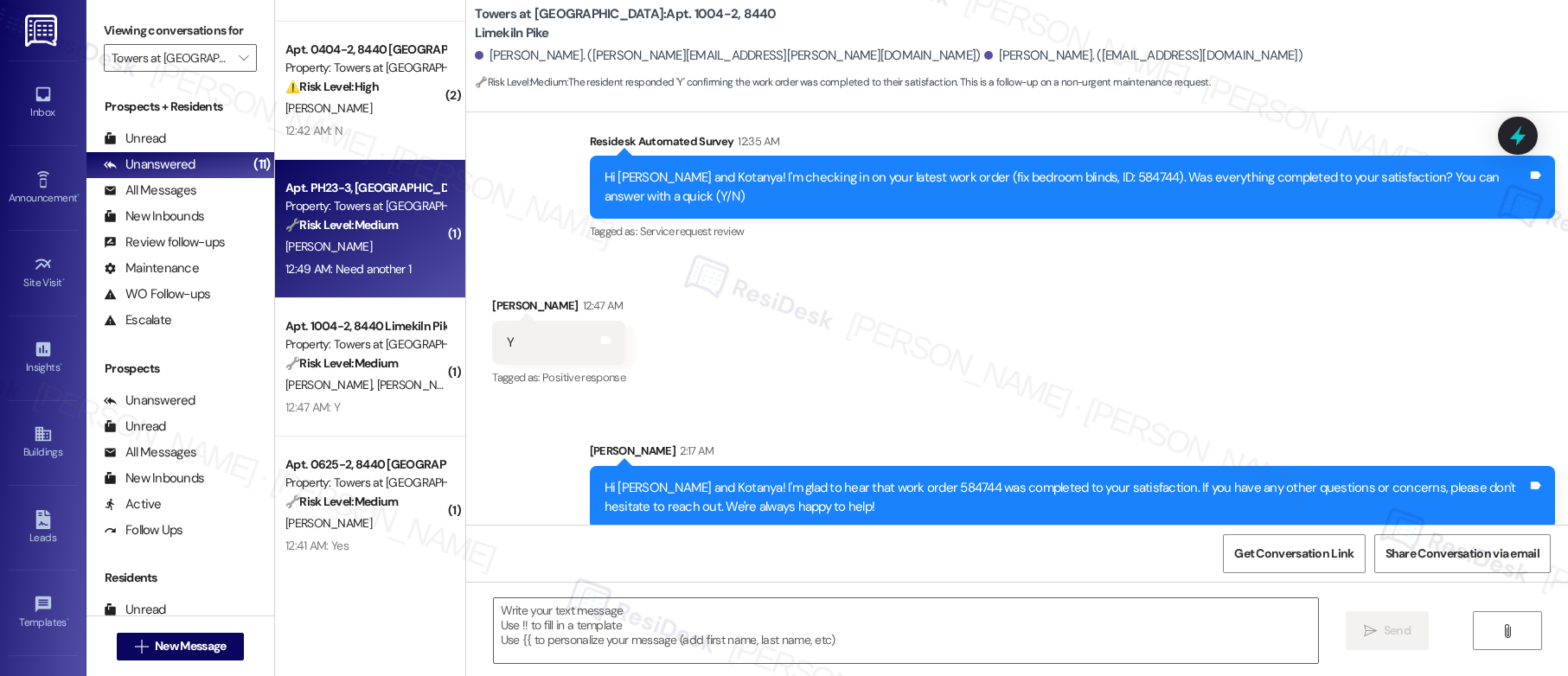 type on "Fetching suggested responses. Please feel free to read through the conversation in the meantime." 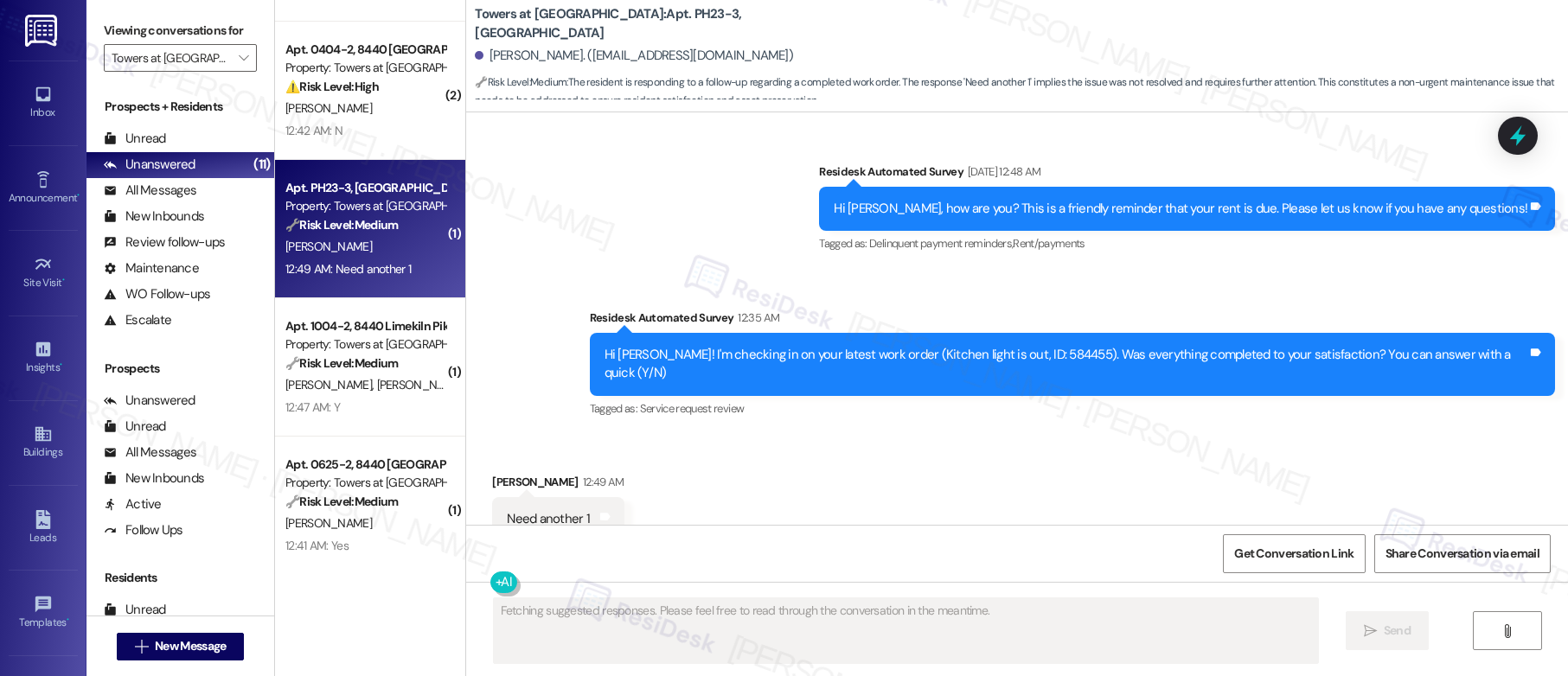 scroll, scrollTop: 4730, scrollLeft: 0, axis: vertical 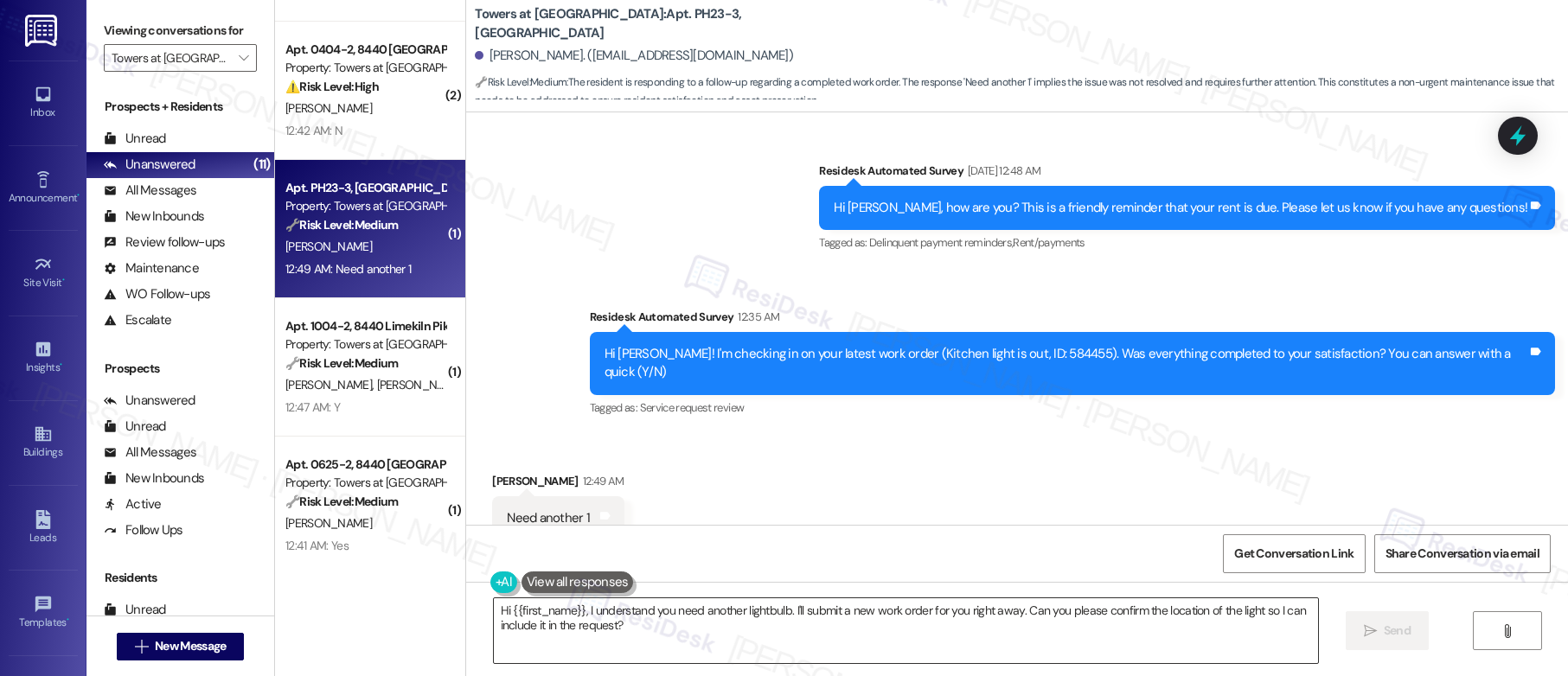 click on "Hi {{first_name}}, I understand you need another lightbulb. I'll submit a new work order for you right away. Can you please confirm the location of the light so I can include it in the request?" at bounding box center [906, 630] 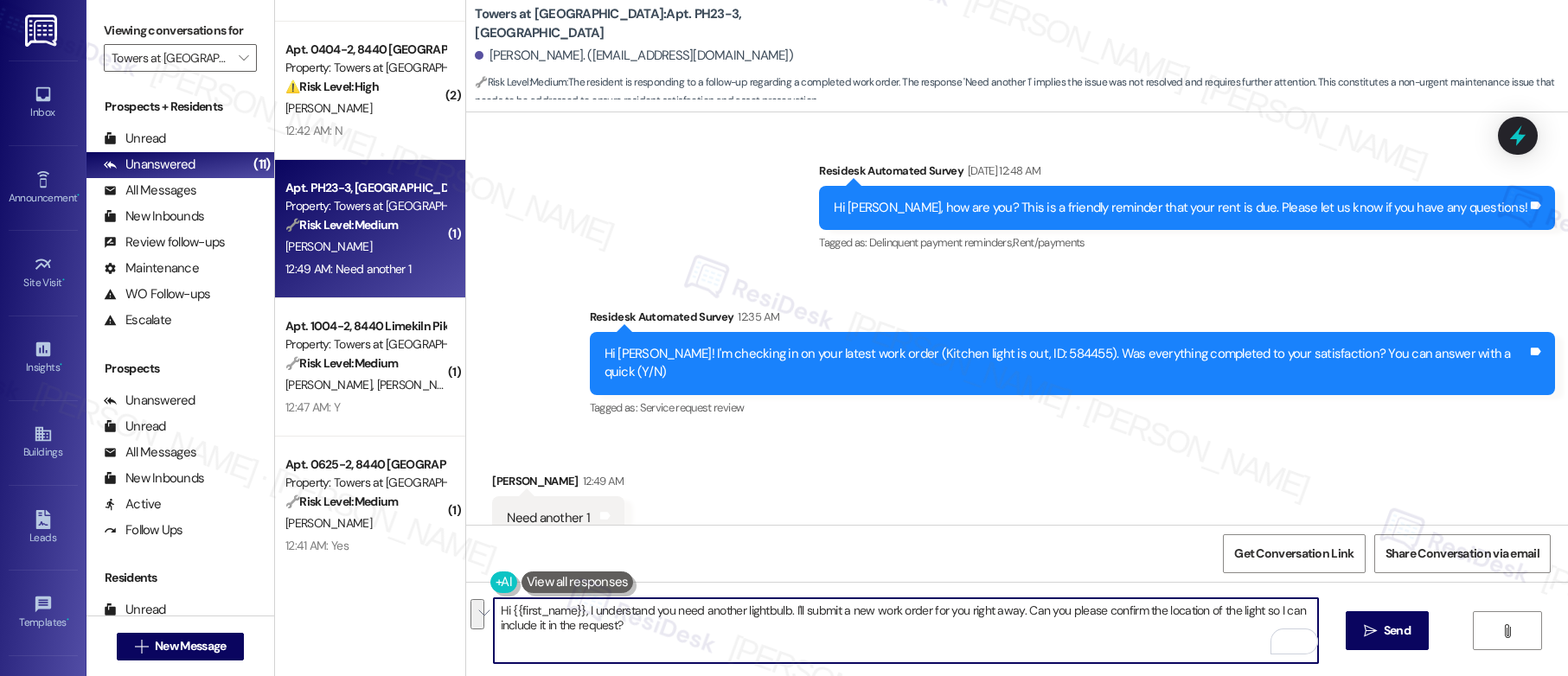 drag, startPoint x: 782, startPoint y: 613, endPoint x: 786, endPoint y: 634, distance: 21.3776 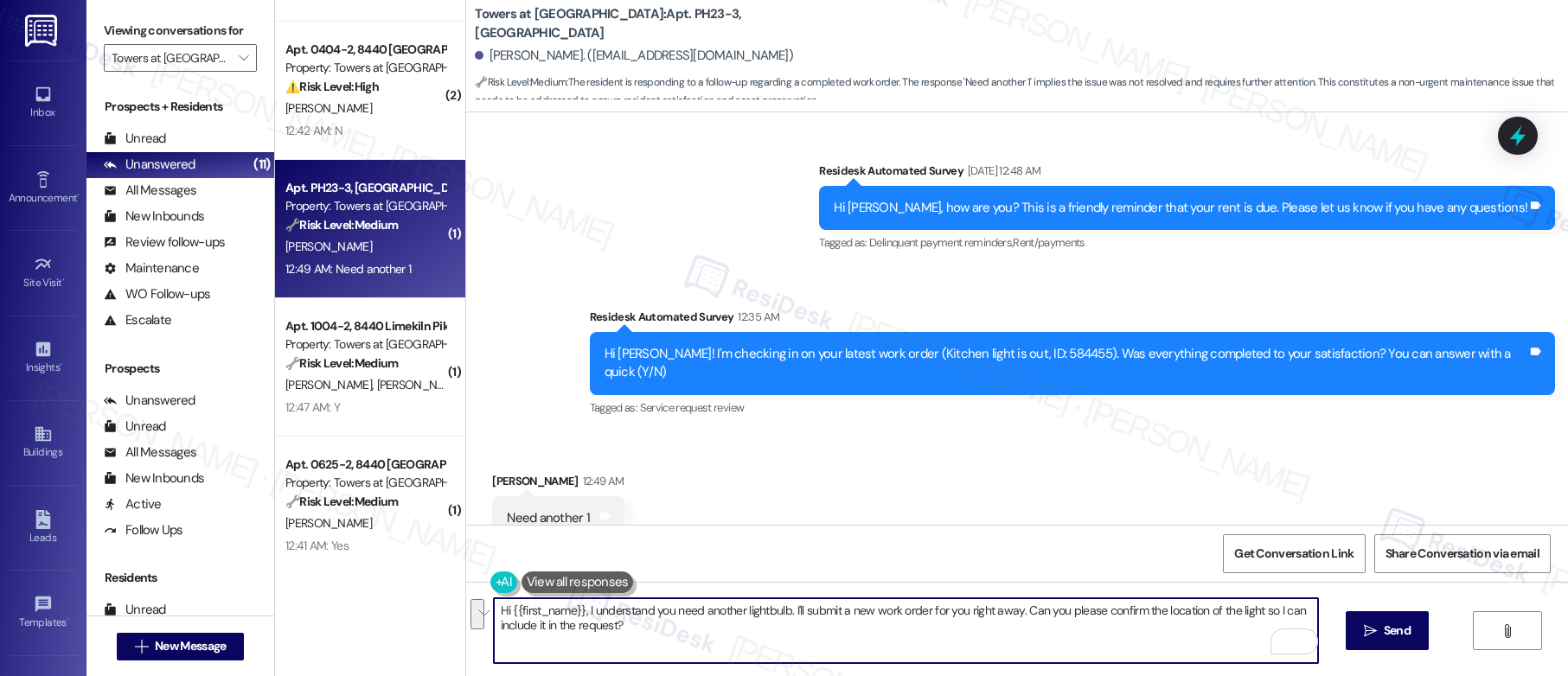 click on "Hi {{first_name}}, I understand you need another lightbulb. I'll submit a new work order for you right away. Can you please confirm the location of the light so I can include it in the request?" at bounding box center (906, 630) 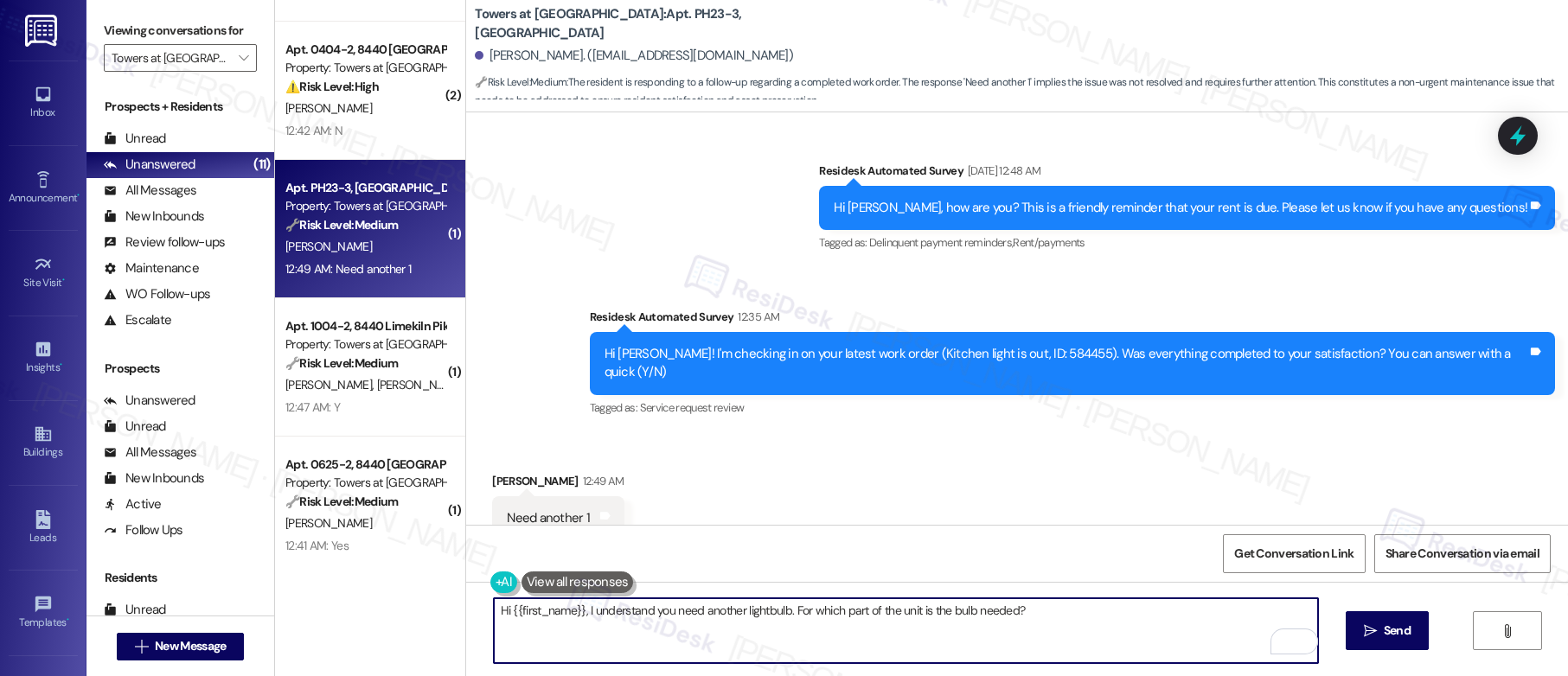 click on "Hi {{first_name}}, I understand you need another lightbulb. For which part of the unit is the bulb needed?" at bounding box center [906, 630] 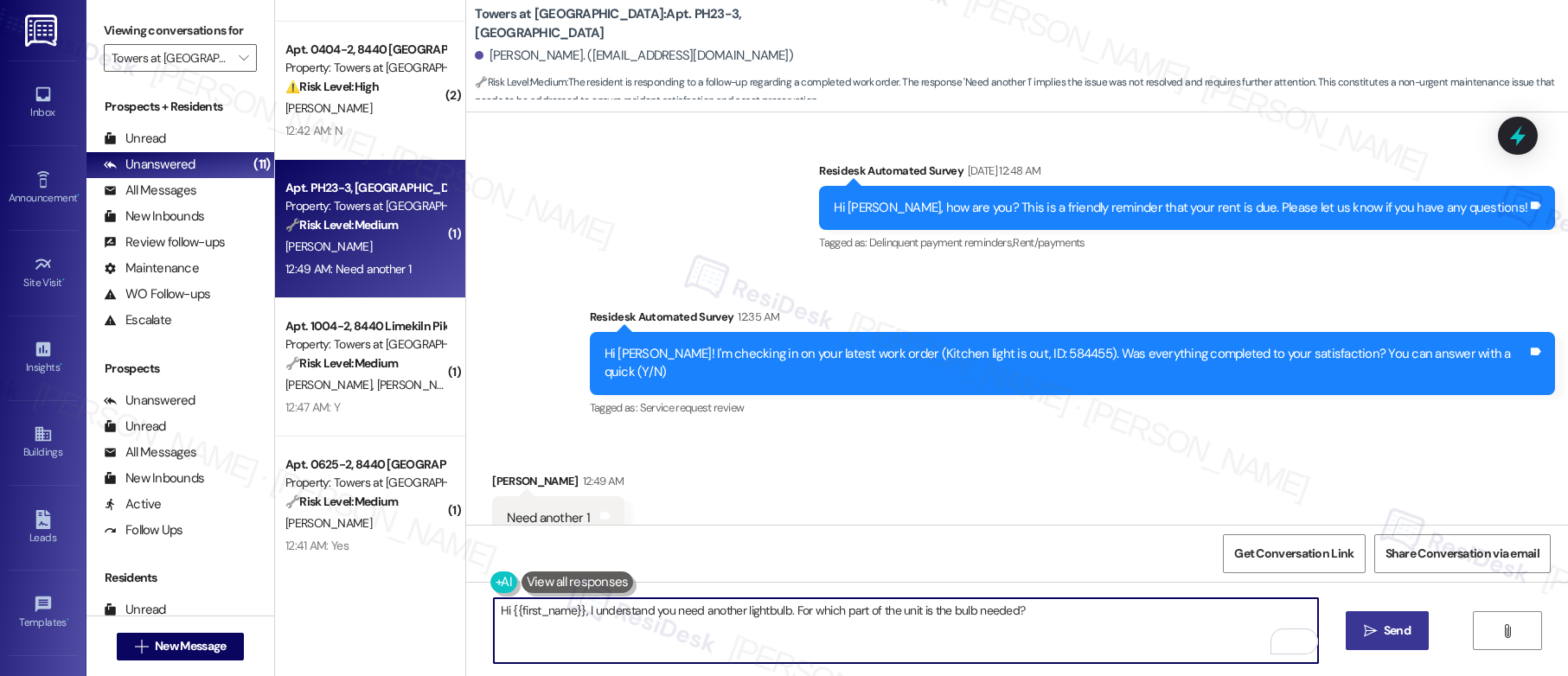 type on "Hi {{first_name}}, I understand you need another lightbulb. For which part of the unit is the bulb needed?" 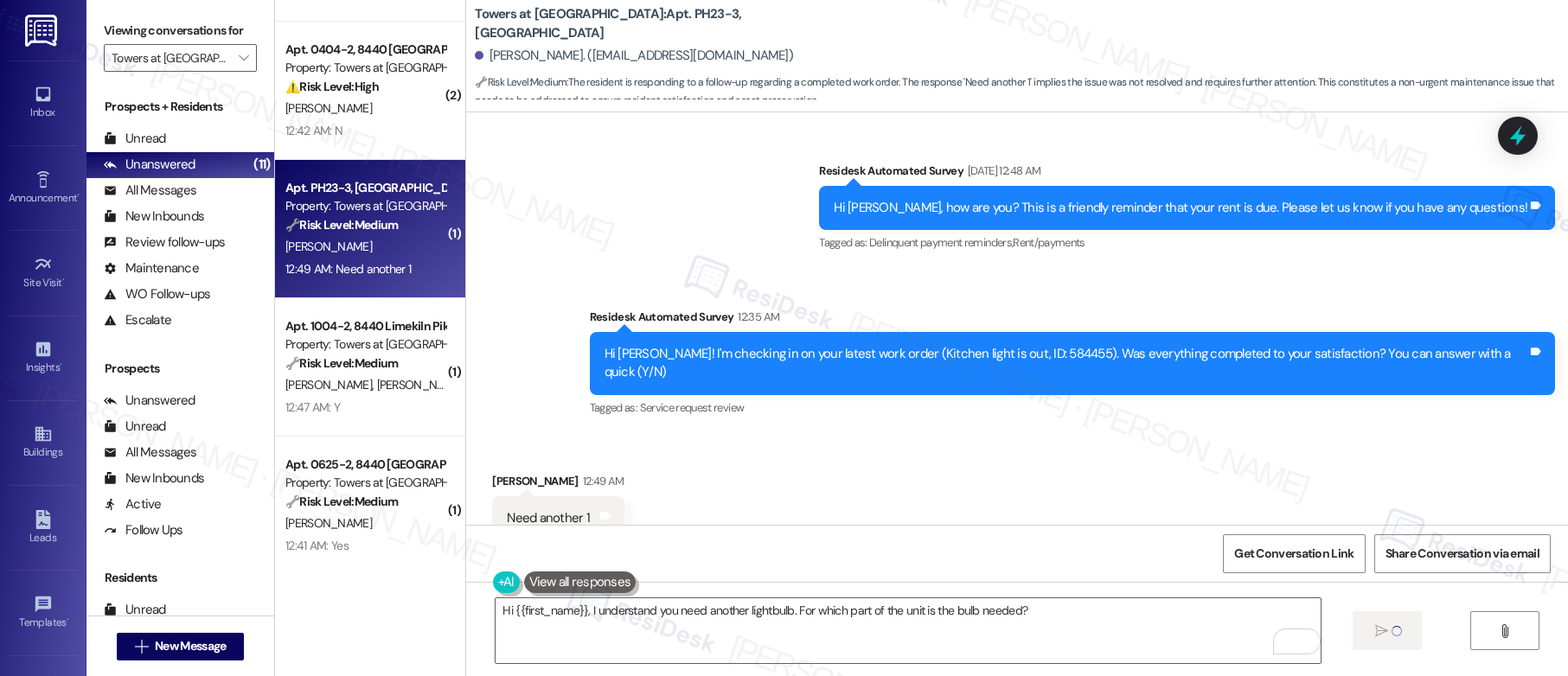 type 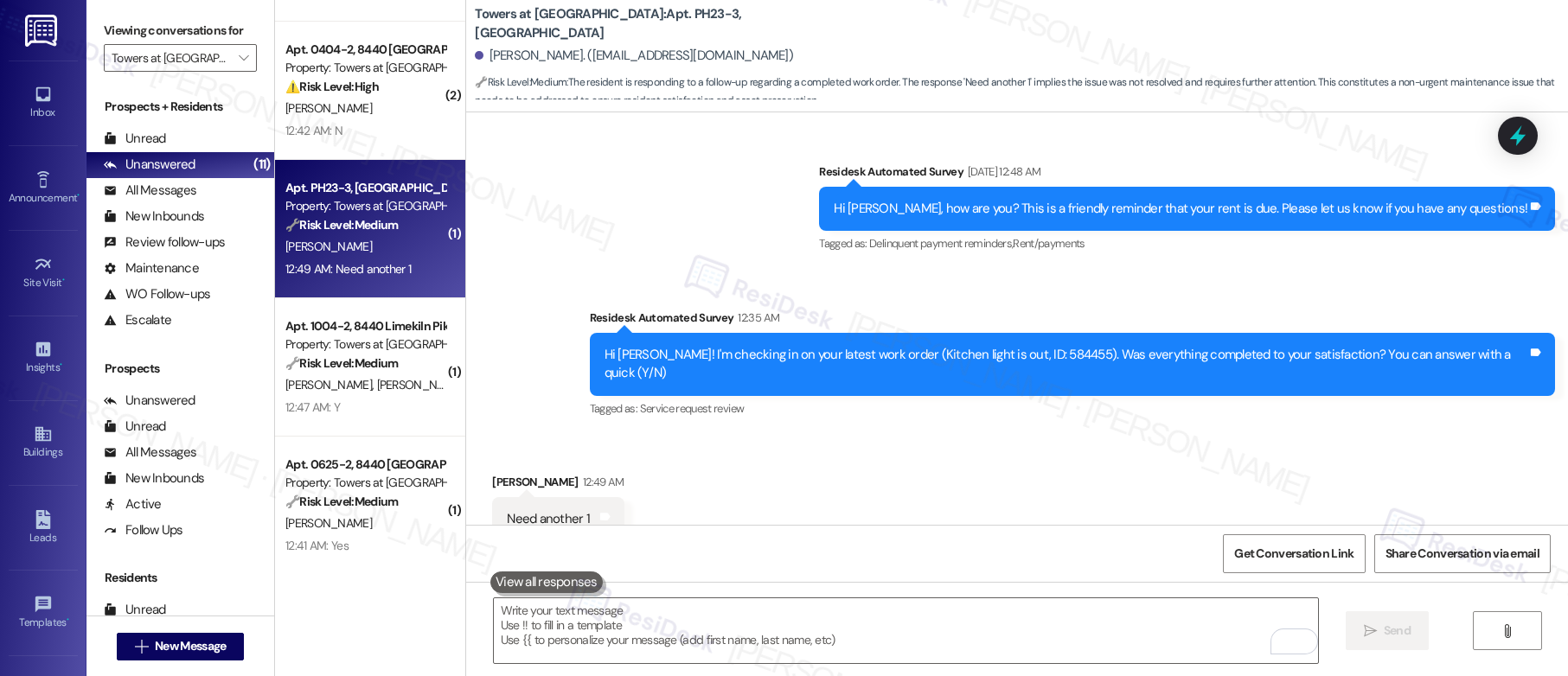 scroll, scrollTop: 4850, scrollLeft: 0, axis: vertical 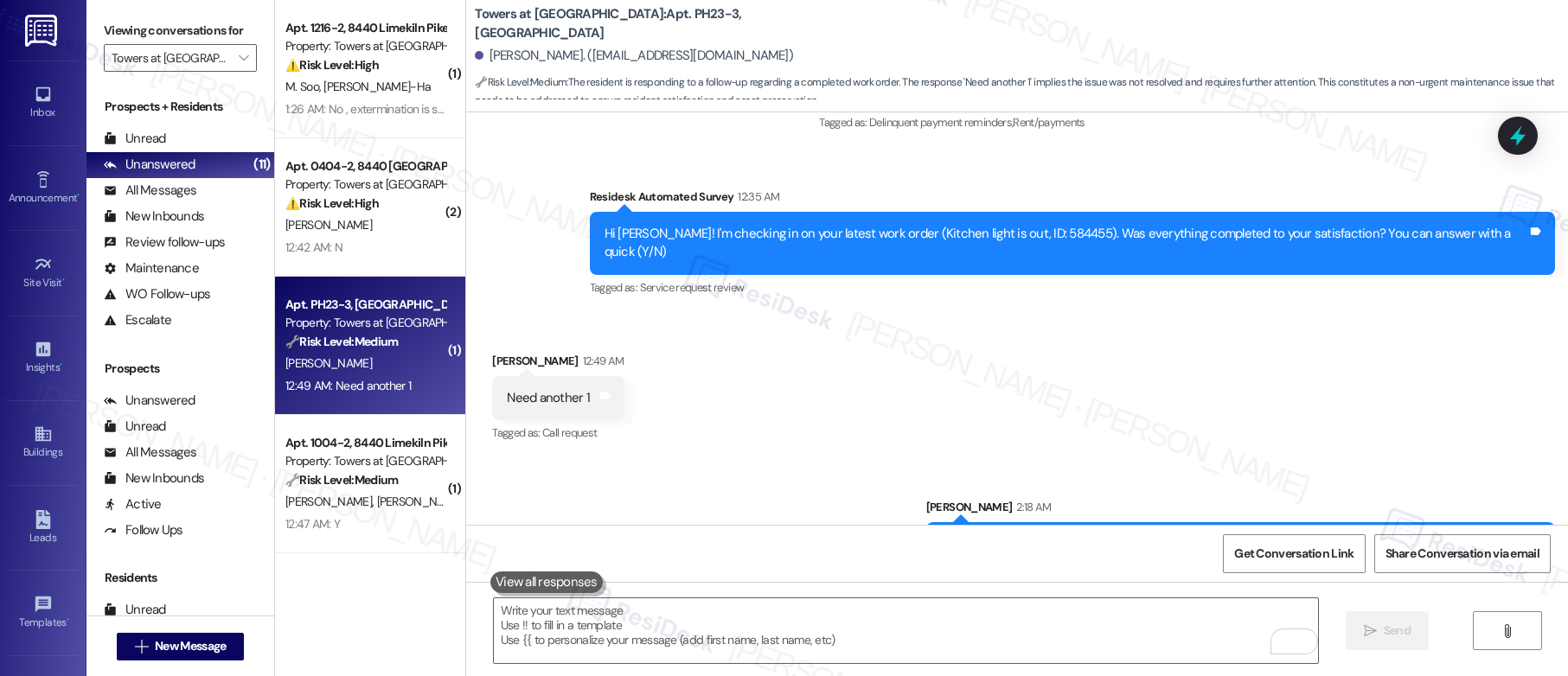 click on "D. Blackwell" at bounding box center (365, 225) 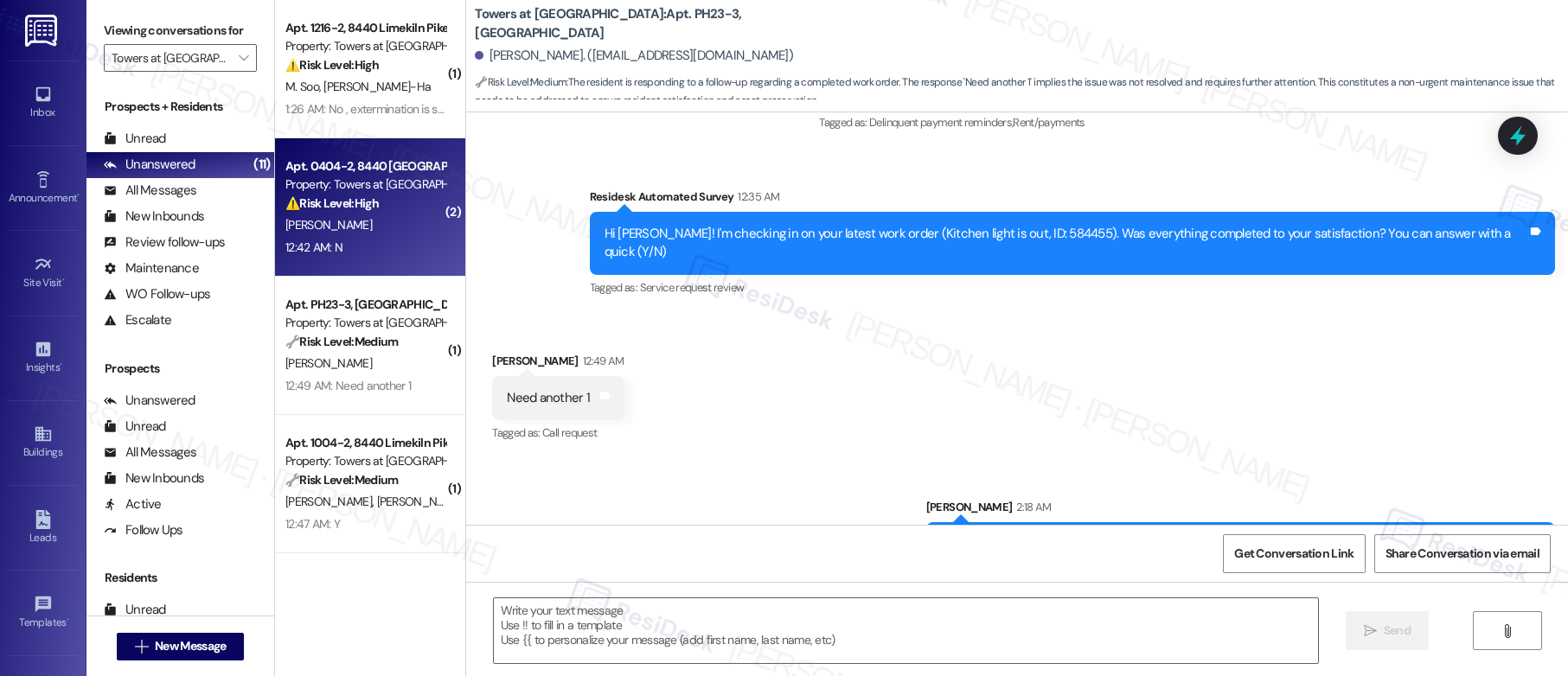 click on "D. Blackwell" at bounding box center [365, 225] 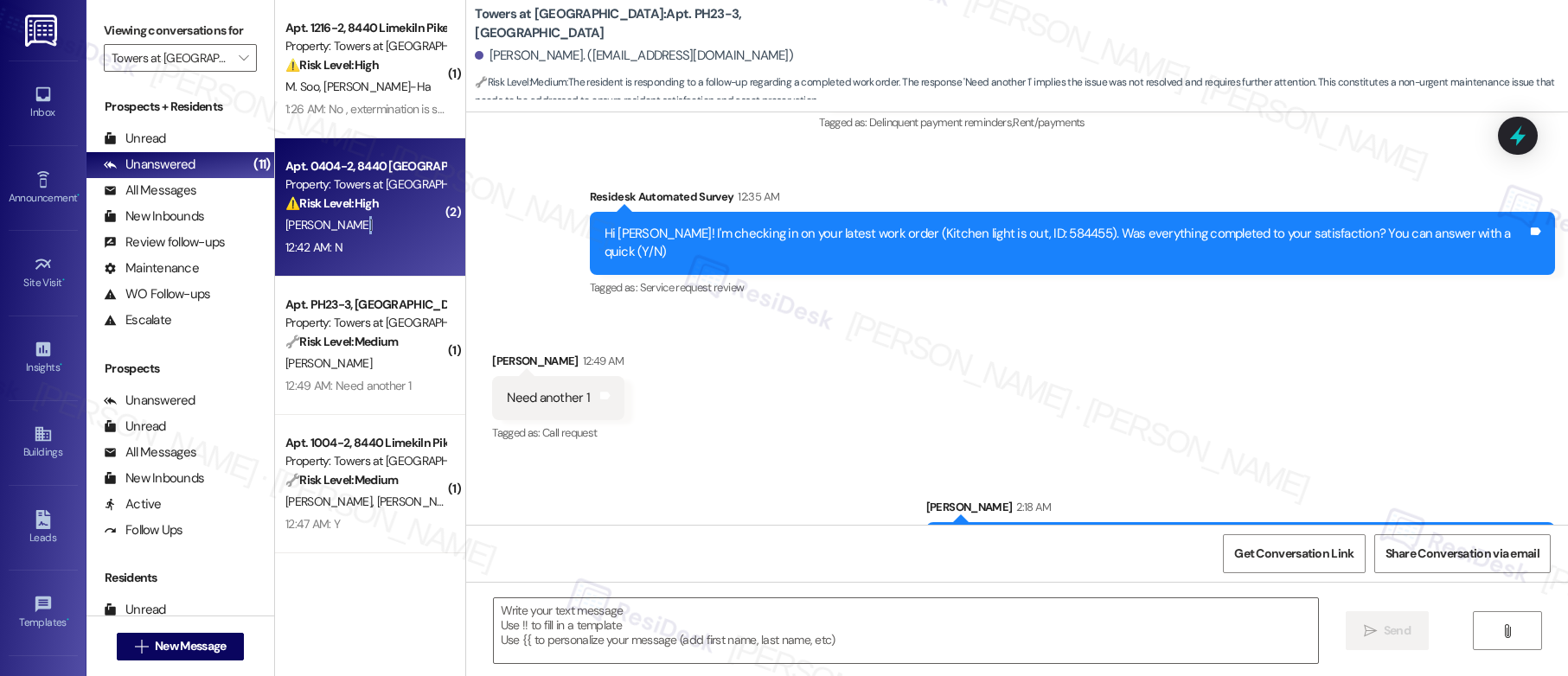 type on "Fetching suggested responses. Please feel free to read through the conversation in the meantime." 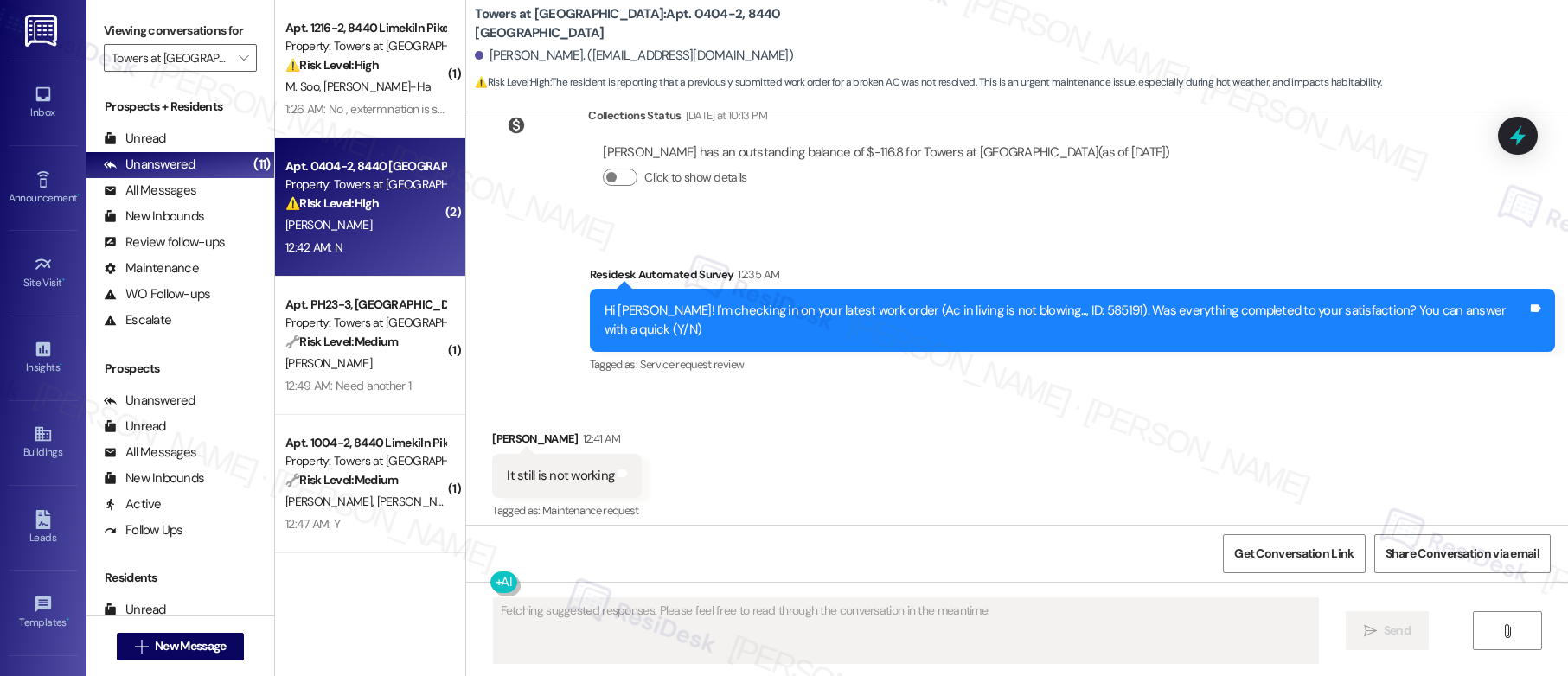 scroll, scrollTop: 9336, scrollLeft: 0, axis: vertical 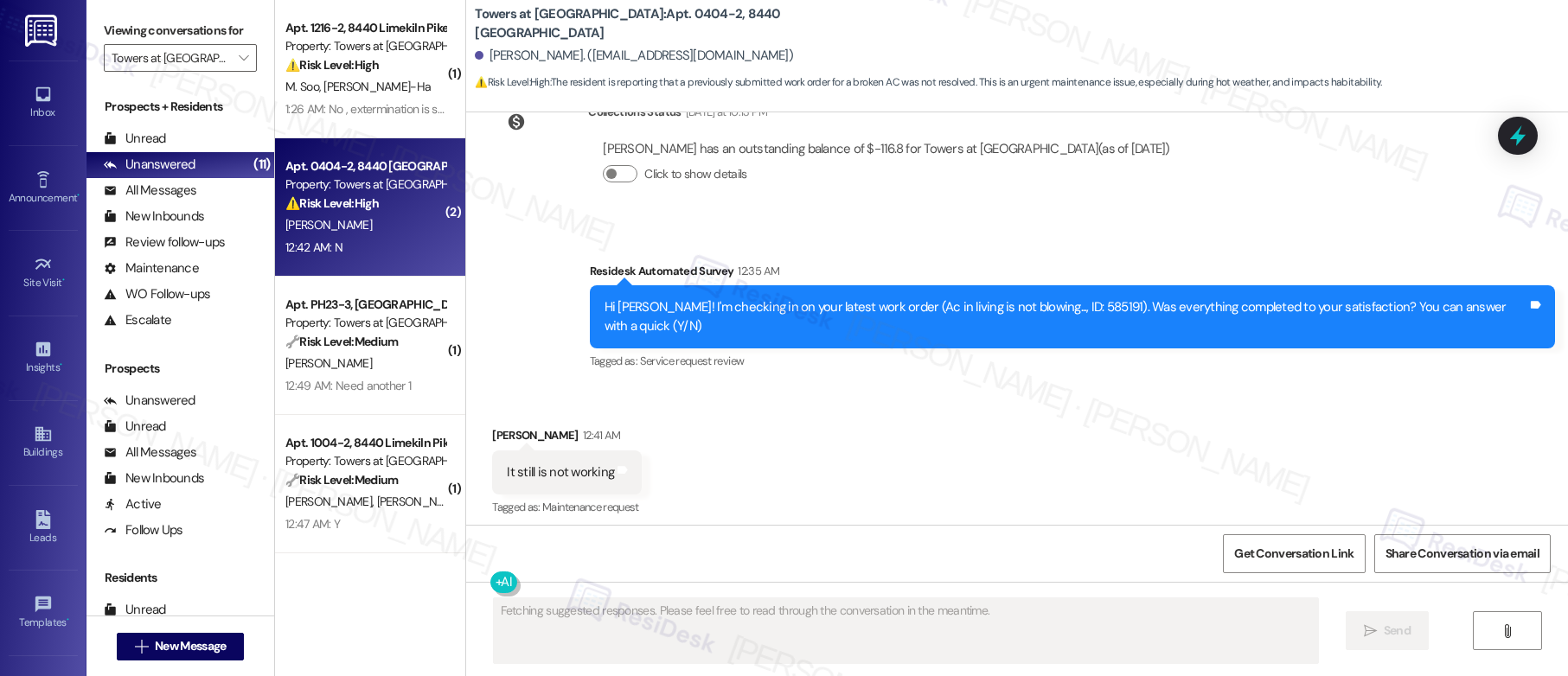 click on "Received via SMS Danee Blackwell 12:41 AM It still is not working  Tags and notes Tagged as:   Maintenance request Click to highlight conversations about Maintenance request Received via SMS 12:42 AM Danee Blackwell 12:42 AM N Tags and notes Tagged as:   Negative response Click to highlight conversations about Negative response" at bounding box center (1017, 521) 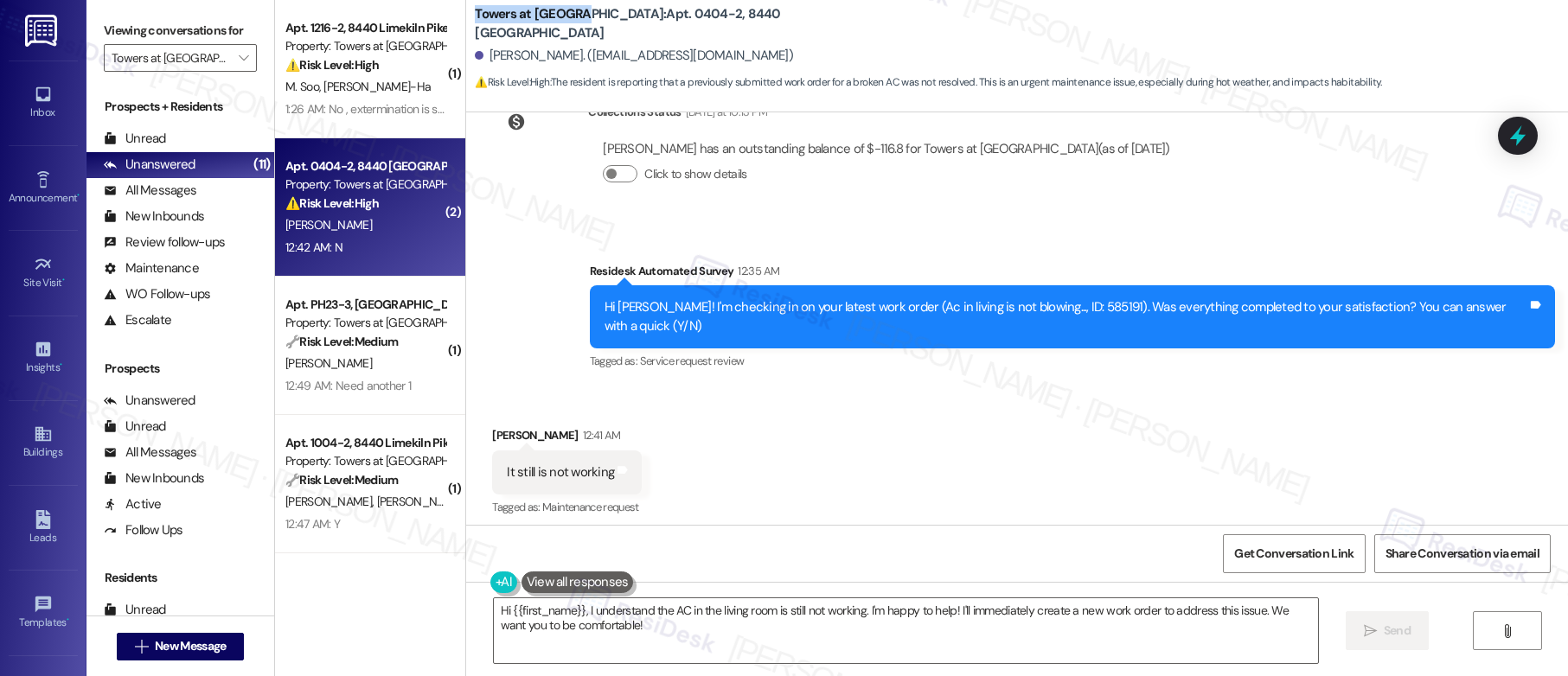 drag, startPoint x: 456, startPoint y: 23, endPoint x: 573, endPoint y: 28, distance: 117.10679 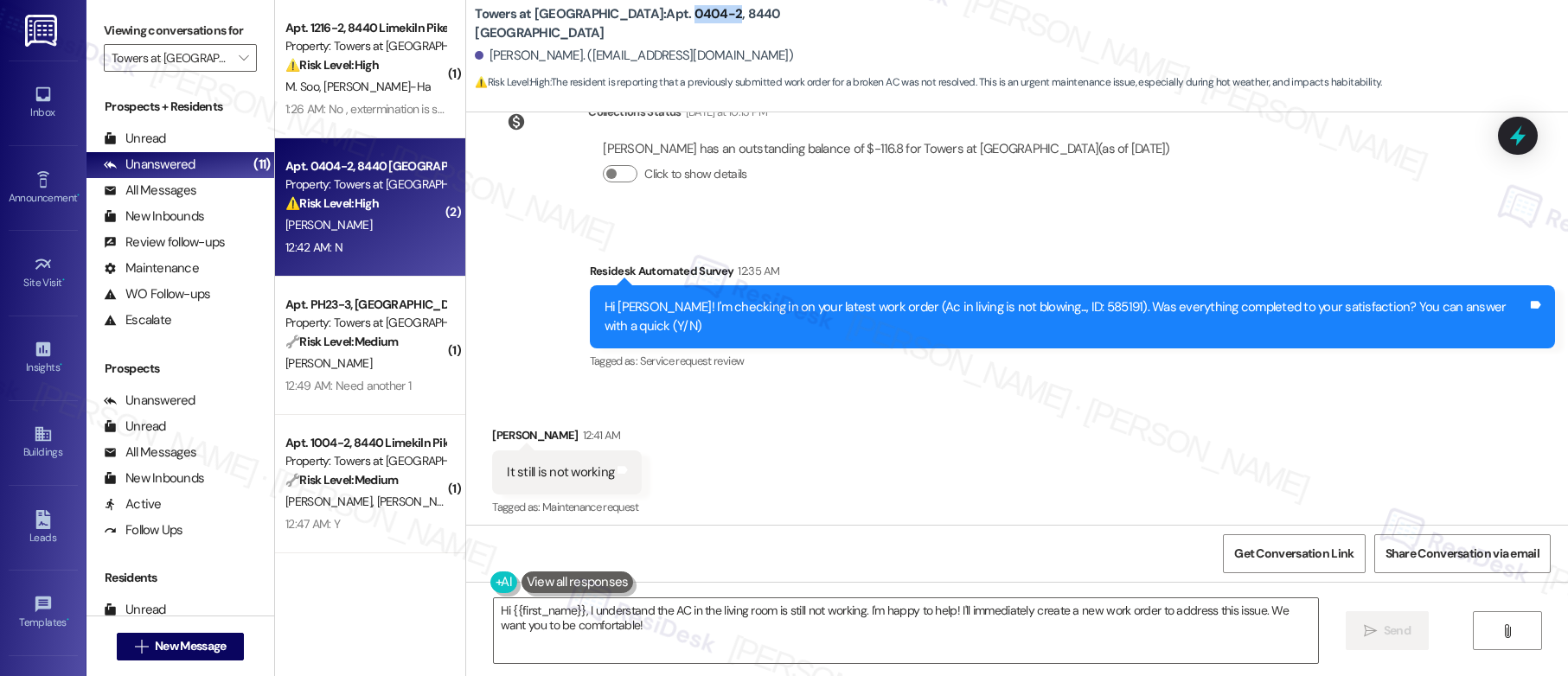 drag, startPoint x: 603, startPoint y: 23, endPoint x: 646, endPoint y: 29, distance: 43.416587 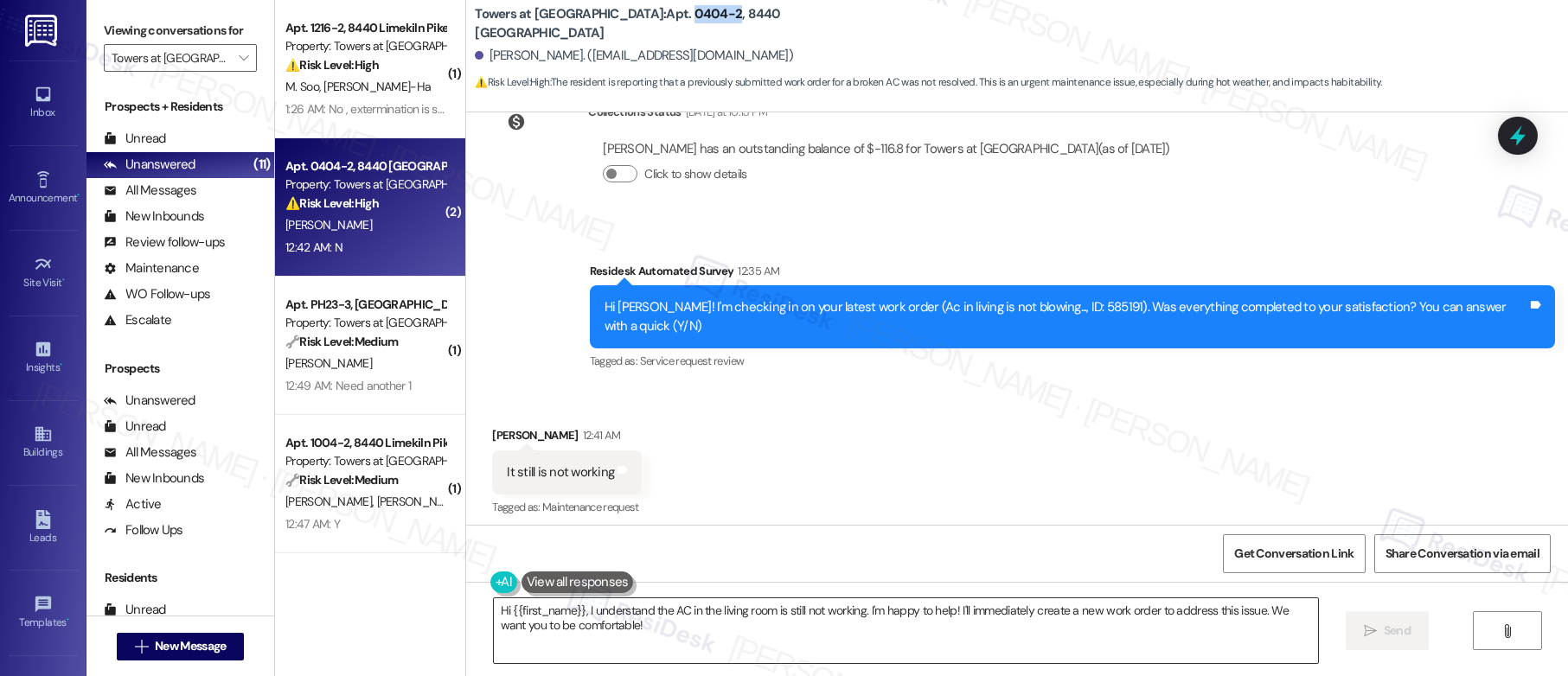 click on "Hi {{first_name}}, I understand the AC in the living room is still not working. I'm happy to help! I'll immediately create a new work order to address this issue. We want you to be comfortable!" at bounding box center (906, 630) 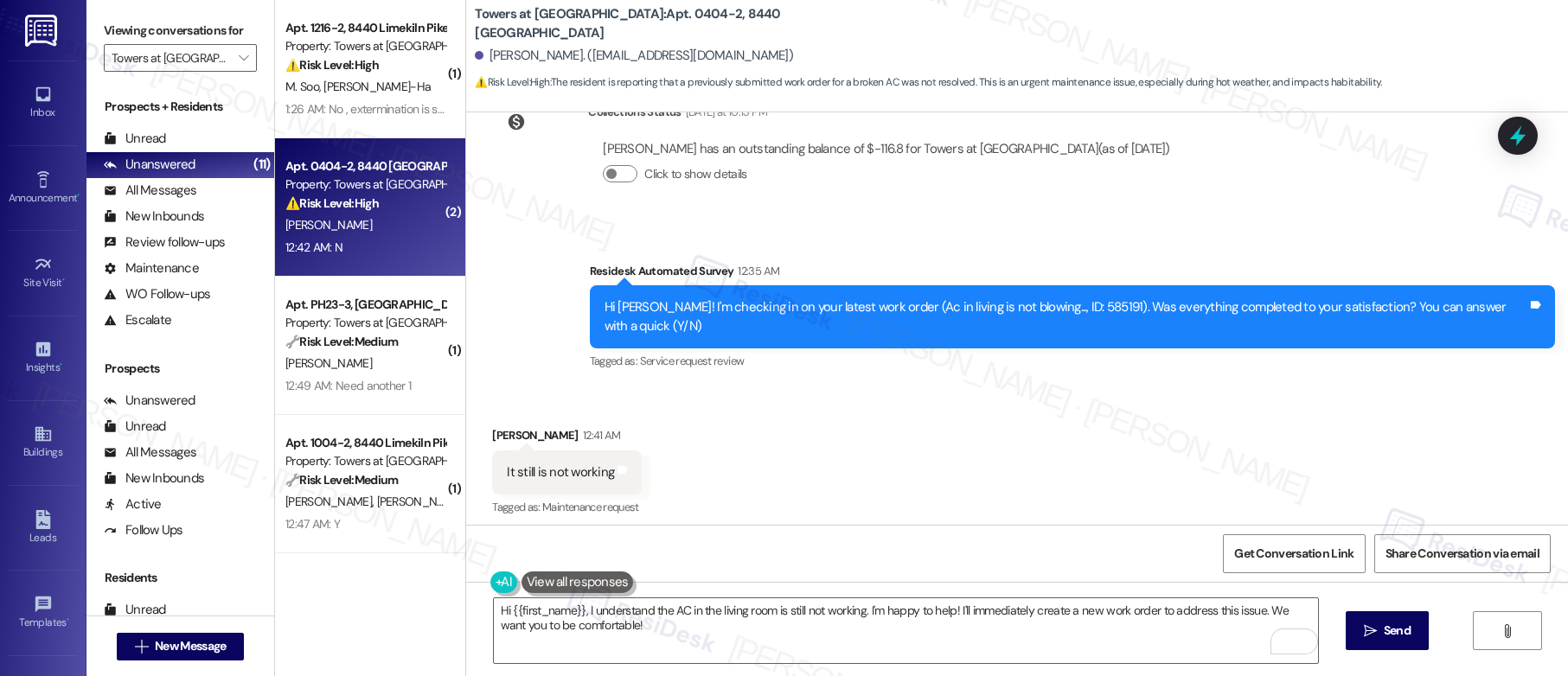 scroll, scrollTop: 9337, scrollLeft: 0, axis: vertical 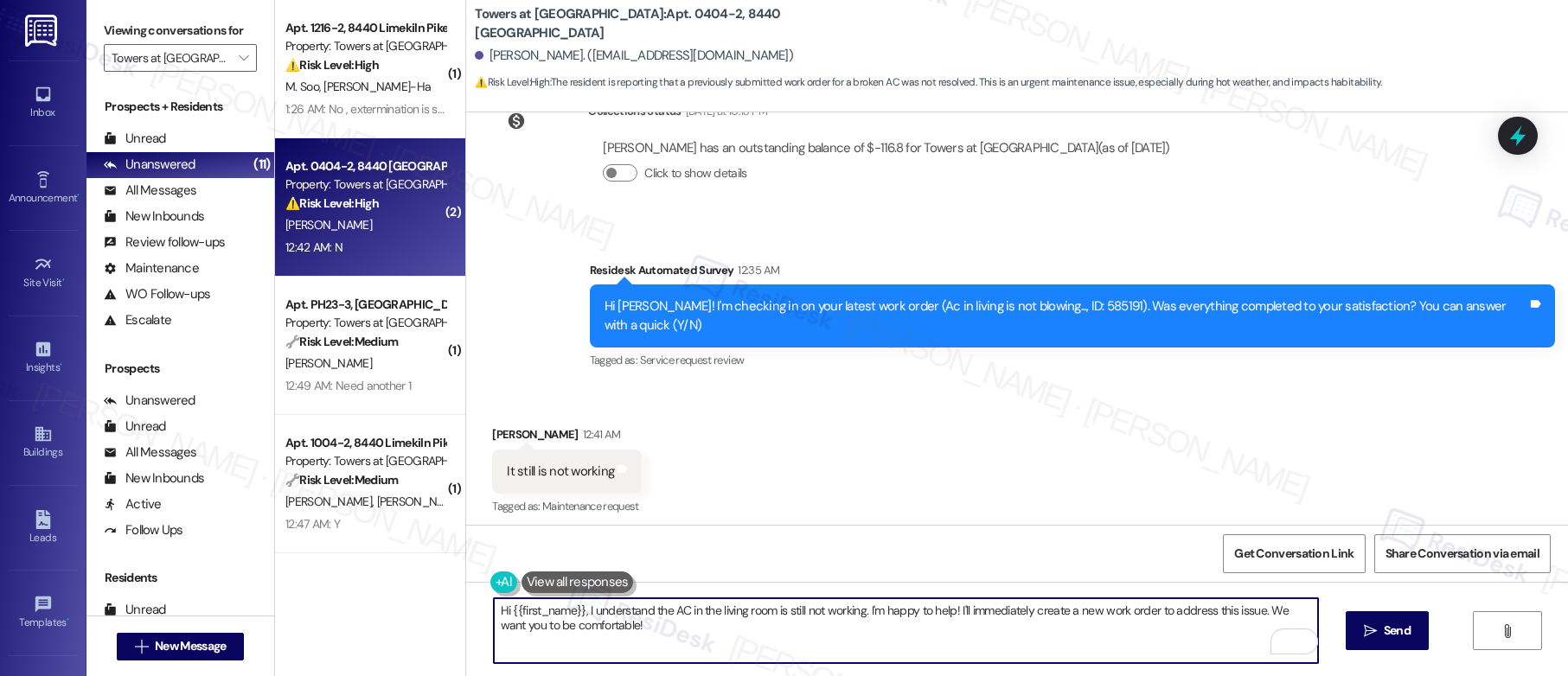 click on "Hi {{first_name}}, I understand the AC in the living room is still not working. I'm happy to help! I'll immediately create a new work order to address this issue. We want you to be comfortable!" at bounding box center (906, 630) 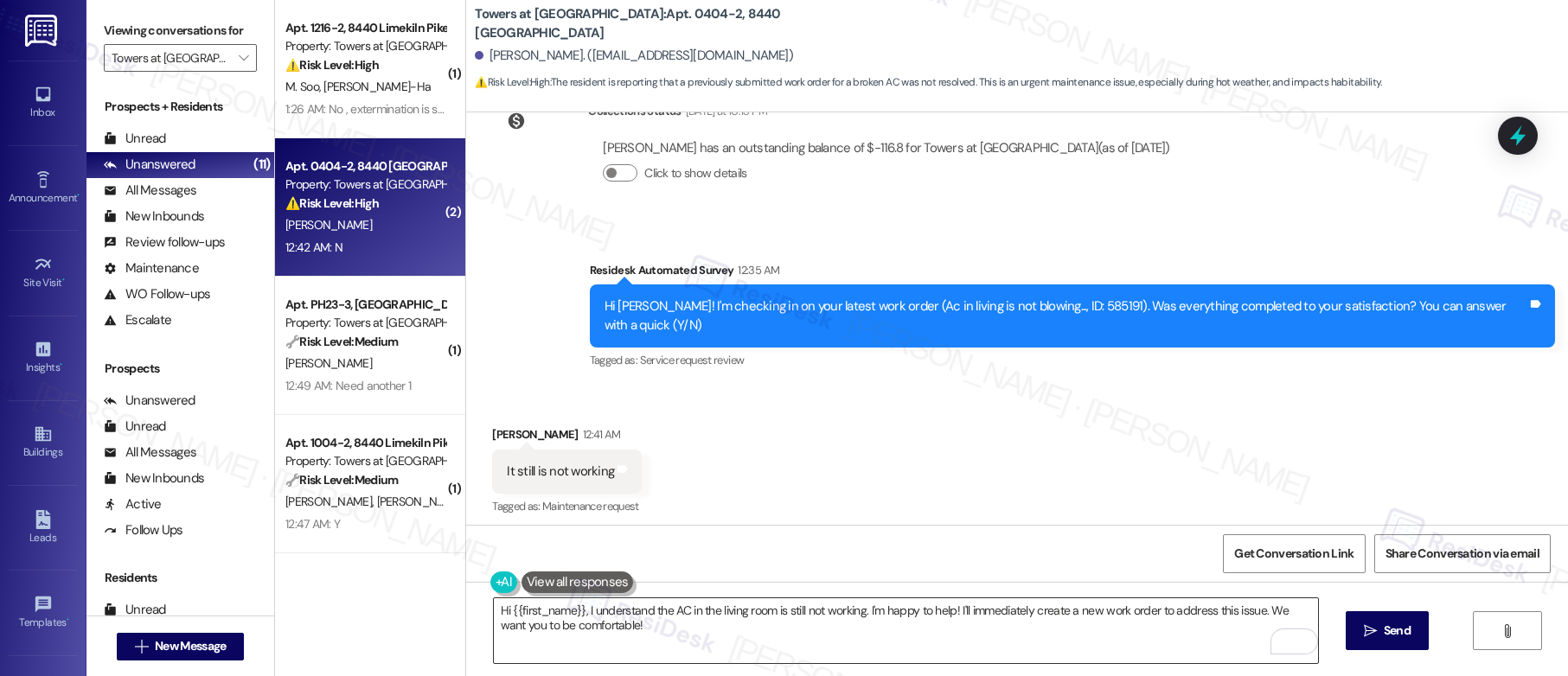click on "Hi {{first_name}}, I understand the AC in the living room is still not working. I'm happy to help! I'll immediately create a new work order to address this issue. We want you to be comfortable!" at bounding box center (906, 630) 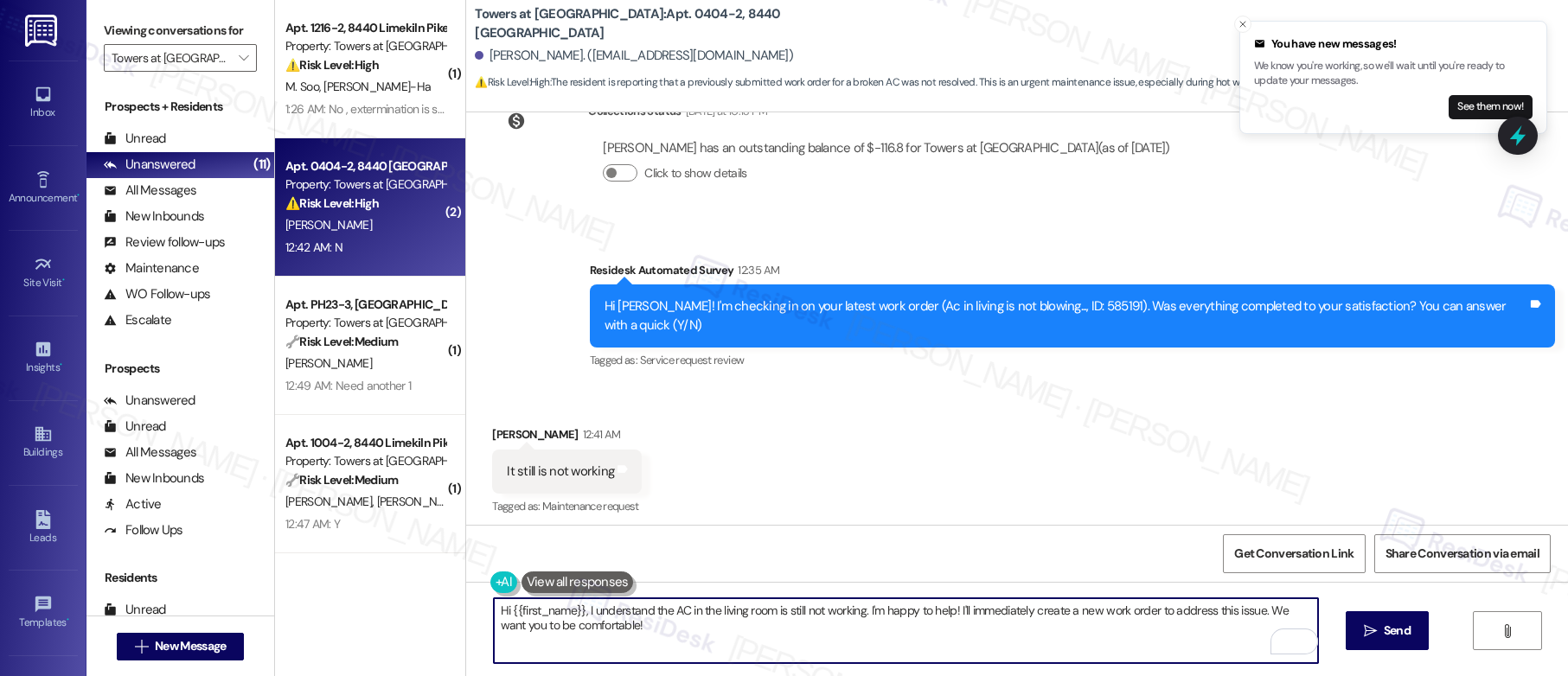 click on "Hi {{first_name}}, I understand the AC in the living room is still not working. I'm happy to help! I'll immediately create a new work order to address this issue. We want you to be comfortable!" at bounding box center [906, 630] 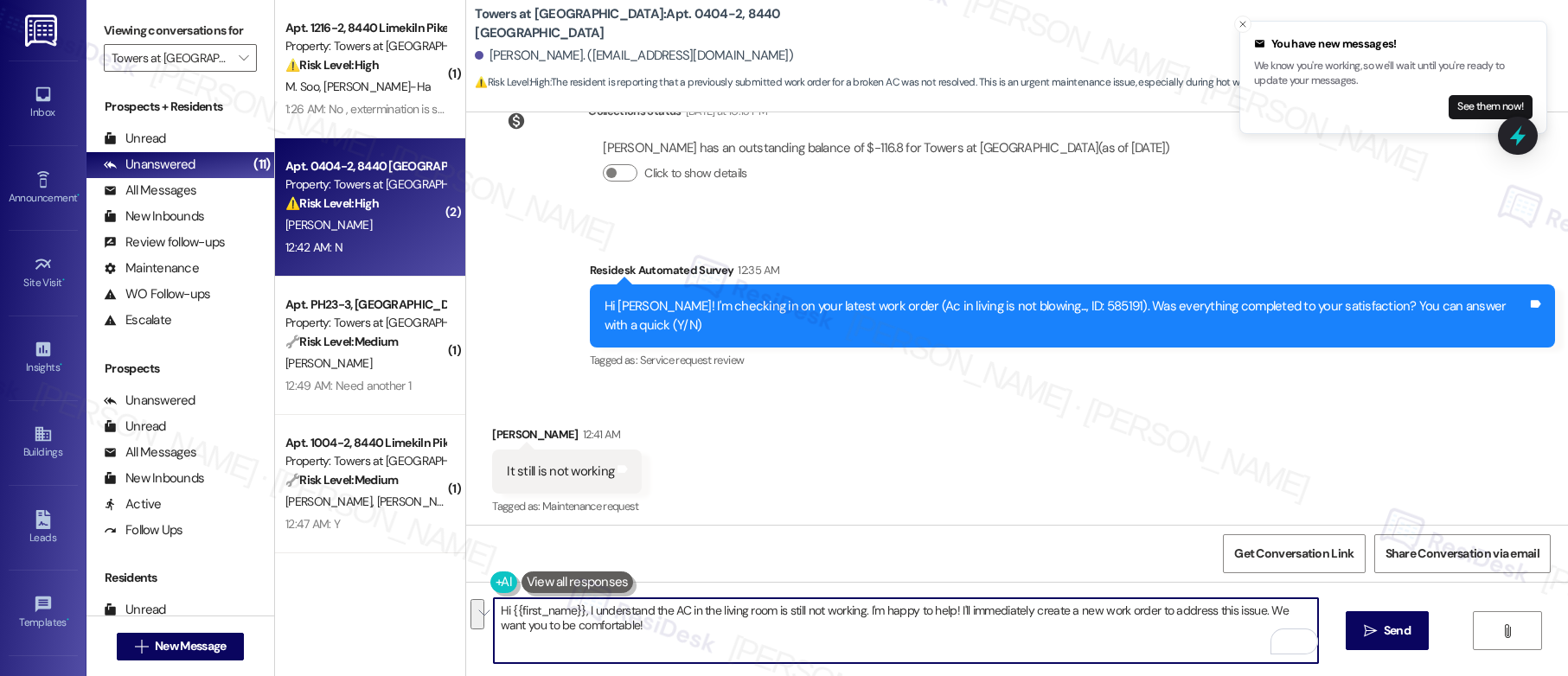 paste on "[Resident's Name],
Thanks for the update. I'm sorry to hear the AC is still not working properly. Just to help us better assess the issue, could you please let us know the following:" 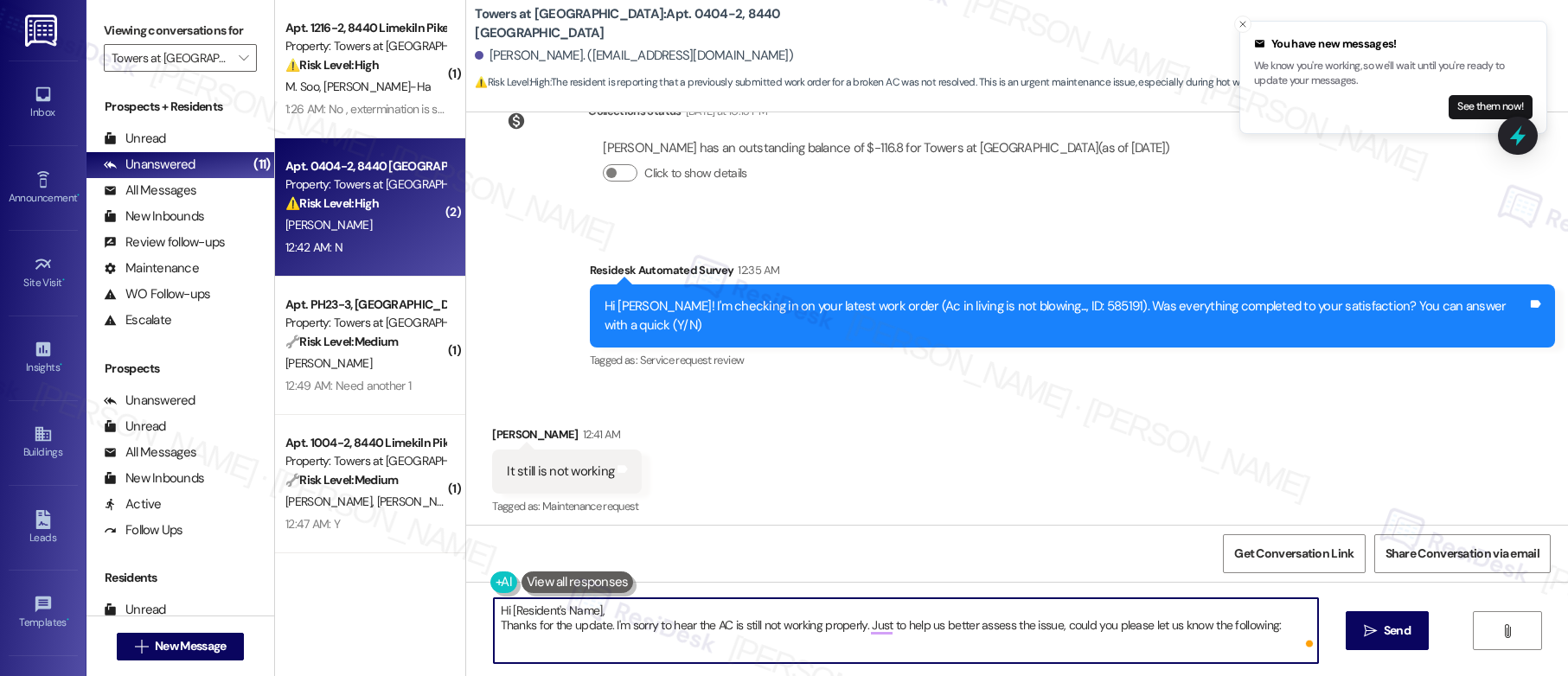 click on "Danee Blackwell. (daneehoward@aol.com)" at bounding box center [634, 55] 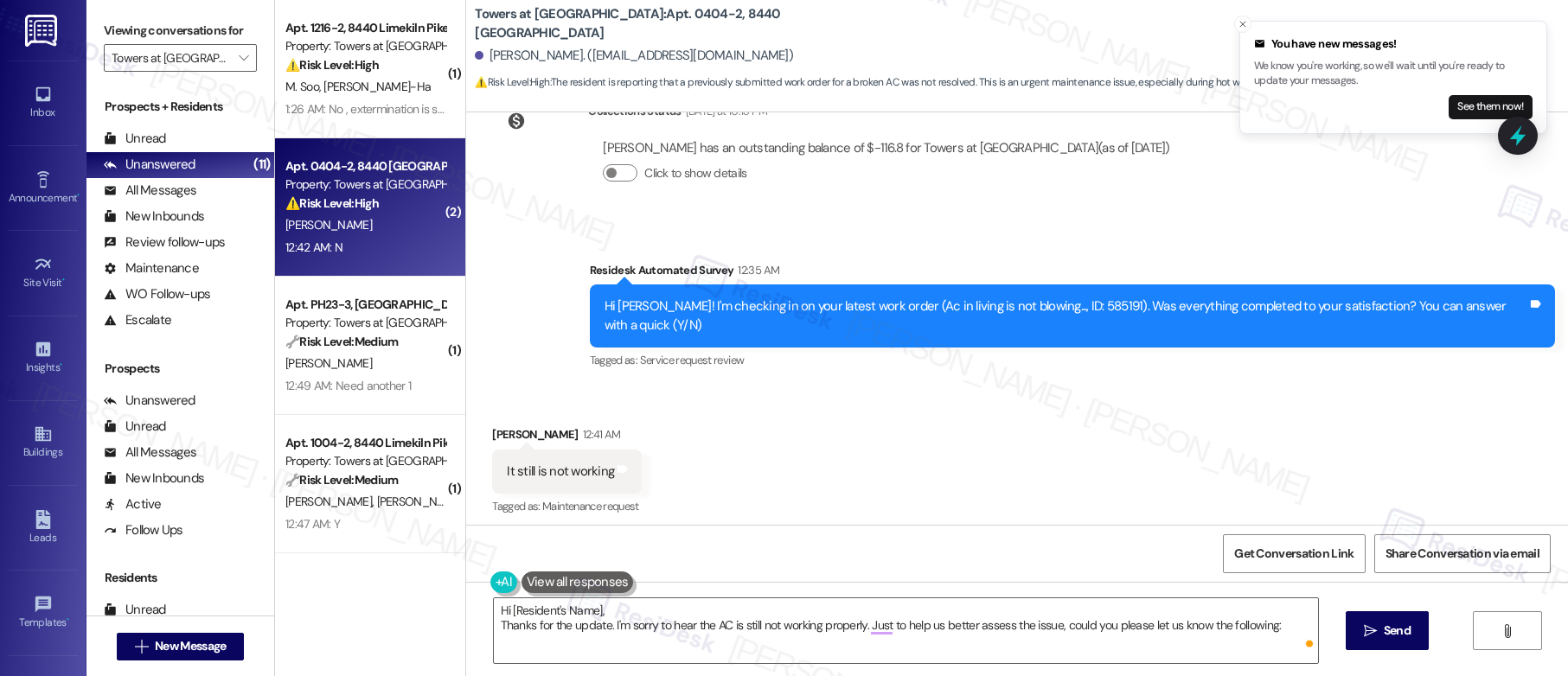 click on "Danee Blackwell. (daneehoward@aol.com)" at bounding box center (634, 55) 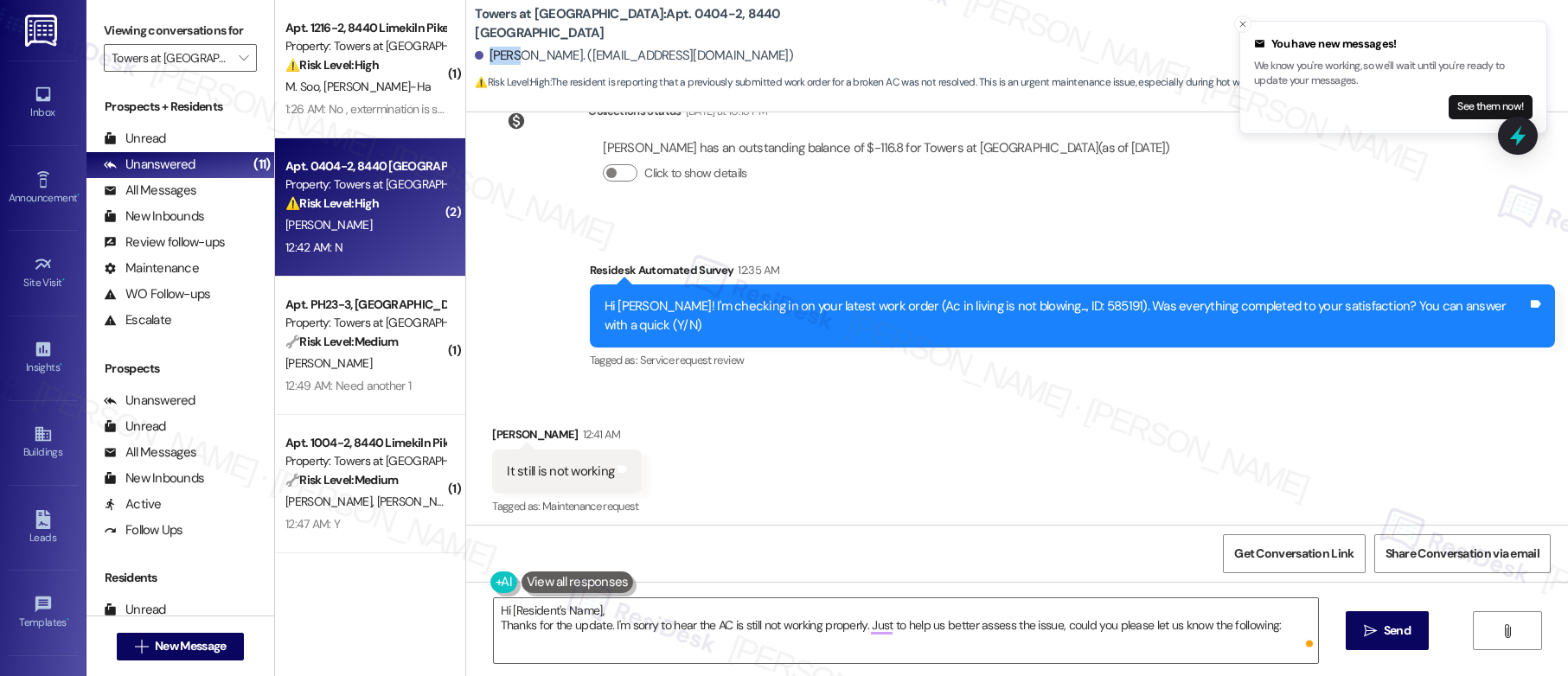 copy on "Danee" 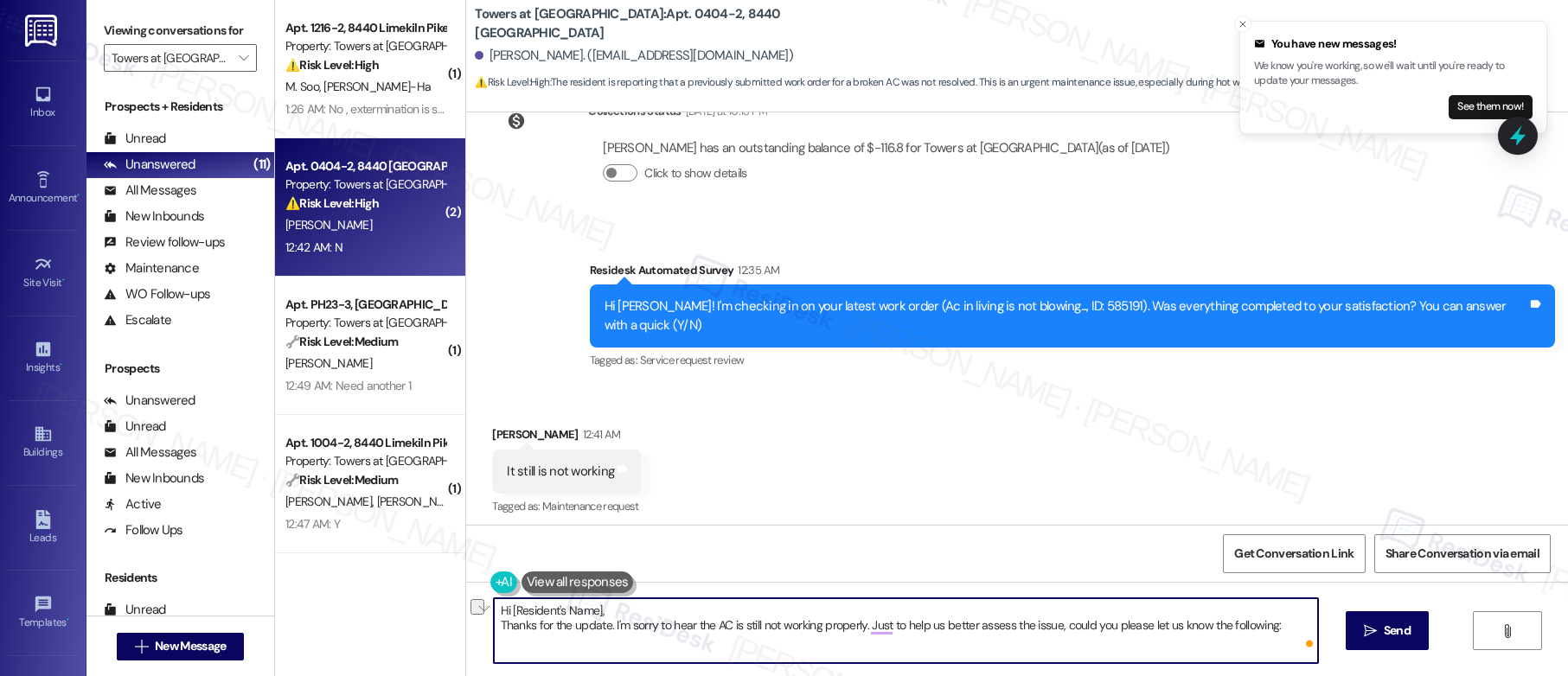 drag, startPoint x: 601, startPoint y: 614, endPoint x: 500, endPoint y: 609, distance: 101.12369 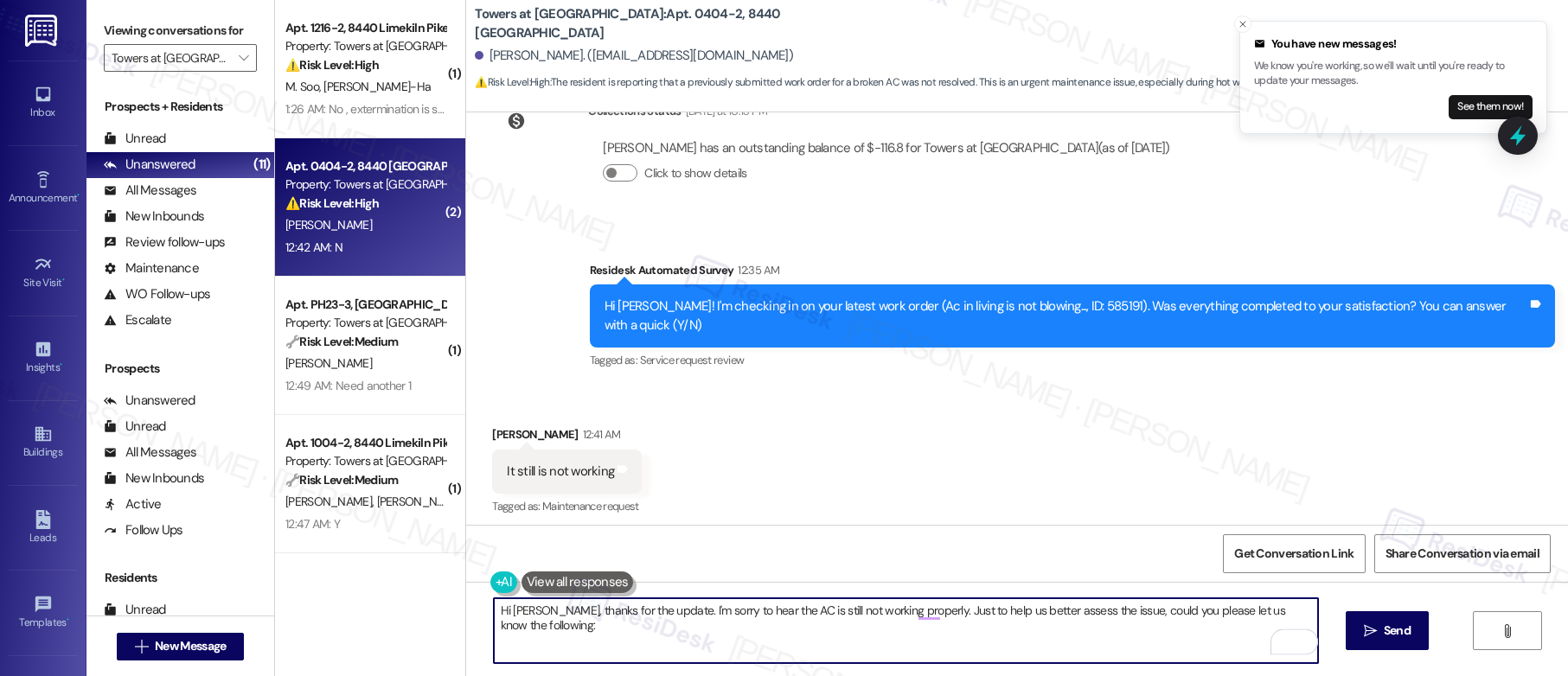 click on "Hi Danee, thanks for the update. I'm sorry to hear the AC is still not working properly. Just to help us better assess the issue, could you please let us know the following:" at bounding box center [906, 630] 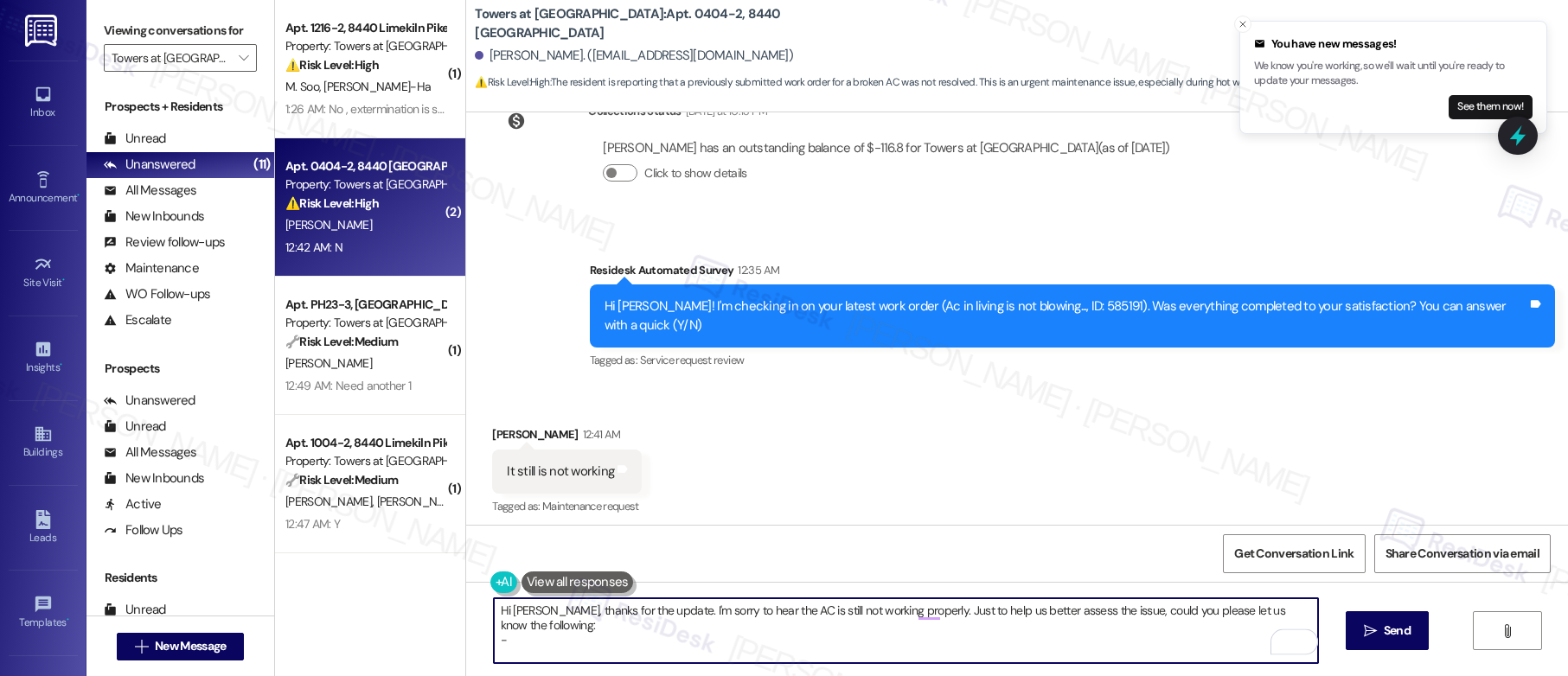 paste on "Do you notice any unusual sounds or smells coming from the unit?" 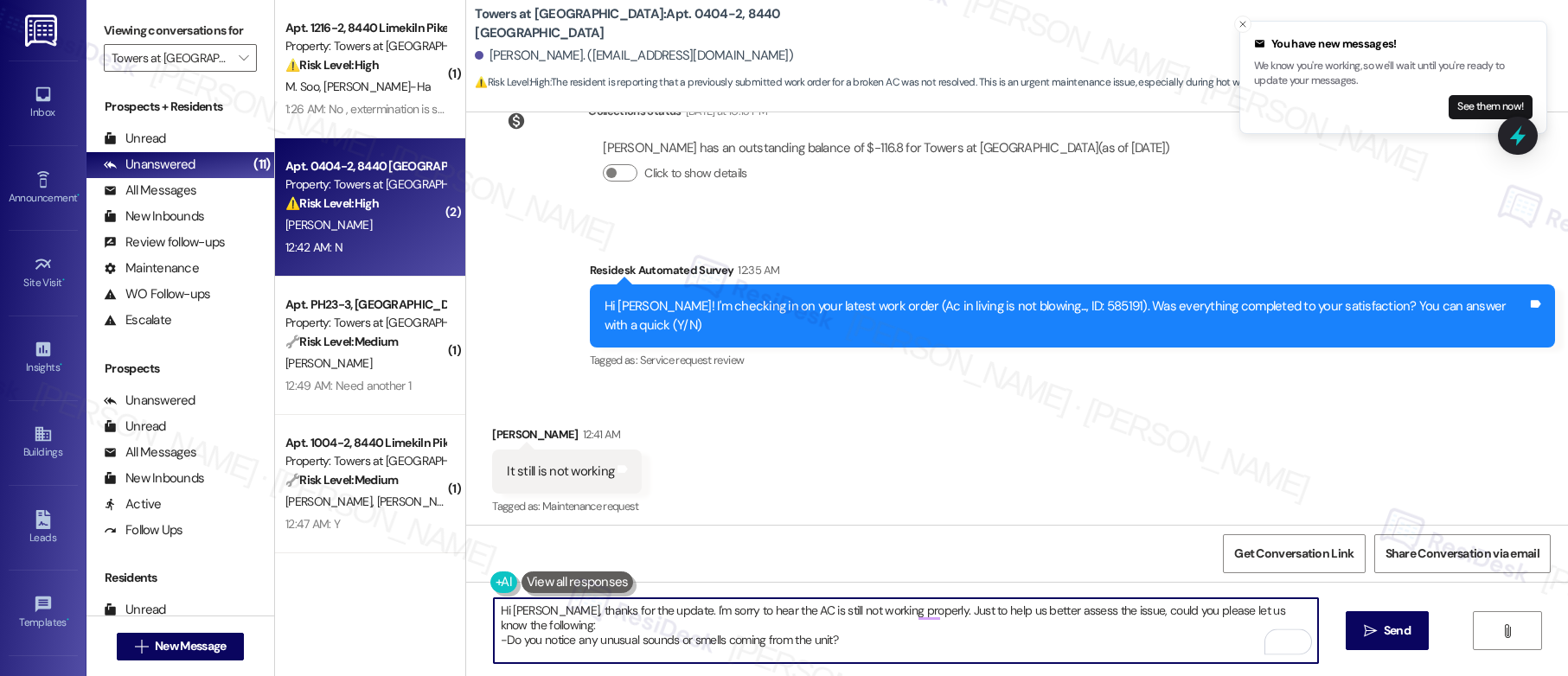 scroll, scrollTop: 15, scrollLeft: 0, axis: vertical 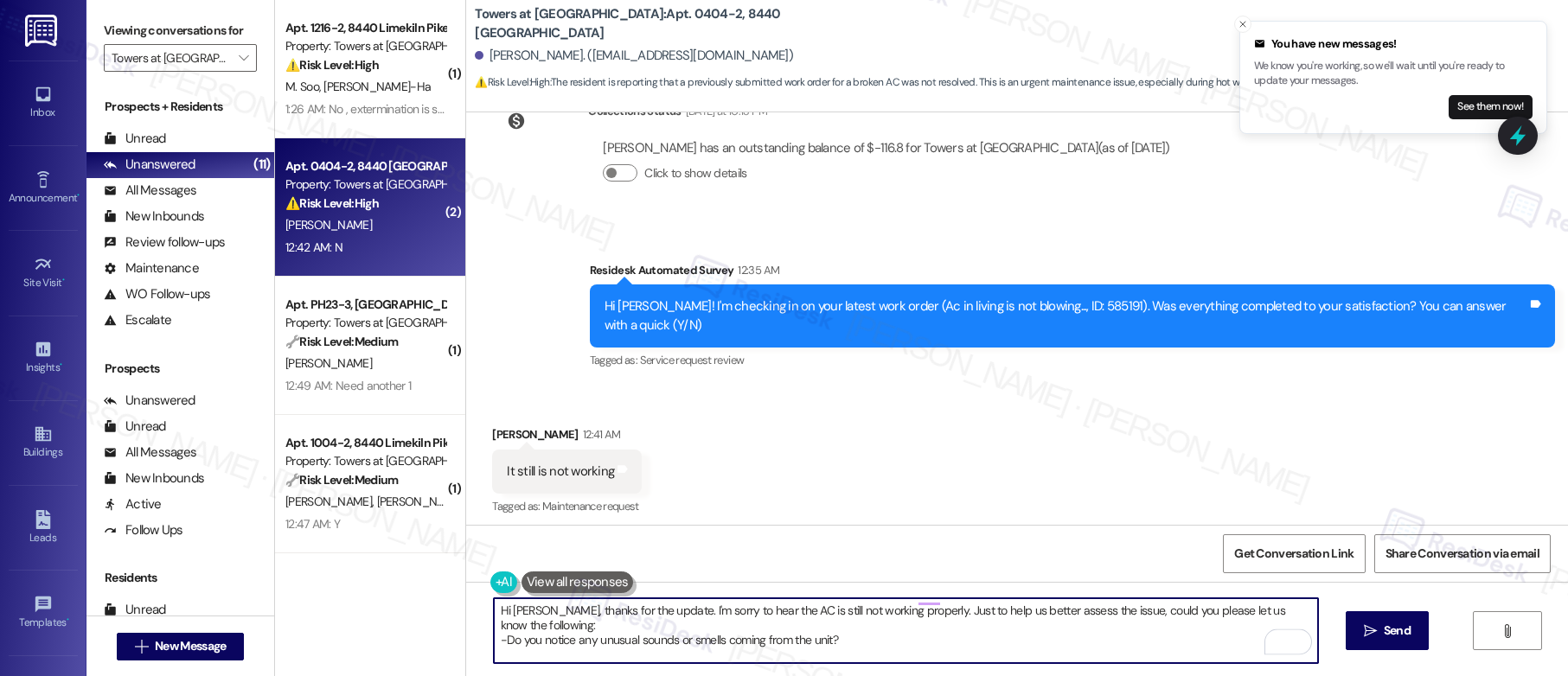 click on "Hi Danee, thanks for the update. I'm sorry to hear the AC is still not working properly. Just to help us better assess the issue, could you please let us know the following:
-Do you notice any unusual sounds or smells coming from the unit?" at bounding box center (906, 630) 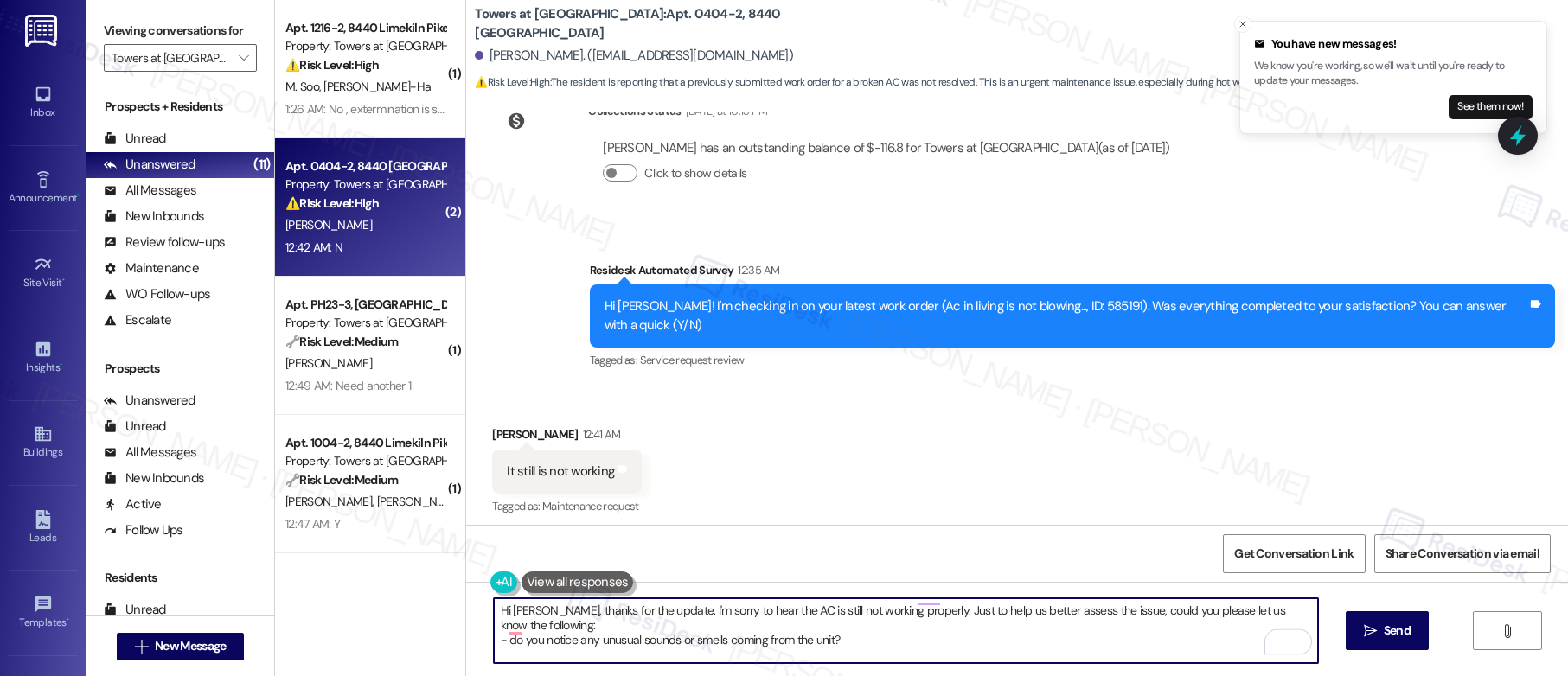 click on "Hi Danee, thanks for the update. I'm sorry to hear the AC is still not working properly. Just to help us better assess the issue, could you please let us know the following:
- do you notice any unusual sounds or smells coming from the unit?" at bounding box center [906, 630] 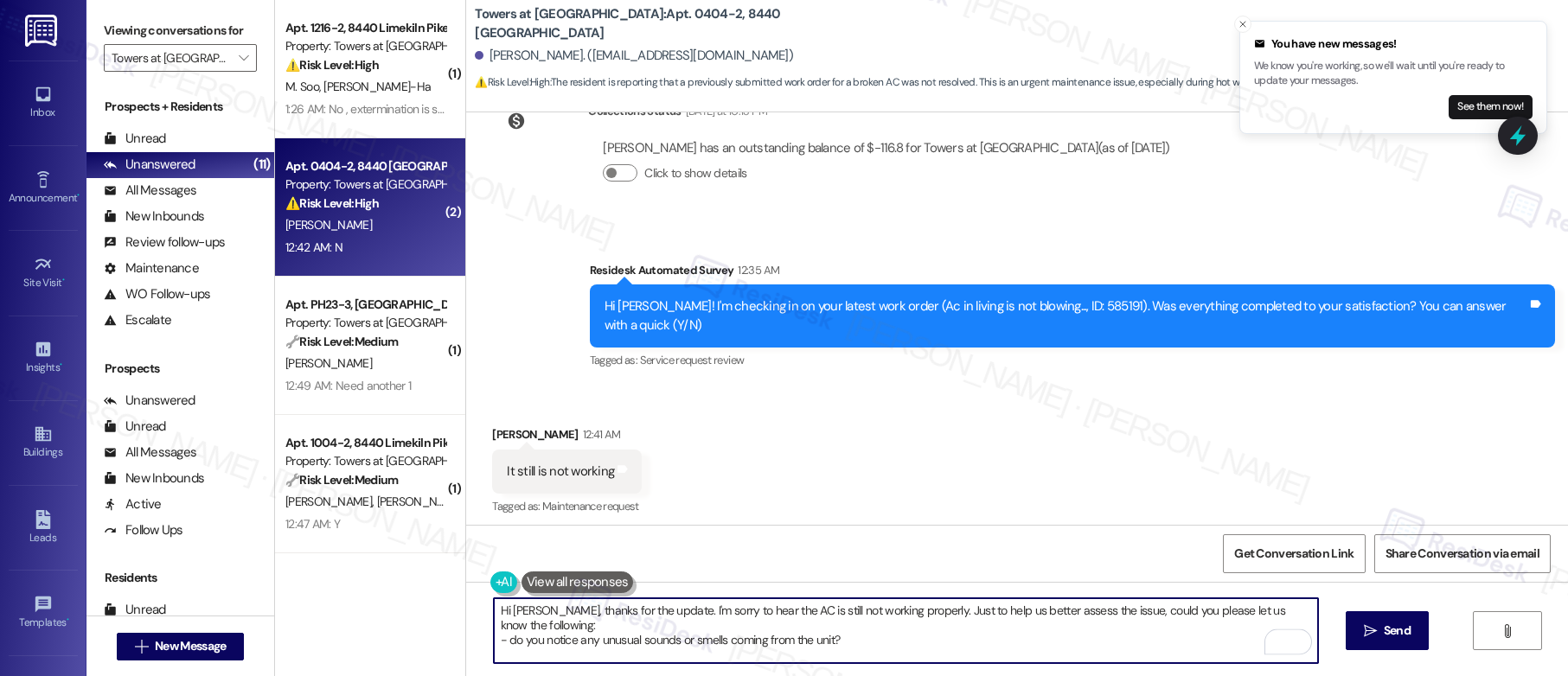 scroll, scrollTop: 4, scrollLeft: 0, axis: vertical 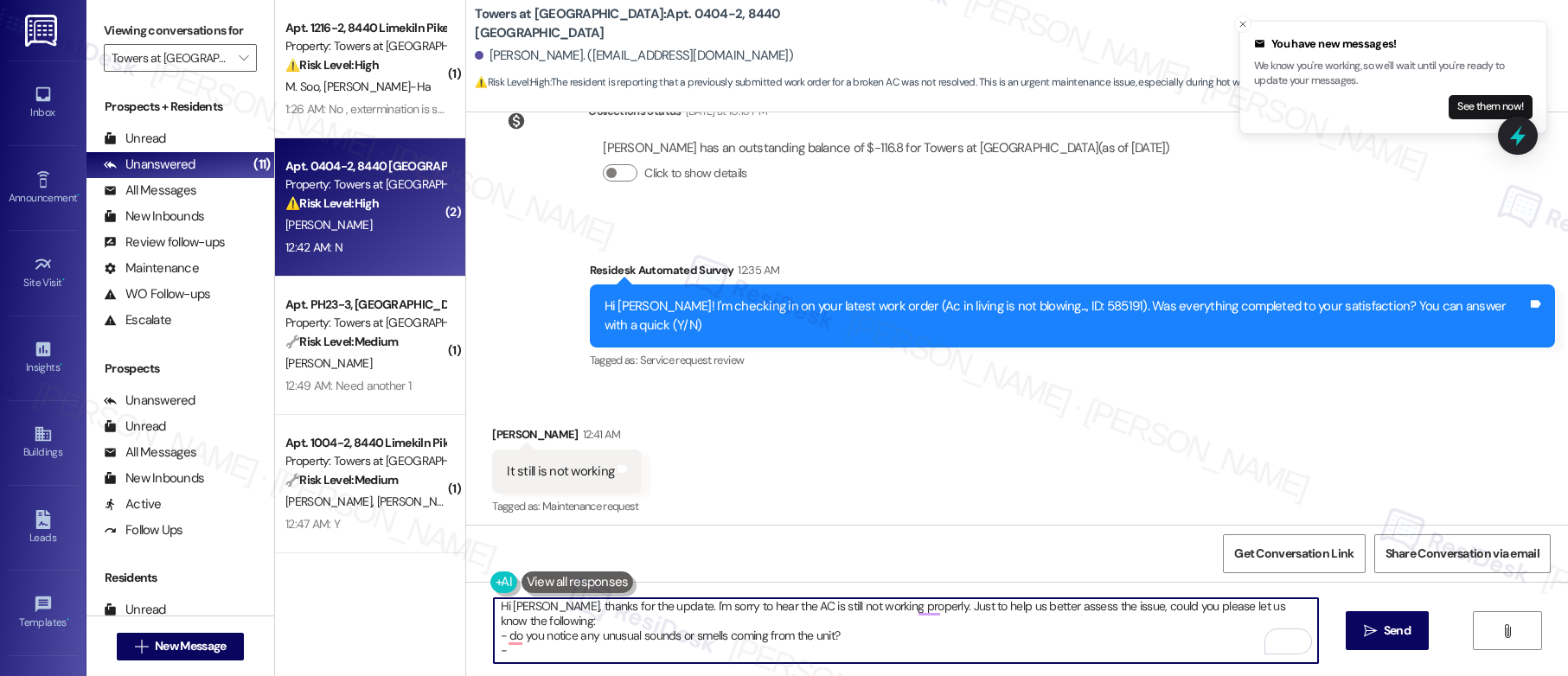 paste on "Approximately how long has the unit been running without improvement?" 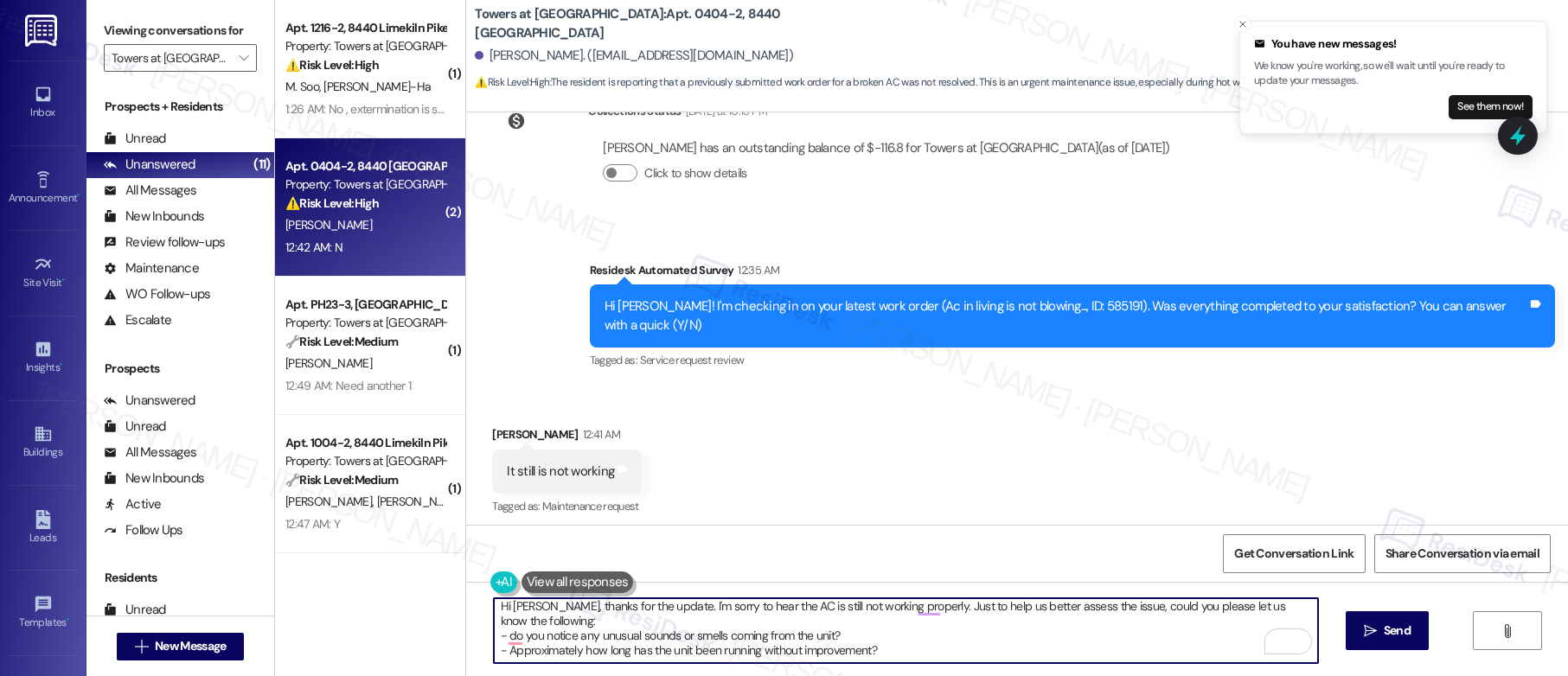 scroll, scrollTop: 29, scrollLeft: 0, axis: vertical 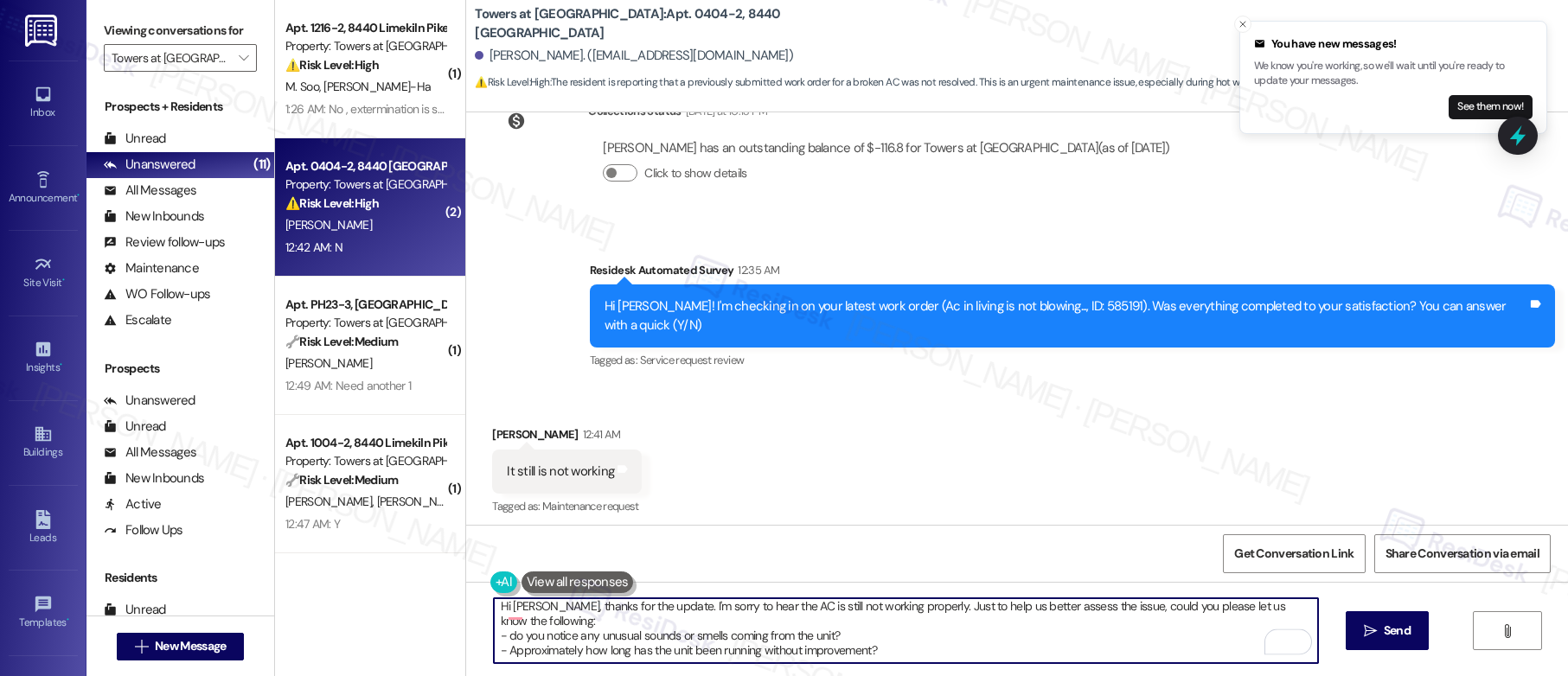 click on "Hi Danee, thanks for the update. I'm sorry to hear the AC is still not working properly. Just to help us better assess the issue, could you please let us know the following:
- do you notice any unusual sounds or smells coming from the unit?
- Approximately how long has the unit been running without improvement?" at bounding box center (906, 630) 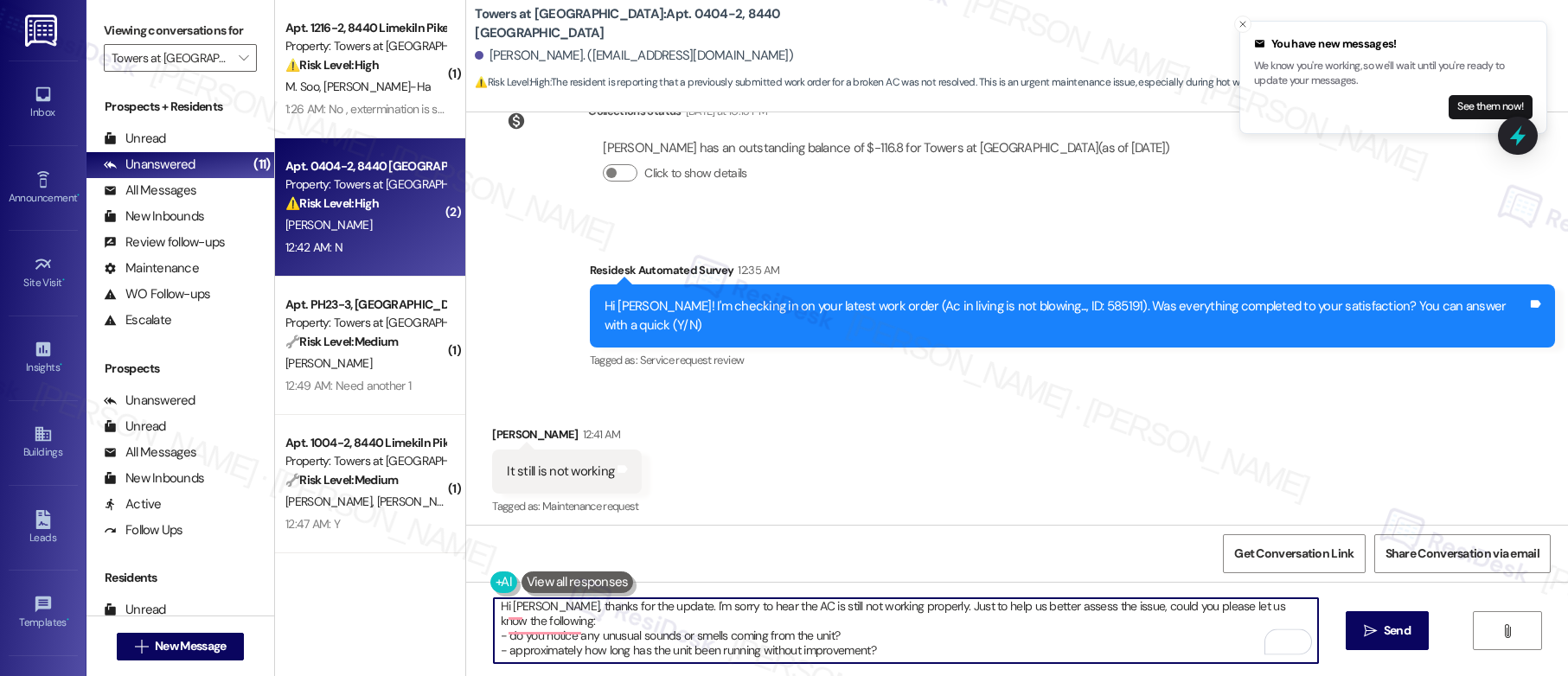 click on "Hi Danee, thanks for the update. I'm sorry to hear the AC is still not working properly. Just to help us better assess the issue, could you please let us know the following:
- do you notice any unusual sounds or smells coming from the unit?
- approximately how long has the unit been running without improvement?" at bounding box center (906, 630) 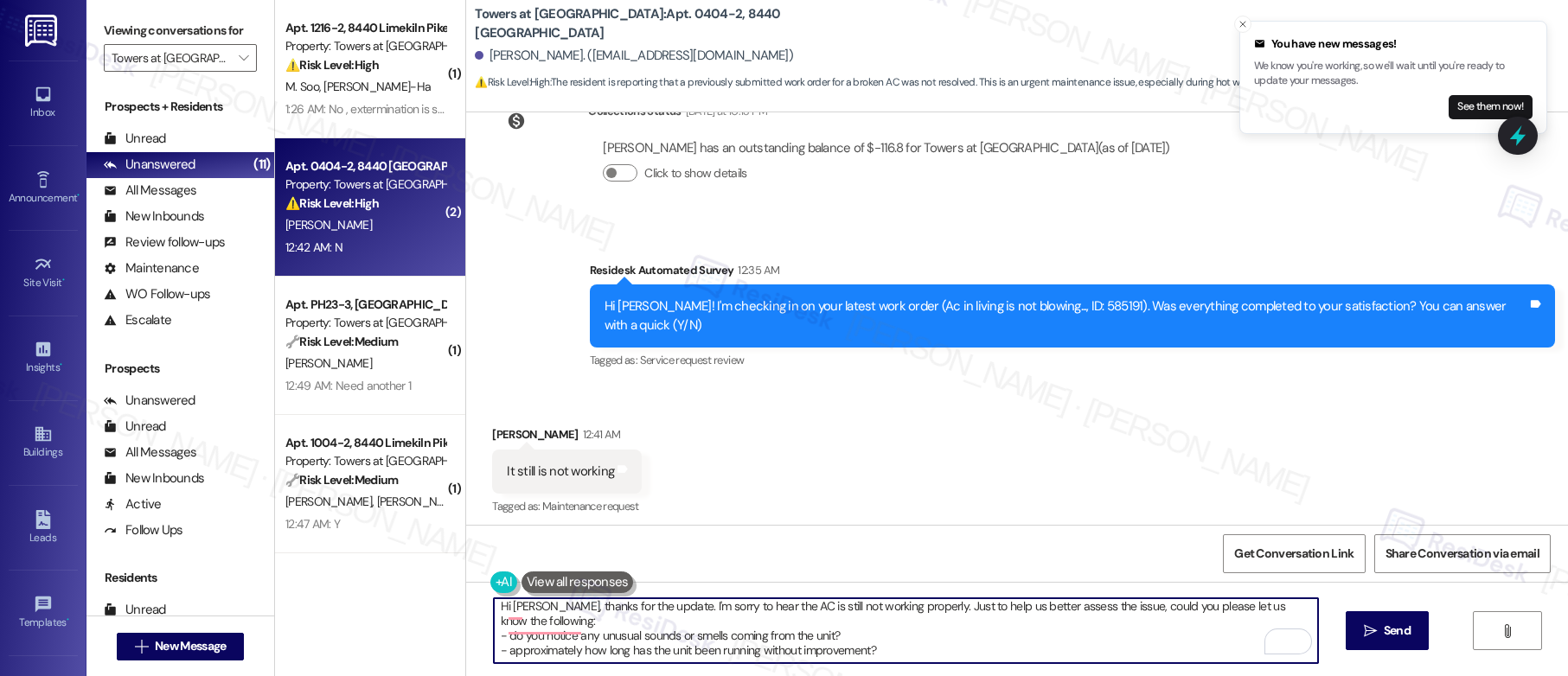 scroll, scrollTop: 19, scrollLeft: 0, axis: vertical 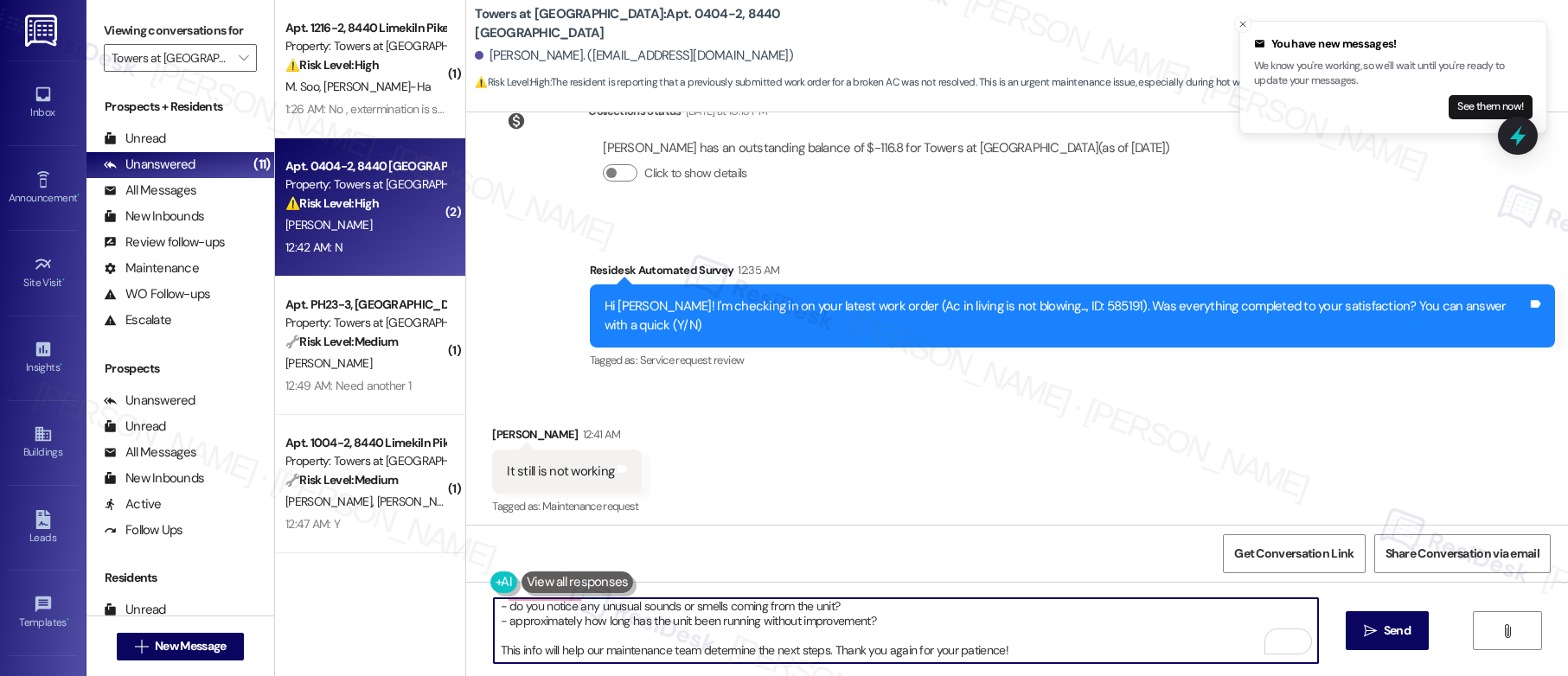 click on "Hi Danee, thanks for the update. I'm sorry to hear the AC is still not working properly. Just to help us better assess the issue, could you please let us know the following:
- do you notice any unusual sounds or smells coming from the unit?
- approximately how long has the unit been running without improvement?
This info will help our maintenance team determine the next steps. Thank you again for your patience!" at bounding box center (906, 630) 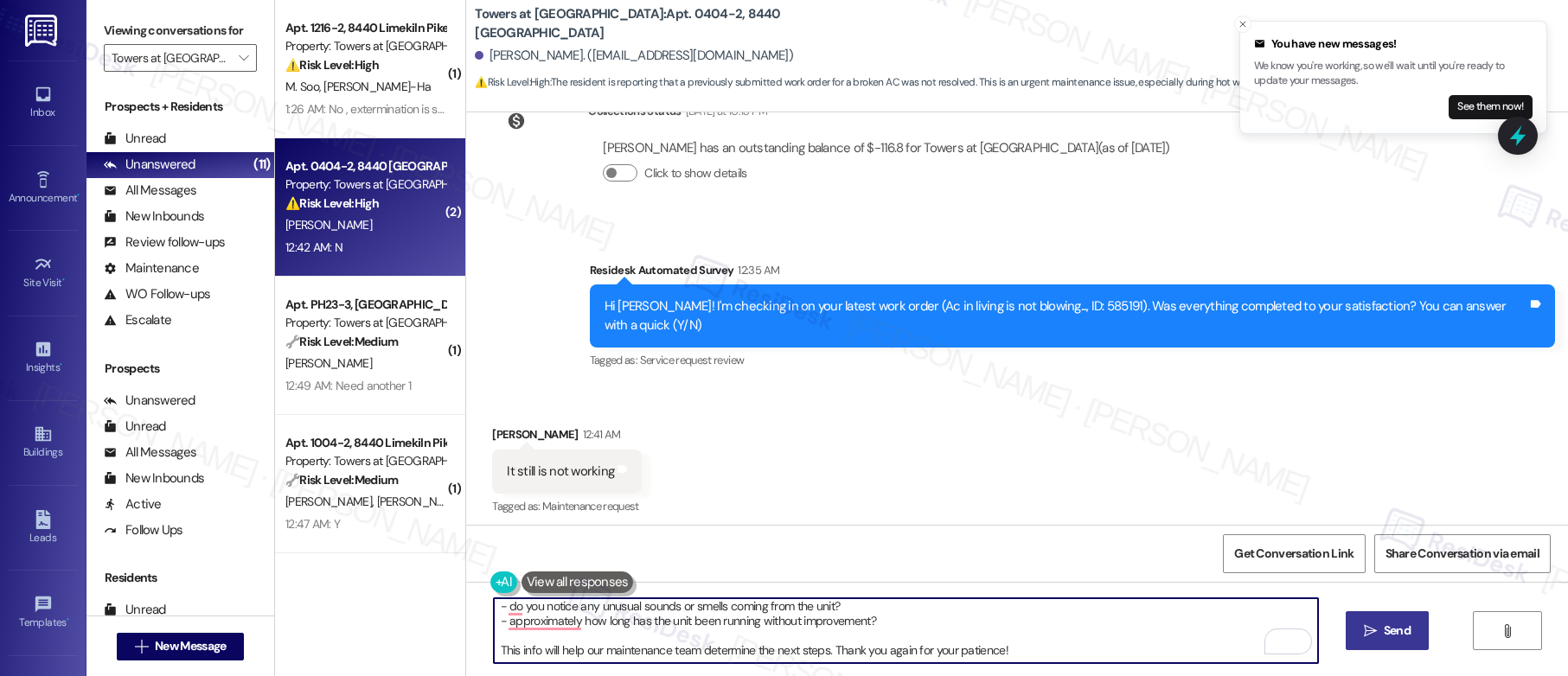 type on "Hi Danee, thanks for the update. I'm sorry to hear the AC is still not working properly. Just to help us better assess the issue, could you please let us know the following:
- do you notice any unusual sounds or smells coming from the unit?
- approximately how long has the unit been running without improvement?
This info will help our maintenance team determine the next steps. Thank you again for your patience!" 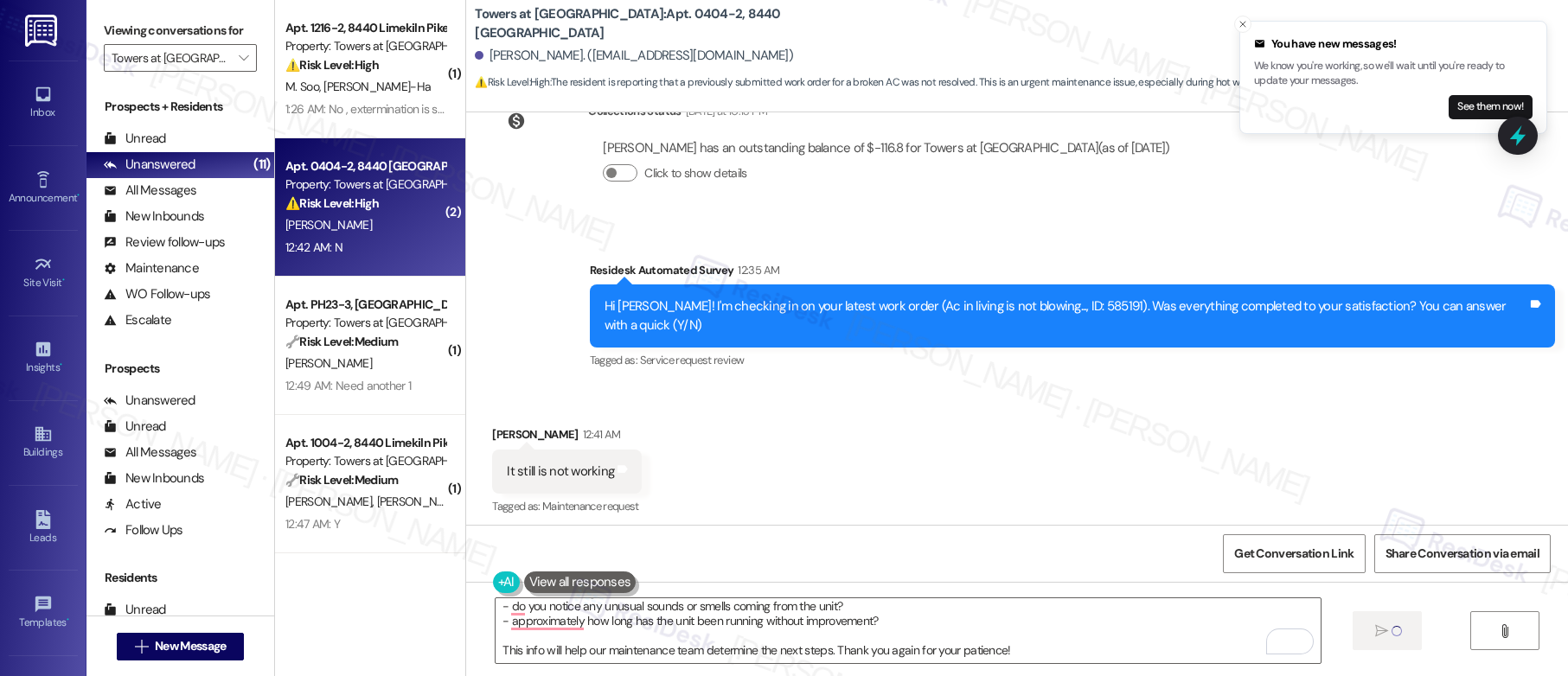 type 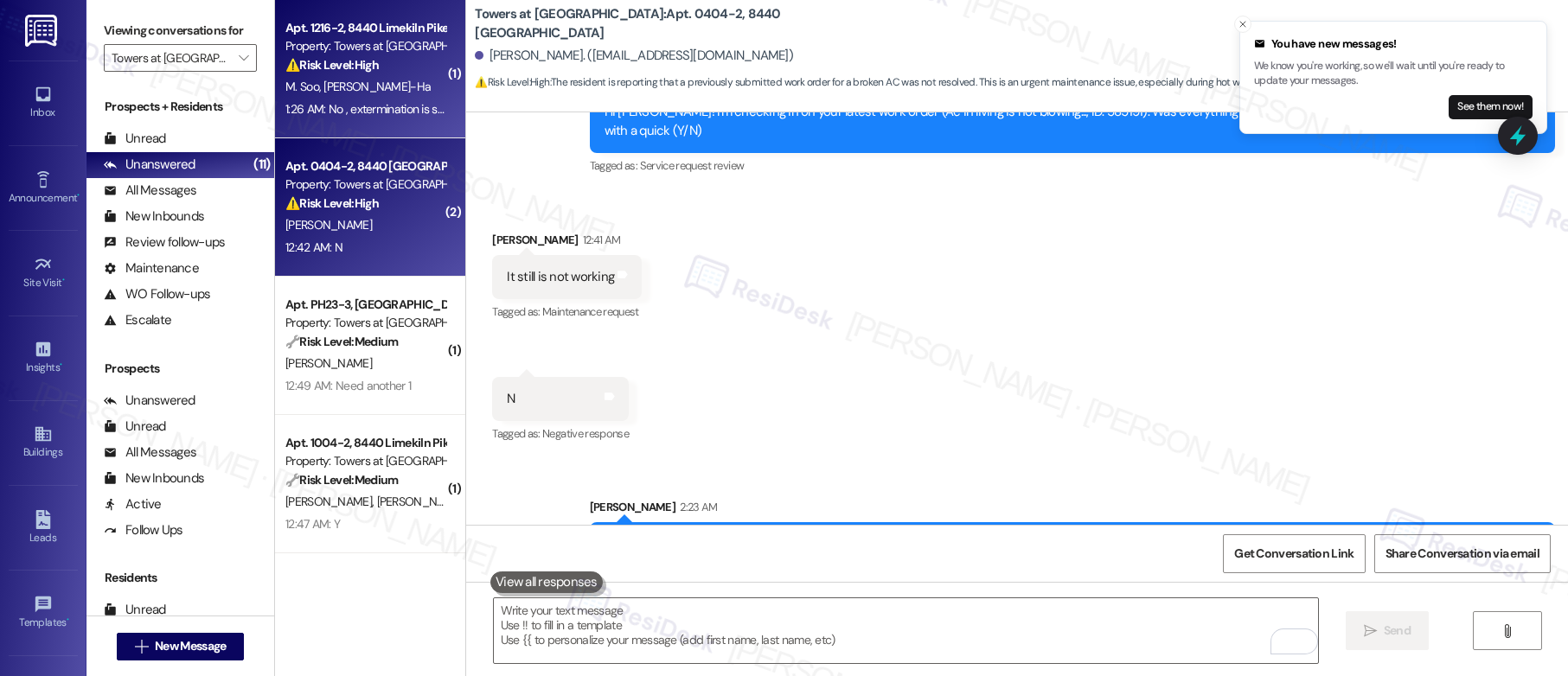 click on "M. Soo S. Trinh-Ha" at bounding box center (365, 86) 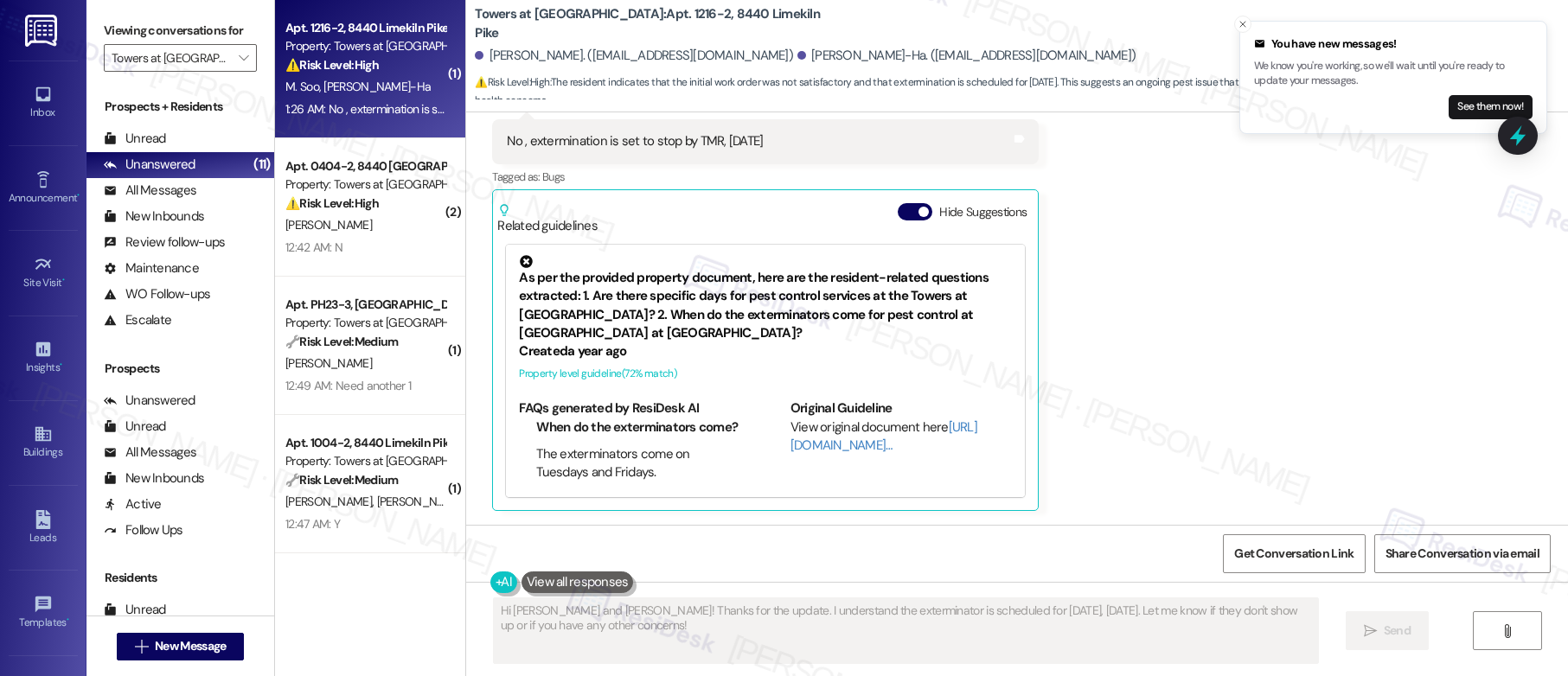 click on "M. Soo S. Trinh-Ha" at bounding box center (365, 86) 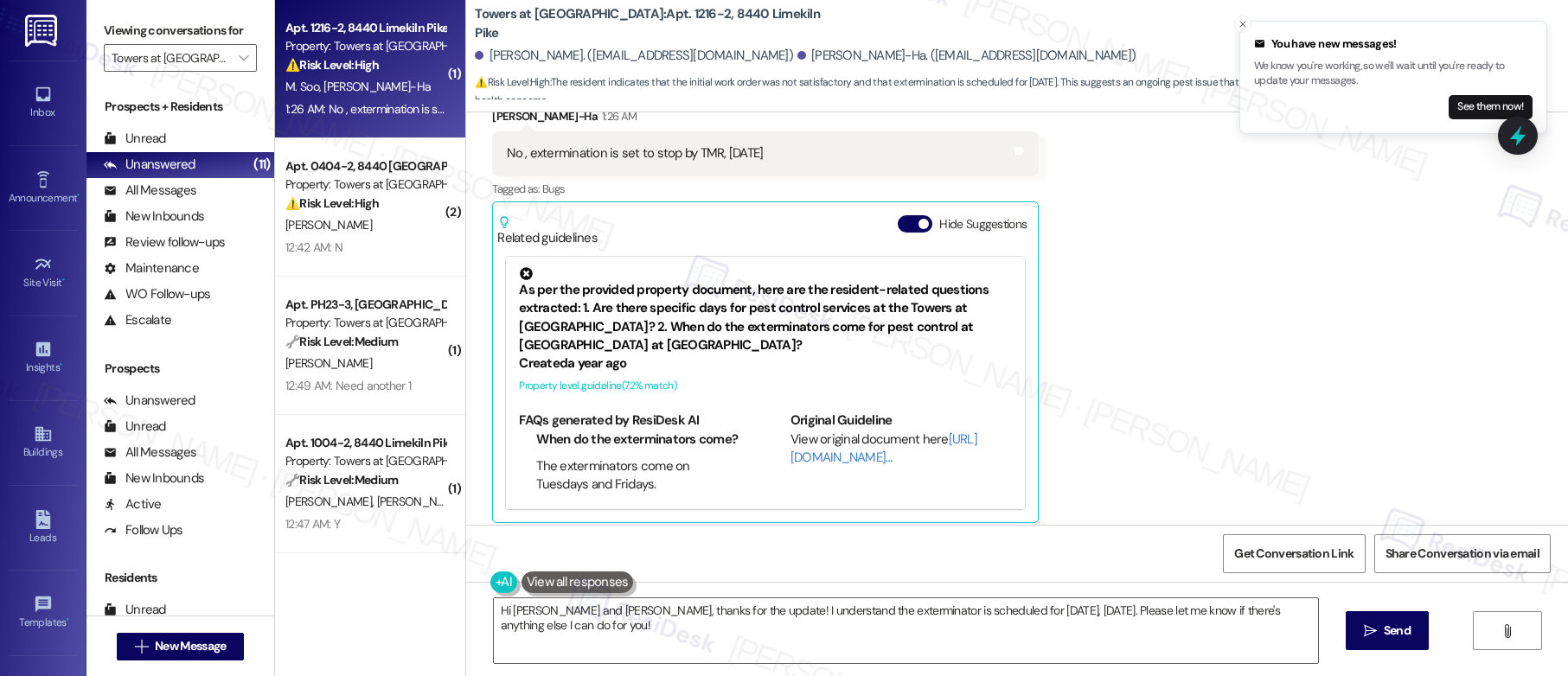click on "No , extermination is set to stop by TMR,  Friday" at bounding box center [635, 153] 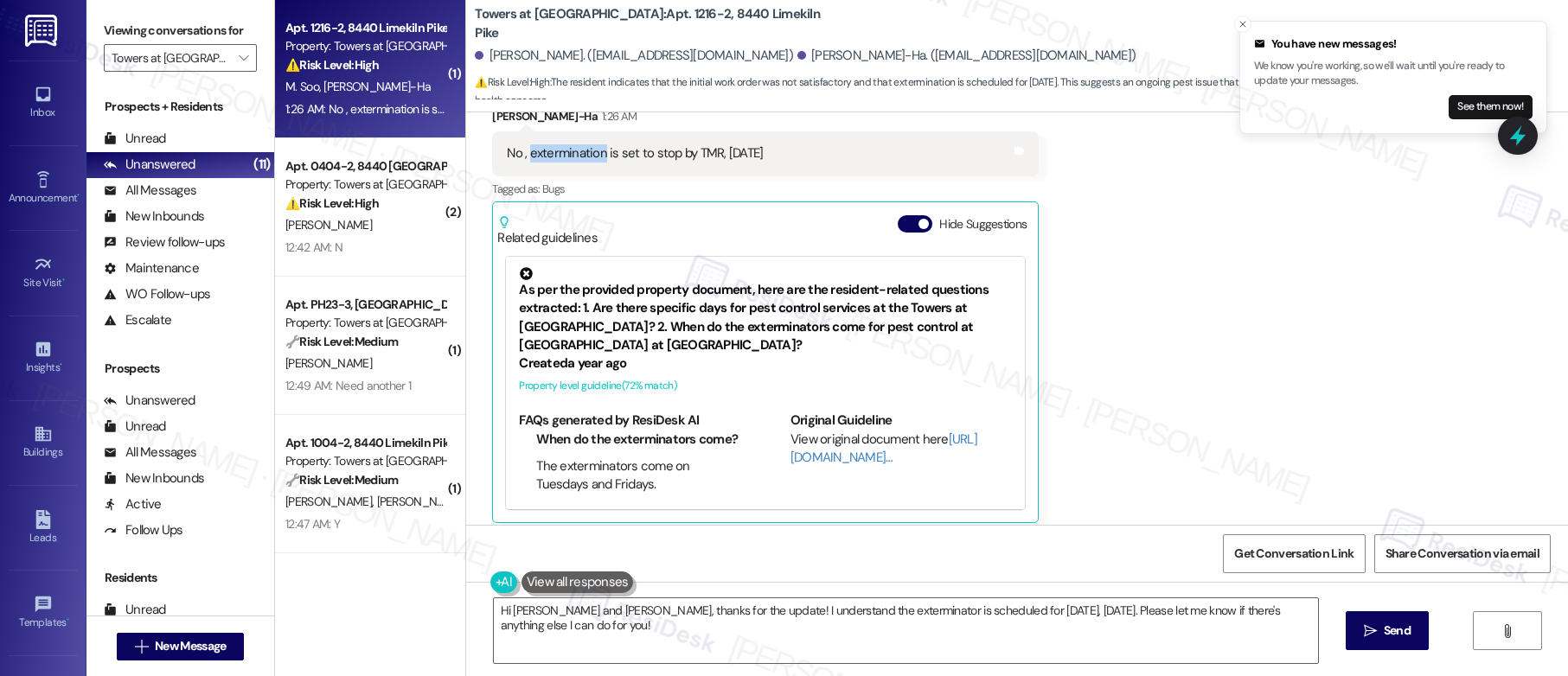 click on "No , extermination is set to stop by TMR,  Friday" at bounding box center [635, 153] 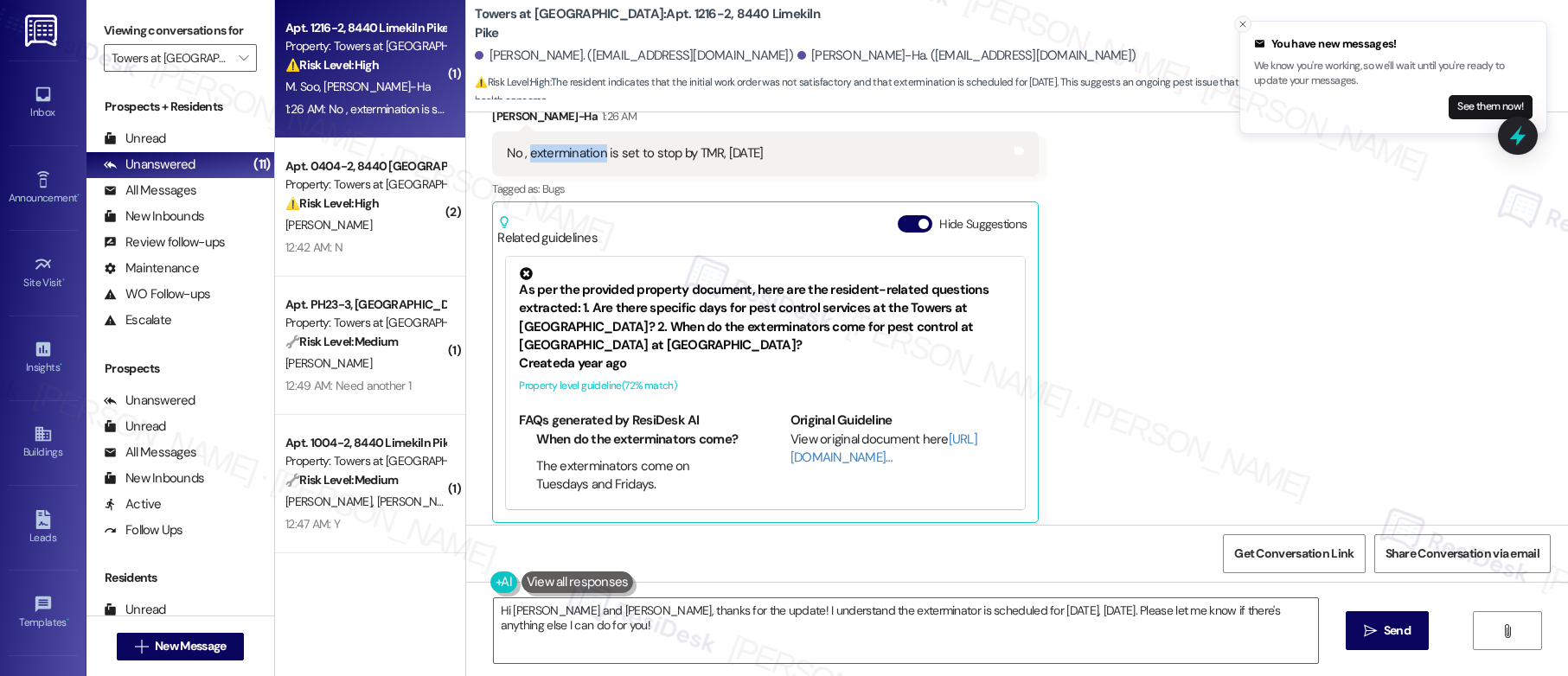 click 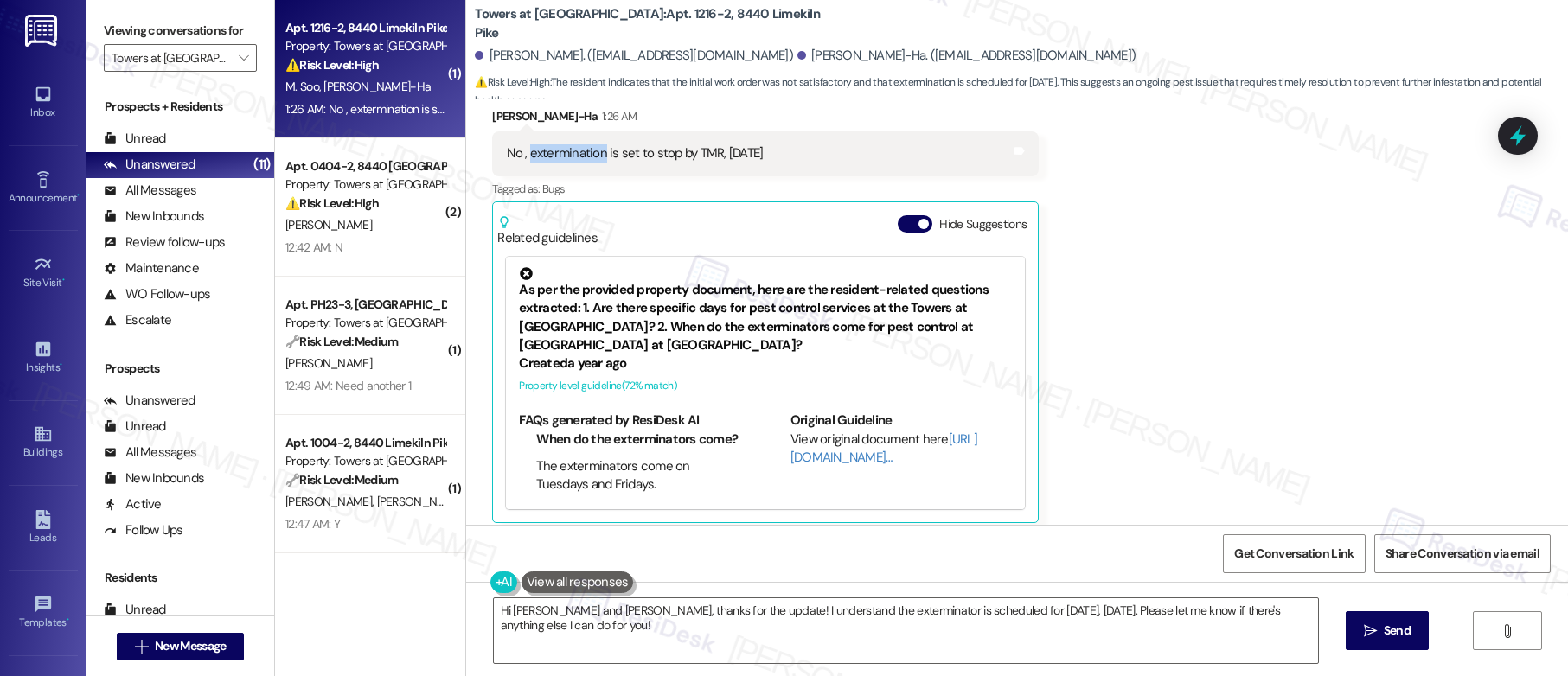 click on "Sophia Trinh-Ha 1:26 AM" at bounding box center (765, 119) 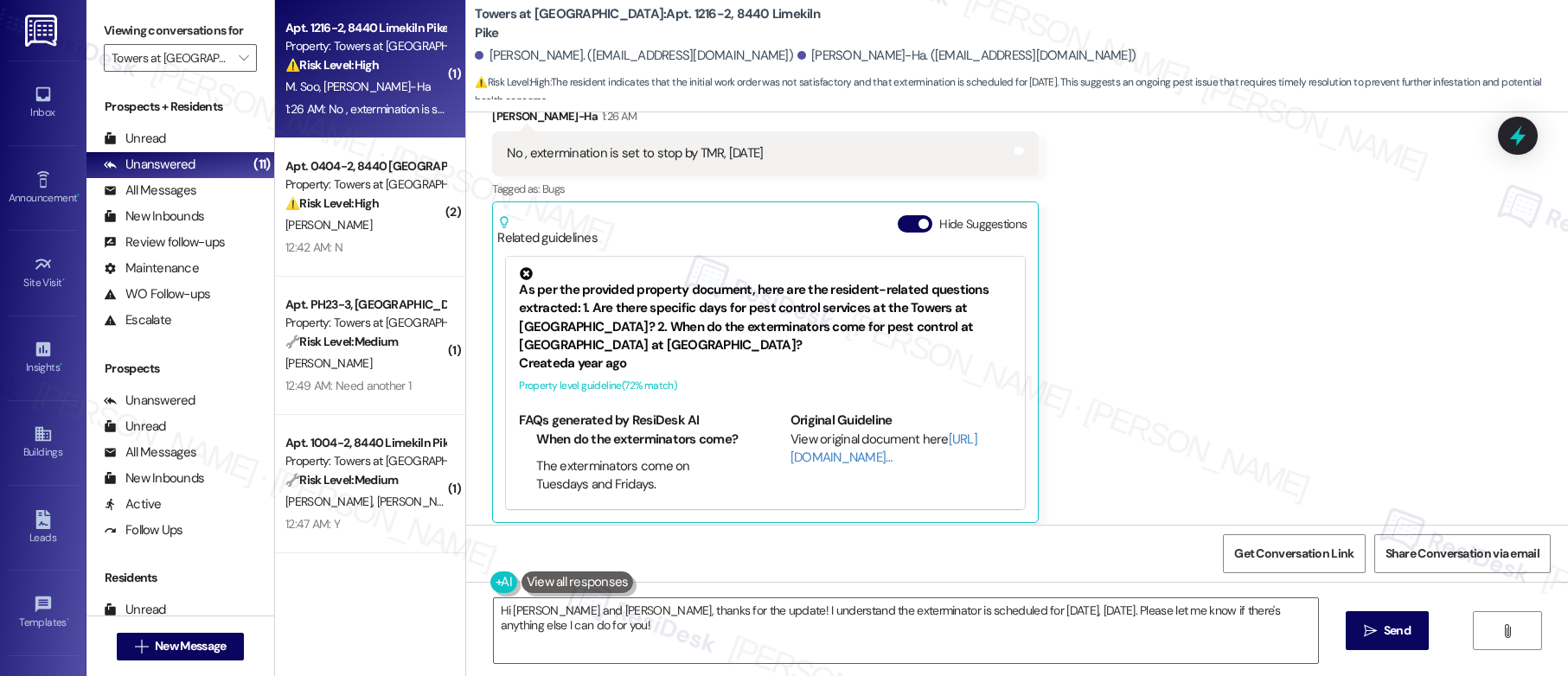click on "Sophia Trinh-Ha 1:26 AM" at bounding box center (765, 119) 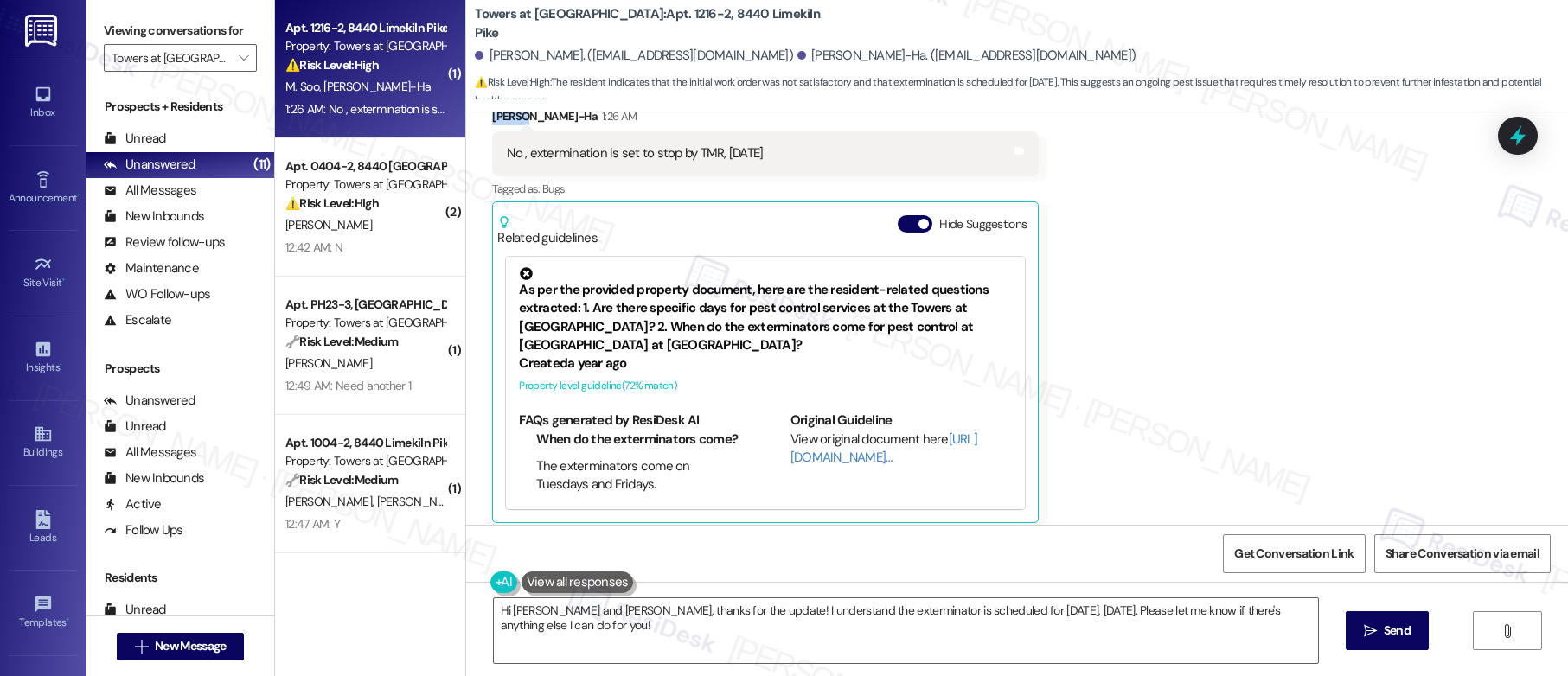 copy on "Sophia" 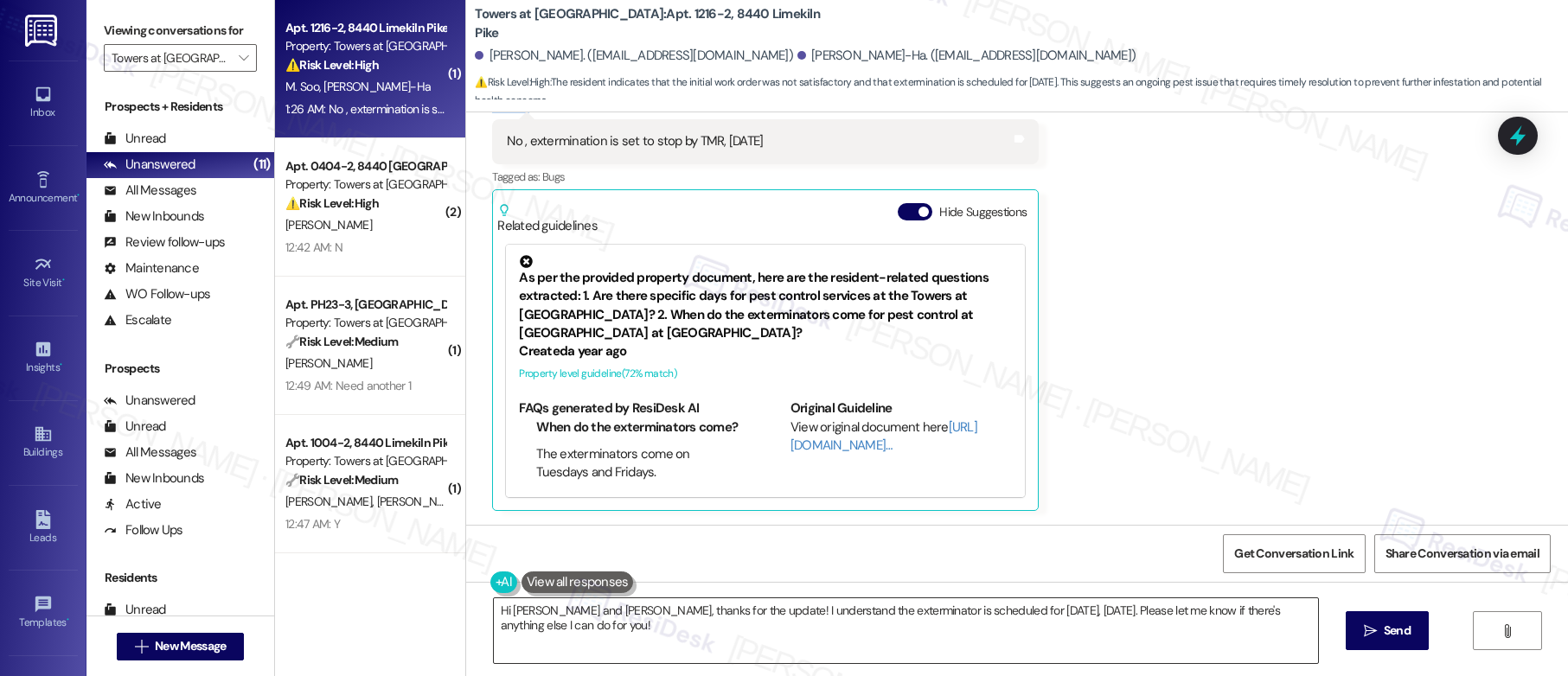 click on "Hi Madelene and Sophia, thanks for the update! I understand the exterminator is scheduled for tomorrow, Friday. Please let me know if there's anything else I can do for you!" at bounding box center [906, 630] 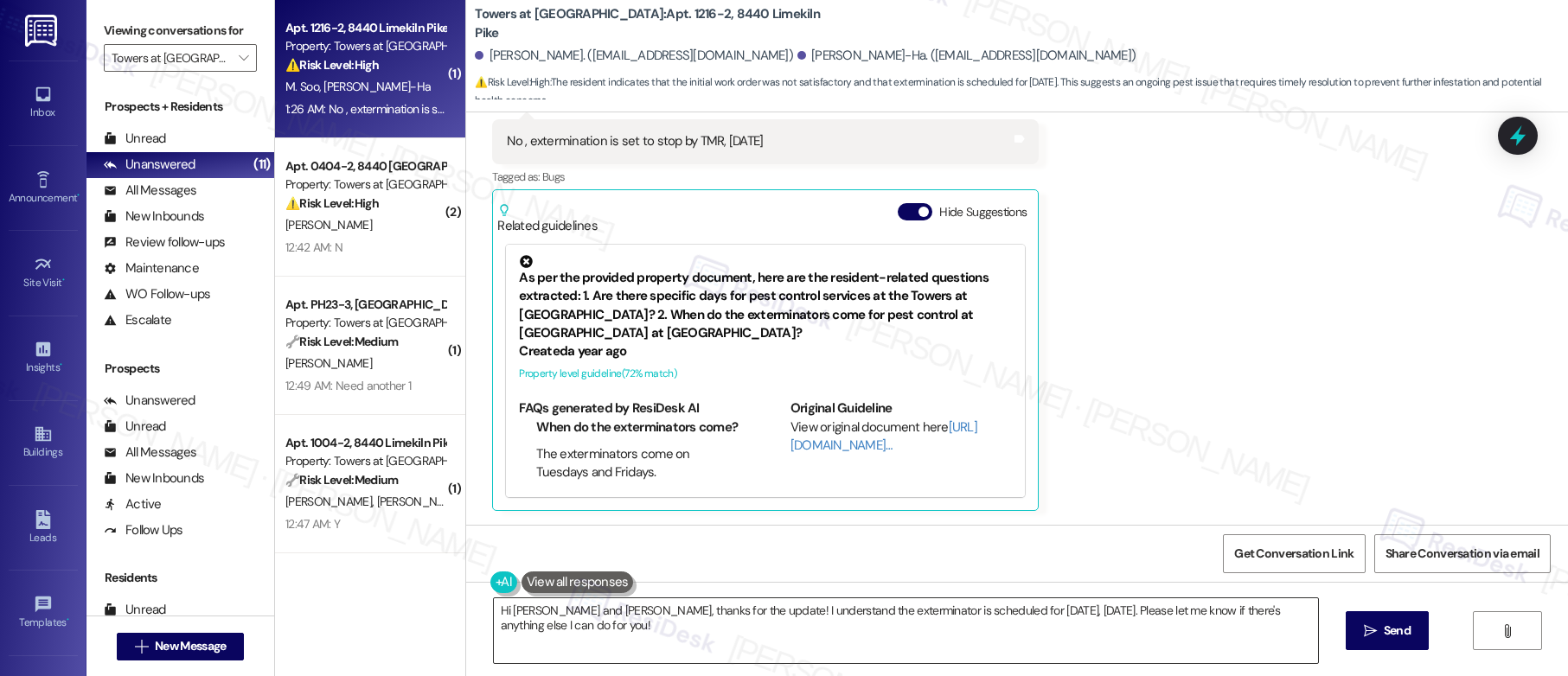 click on "Hi Madelene and Sophia, thanks for the update! I understand the exterminator is scheduled for tomorrow, Friday. Please let me know if there's anything else I can do for you!" at bounding box center (906, 630) 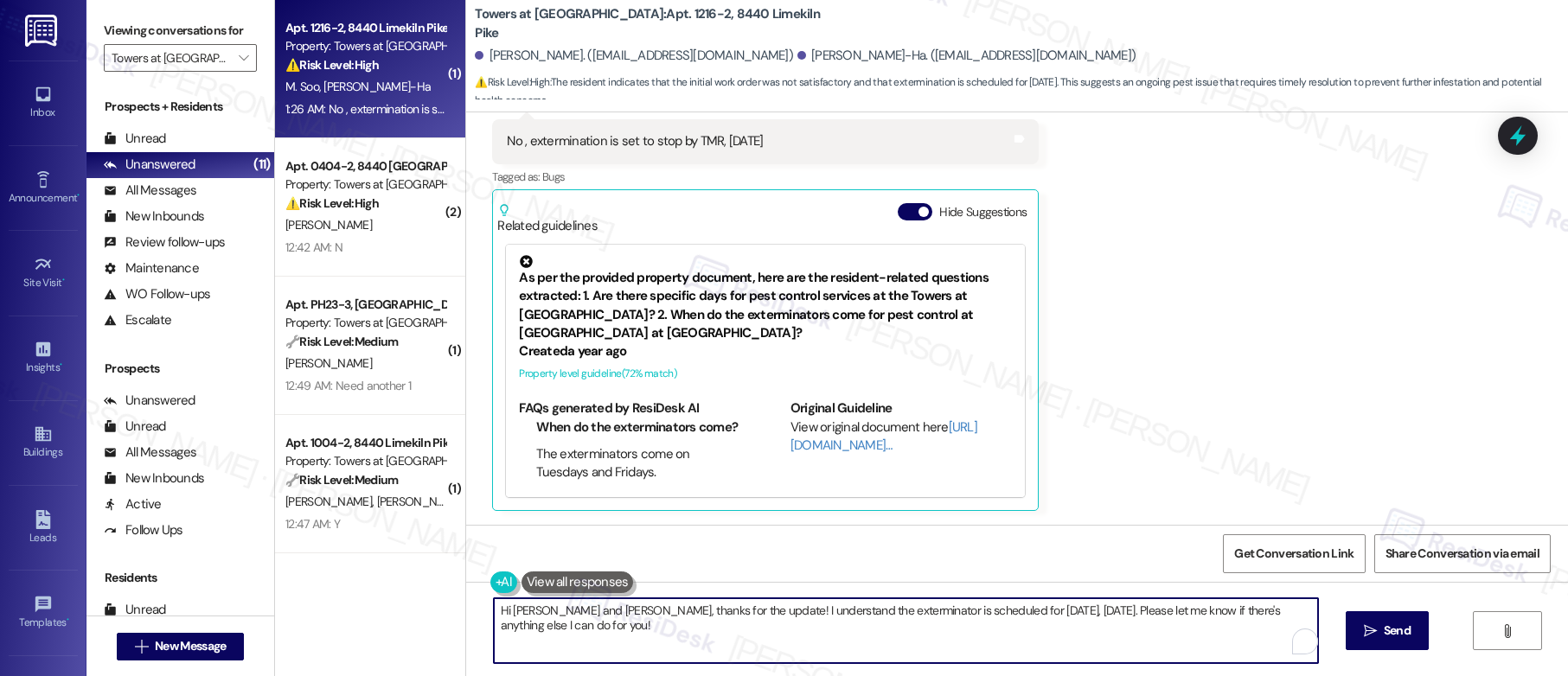 click on "Hi Madelene and Sophia, thanks for the update! I understand the exterminator is scheduled for tomorrow, Friday. Please let me know if there's anything else I can do for you!" at bounding box center (906, 630) 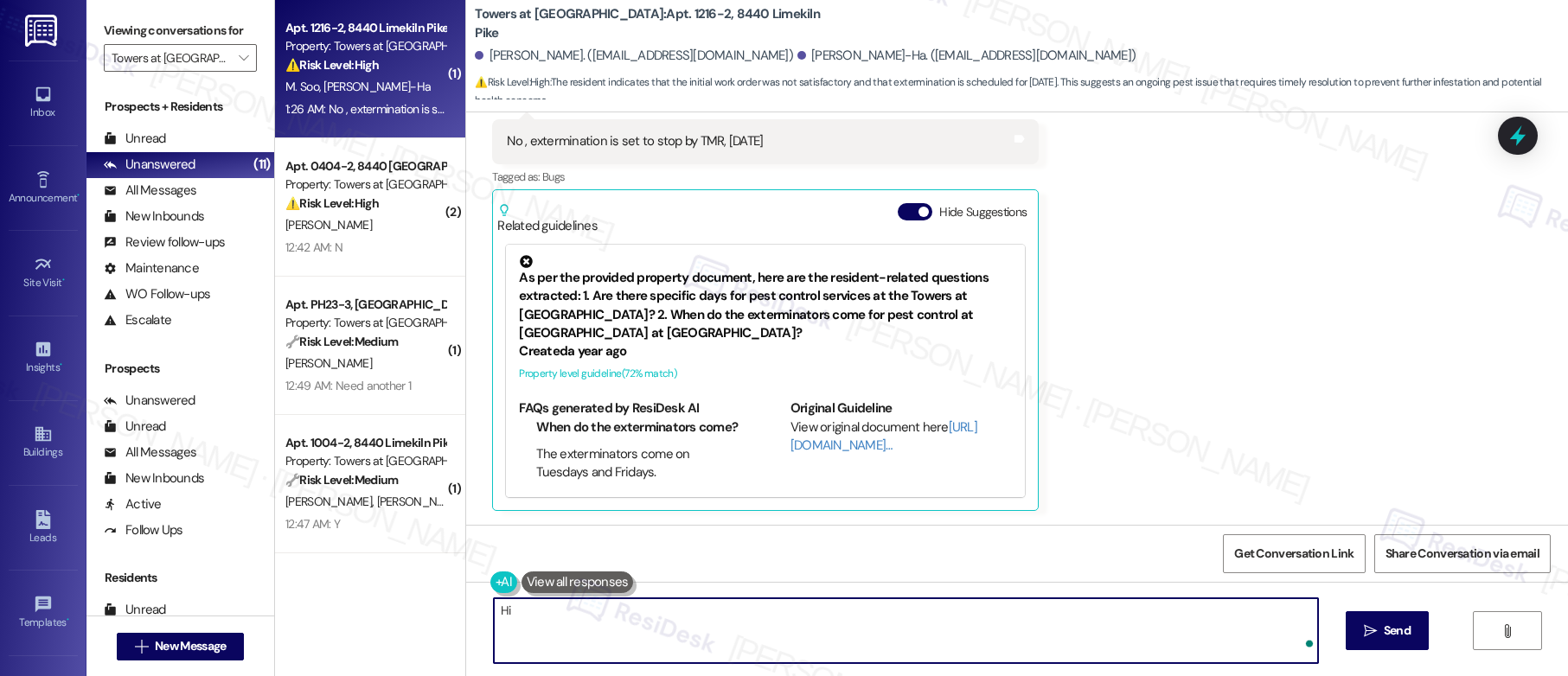 paste on "Sophia" 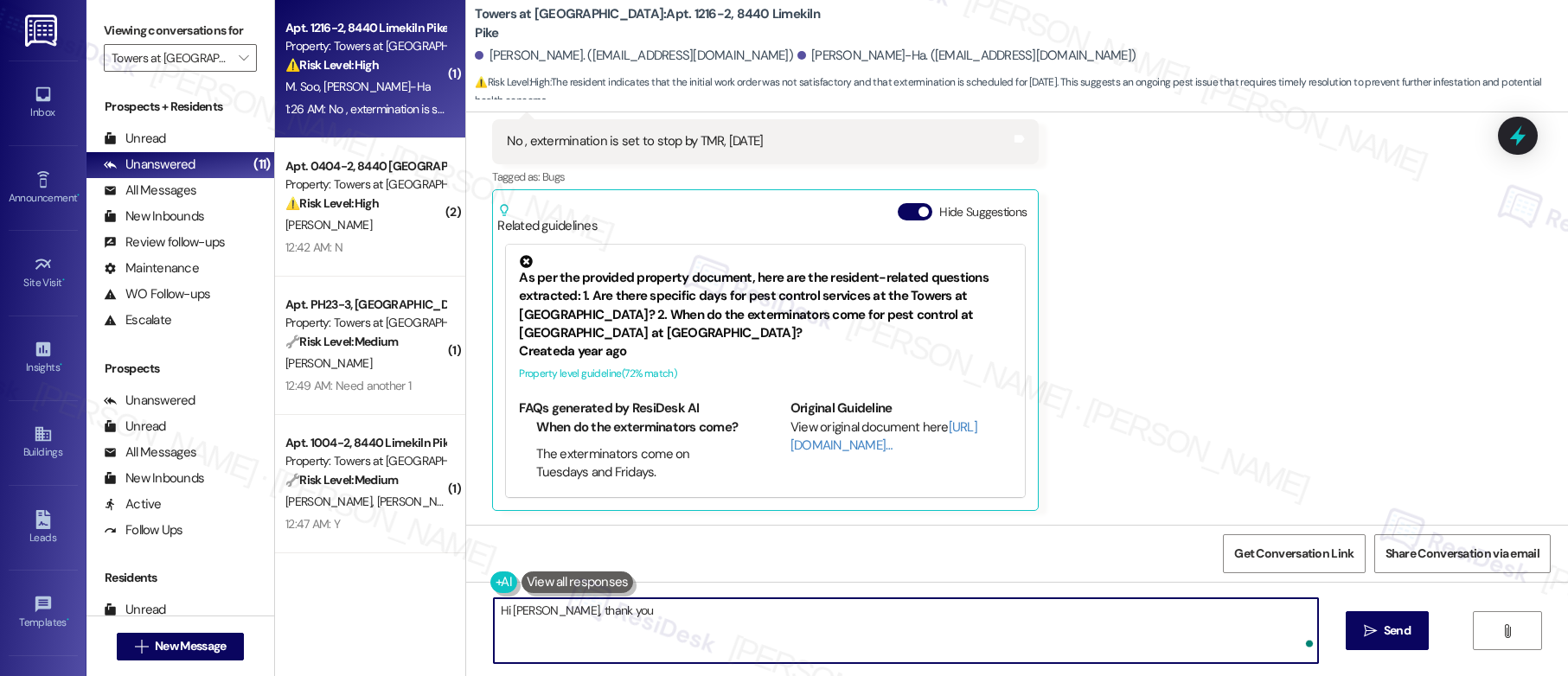 type on "Hi Sophia, thank you" 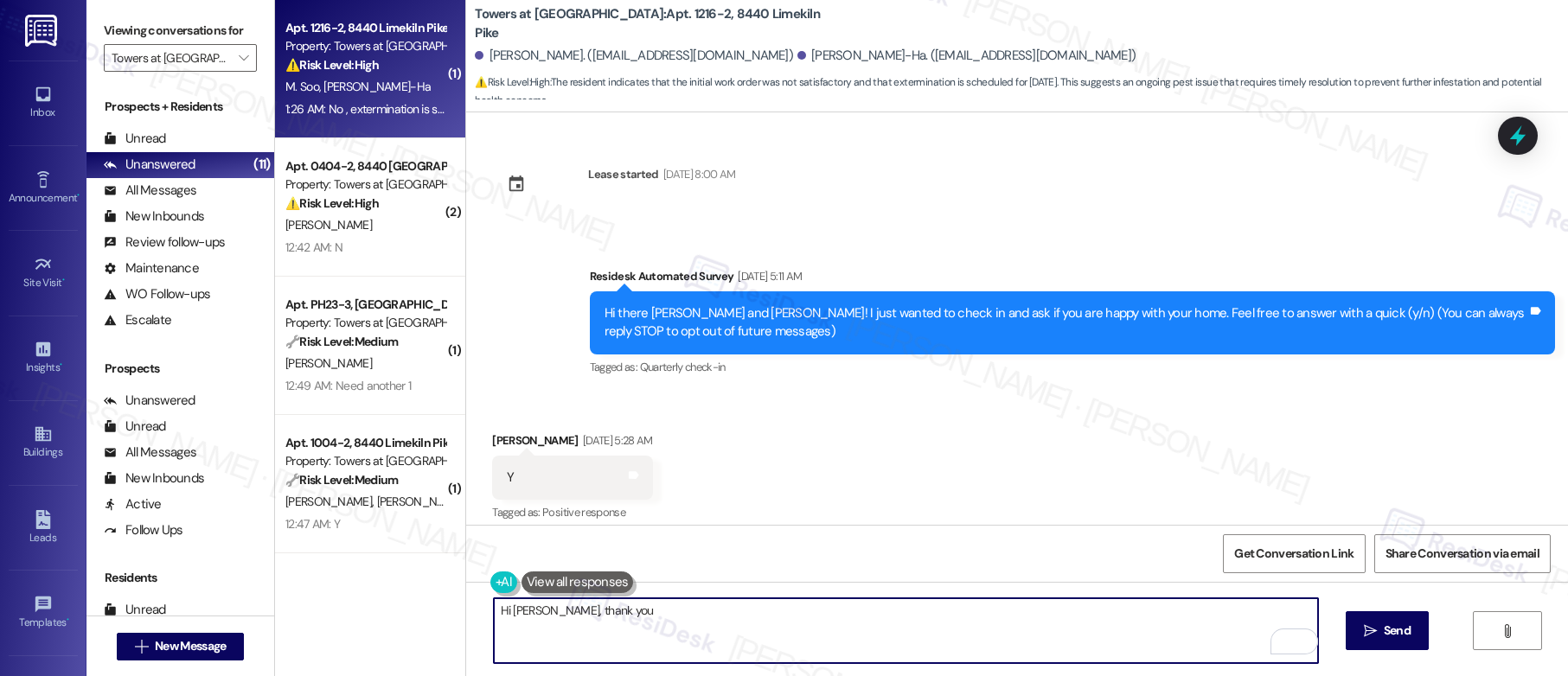 scroll, scrollTop: 0, scrollLeft: 0, axis: both 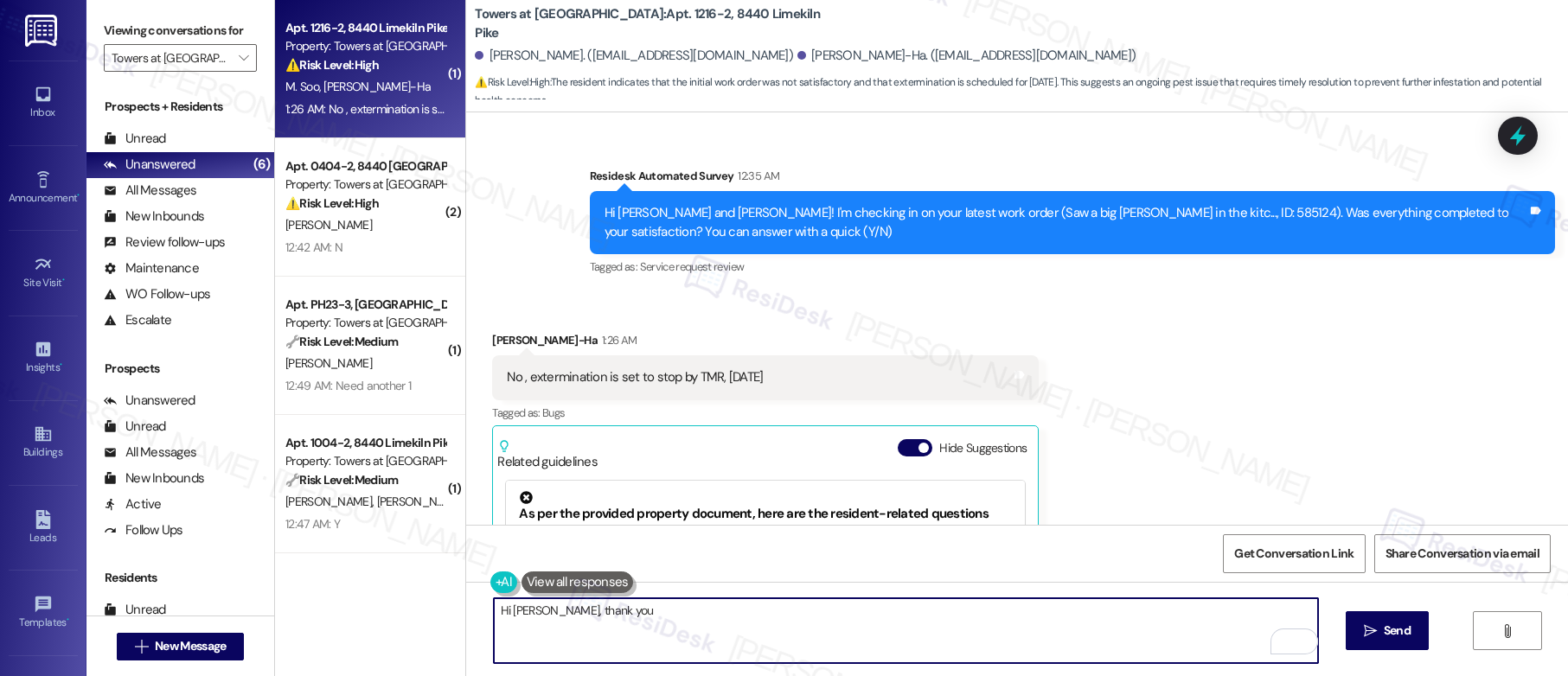 click on "Hi [PERSON_NAME], thank you" at bounding box center (906, 630) 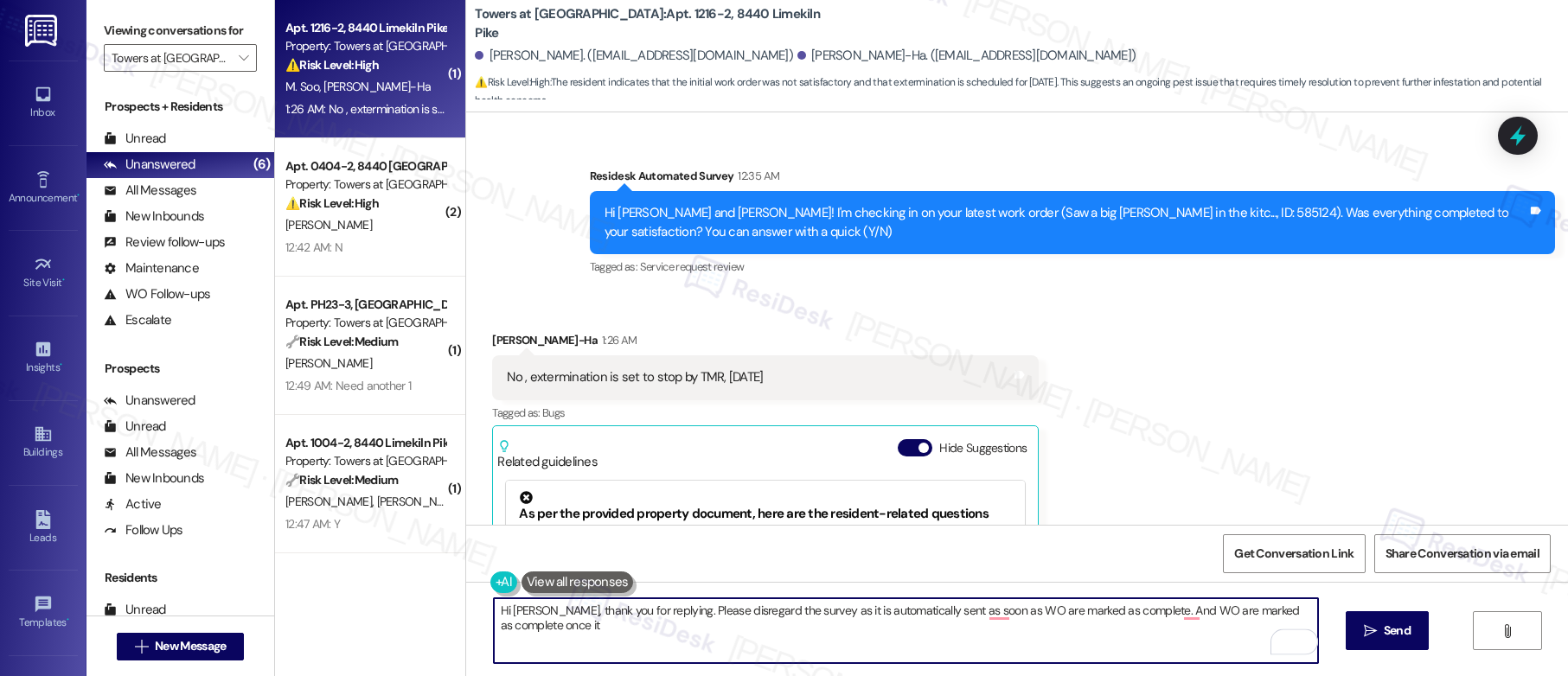 click on "Hi [PERSON_NAME], thank you for replying. Please disregard the survey as it is automatically sent as soon as WO are marked as complete. And WO are marked as complete once it" at bounding box center (906, 630) 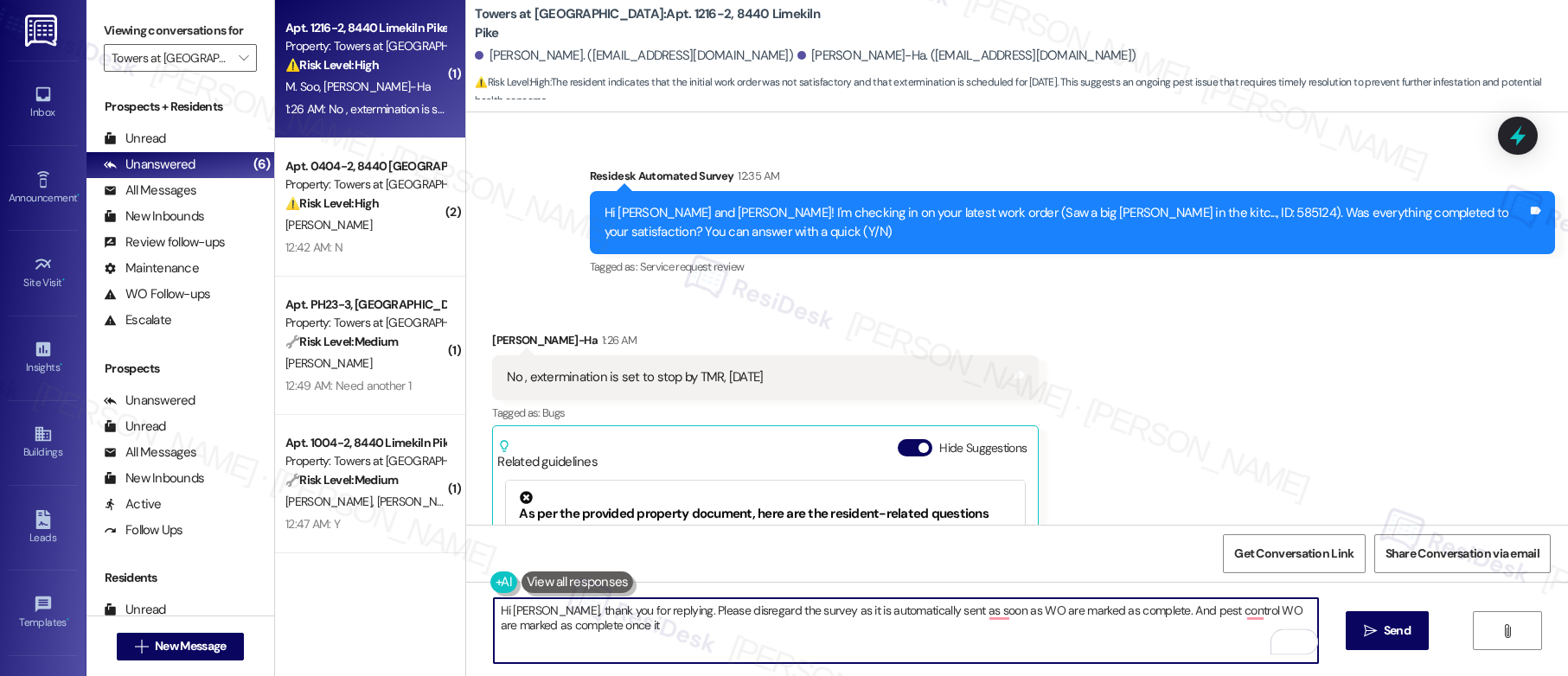 click on "Hi [PERSON_NAME], thank you for replying. Please disregard the survey as it is automatically sent as soon as WO are marked as complete. And pest control WO are marked as complete once it" at bounding box center [906, 630] 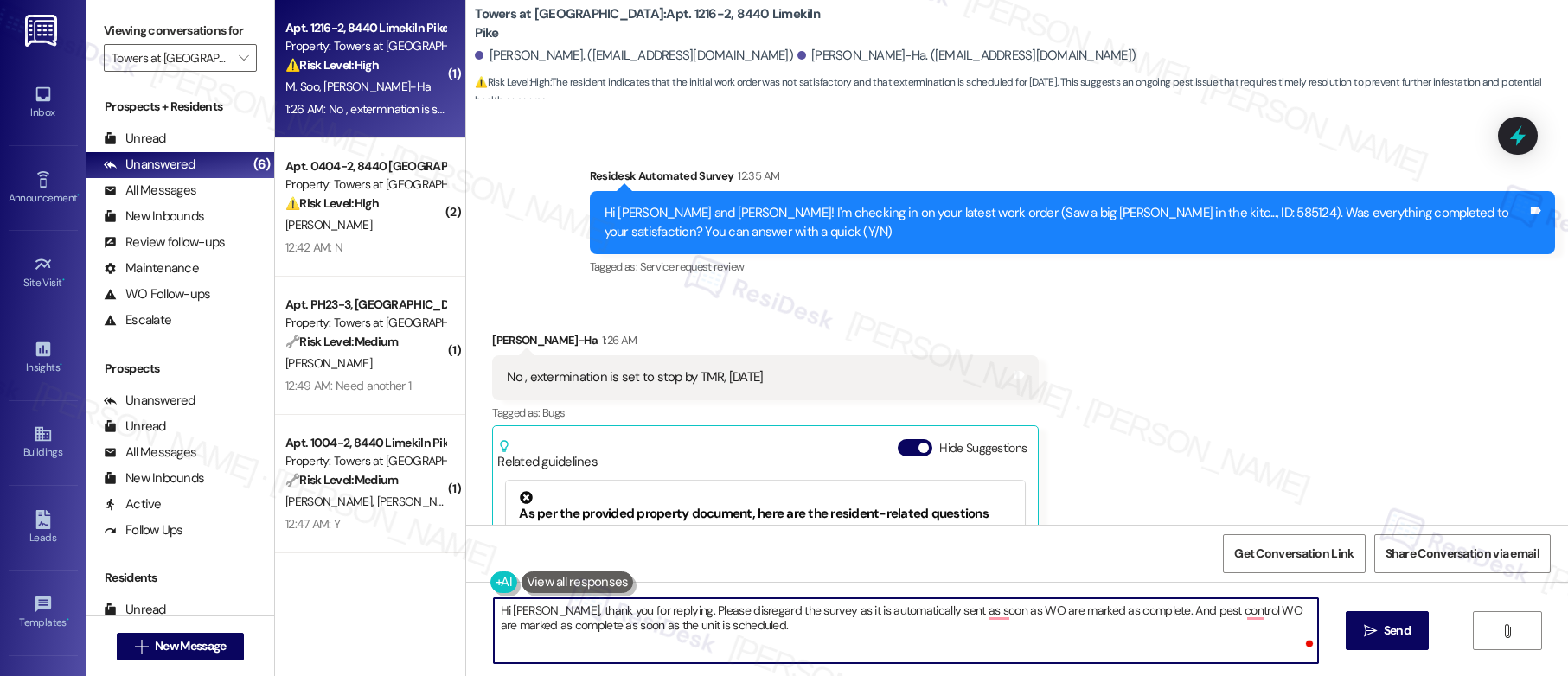 type on "Hi [PERSON_NAME], thank you for replying. Please disregard the survey as it is automatically sent as soon as WO are marked as complete. And pest control WO are marked as complete as soon as the unit is scheduled." 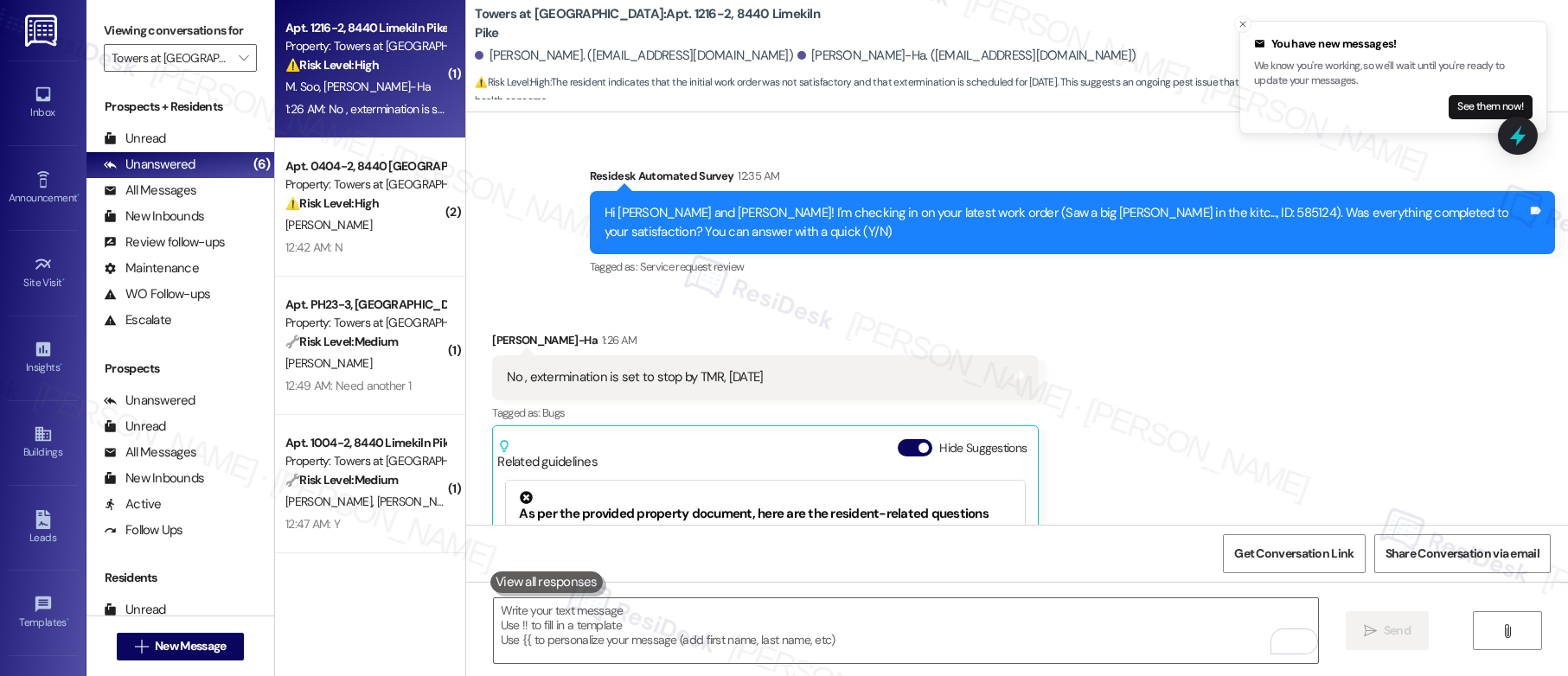 scroll, scrollTop: 1097, scrollLeft: 0, axis: vertical 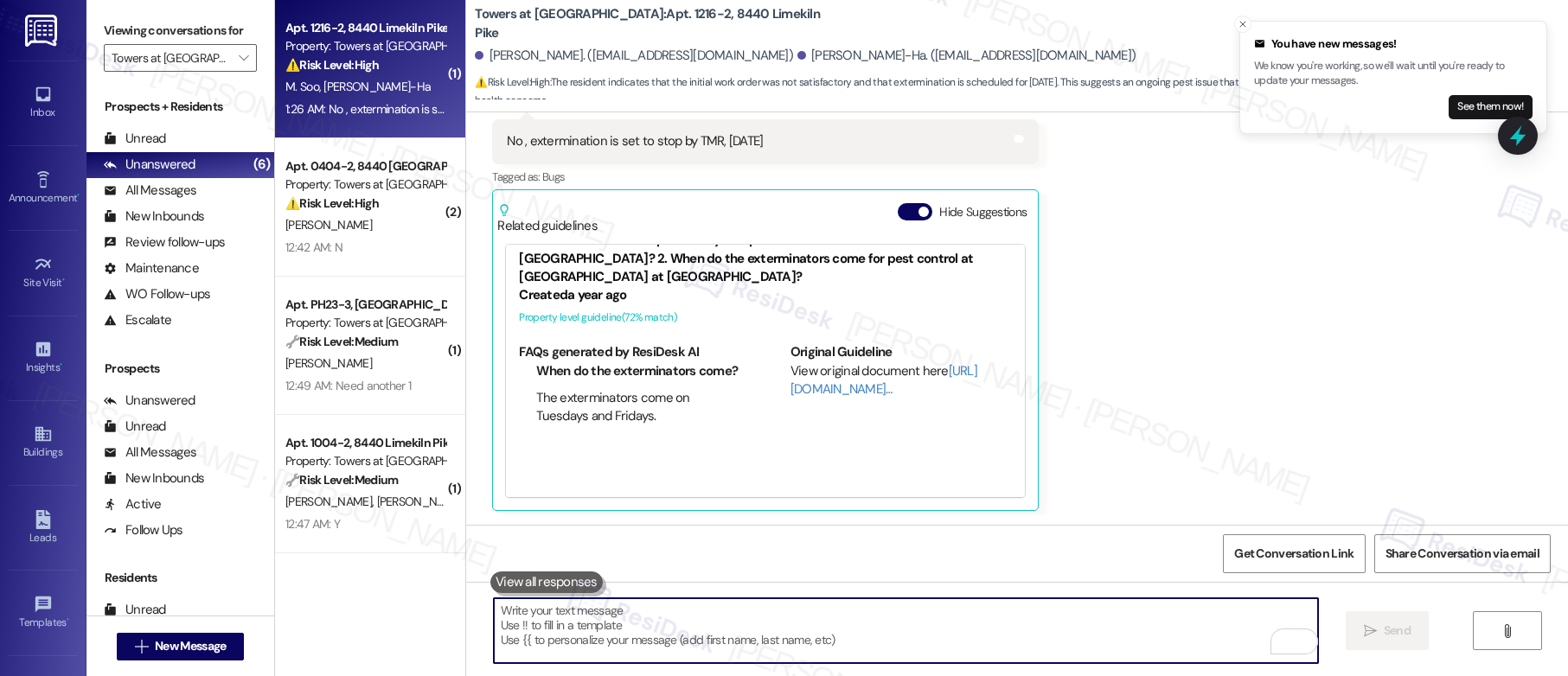 click at bounding box center (906, 630) 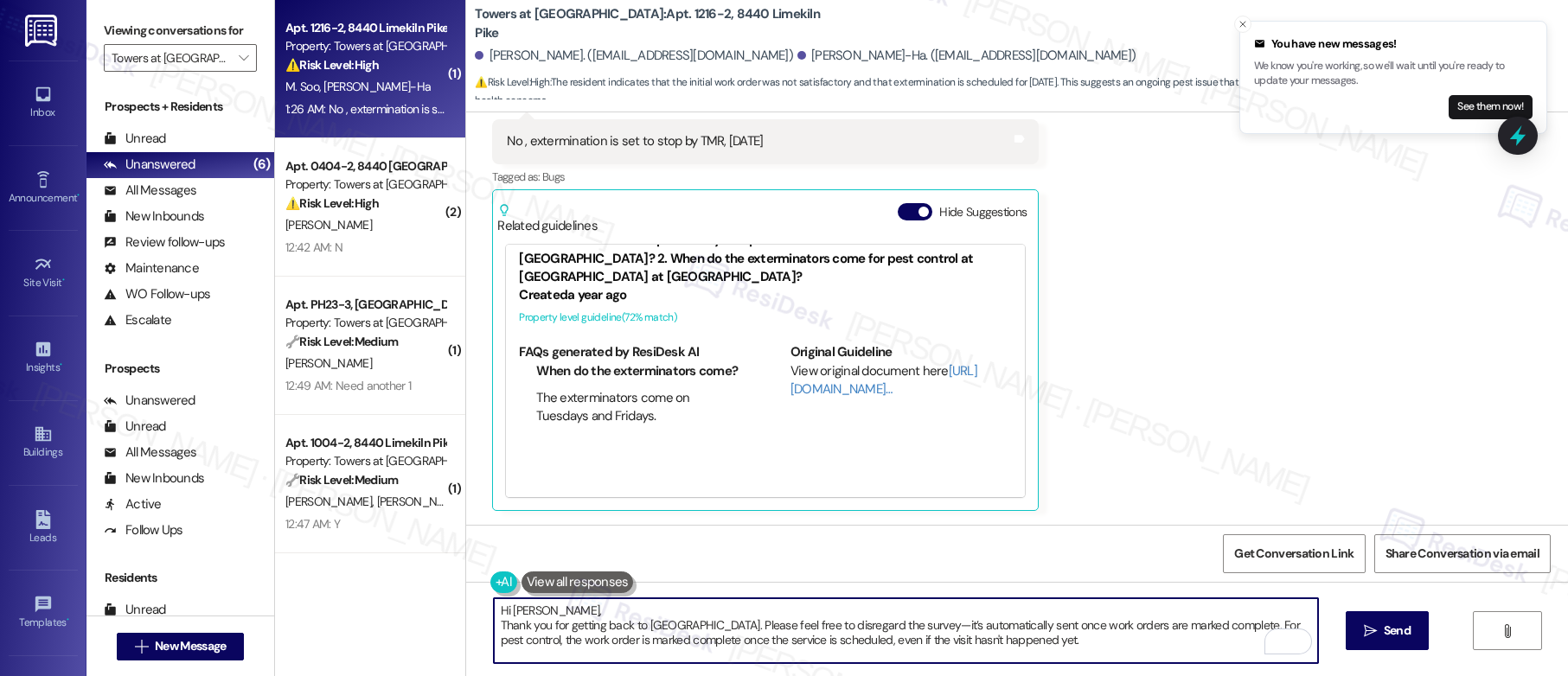 scroll, scrollTop: 15, scrollLeft: 0, axis: vertical 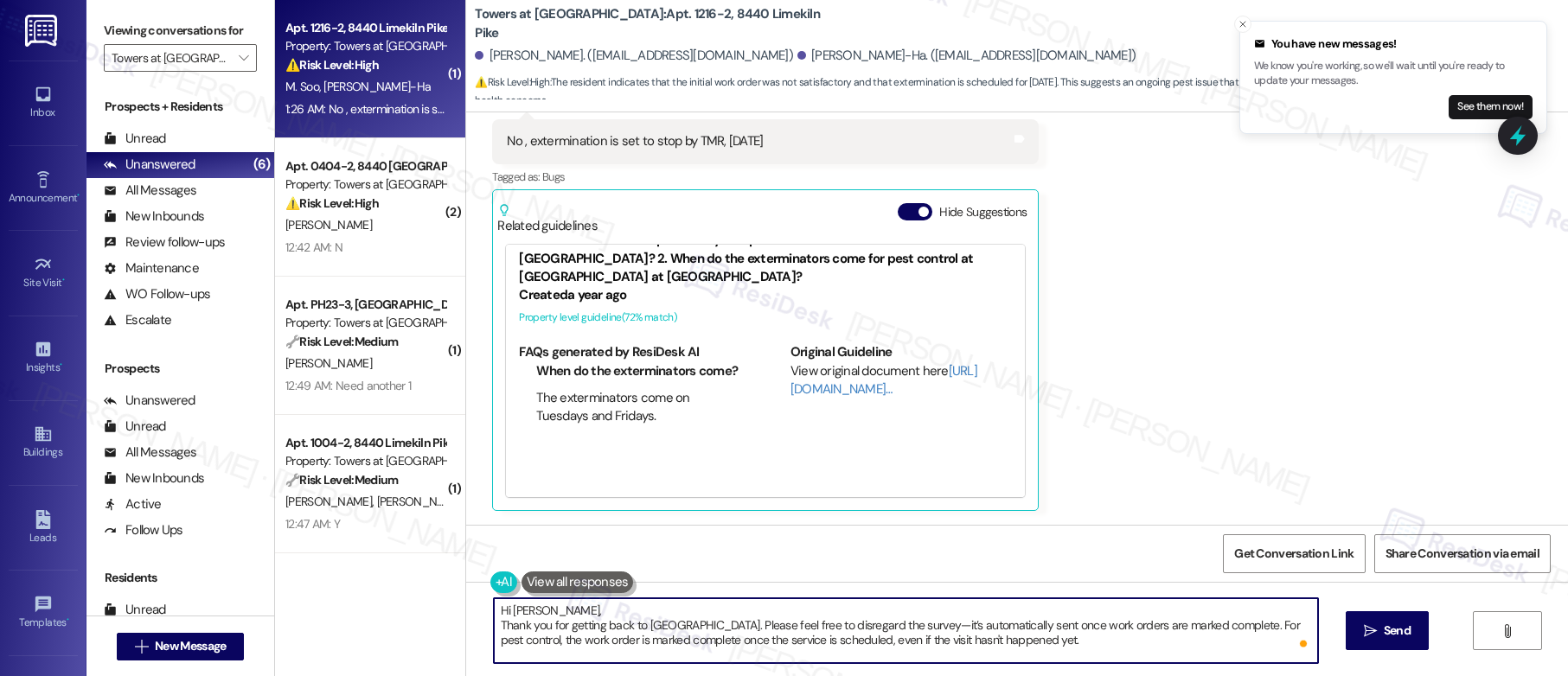 click on "Hi Sophia,
Thank you for getting back to us. Please feel free to disregard the survey—it’s automatically sent once work orders are marked complete. For pest control, the work order is marked complete once the service is scheduled, even if the visit hasn't happened yet.
Let me know if you have any other questions!" at bounding box center [906, 630] 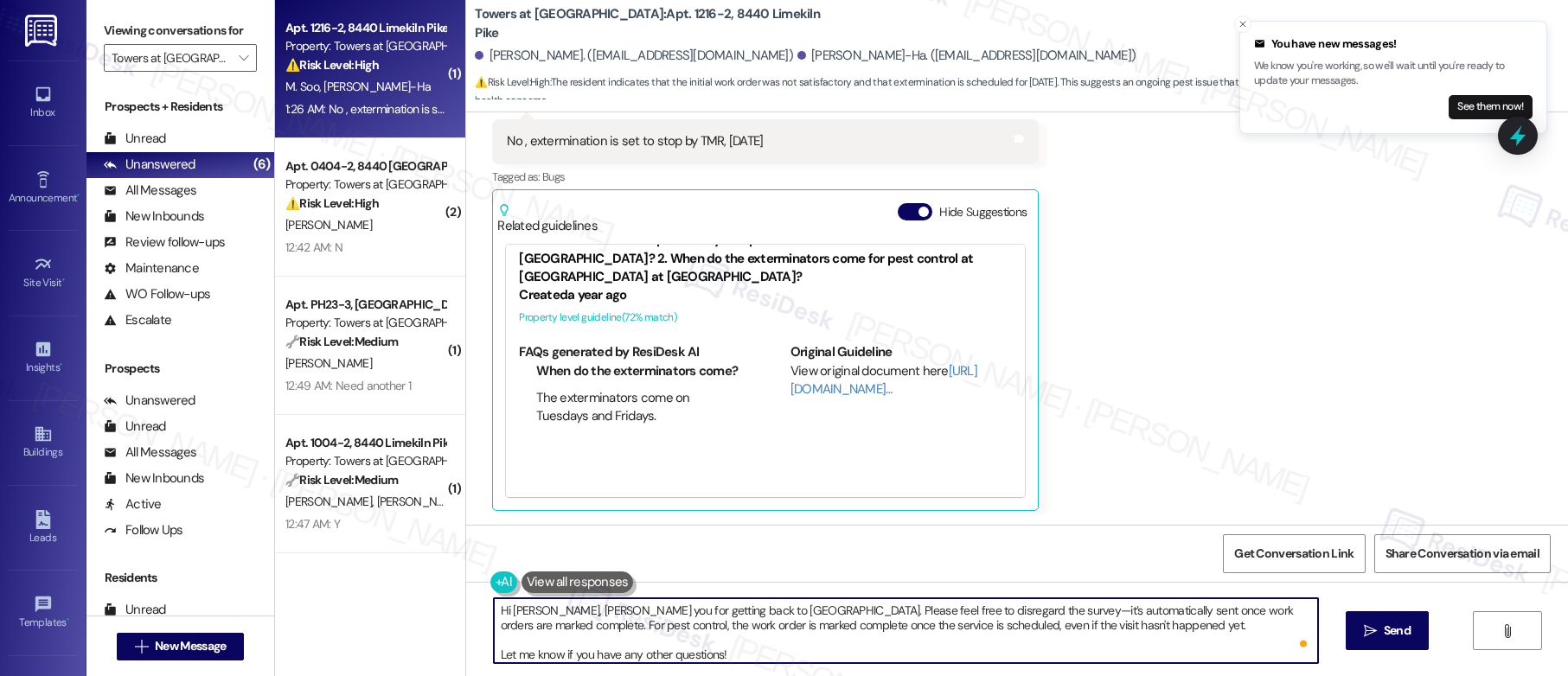 type on "Hi Sophia, thank you for getting back to us. Please feel free to disregard the survey—it’s automatically sent once work orders are marked complete. For pest control, the work order is marked complete once the service is scheduled, even if the visit hasn't happened yet.
Let me know if you have any other questions!" 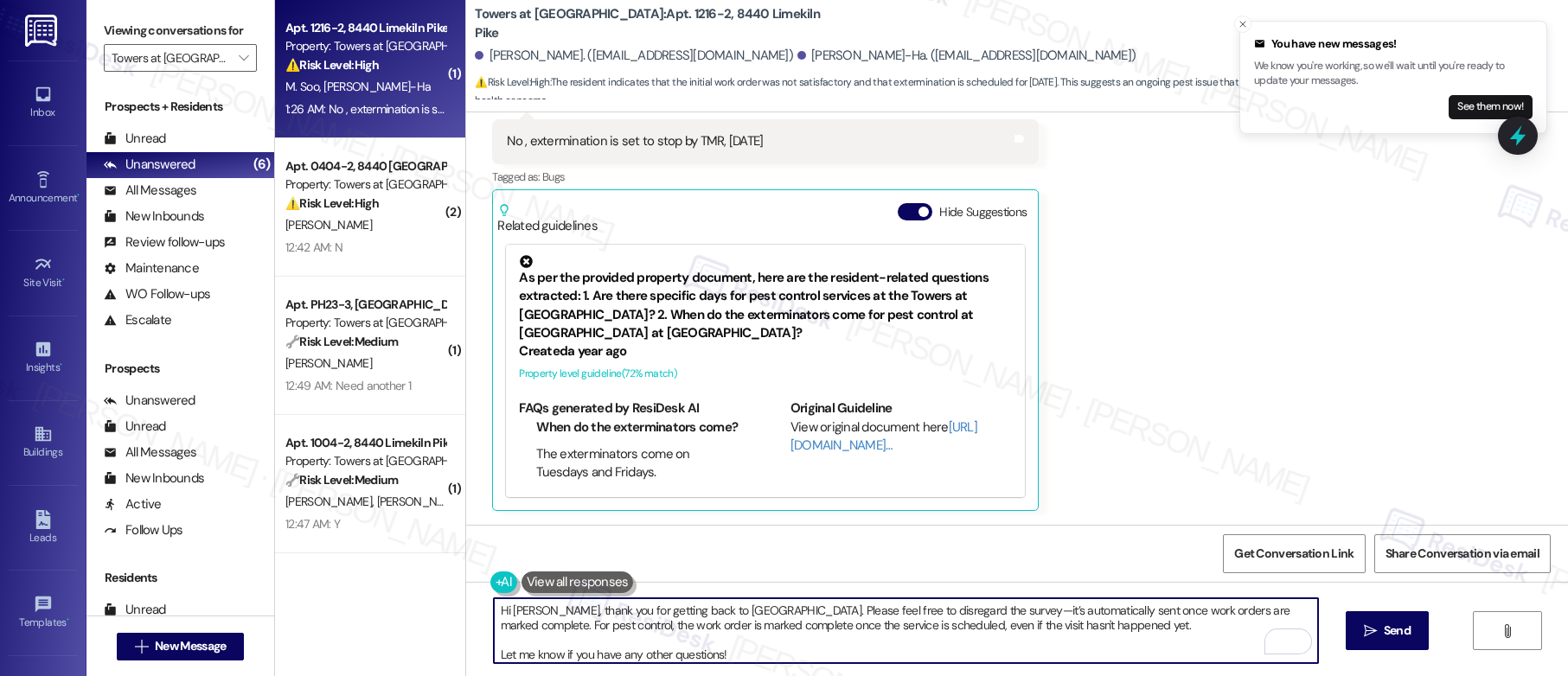click on "Hi Sophia, thank you for getting back to us. Please feel free to disregard the survey—it’s automatically sent once work orders are marked complete. For pest control, the work order is marked complete once the service is scheduled, even if the visit hasn't happened yet.
Let me know if you have any other questions!" at bounding box center (906, 630) 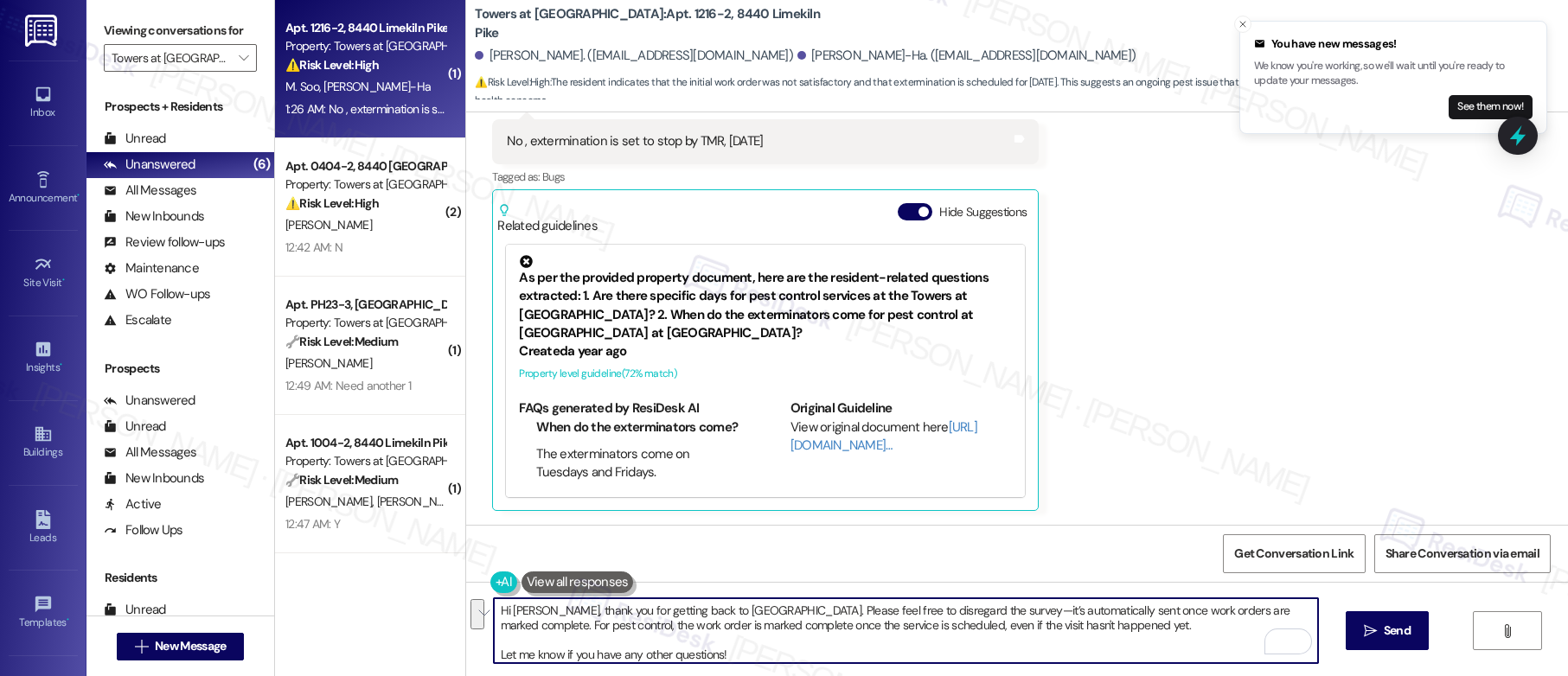 click on "Hi Sophia, thank you for getting back to us. Please feel free to disregard the survey—it’s automatically sent once work orders are marked complete. For pest control, the work order is marked complete once the service is scheduled, even if the visit hasn't happened yet.
Let me know if you have any other questions!" at bounding box center (906, 630) 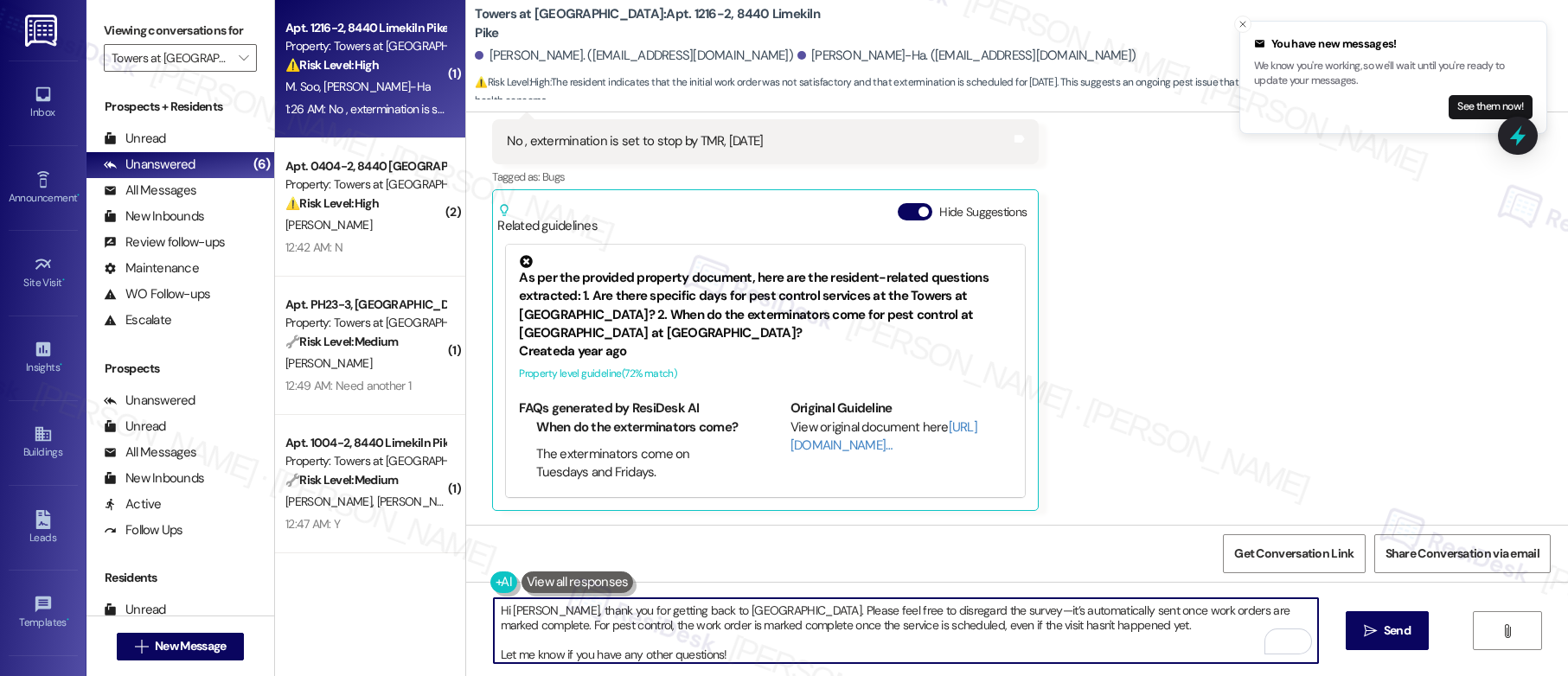 click on "Hi Sophia, thank you for getting back to us. Please feel free to disregard the survey—it’s automatically sent once work orders are marked complete. For pest control, the work order is marked complete once the service is scheduled, even if the visit hasn't happened yet.
Let me know if you have any other questions!" at bounding box center [906, 630] 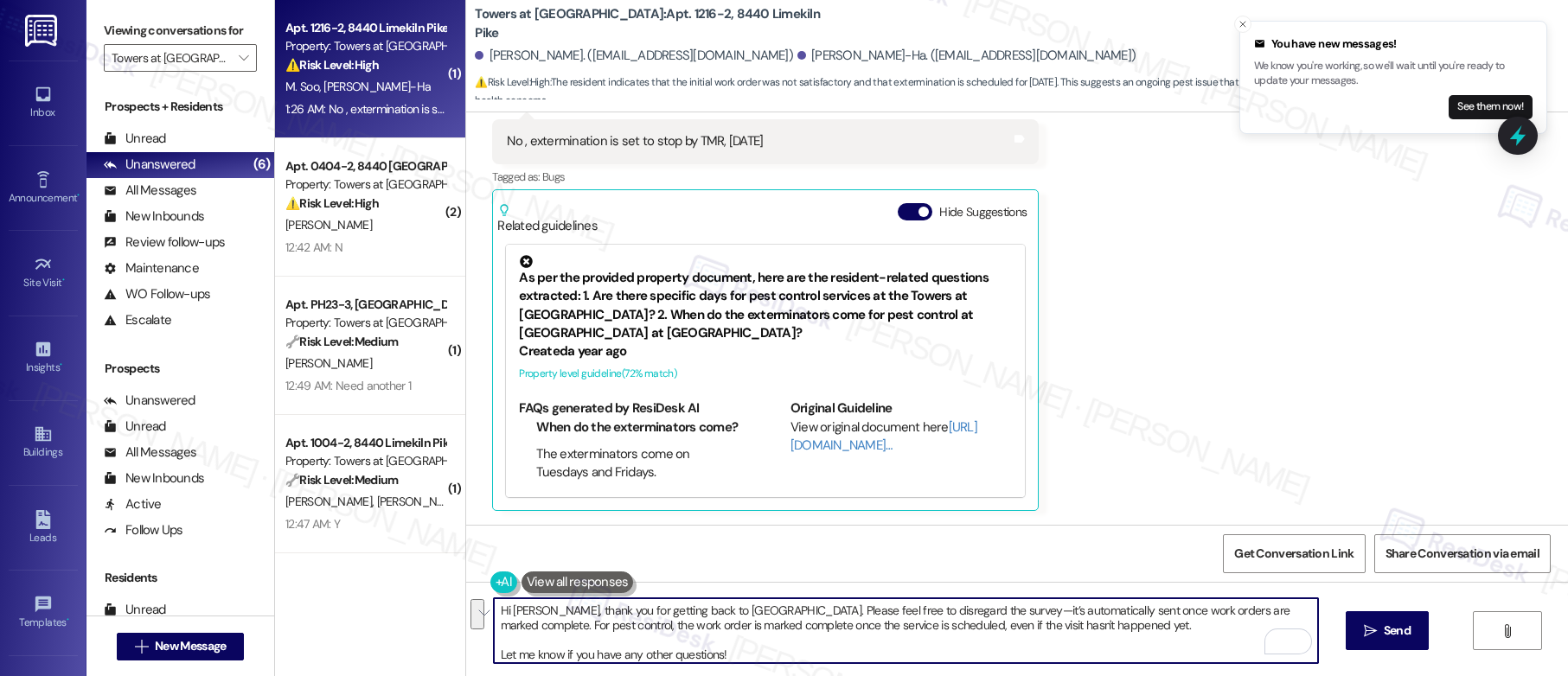 click on "Hi Sophia, thank you for getting back to us. Please feel free to disregard the survey—it’s automatically sent once work orders are marked complete. For pest control, the work order is marked complete once the service is scheduled, even if the visit hasn't happened yet.
Let me know if you have any other questions!" at bounding box center [906, 630] 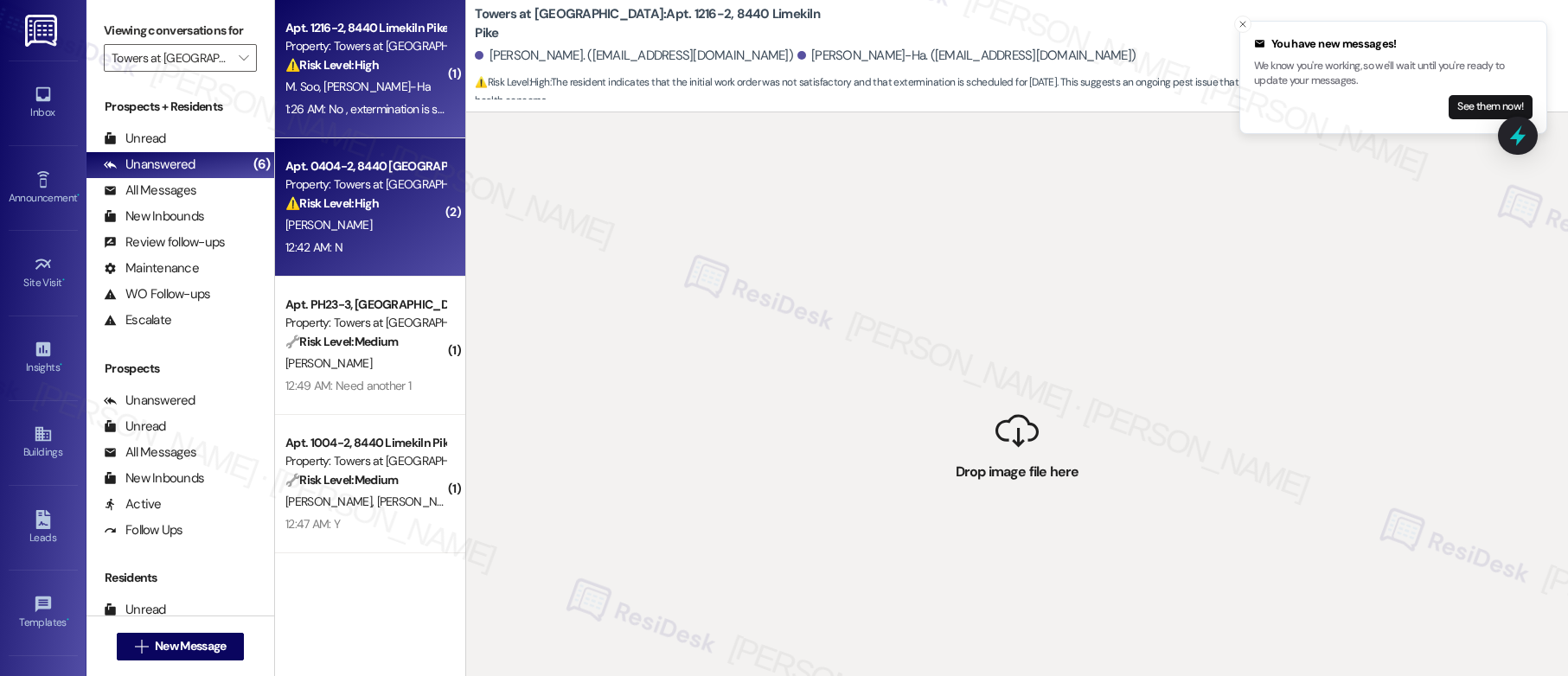 click on "D. Blackwell" at bounding box center (365, 225) 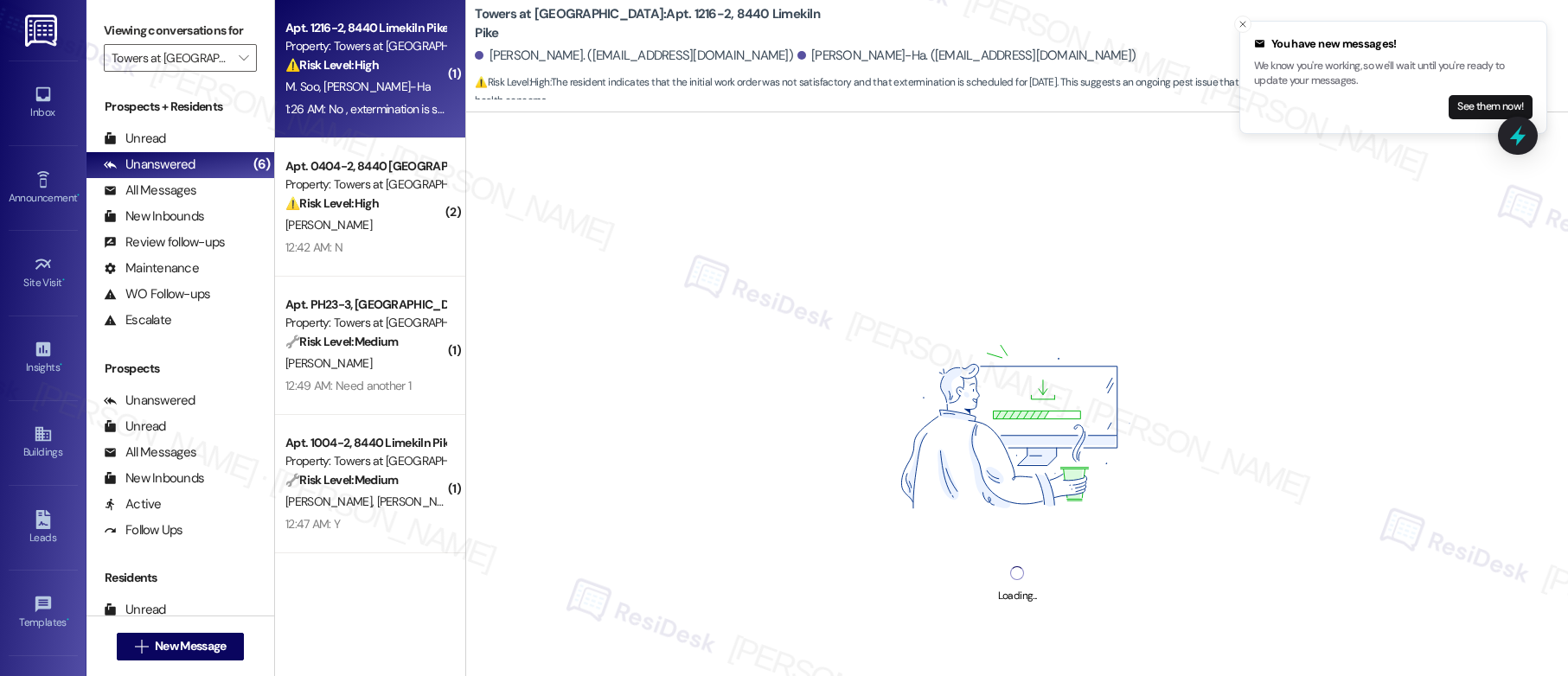 click on "1:26 AM: No , extermination is set to stop by TMR,  Friday  1:26 AM: No , extermination is set to stop by TMR,  Friday" at bounding box center (424, 109) 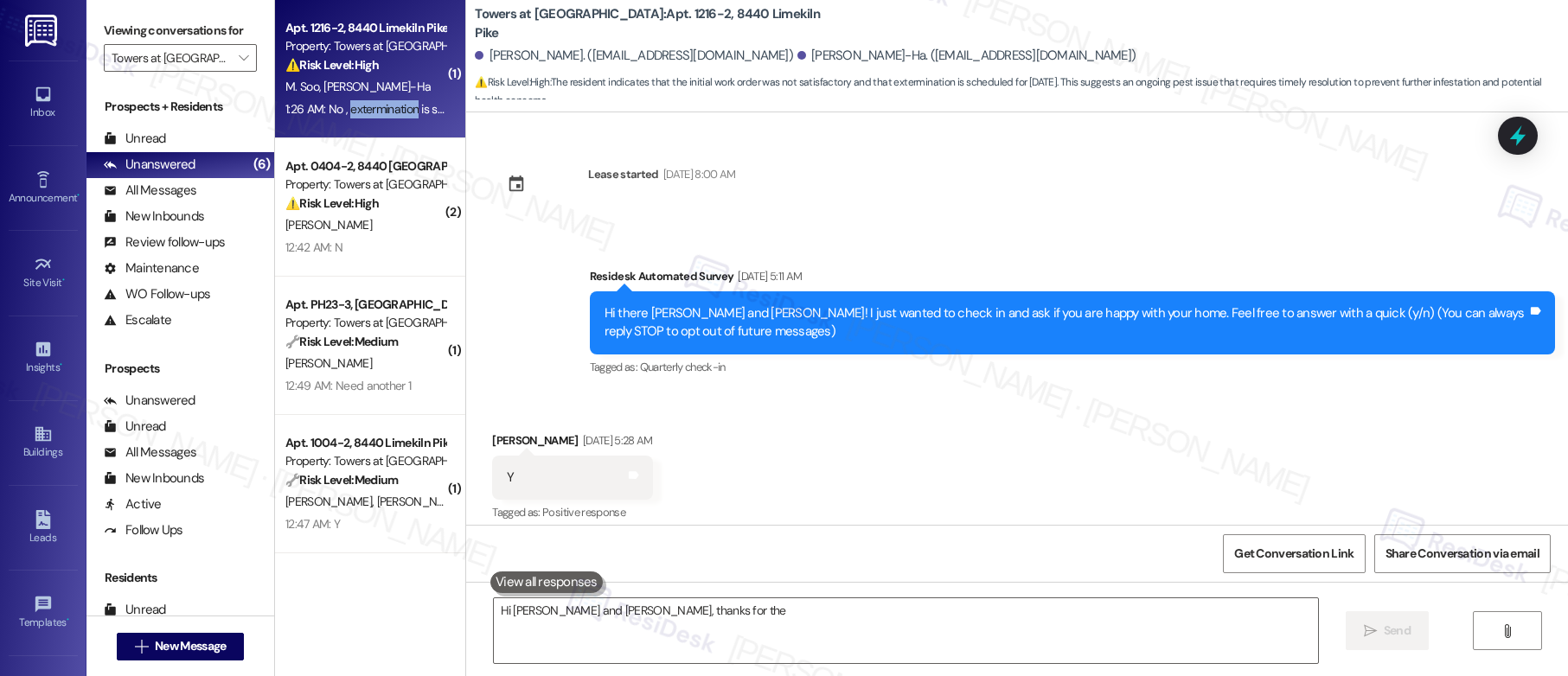 scroll, scrollTop: 1097, scrollLeft: 0, axis: vertical 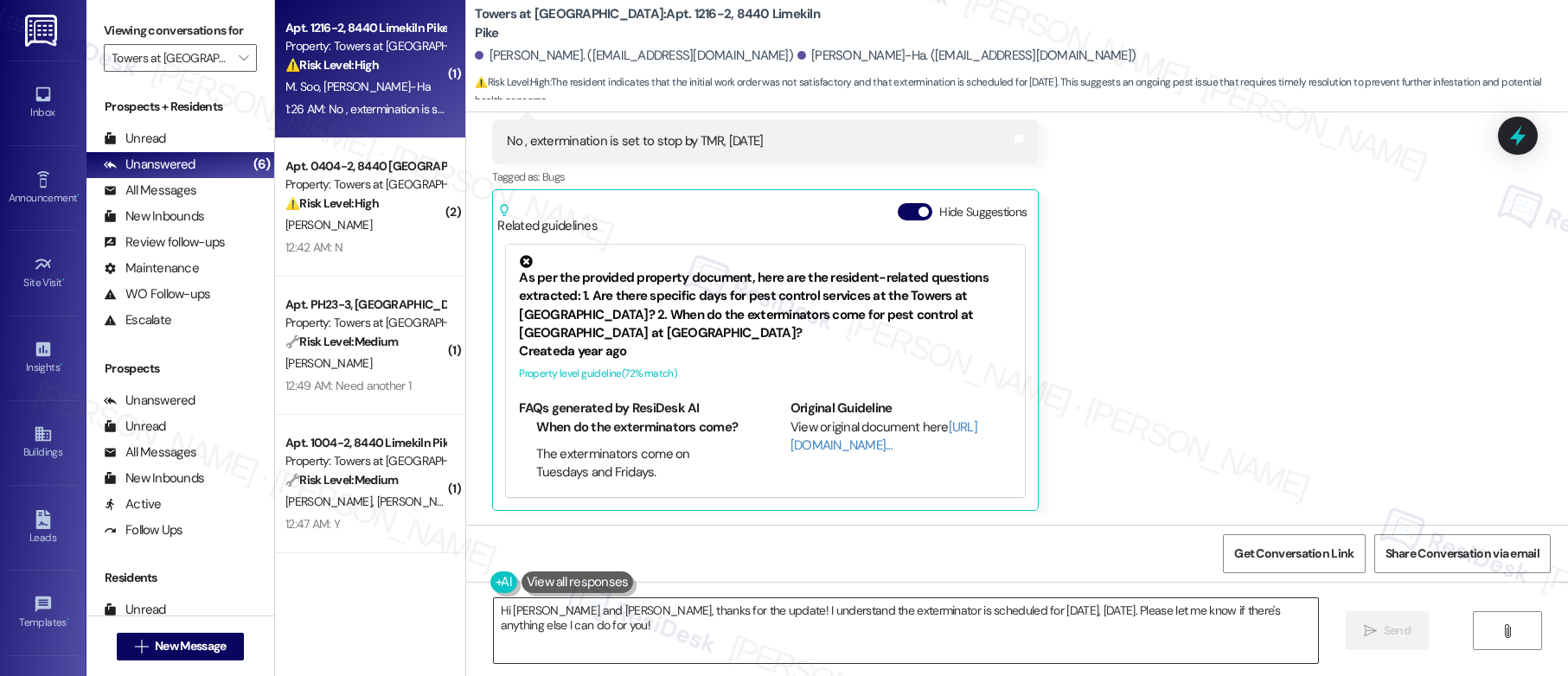 click on "Hi Madelene and Sophia, thanks for the update! I understand the exterminator is scheduled for tomorrow, Friday. Please let me know if there's anything else I can do for you!" at bounding box center [906, 630] 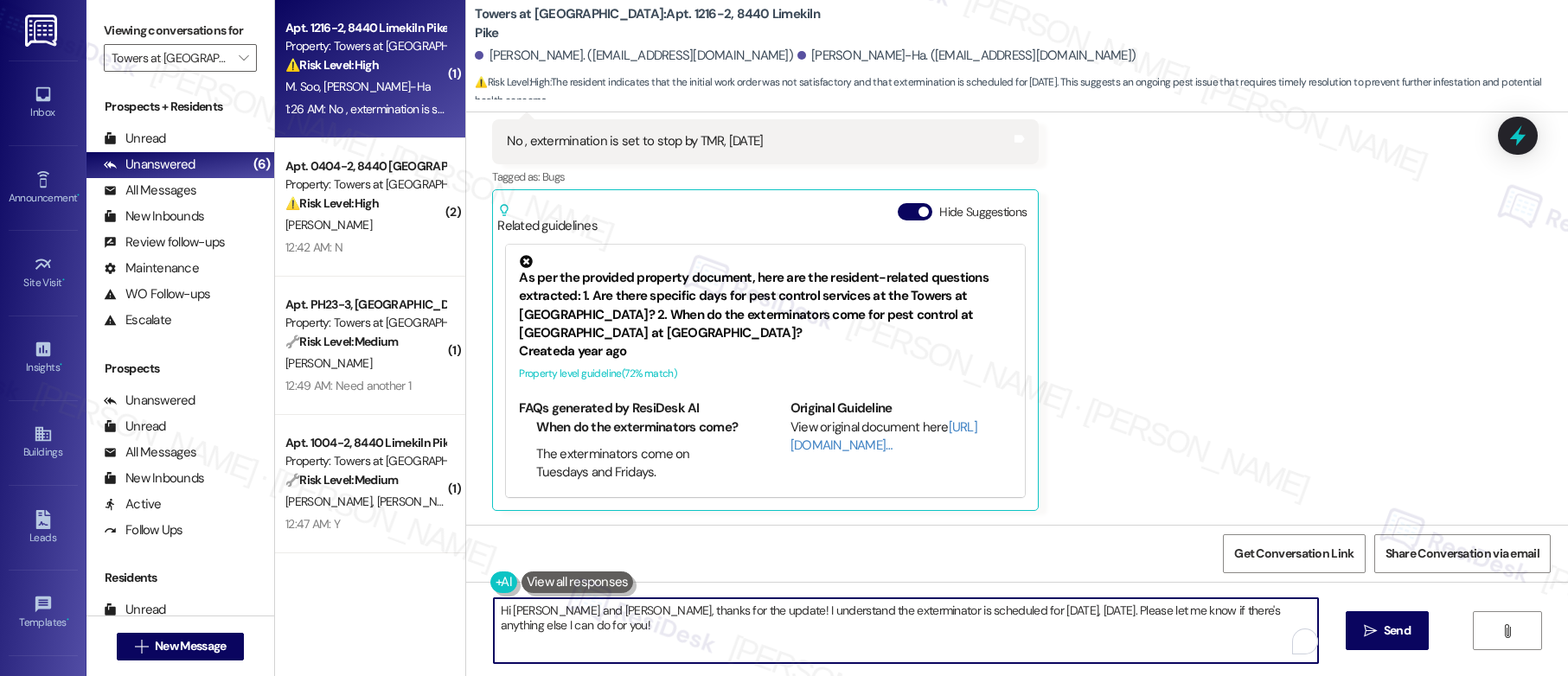 click on "Hi Madelene and Sophia, thanks for the update! I understand the exterminator is scheduled for tomorrow, Friday. Please let me know if there's anything else I can do for you!" at bounding box center (906, 630) 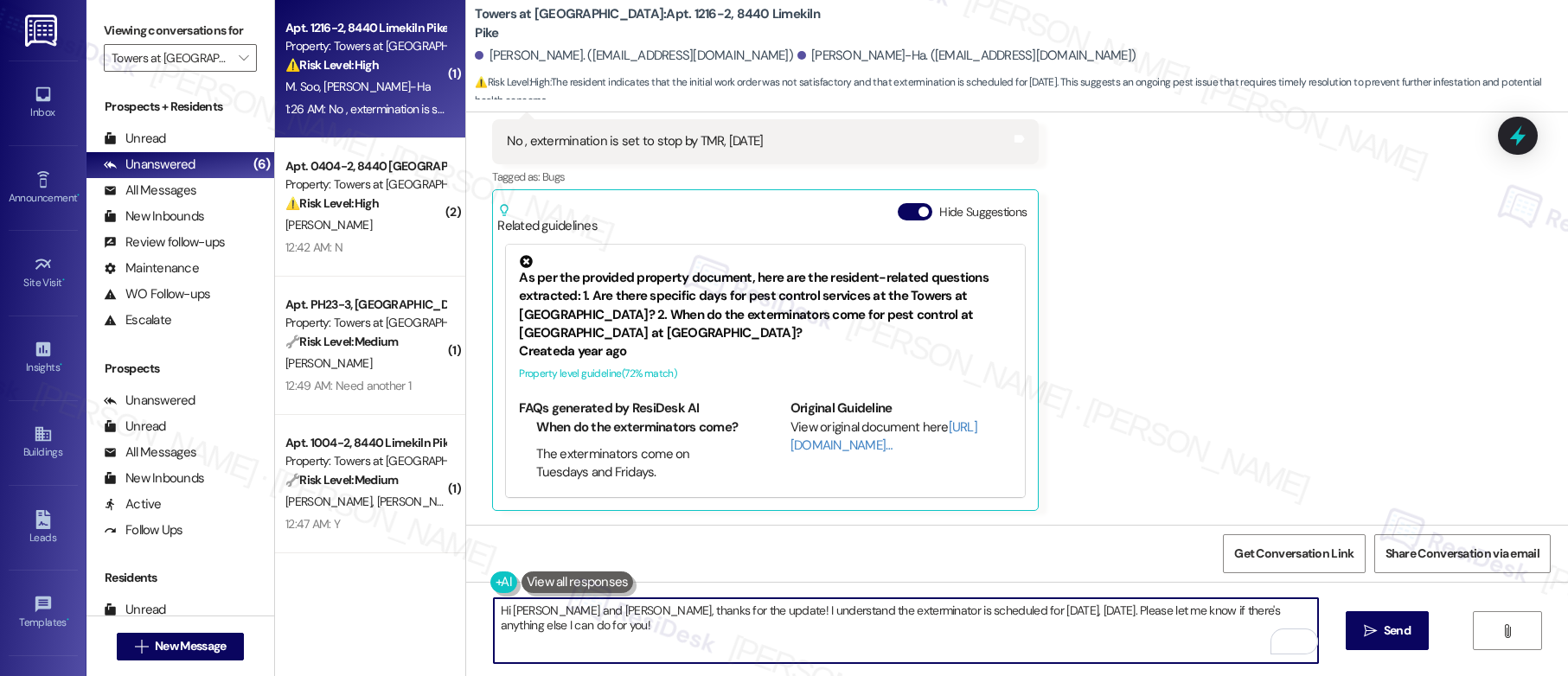 paste on "Sophia,
Thank you for getting back to us. Please feel free to disregard the survey—it’s automatically sent once work orders are marked complete. For pest control, the work order is marked complete once the service is scheduled, even if the visit hasn't happened yet.
Let me know if you have any other questions" 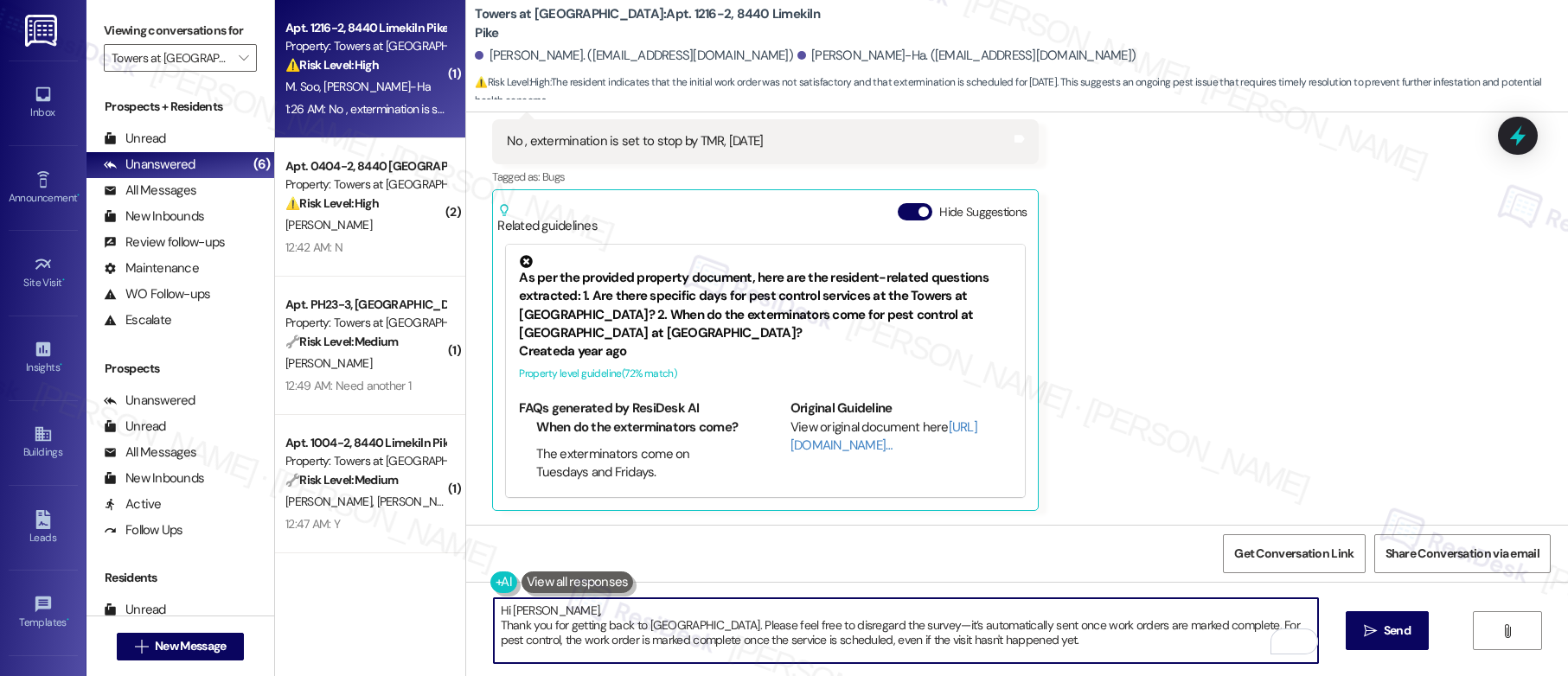 scroll, scrollTop: 15, scrollLeft: 0, axis: vertical 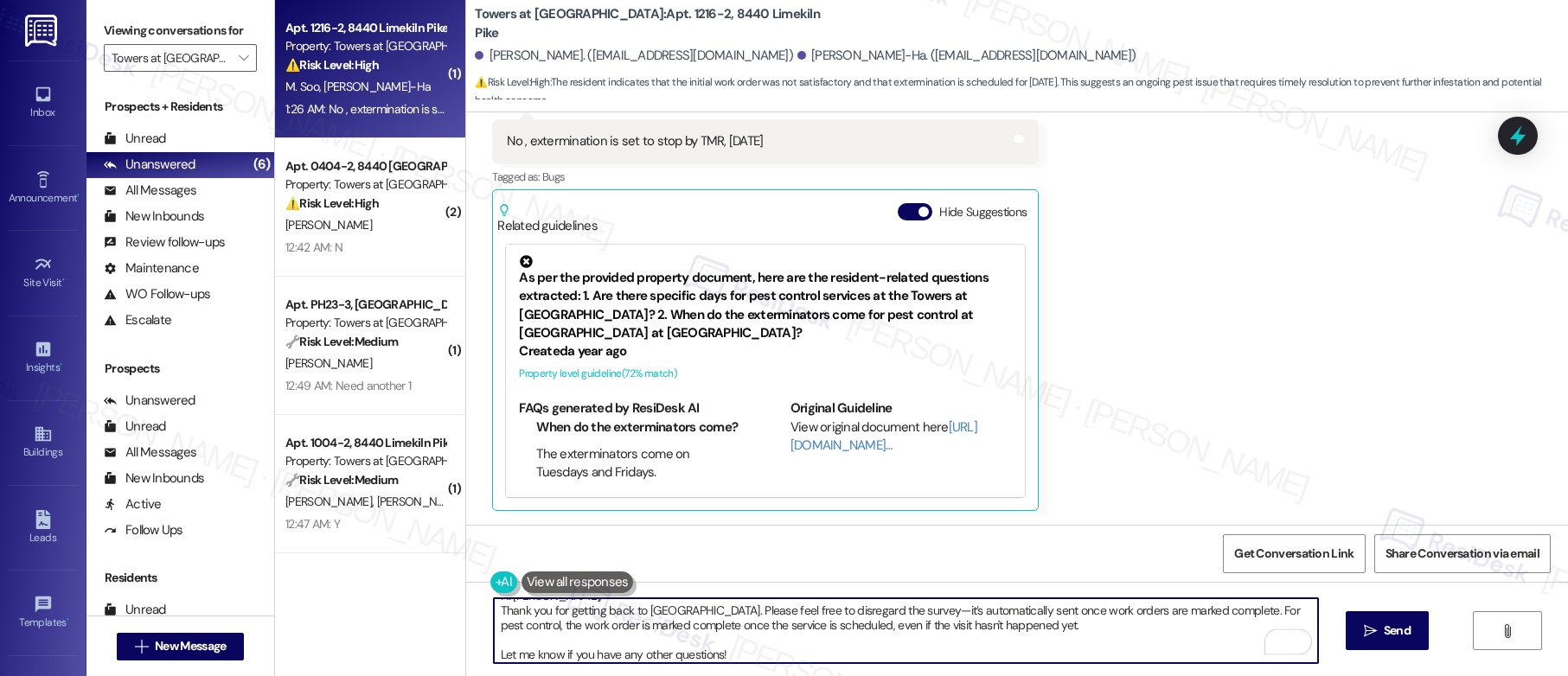click on "Hi Sophia,
Thank you for getting back to us. Please feel free to disregard the survey—it’s automatically sent once work orders are marked complete. For pest control, the work order is marked complete once the service is scheduled, even if the visit hasn't happened yet.
Let me know if you have any other questions!" at bounding box center (906, 630) 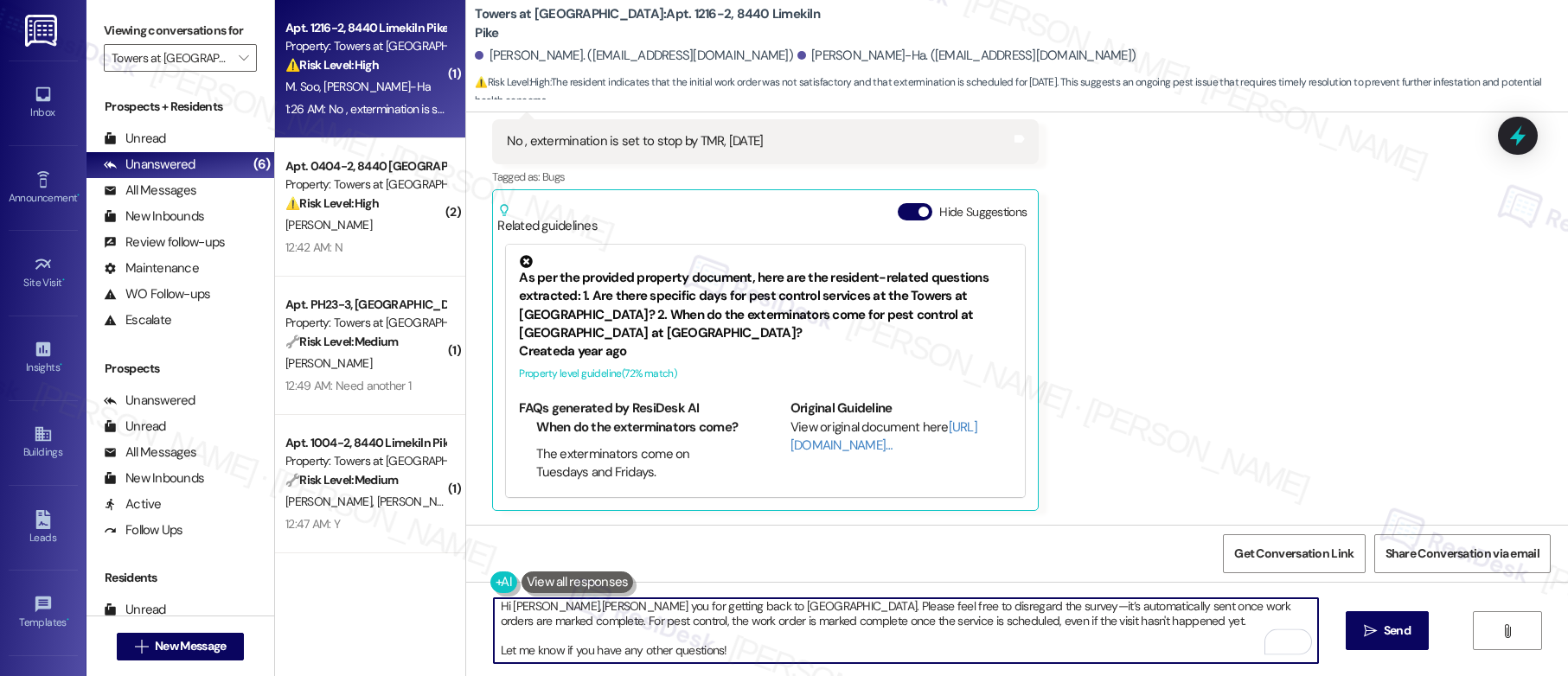 scroll, scrollTop: 0, scrollLeft: 0, axis: both 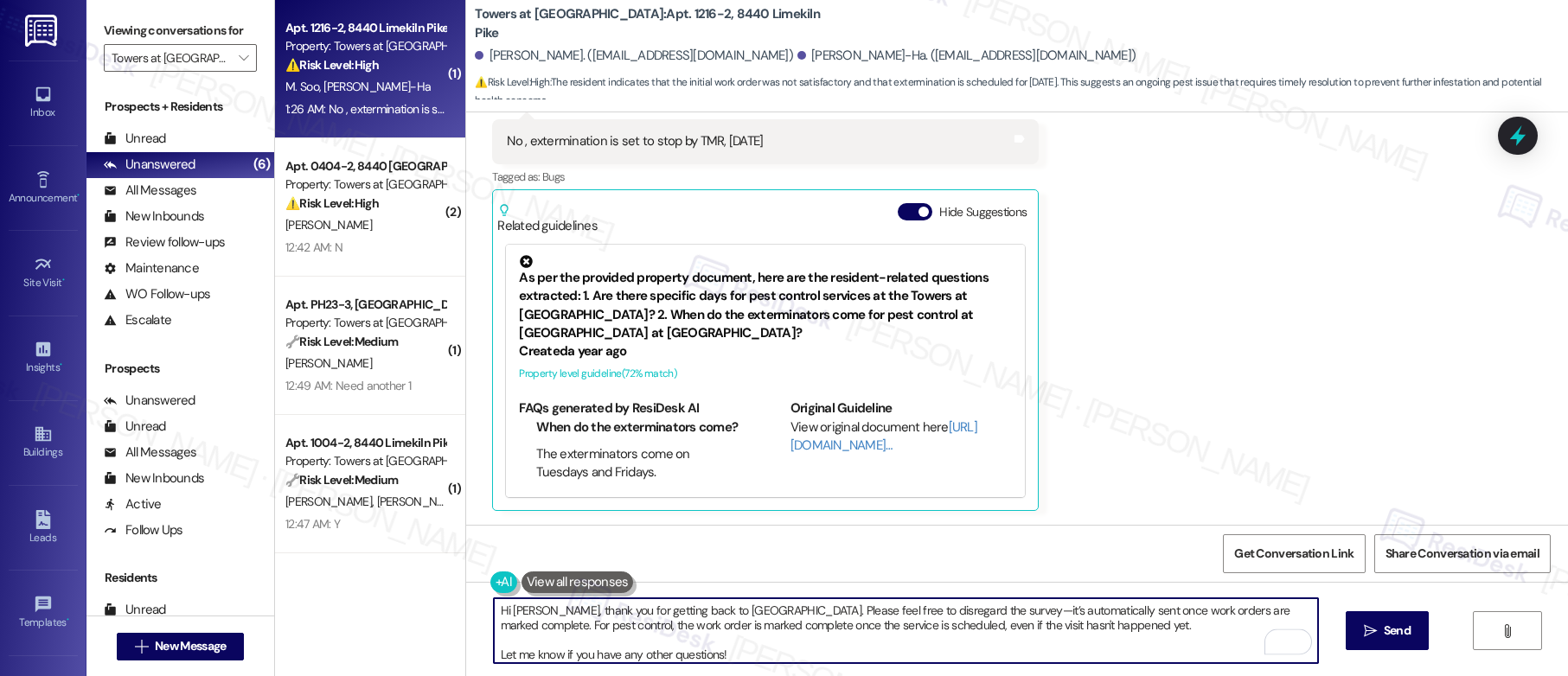 click on "Hi Sophia, thank you for getting back to us. Please feel free to disregard the survey—it’s automatically sent once work orders are marked complete. For pest control, the work order is marked complete once the service is scheduled, even if the visit hasn't happened yet.
Let me know if you have any other questions!" at bounding box center (906, 630) 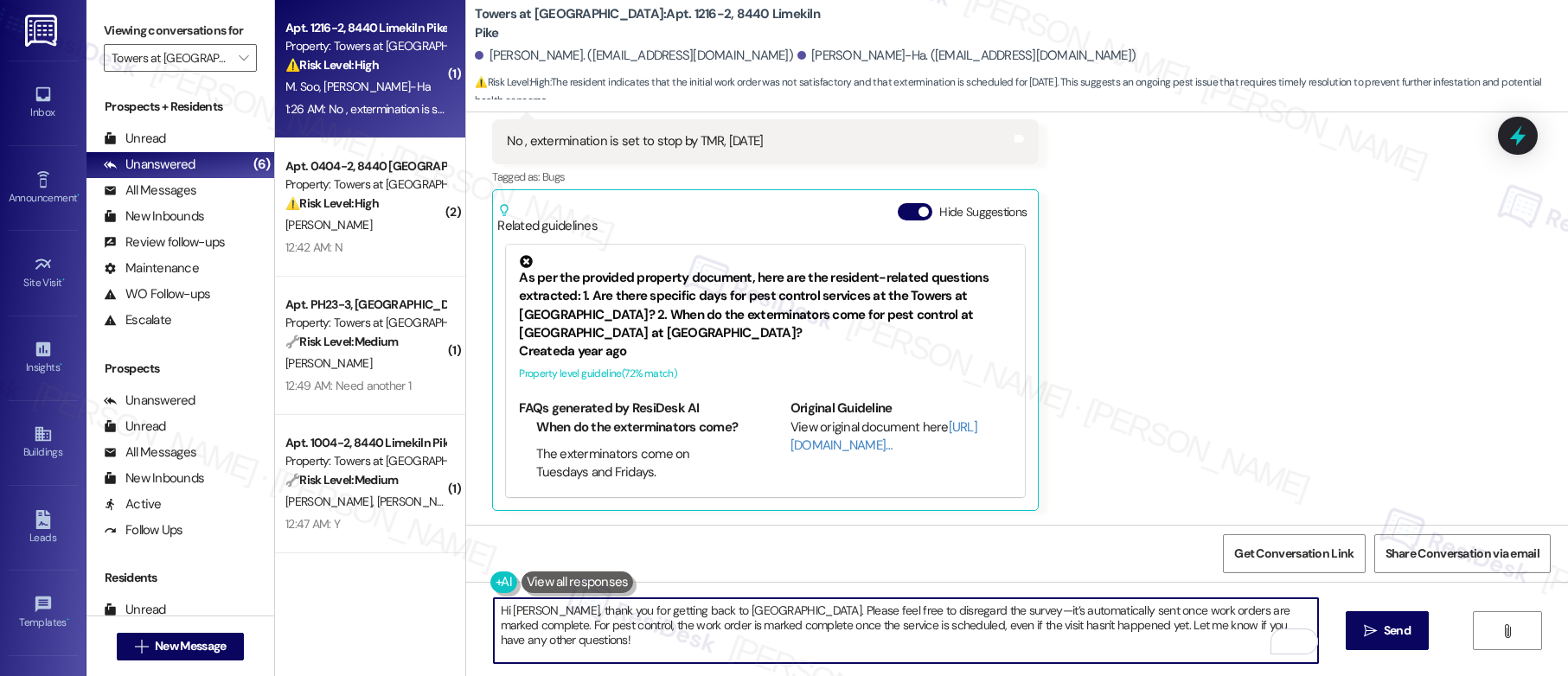 click on "Hi Sophia, thank you for getting back to us. Please feel free to disregard the survey—it’s automatically sent once work orders are marked complete. For pest control, the work order is marked complete once the service is scheduled, even if the visit hasn't happened yet. Let me know if you have any other questions!" at bounding box center (906, 630) 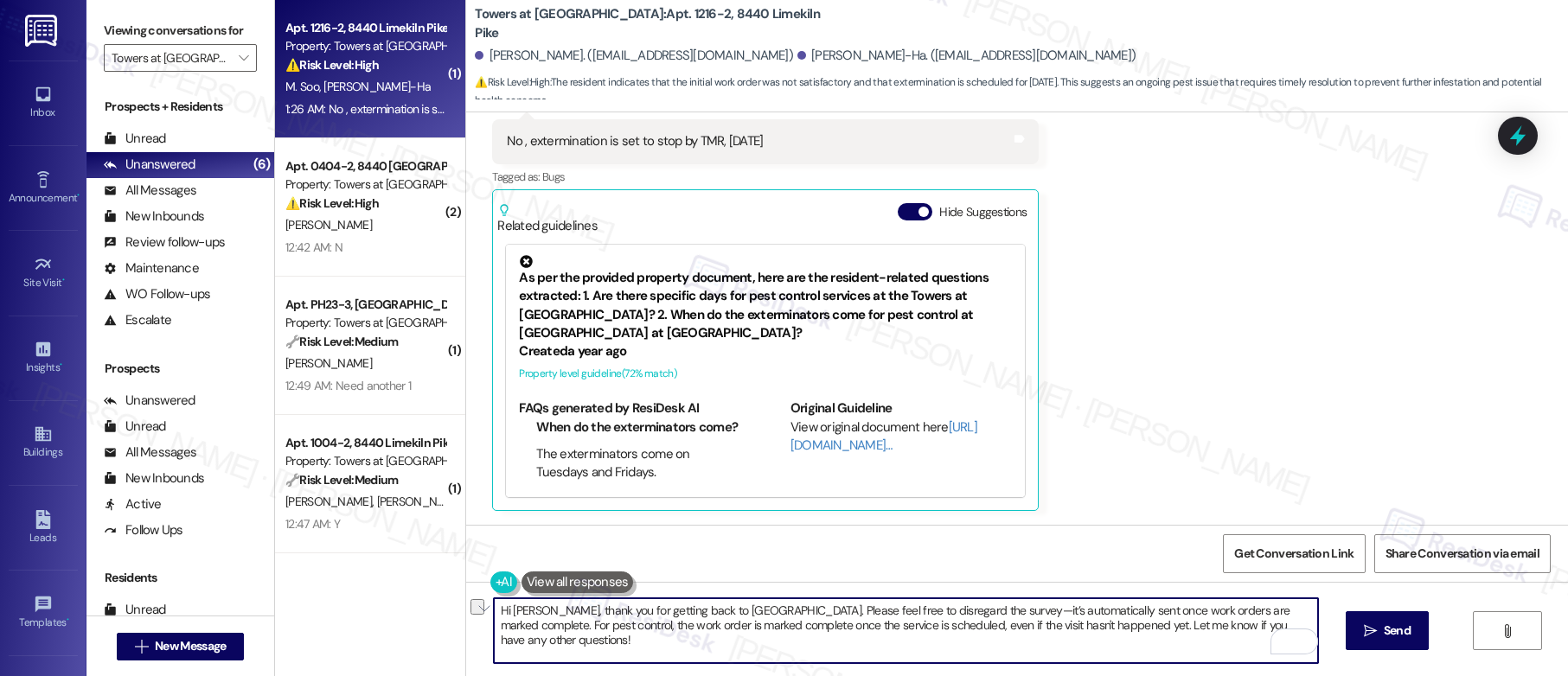 drag, startPoint x: 1003, startPoint y: 627, endPoint x: 837, endPoint y: 628, distance: 166.00301 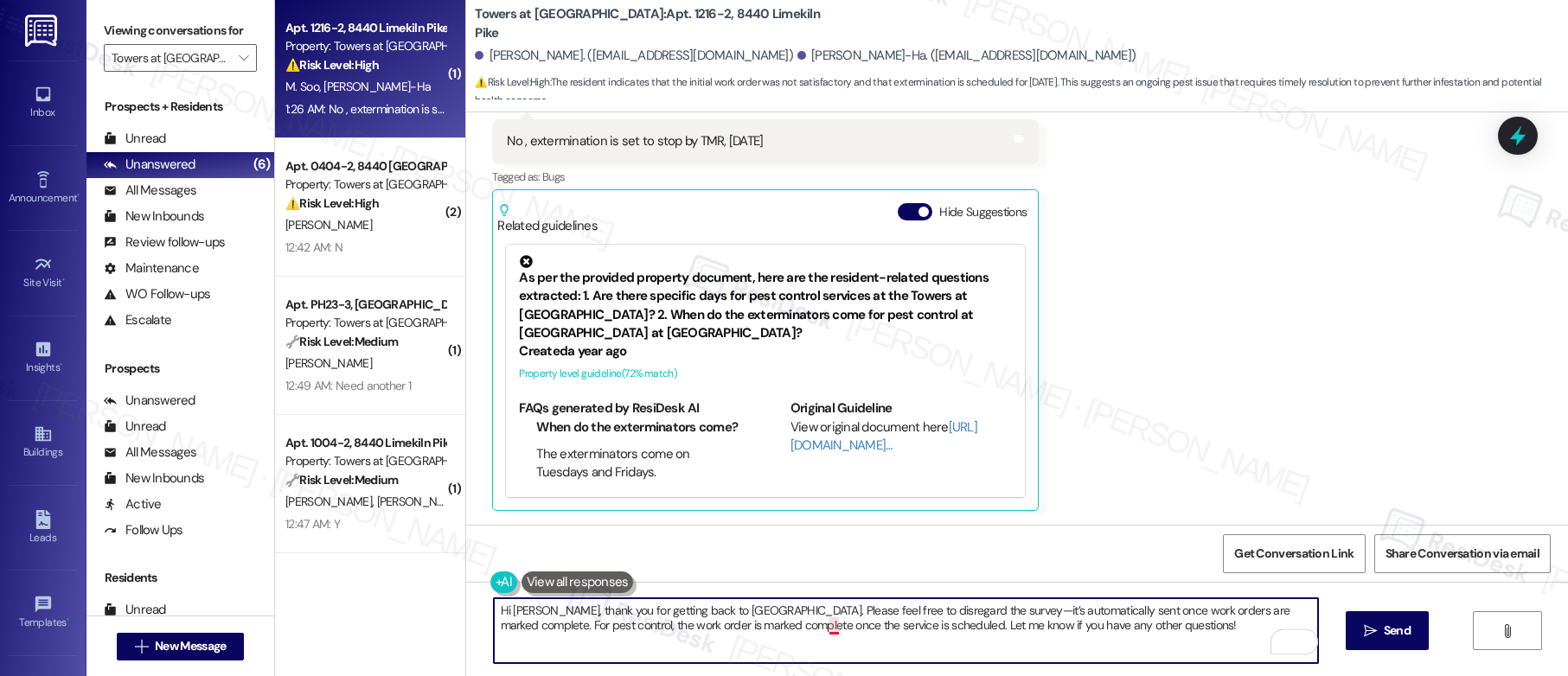 click on "Hi Sophia, thank you for getting back to us. Please feel free to disregard the survey—it’s automatically sent once work orders are marked complete. For pest control, the work order is marked complete once the service is scheduled. Let me know if you have any other questions!" at bounding box center [906, 630] 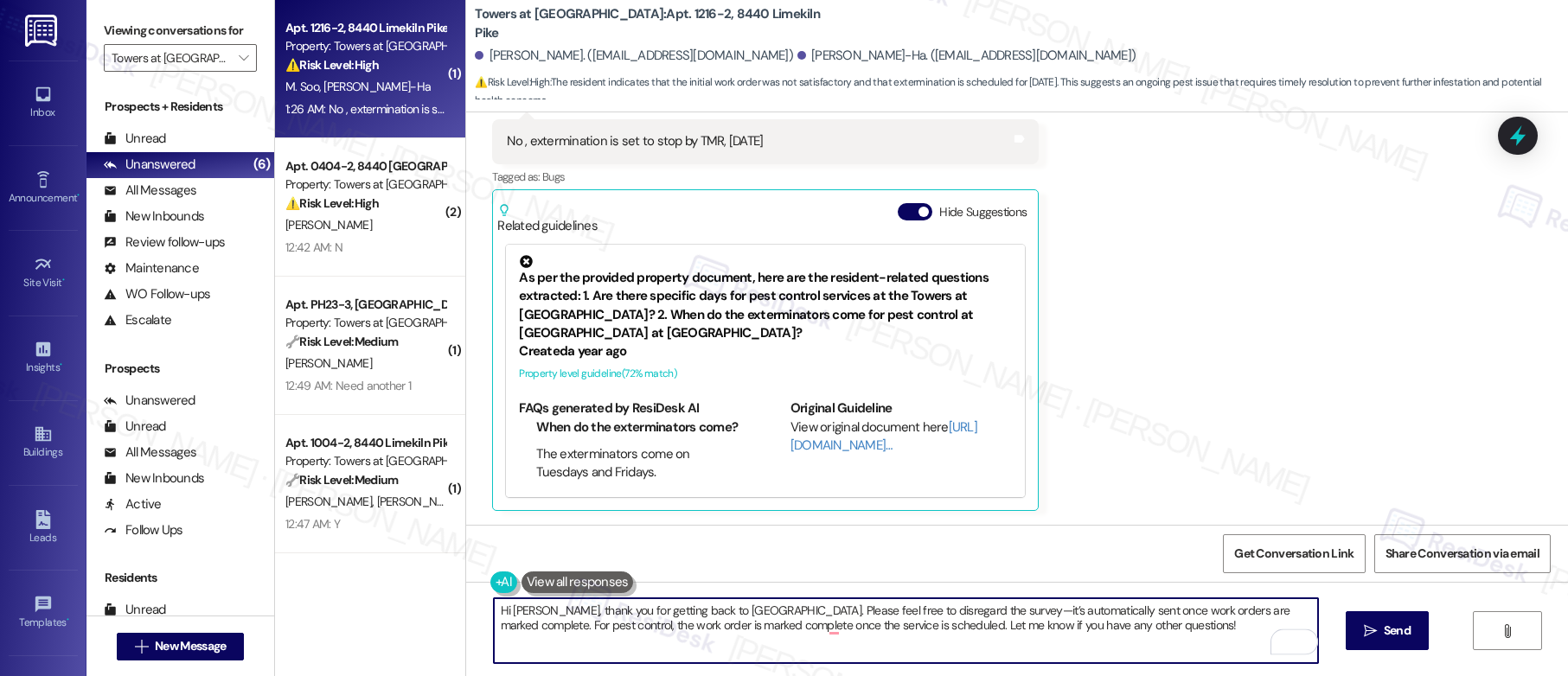 click on "Hi Sophia, thank you for getting back to us. Please feel free to disregard the survey—it’s automatically sent once work orders are marked complete. For pest control, the work order is marked complete once the service is scheduled. Let me know if you have any other questions!" at bounding box center (906, 630) 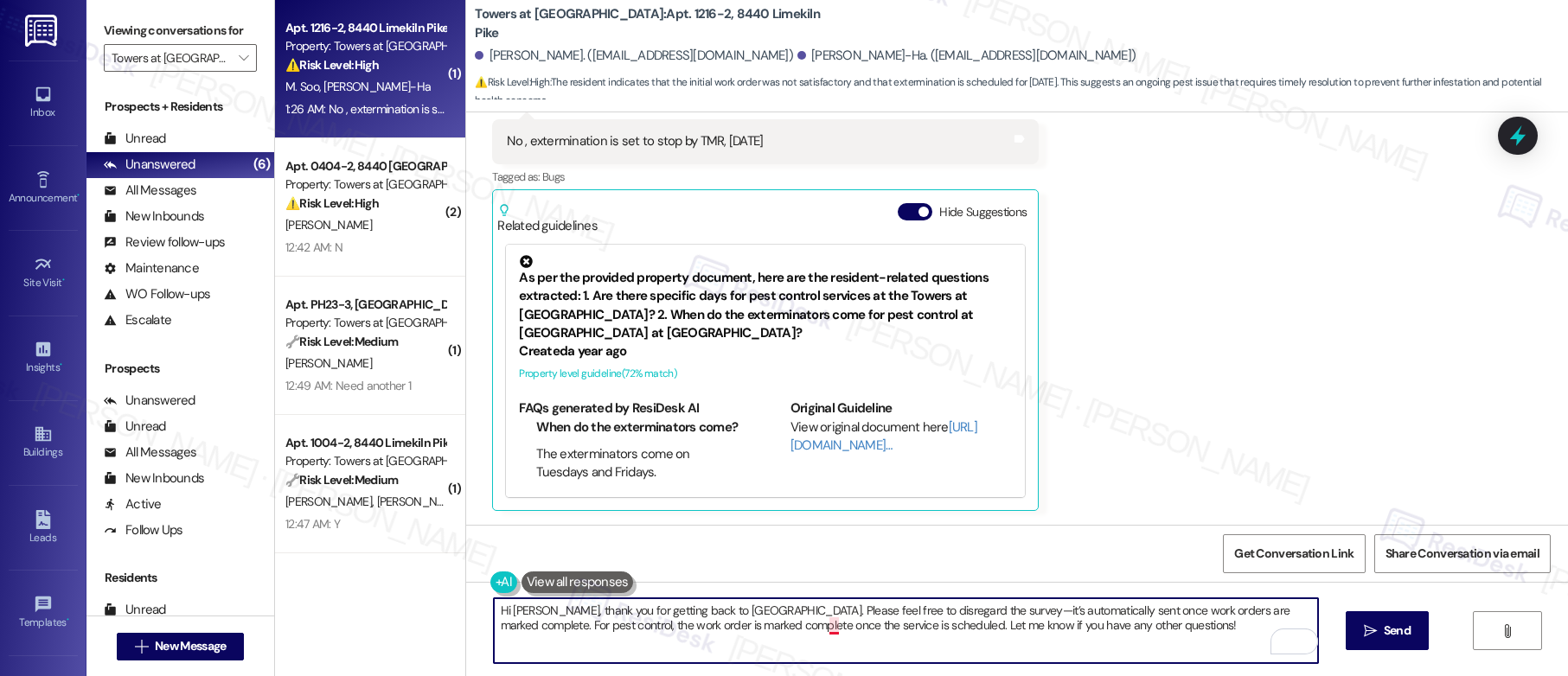 click on "Hi Sophia, thank you for getting back to us. Please feel free to disregard the survey—it’s automatically sent once work orders are marked complete. For pest control, the work order is marked complete once the service is scheduled. Let me know if you have any other questions!" at bounding box center (906, 630) 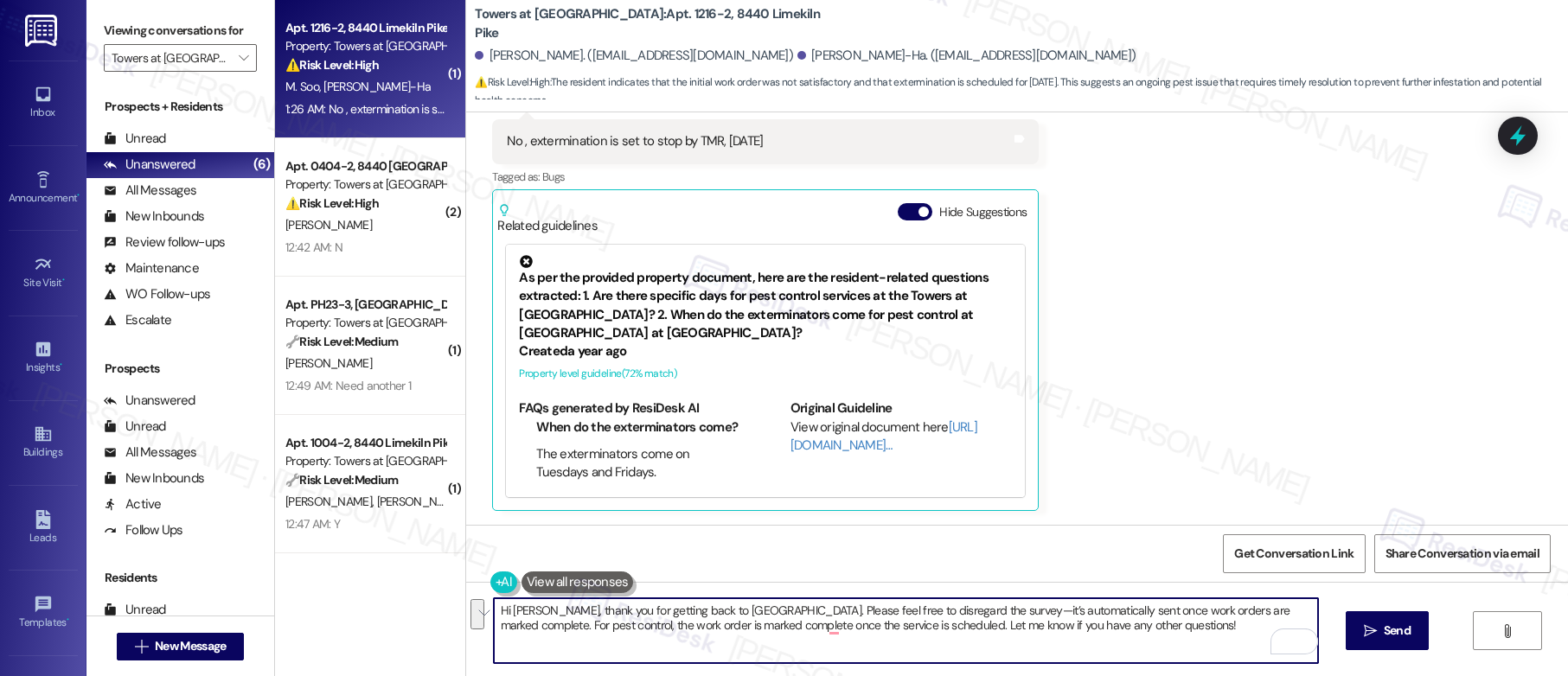 click on "Hi Sophia, thank you for getting back to us. Please feel free to disregard the survey—it’s automatically sent once work orders are marked complete. For pest control, the work order is marked complete once the service is scheduled. Let me know if you have any other questions!" at bounding box center (906, 630) 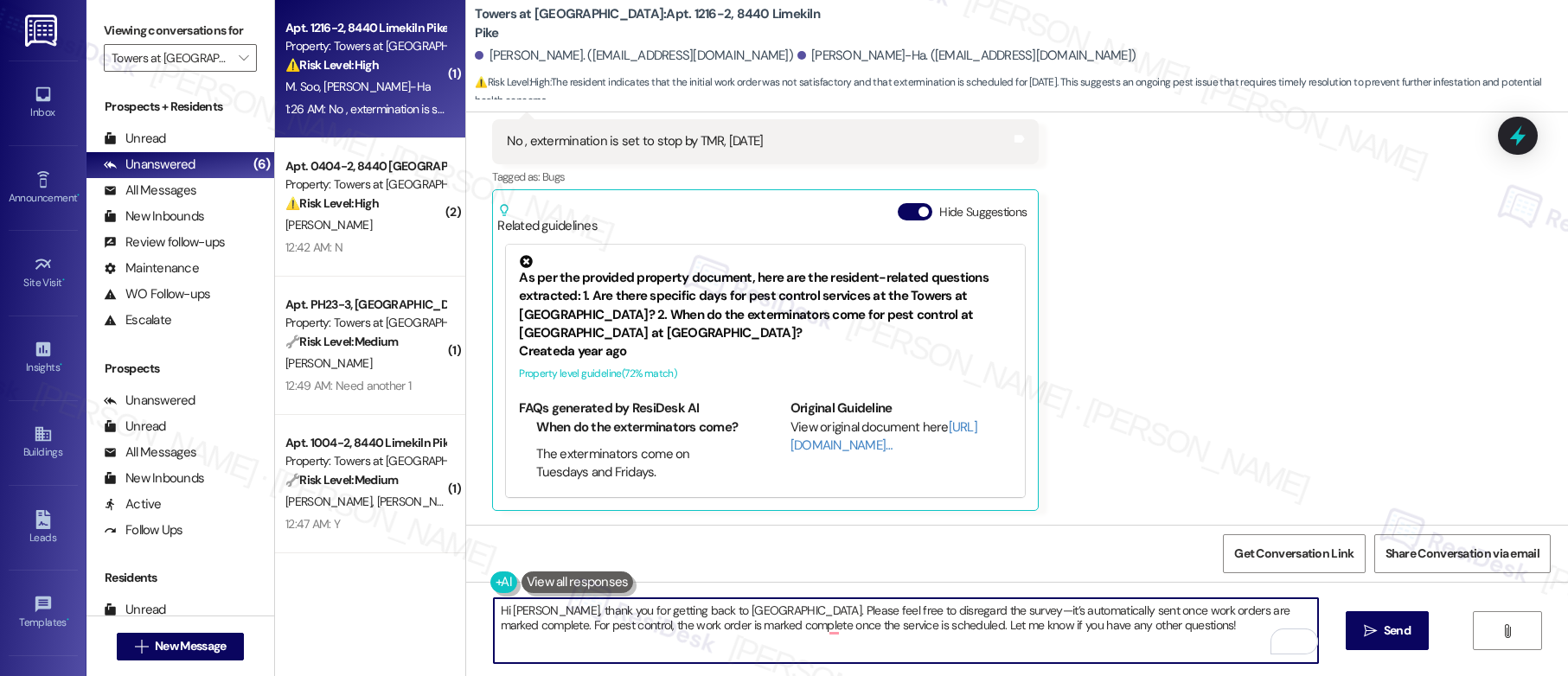 click on "Hi Sophia, thank you for getting back to us. Please feel free to disregard the survey—it’s automatically sent once work orders are marked complete. For pest control, the work order is marked complete once the service is scheduled. Let me know if you have any other questions!" at bounding box center [906, 630] 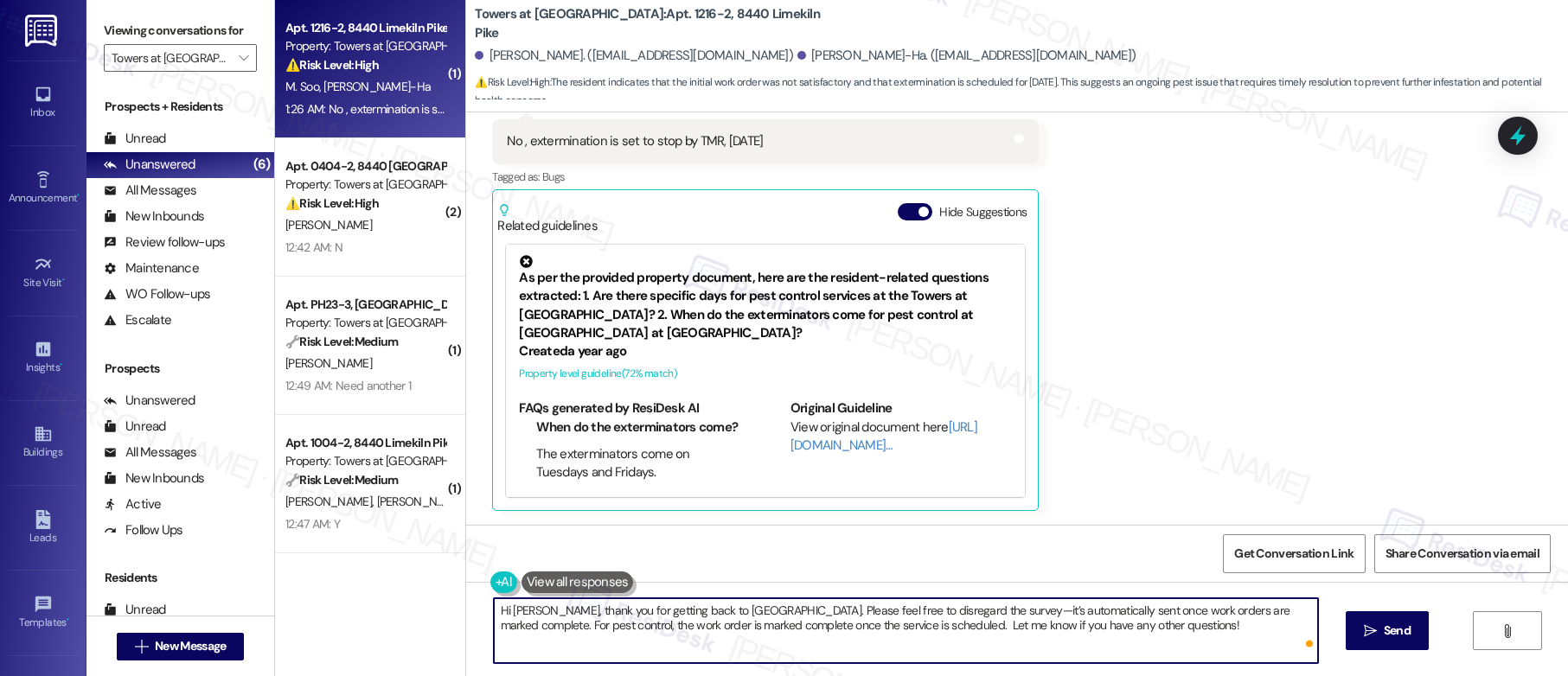 click on "Hi Sophia, thank you for getting back to us. Please feel free to disregard the survey—it’s automatically sent once work orders are marked complete. For pest control, the work order is marked complete once the service is scheduled.  Let me know if you have any other questions!" at bounding box center [906, 630] 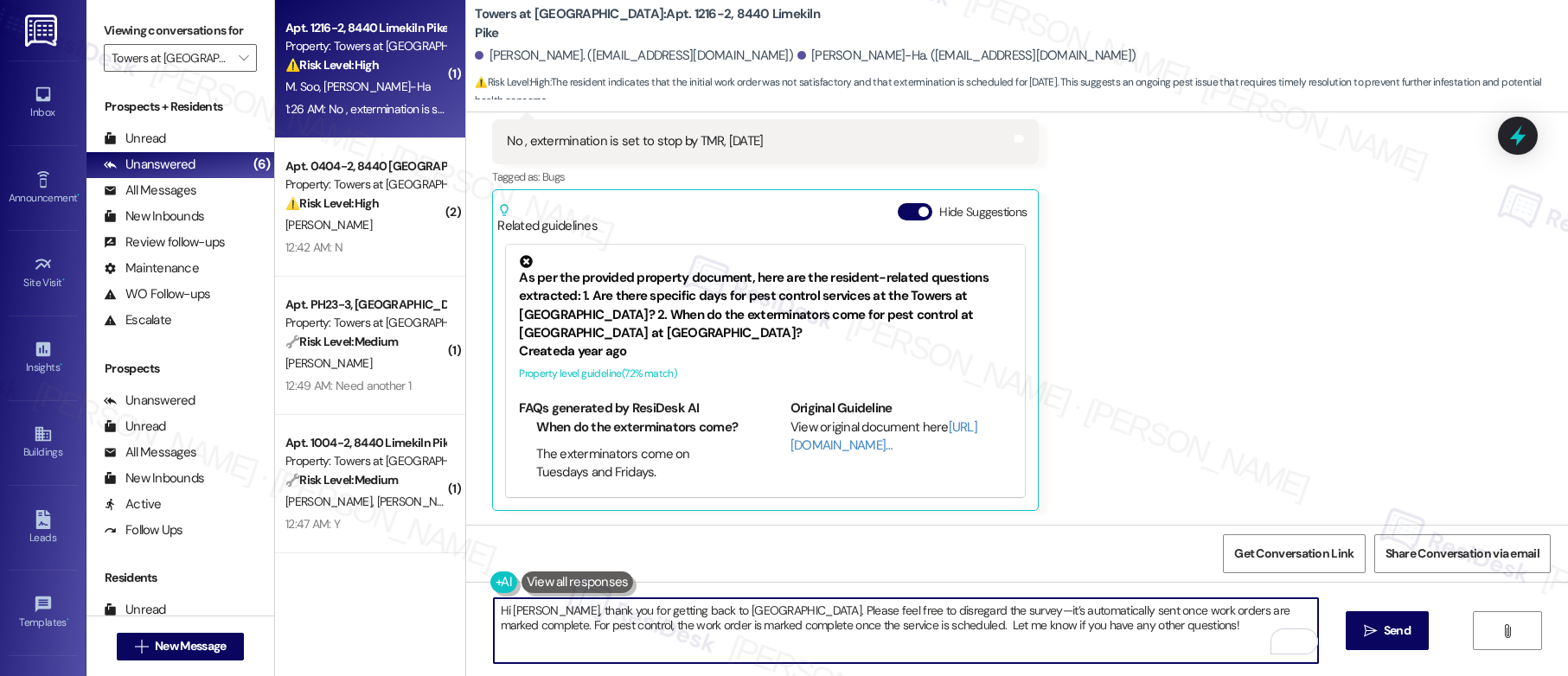click on "Hi Sophia, thank you for getting back to us. Please feel free to disregard the survey—it’s automatically sent once work orders are marked complete. For pest control, the work order is marked complete once the service is scheduled.  Let me know if you have any other questions!" at bounding box center (906, 630) 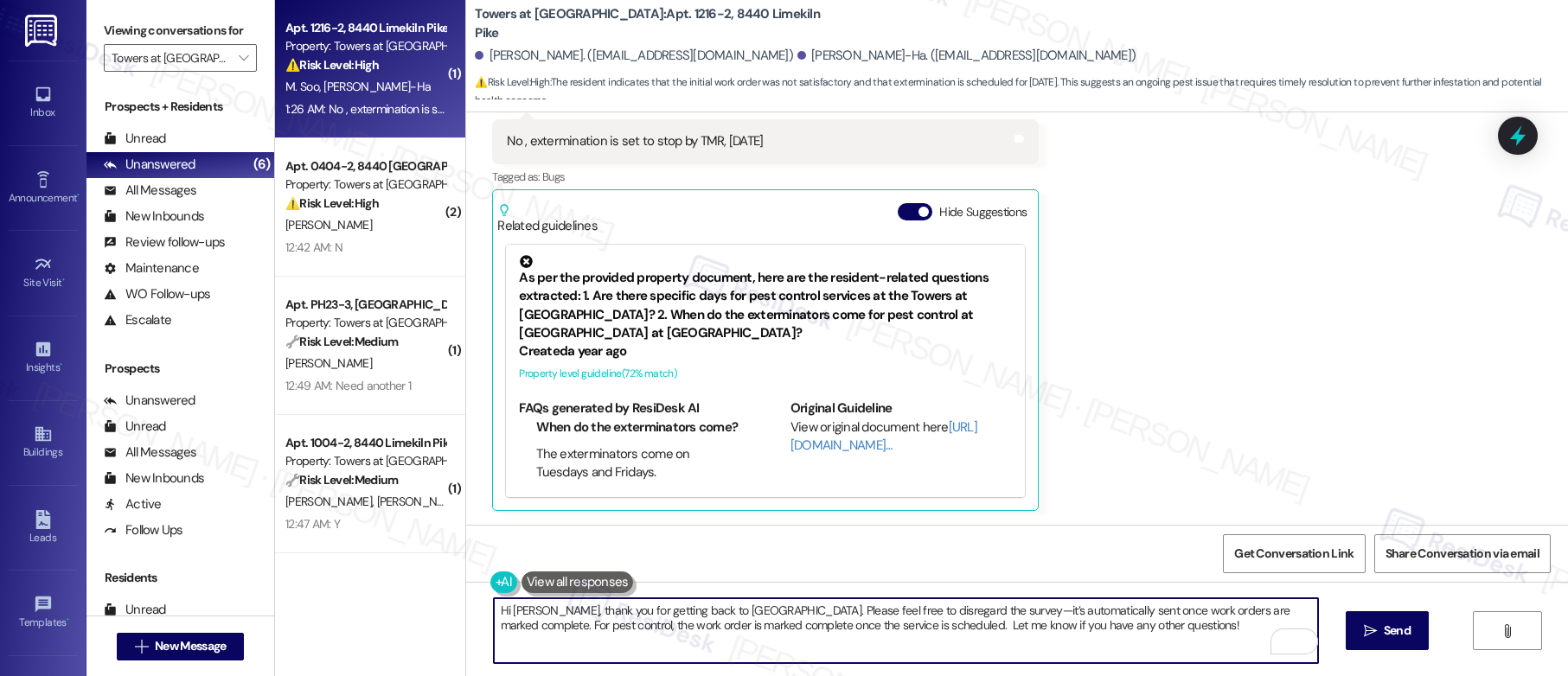 click on "Hi Sophia, thank you for getting back to us. Please feel free to disregard the survey—it’s automatically sent once work orders are marked complete. For pest control, the work order is marked complete once the service is scheduled.  Let me know if you have any other questions!" at bounding box center [906, 630] 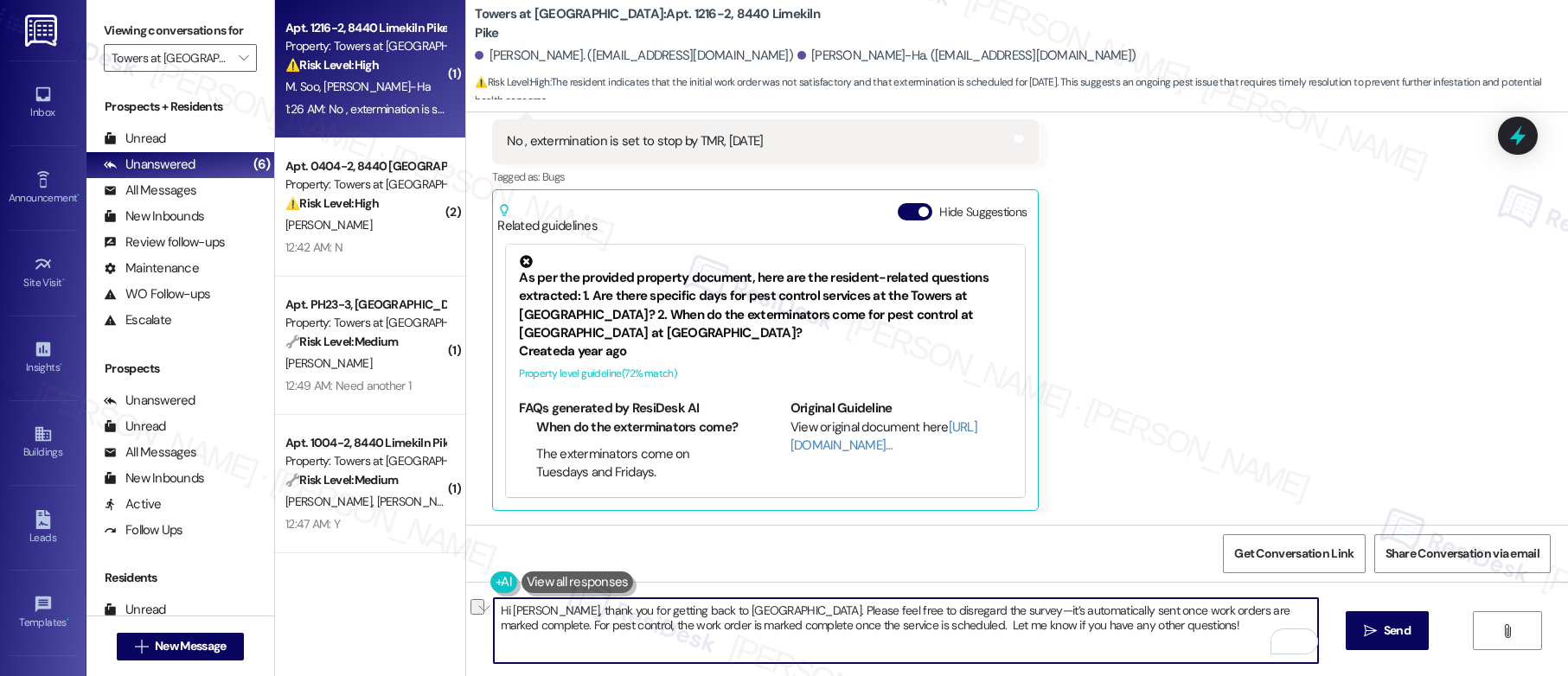 drag, startPoint x: 1061, startPoint y: 626, endPoint x: 820, endPoint y: 626, distance: 241 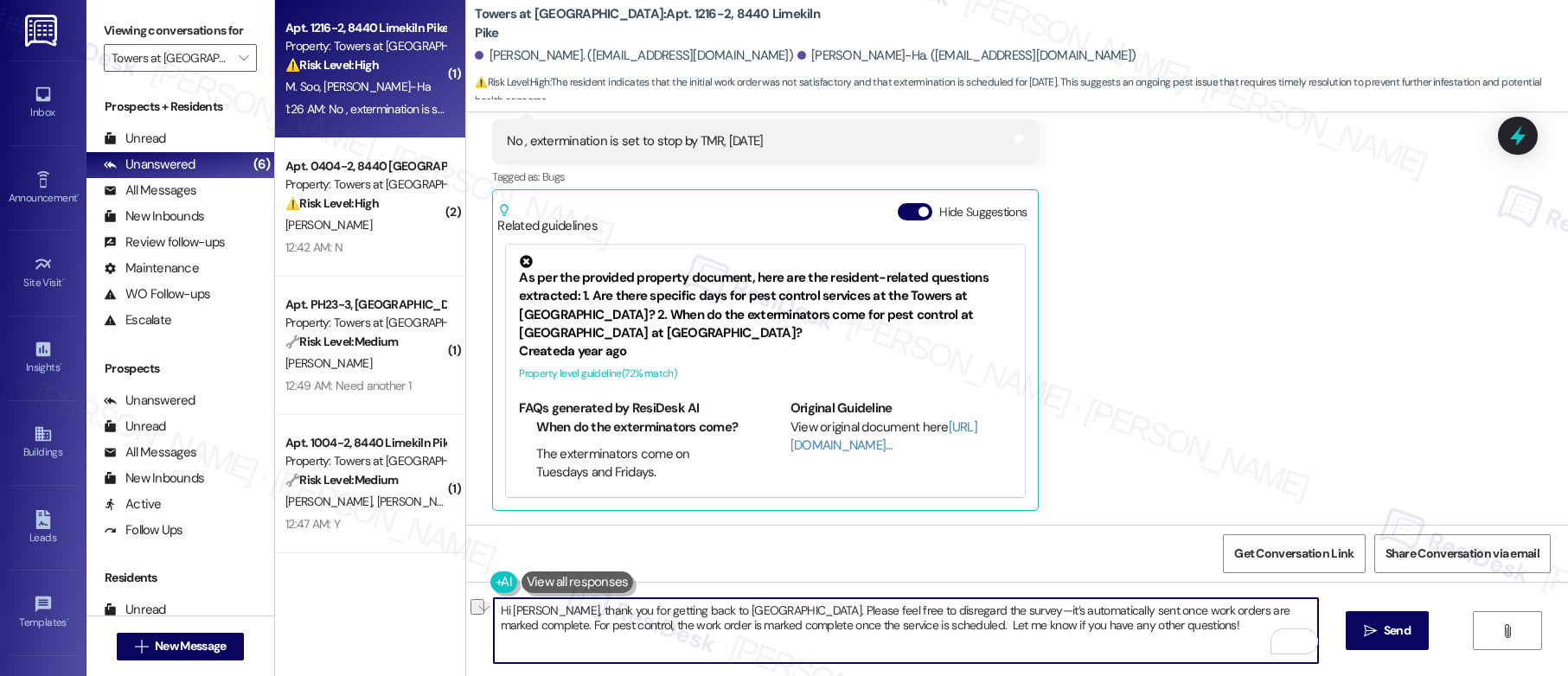 click on "Hi Sophia, thank you for getting back to us. Please feel free to disregard the survey—it’s automatically sent once work orders are marked complete. For pest control, the work order is marked complete once the service is scheduled.  Let me know if you have any other questions!" at bounding box center (906, 630) 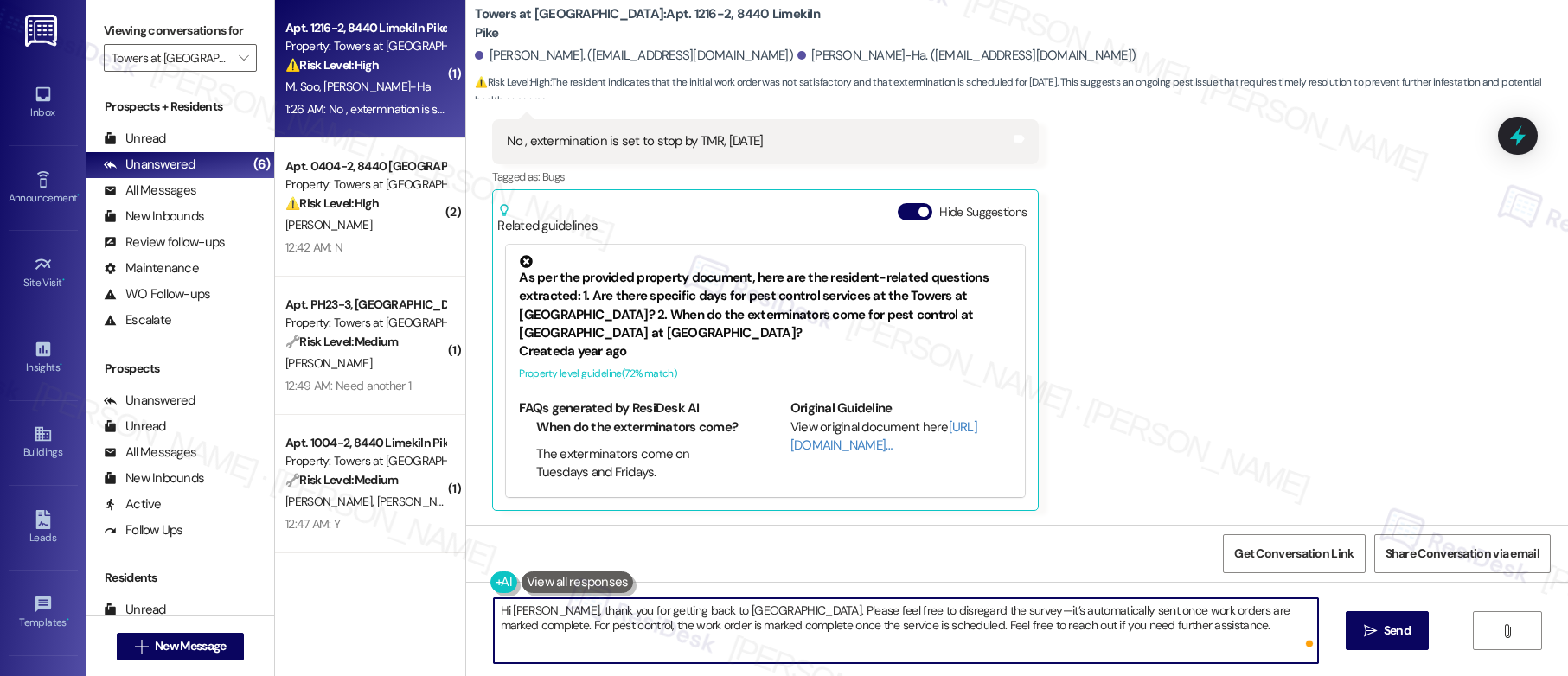 type on "Hi Sophia, thank you for getting back to us. Please feel free to disregard the survey—it’s automatically sent once work orders are marked complete. For pest control, the work order is marked complete once the service is scheduled. Feel free to reach out if you need further assistance." 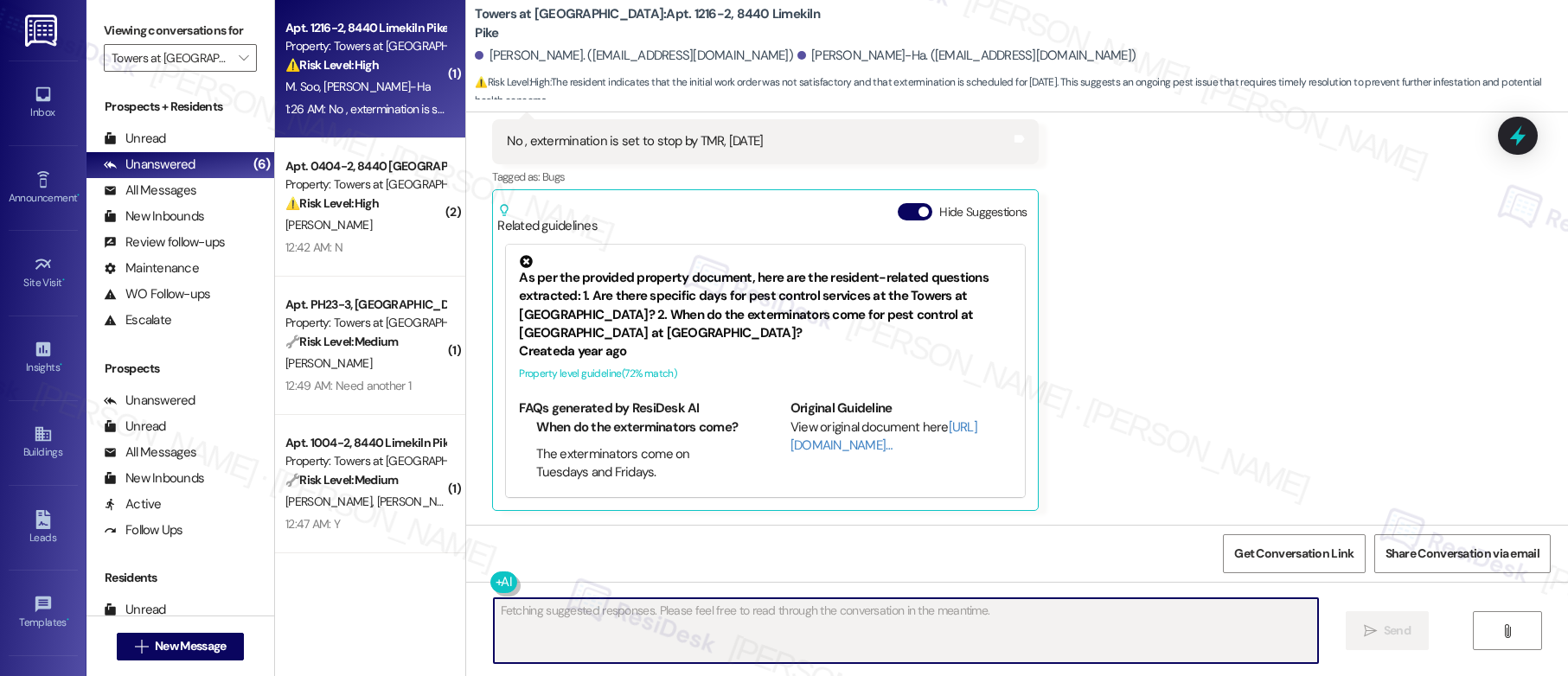 scroll, scrollTop: 1236, scrollLeft: 0, axis: vertical 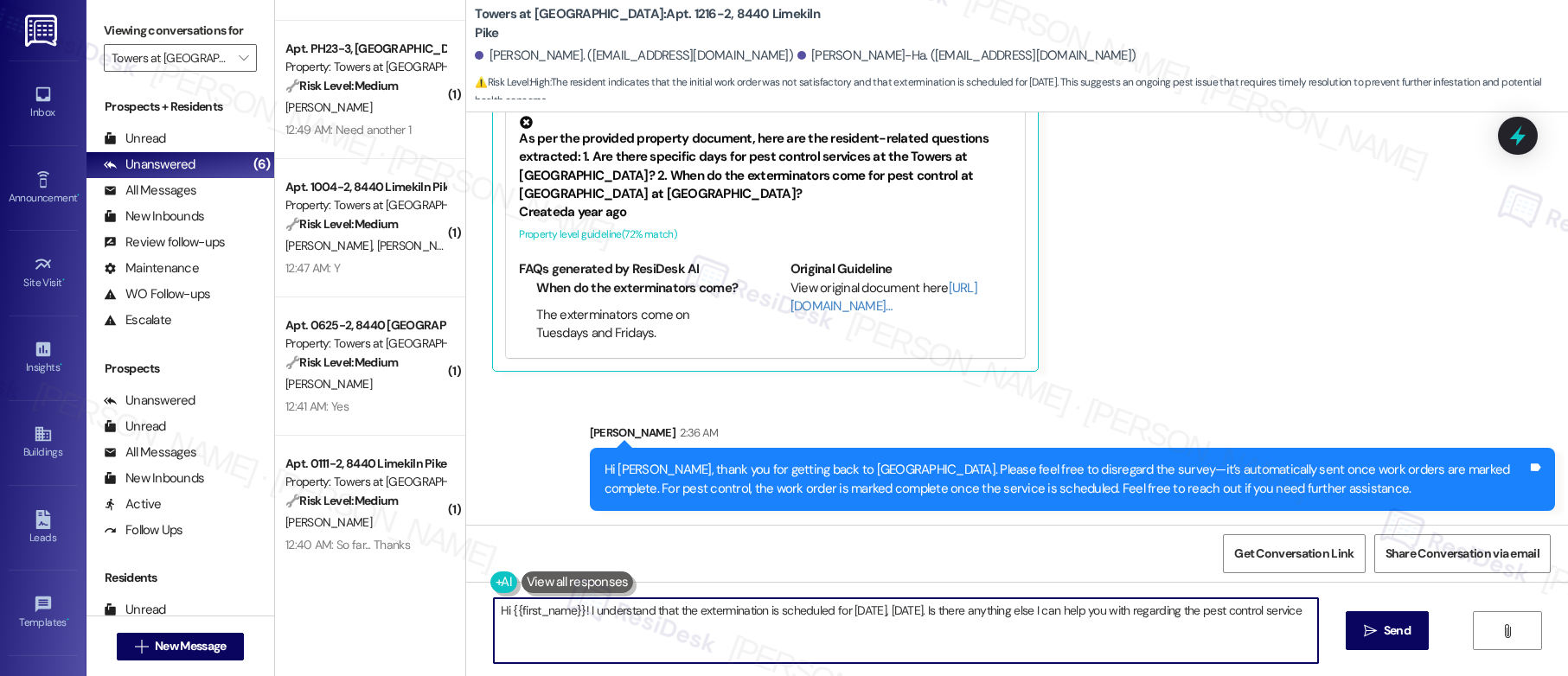 type on "Hi {{first_name}}! I understand that the extermination is scheduled for tomorrow, Friday. Is there anything else I can help you with regarding the pest control service?" 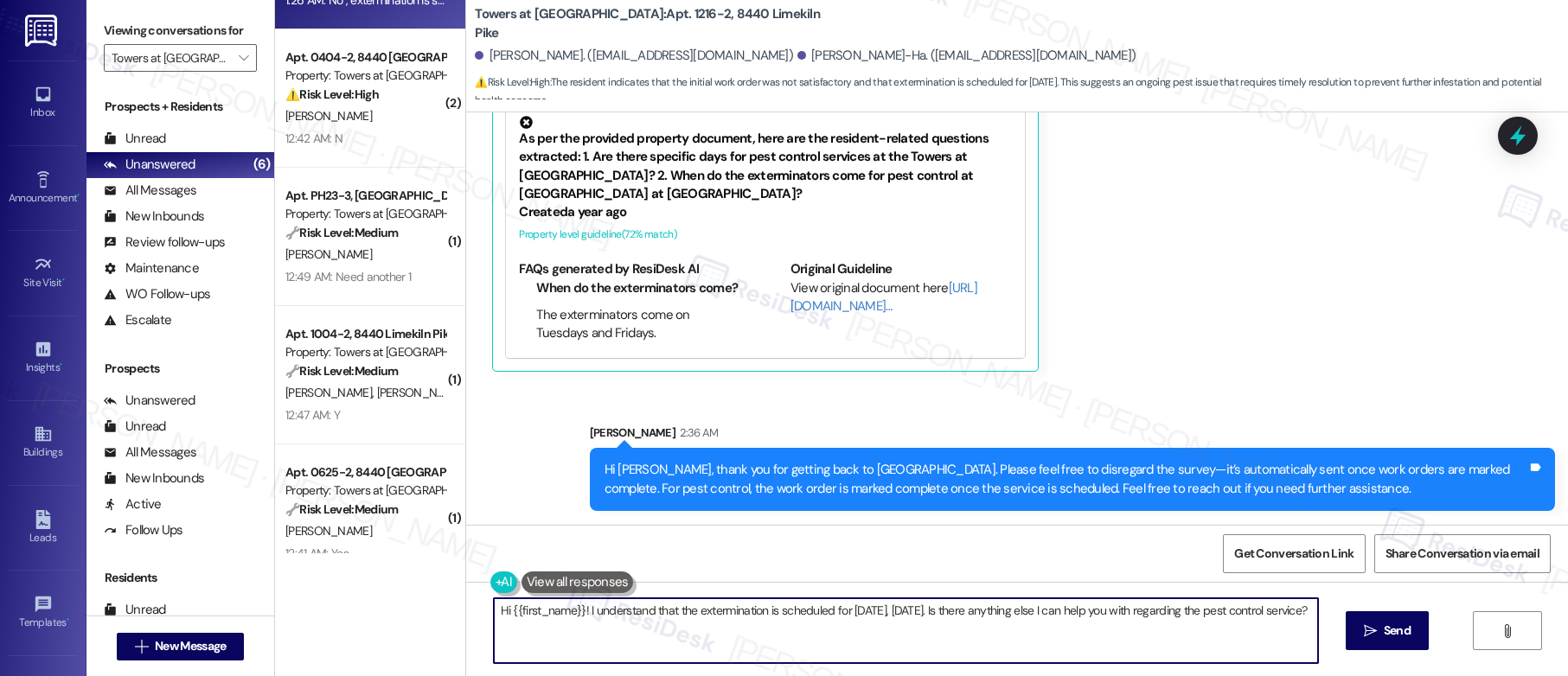 scroll, scrollTop: 0, scrollLeft: 0, axis: both 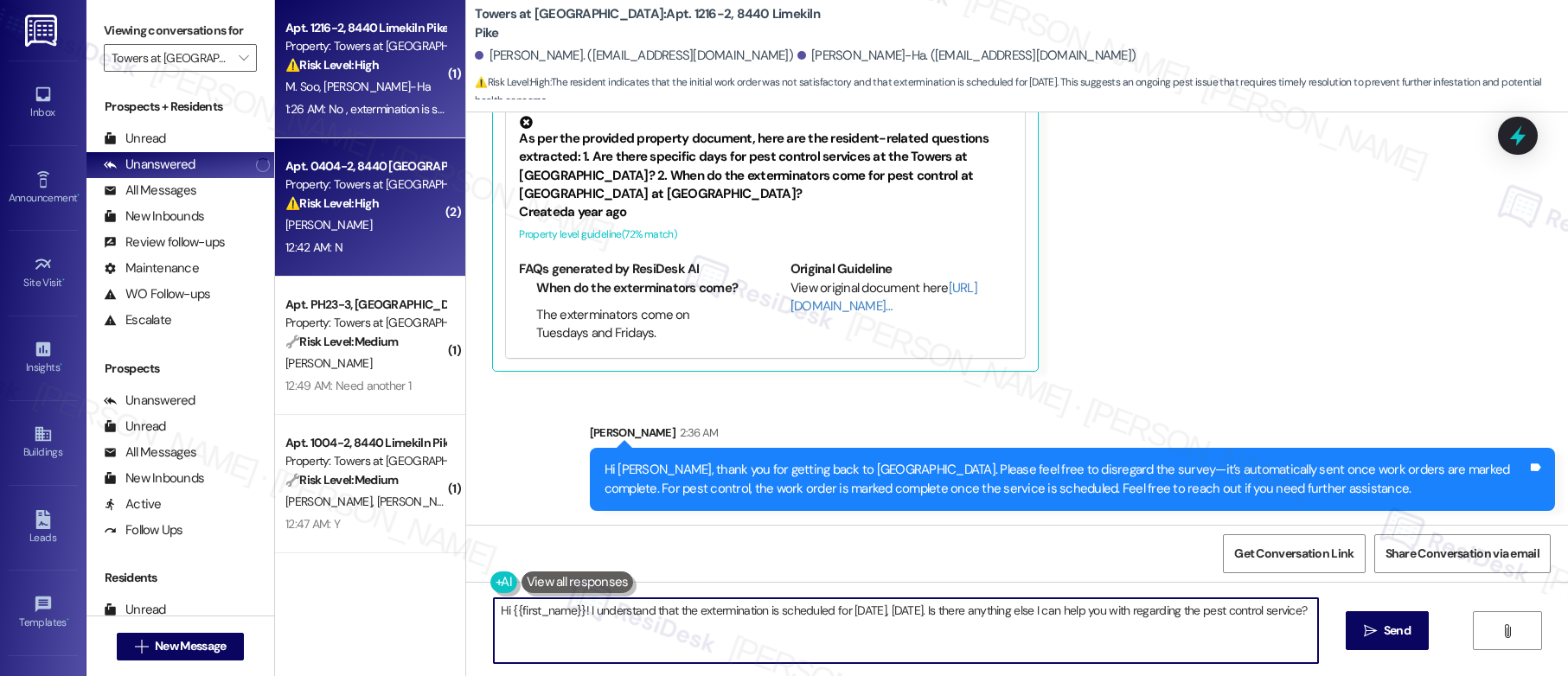 click on "D. Blackwell" at bounding box center [365, 225] 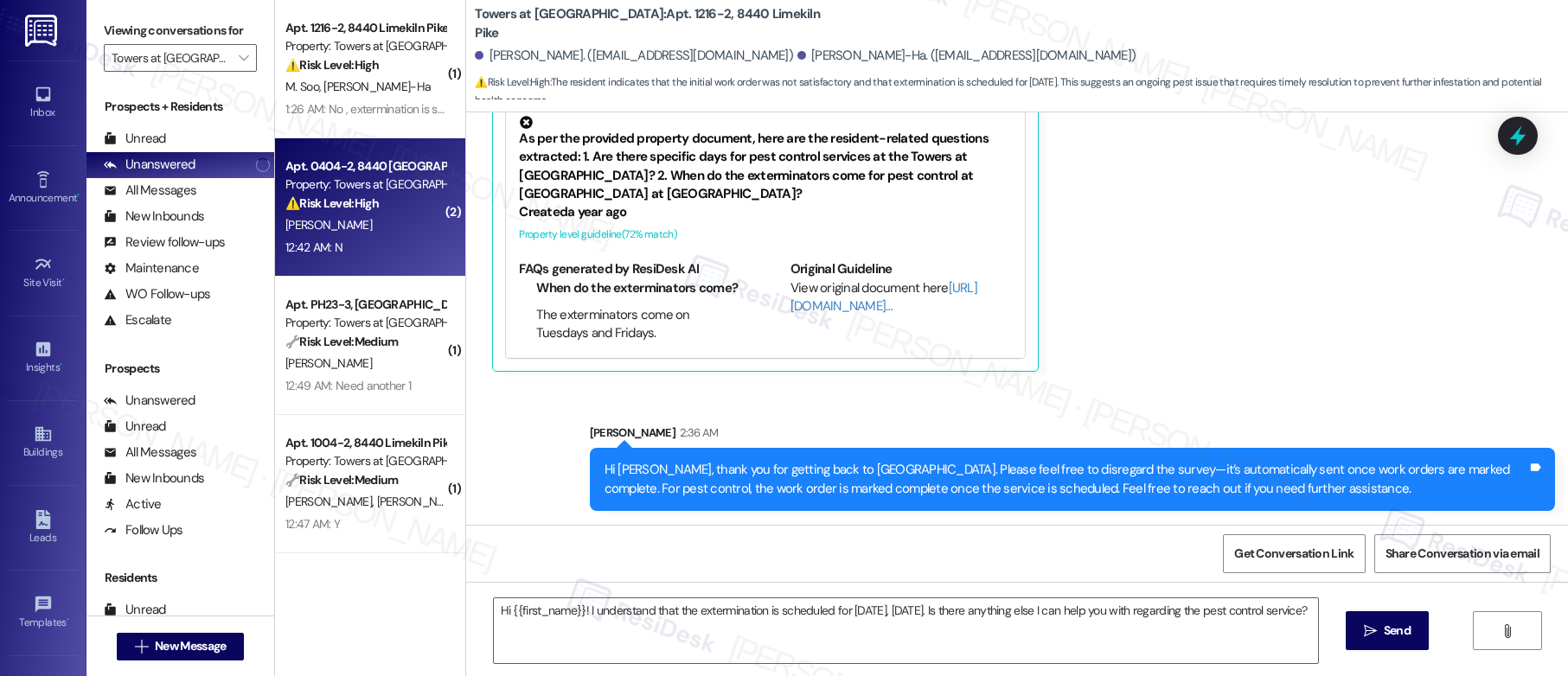 type on "Fetching suggested responses. Please feel free to read through the conversation in the meantime." 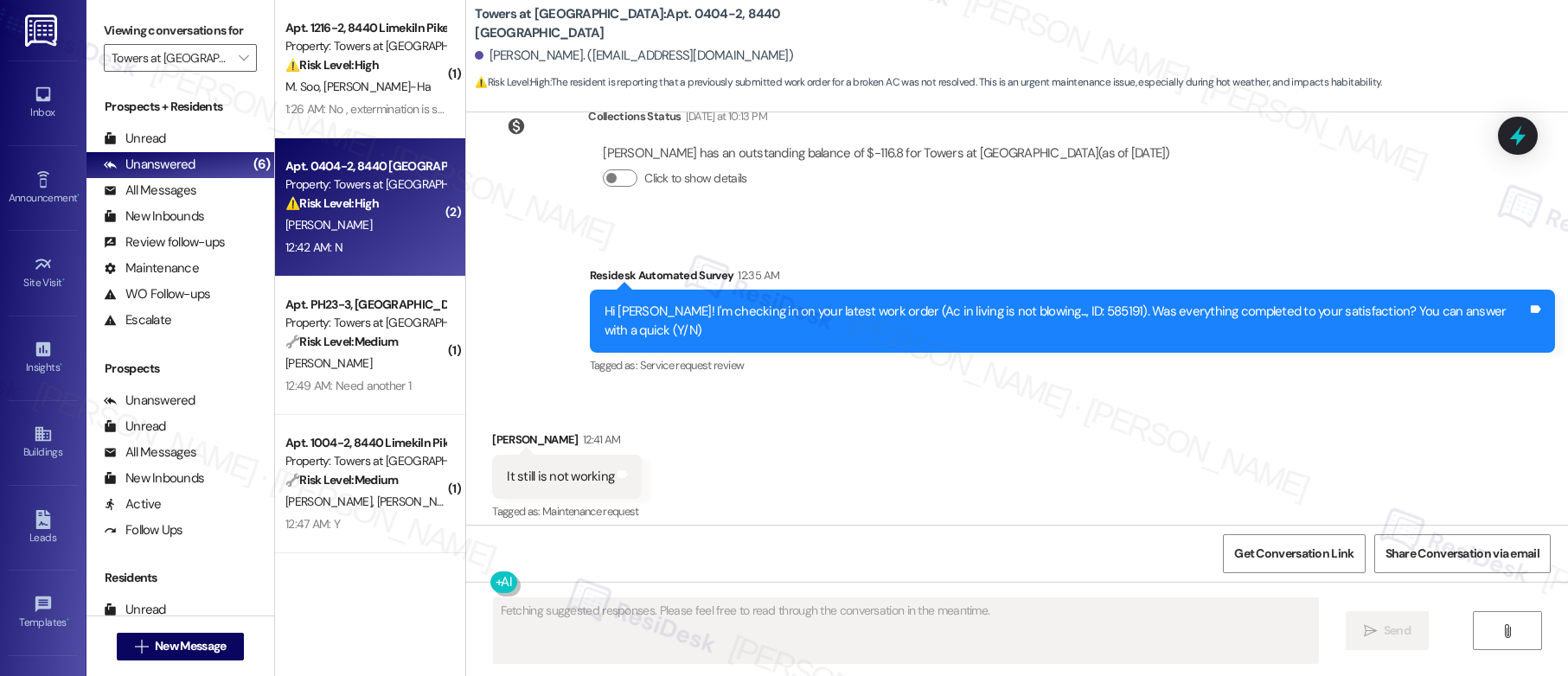 scroll, scrollTop: 9557, scrollLeft: 0, axis: vertical 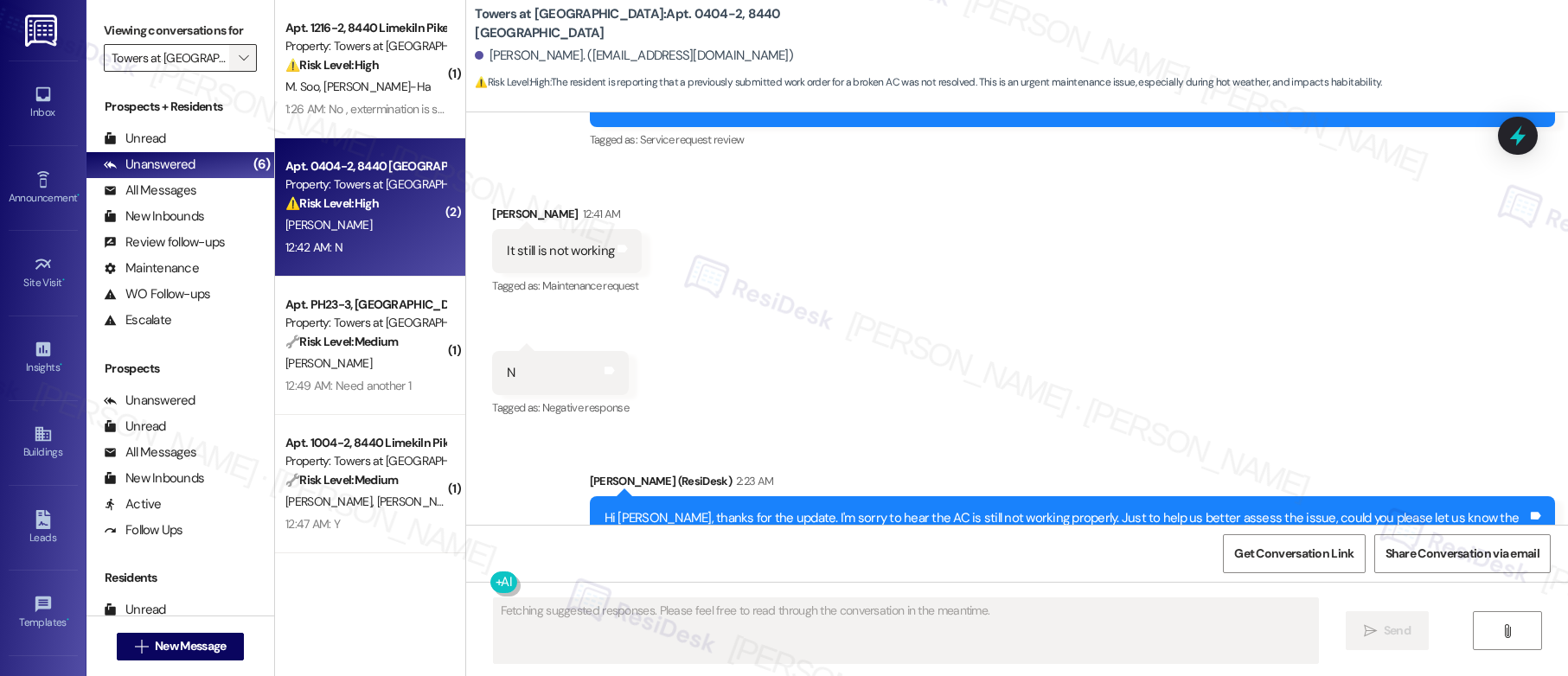 click on "" at bounding box center [243, 58] 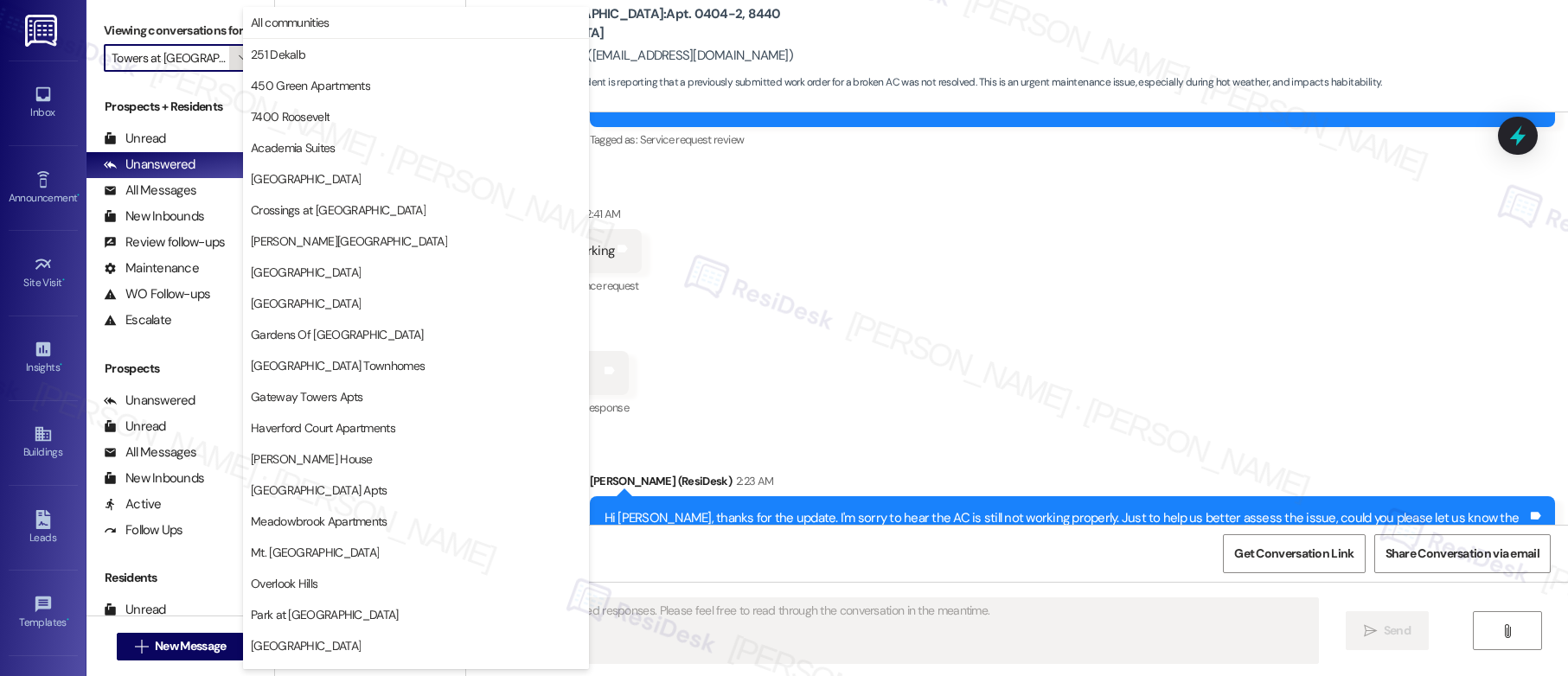 scroll, scrollTop: 335, scrollLeft: 0, axis: vertical 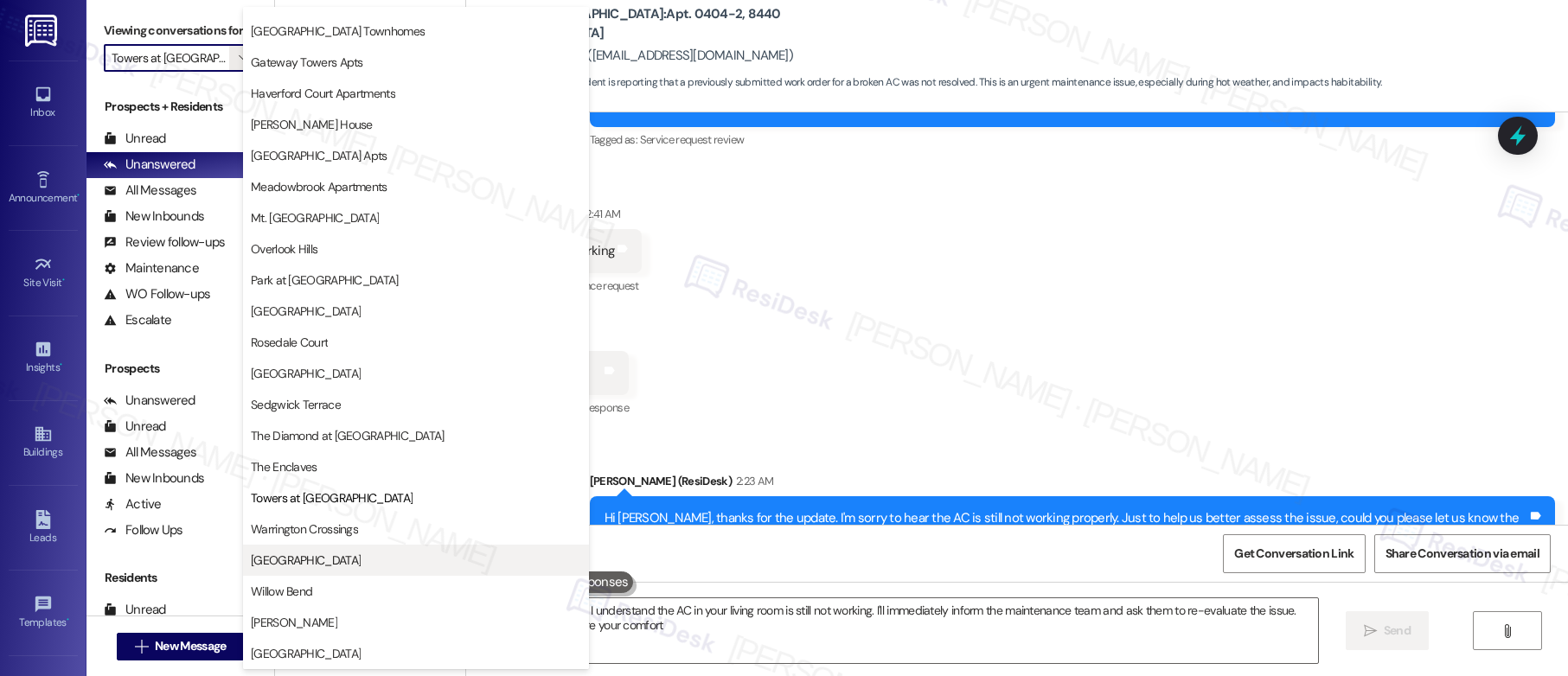 type on "Hi {{first_name}}, I understand the AC in your living room is still not working. I'll immediately inform the maintenance team and ask them to re-evaluate the issue. We want to ensure your comfort!" 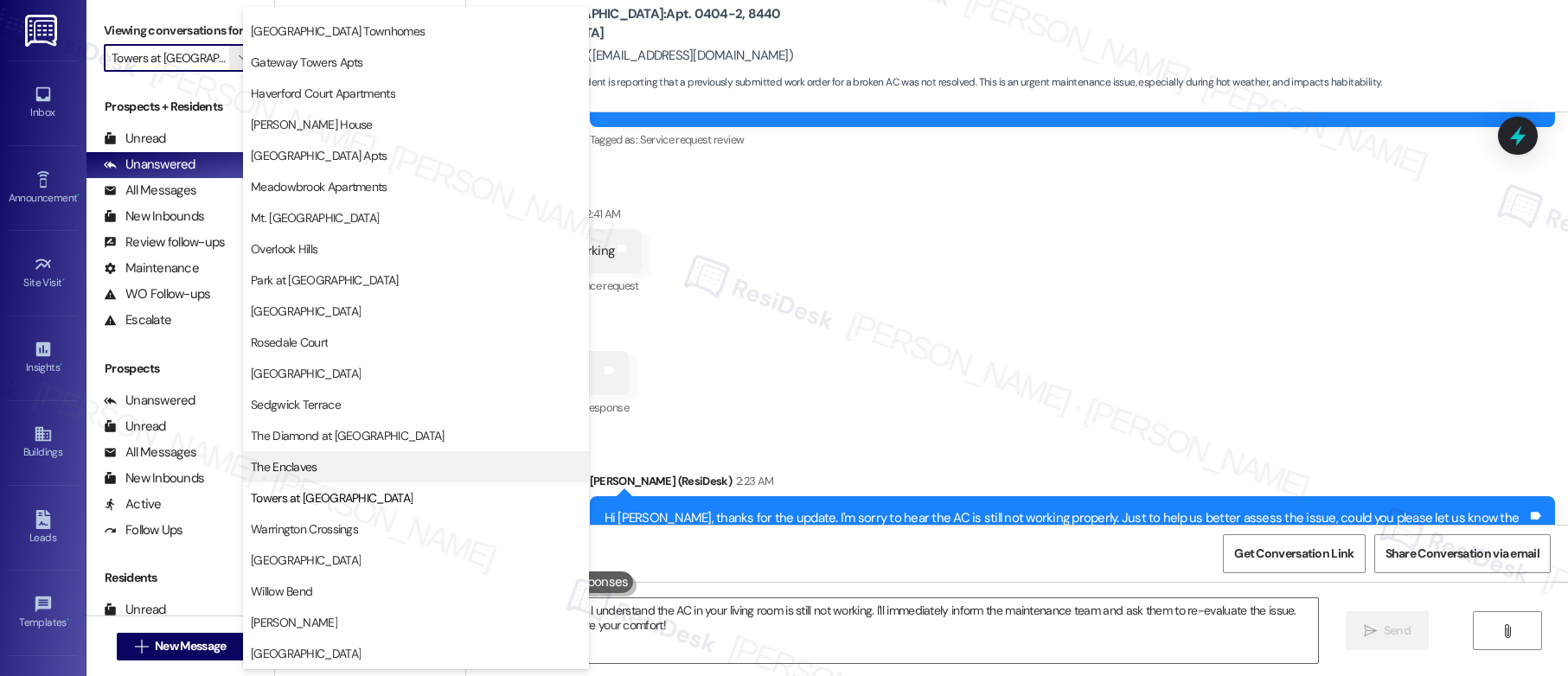 click on "The Enclaves" at bounding box center [416, 467] 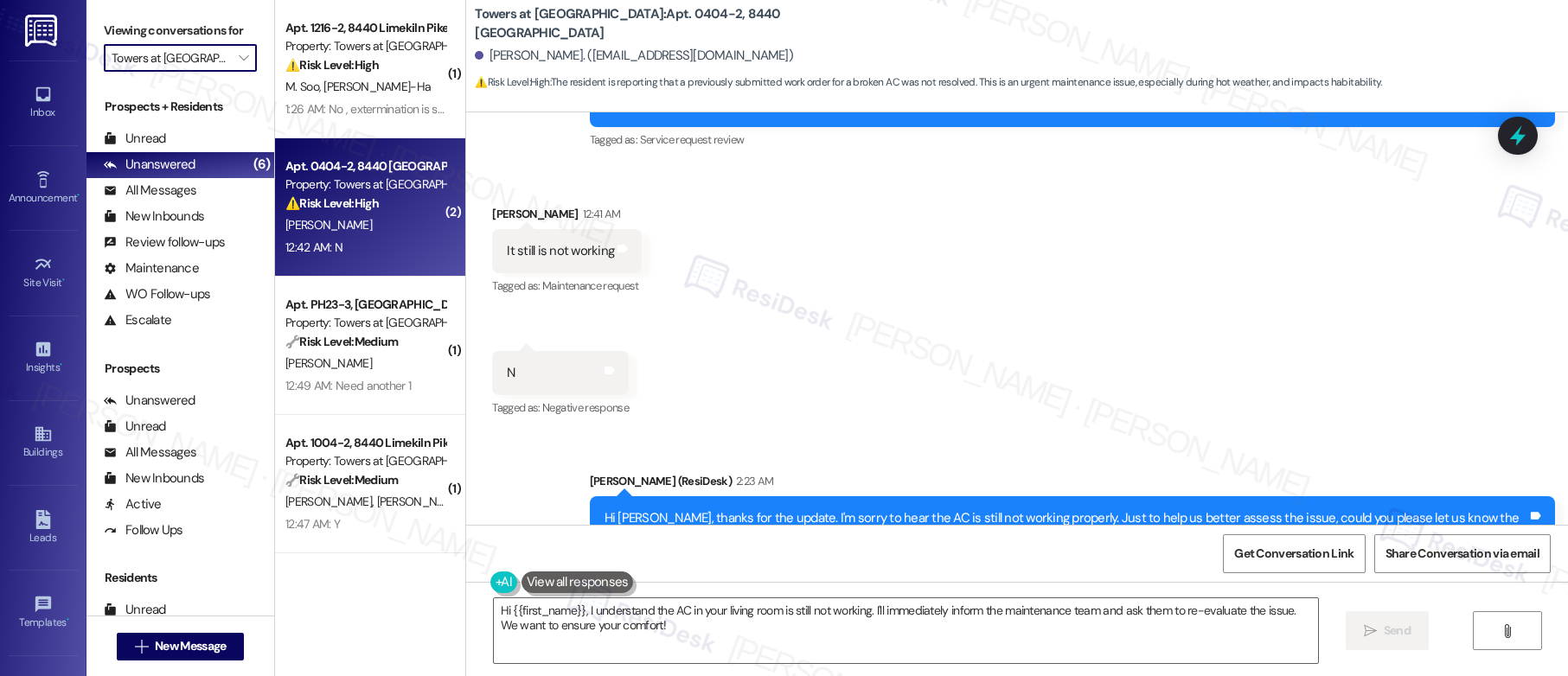 type on "The Enclaves" 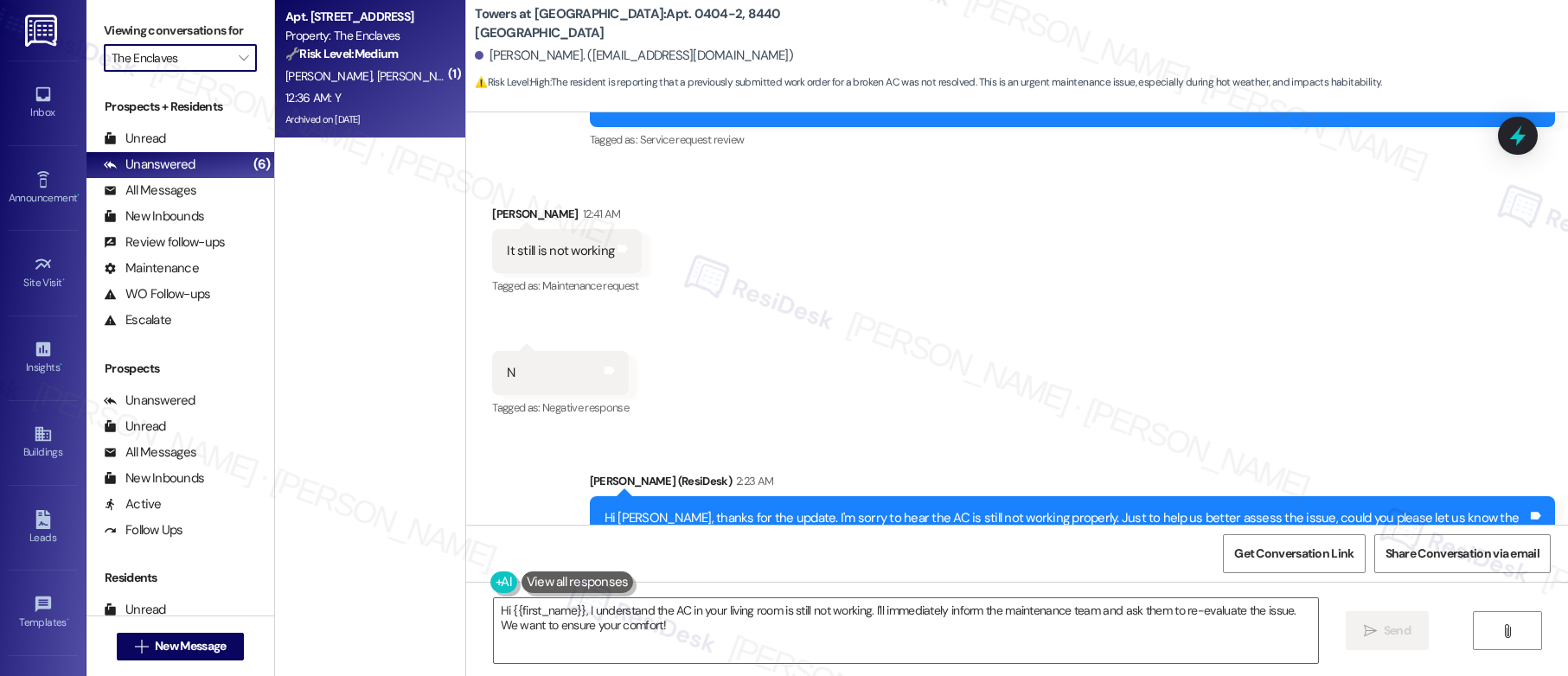 click on "F. Engelke A. Joniec" at bounding box center [365, 76] 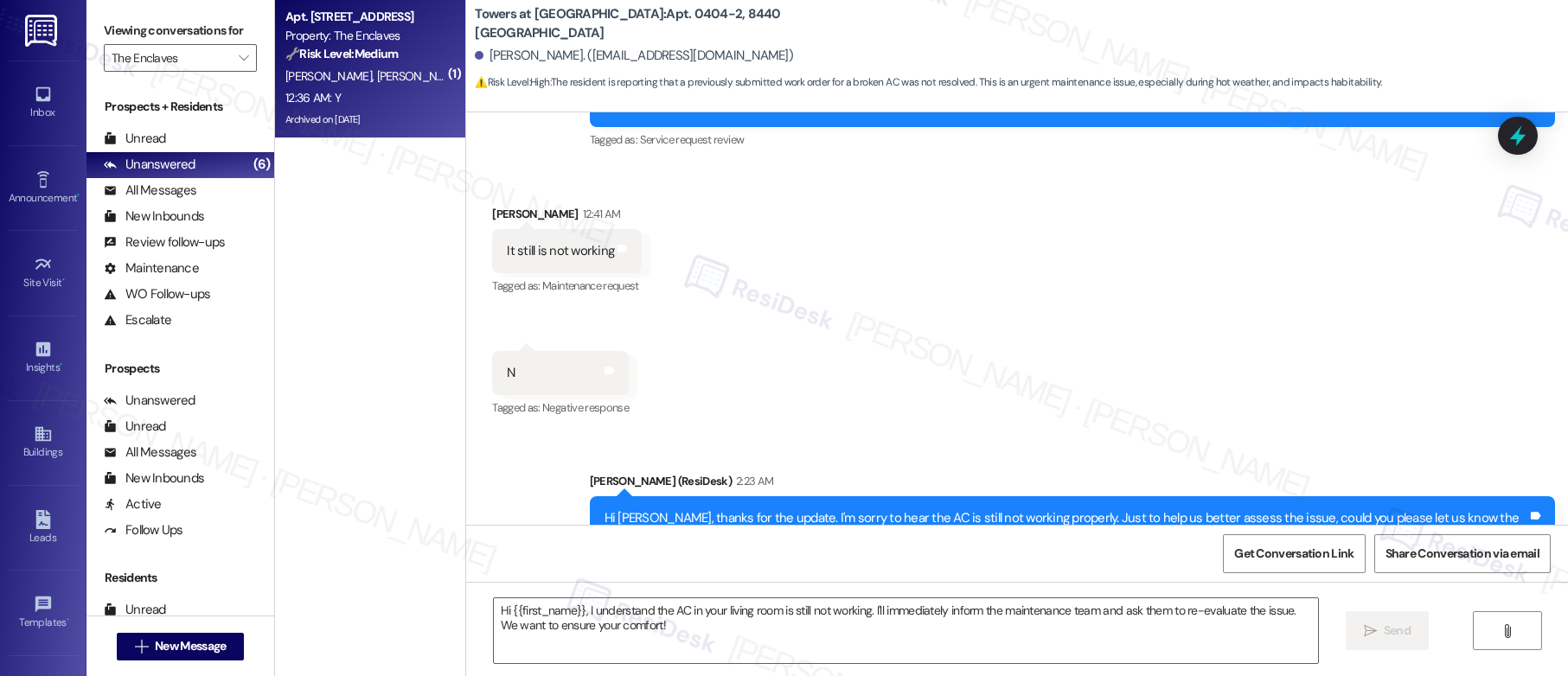 type on "Fetching suggested responses. Please feel free to read through the conversation in the meantime." 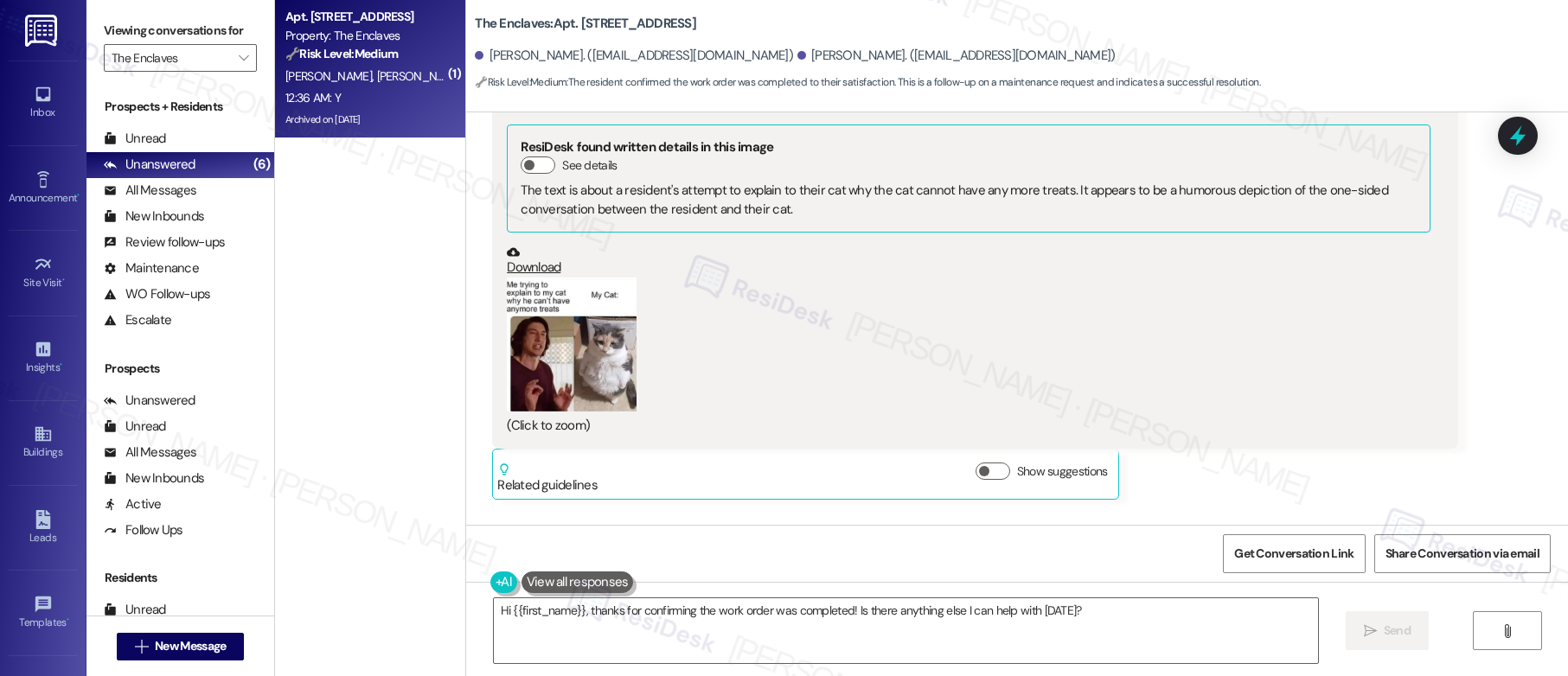 scroll, scrollTop: 2301, scrollLeft: 0, axis: vertical 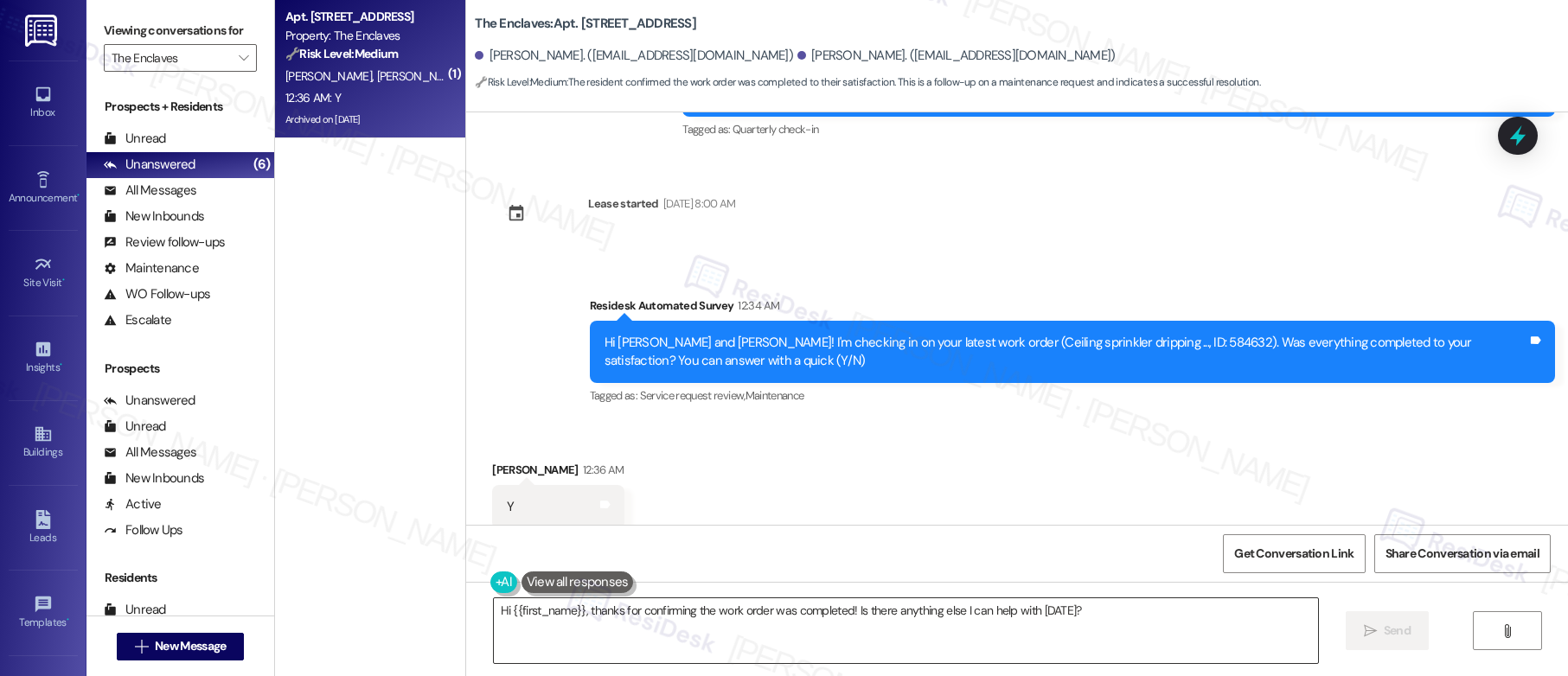 click on "Hi {{first_name}}, thanks for confirming the work order was completed! Is there anything else I can help with today?" at bounding box center [906, 630] 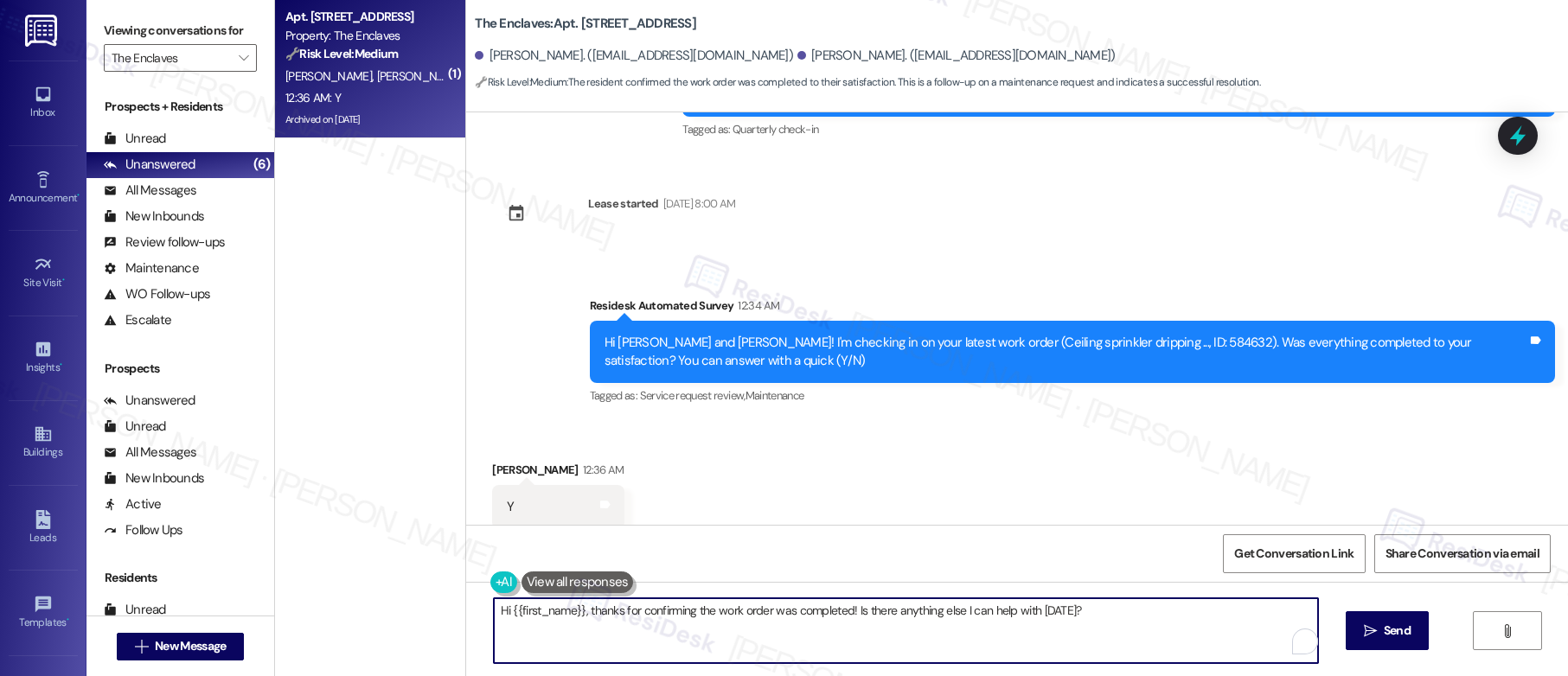 click on "Hi {{first_name}}, thanks for confirming the work order was completed! Is there anything else I can help with today?" at bounding box center [906, 630] 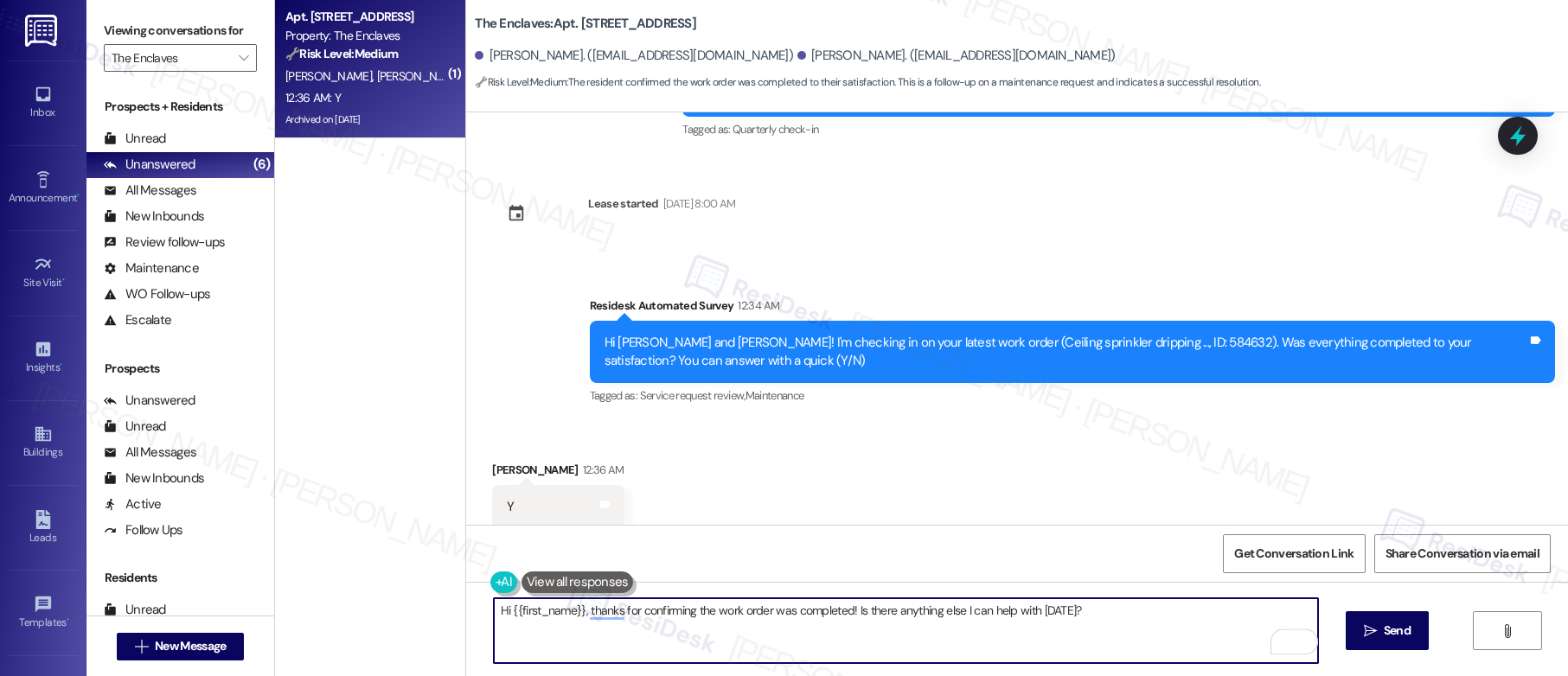 click on "Hi {{first_name}}, thanks for confirming the work order was completed! Is there anything else I can help with today?" at bounding box center [906, 630] 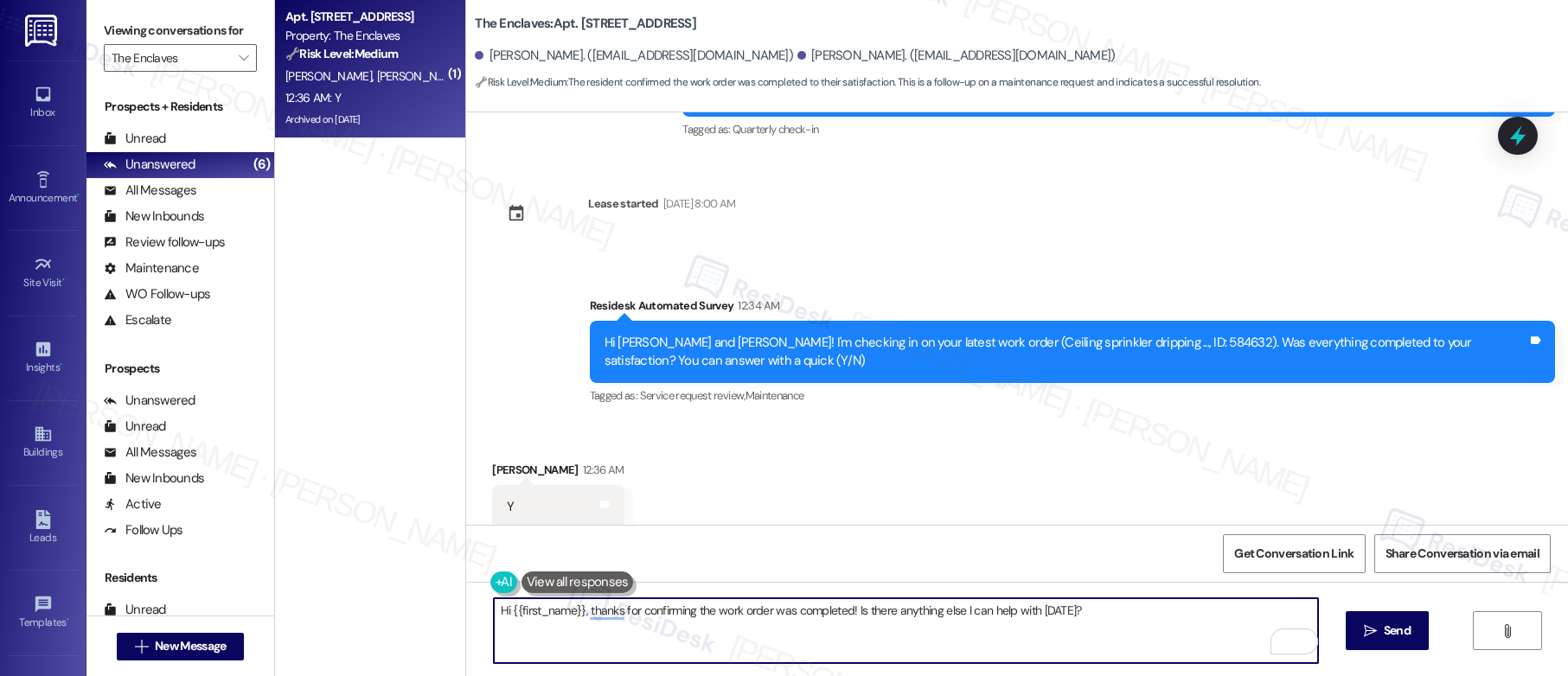 click on "Alexandra Joniec 12:36 AM" at bounding box center (558, 473) 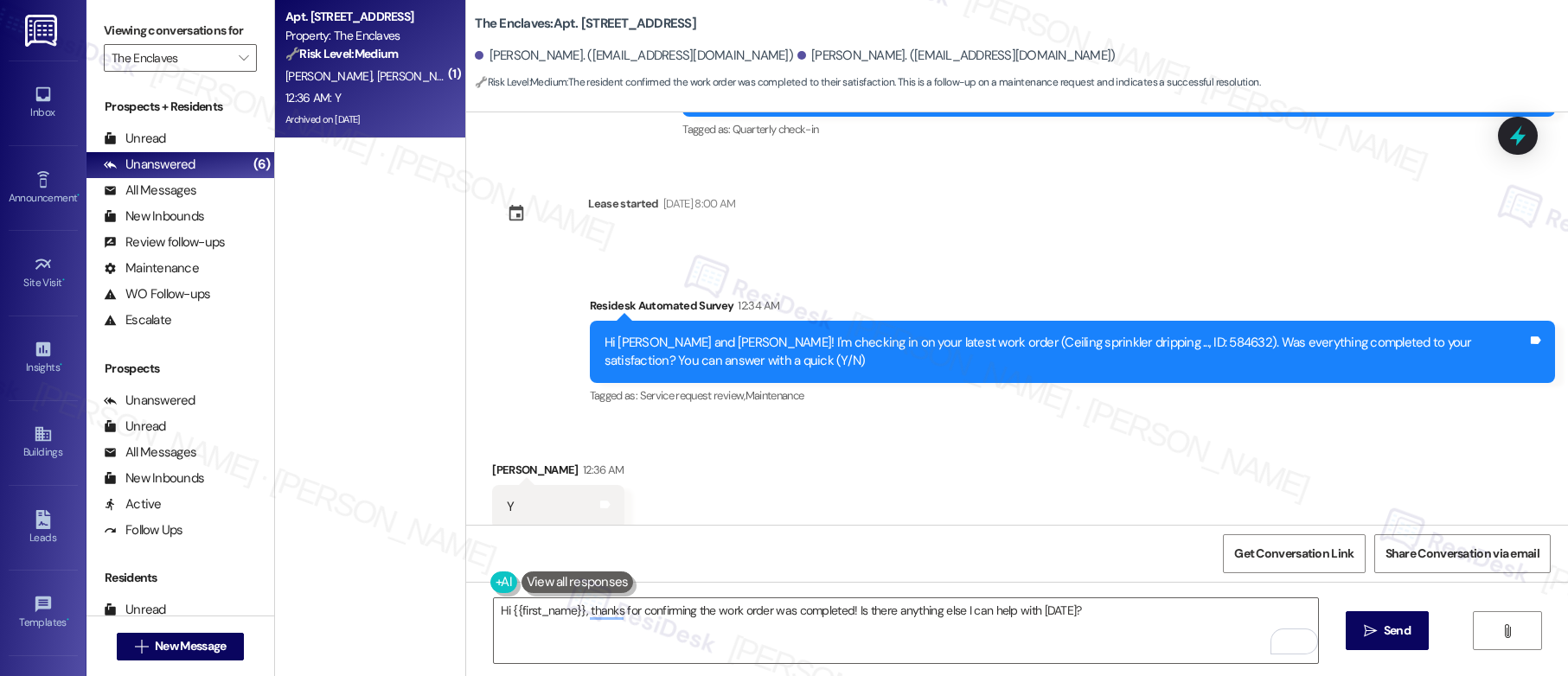 click on "Alexandra Joniec 12:36 AM" at bounding box center (558, 473) 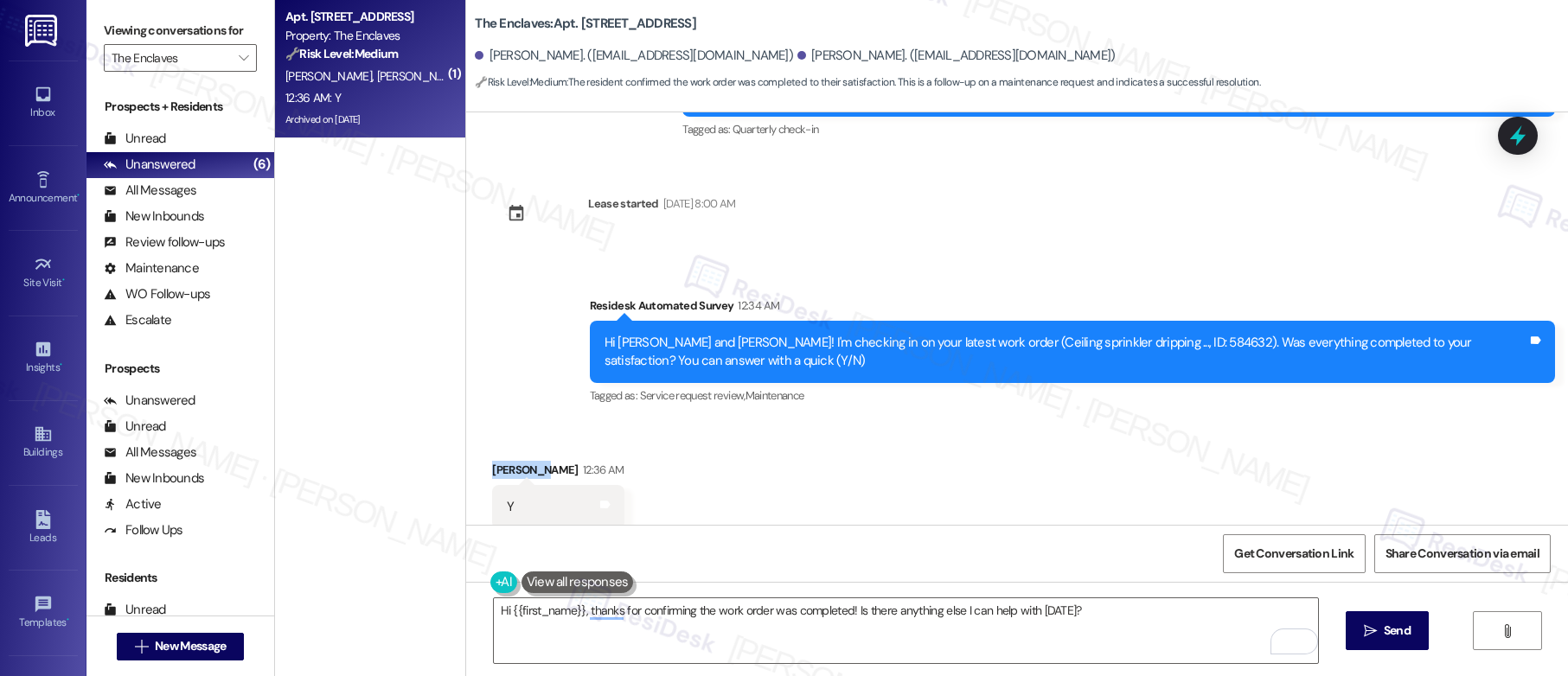copy on "Alexandra" 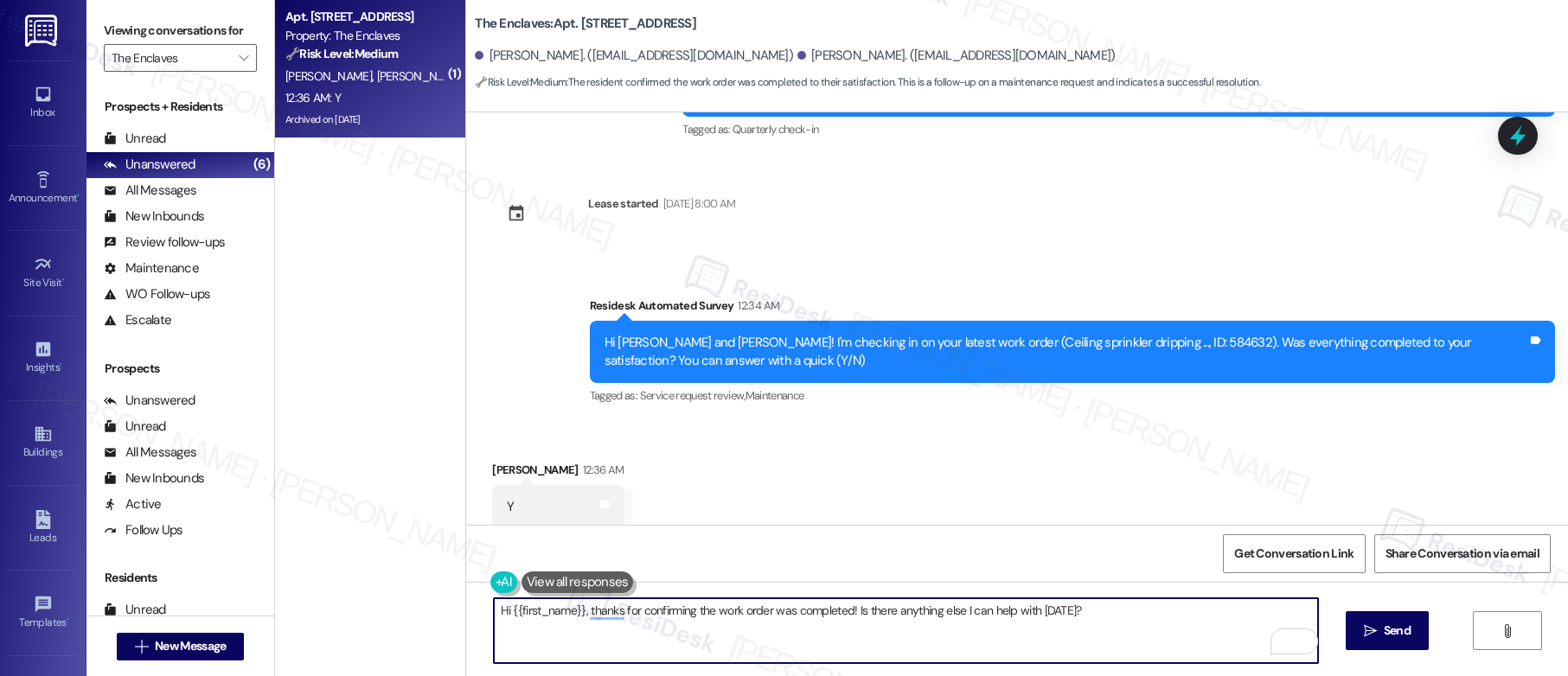 drag, startPoint x: 499, startPoint y: 610, endPoint x: 573, endPoint y: 611, distance: 74.00676 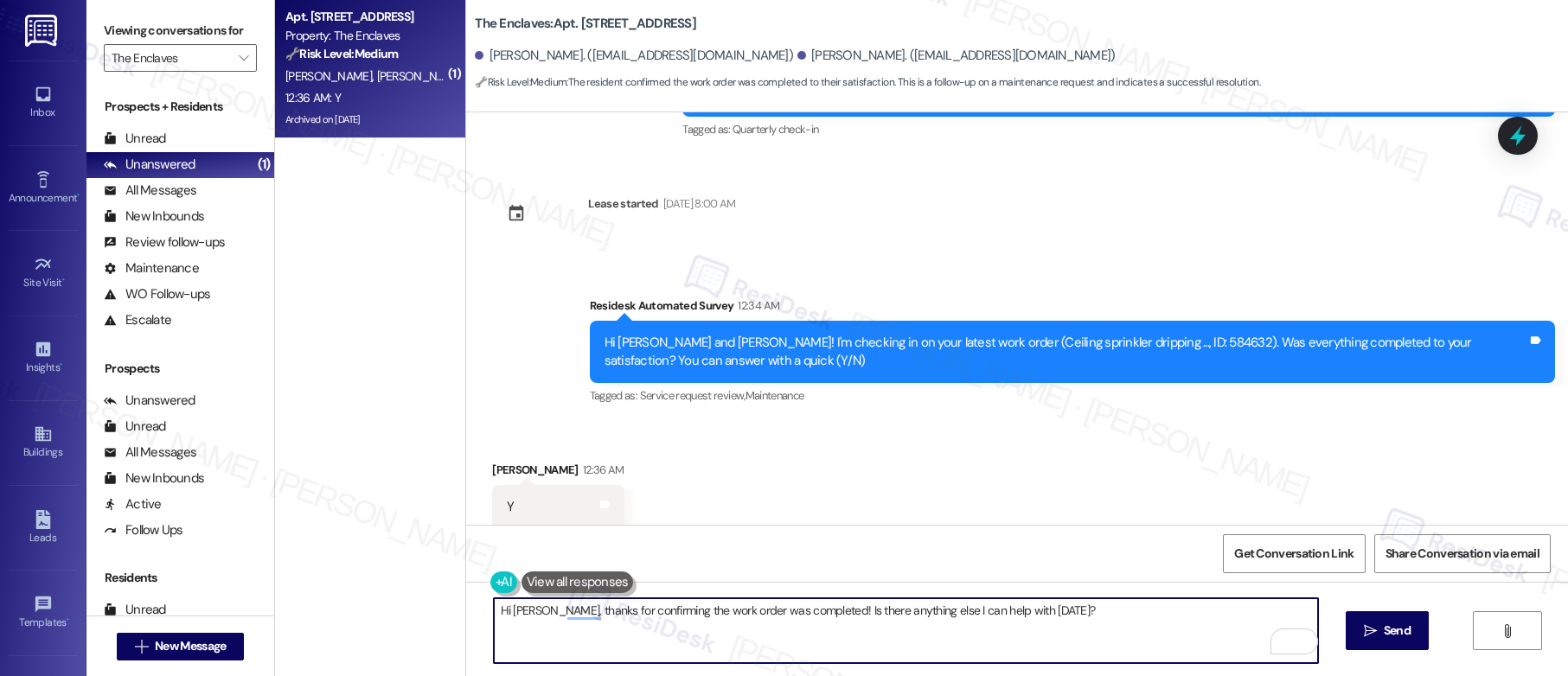 click on "Hi Alexandra, thanks for confirming the work order was completed! Is there anything else I can help with today?" at bounding box center (906, 630) 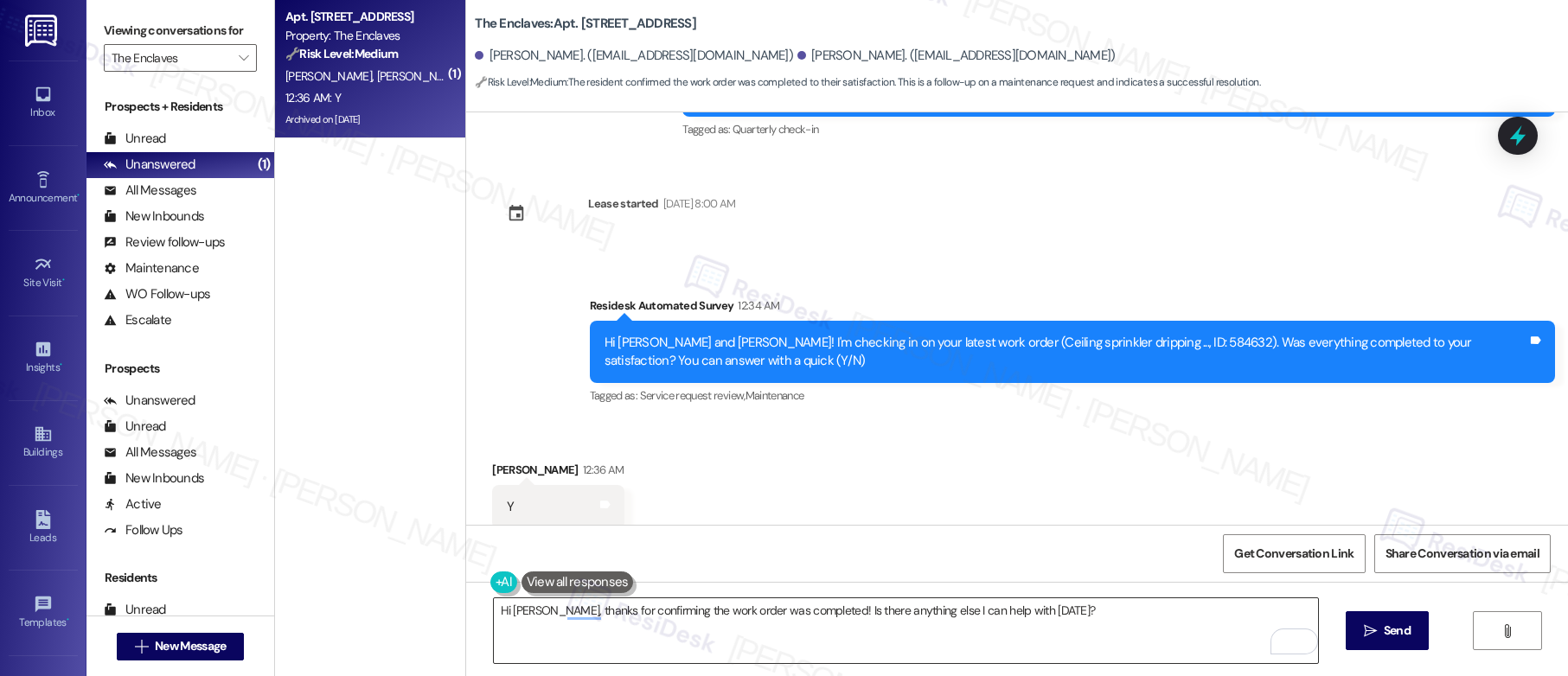 click on "Hi Alexandra, thanks for confirming the work order was completed! Is there anything else I can help with today?" at bounding box center (906, 630) 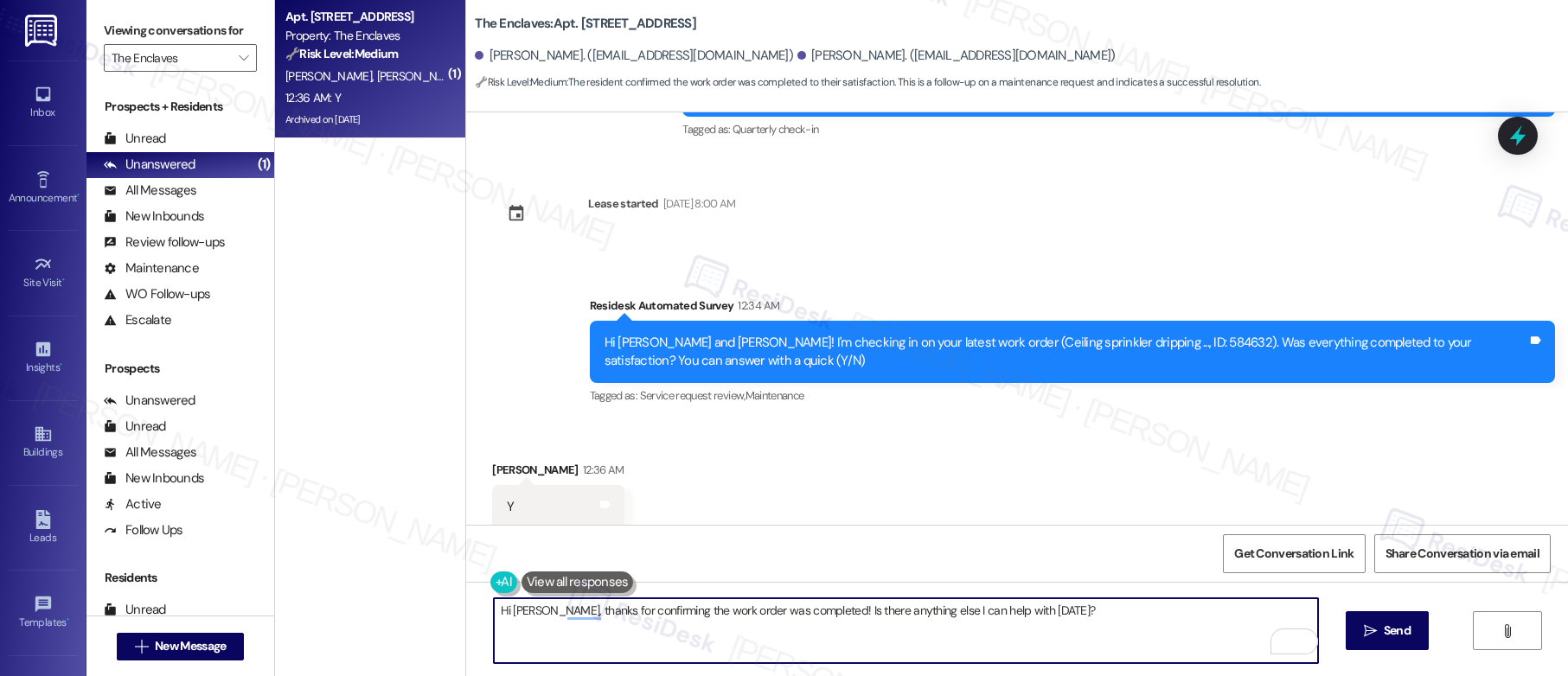 click on "Hi Alexandra, thanks for confirming the work order was completed! Is there anything else I can help with today?" at bounding box center (906, 630) 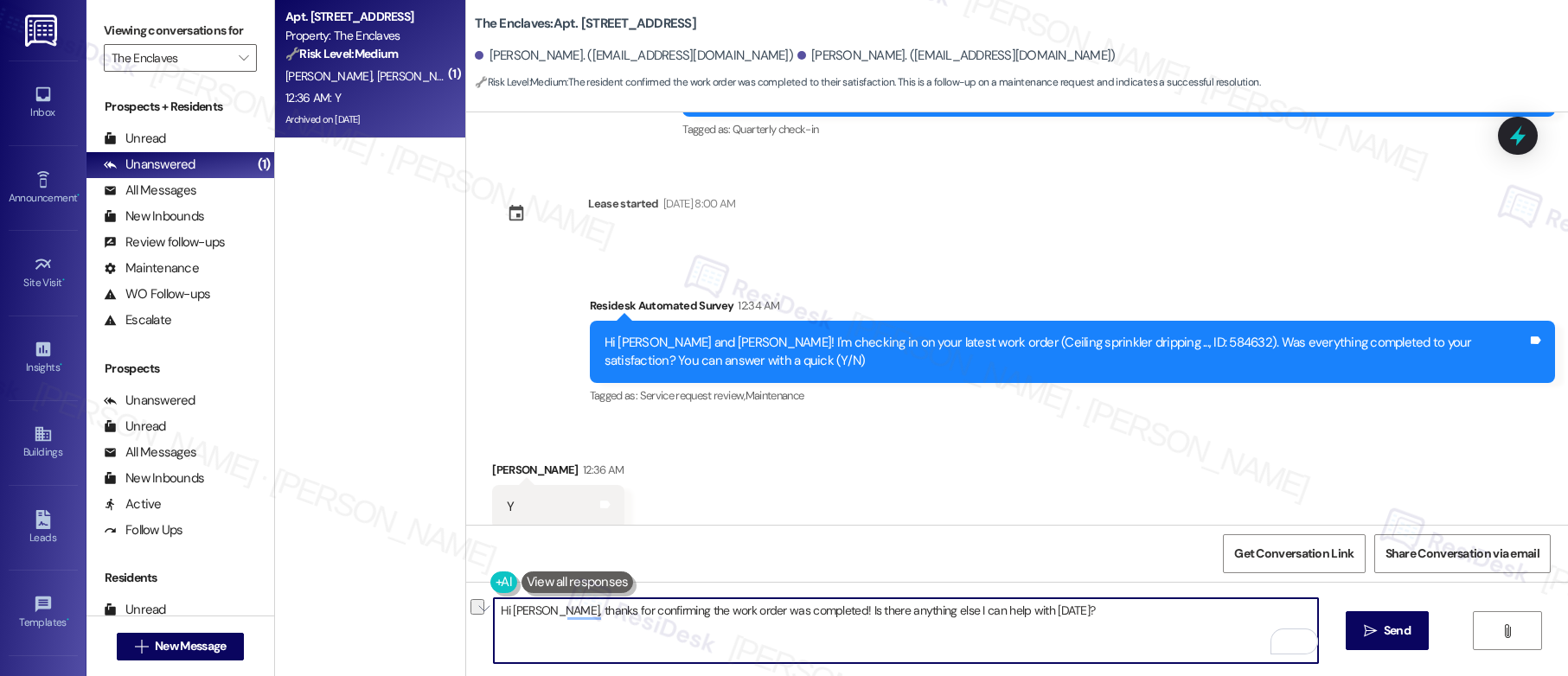 paste on "{{first_name}}, I'm so glad to hear the work order was completed to your satisfaction. Please let me know if there's anything else I can assist you with - I'm here to help however I can. Have a wonderful day!" 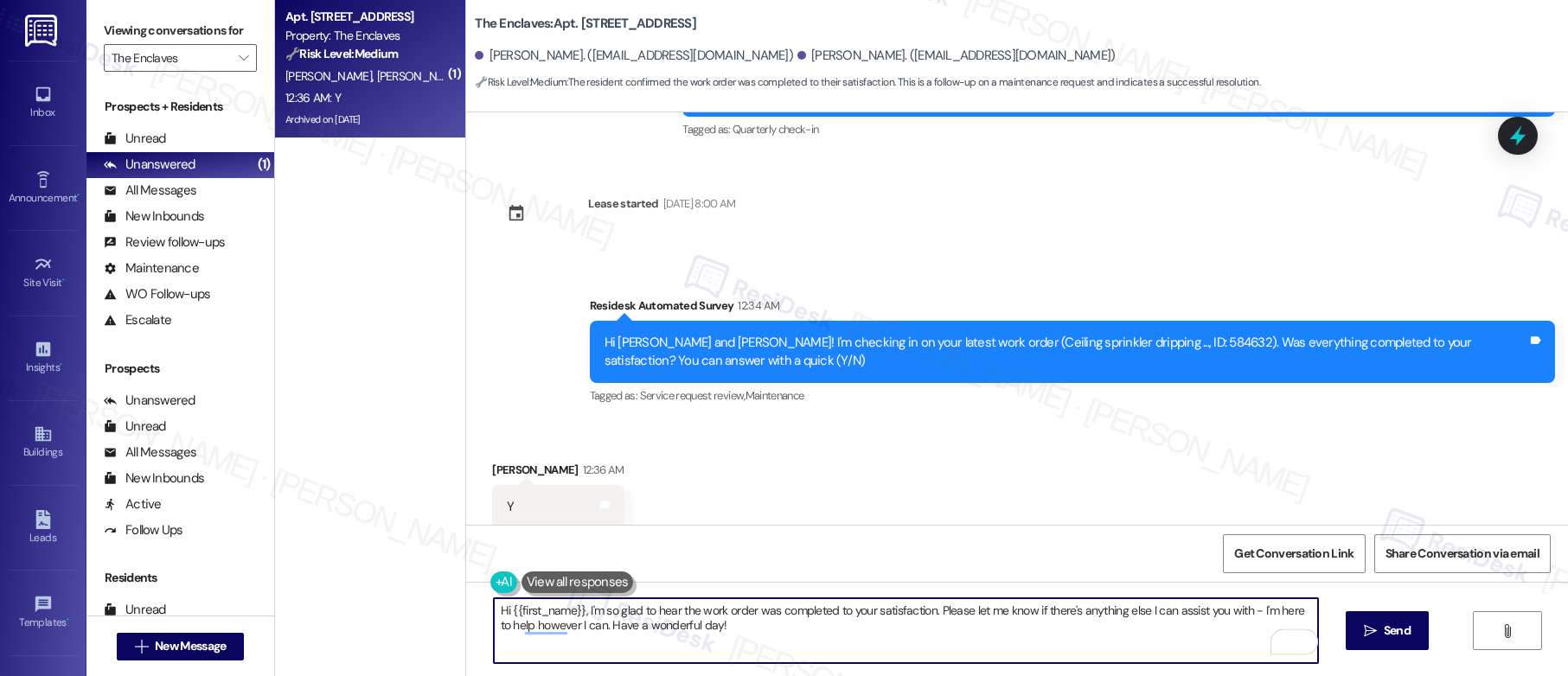 click on "Alexandra Joniec 12:36 AM" at bounding box center (558, 473) 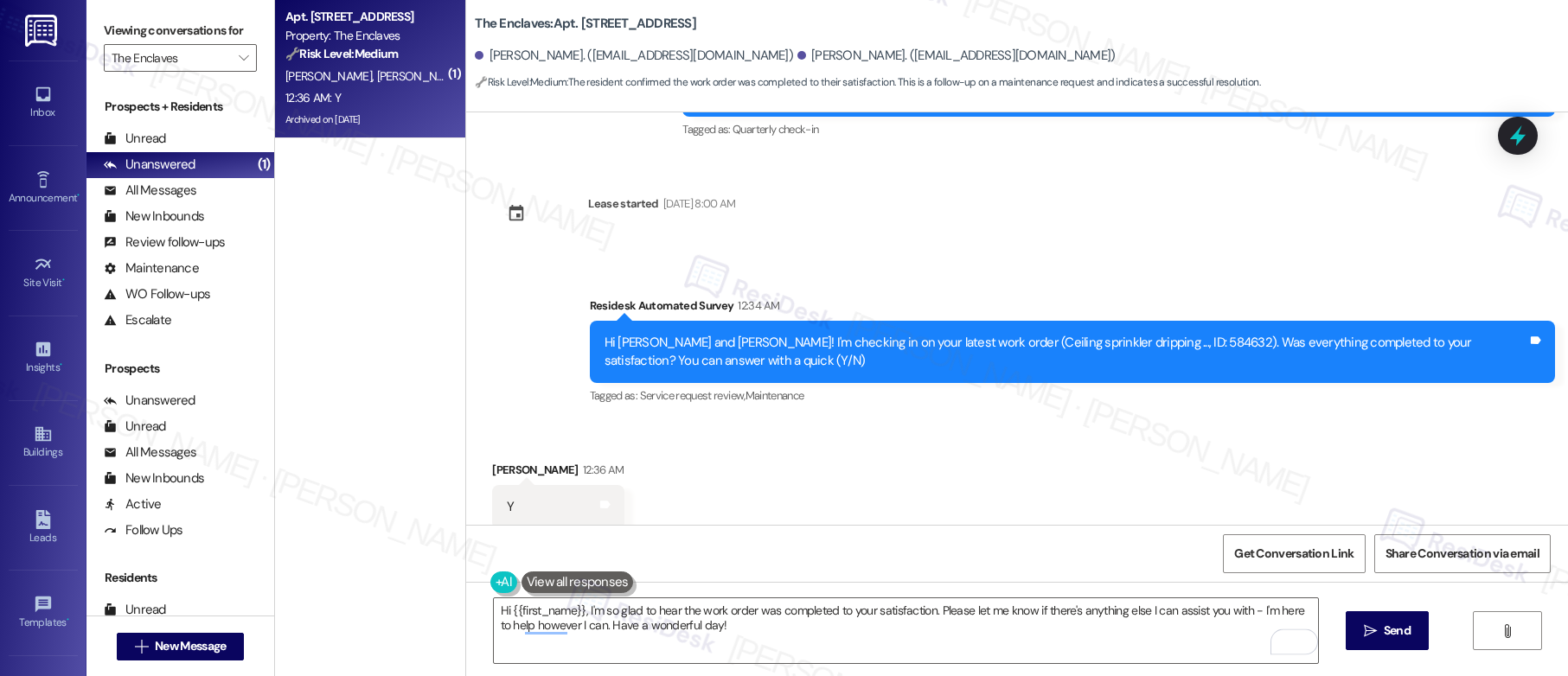 click on "Alexandra Joniec 12:36 AM" at bounding box center [558, 473] 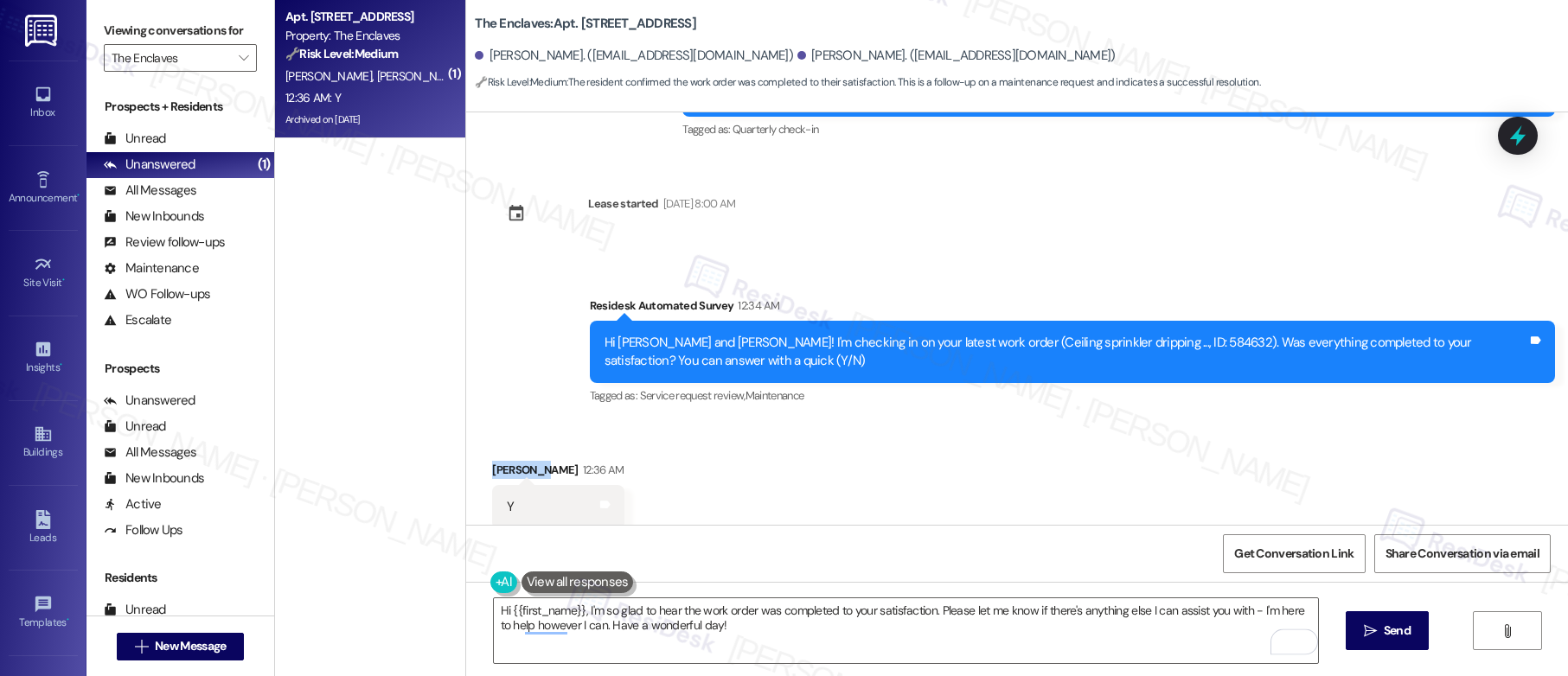 copy on "Alexandra" 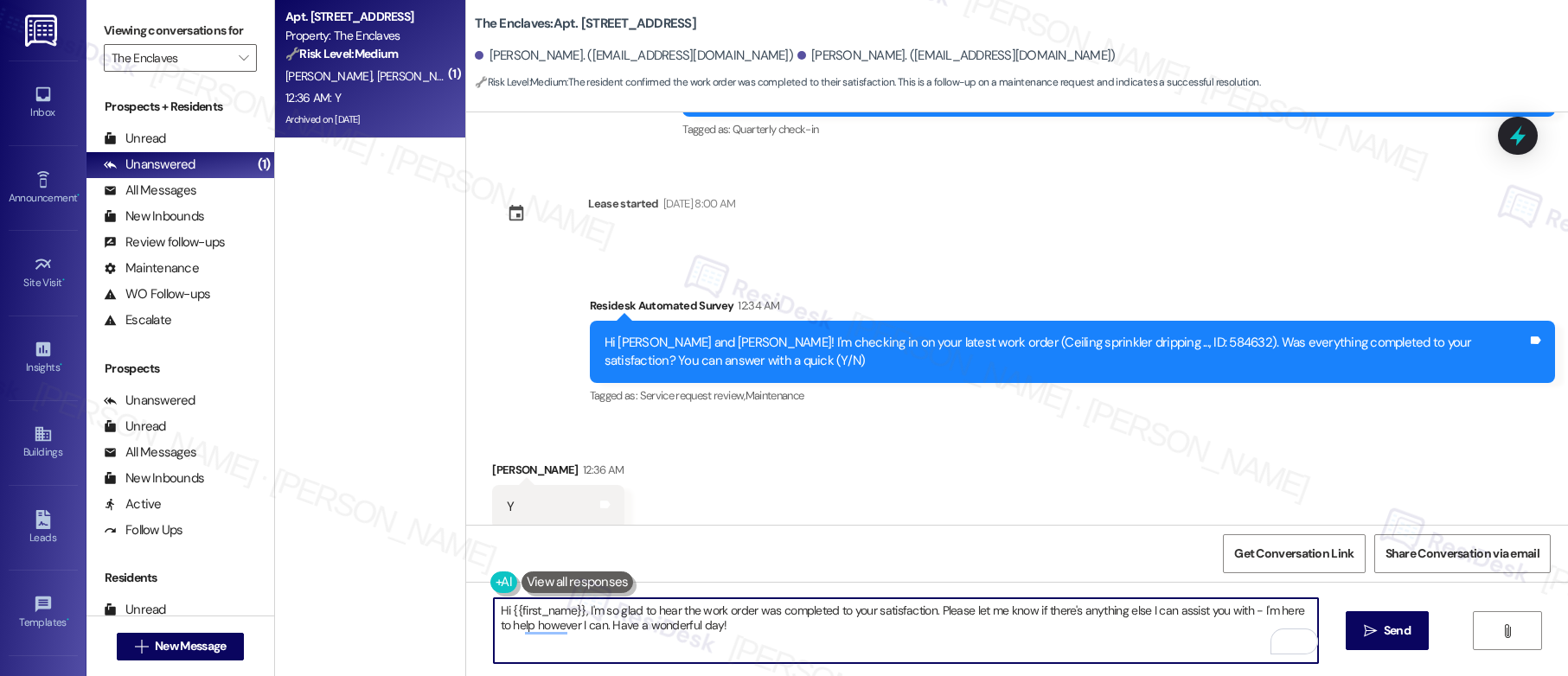 drag, startPoint x: 499, startPoint y: 612, endPoint x: 573, endPoint y: 613, distance: 74.00676 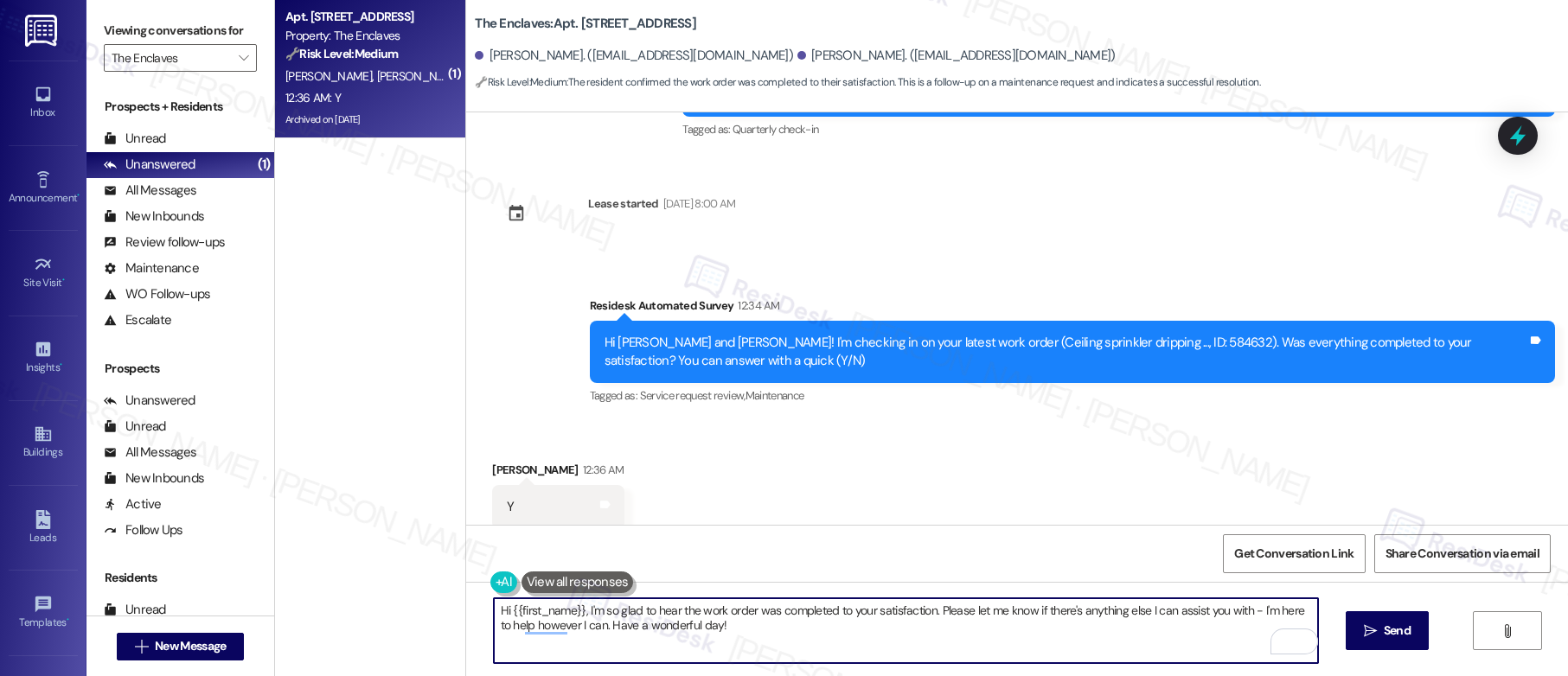 click on "Hi {{first_name}}, I'm so glad to hear the work order was completed to your satisfaction. Please let me know if there's anything else I can assist you with - I'm here to help however I can. Have a wonderful day!" at bounding box center (906, 630) 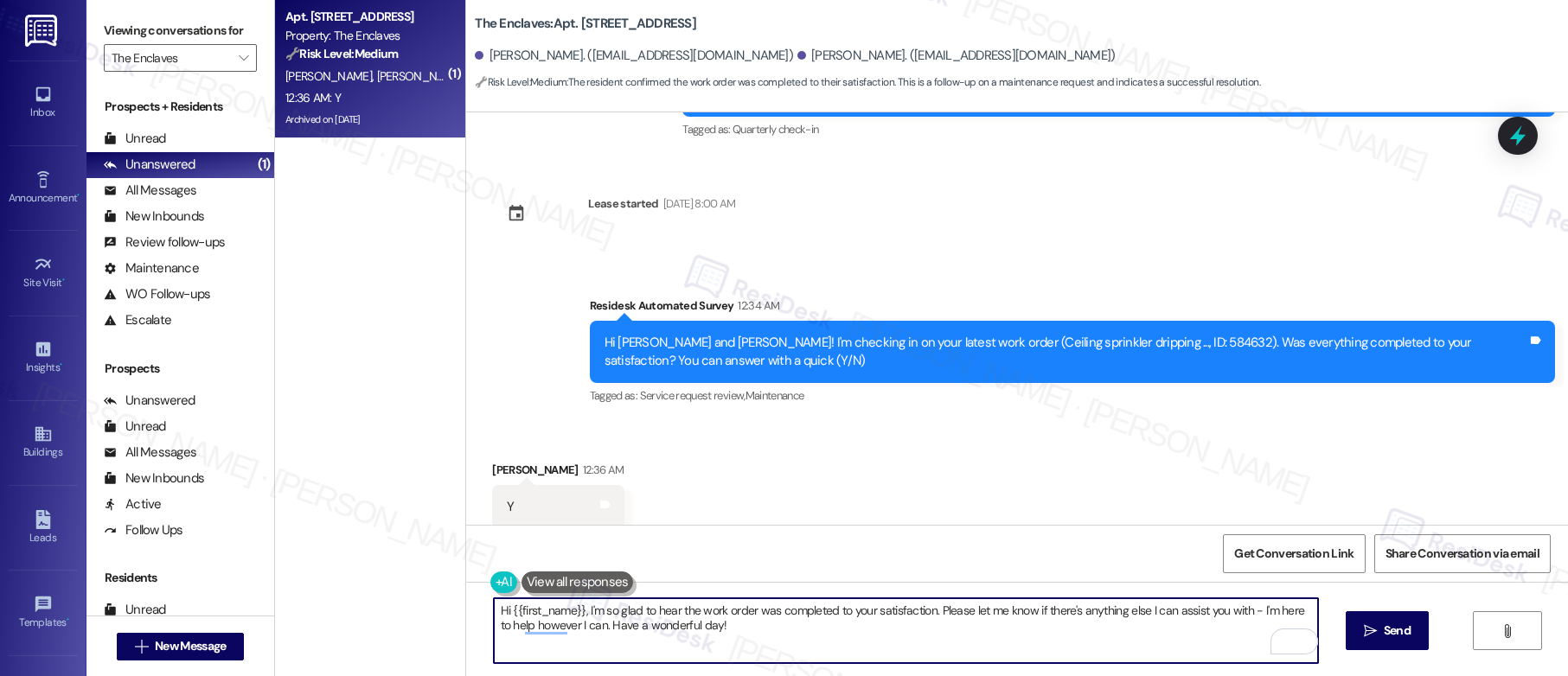 paste on "Alexandra" 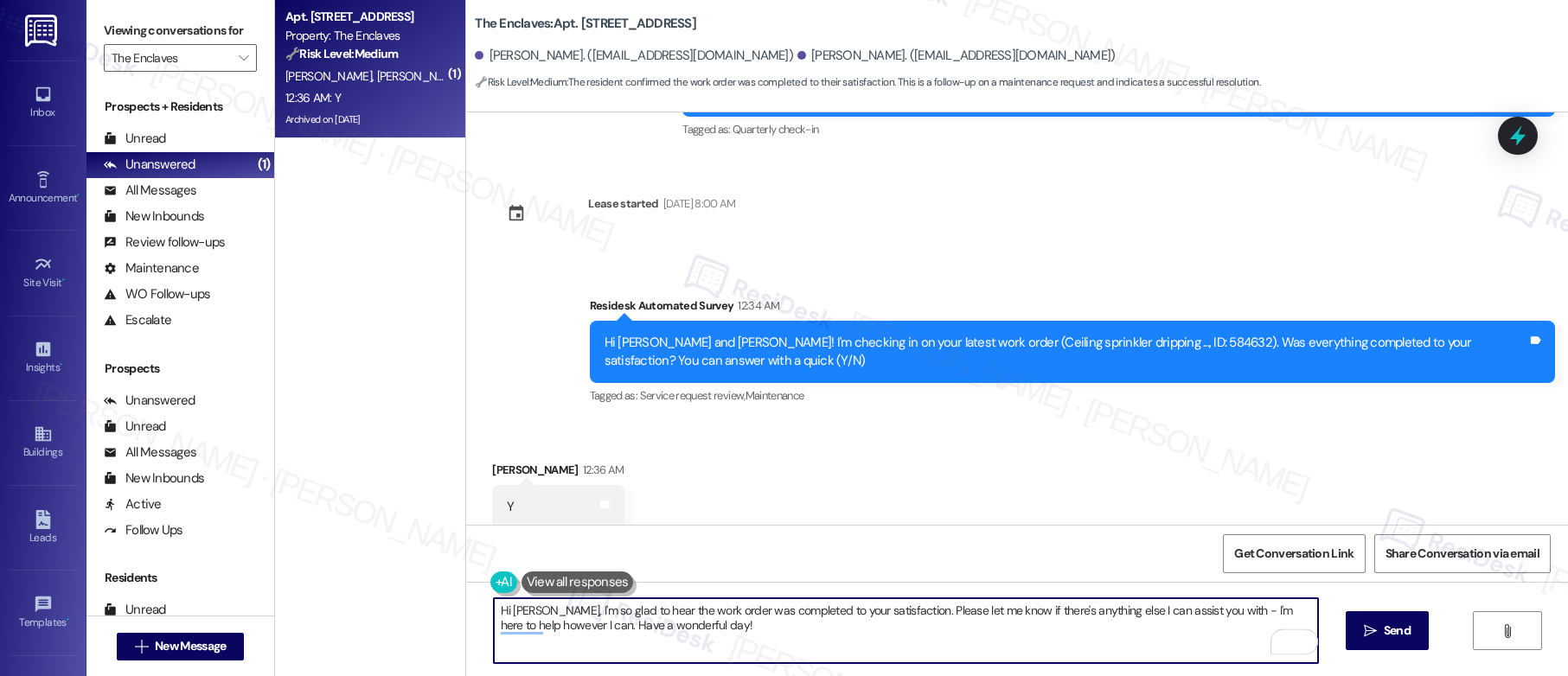 click on "Hi Alexandra, I'm so glad to hear the work order was completed to your satisfaction. Please let me know if there's anything else I can assist you with - I'm here to help however I can. Have a wonderful day!" at bounding box center [906, 630] 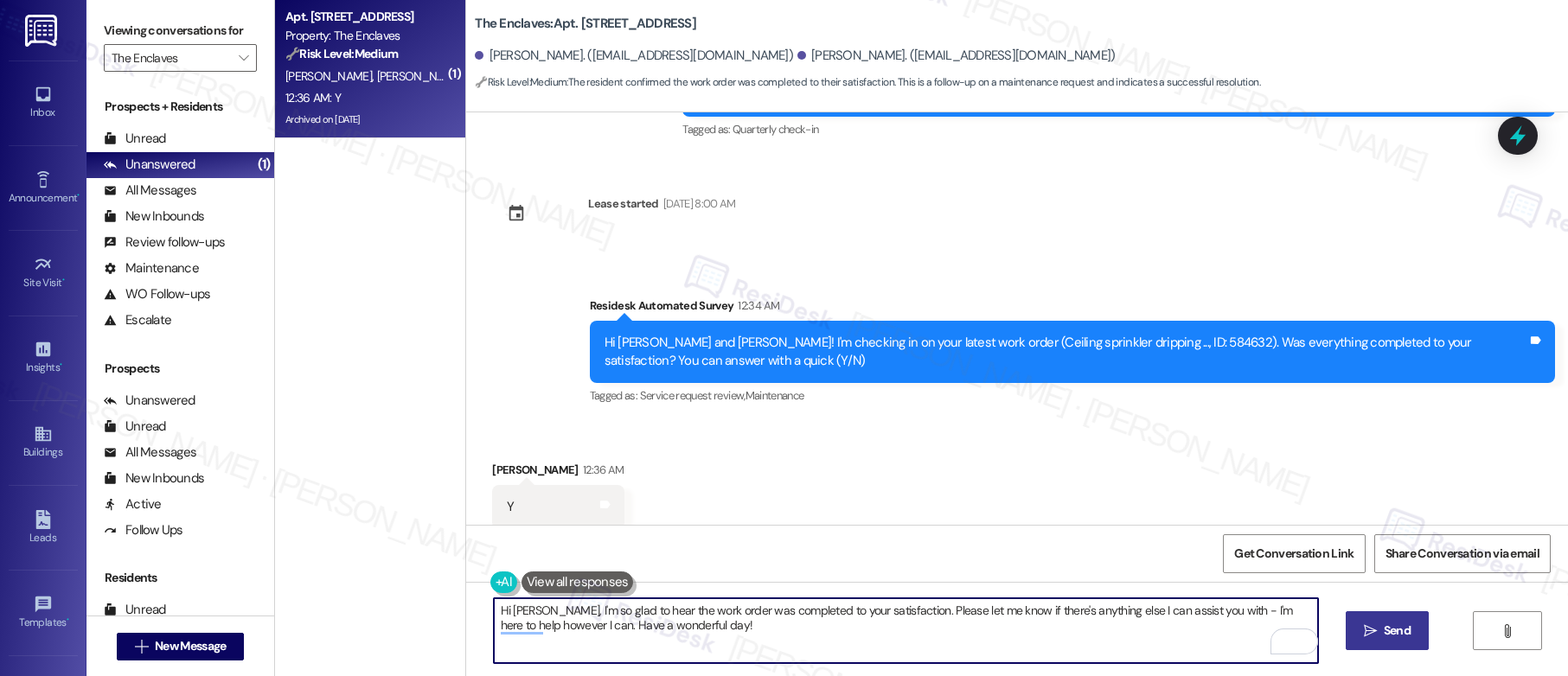 click on "Send" at bounding box center (1397, 630) 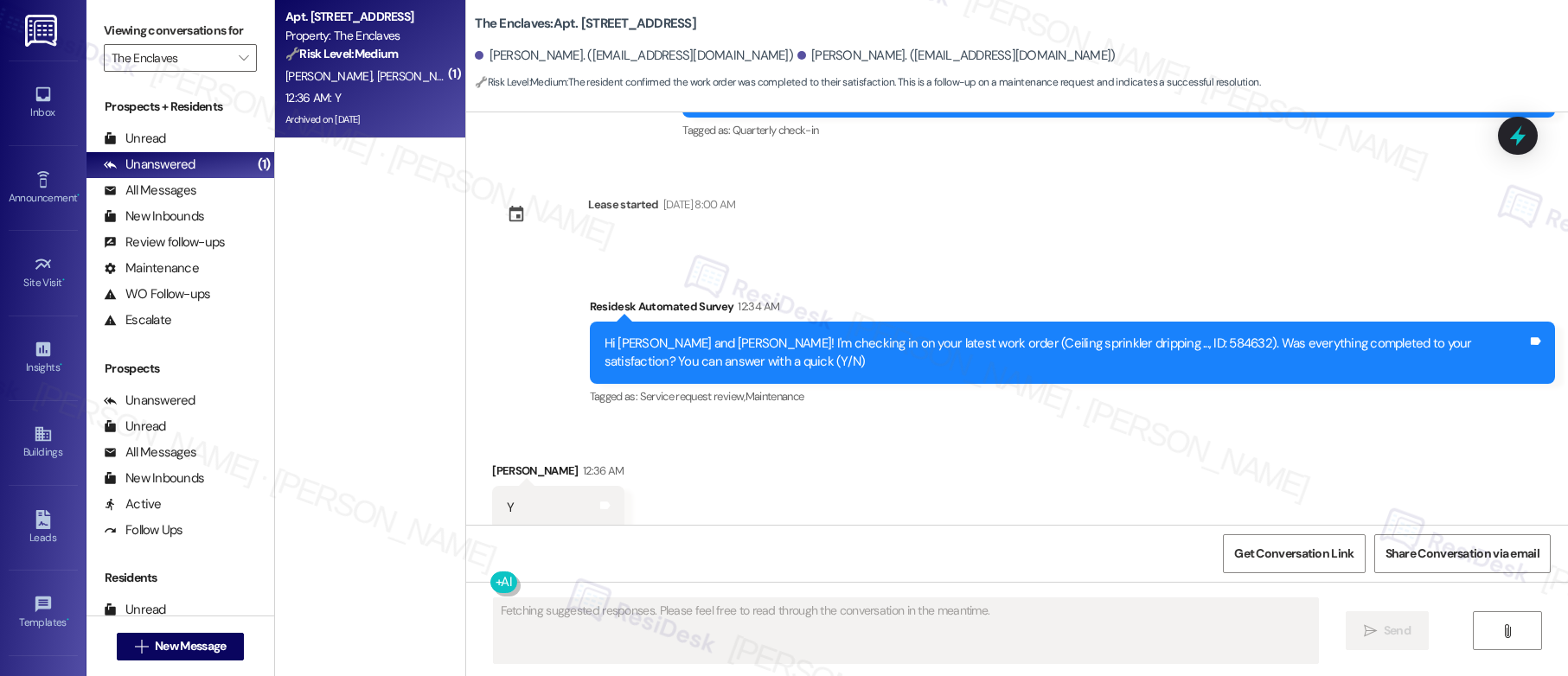 scroll, scrollTop: 2439, scrollLeft: 0, axis: vertical 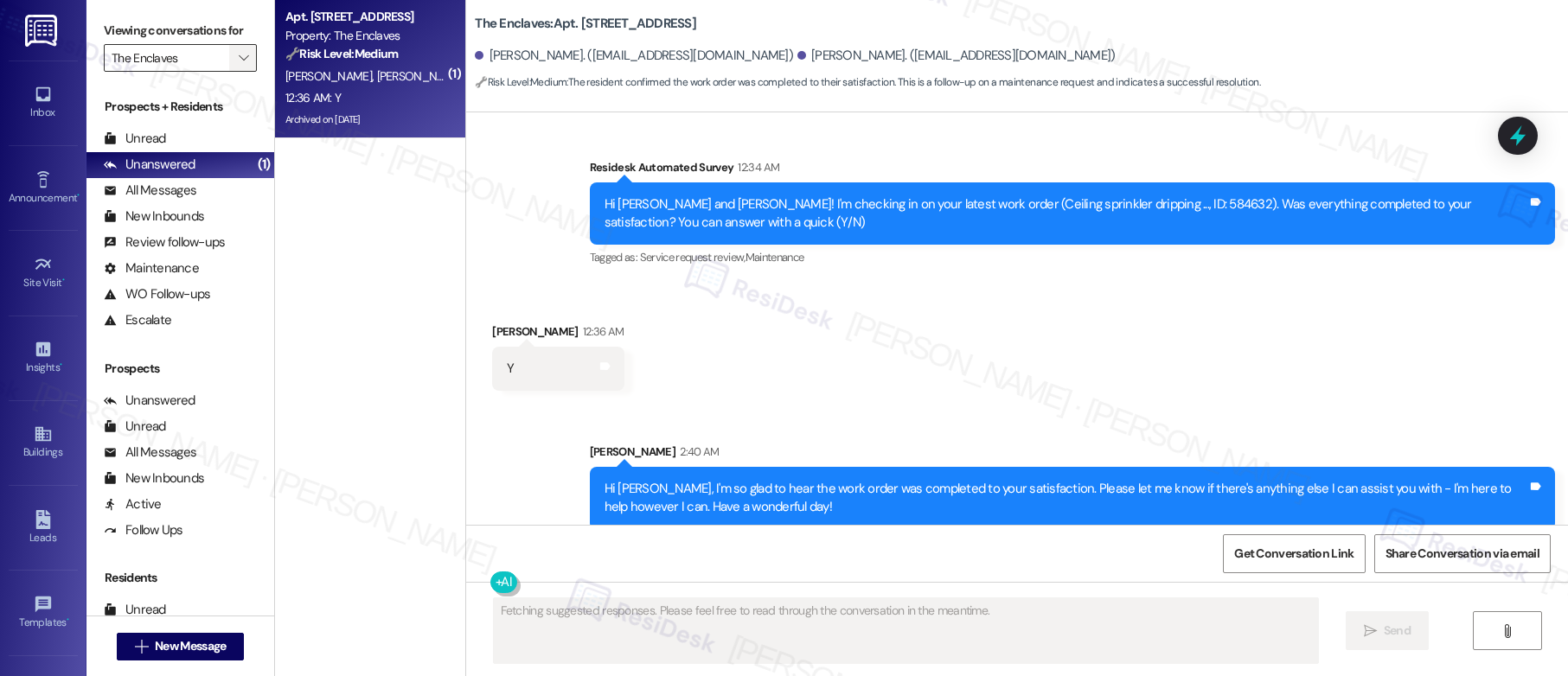 click on "" at bounding box center (243, 58) 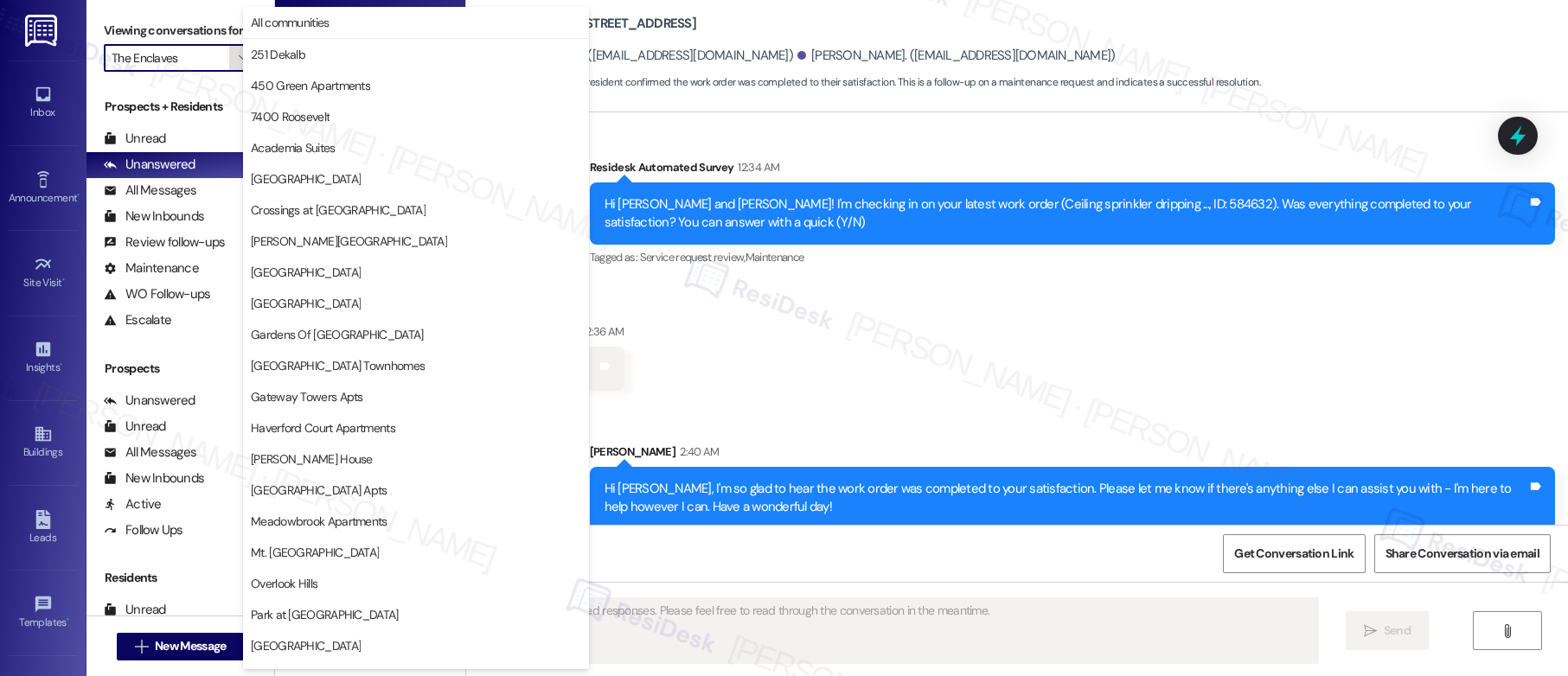 scroll, scrollTop: 335, scrollLeft: 0, axis: vertical 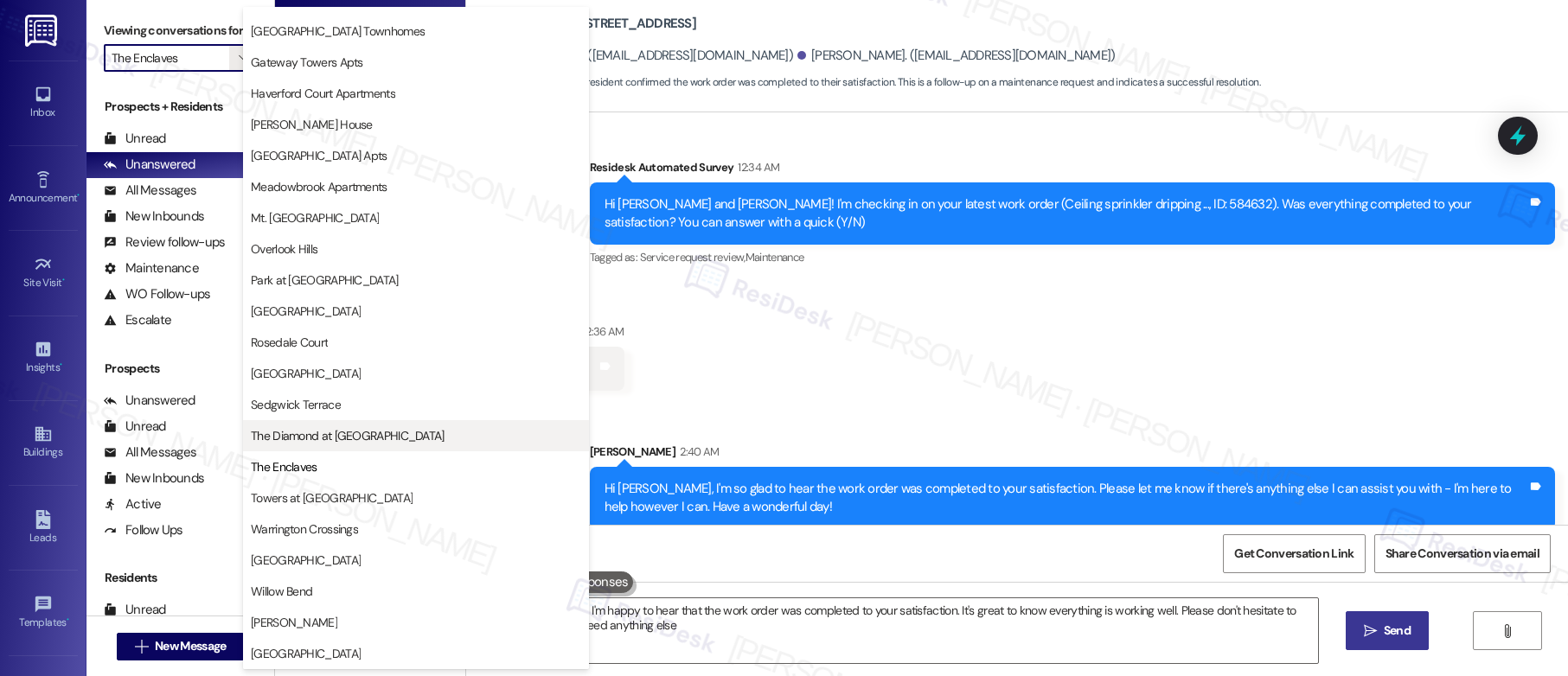 type on "Hi {{first_name}}! I'm happy to hear that the work order was completed to your satisfaction. It's great to know everything is working well. Please don't hesitate to reach out if you need anything else!" 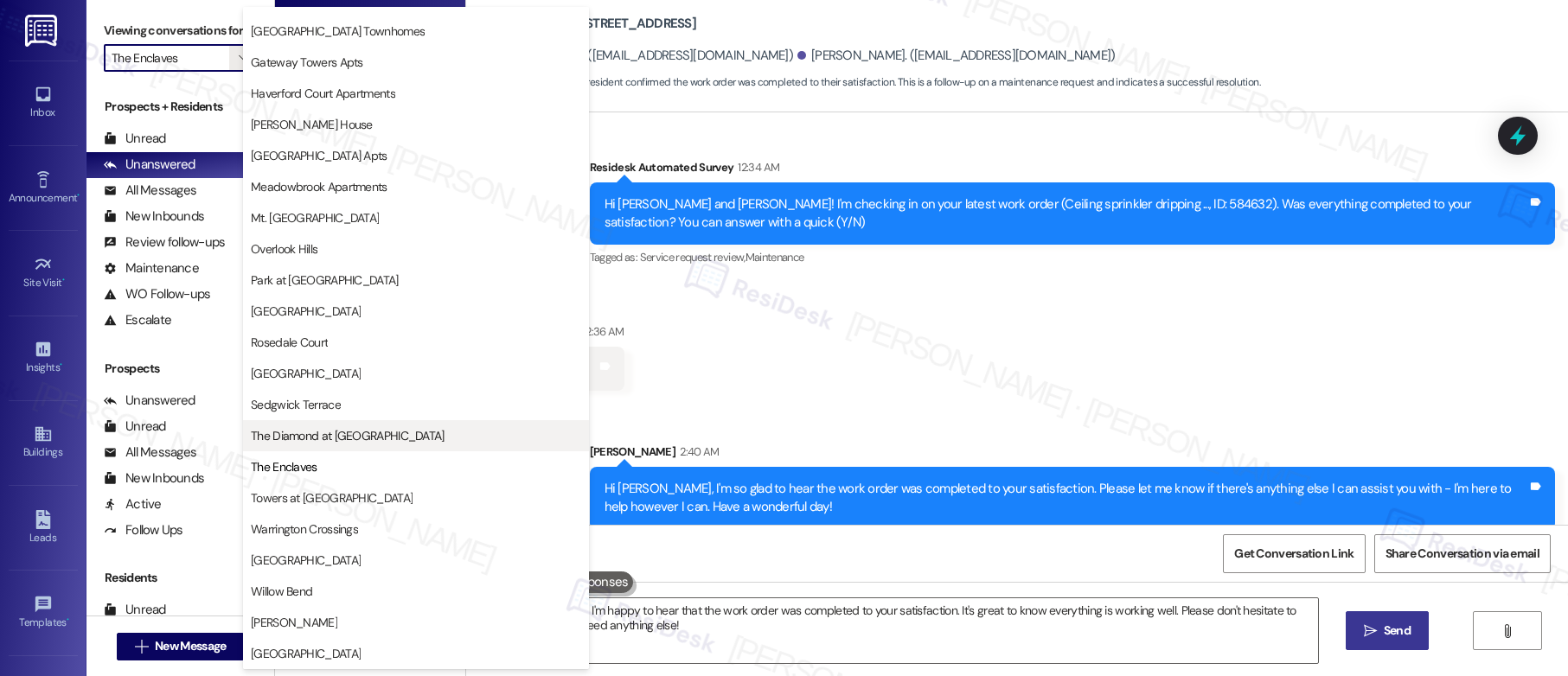 click on "The Diamond at [GEOGRAPHIC_DATA]" at bounding box center (348, 436) 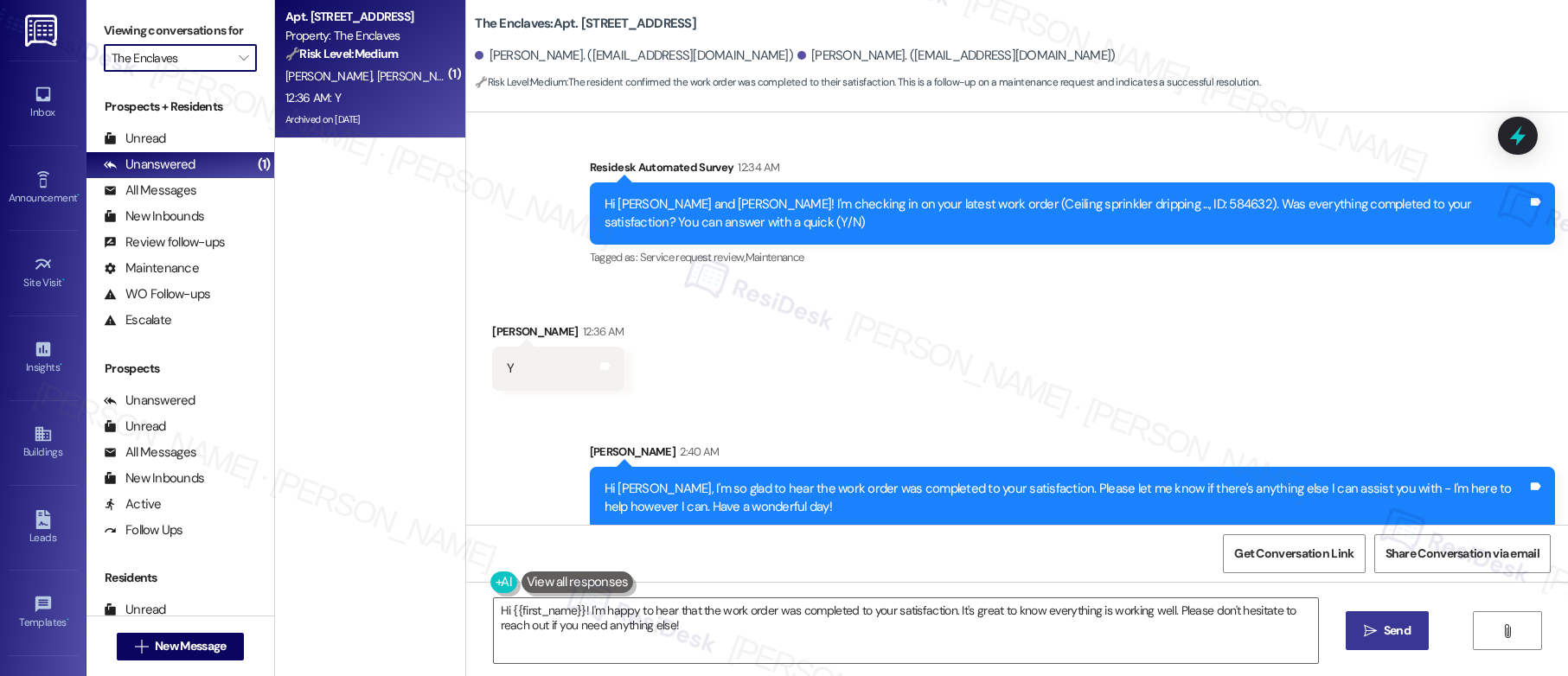 type on "The Diamond at [GEOGRAPHIC_DATA]" 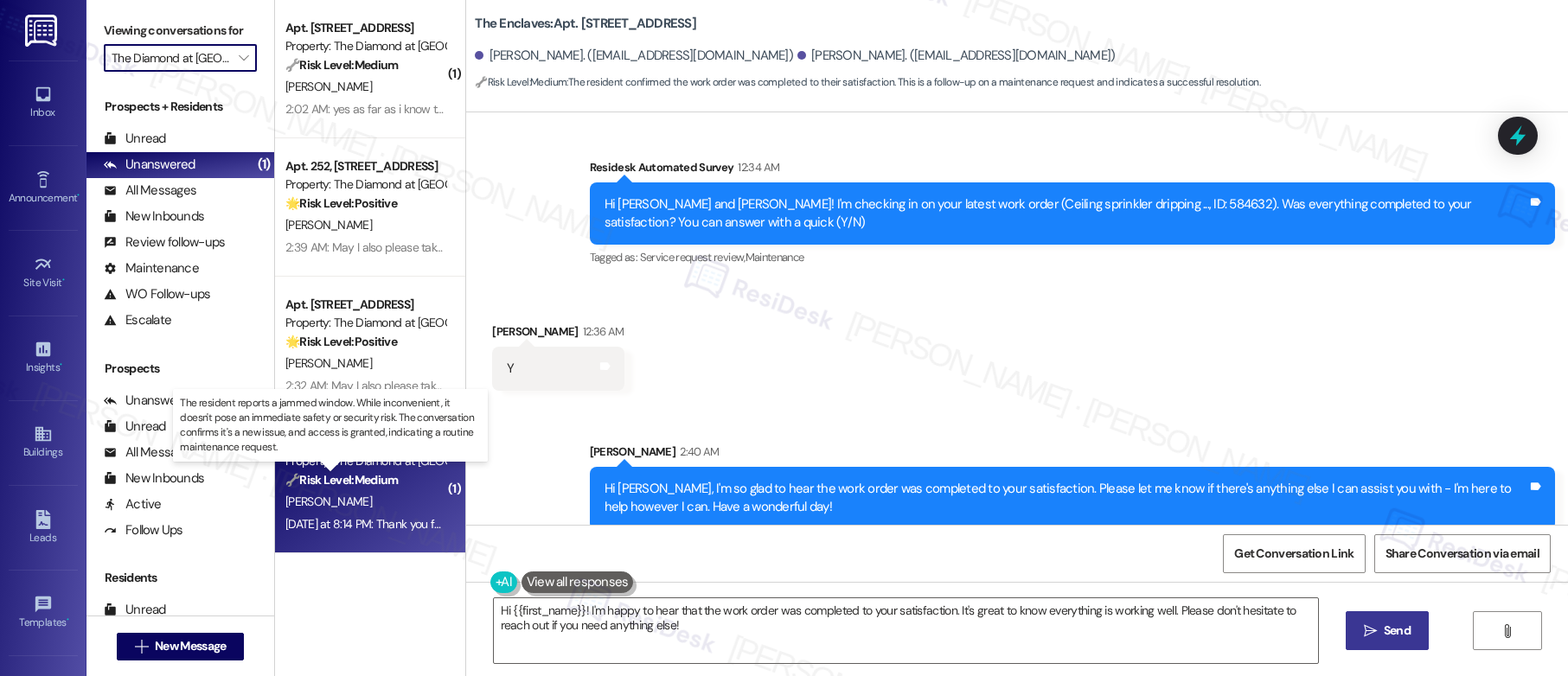 click on "🔧  Risk Level:  Medium" at bounding box center [342, 480] 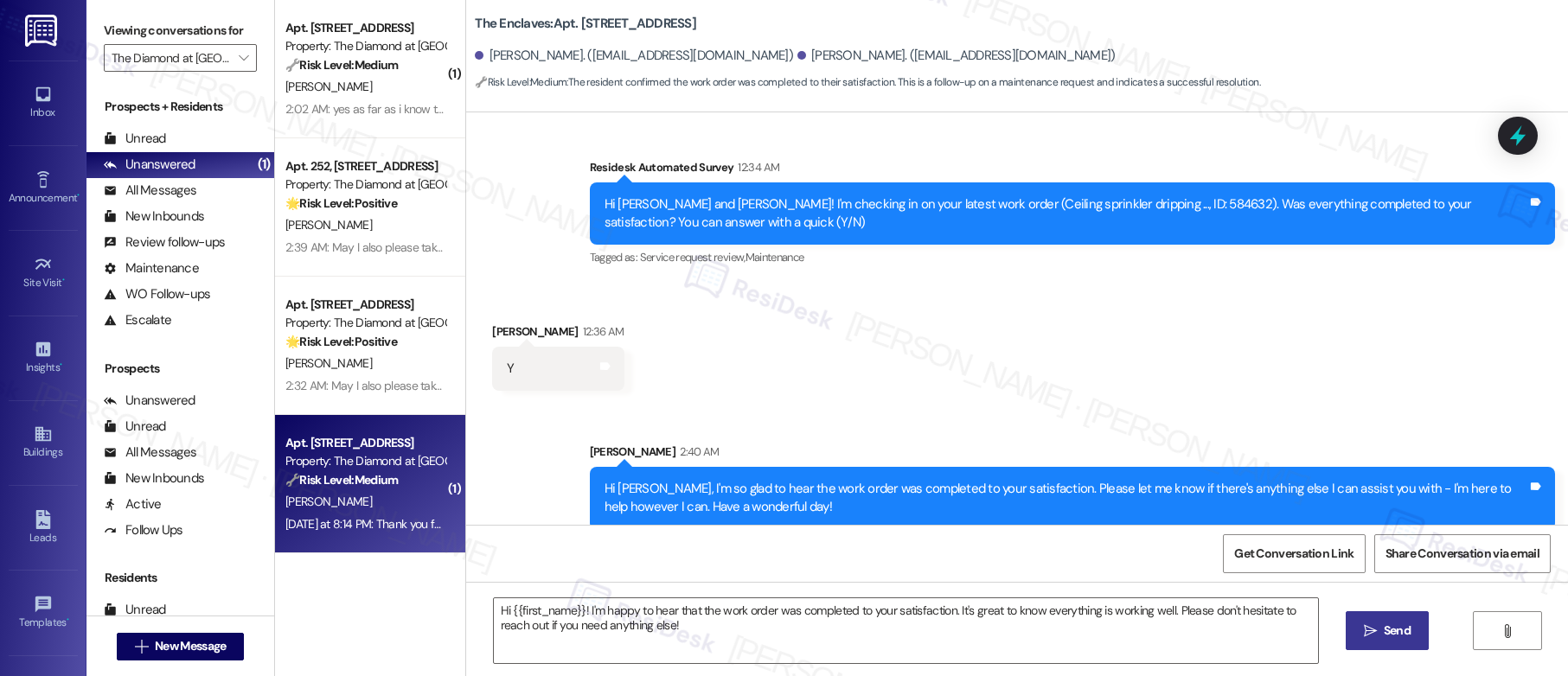 type on "Fetching suggested responses. Please feel free to read through the conversation in the meantime." 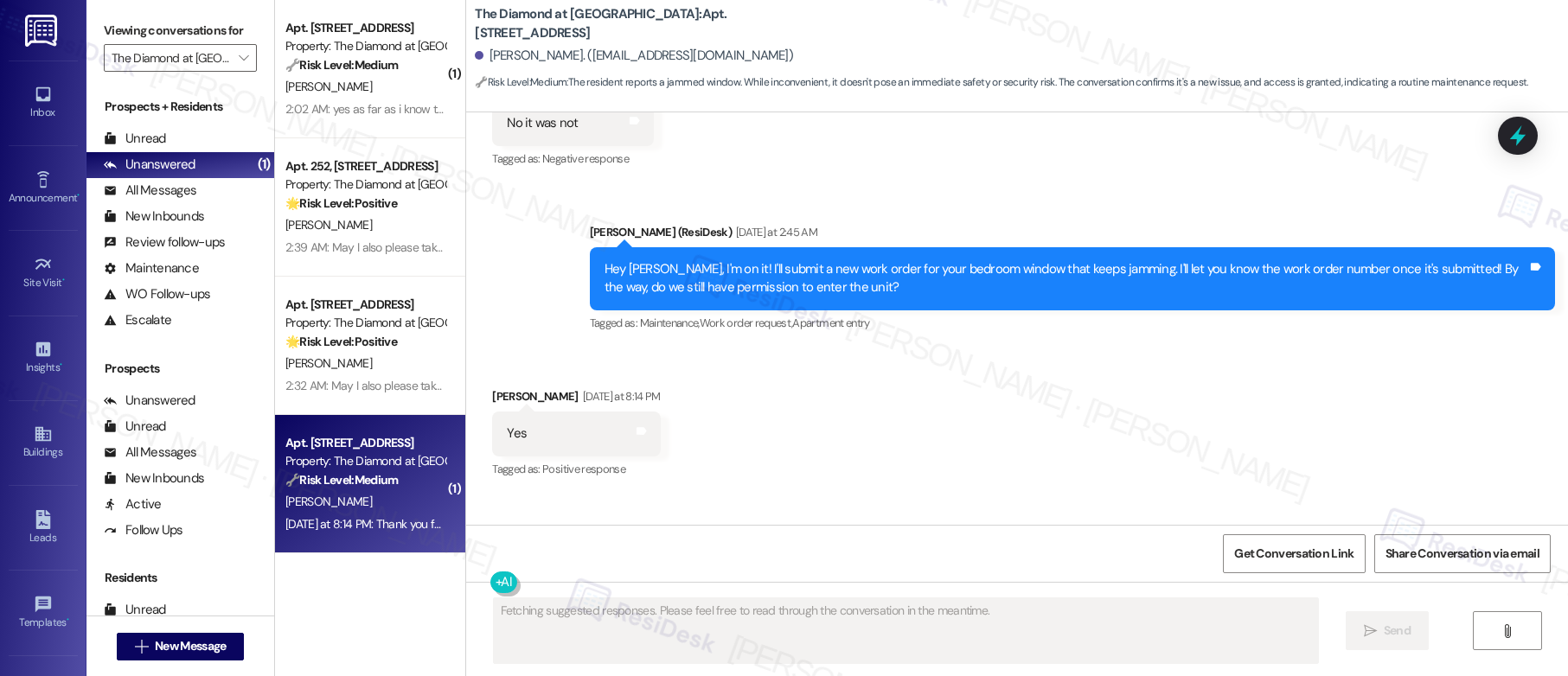 scroll, scrollTop: 4208, scrollLeft: 0, axis: vertical 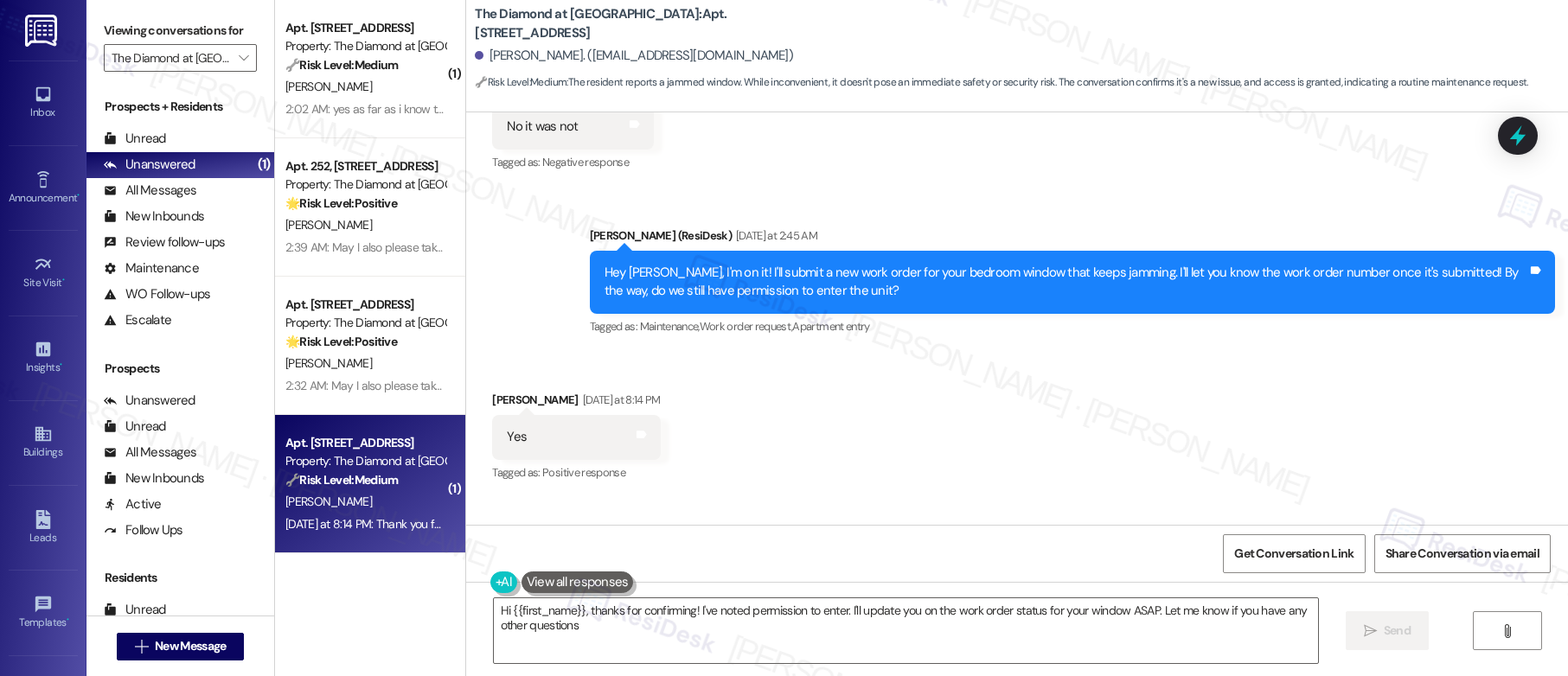 type on "Hi {{first_name}}, thanks for confirming! I've noted permission to enter. I'll update you on the work order status for your window ASAP. Let me know if you have any other questions!" 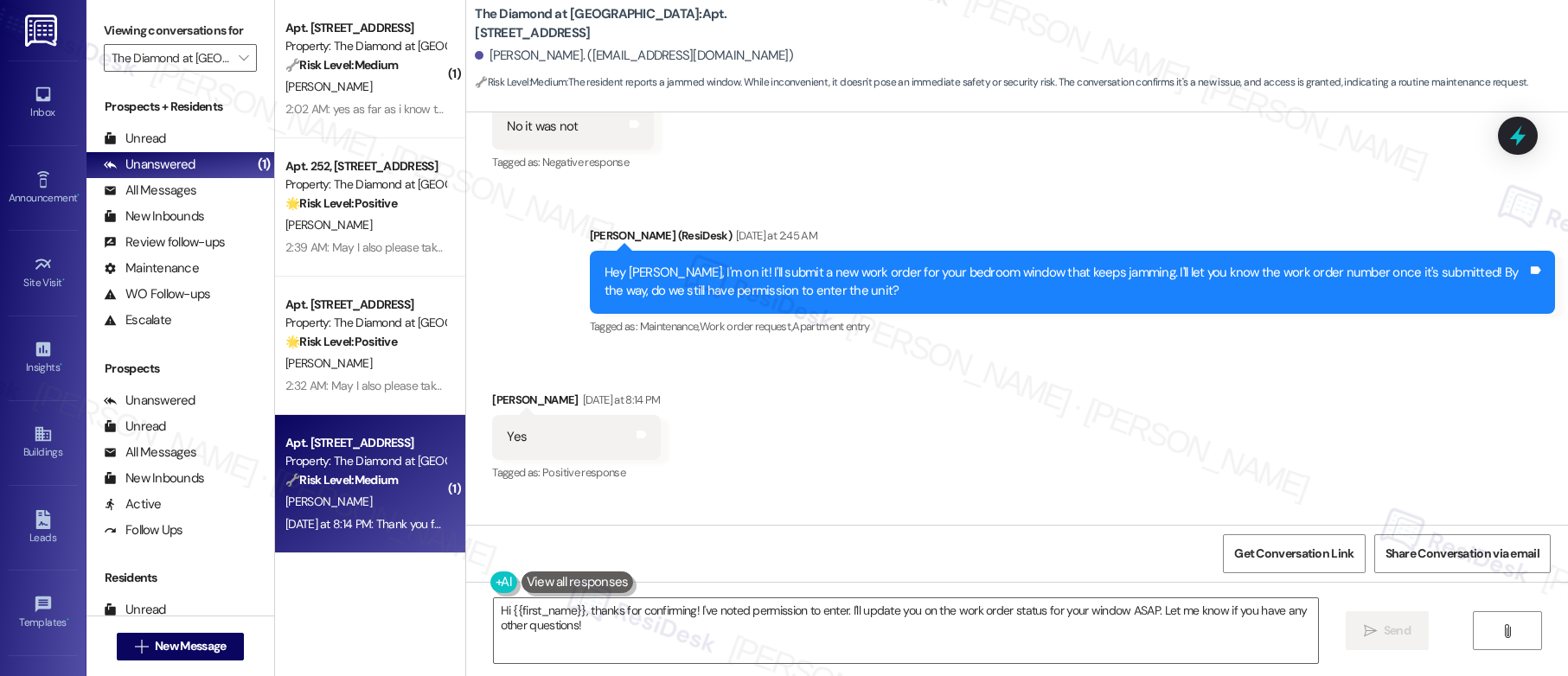click on "Hey [PERSON_NAME], I'm on it! I'll submit a new work order for your bedroom window that keeps jamming. I'll let you know the work order number once it's submitted! By the way, do we still have permission to enter the unit?" at bounding box center (1066, 282) 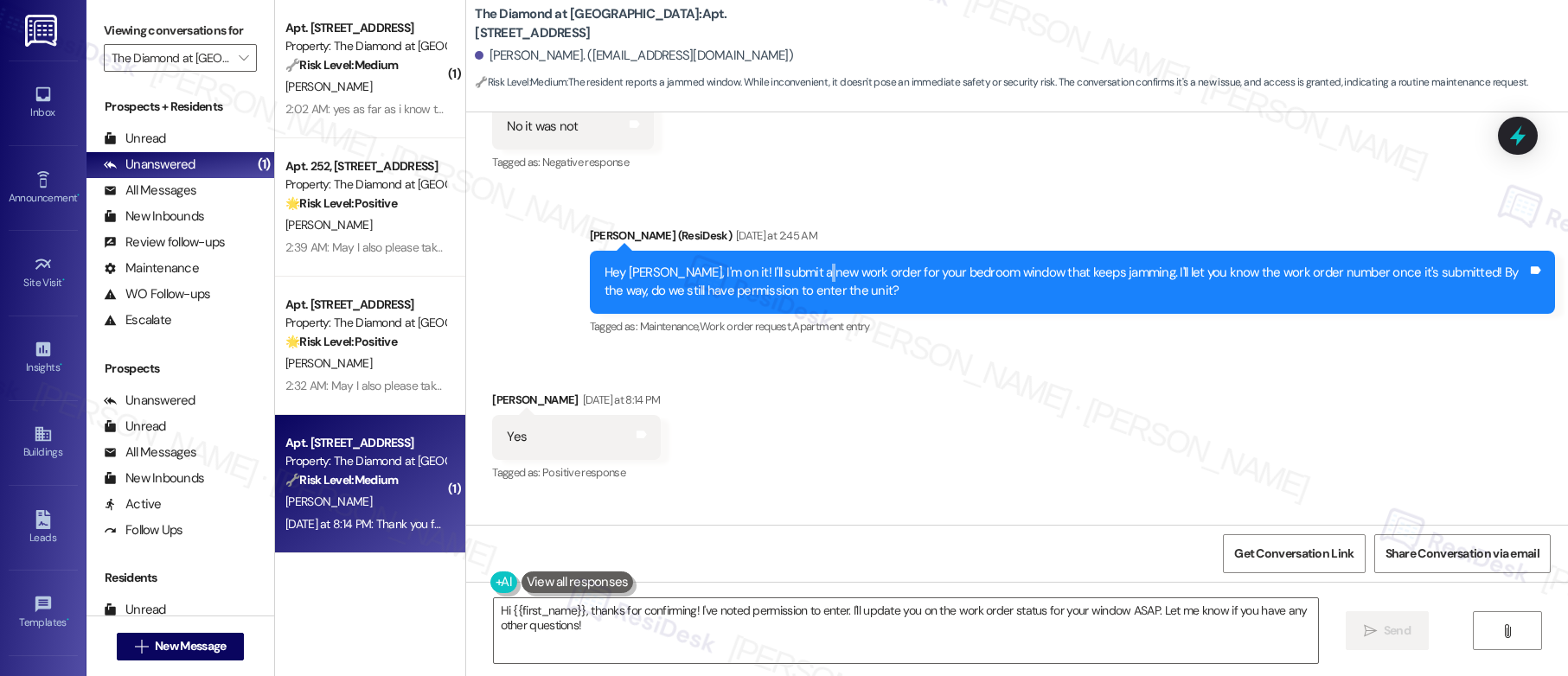 click on "Hey [PERSON_NAME], I'm on it! I'll submit a new work order for your bedroom window that keeps jamming. I'll let you know the work order number once it's submitted! By the way, do we still have permission to enter the unit?" at bounding box center [1066, 282] 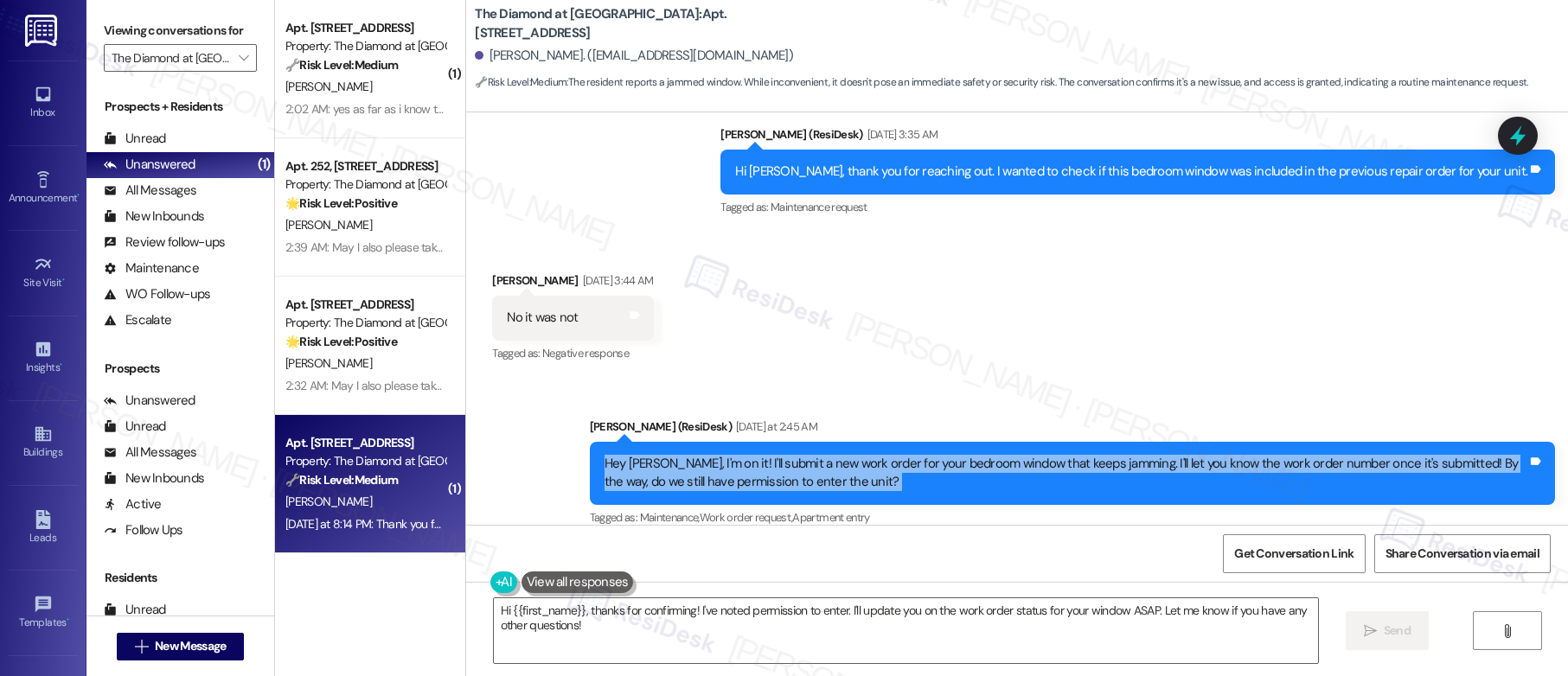 scroll, scrollTop: 4027, scrollLeft: 0, axis: vertical 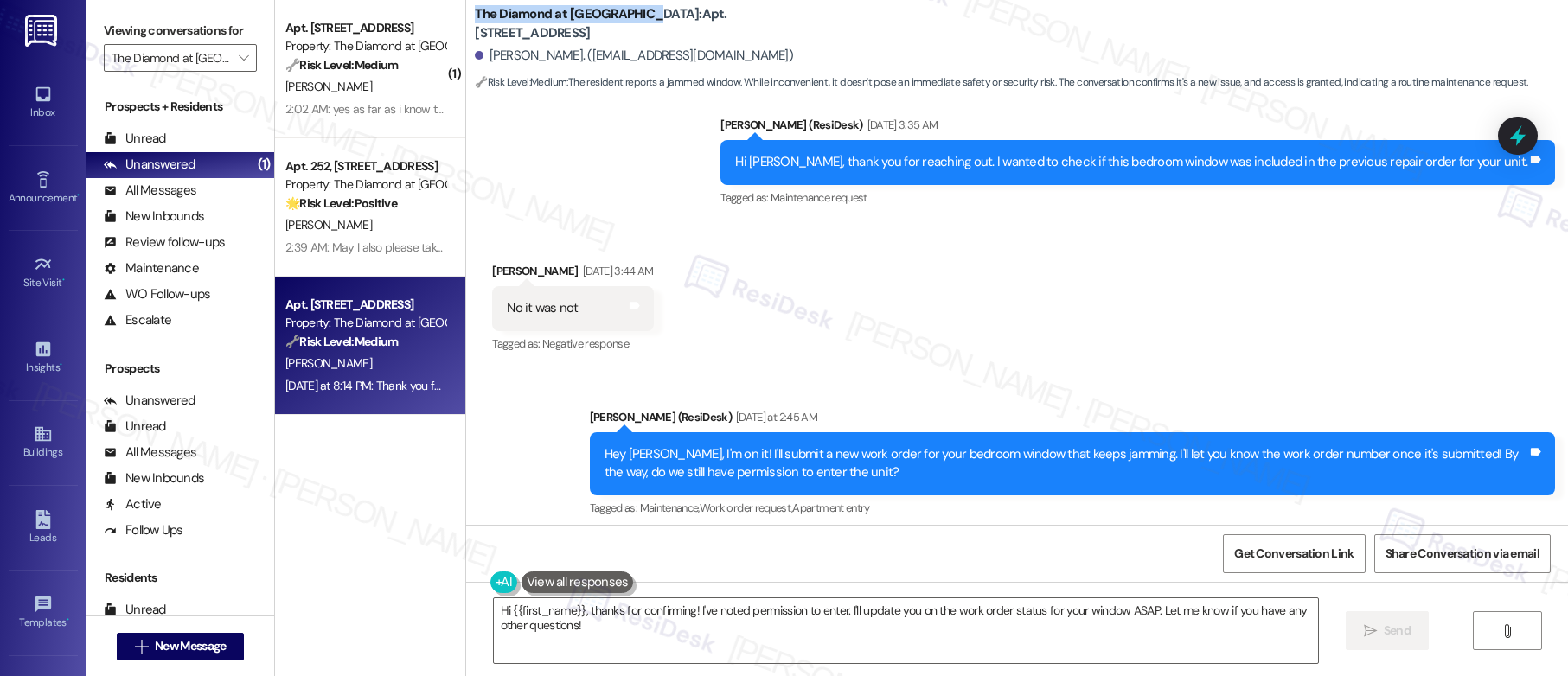 drag, startPoint x: 459, startPoint y: 24, endPoint x: 621, endPoint y: 24, distance: 162 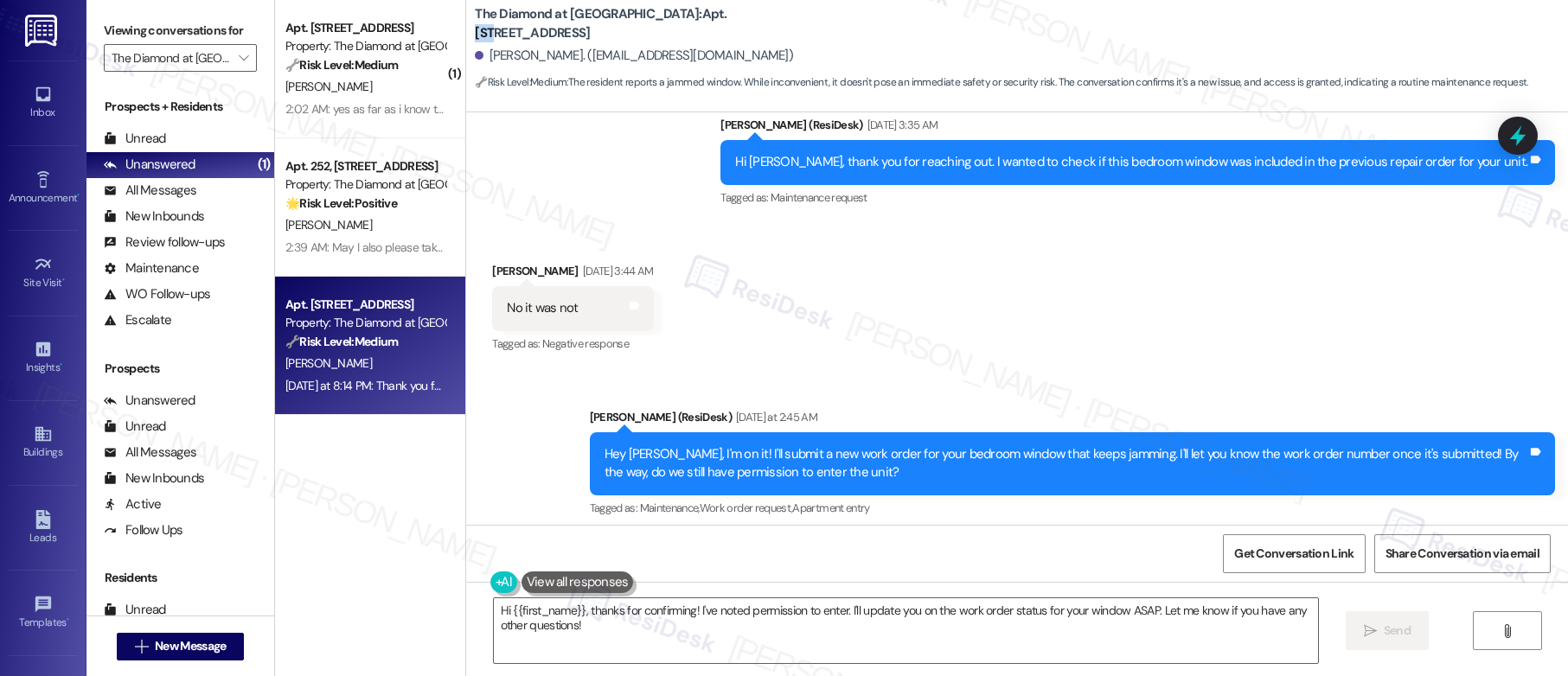 copy on "130" 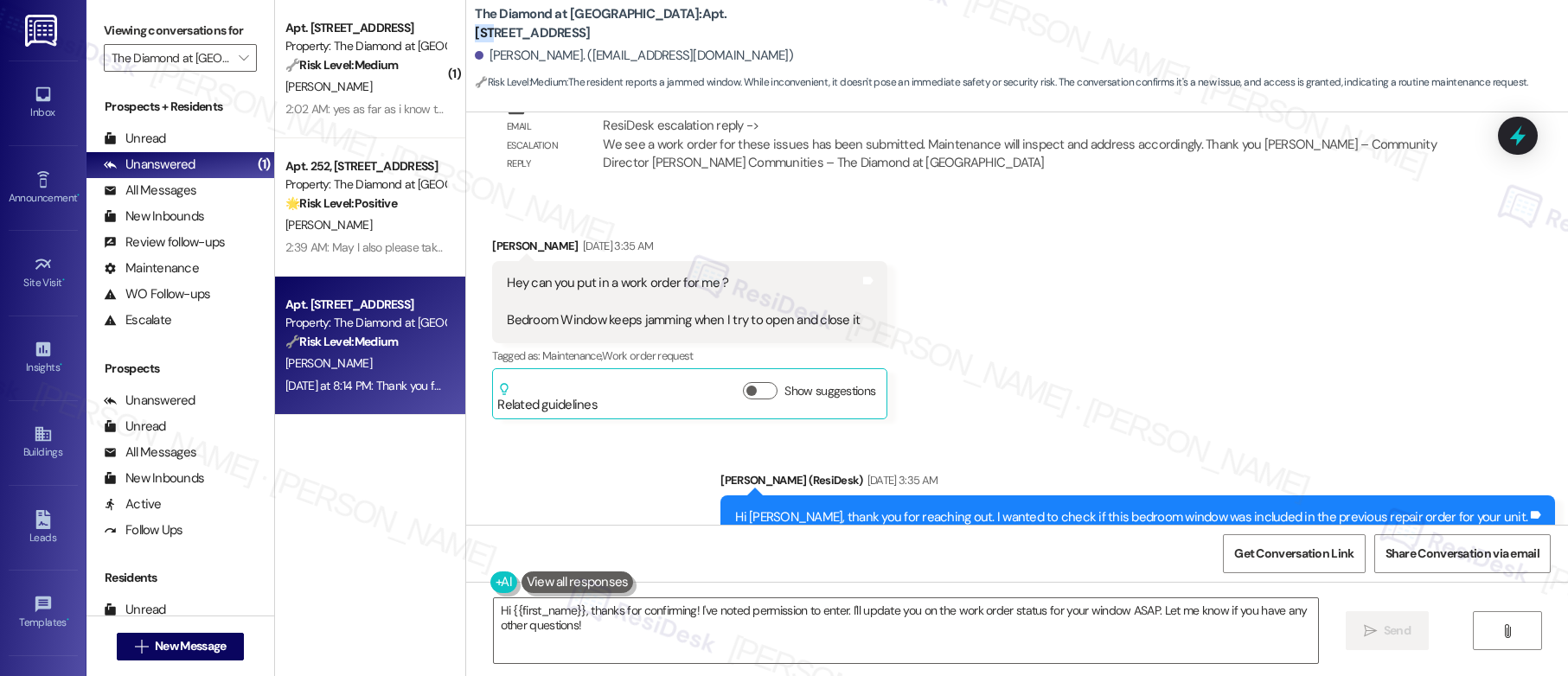 scroll, scrollTop: 3668, scrollLeft: 0, axis: vertical 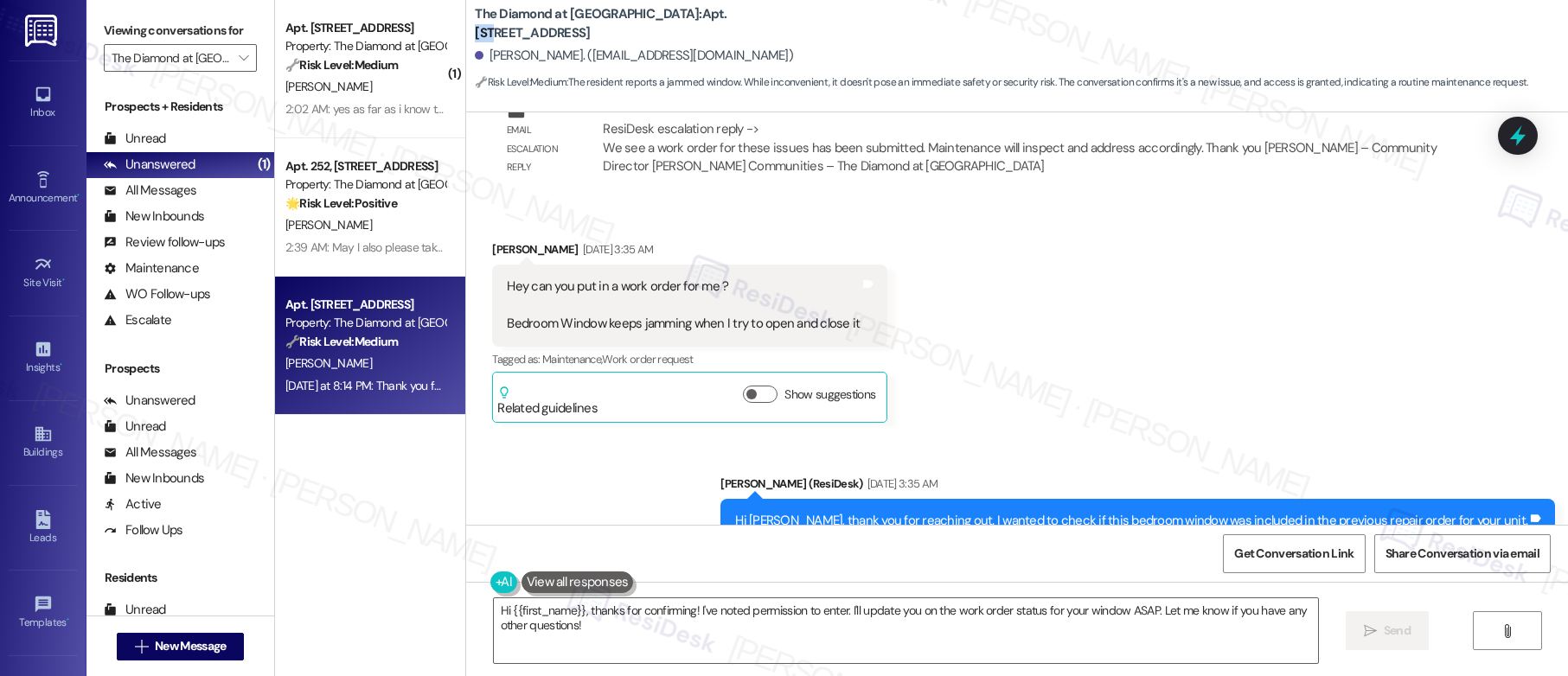 click on "Hey can you put in a work order for me ?
Bedroom Window keeps jamming when I try to open and close it" at bounding box center [683, 305] 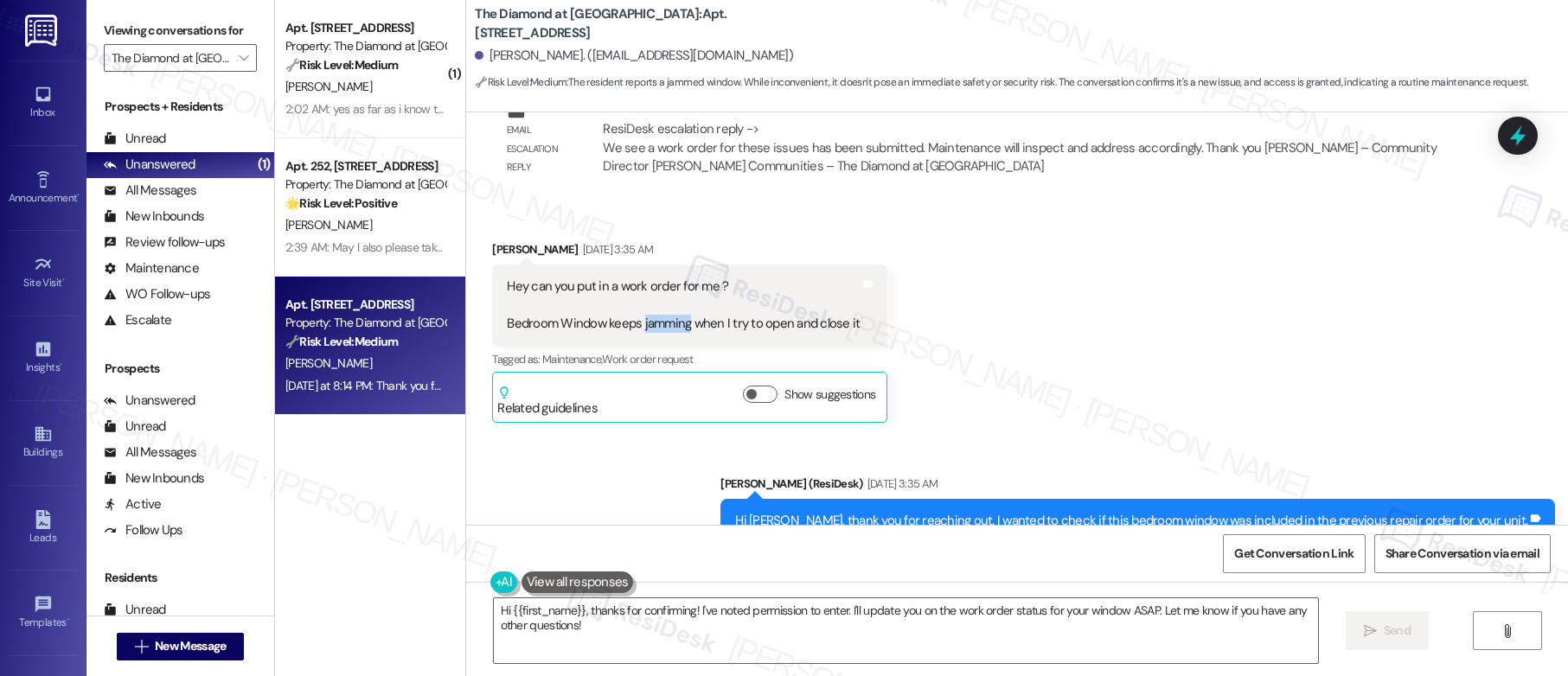 click on "Hey can you put in a work order for me ?
Bedroom Window keeps jamming when I try to open and close it" at bounding box center [683, 305] 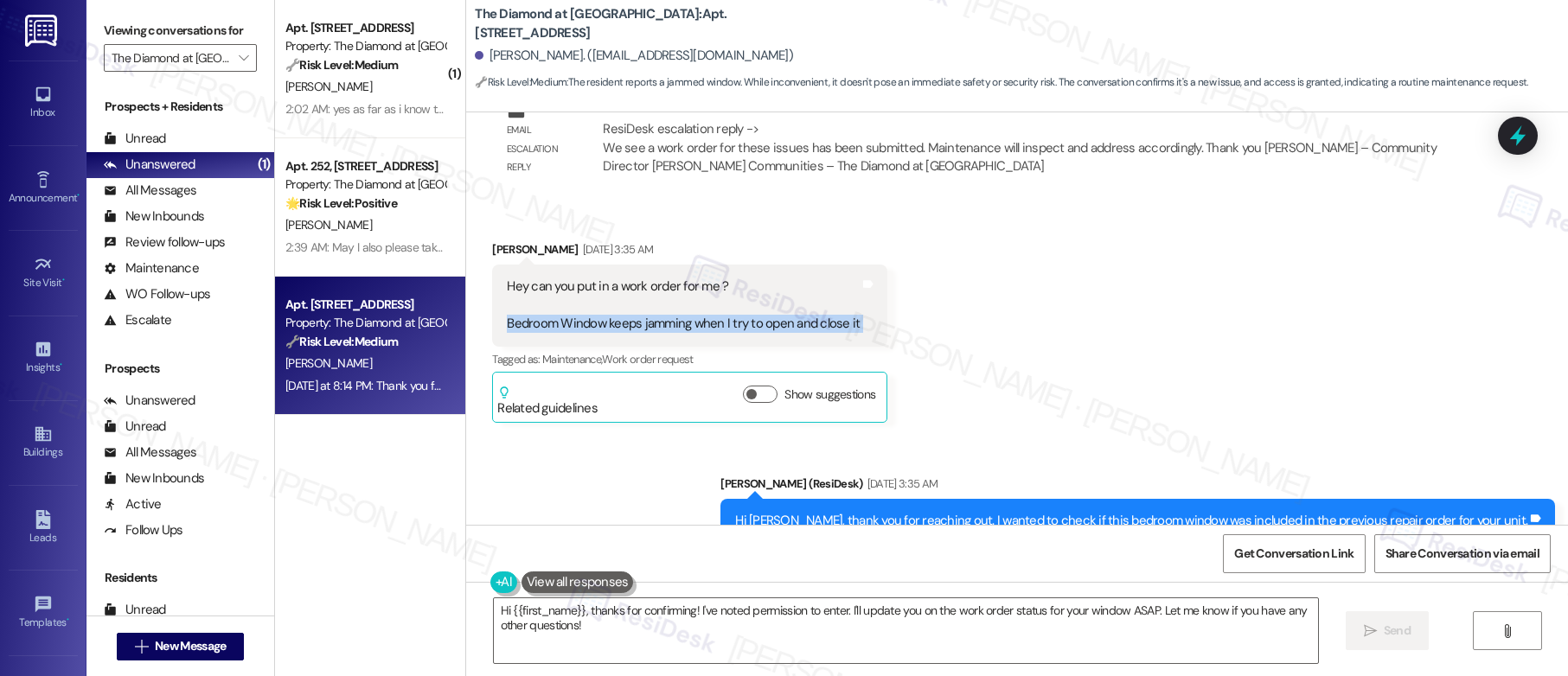 copy on "Bedroom Window keeps jamming when I try to open and close it  Tags and notes" 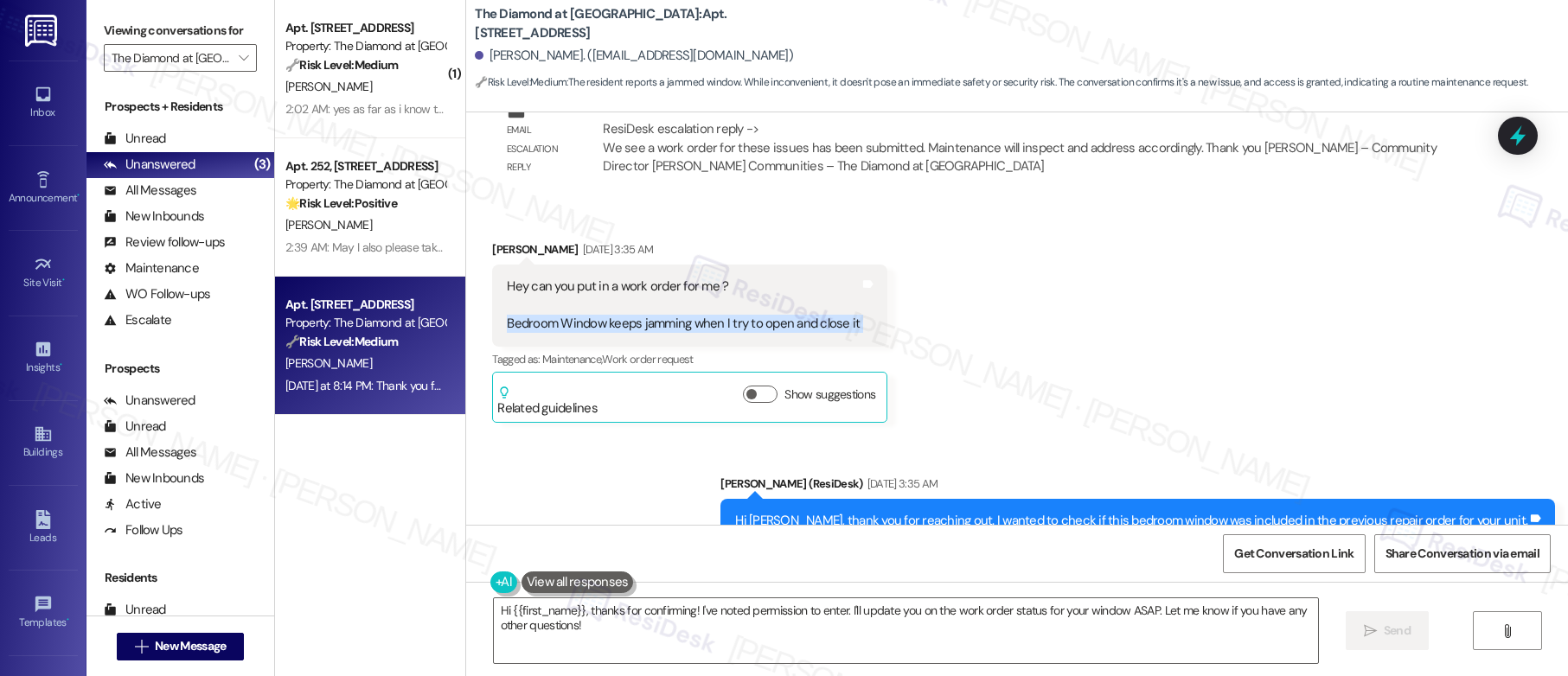 scroll, scrollTop: 4272, scrollLeft: 0, axis: vertical 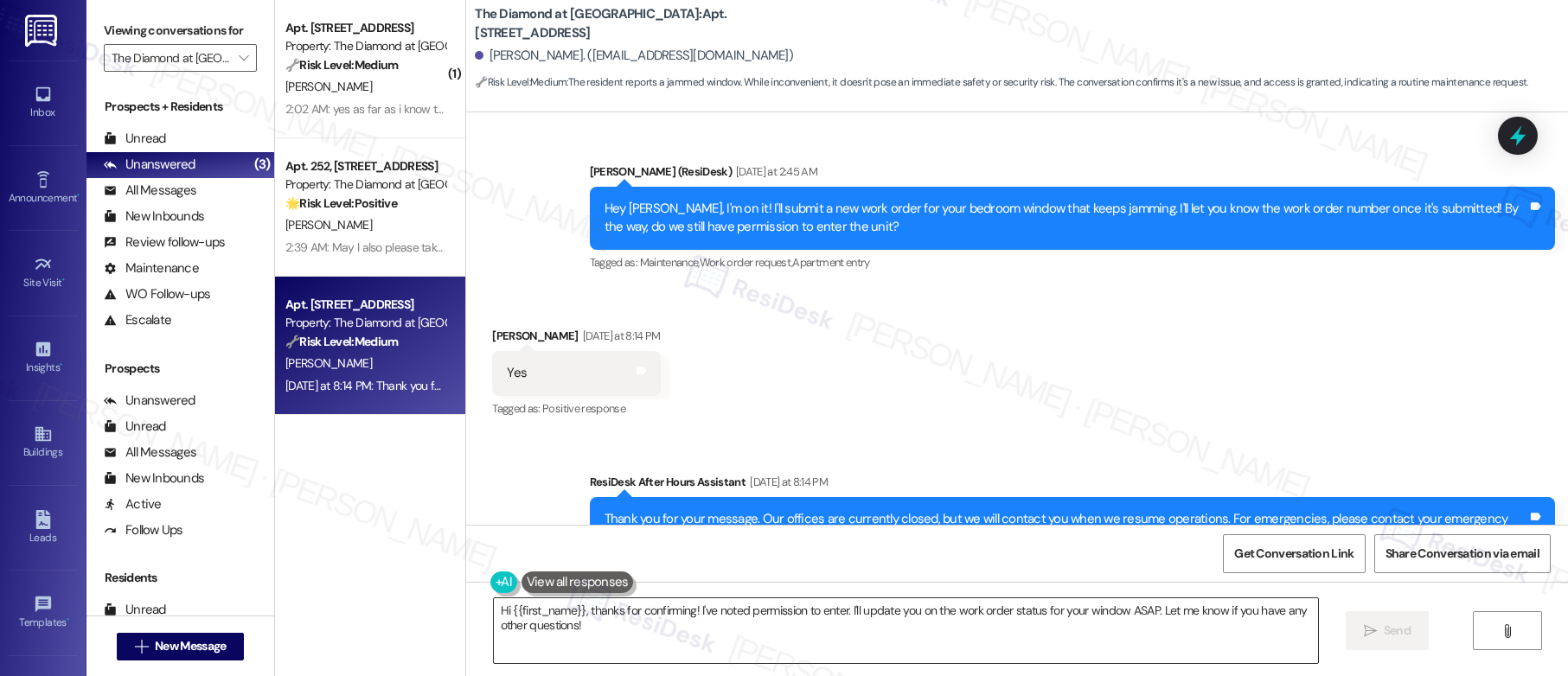 click on "Hi {{first_name}}, thanks for confirming! I've noted permission to enter. I'll update you on the work order status for your window ASAP. Let me know if you have any other questions!" at bounding box center [906, 630] 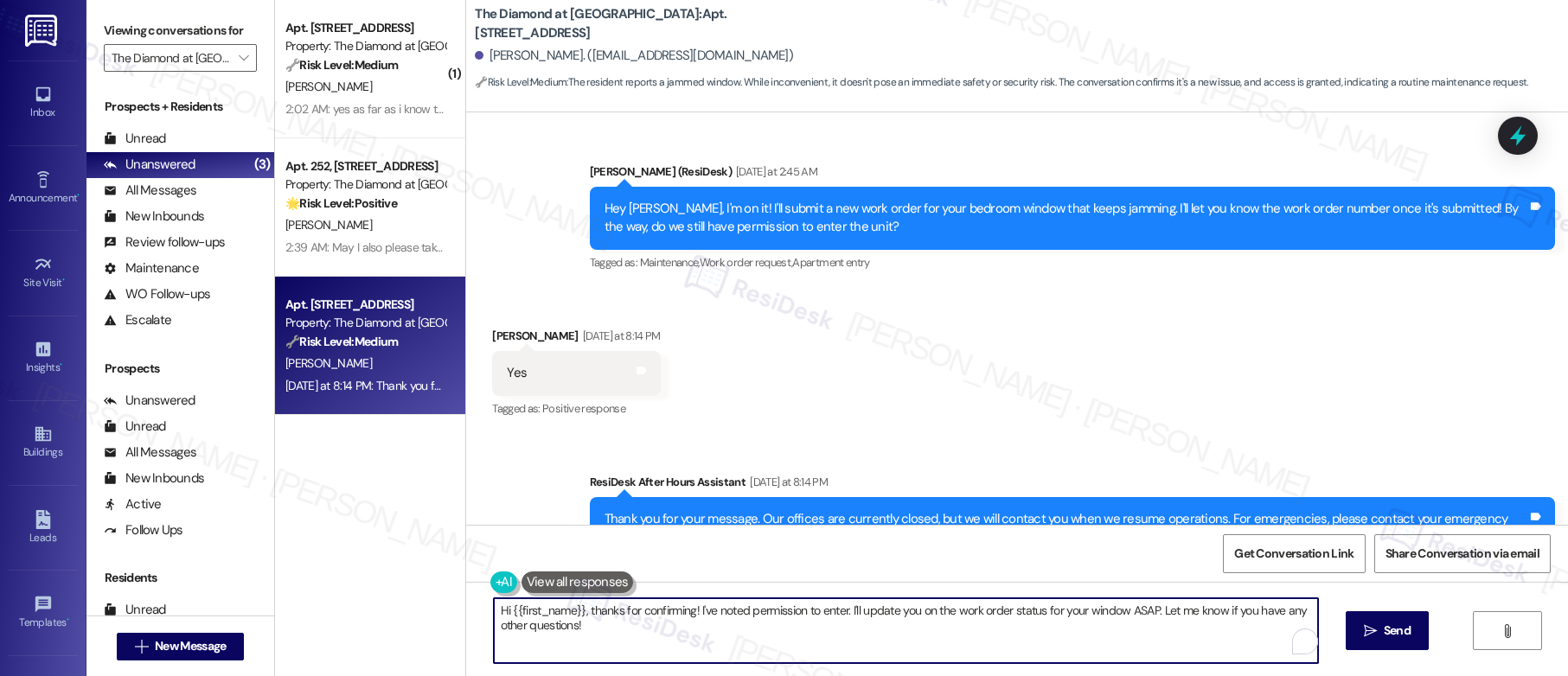 click on "Hi {{first_name}}, thanks for confirming! I've noted permission to enter. I'll update you on the work order status for your window ASAP. Let me know if you have any other questions!" at bounding box center (906, 630) 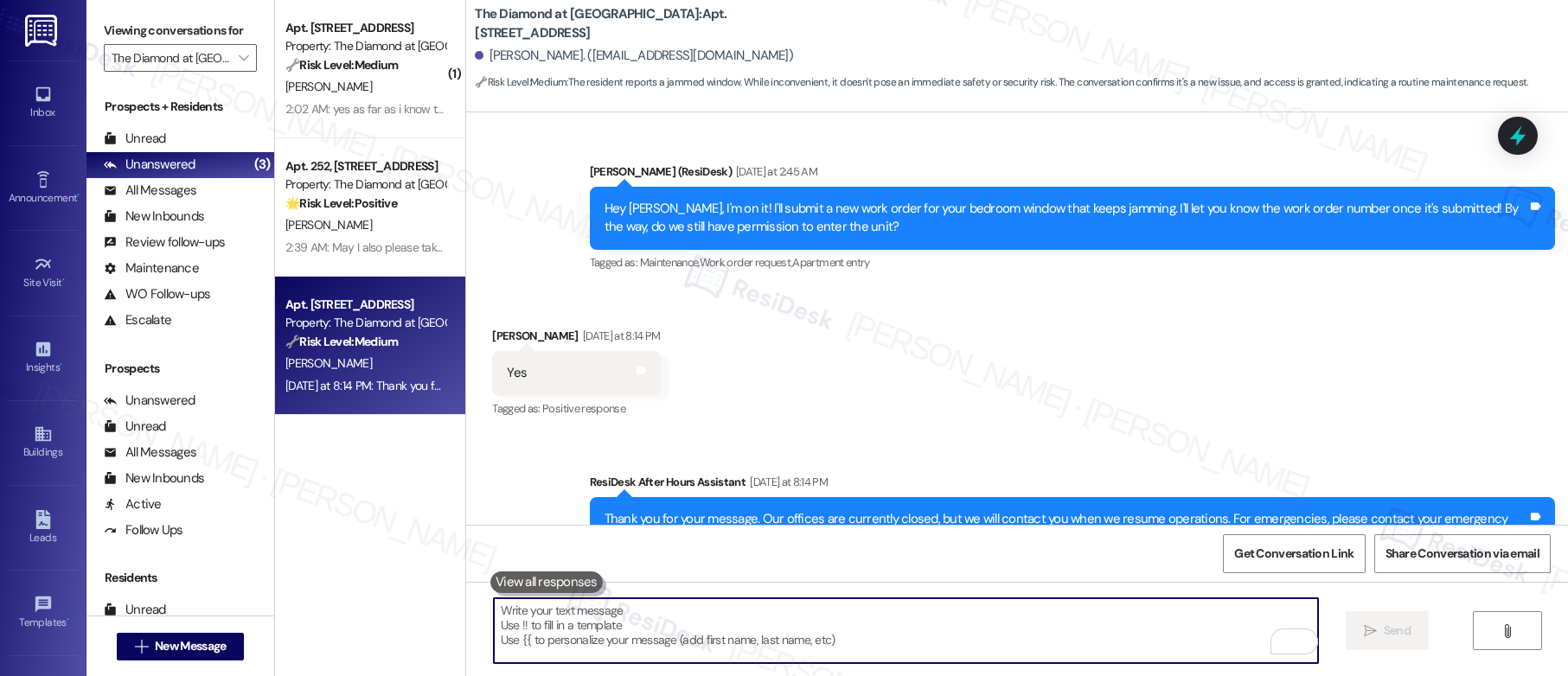 type 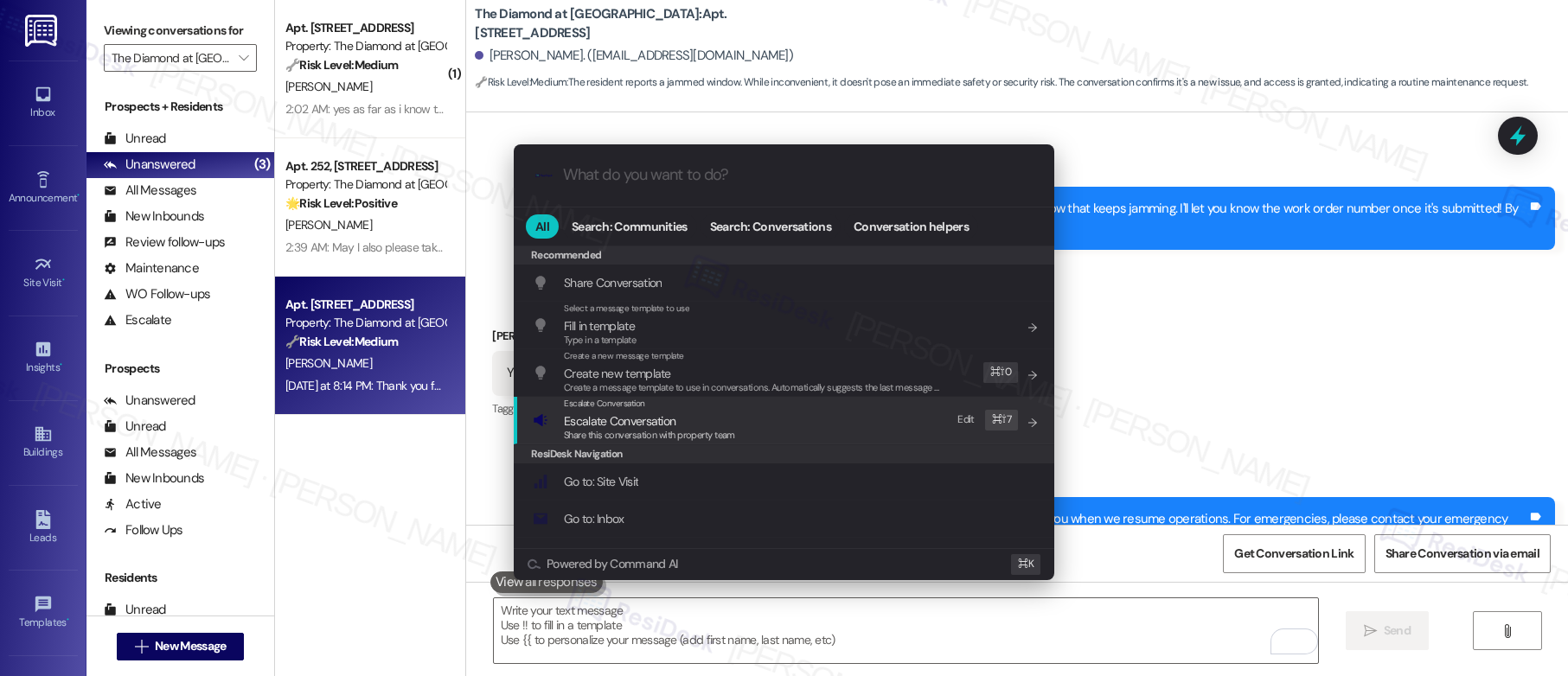 click on "Share this conversation with property team" at bounding box center [650, 435] 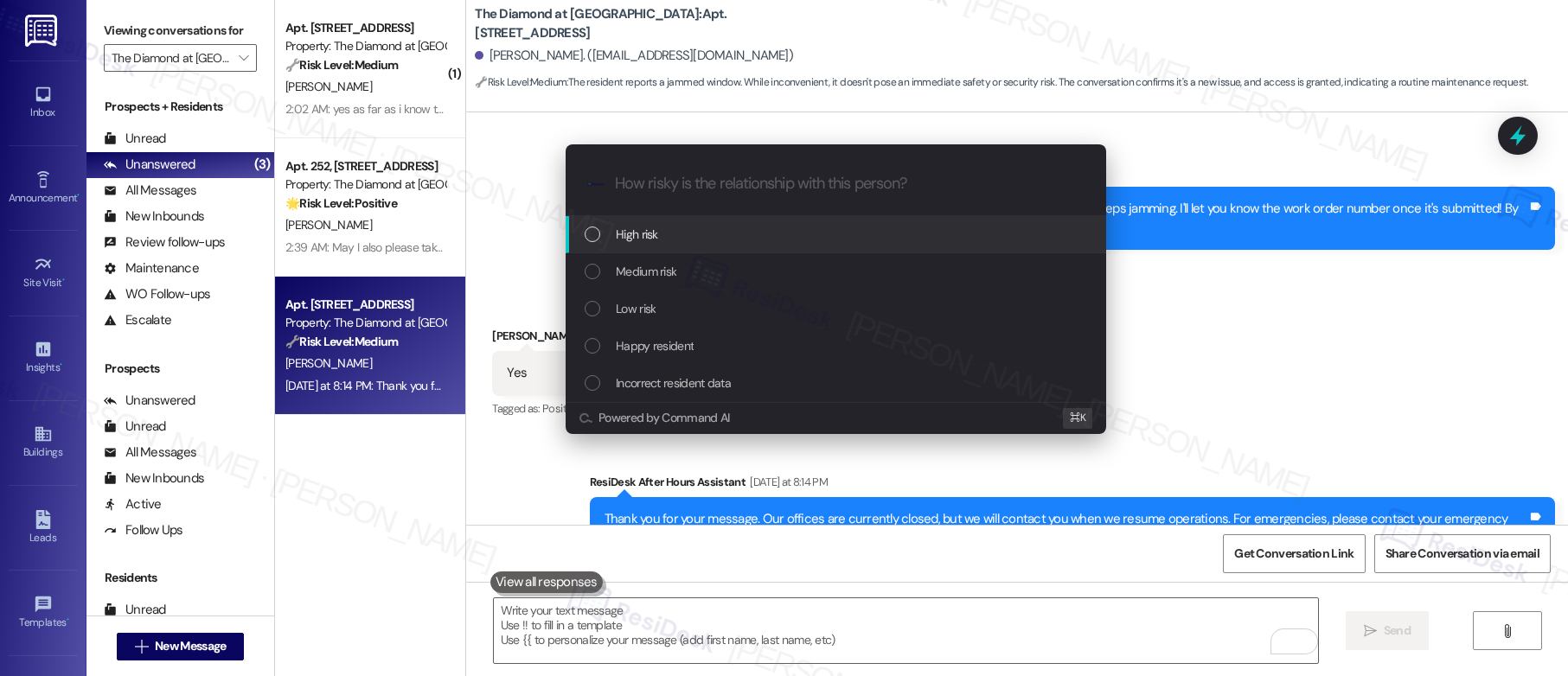 click on "High risk" at bounding box center (837, 234) 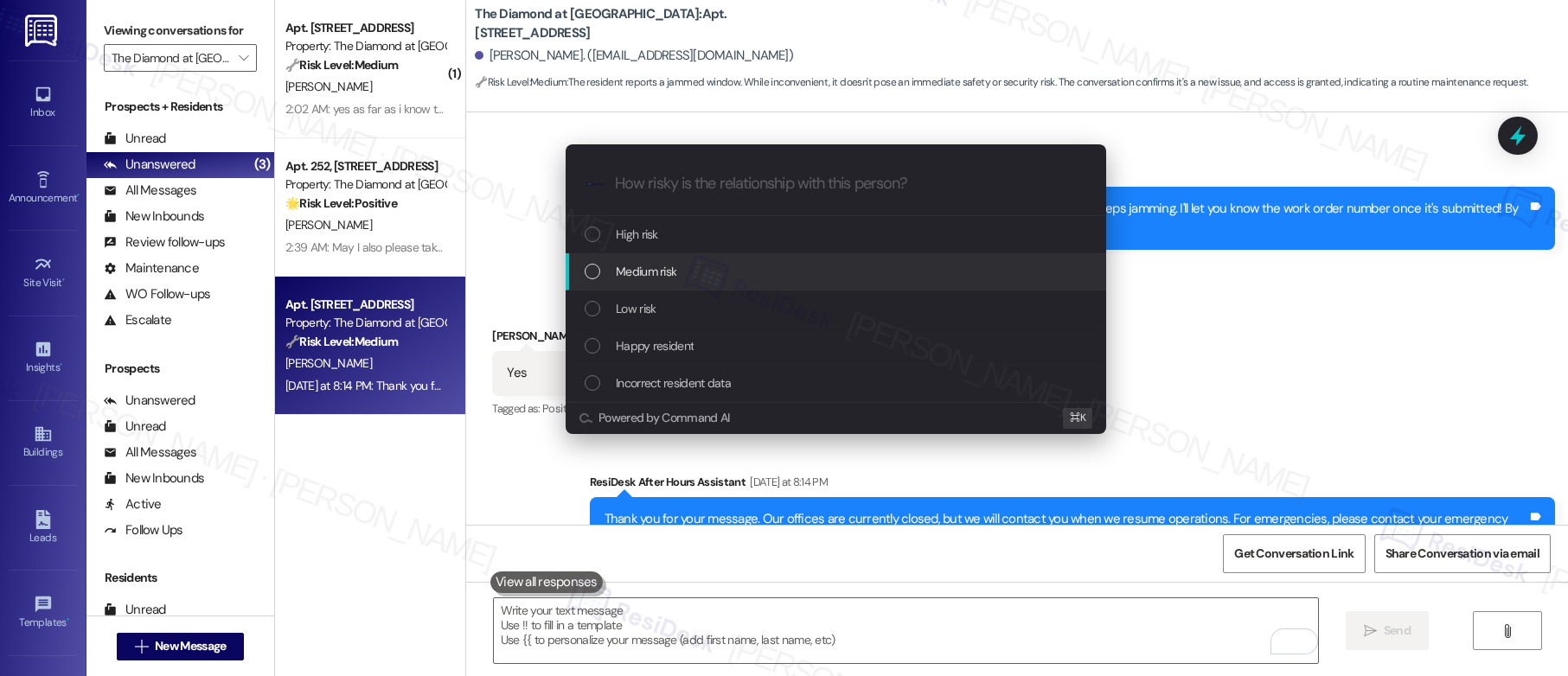 click on "Medium risk" at bounding box center [837, 271] 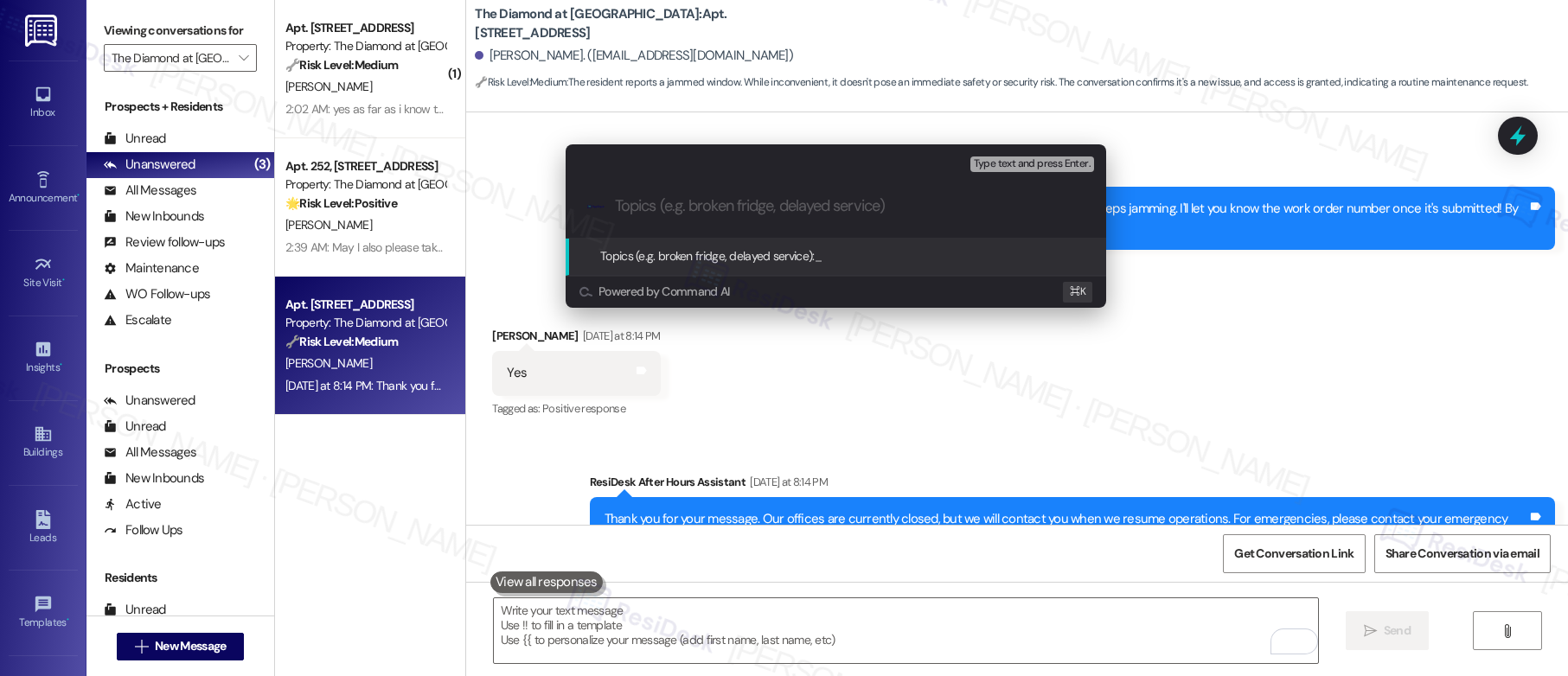 paste on "Work Order #585438" 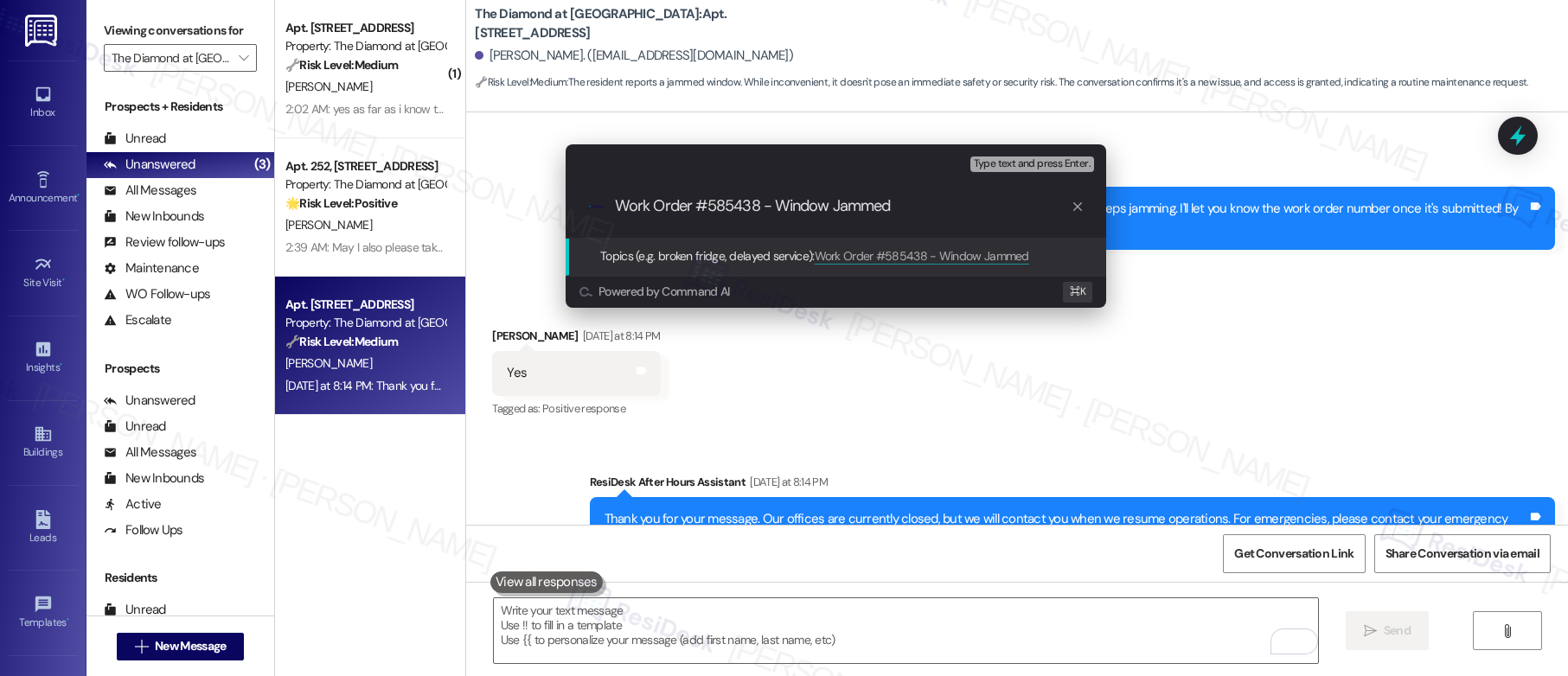 click on "Work Order #585438 - Window Jammed" at bounding box center [842, 206] 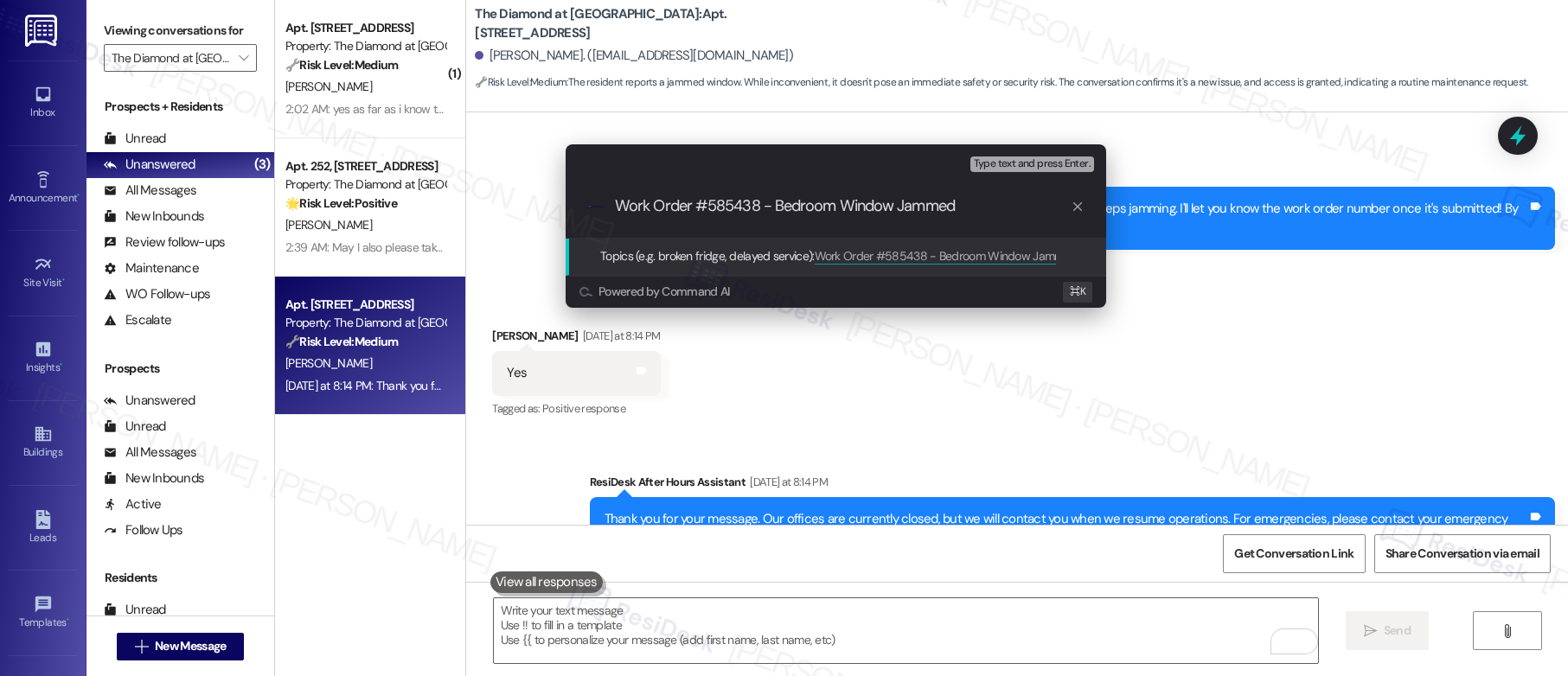 click on "Work Order #585438 - Bedroom Window Jammed" at bounding box center [842, 206] 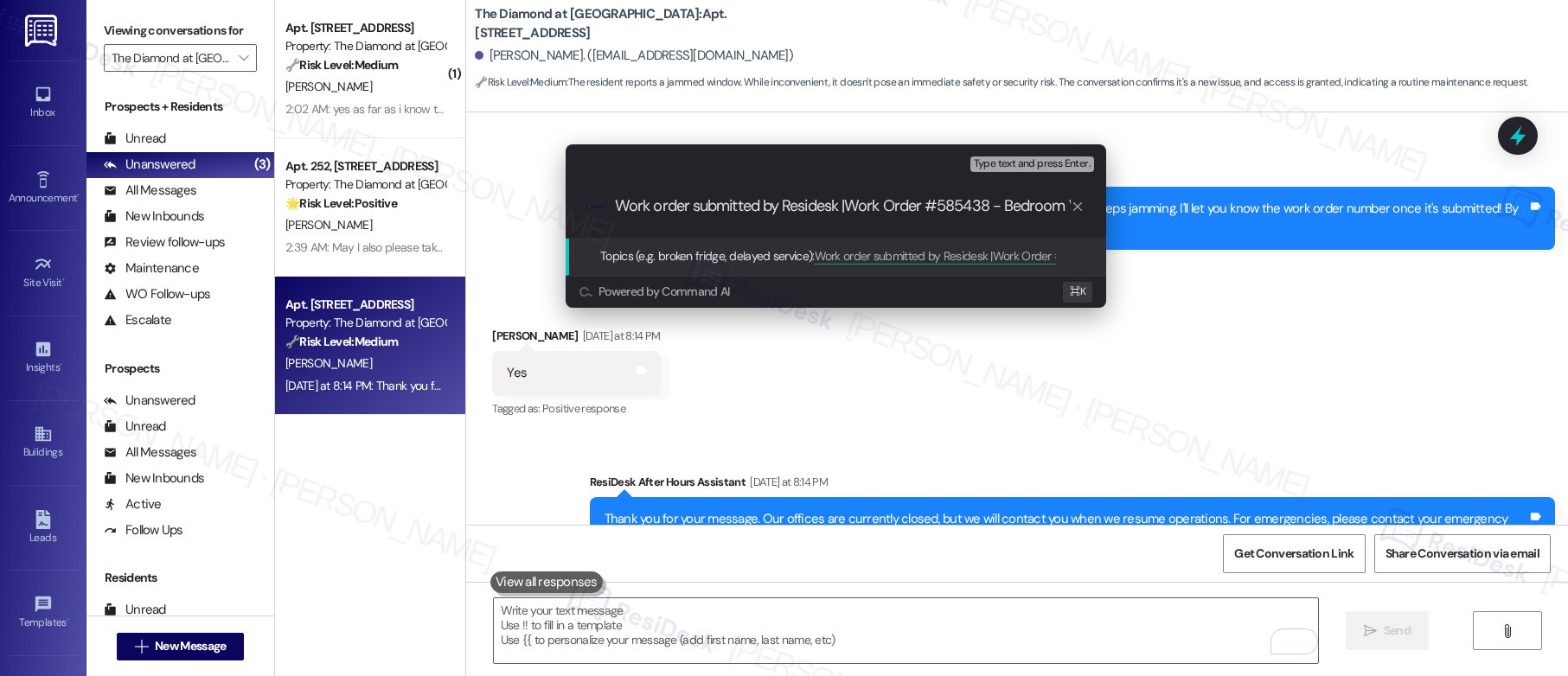 type on "Work order submitted by Residesk | Work Order #585438 - Bedroom Window Jammed" 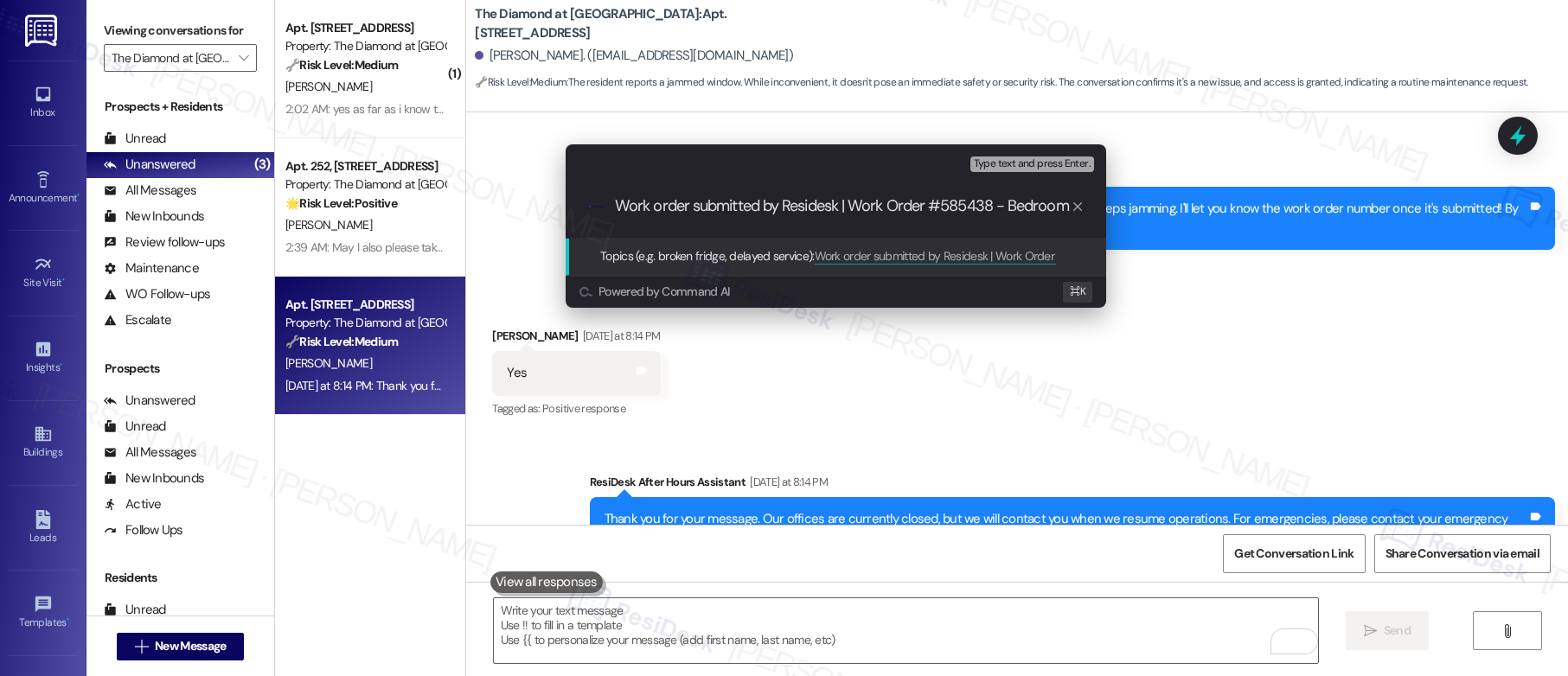 click on "Work order submitted by Residesk | Work Order #585438 - Bedroom Window Jammed" at bounding box center [842, 206] 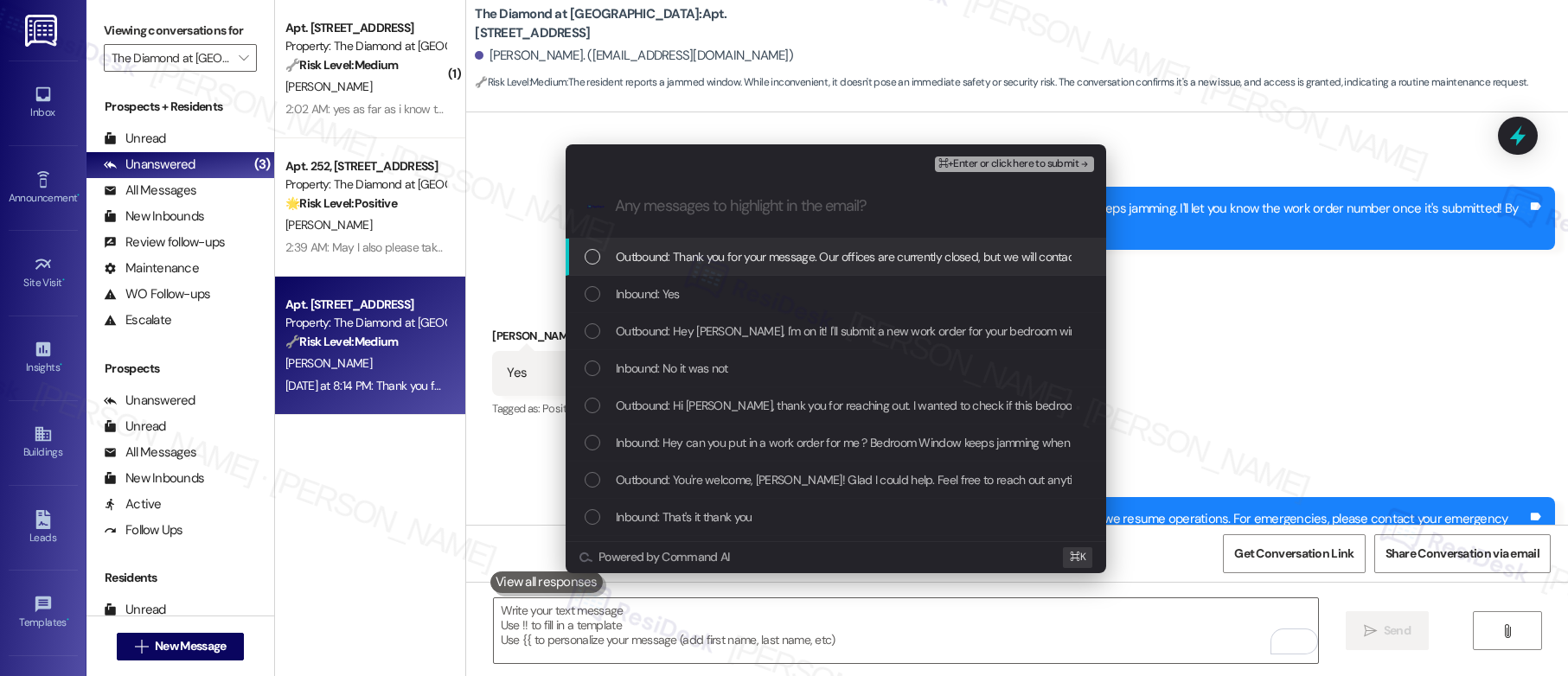 scroll, scrollTop: 0, scrollLeft: 0, axis: both 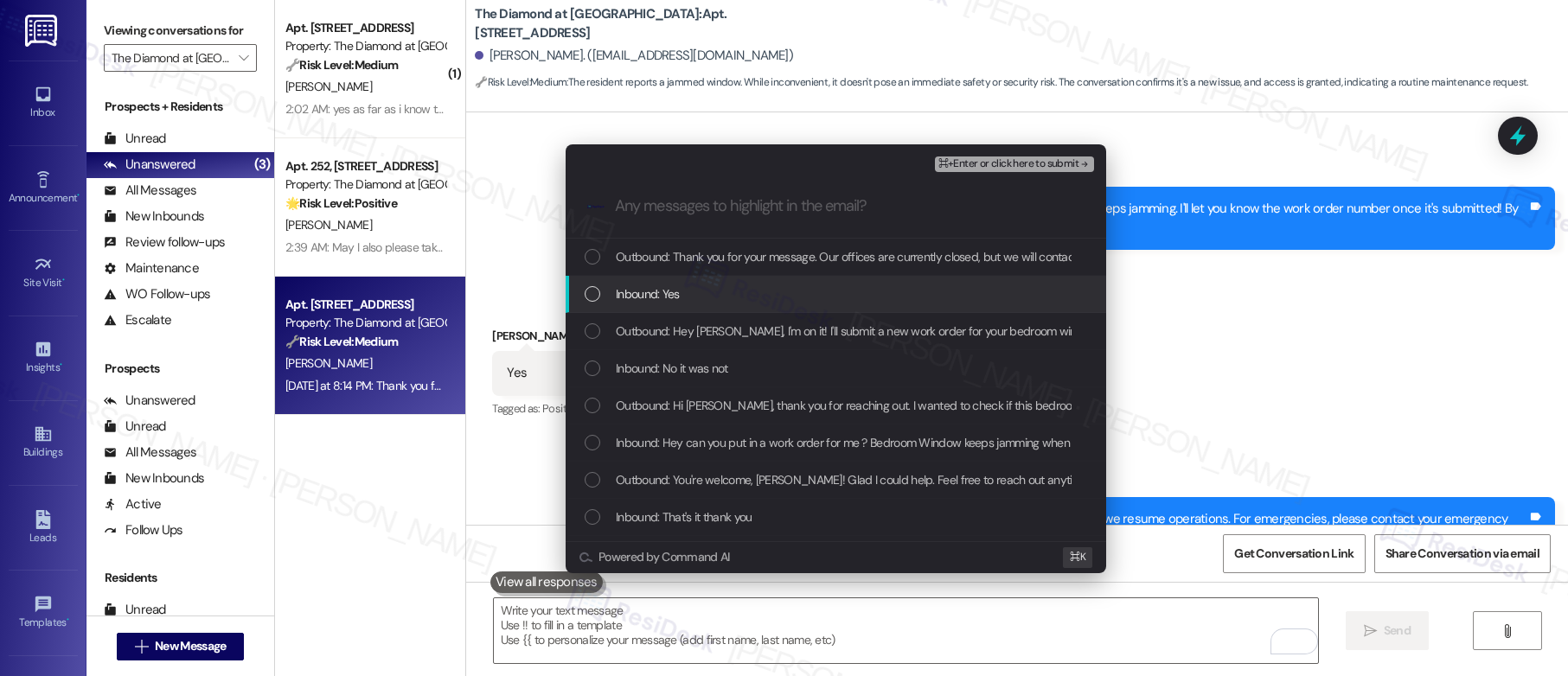 click on "Inbound: Yes" at bounding box center [837, 294] 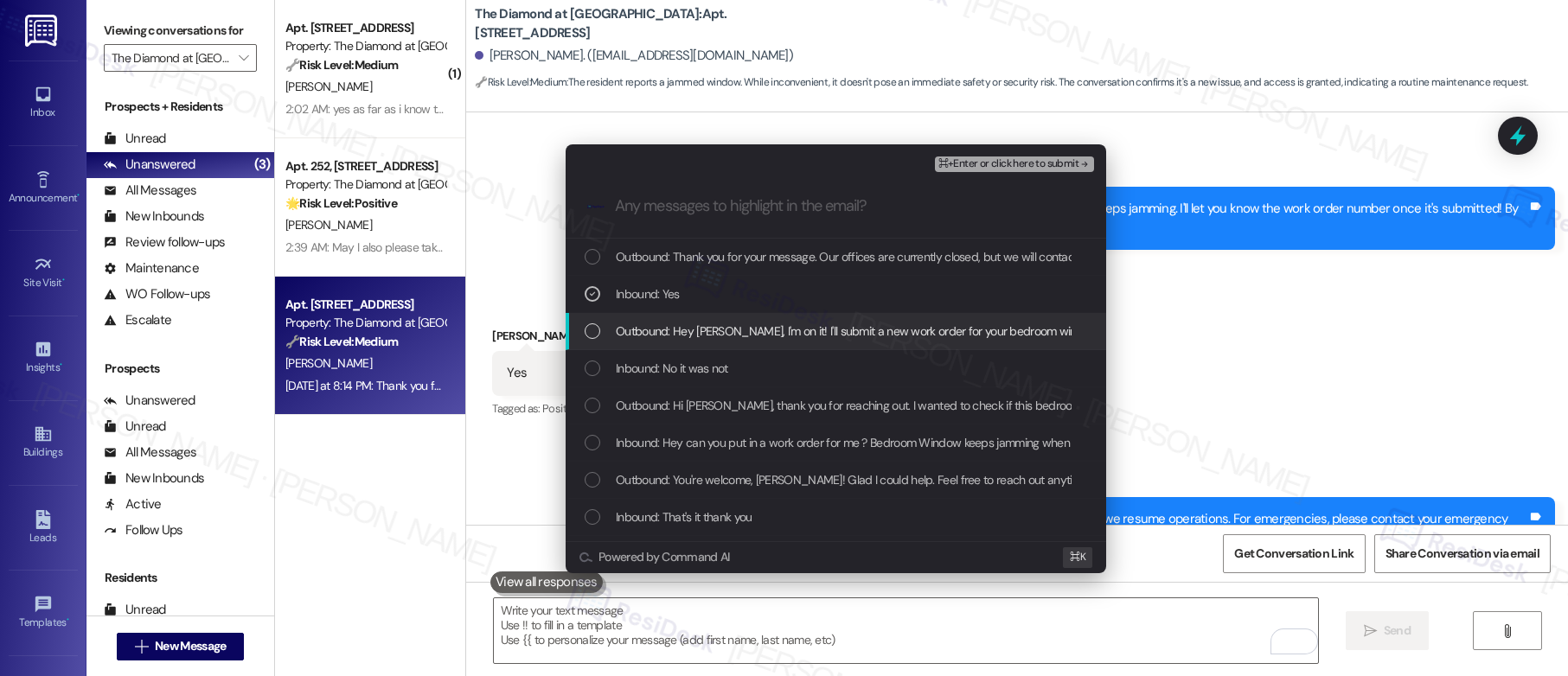 click on "Outbound: Hey [PERSON_NAME], I'm on it! I'll submit a new work order for your bedroom window that keeps jamming. I'll let you know the work order number once it's submitted! By the way, do we still have permission to enter the unit?" at bounding box center [1199, 331] 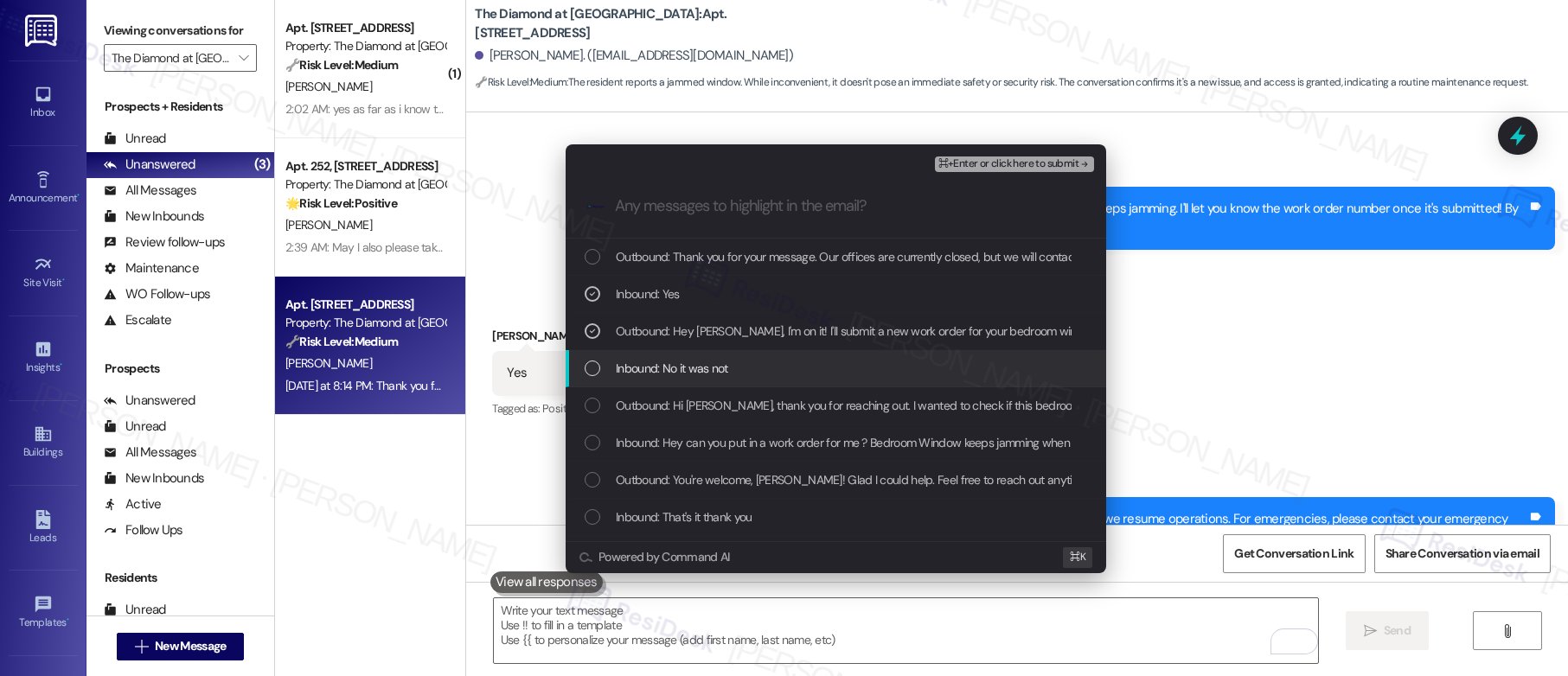 click on "Inbound: No it was not" at bounding box center (837, 368) 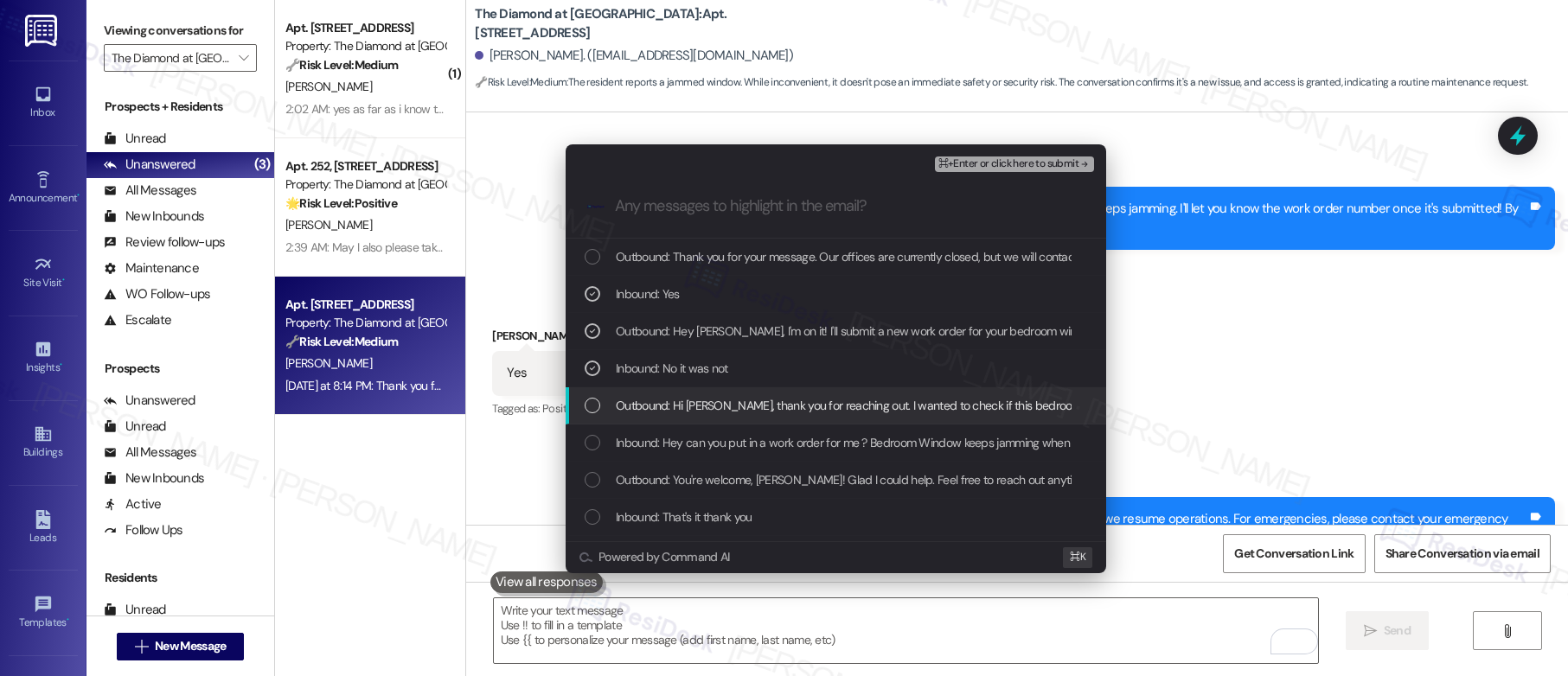 click on "Outbound: Hi [PERSON_NAME], thank you for reaching out. I wanted to check if this bedroom window was included in the previous repair order for your unit." at bounding box center (1006, 405) 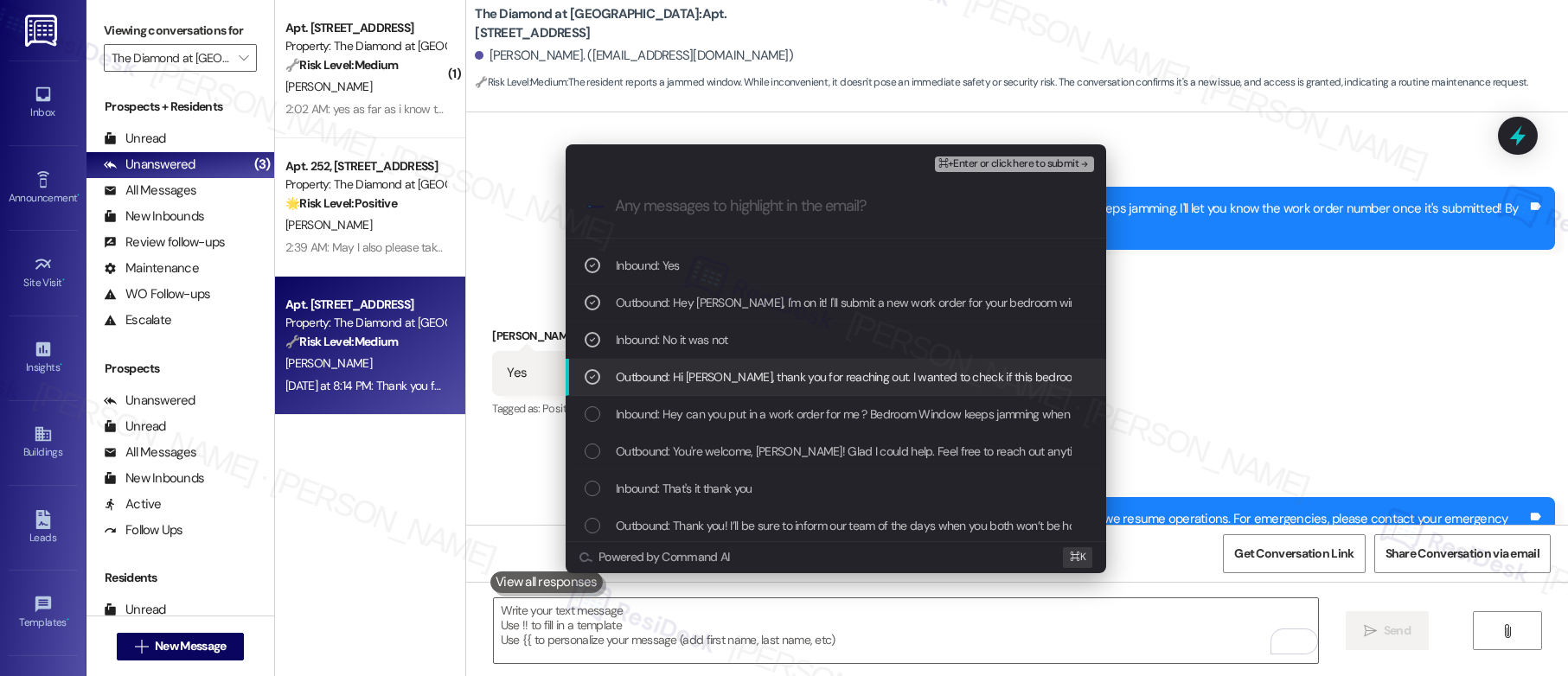 scroll, scrollTop: 29, scrollLeft: 0, axis: vertical 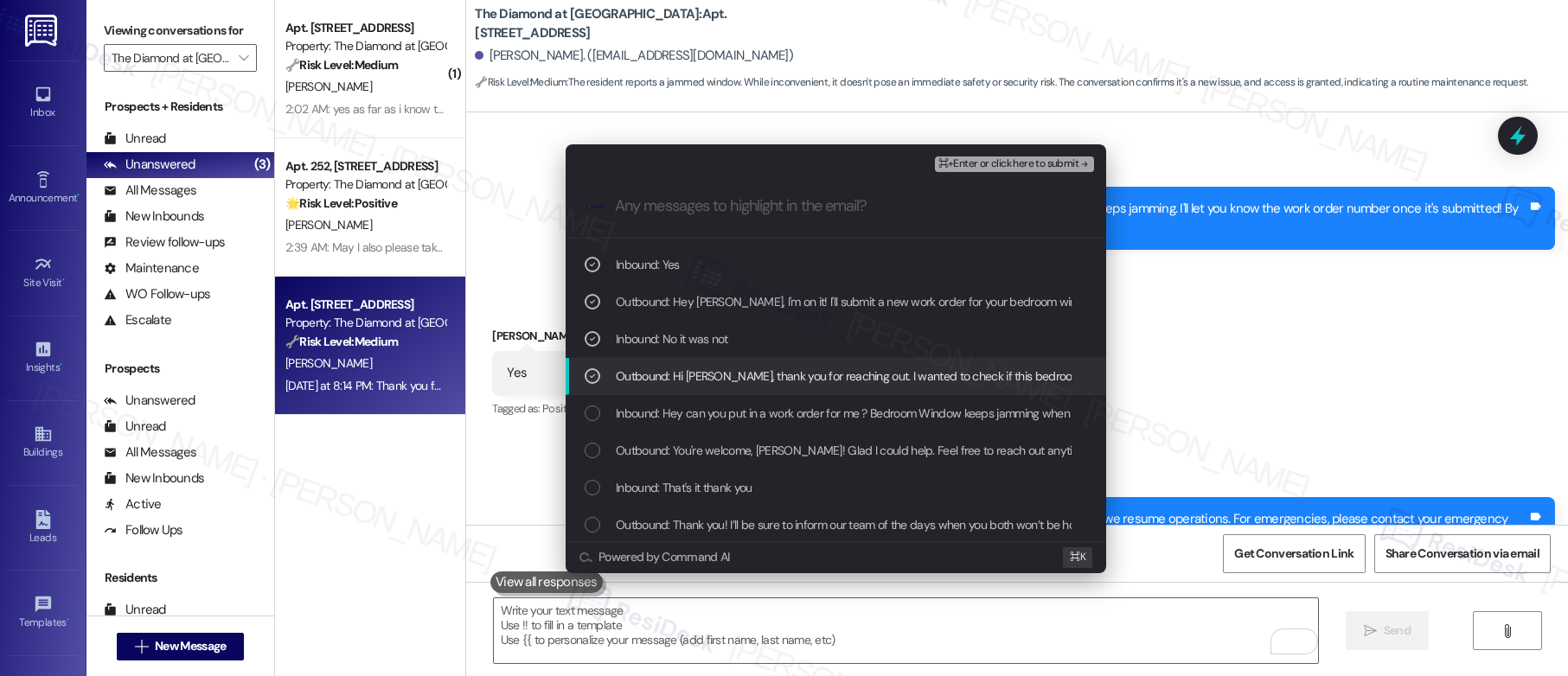 click on "Inbound: Hey can you put in a work order for me ?
Bedroom Window keeps jamming when I try to open and close it" at bounding box center [905, 413] 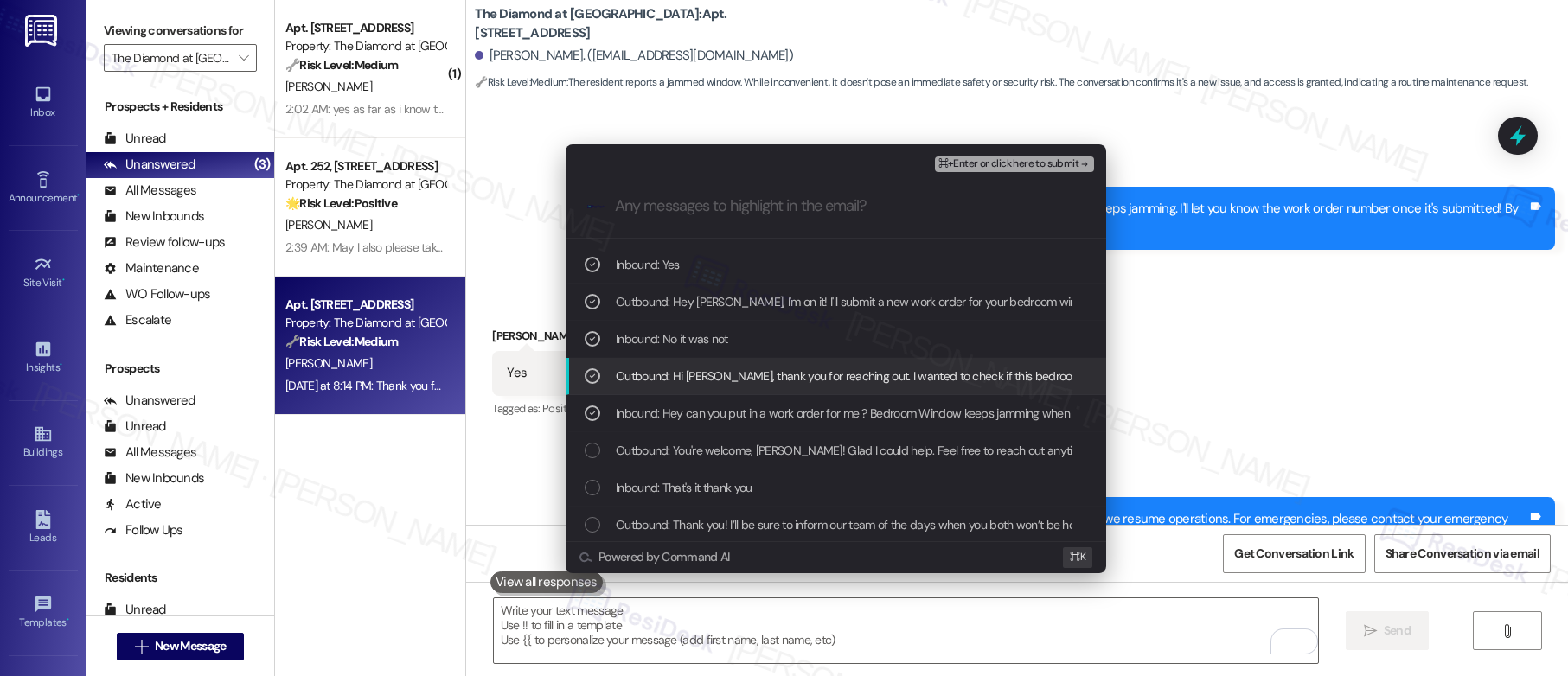 click on "Inbound: Hey can you put in a work order for me ?
Bedroom Window keeps jamming when I try to open and close it" at bounding box center (905, 413) 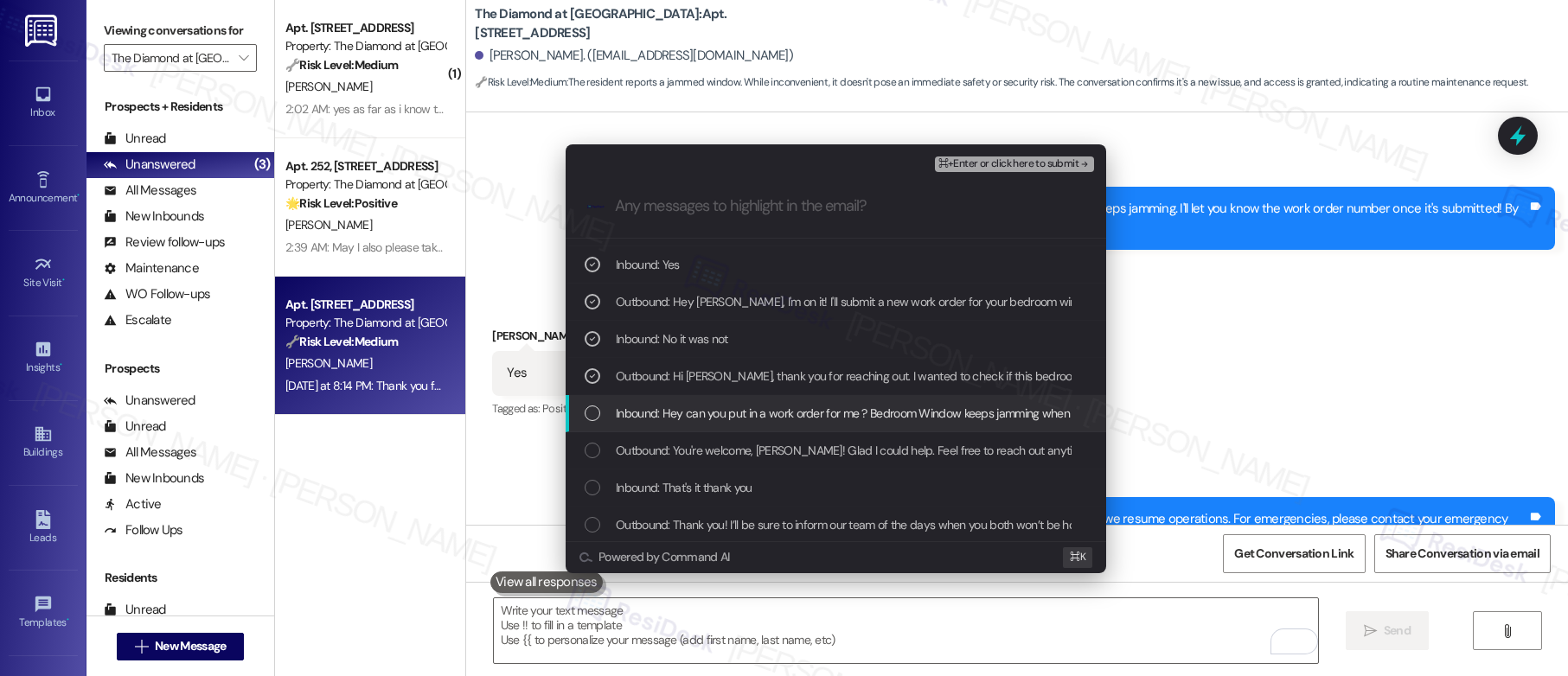 click on "Inbound: Hey can you put in a work order for me ?
Bedroom Window keeps jamming when I try to open and close it" at bounding box center (905, 413) 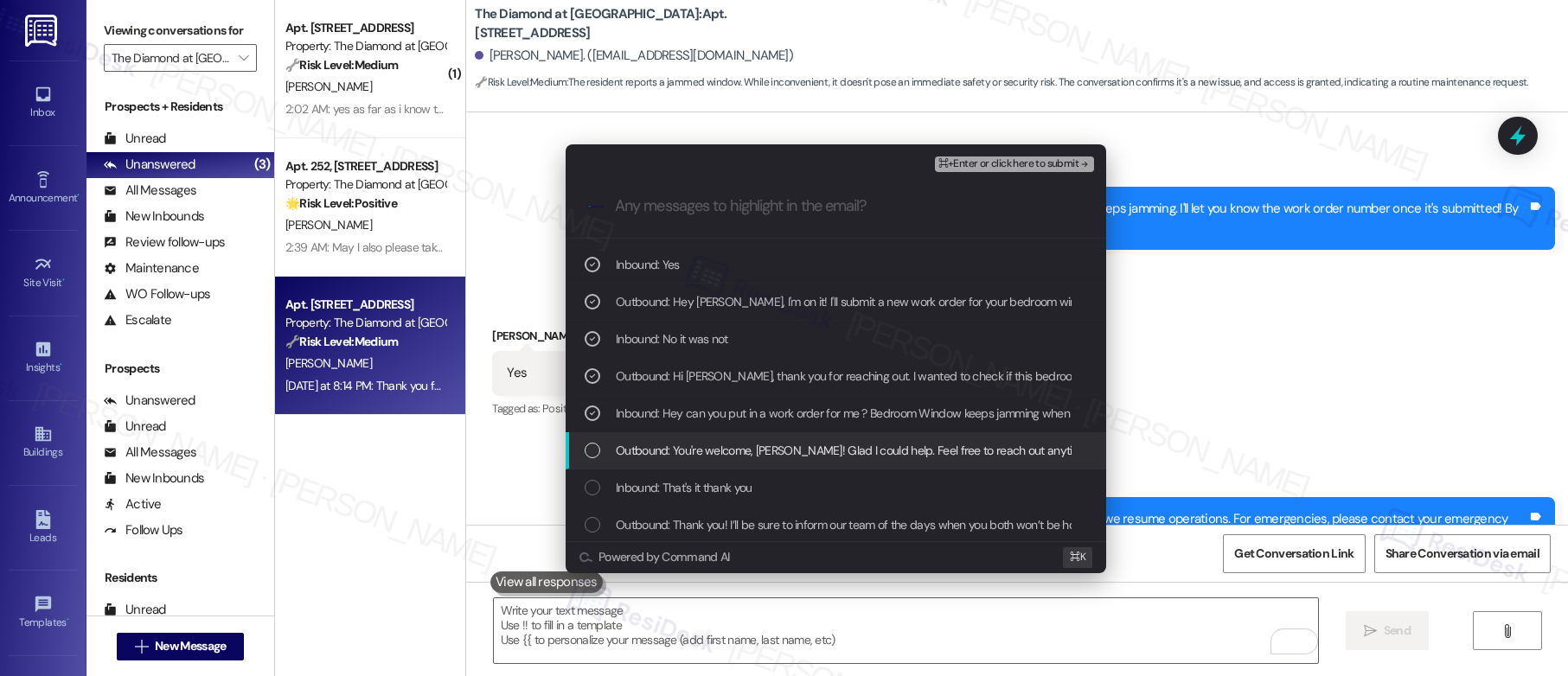 click on "Outbound: You're welcome, [PERSON_NAME]! Glad I could help. Feel free to reach out anytime you need anything. Have a great day!" at bounding box center (947, 450) 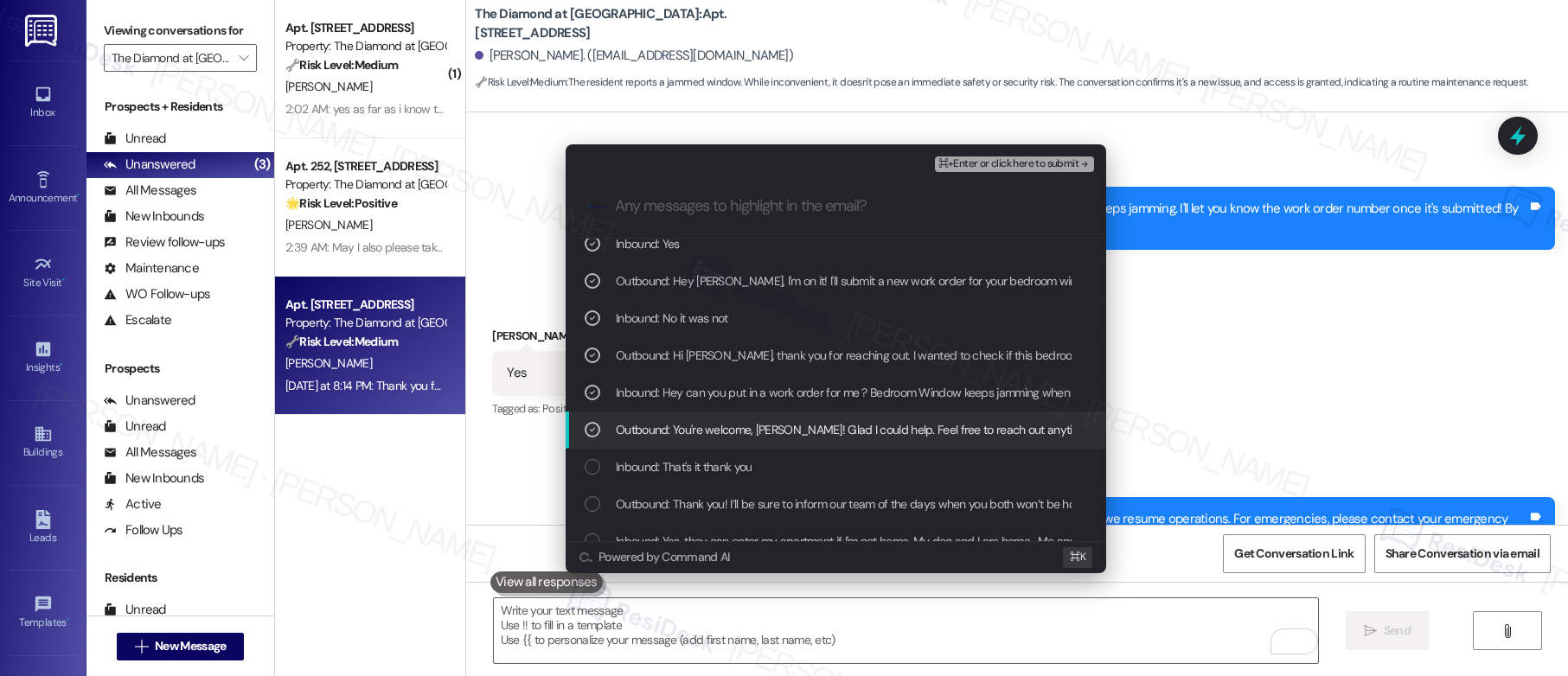 scroll, scrollTop: 58, scrollLeft: 0, axis: vertical 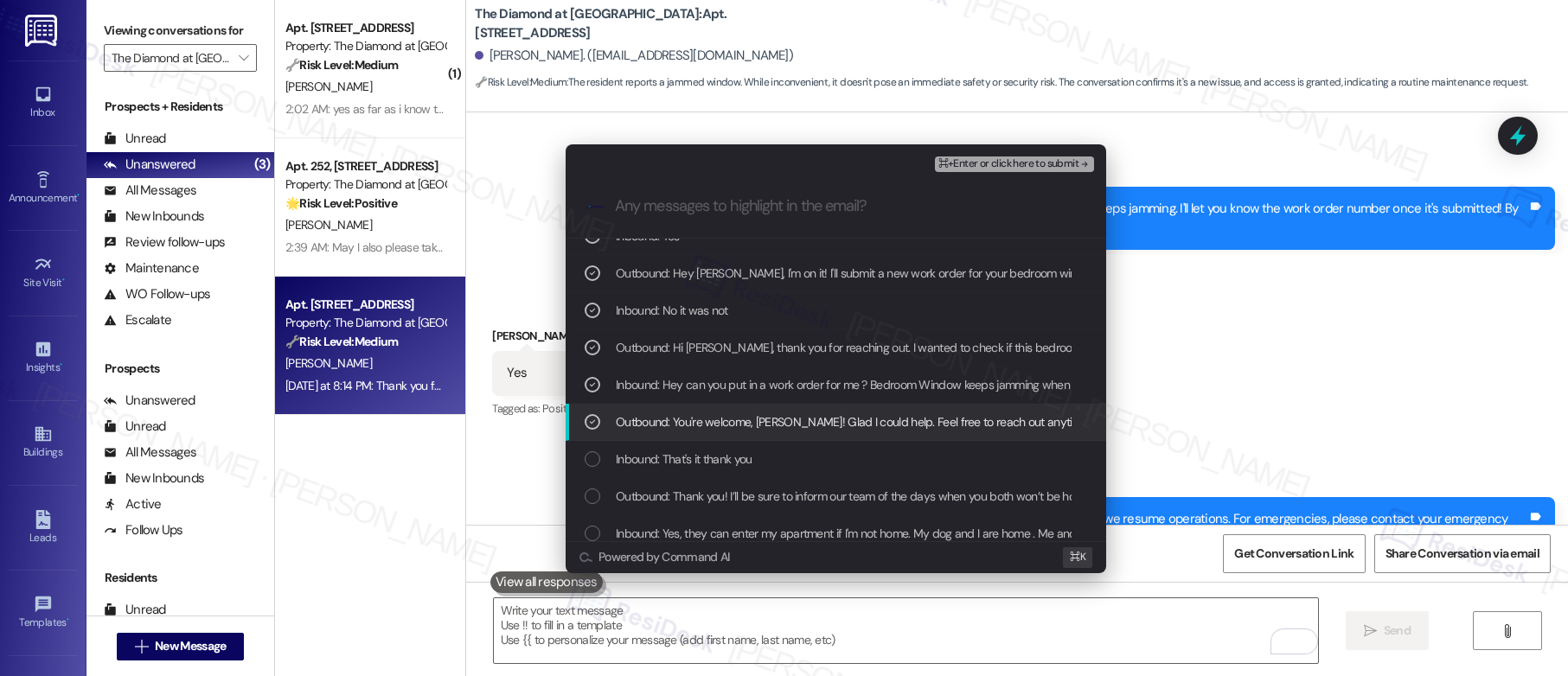 click on "Inbound: That's it thank you" at bounding box center [837, 459] 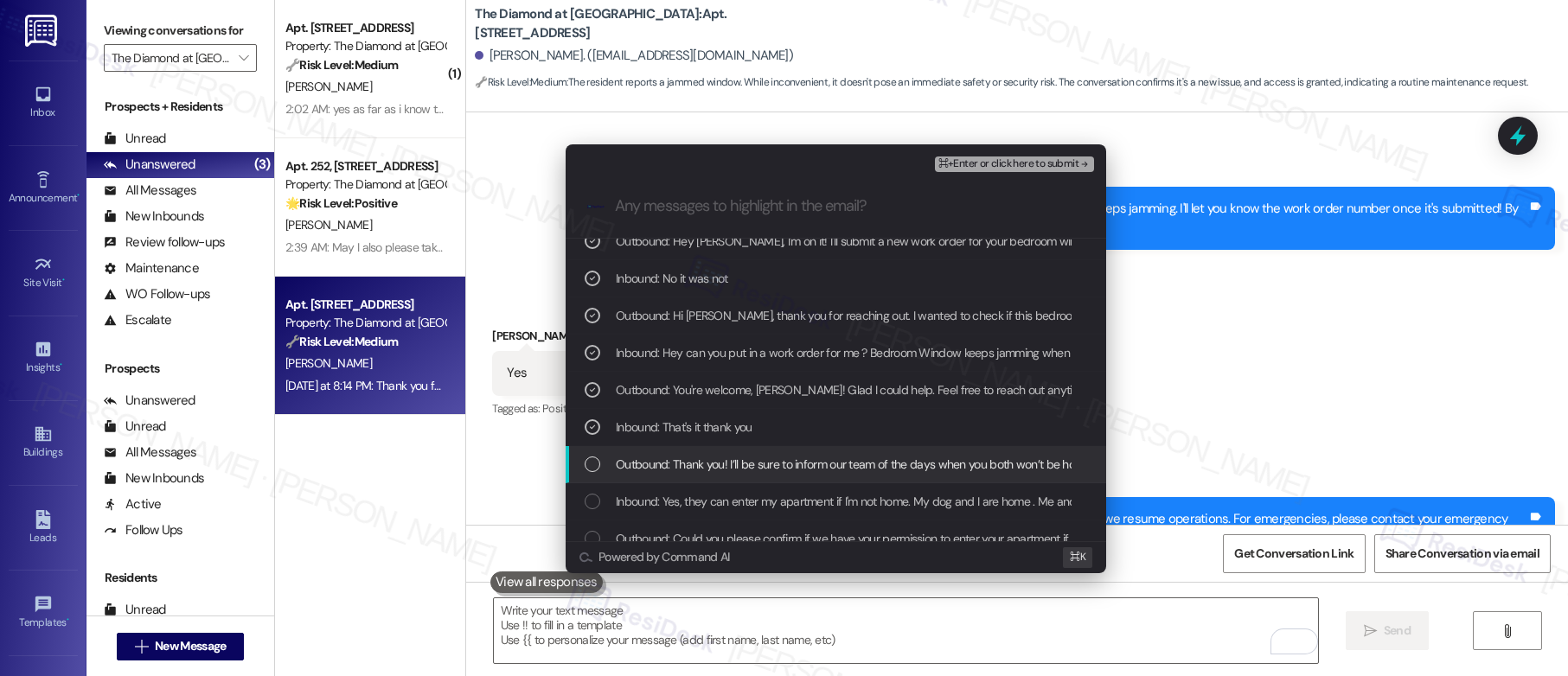 scroll, scrollTop: 92, scrollLeft: 0, axis: vertical 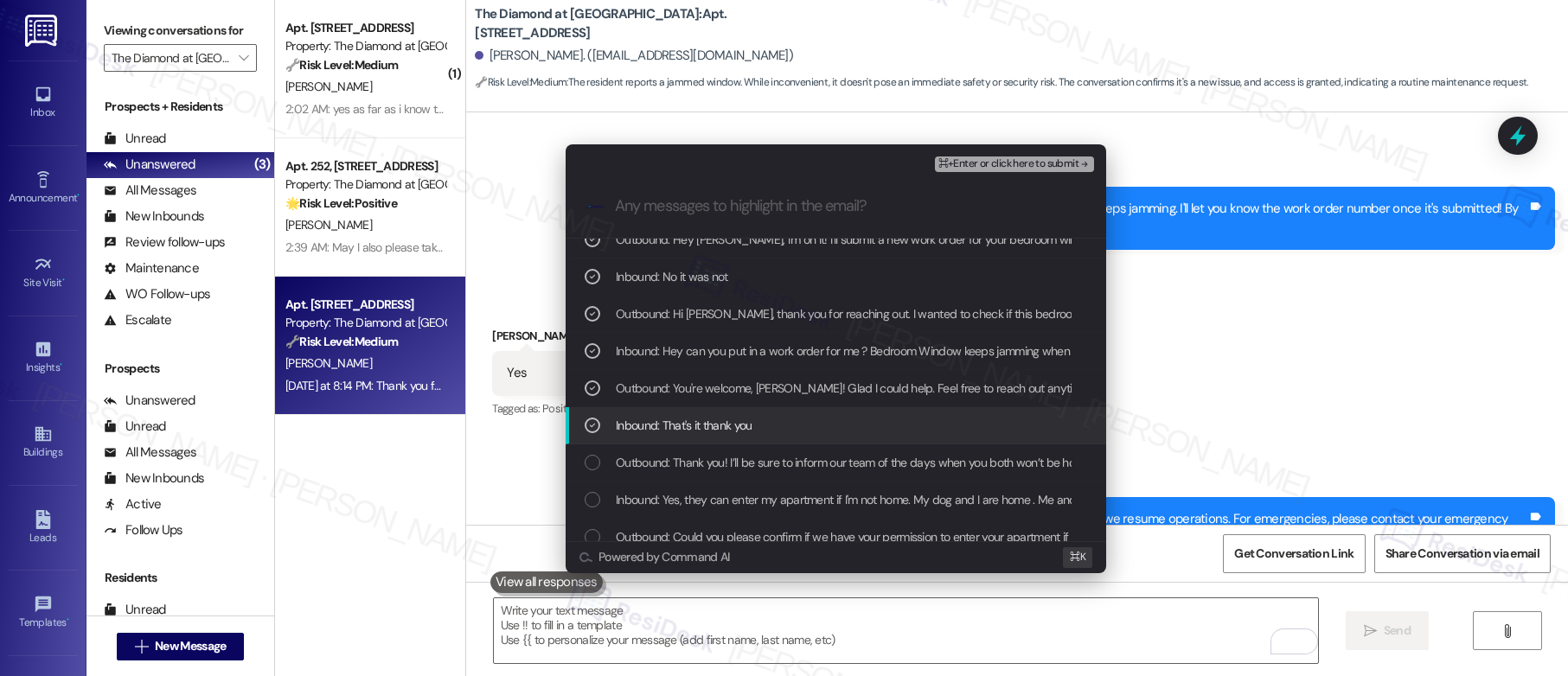 click on "Inbound: That's it thank you" at bounding box center (837, 425) 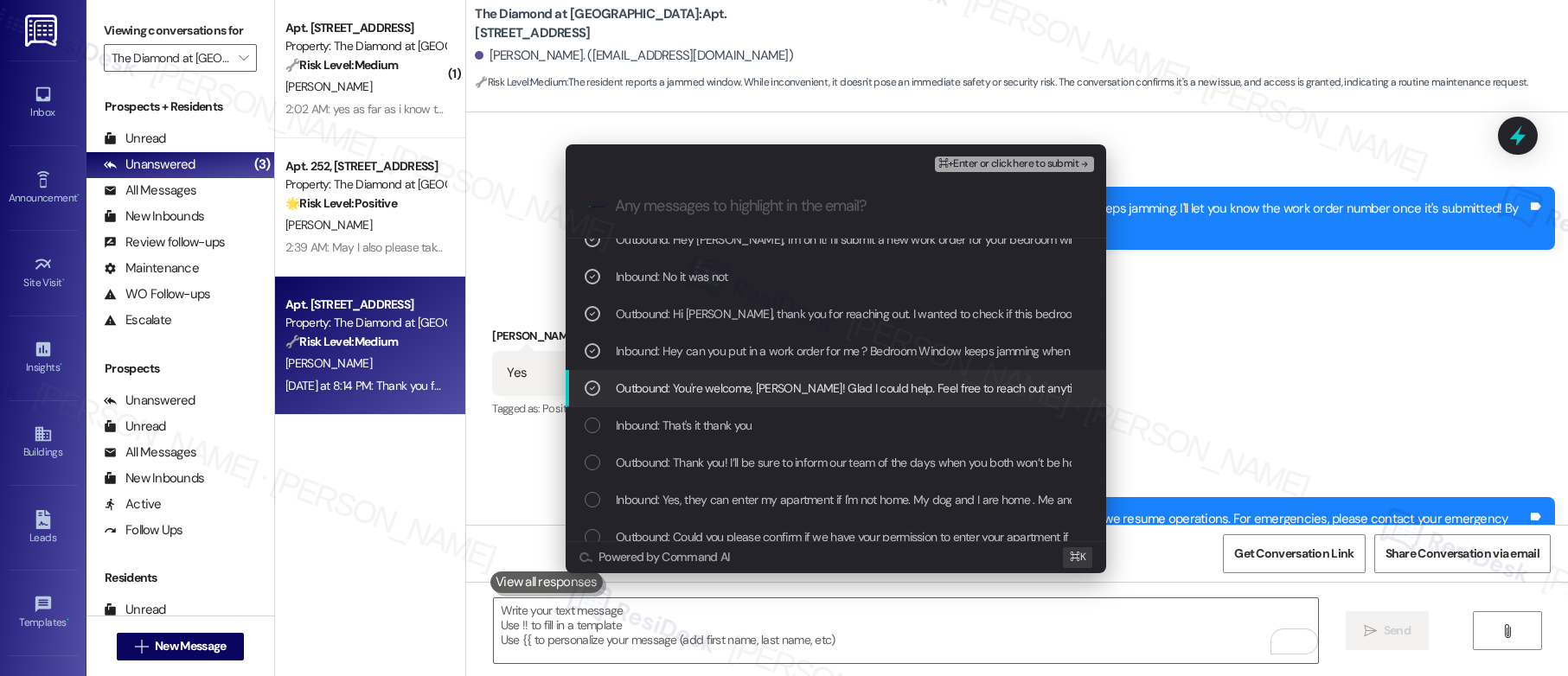 click on "Outbound: You're welcome, [PERSON_NAME]! Glad I could help. Feel free to reach out anytime you need anything. Have a great day!" at bounding box center [835, 388] 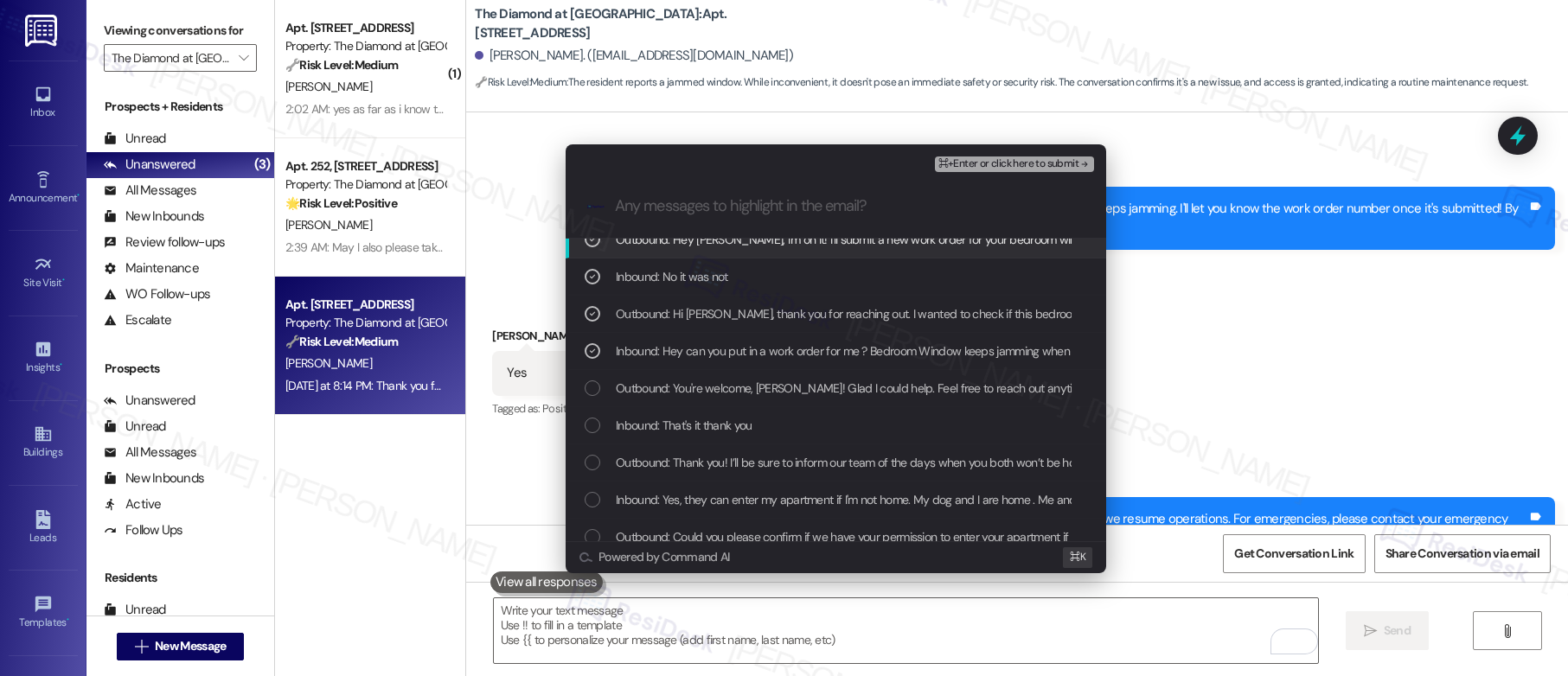 click on ".cls-1{fill:#0a055f;}.cls-2{fill:#0cc4c4;} resideskLogoBlueOrange" at bounding box center (835, 206) 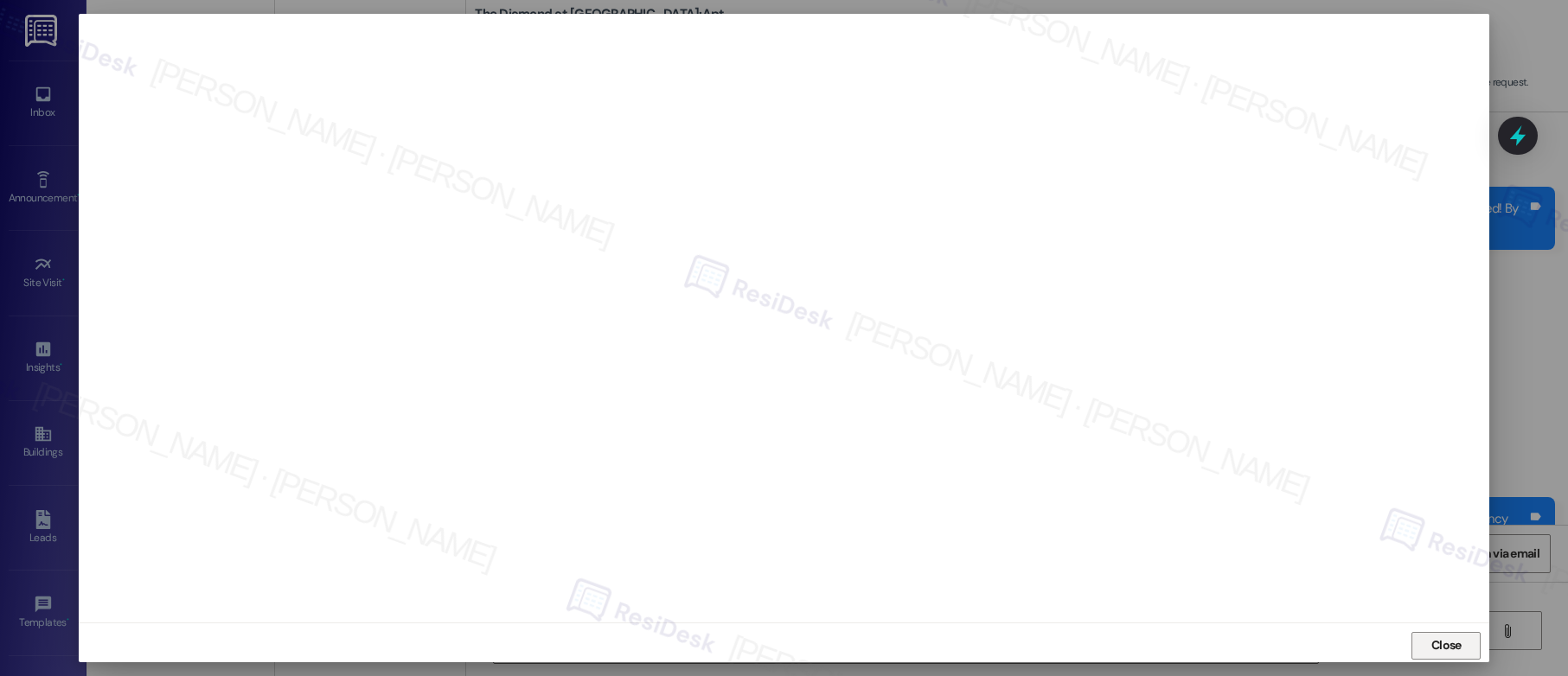 click on "Close" at bounding box center (1446, 645) 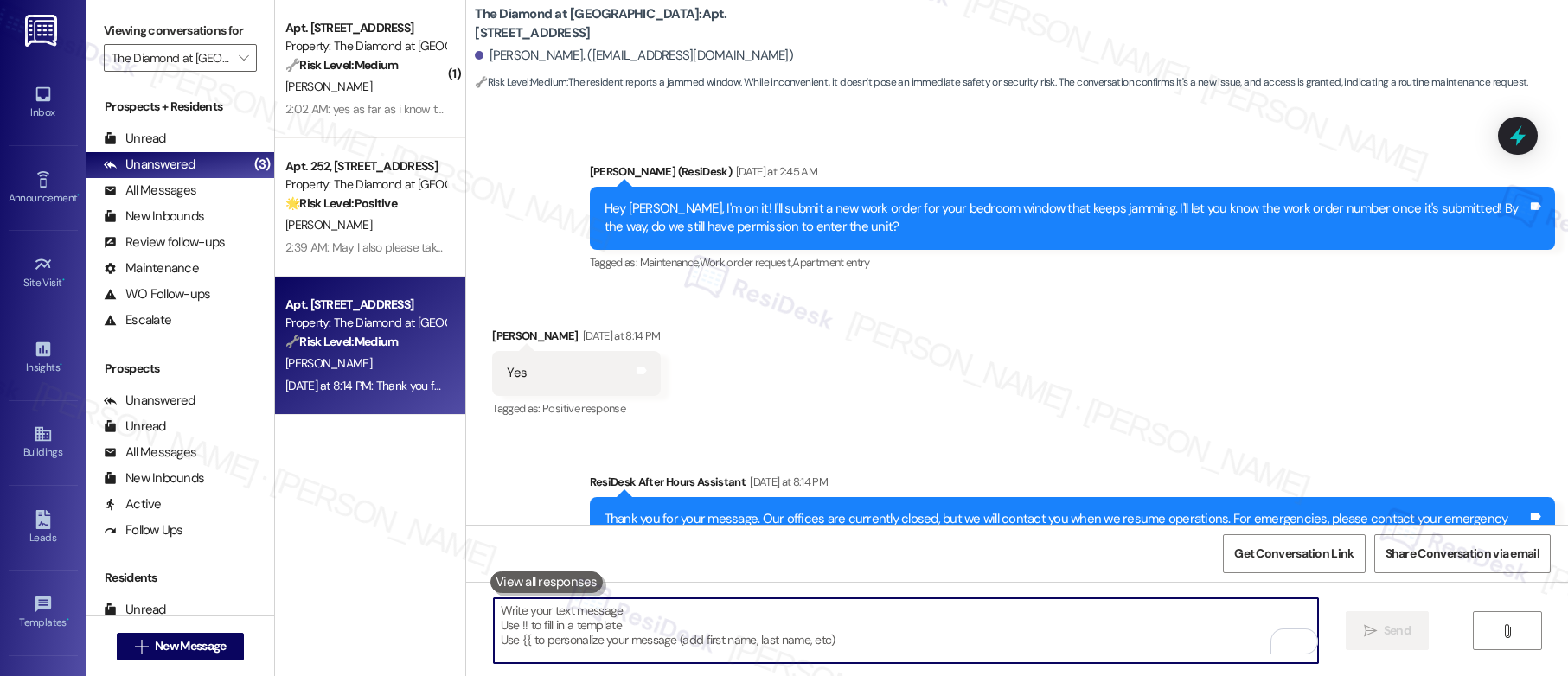 click at bounding box center (906, 630) 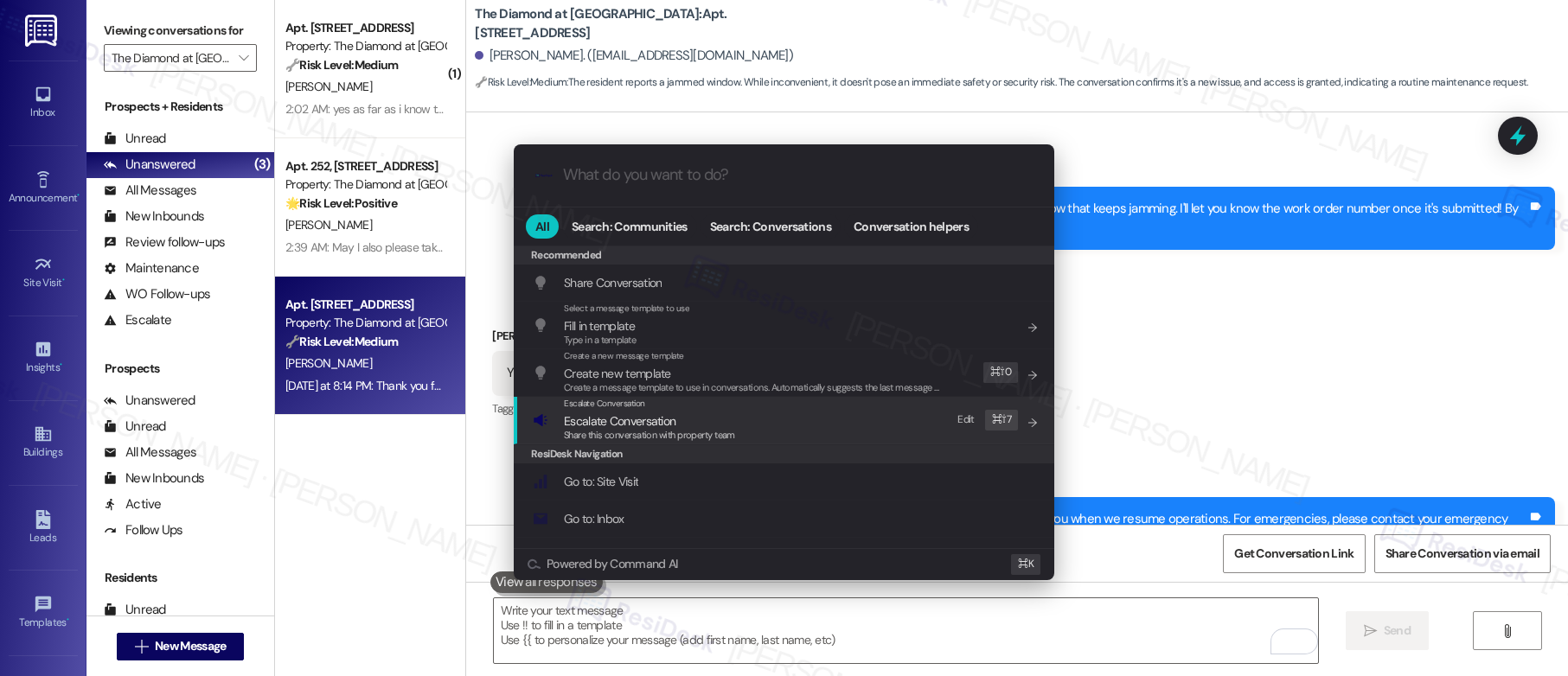 click on "Escalate Conversation Escalate Conversation Share this conversation with property team Edit ⌘ ⇧ 7" at bounding box center [785, 420] 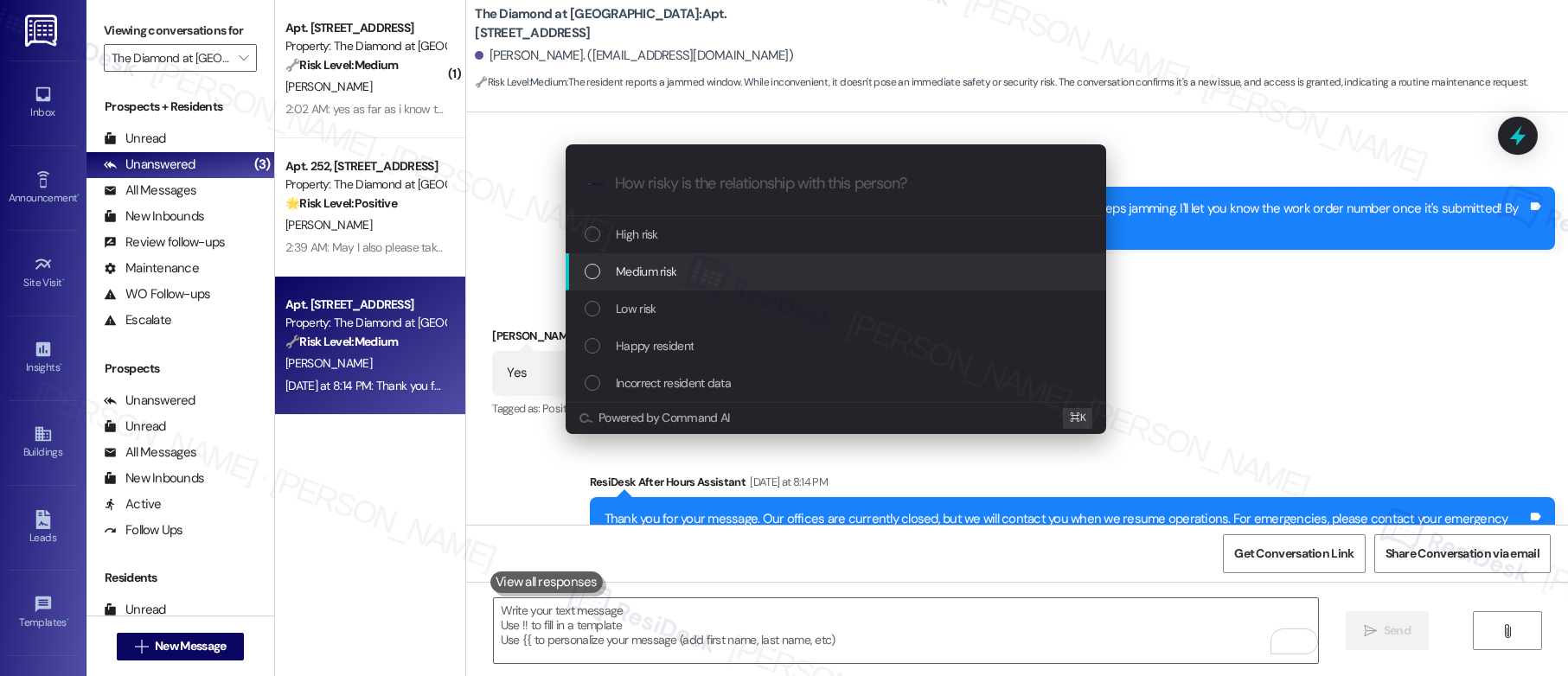click on "Medium risk" at bounding box center (837, 271) 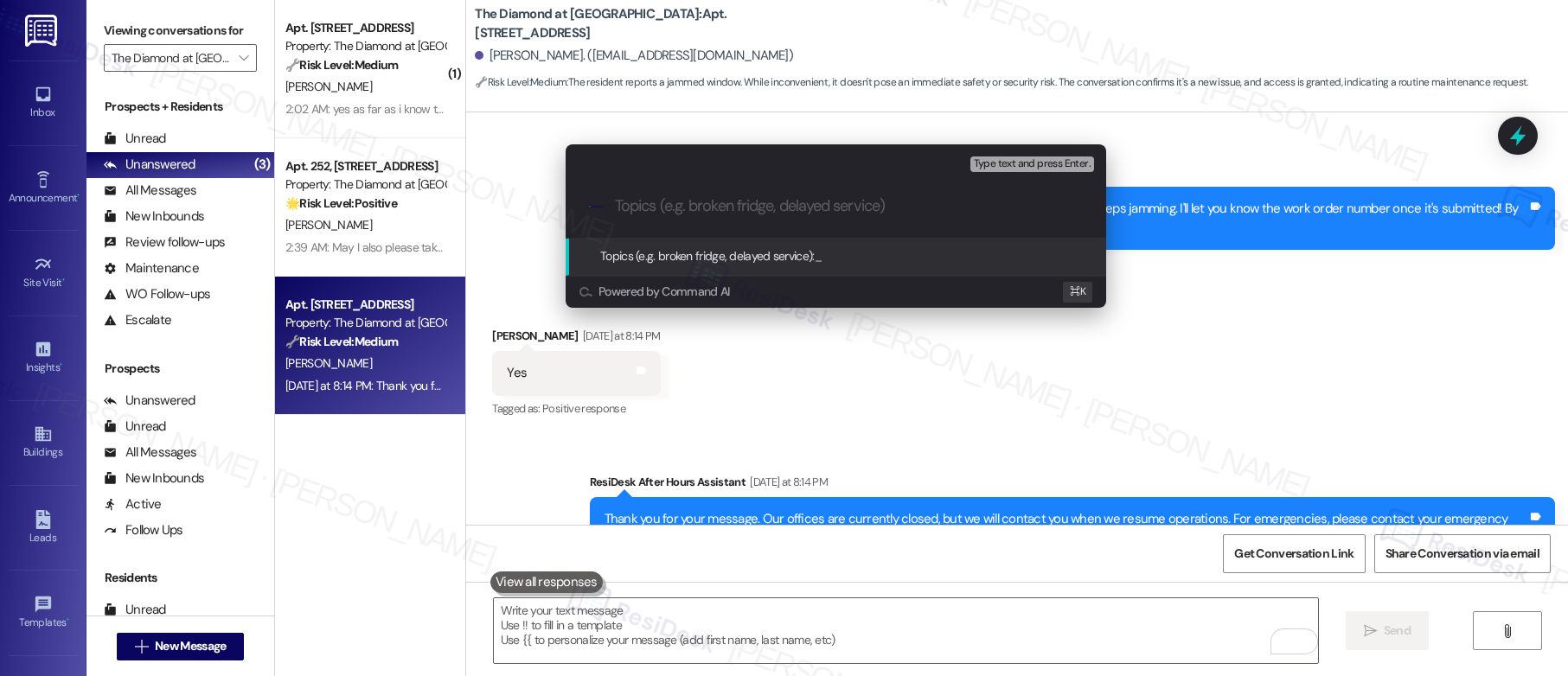 paste on "Work order submitted by Residesk | Work Order #585438 - Bedroom Window Jammed" 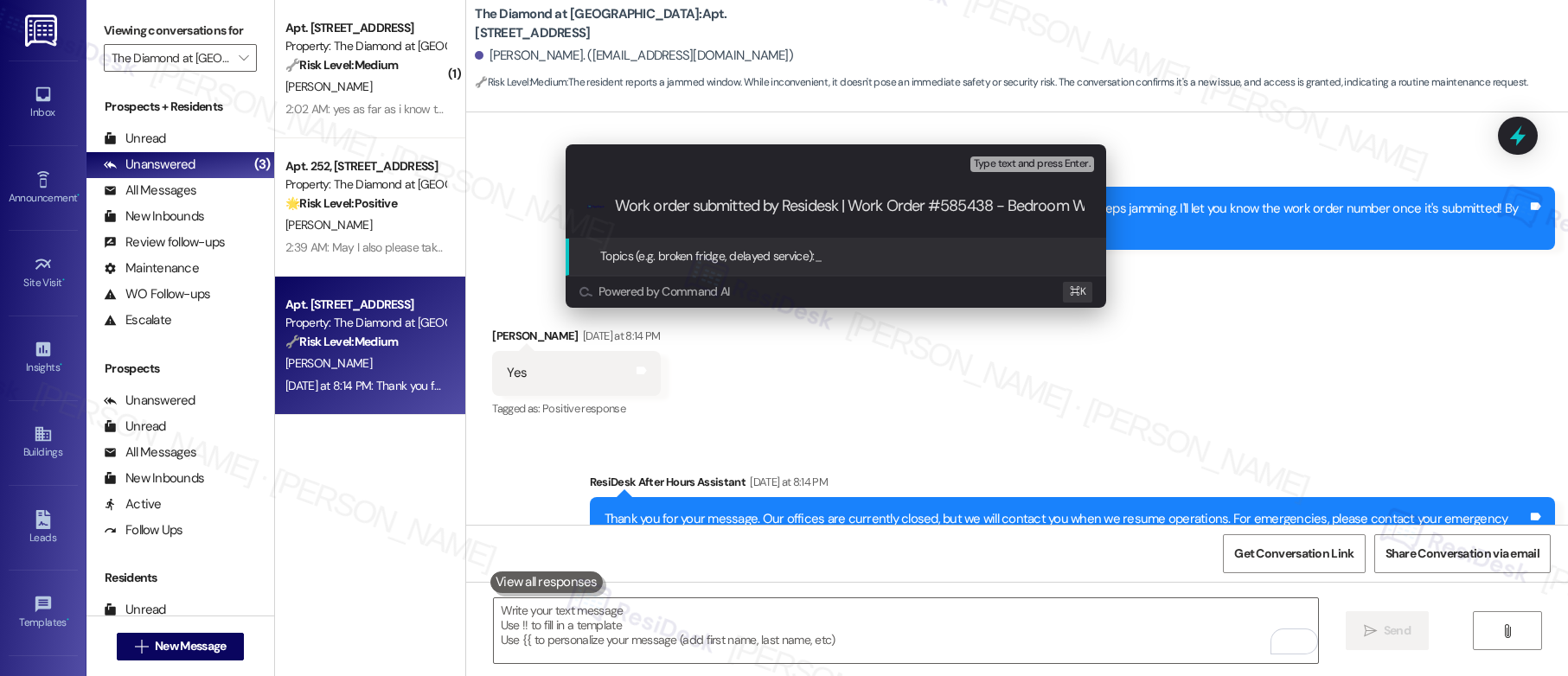 scroll, scrollTop: 0, scrollLeft: 119, axis: horizontal 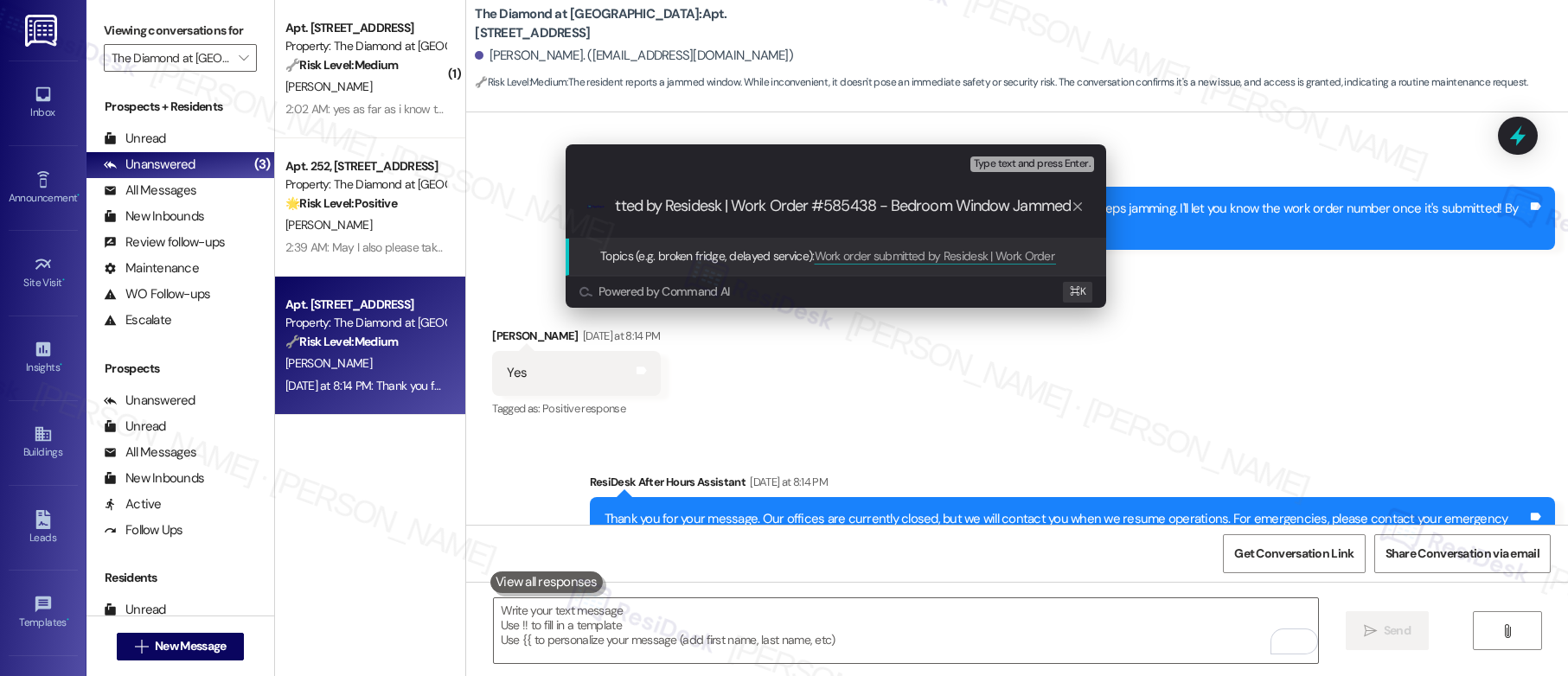type 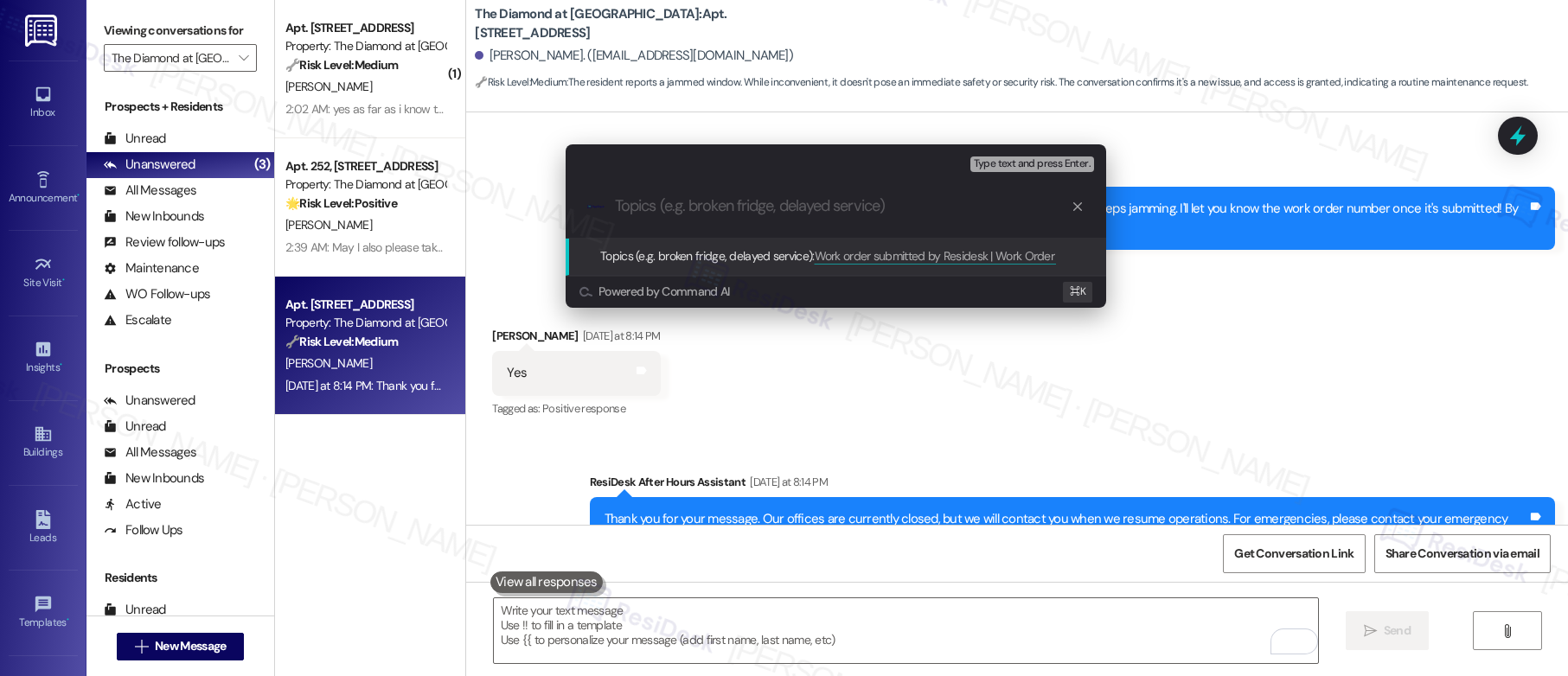 scroll, scrollTop: 0, scrollLeft: 0, axis: both 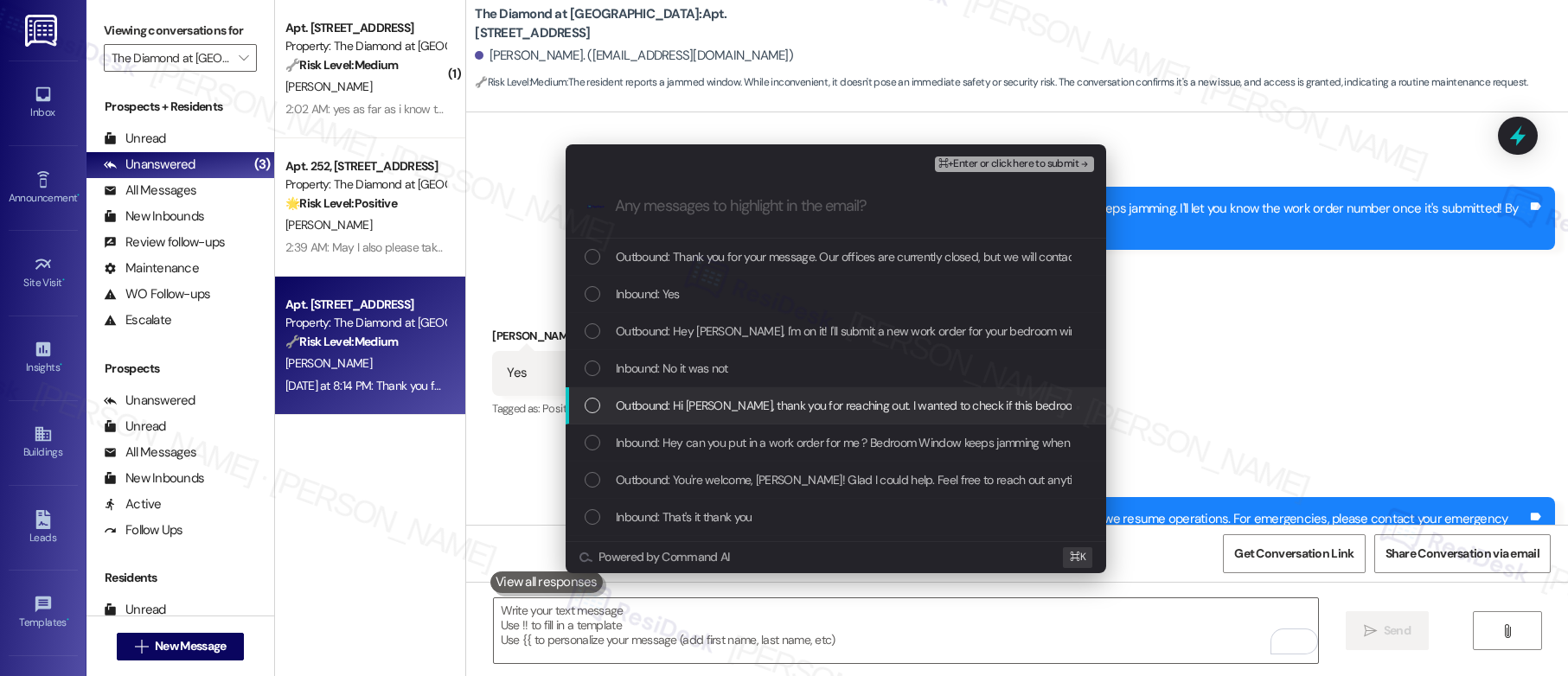 click on "Outbound: Hi [PERSON_NAME], thank you for reaching out. I wanted to check if this bedroom window was included in the previous repair order for your unit." at bounding box center [835, 405] 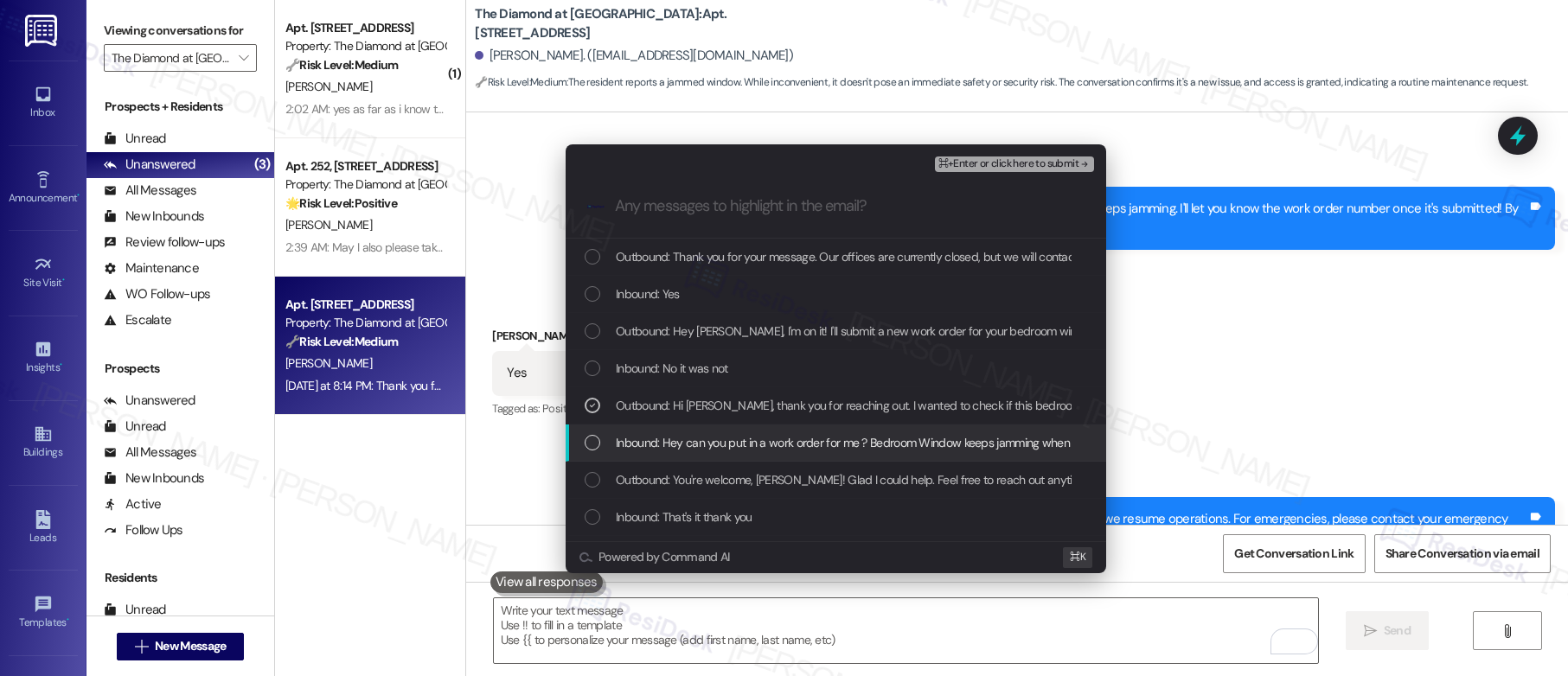 click on "Inbound: Hey can you put in a work order for me ?
Bedroom Window keeps jamming when I try to open and close it" at bounding box center (905, 443) 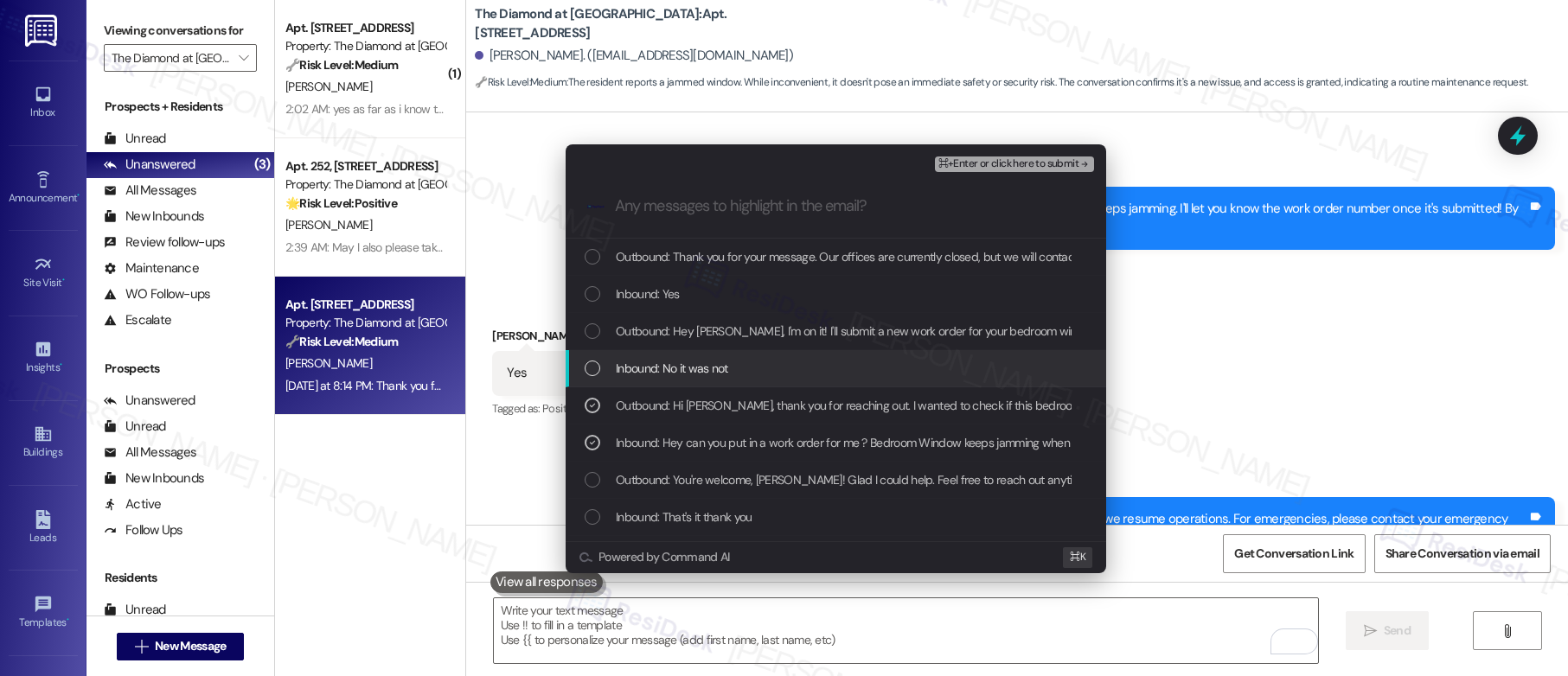 click on "Inbound: No it was not" at bounding box center (837, 368) 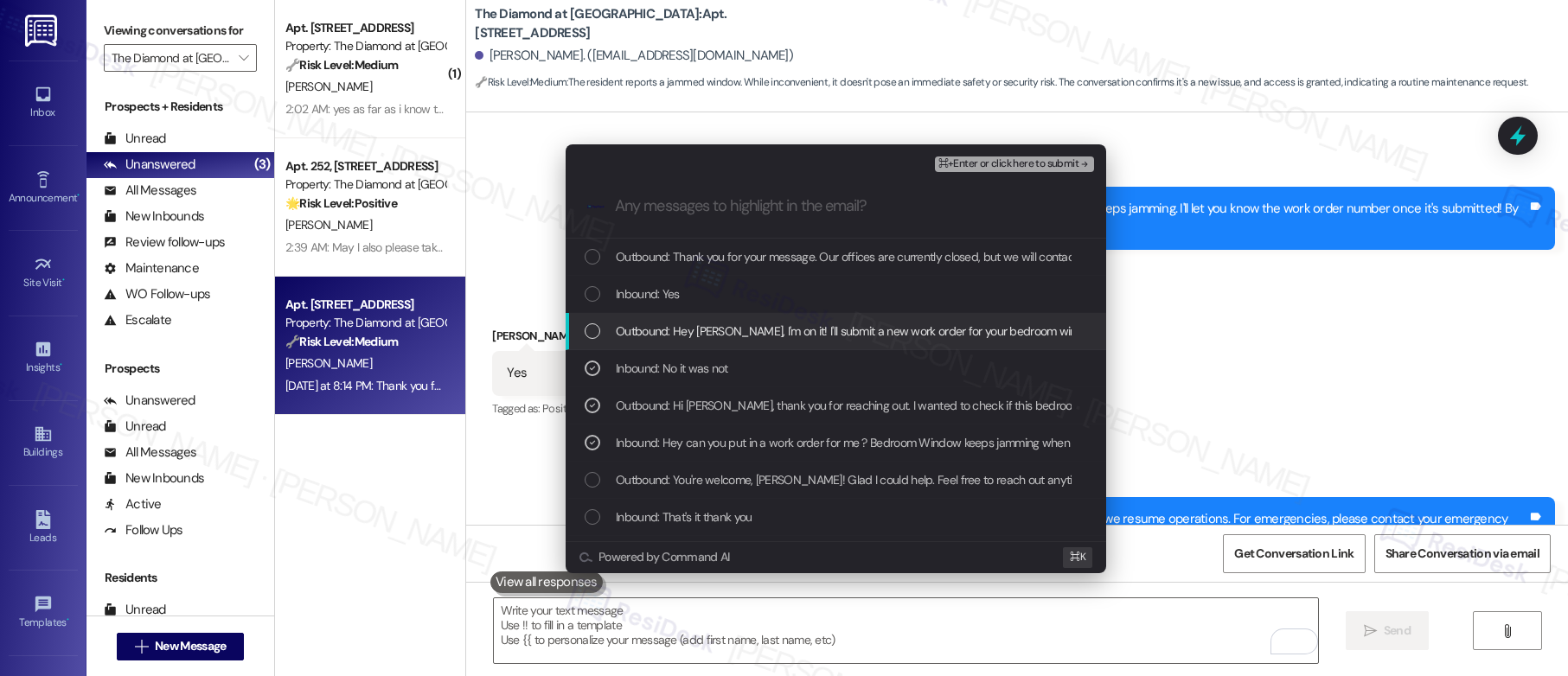 click on "Outbound: Hey [PERSON_NAME], I'm on it! I'll submit a new work order for your bedroom window that keeps jamming. I'll let you know the work order number once it's submitted! By the way, do we still have permission to enter the unit?" at bounding box center (1199, 331) 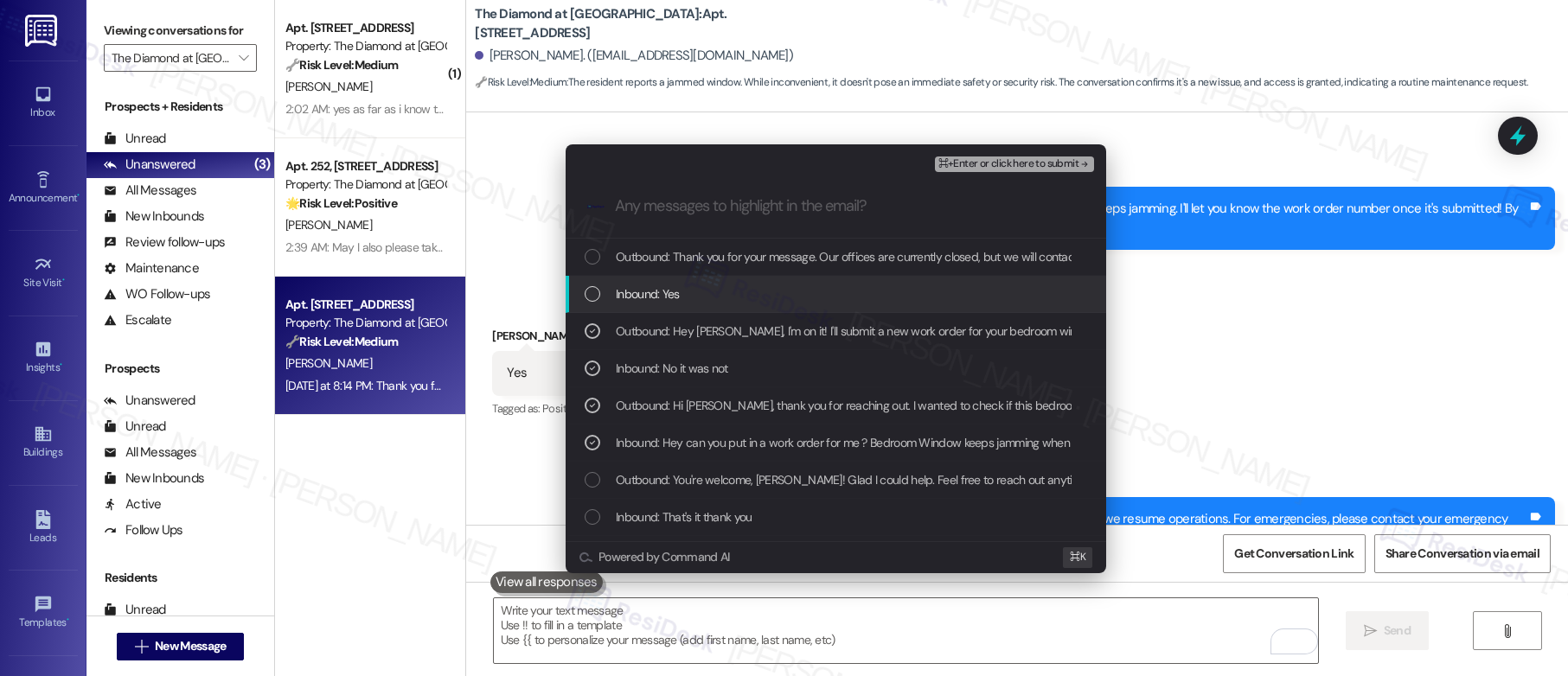 click on "Inbound: Yes" at bounding box center [837, 294] 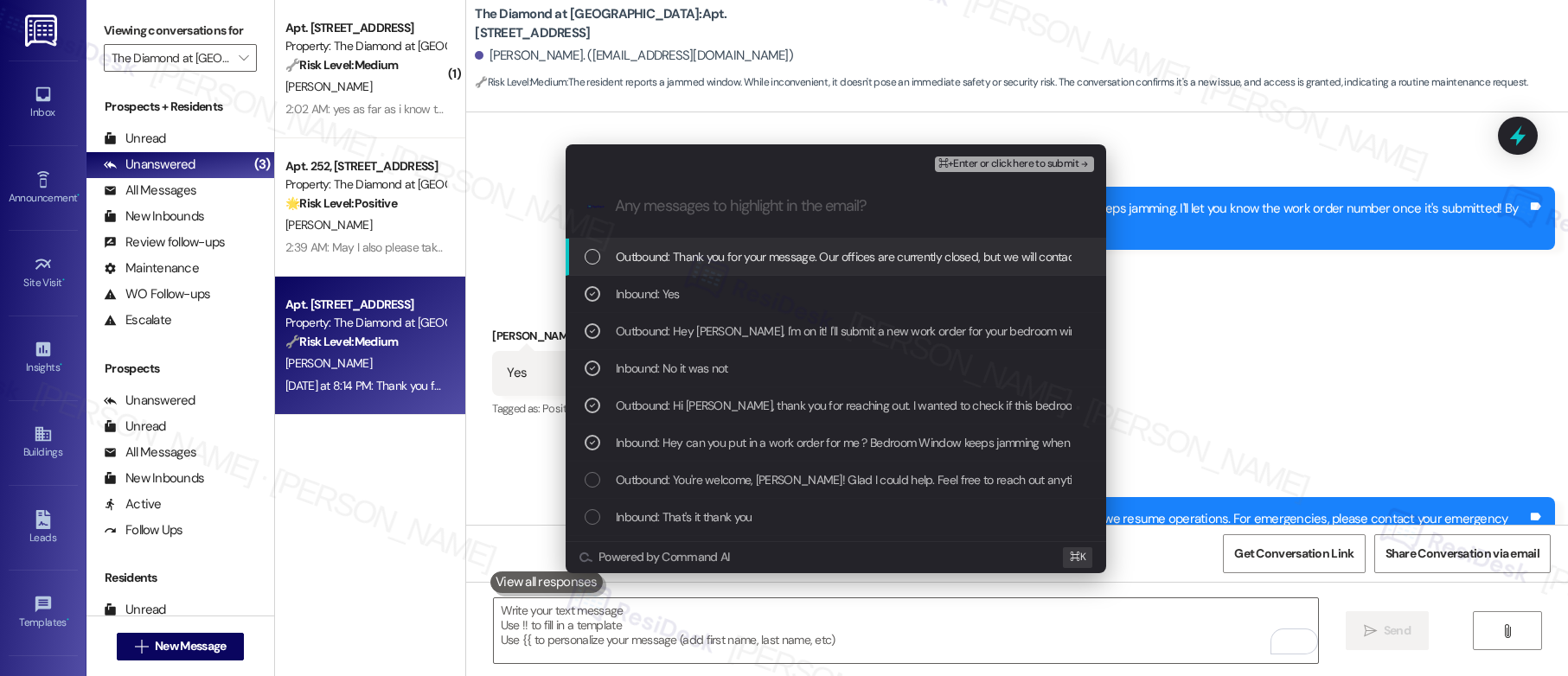 click on "Outbound: Thank you for your message. Our offices are currently closed, but we will contact you when we resume operations. For emergencies, please contact your emergency number [PHONE_NUMBER]." at bounding box center (1128, 257) 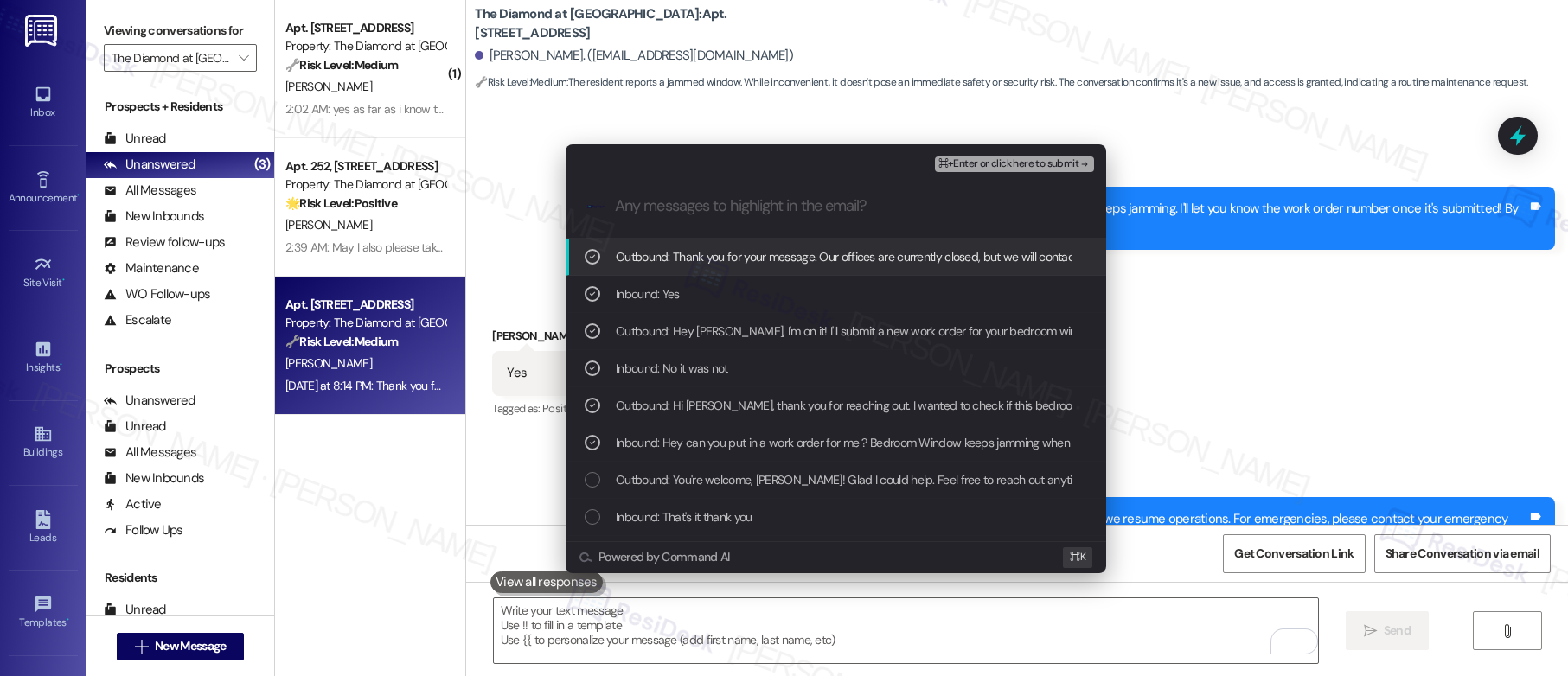 click on "Outbound: Thank you for your message. Our offices are currently closed, but we will contact you when we resume operations. For emergencies, please contact your emergency number [PHONE_NUMBER]." at bounding box center (1128, 257) 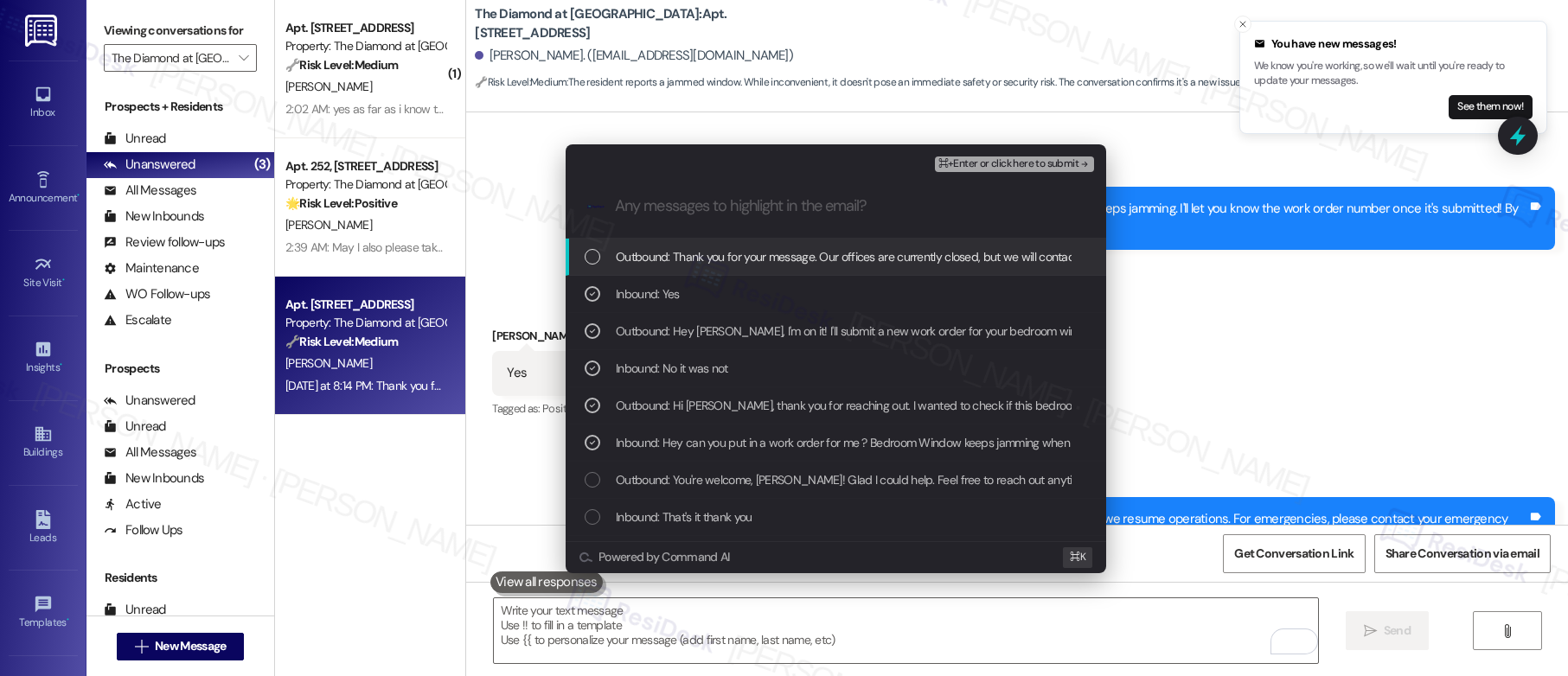 click on "⌘+Enter or click here to submit" at bounding box center (1008, 164) 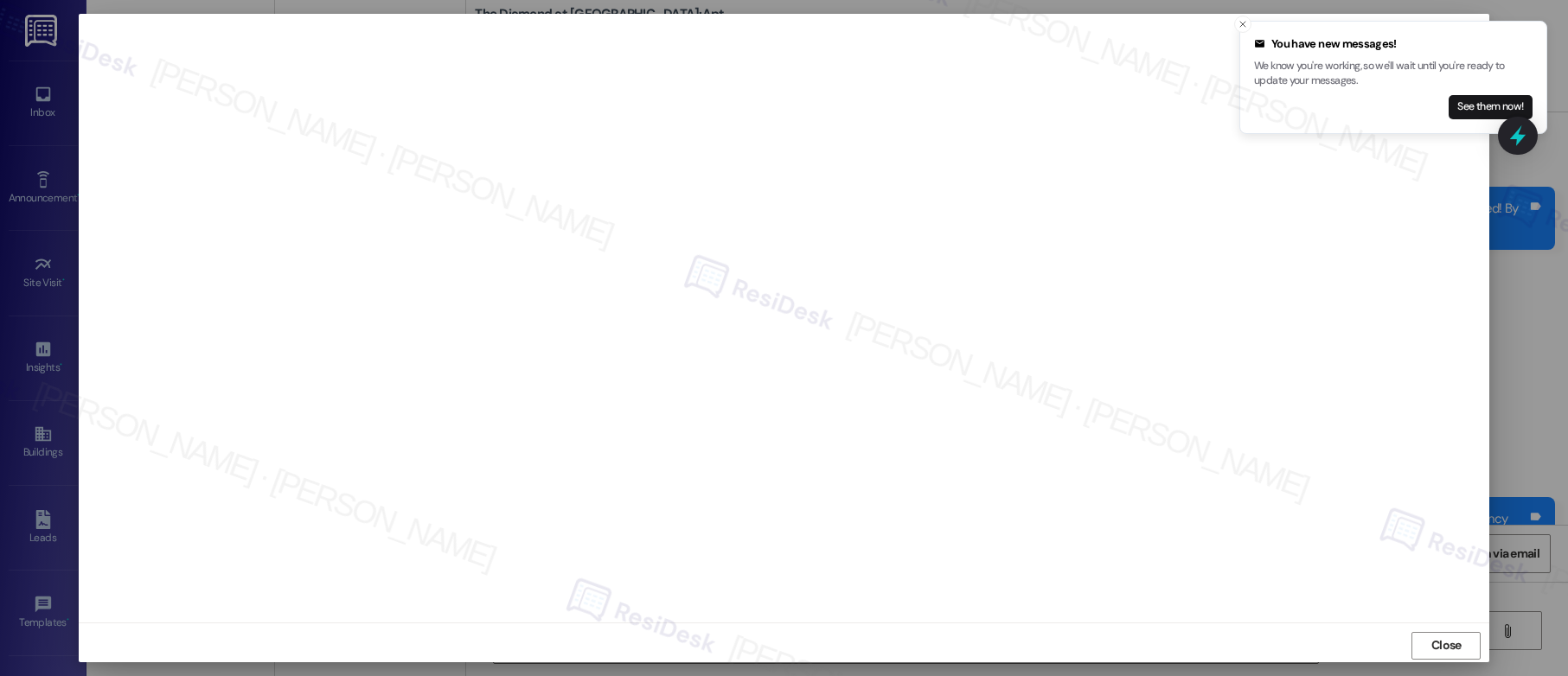 scroll, scrollTop: 6, scrollLeft: 0, axis: vertical 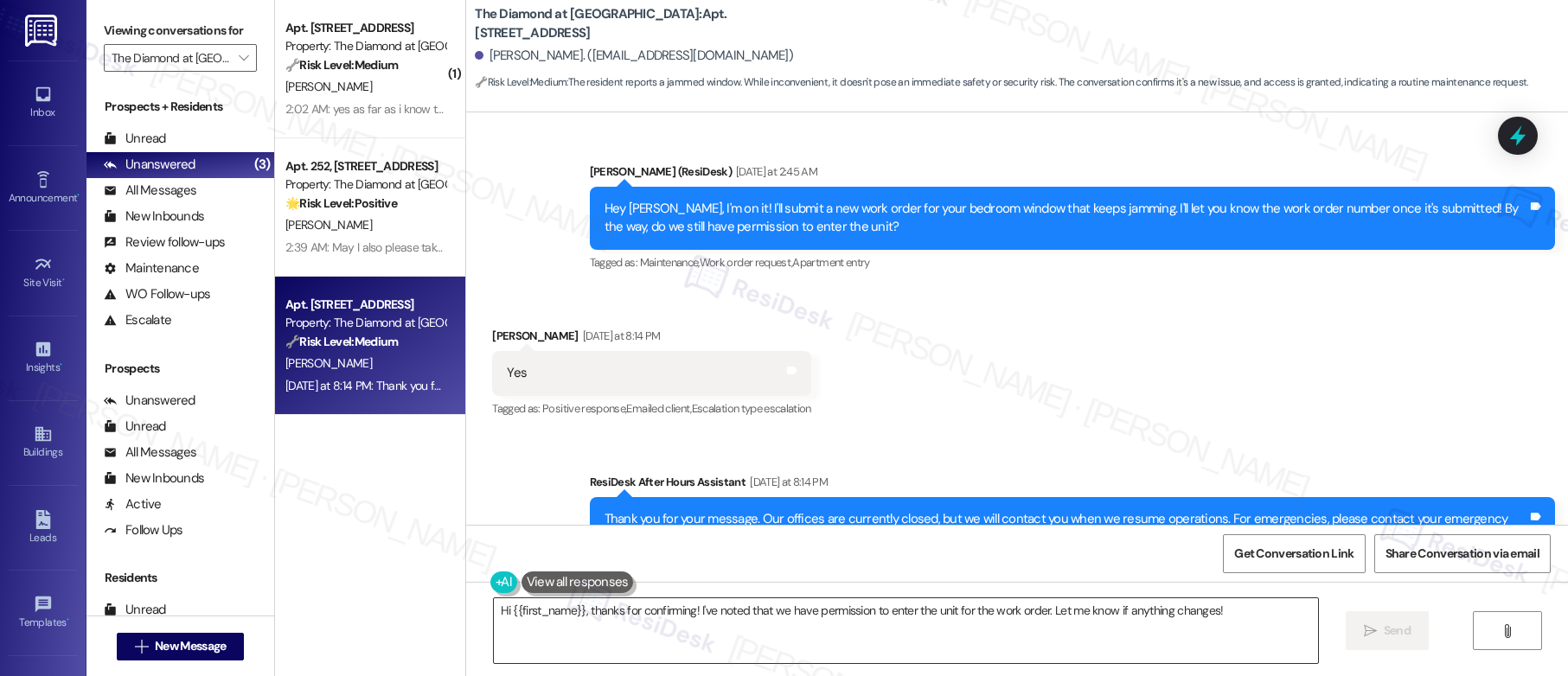 click on "Hi {{first_name}}, thanks for confirming! I've noted that we have permission to enter the unit for the work order. Let me know if anything changes!" at bounding box center (906, 630) 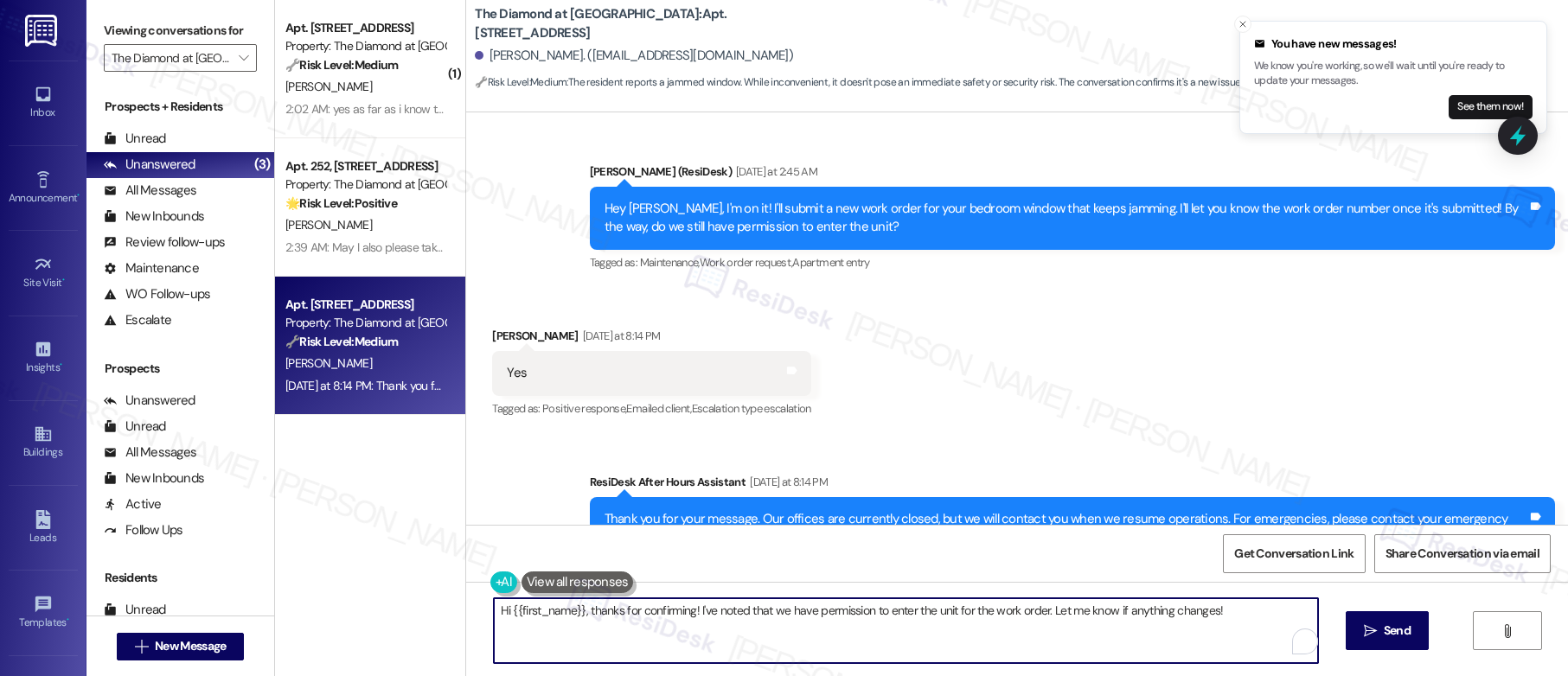 click on "Hi {{first_name}}, thanks for confirming! I've noted that we have permission to enter the unit for the work order. Let me know if anything changes!" at bounding box center [906, 630] 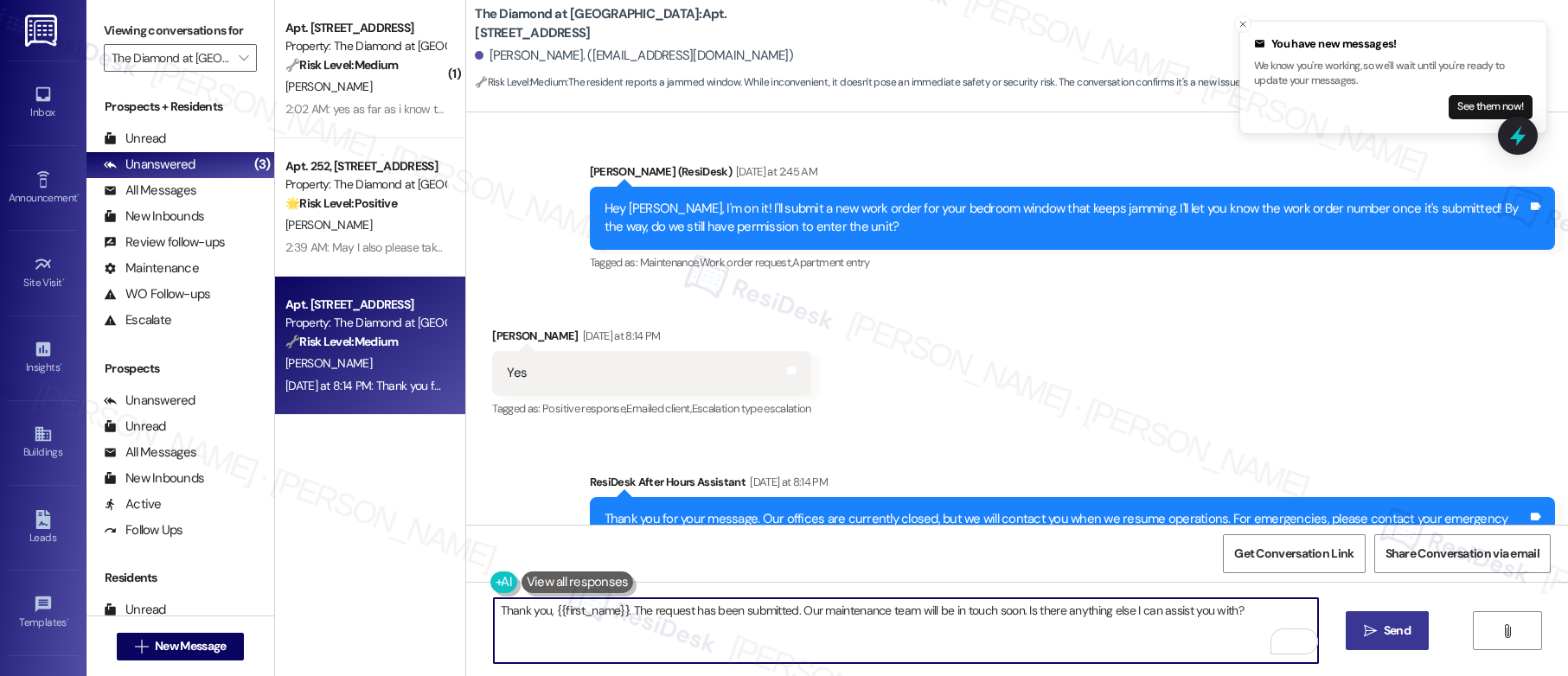 type on "Thank you, {{first_name}}. The request has been submitted. Our maintenance team will be in touch soon. Is there anything else I can assist you with?" 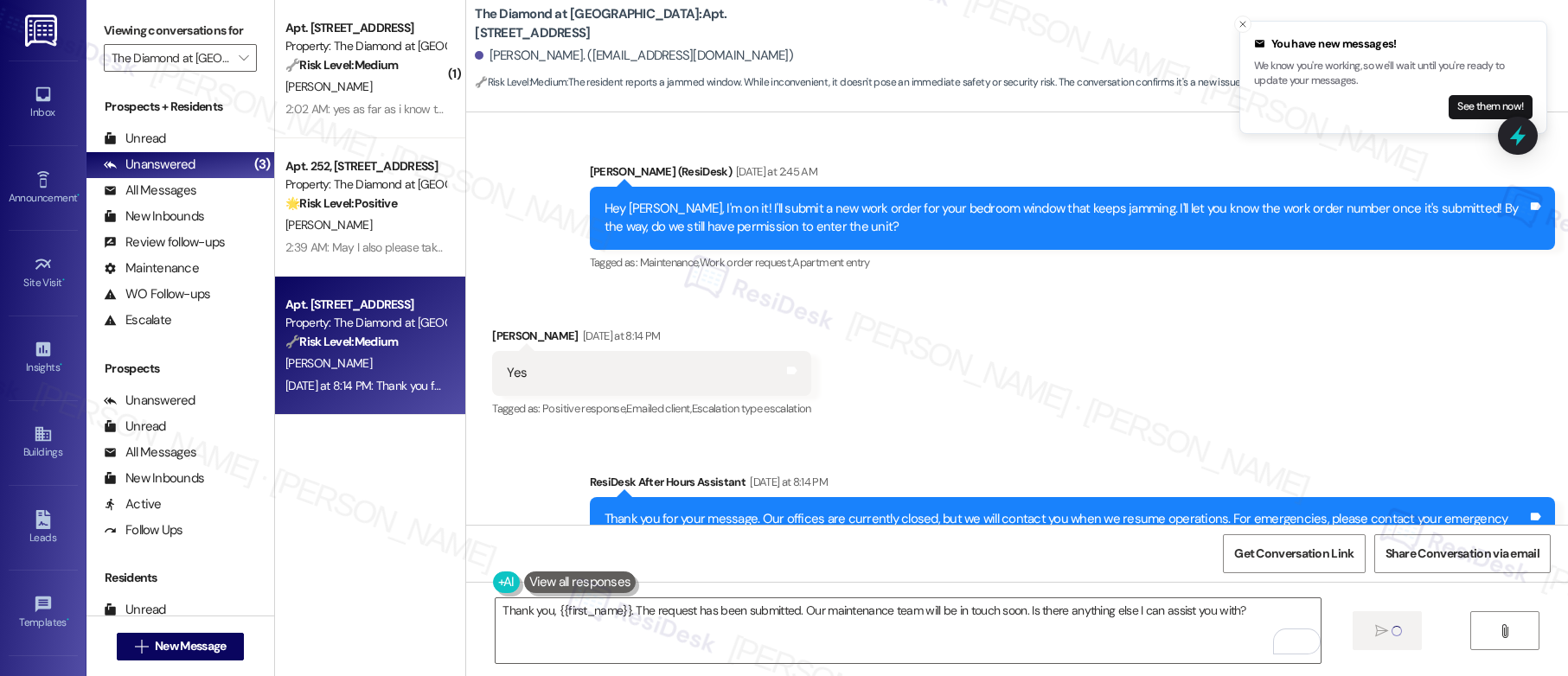 type 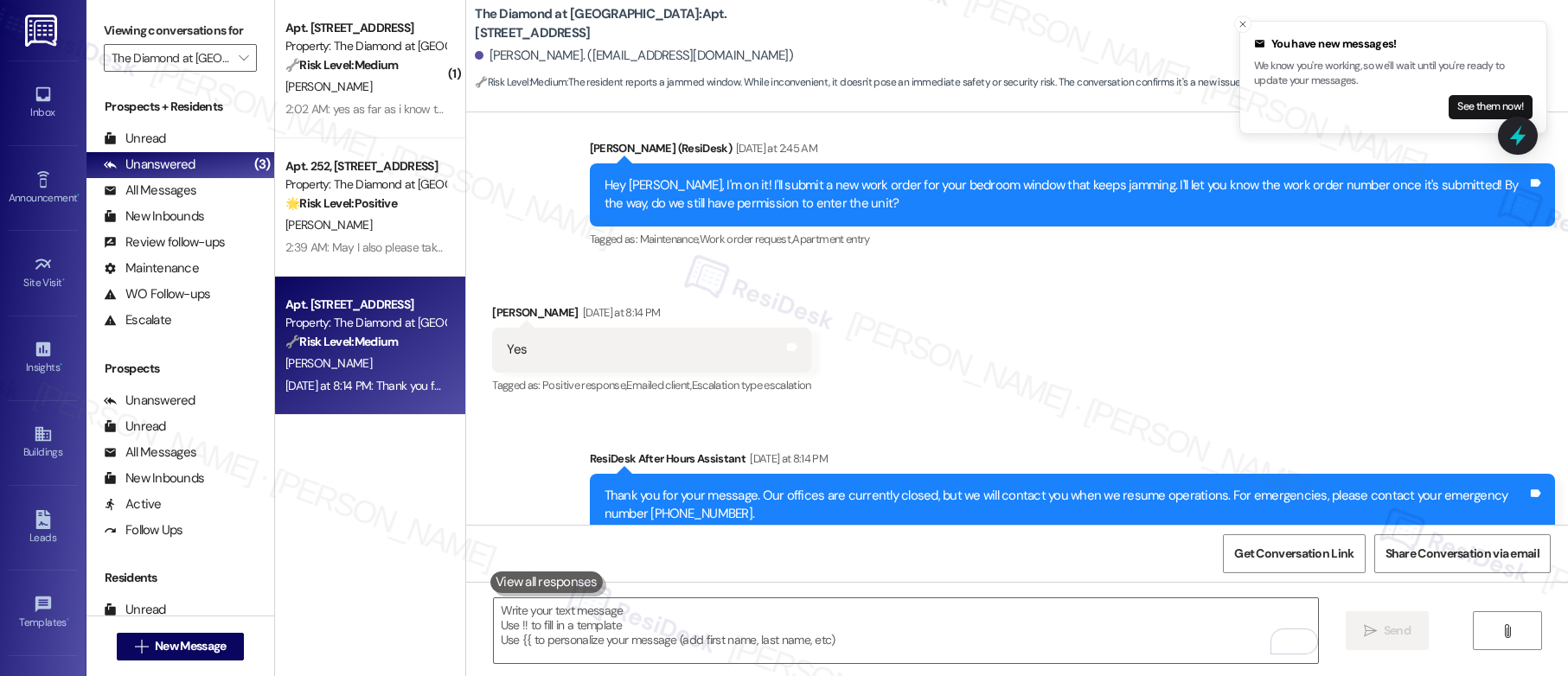 scroll, scrollTop: 4393, scrollLeft: 0, axis: vertical 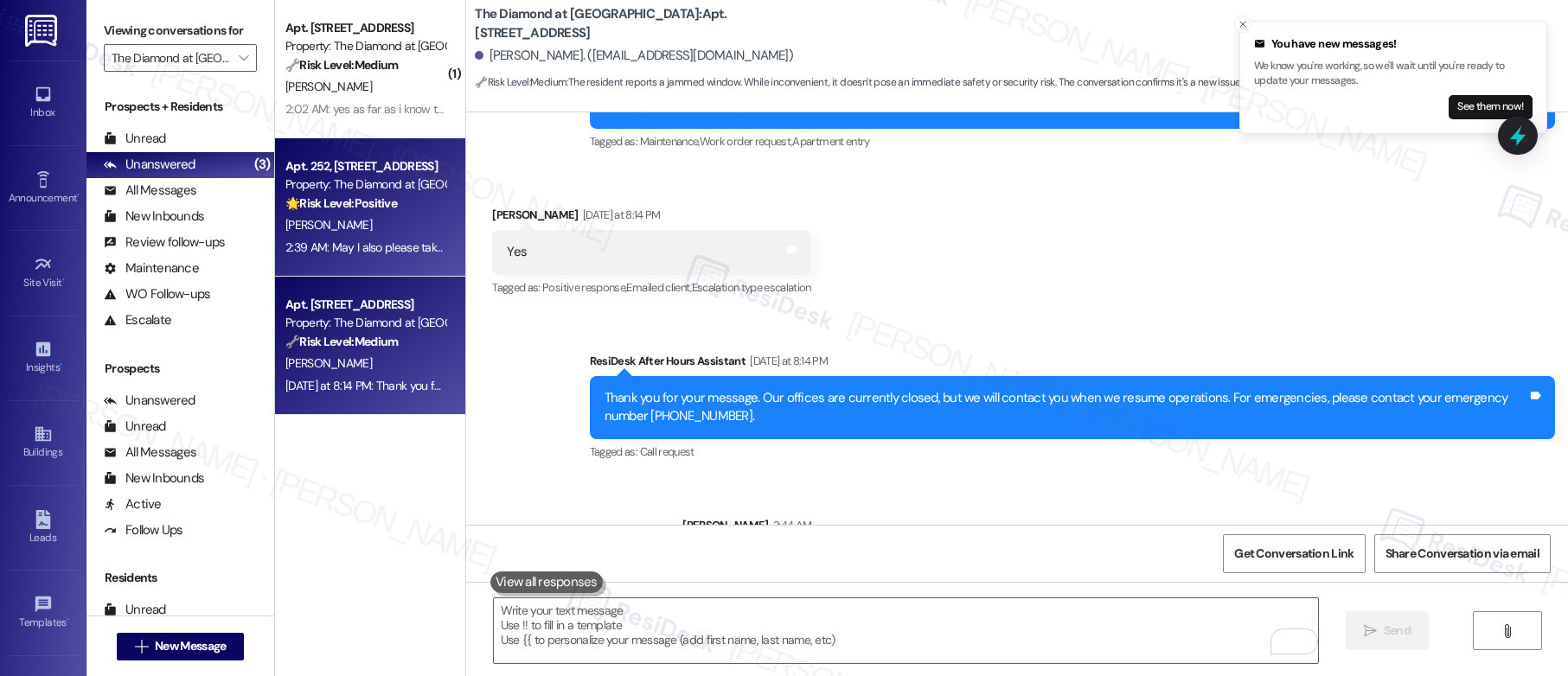 click on "[PERSON_NAME]" at bounding box center [365, 225] 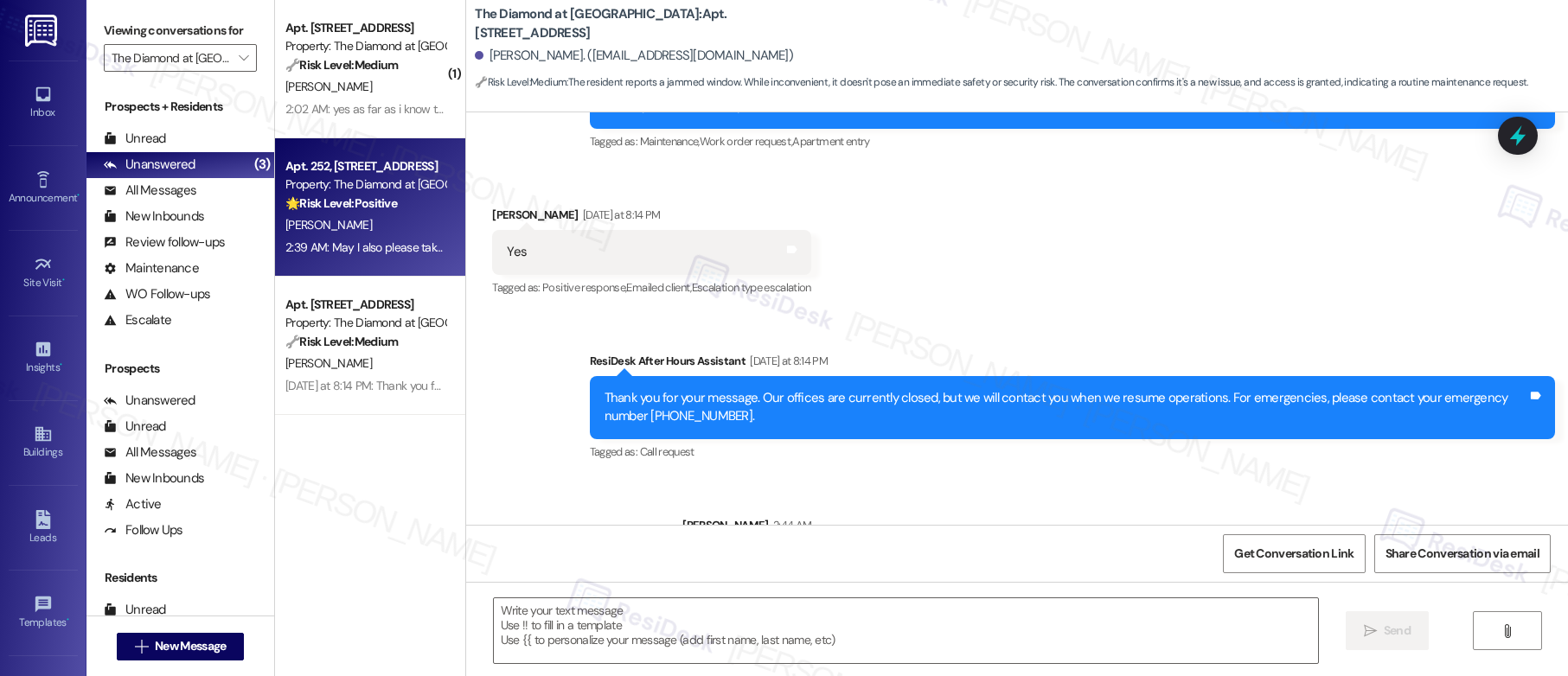 type on "Fetching suggested responses. Please feel free to read through the conversation in the meantime." 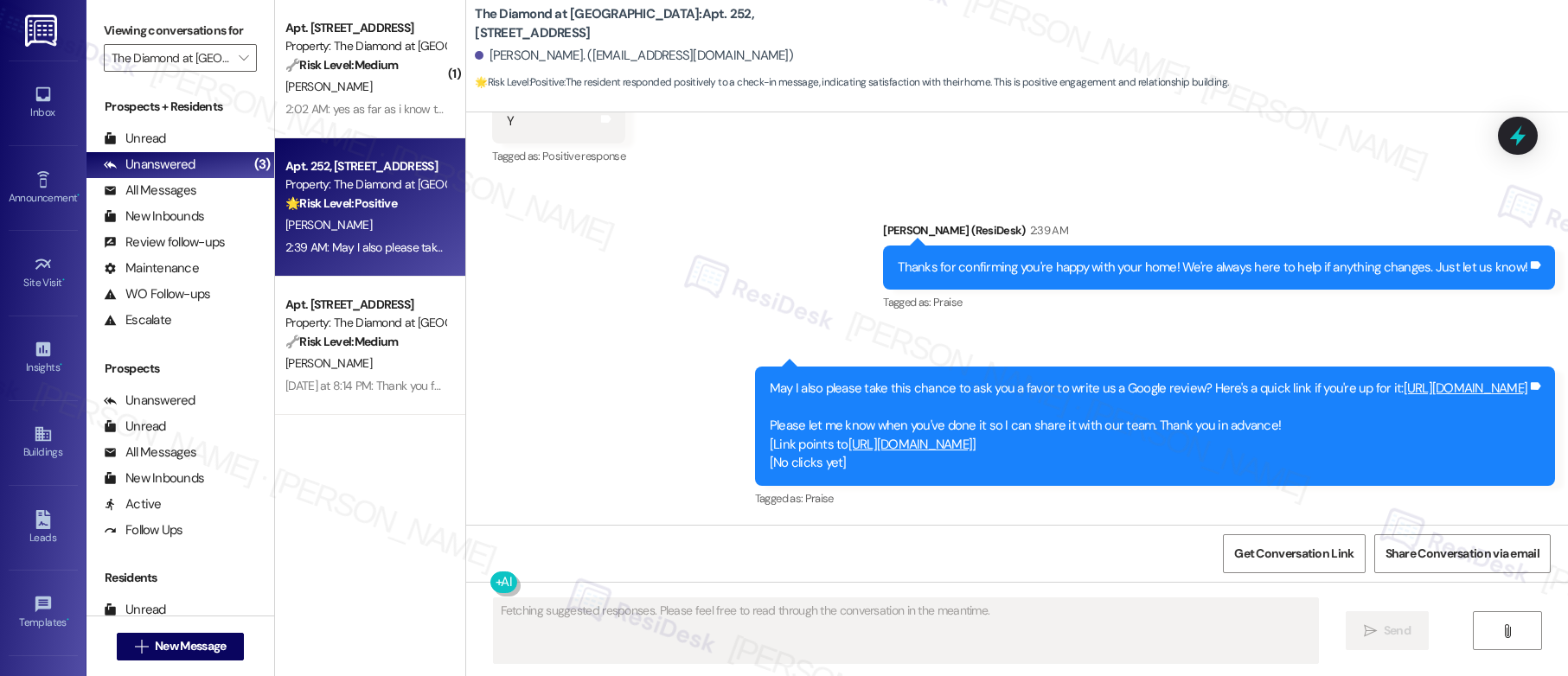 scroll, scrollTop: 1009, scrollLeft: 0, axis: vertical 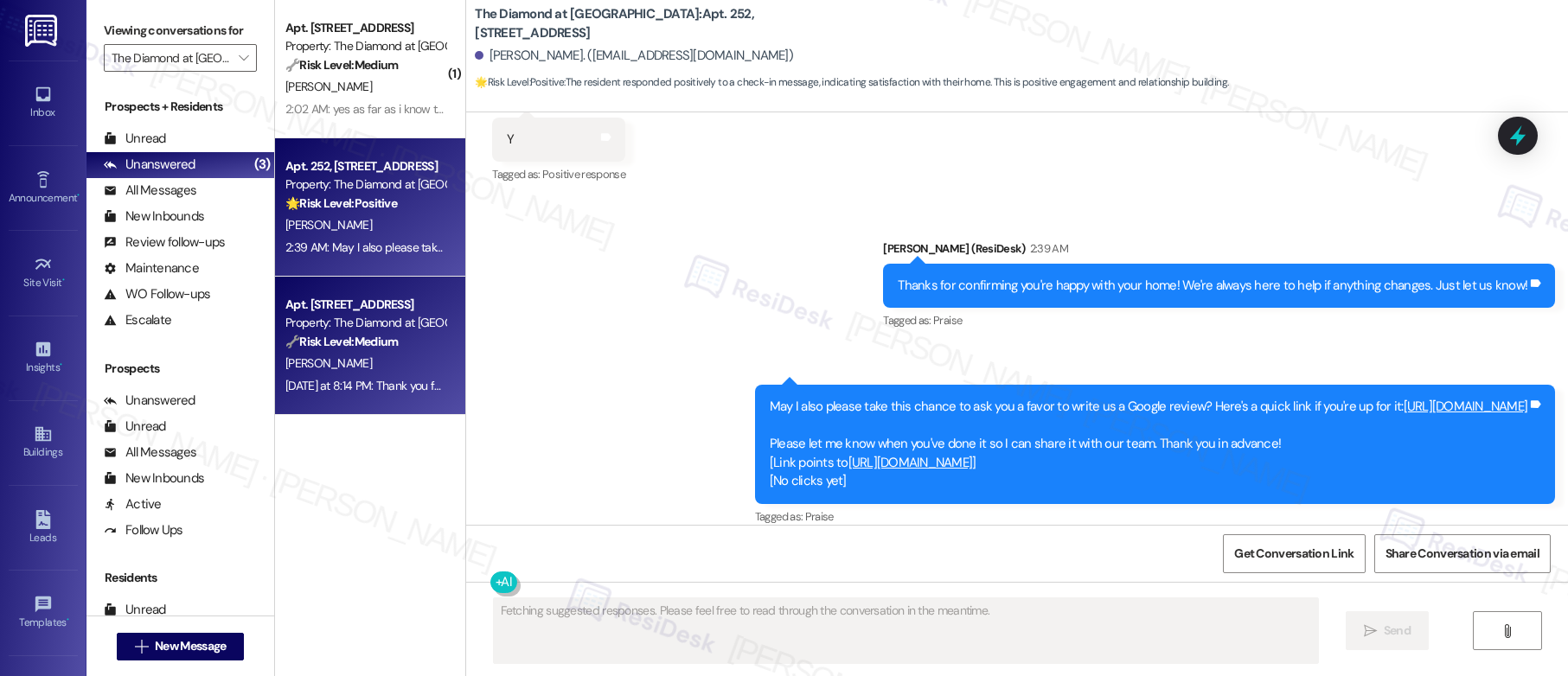 click on "Property: The Diamond at [GEOGRAPHIC_DATA]" at bounding box center [365, 322] 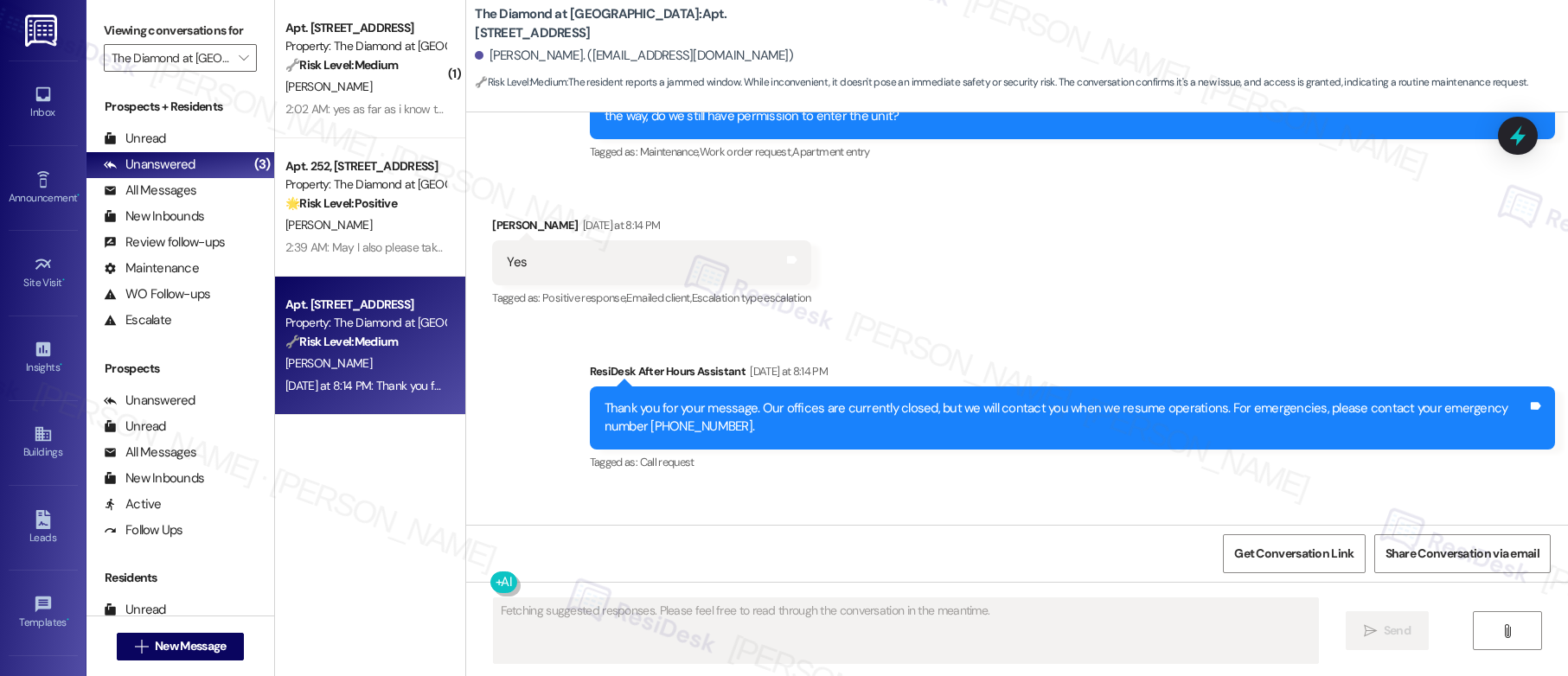 scroll, scrollTop: 4418, scrollLeft: 0, axis: vertical 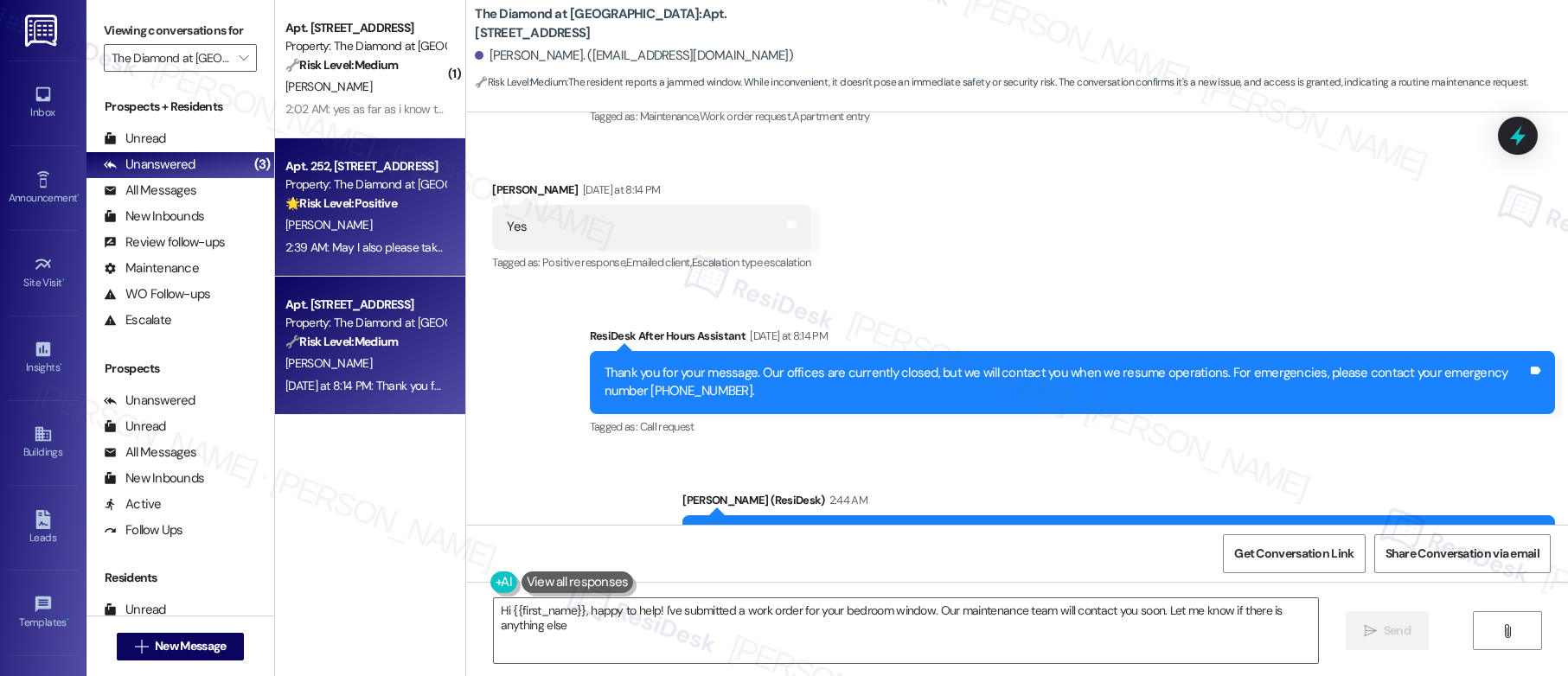 type on "Hi {{first_name}}, happy to help! I've submitted a work order for your bedroom window. Our maintenance team will contact you soon. Let me know if there is anything else!" 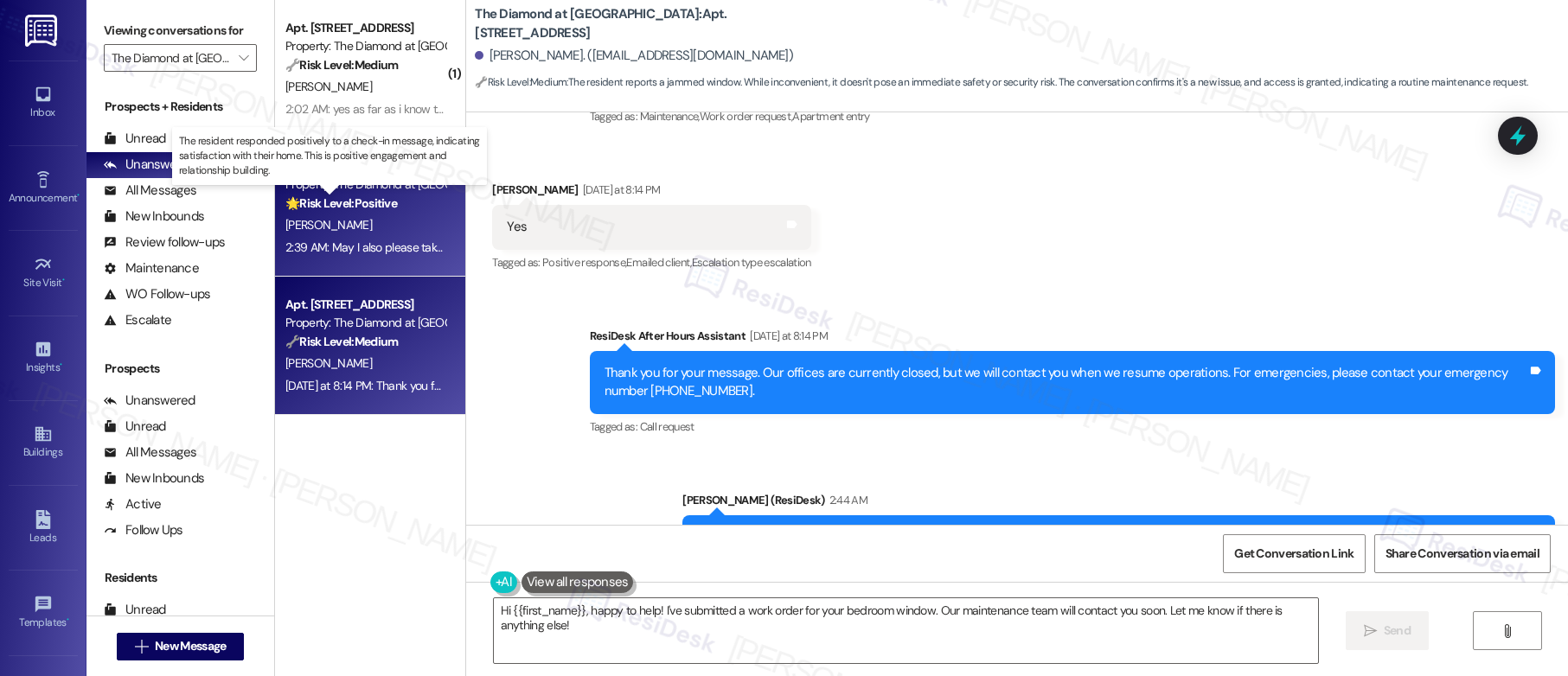 click on "🌟  Risk Level:  Positive" at bounding box center (341, 203) 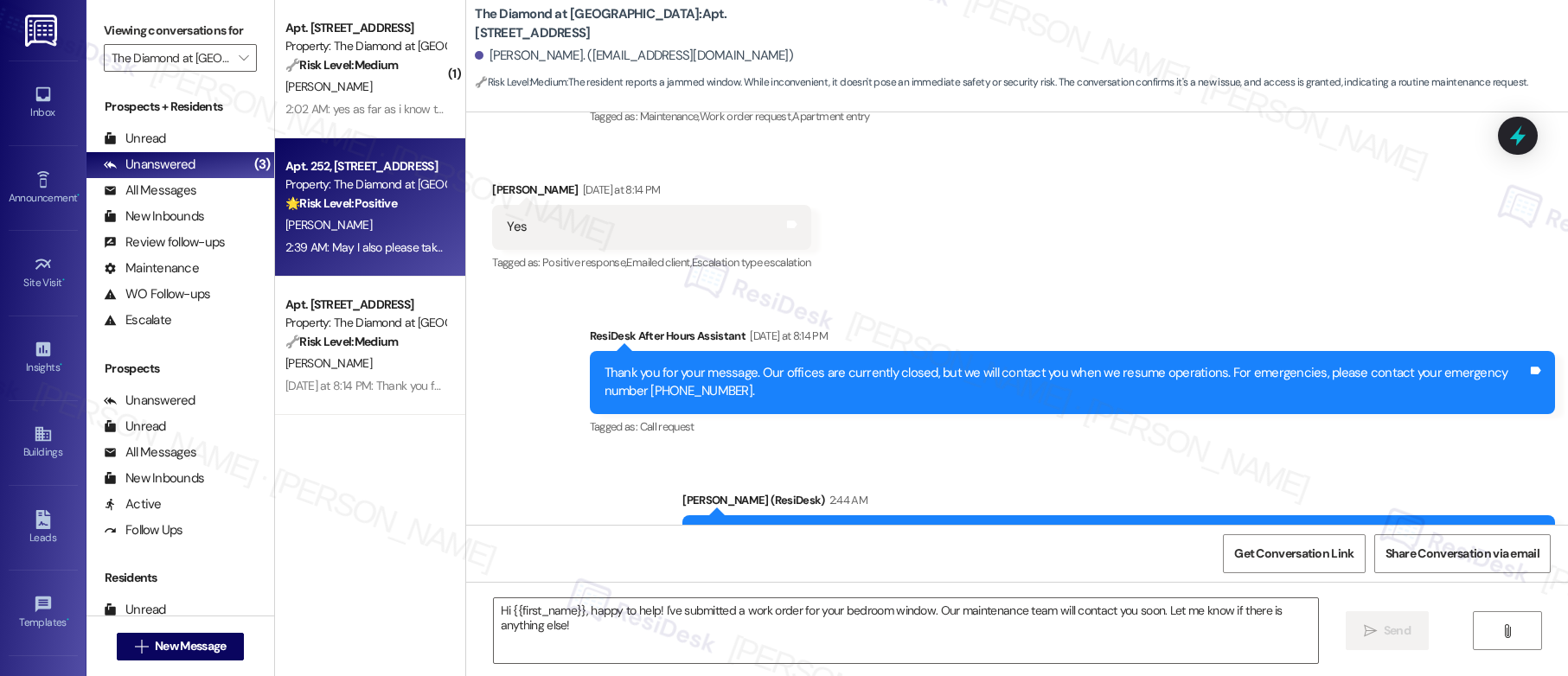 type on "Fetching suggested responses. Please feel free to read through the conversation in the meantime." 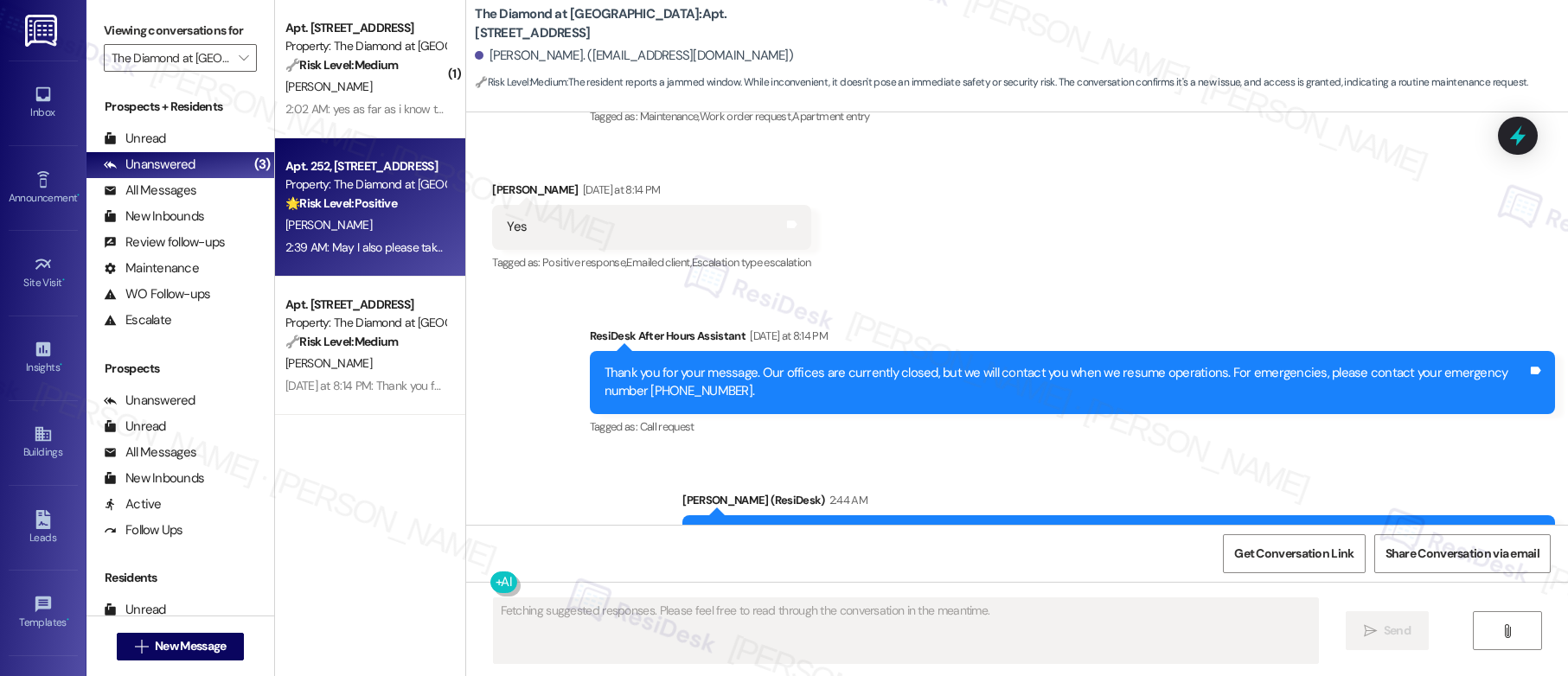 scroll, scrollTop: 1009, scrollLeft: 0, axis: vertical 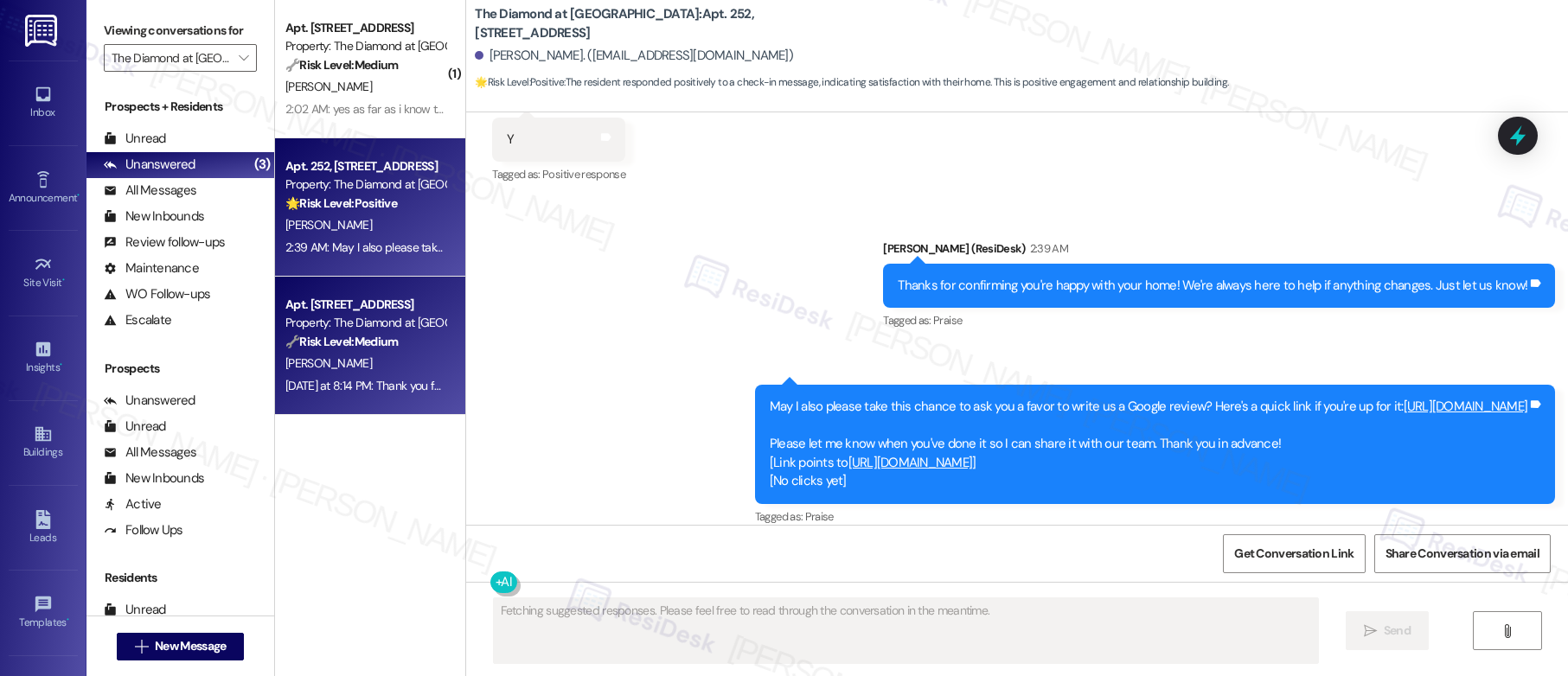click on "Property: The Diamond at [GEOGRAPHIC_DATA]" at bounding box center (365, 322) 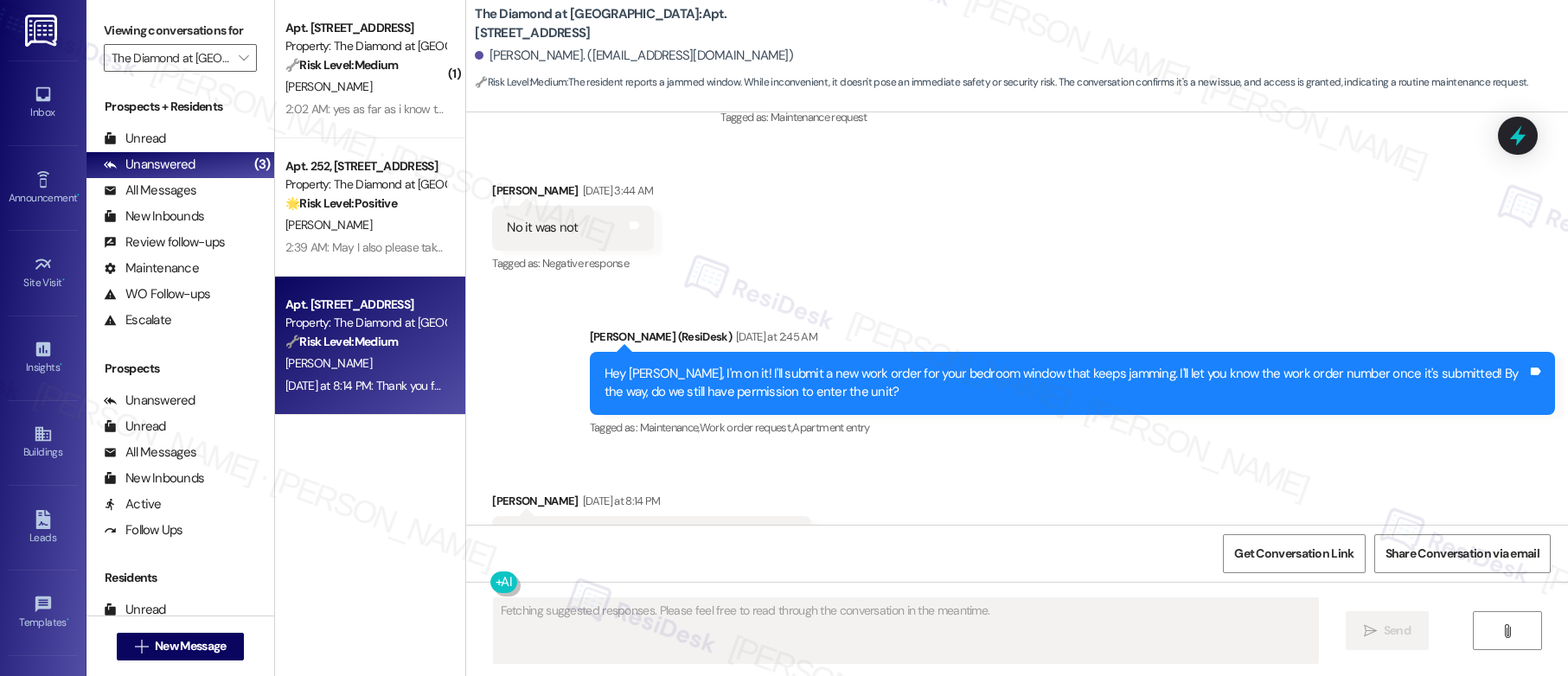 scroll, scrollTop: 4418, scrollLeft: 0, axis: vertical 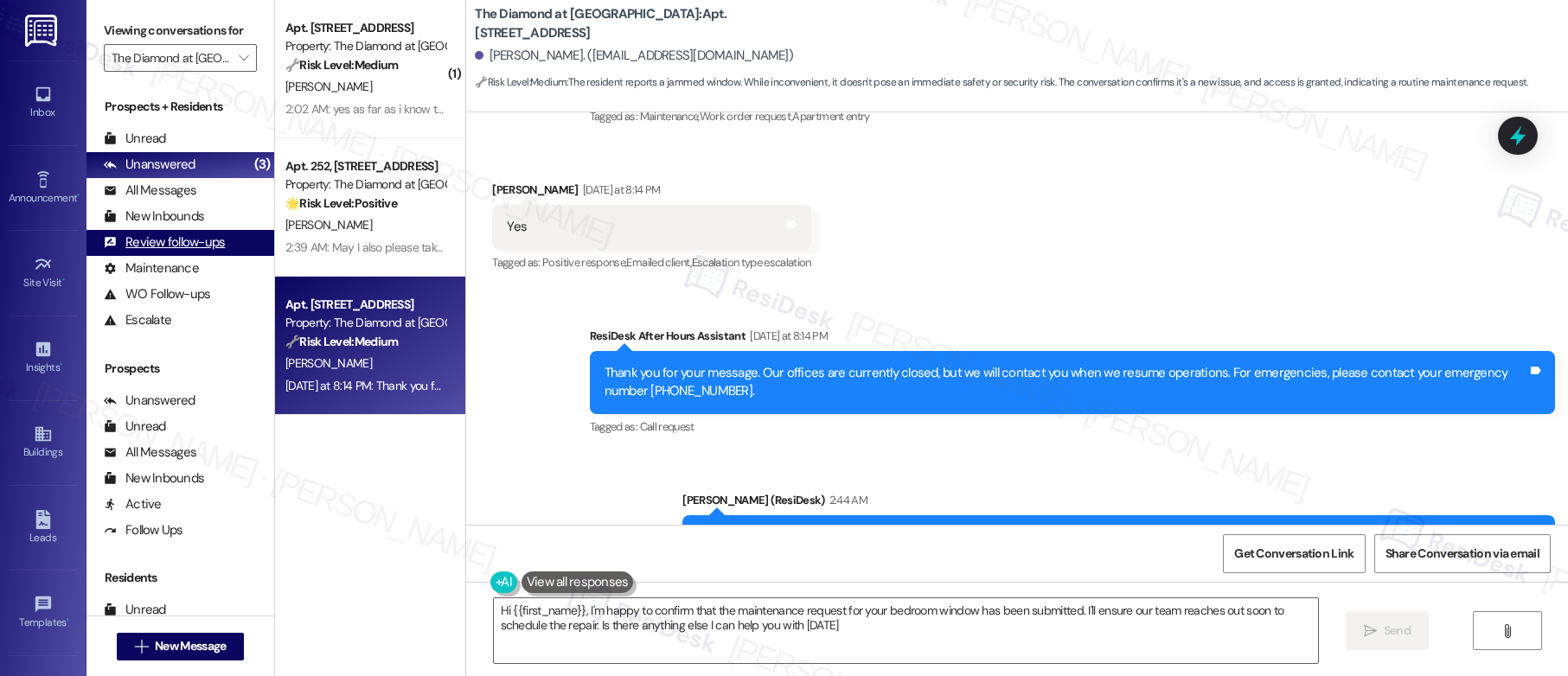 type on "Hi {{first_name}}, I'm happy to confirm that the maintenance request for your bedroom window has been submitted. I'll ensure our team reaches out soon to schedule the repair. Is there anything else I can help you with today?" 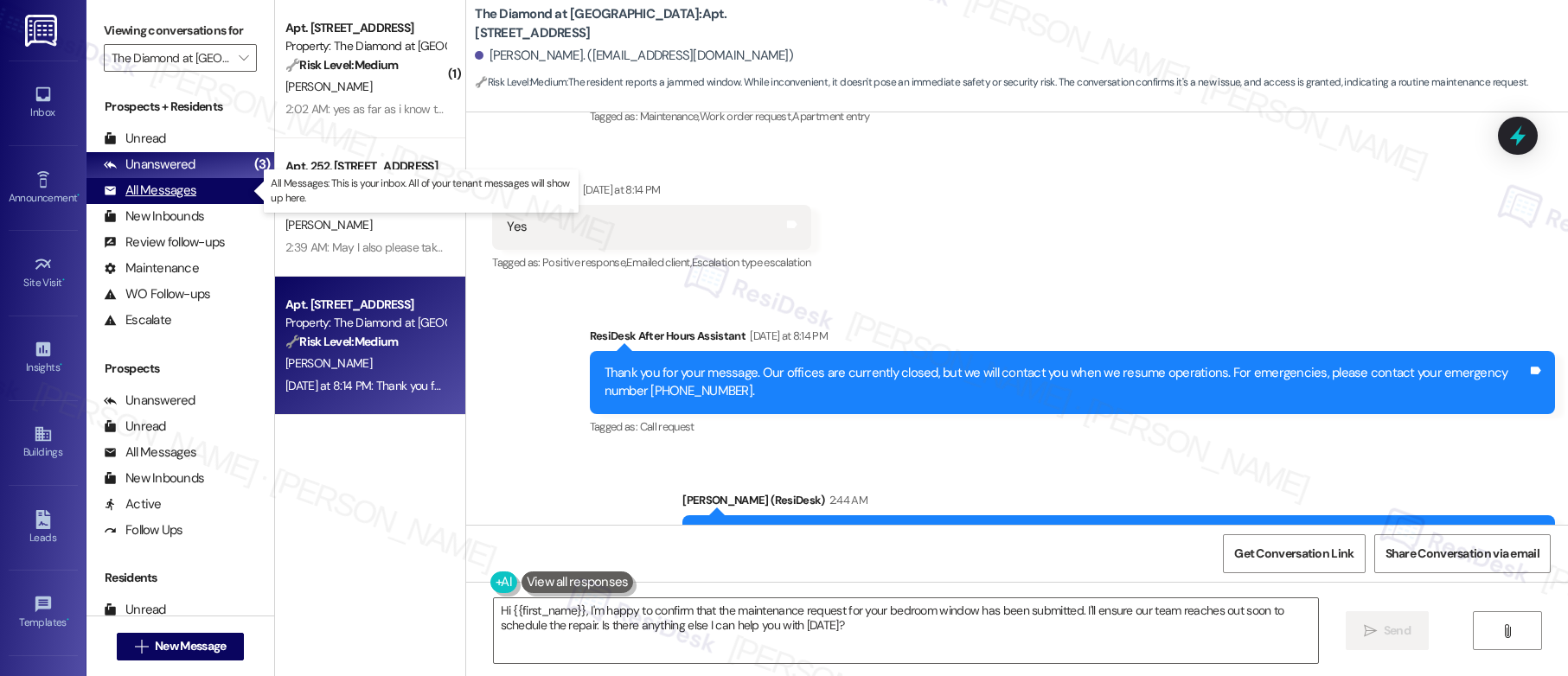 click on "All Messages" at bounding box center (150, 190) 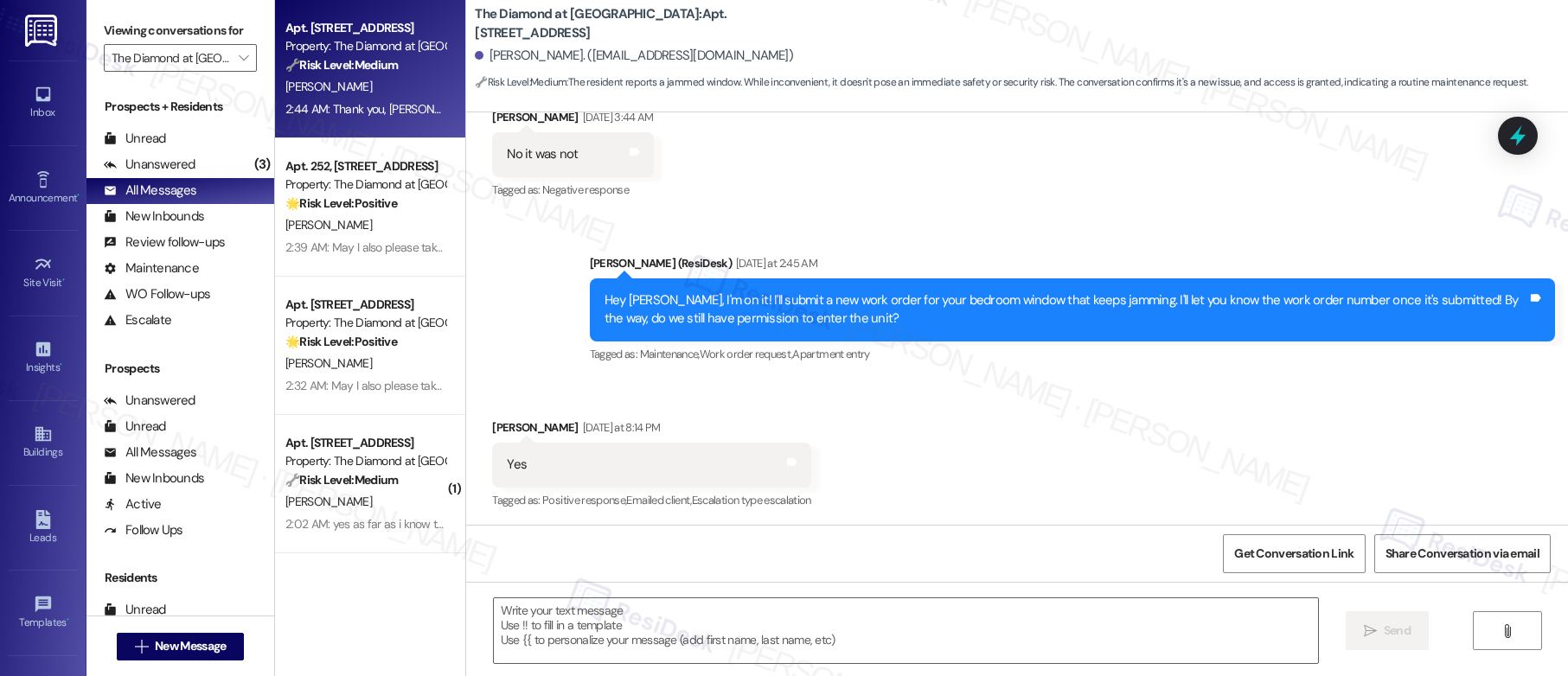 type on "Fetching suggested responses. Please feel free to read through the conversation in the meantime." 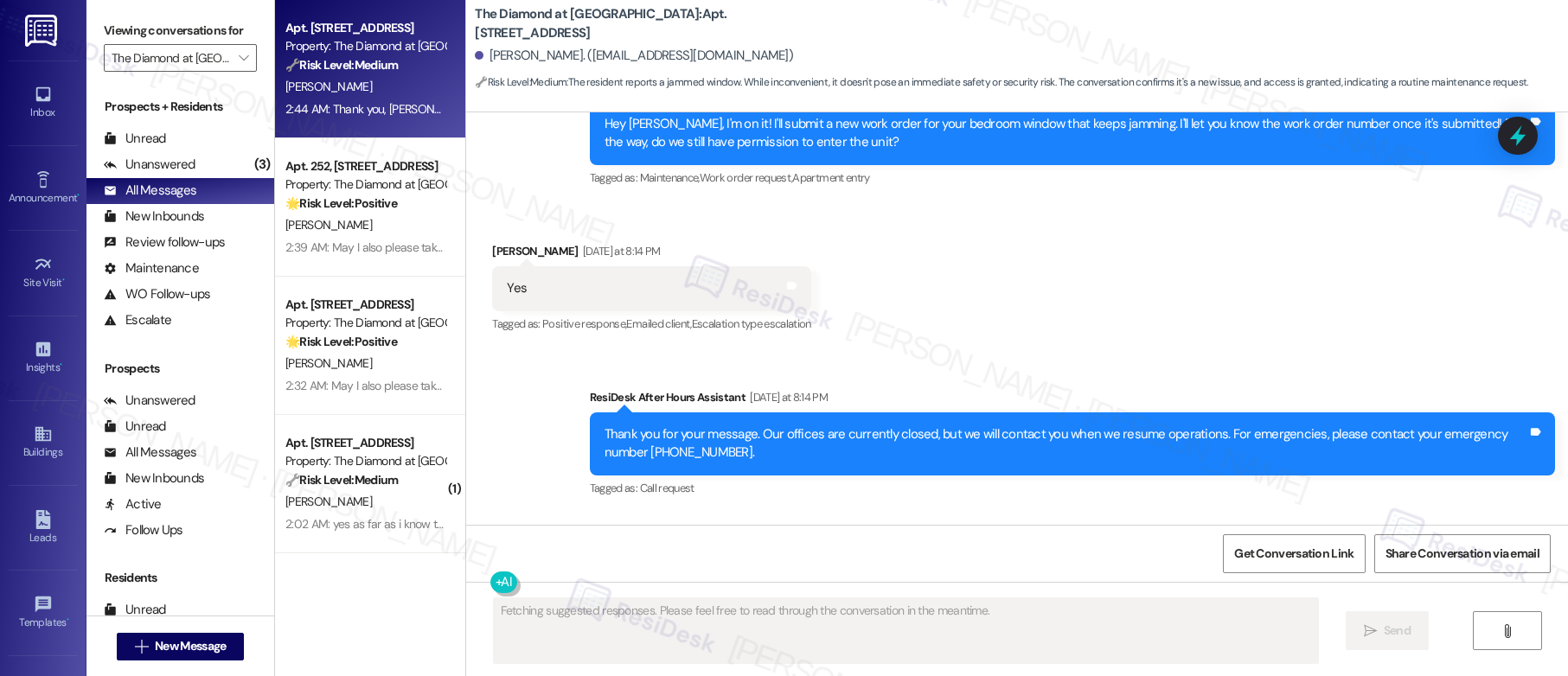 scroll, scrollTop: 4418, scrollLeft: 0, axis: vertical 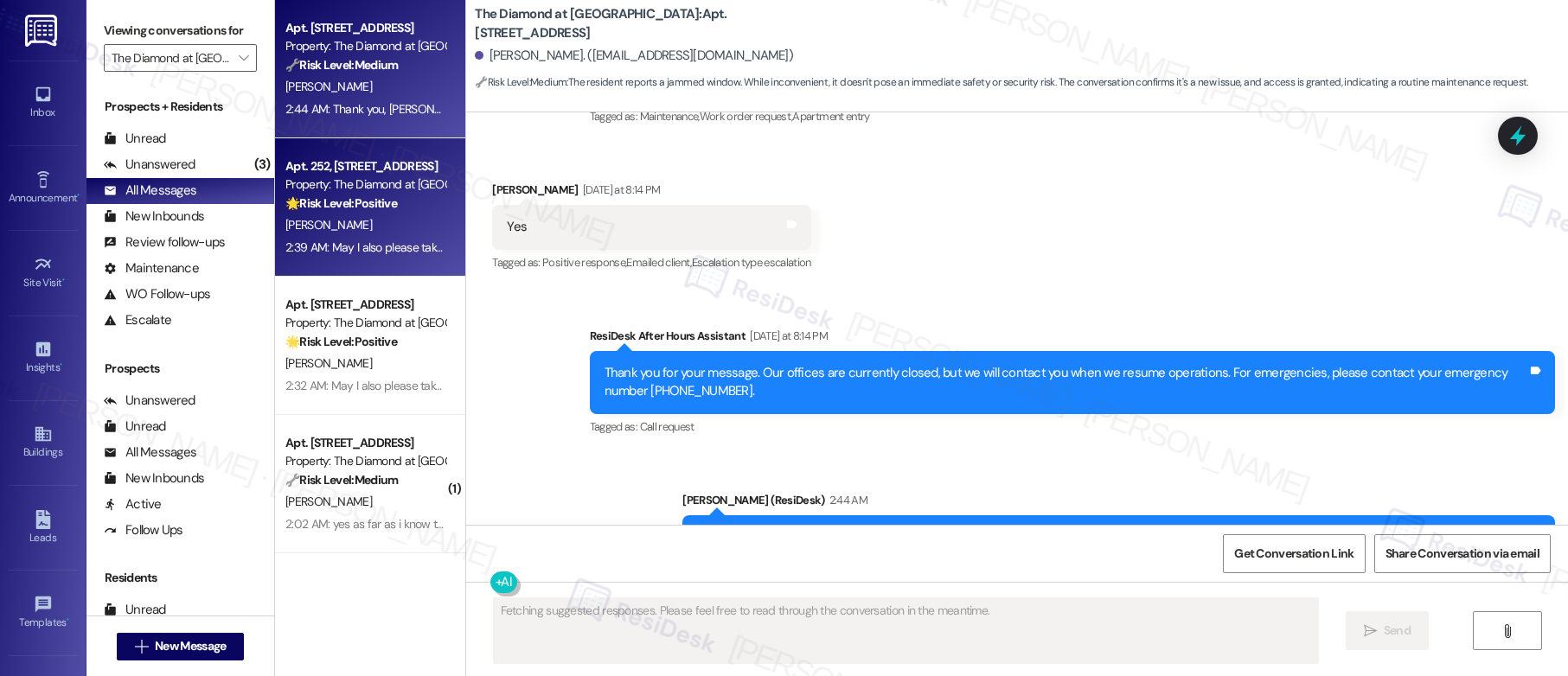 click on "Property: The Diamond at [GEOGRAPHIC_DATA]" at bounding box center [365, 184] 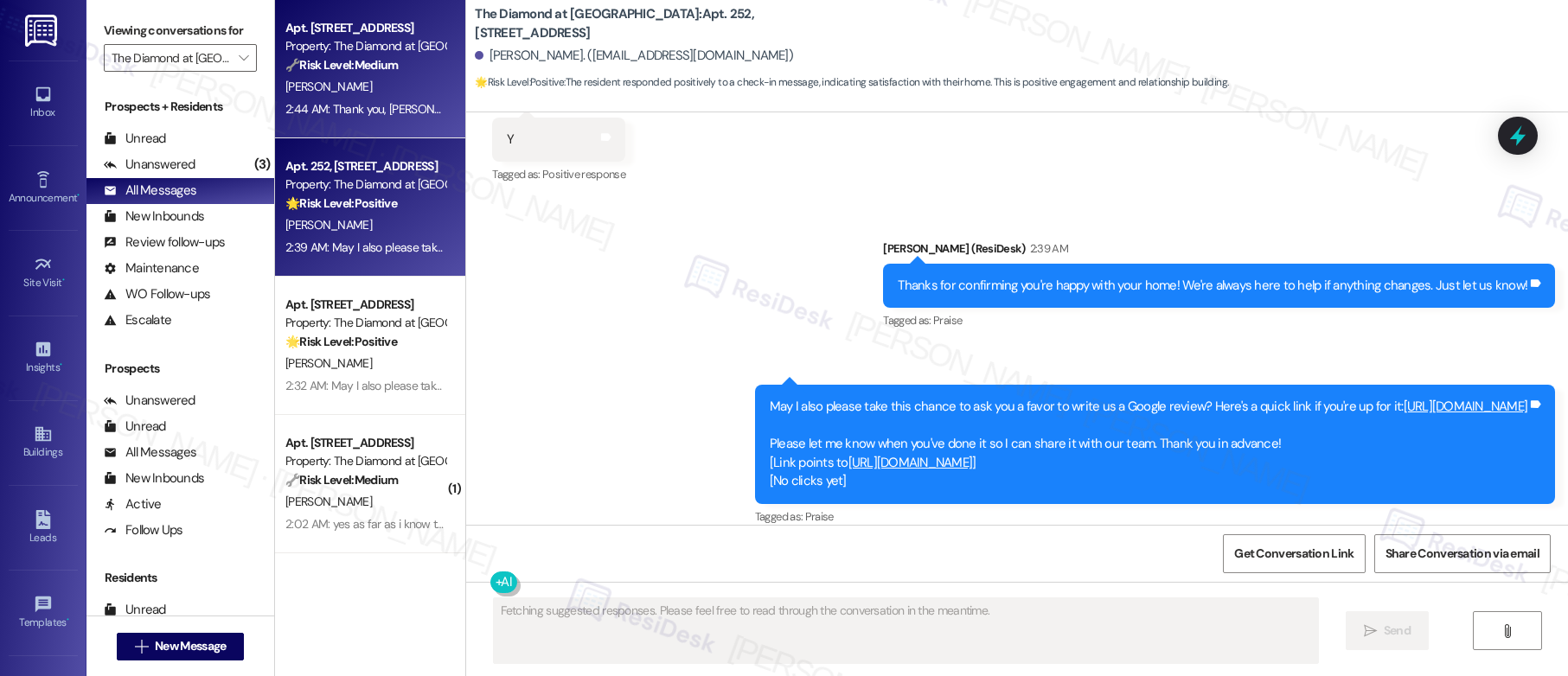 click on "🔧  Risk Level:  Medium" at bounding box center (342, 65) 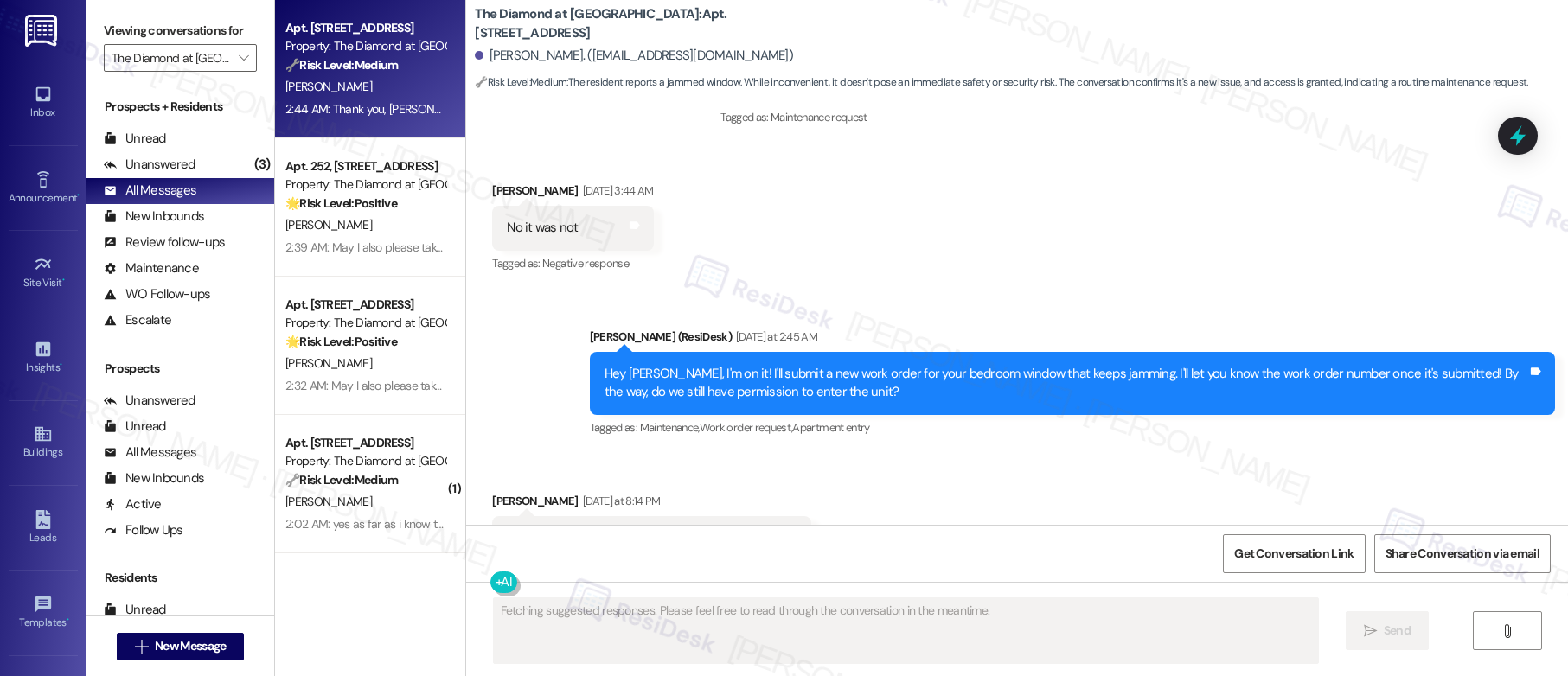 scroll, scrollTop: 4418, scrollLeft: 0, axis: vertical 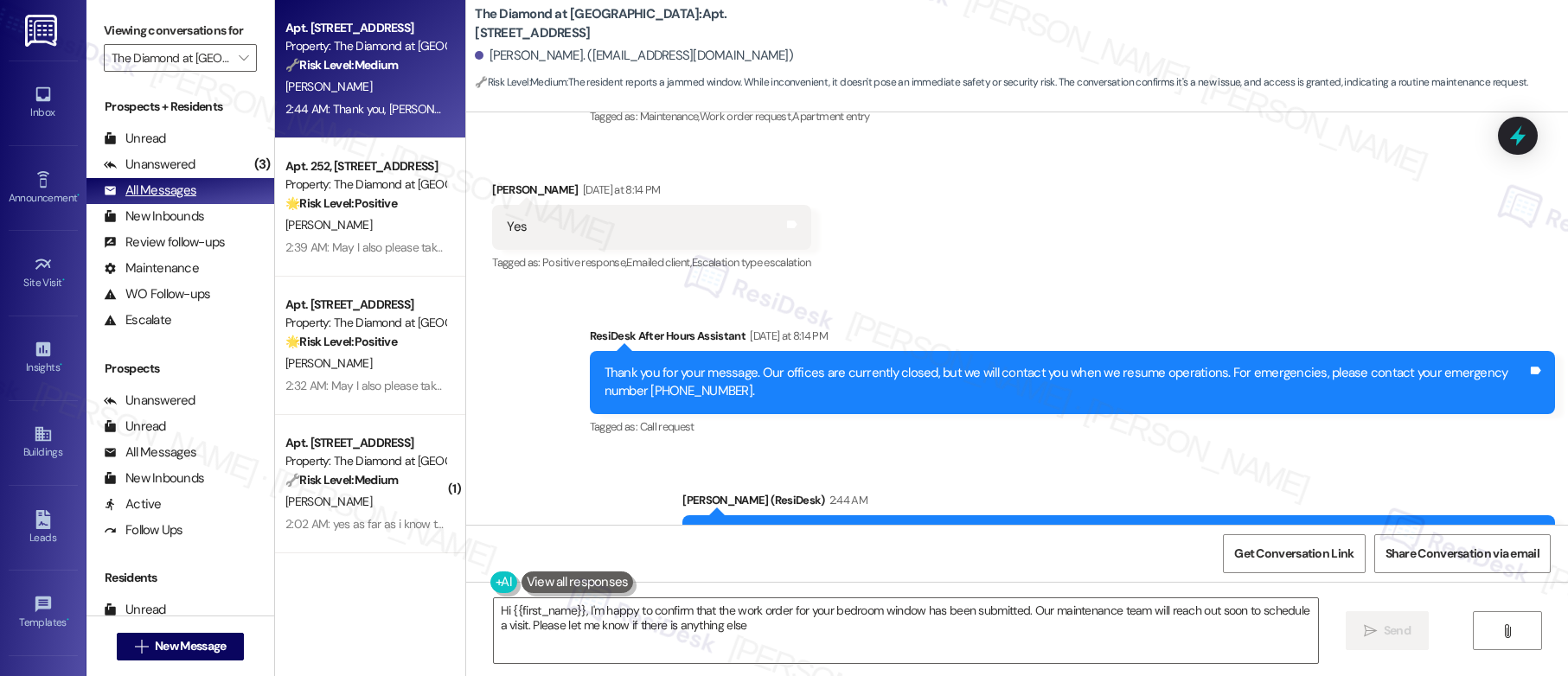 type on "Hi {{first_name}}, I'm happy to confirm that the work order for your bedroom window has been submitted. Our maintenance team will reach out soon to schedule a visit. Please let me know if there is anything else!" 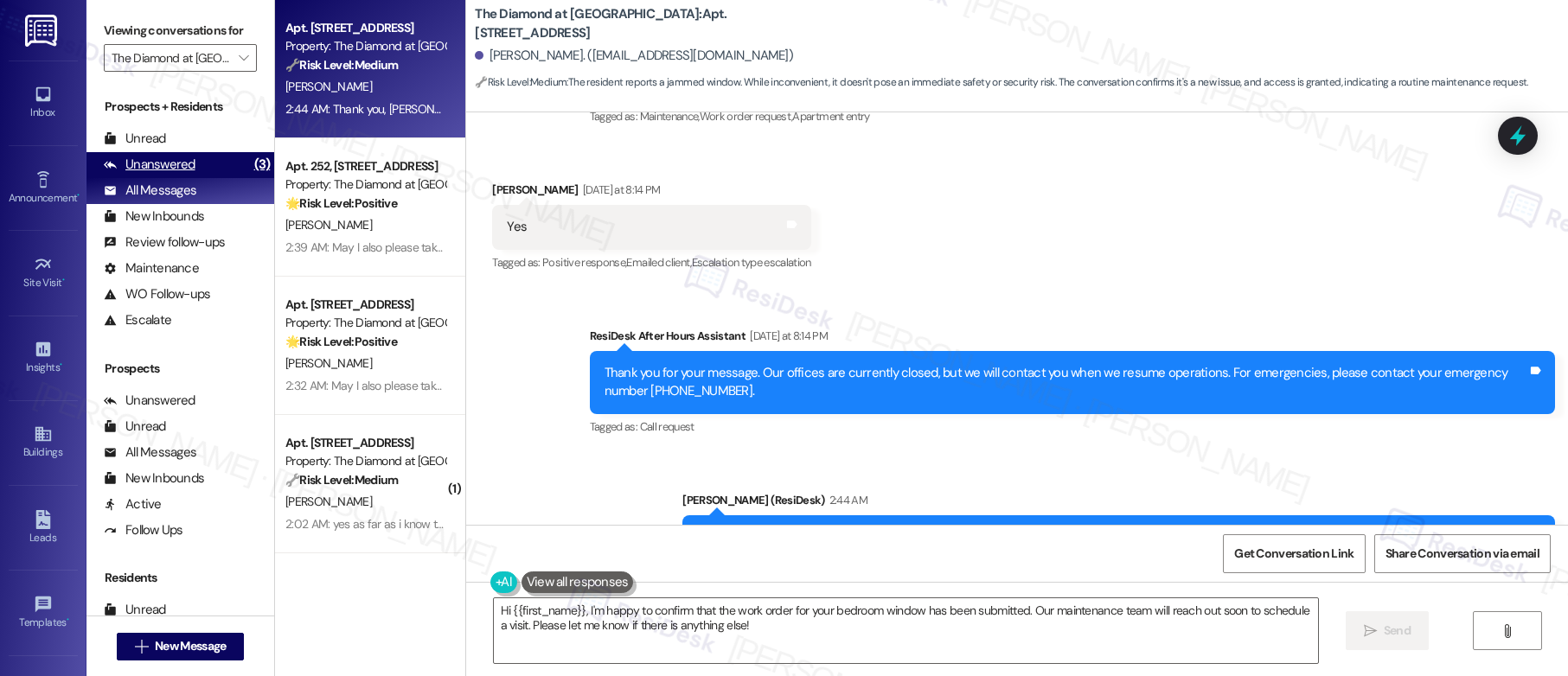 click on "Unanswered" at bounding box center (150, 164) 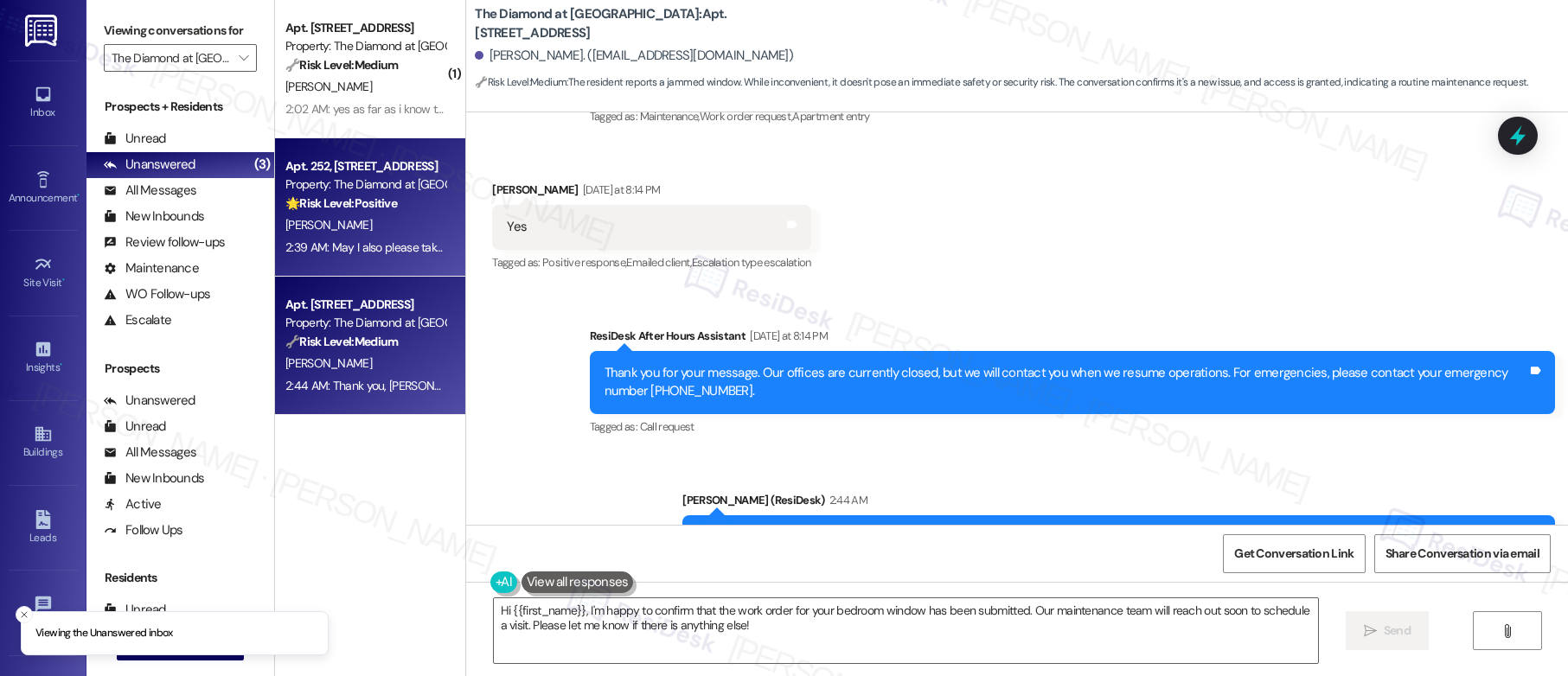 click on "Apt. 252, 723 Wheatland St Property: The Diamond at Phoenixville 🌟  Risk Level:  Positive The resident responded positively to a check-in message, indicating satisfaction with their home. This is positive engagement and relationship building. A. Brosious 2:39 AM: May I also please take this chance to ask you a favor to write us a Google review? Here's a quick link if you're up for it: https://www.theresidesk.com/links/review-xgPAqkgxo
Please let me know when you've done it so I can share it with our team. Thank you in advance! 2:39 AM: May I also please take this chance to ask you a favor to write us a Google review? Here's a quick link if you're up for it: https://www.theresidesk.com/links/review-xgPAqkgxo
Please let me know when you've done it so I can share it with our team. Thank you in advance!" at bounding box center [370, 207] 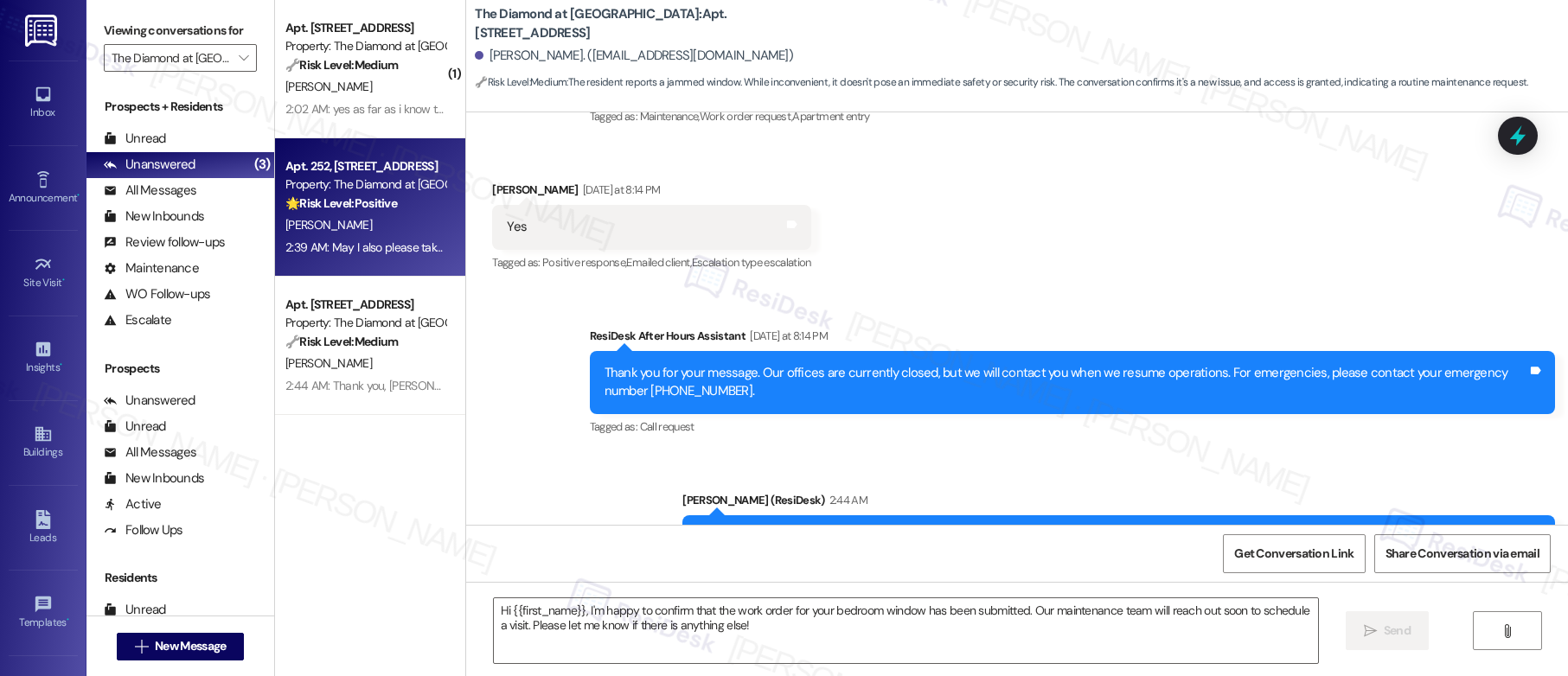 type on "Fetching suggested responses. Please feel free to read through the conversation in the meantime." 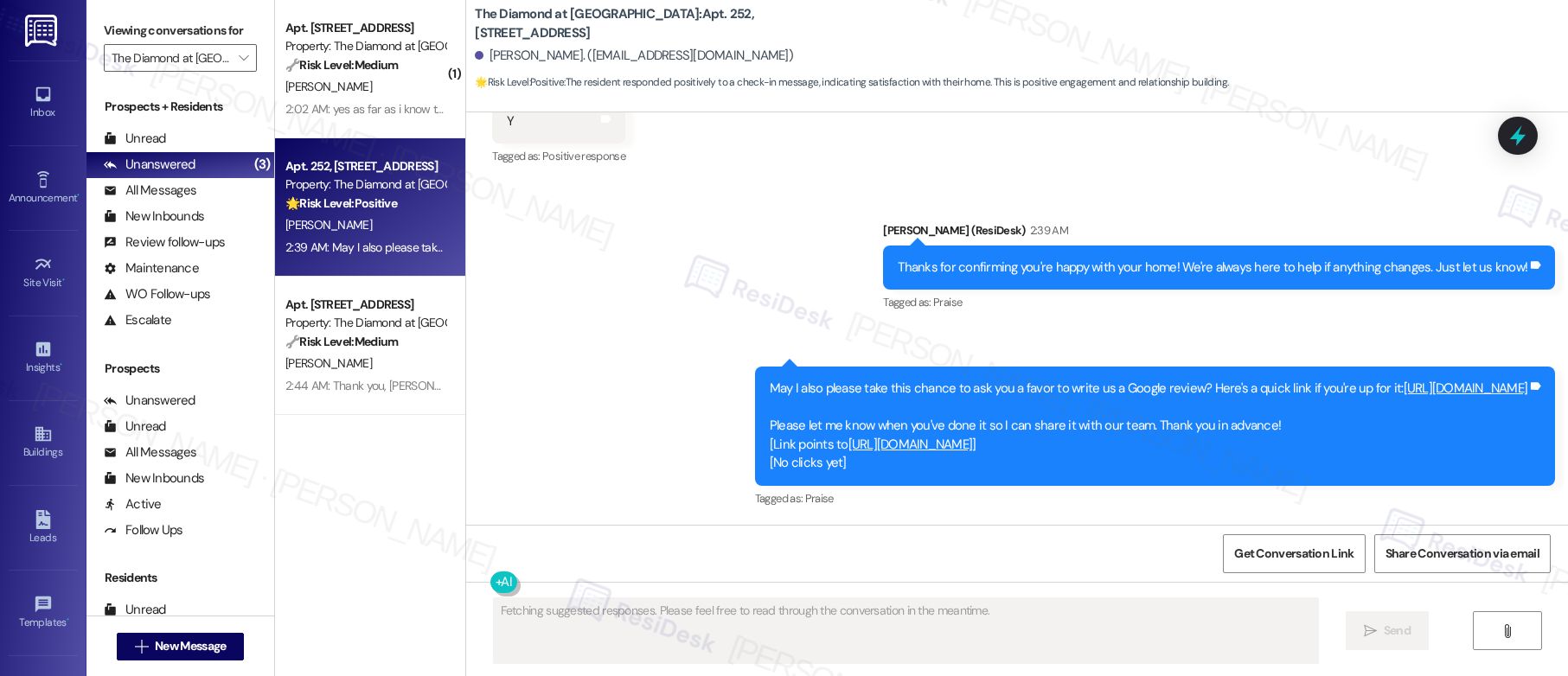scroll, scrollTop: 1009, scrollLeft: 0, axis: vertical 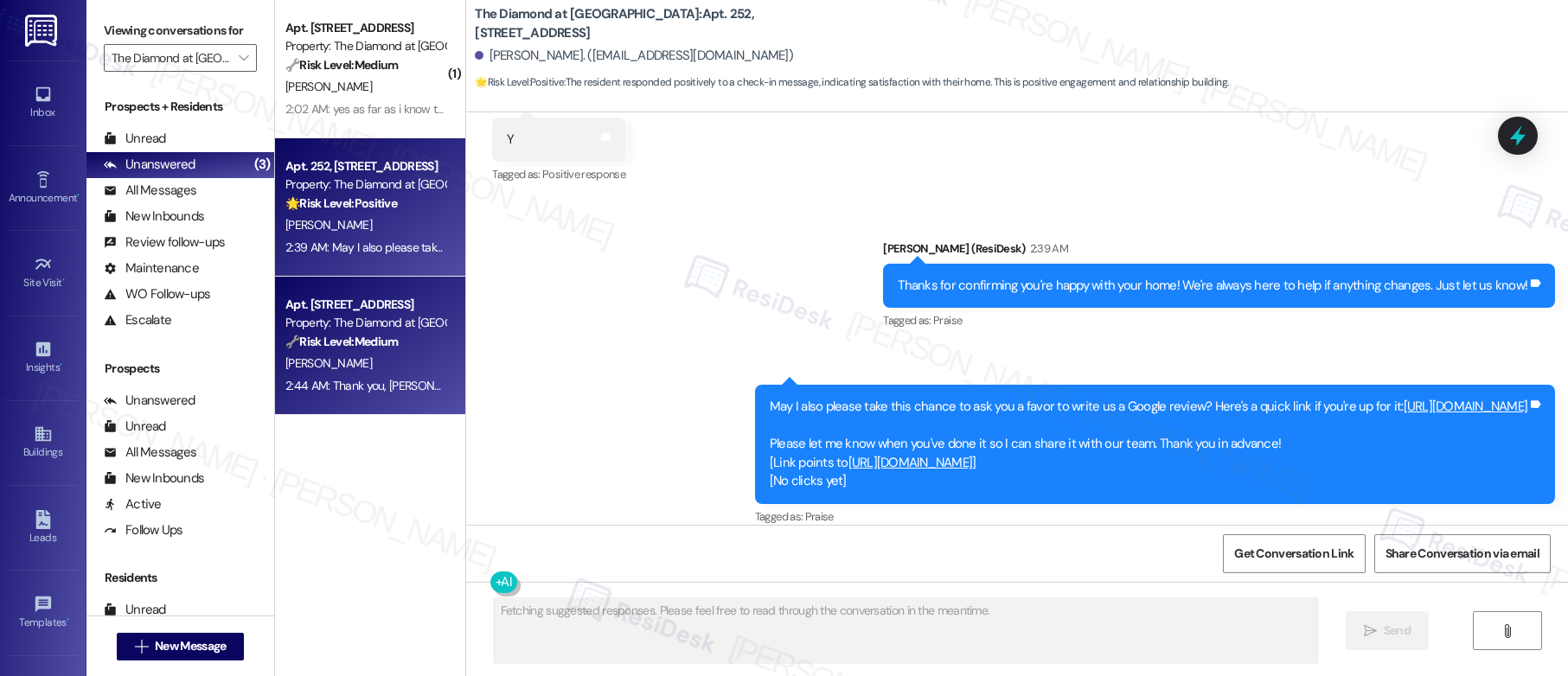 click on "🔧  Risk Level:  Medium" at bounding box center (342, 341) 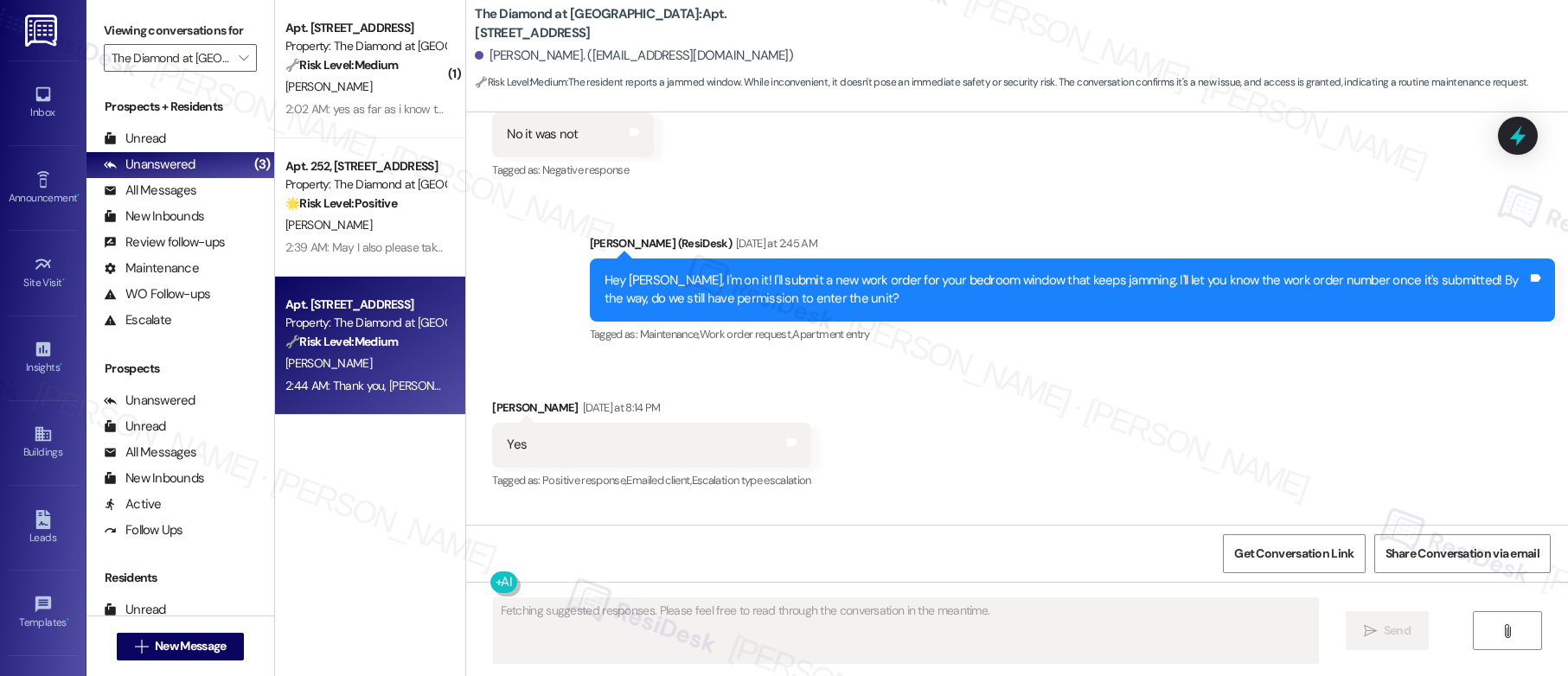 scroll, scrollTop: 4418, scrollLeft: 0, axis: vertical 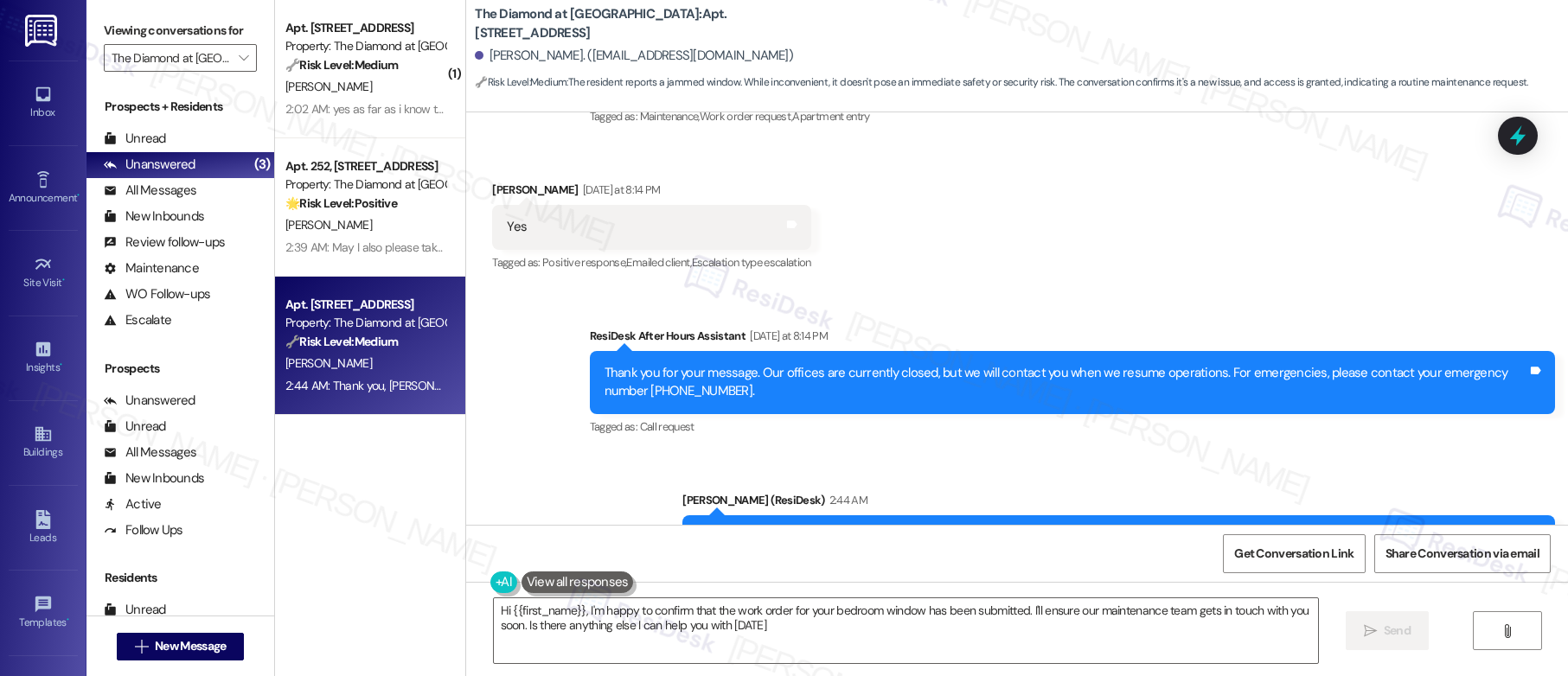 type on "Hi {{first_name}}, I'm happy to confirm that the work order for your bedroom window has been submitted. I'll ensure our maintenance team gets in touch with you soon. Is there anything else I can help you with today?" 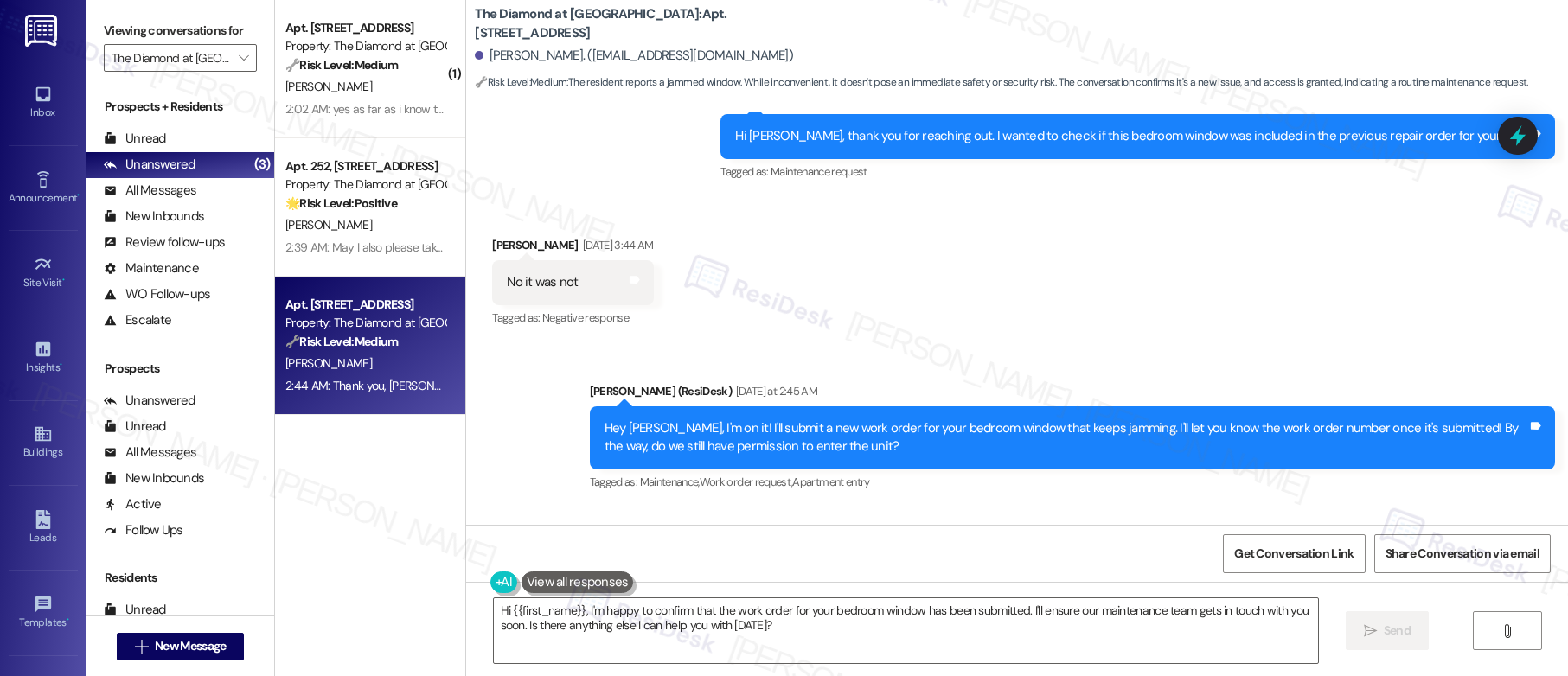 scroll, scrollTop: 4418, scrollLeft: 0, axis: vertical 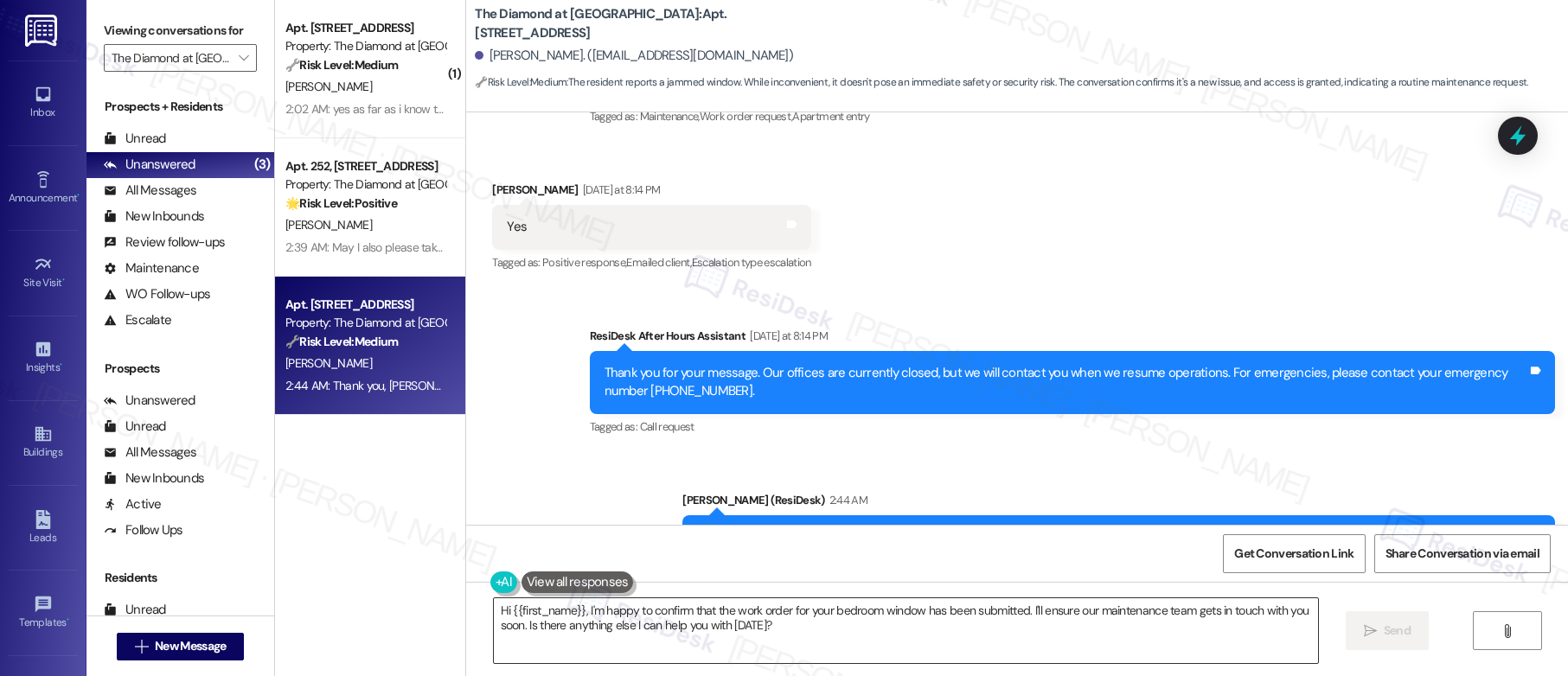 click on "Hi {{first_name}}, I'm happy to confirm that the work order for your bedroom window has been submitted. I'll ensure our maintenance team gets in touch with you soon. Is there anything else I can help you with today?" at bounding box center [906, 630] 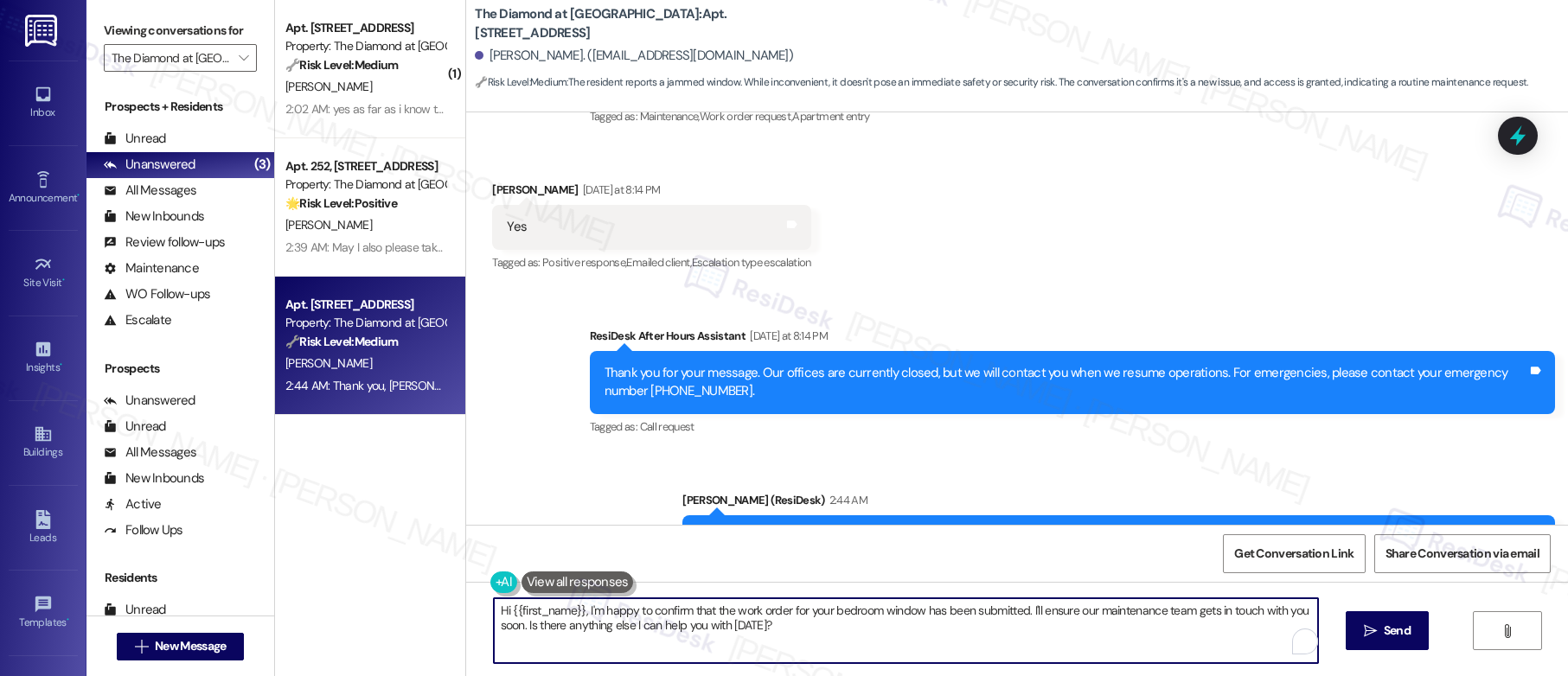 click on "Hi {{first_name}}, I'm happy to confirm that the work order for your bedroom window has been submitted. I'll ensure our maintenance team gets in touch with you soon. Is there anything else I can help you with today?" at bounding box center (906, 630) 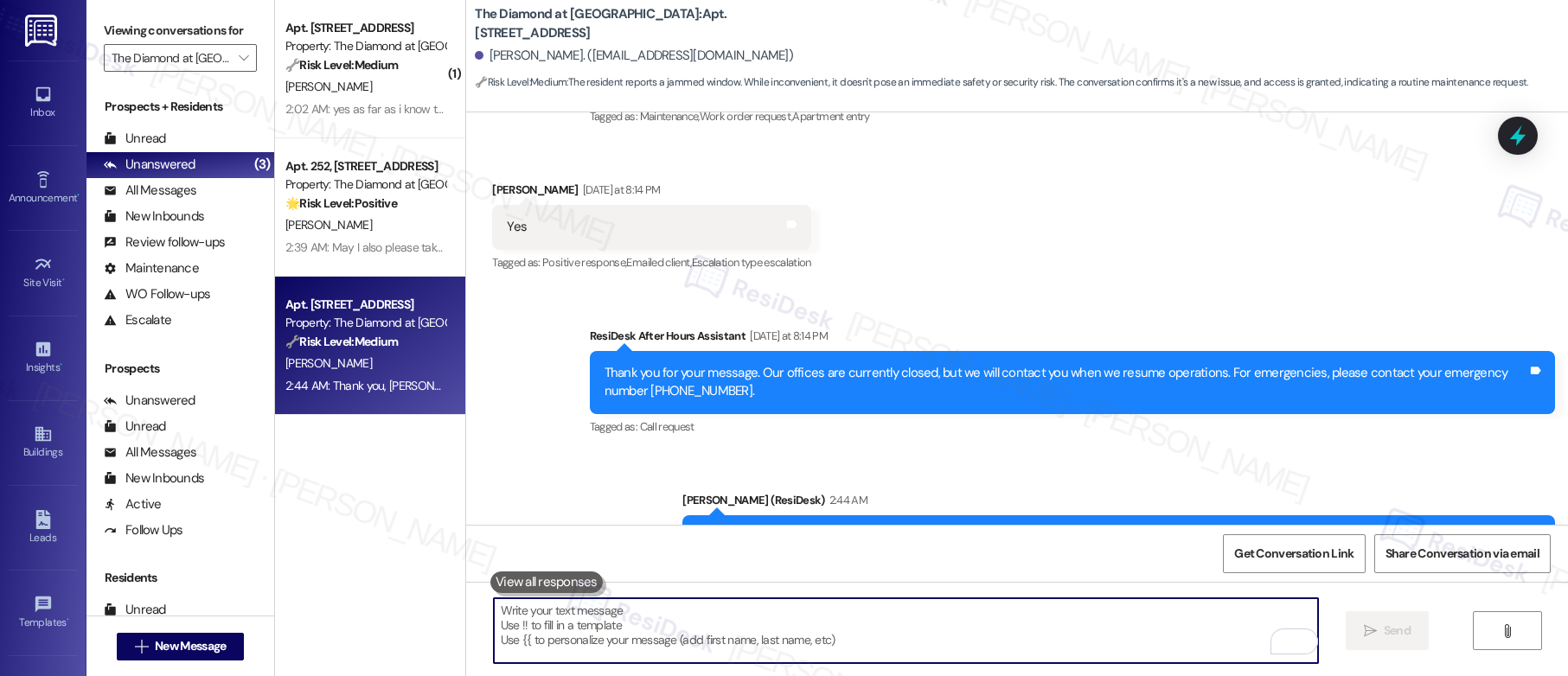 type 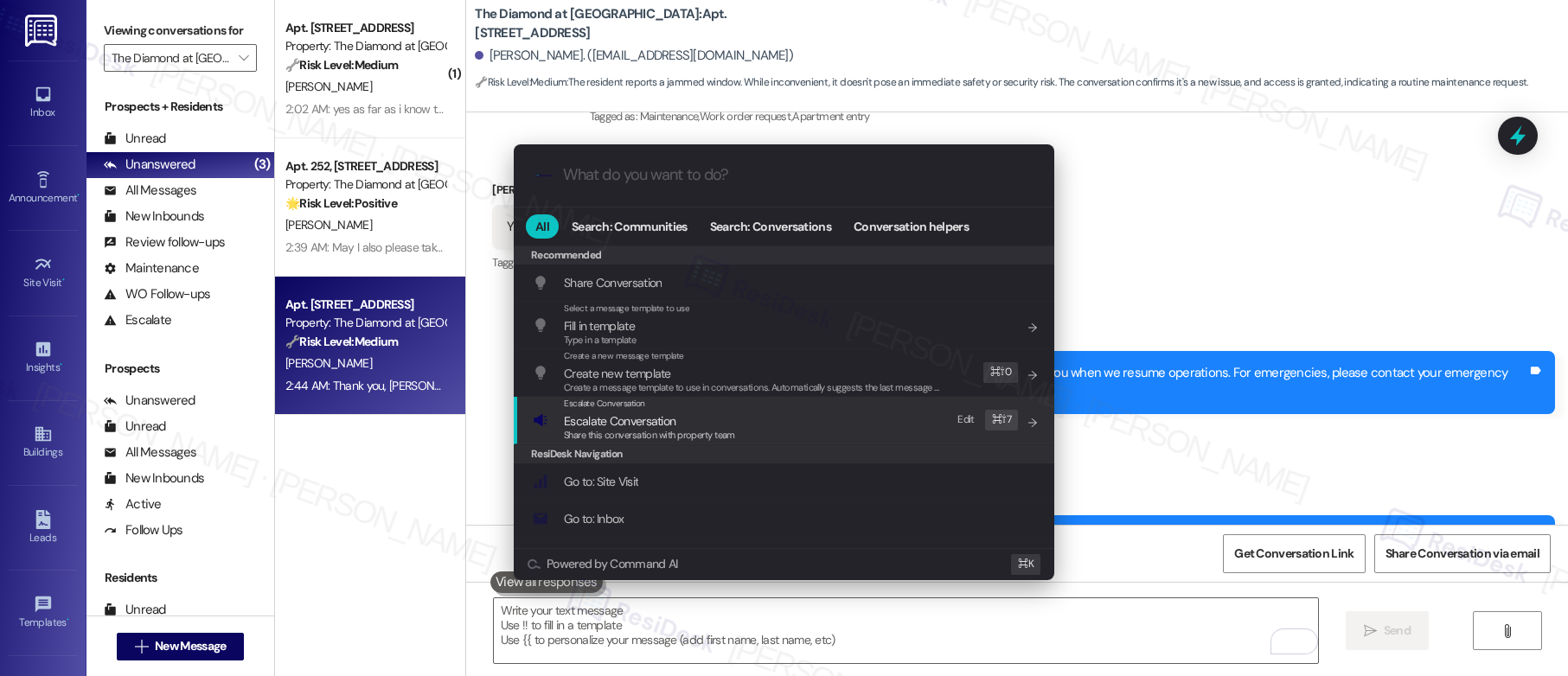 click on "Escalate Conversation" at bounding box center (619, 421) 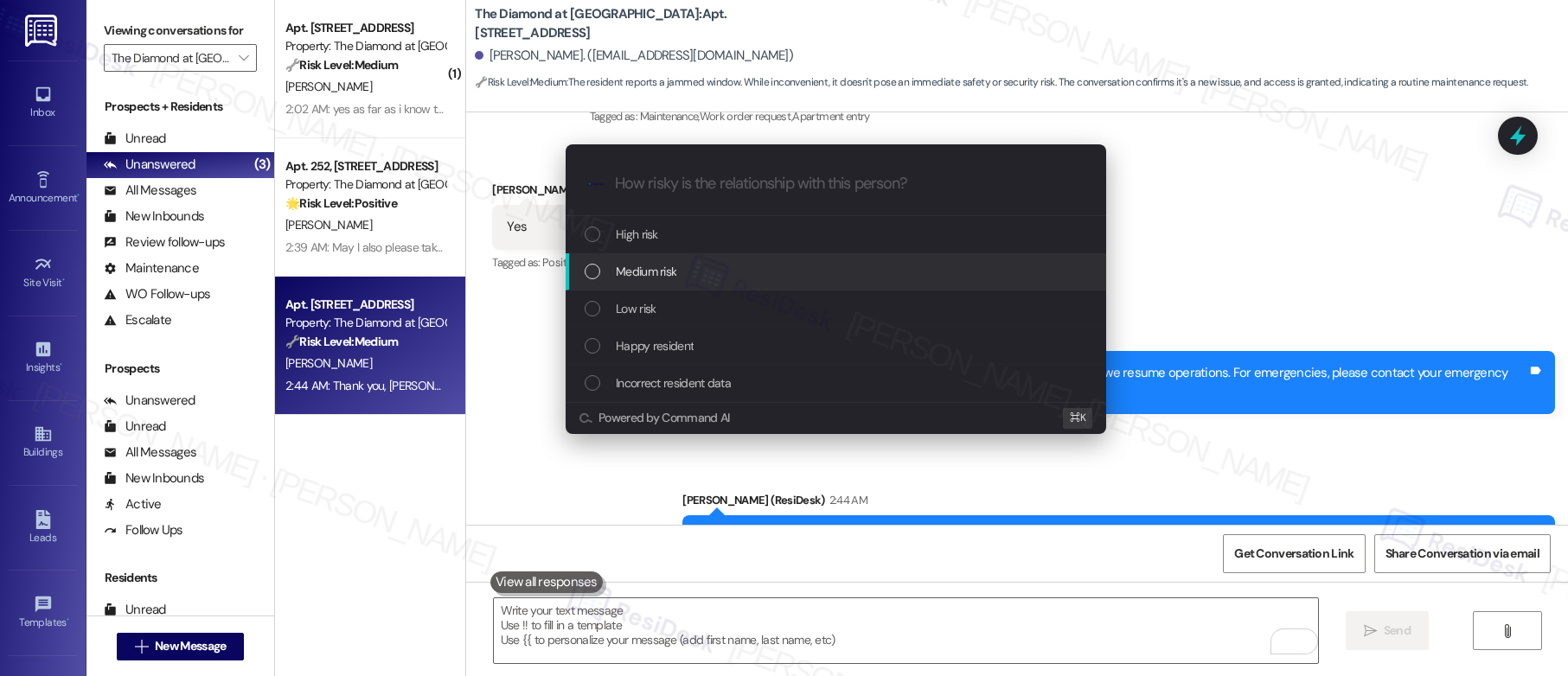 click on "Medium risk" at bounding box center (837, 271) 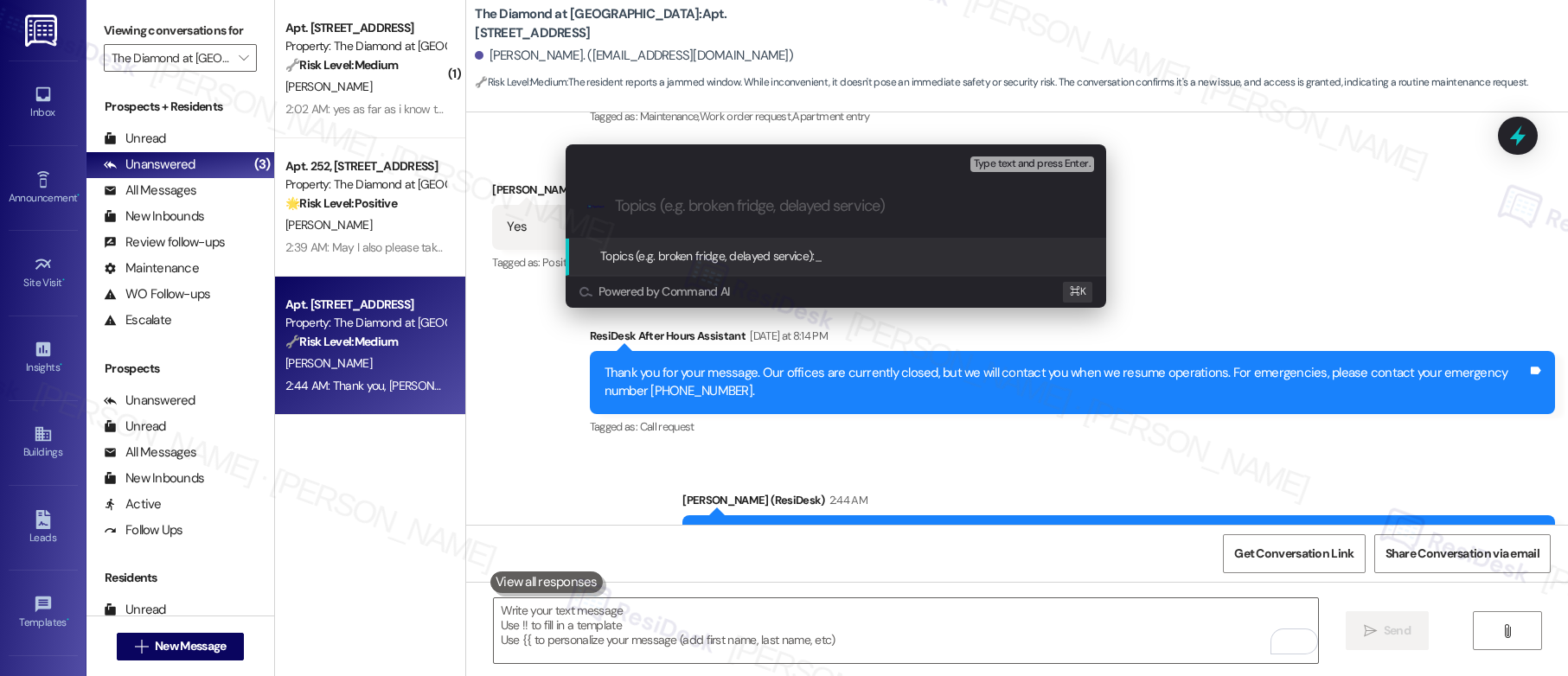 paste on "Thank you, {{first_name}}. The request has been submitted. Our maintenance team will be in touch soon. Is there anything else I can assist you with?" 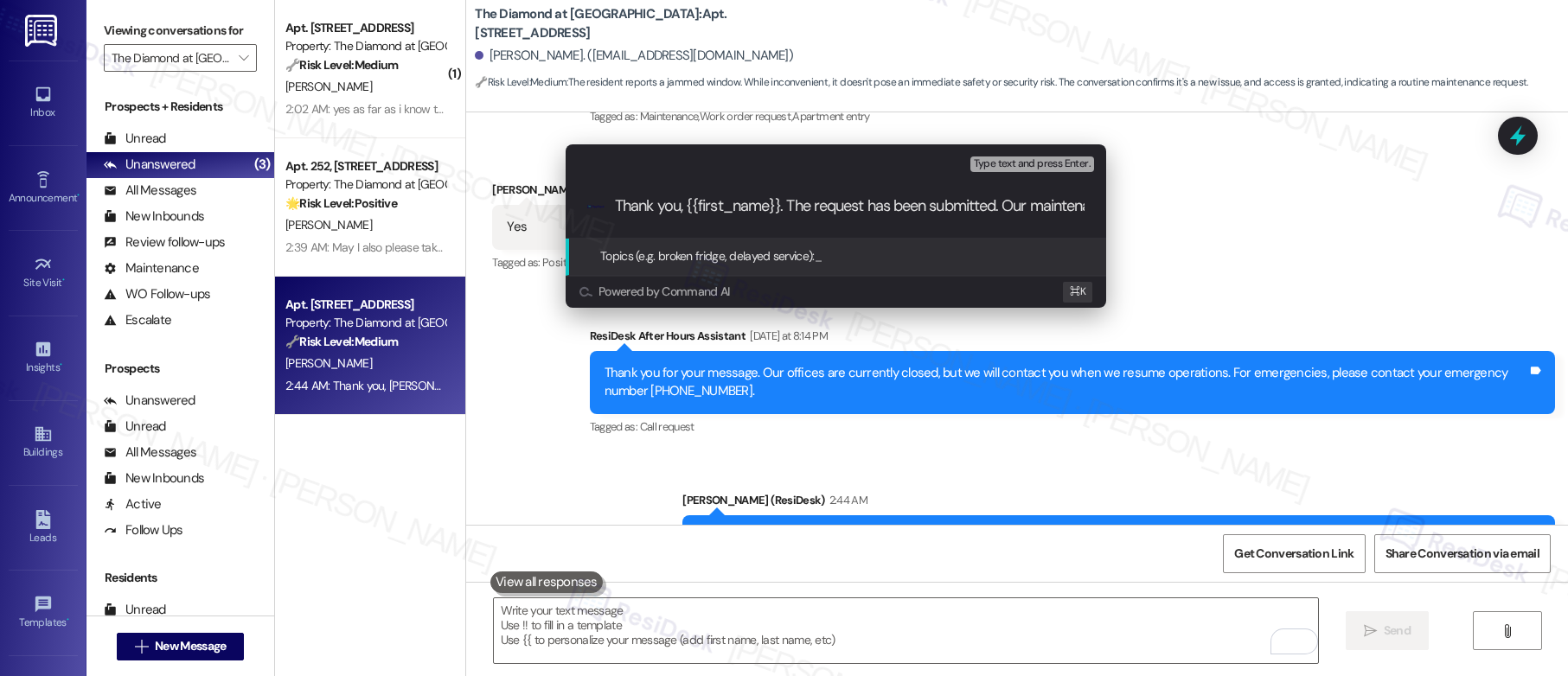 scroll, scrollTop: 0, scrollLeft: 509, axis: horizontal 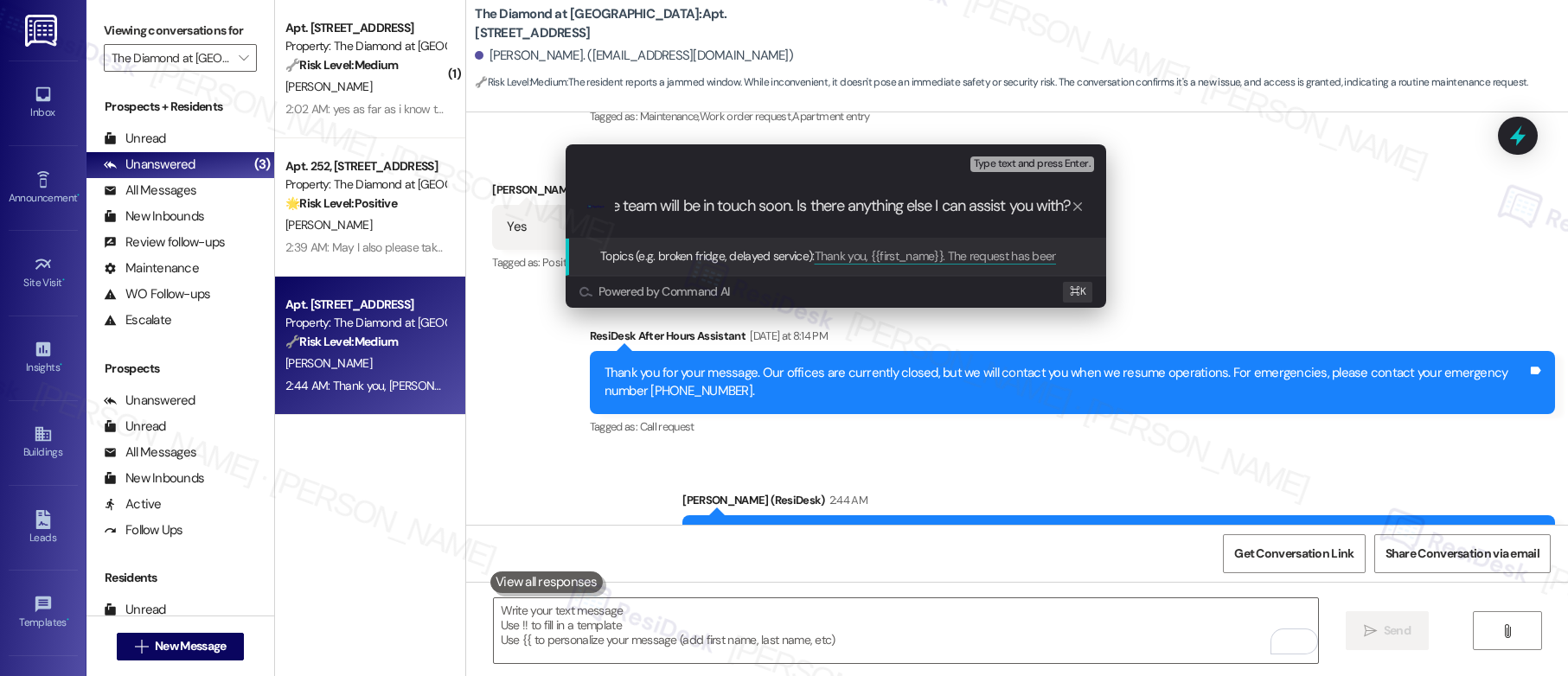 type 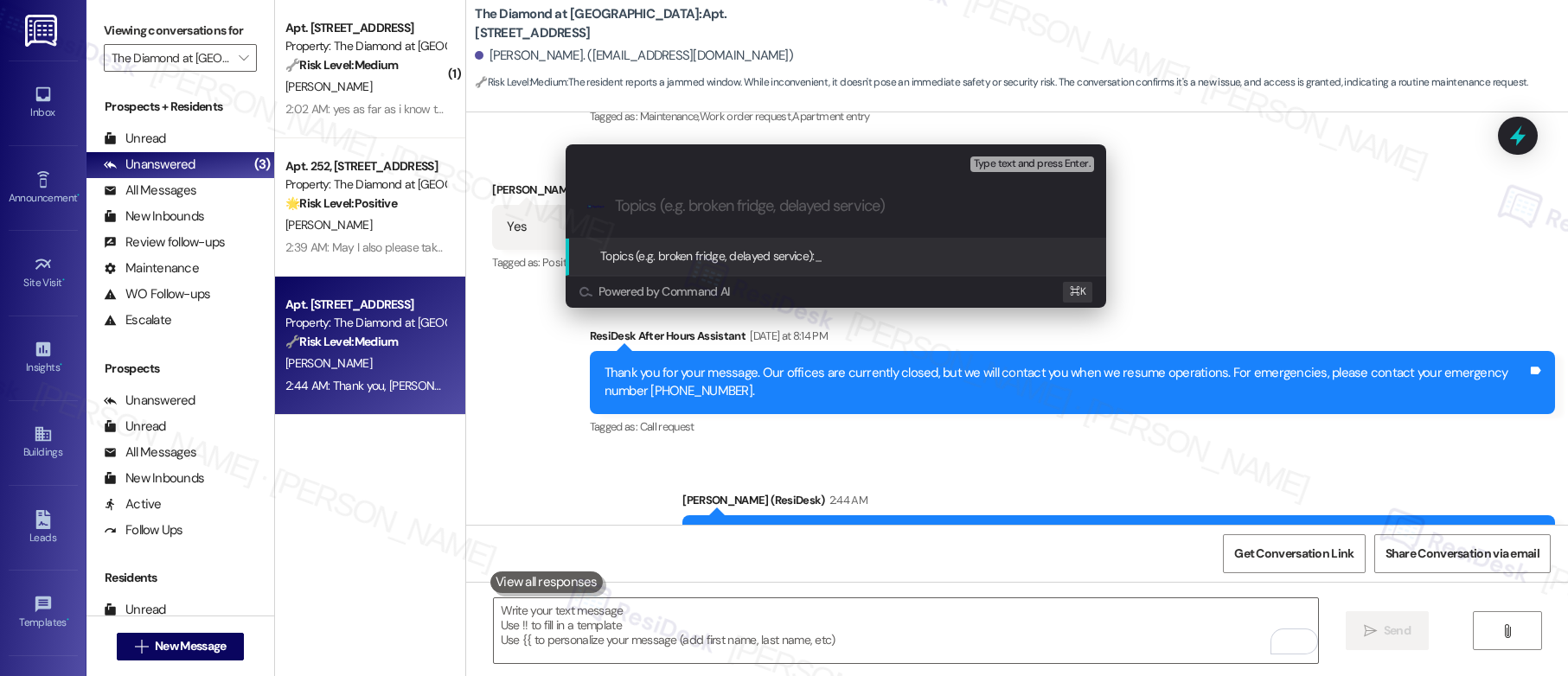 scroll, scrollTop: 0, scrollLeft: 0, axis: both 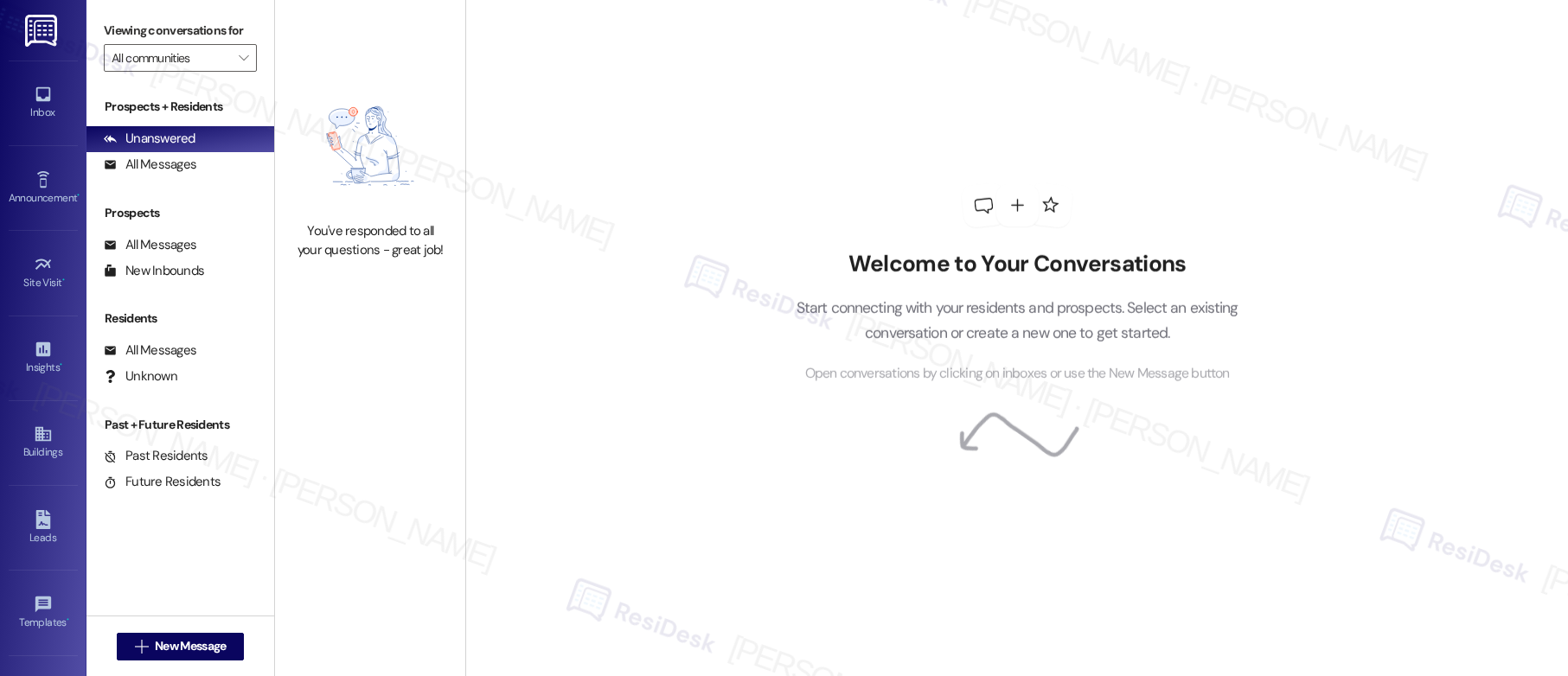 type on "The Diamond at [GEOGRAPHIC_DATA]" 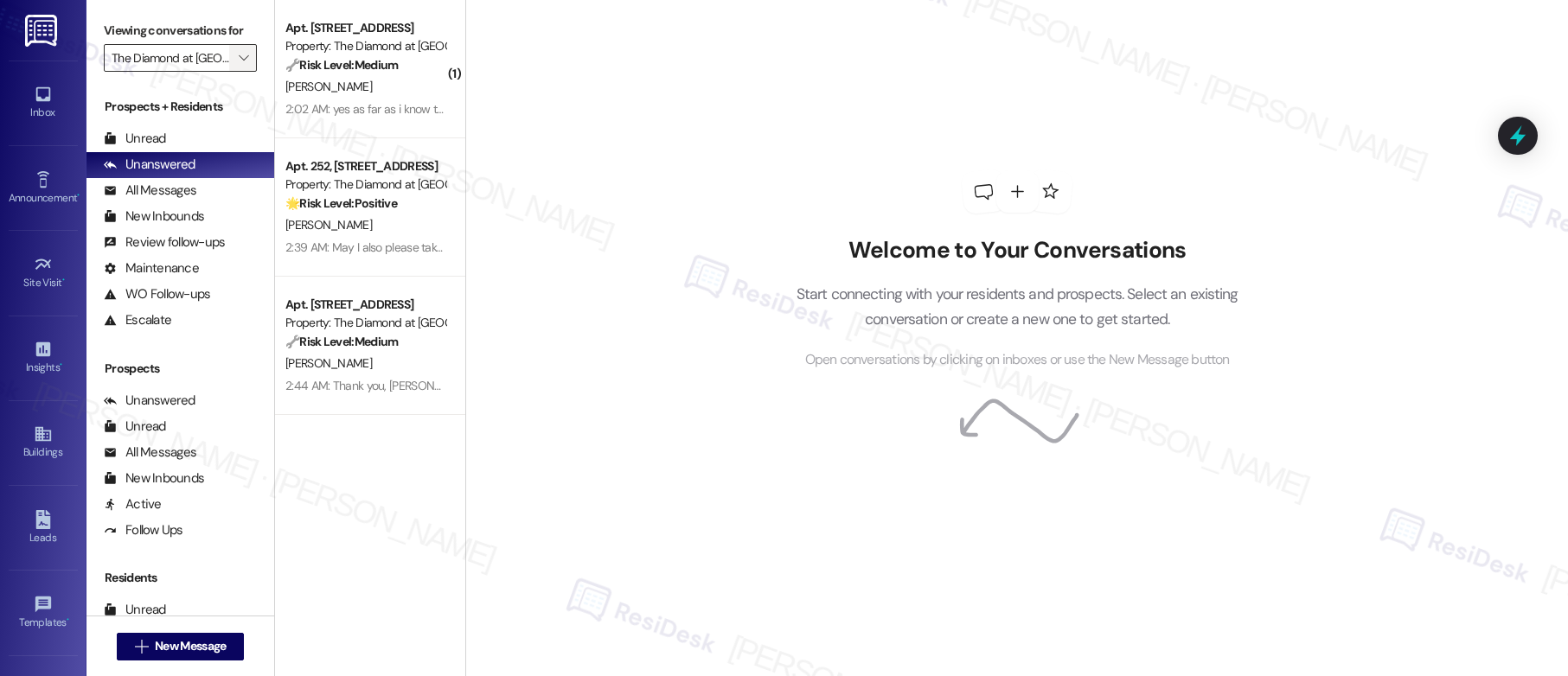 click on "" at bounding box center [243, 58] 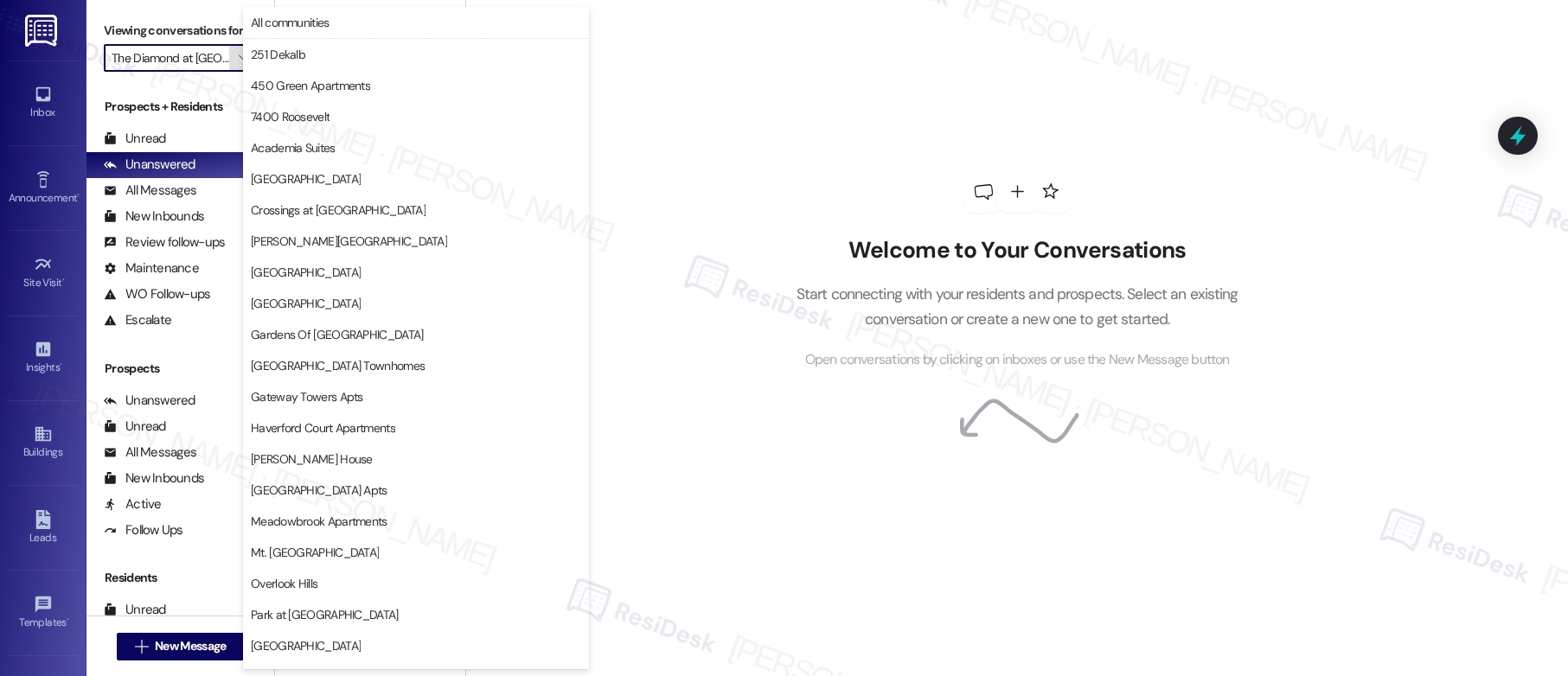 scroll, scrollTop: 0, scrollLeft: 37, axis: horizontal 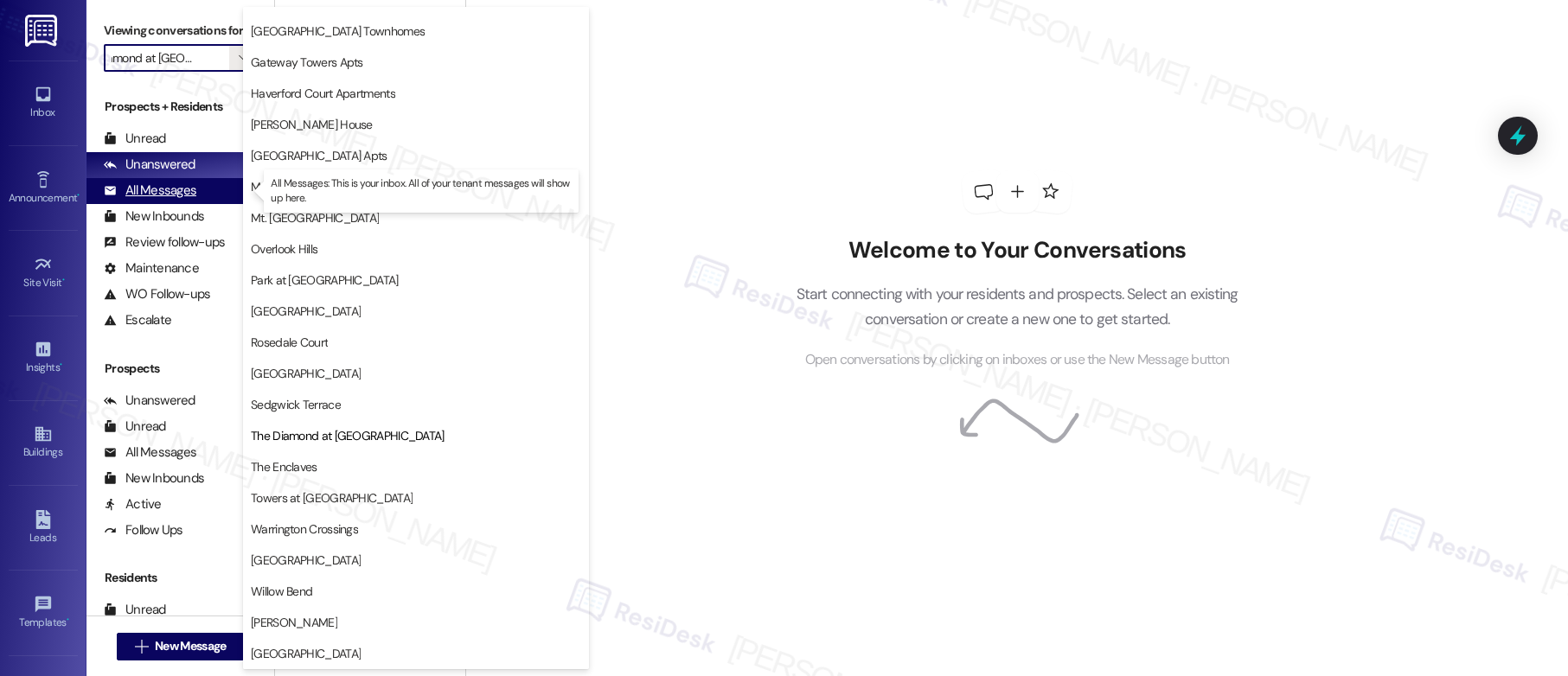 click on "All Messages" at bounding box center (150, 190) 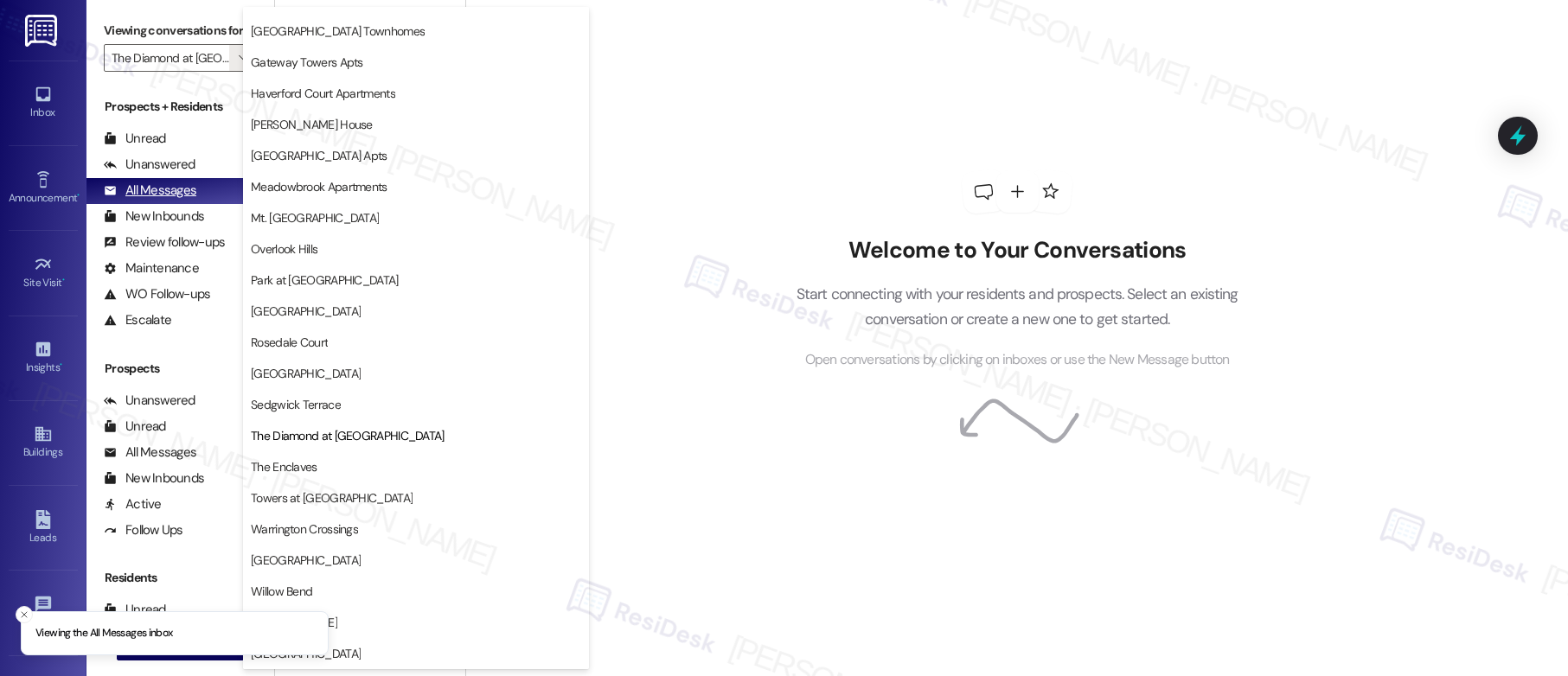 click on "All Messages" at bounding box center [150, 190] 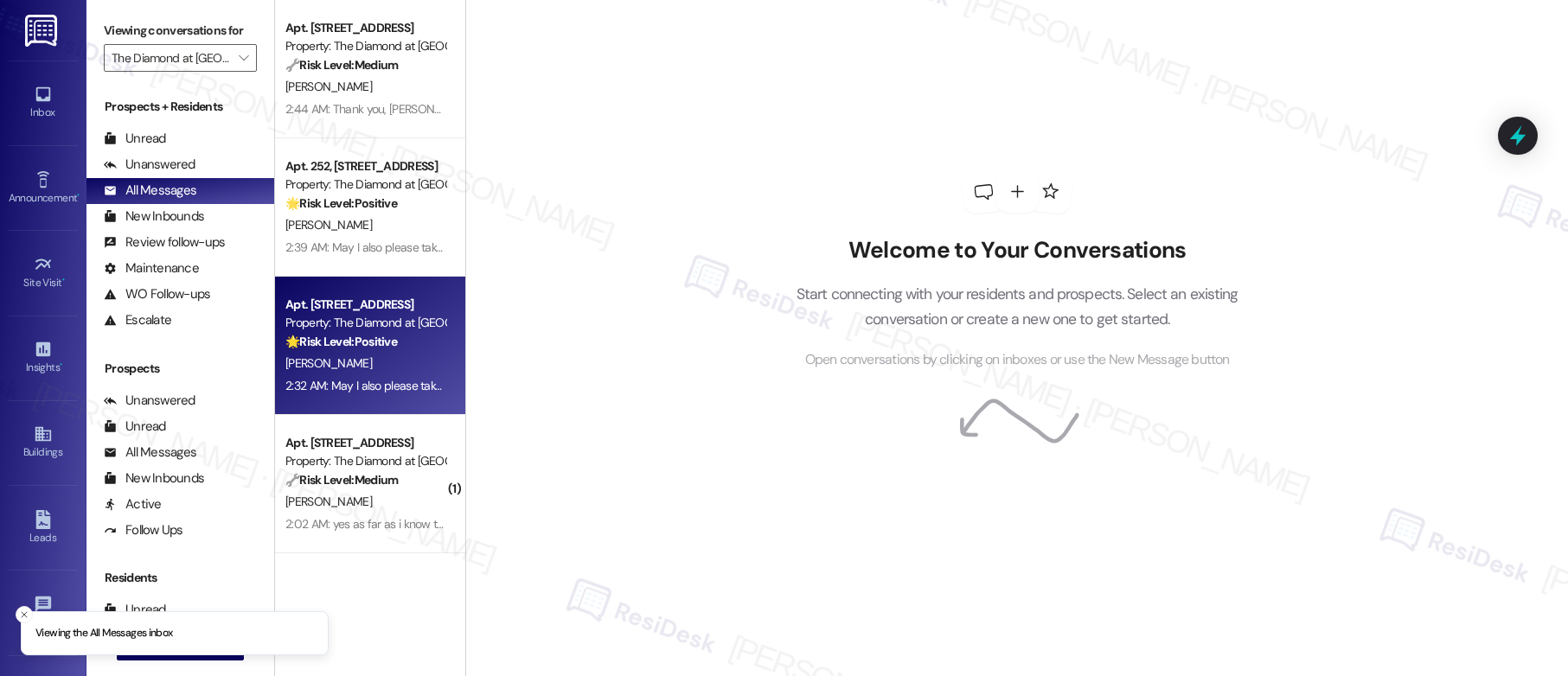 click on "Property: The Diamond at [GEOGRAPHIC_DATA]" at bounding box center [365, 322] 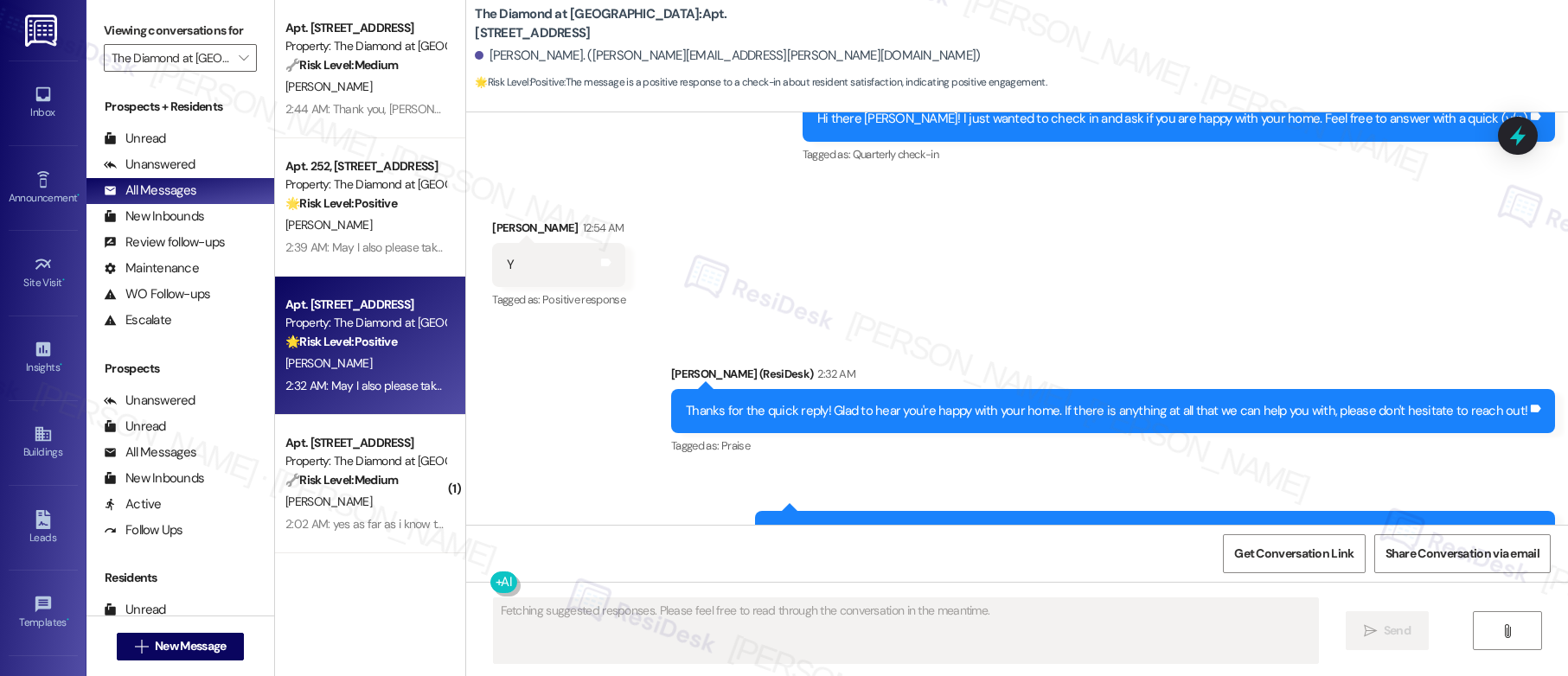 scroll, scrollTop: 1374, scrollLeft: 0, axis: vertical 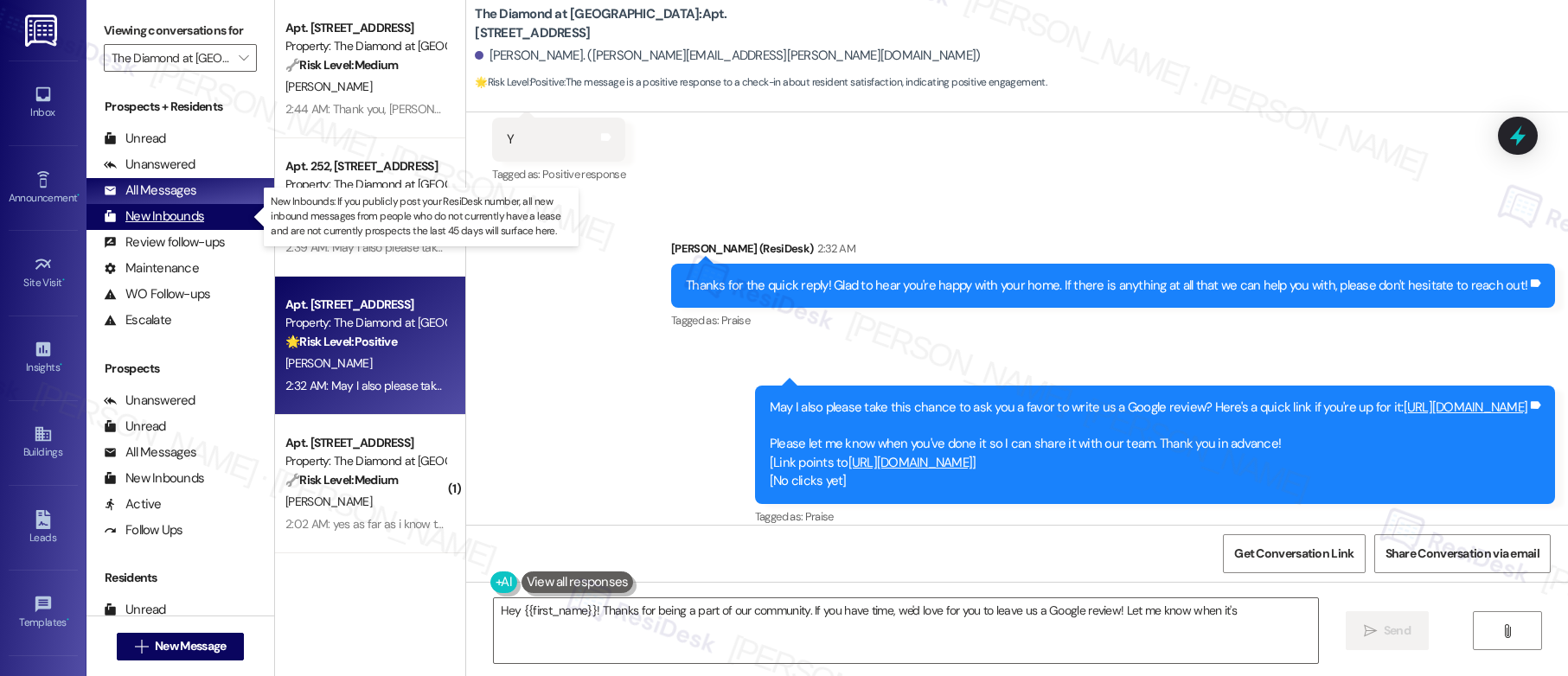 click on "New Inbounds" at bounding box center [154, 216] 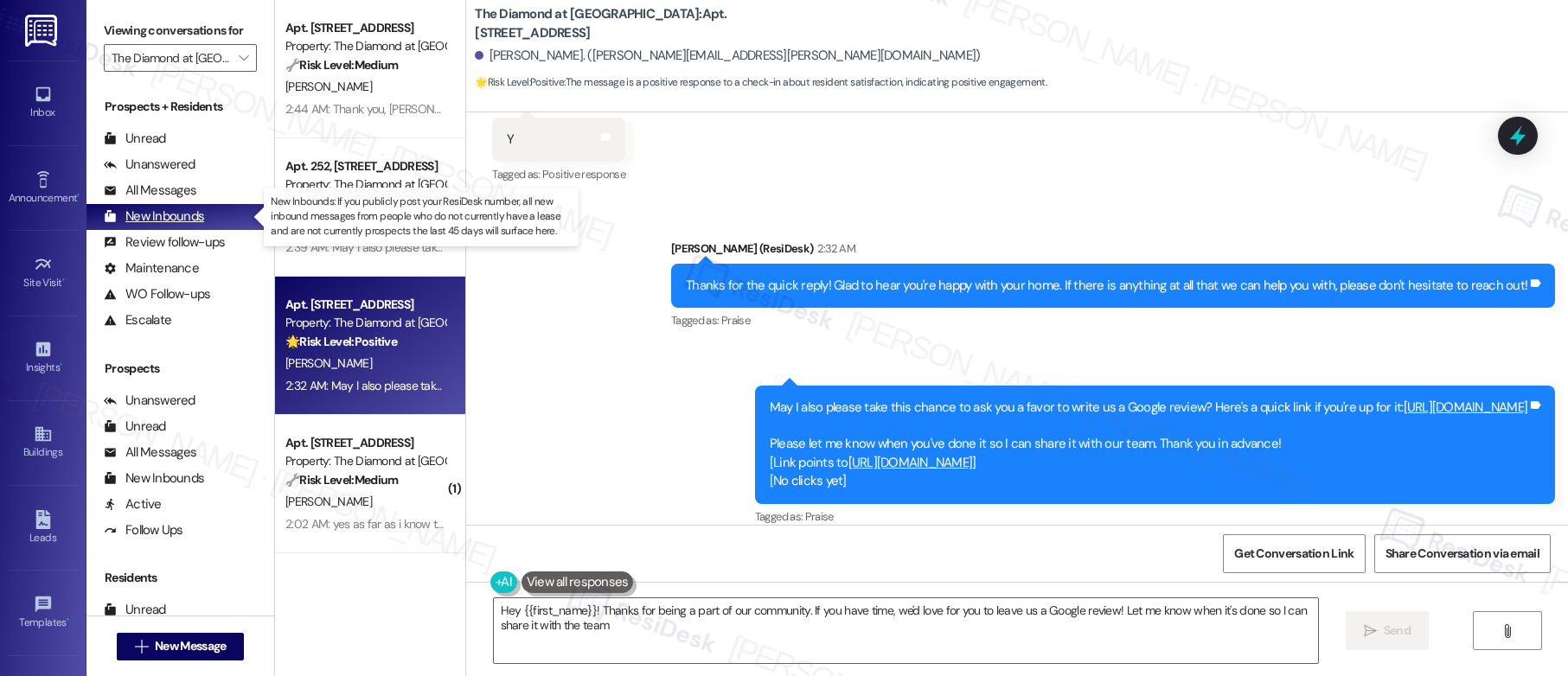 type on "Hey {{first_name}}! Thanks for being a part of our community. If you have time, we'd love for you to leave us a Google review! Let me know when it's done so I can share it with the team!" 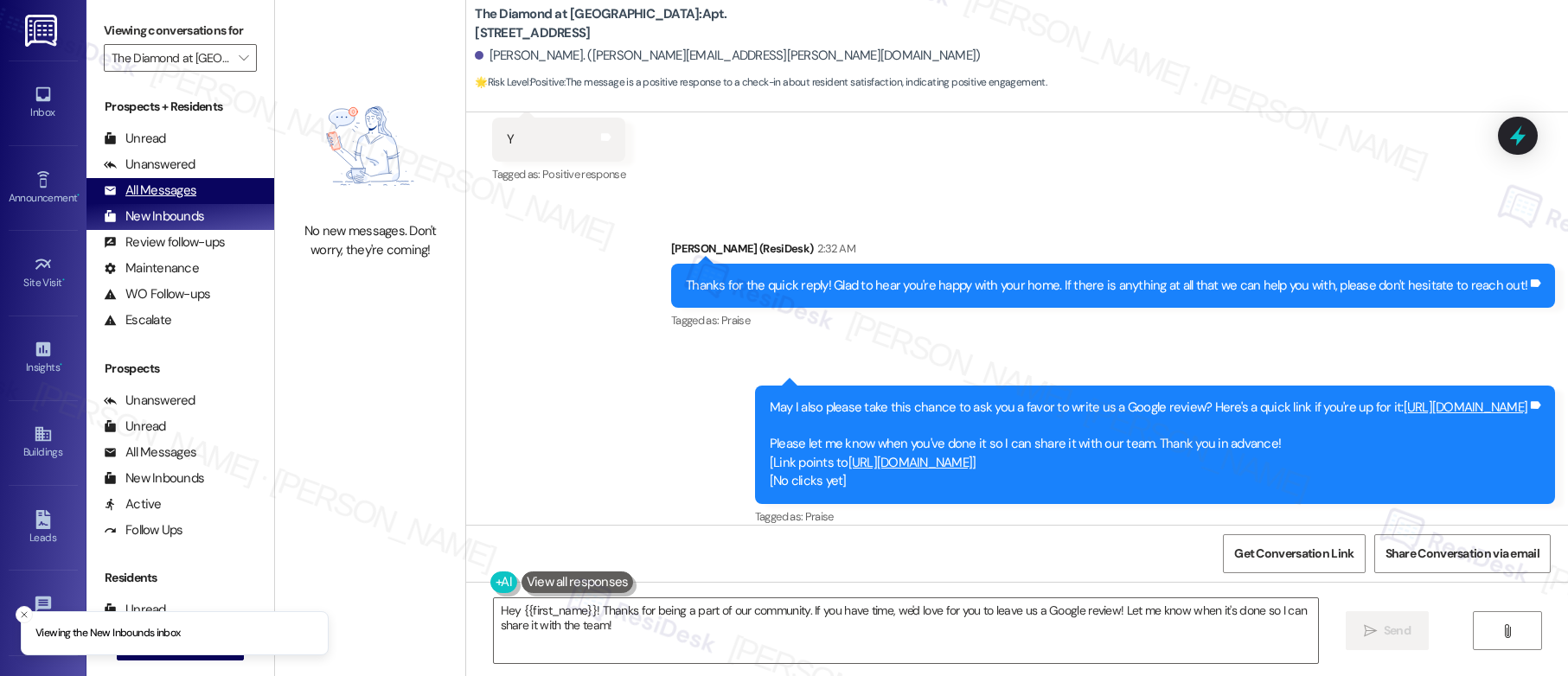 click on "All Messages" at bounding box center [150, 190] 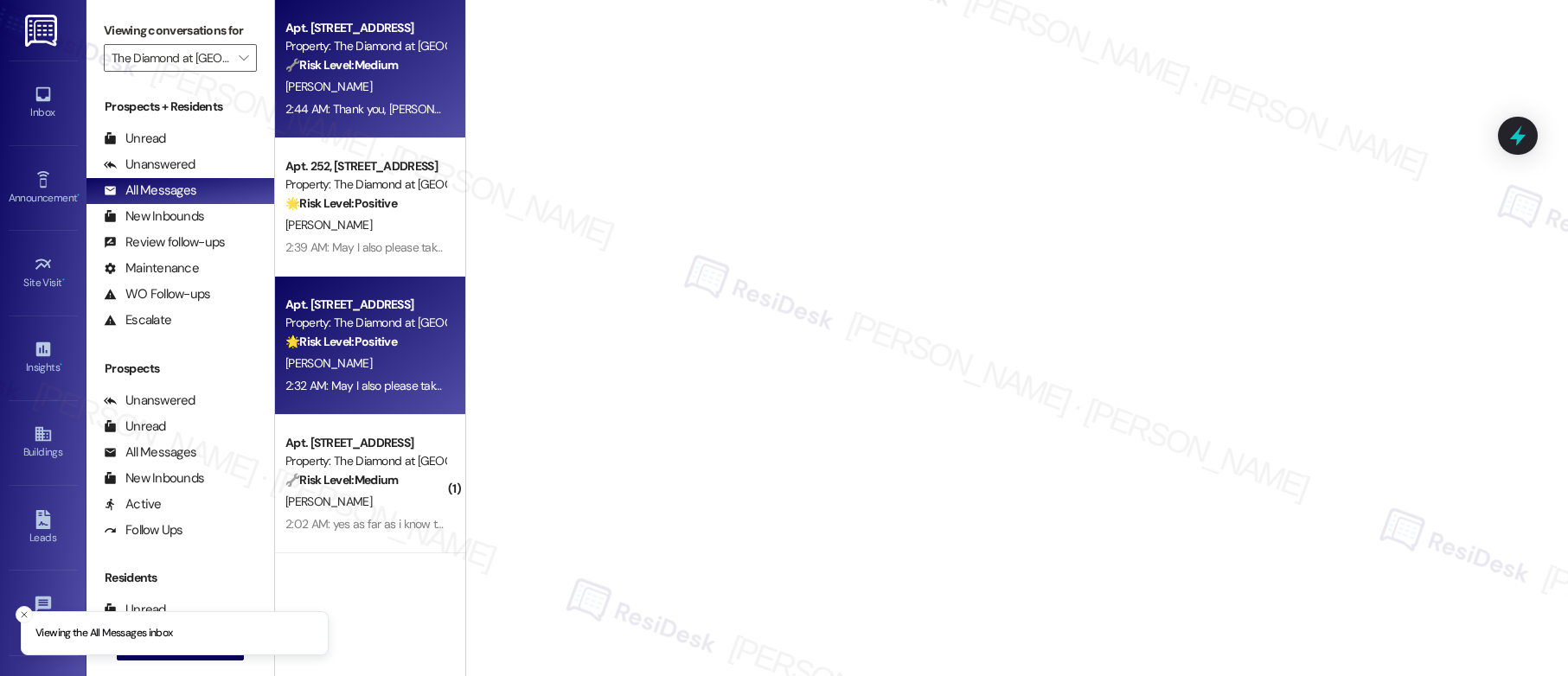 click on "Apt. [STREET_ADDRESS]" at bounding box center (365, 28) 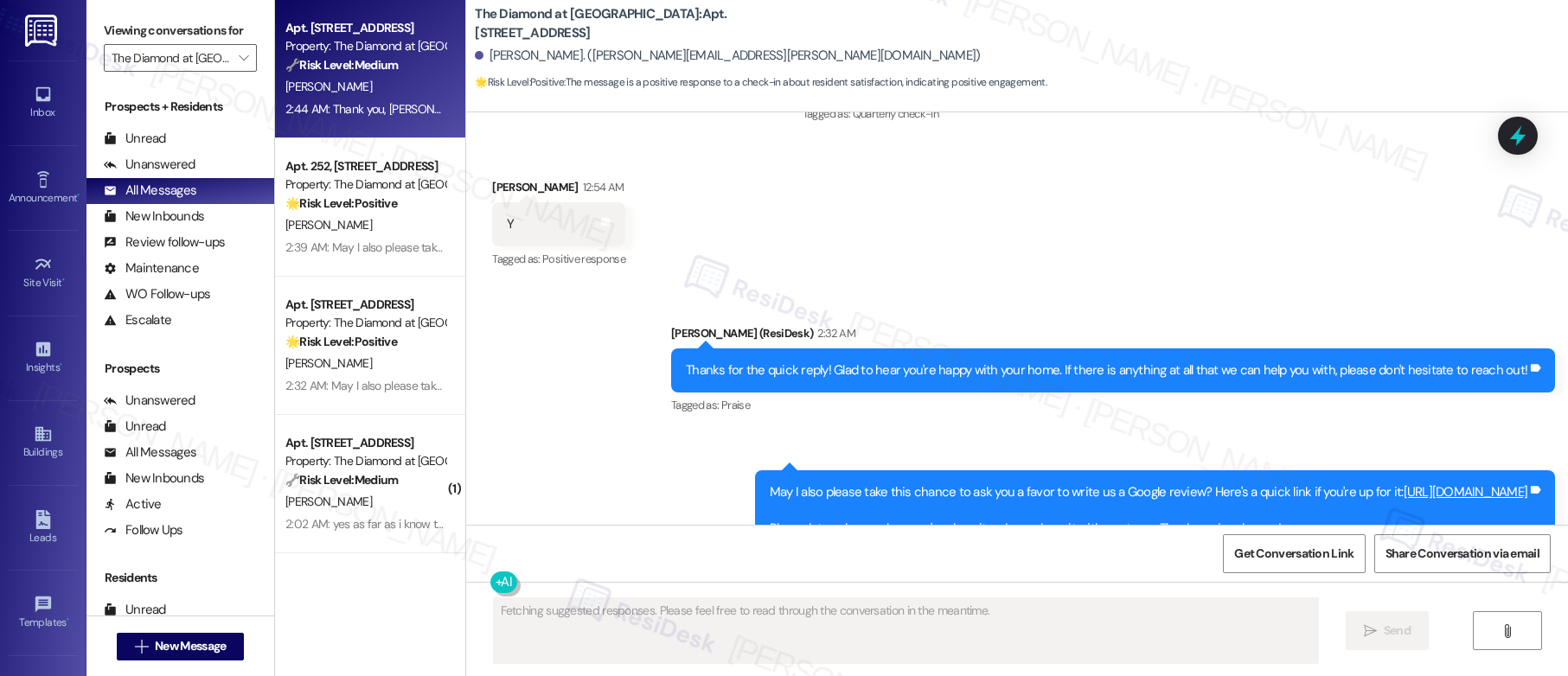 scroll, scrollTop: 1374, scrollLeft: 0, axis: vertical 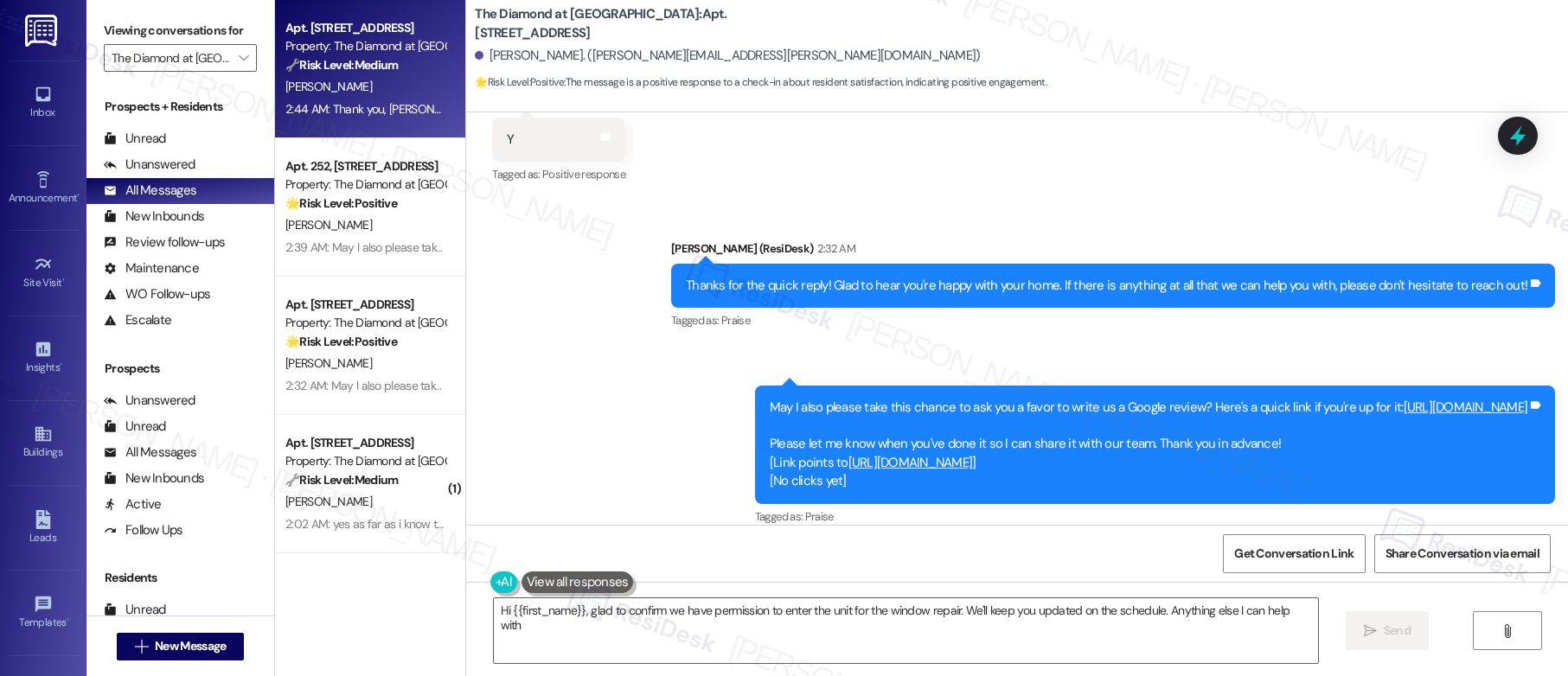 type on "Hi {{first_name}}, glad to confirm we have permission to enter the unit for the window repair. We'll keep you updated on the schedule. Anything else I can help with?" 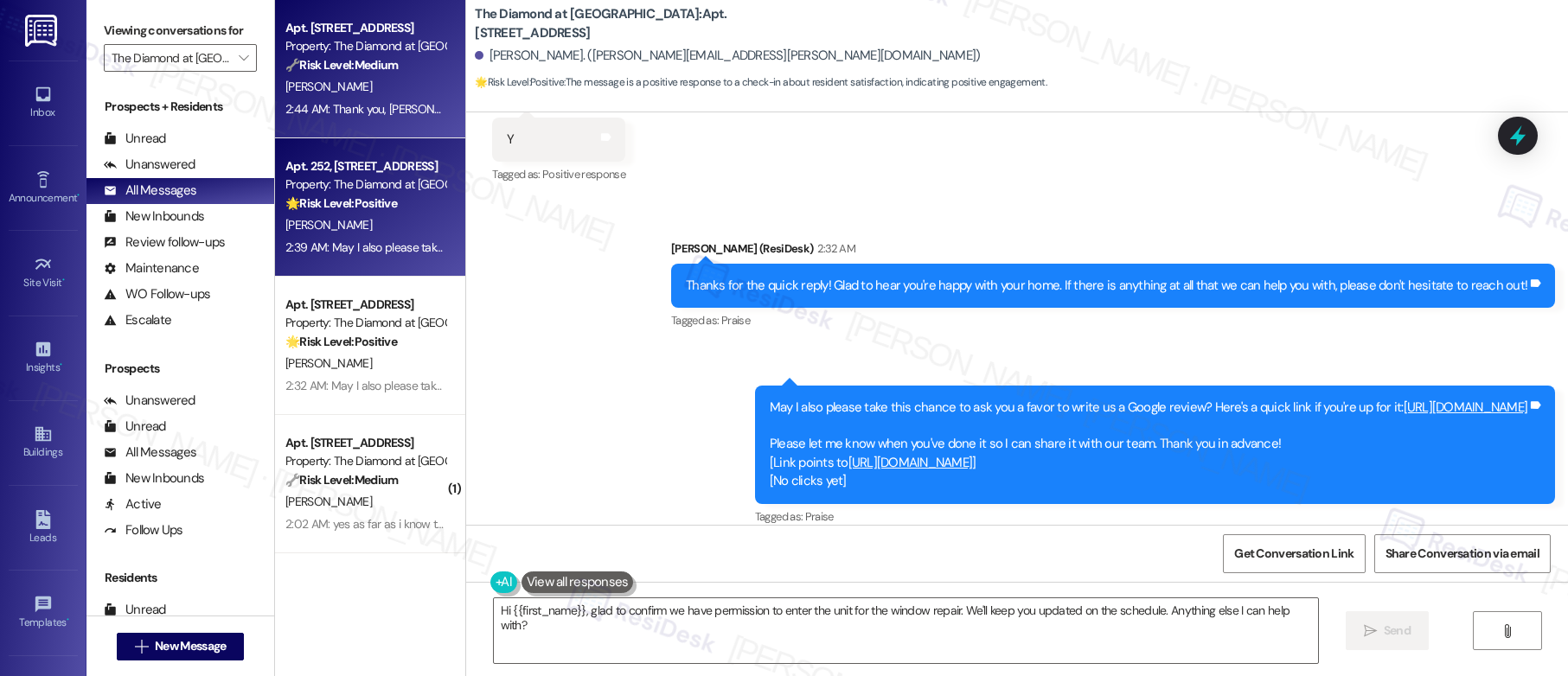 click on "🌟  Risk Level:  Positive The resident responded positively to a check-in message, indicating satisfaction with their home. This is positive engagement and relationship building." at bounding box center (365, 203) 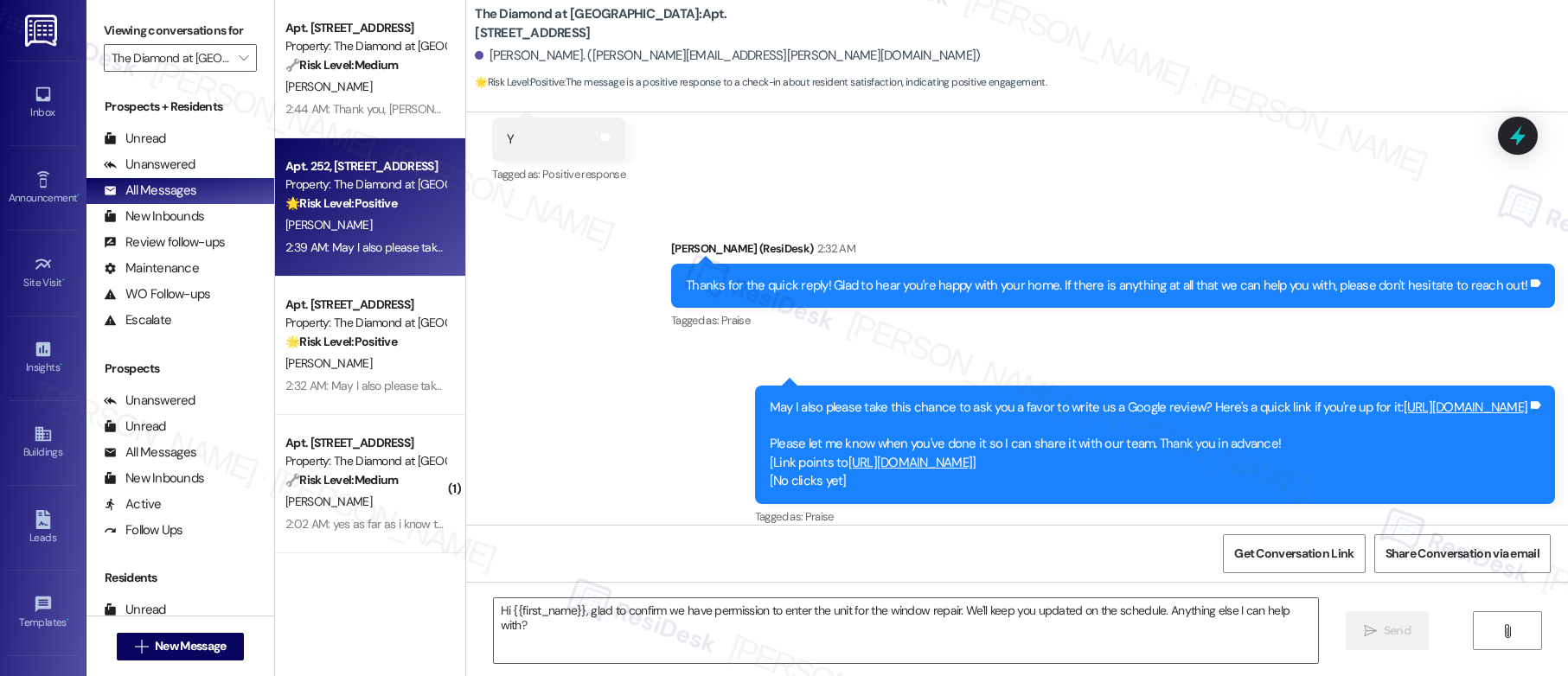 type on "Fetching suggested responses. Please feel free to read through the conversation in the meantime." 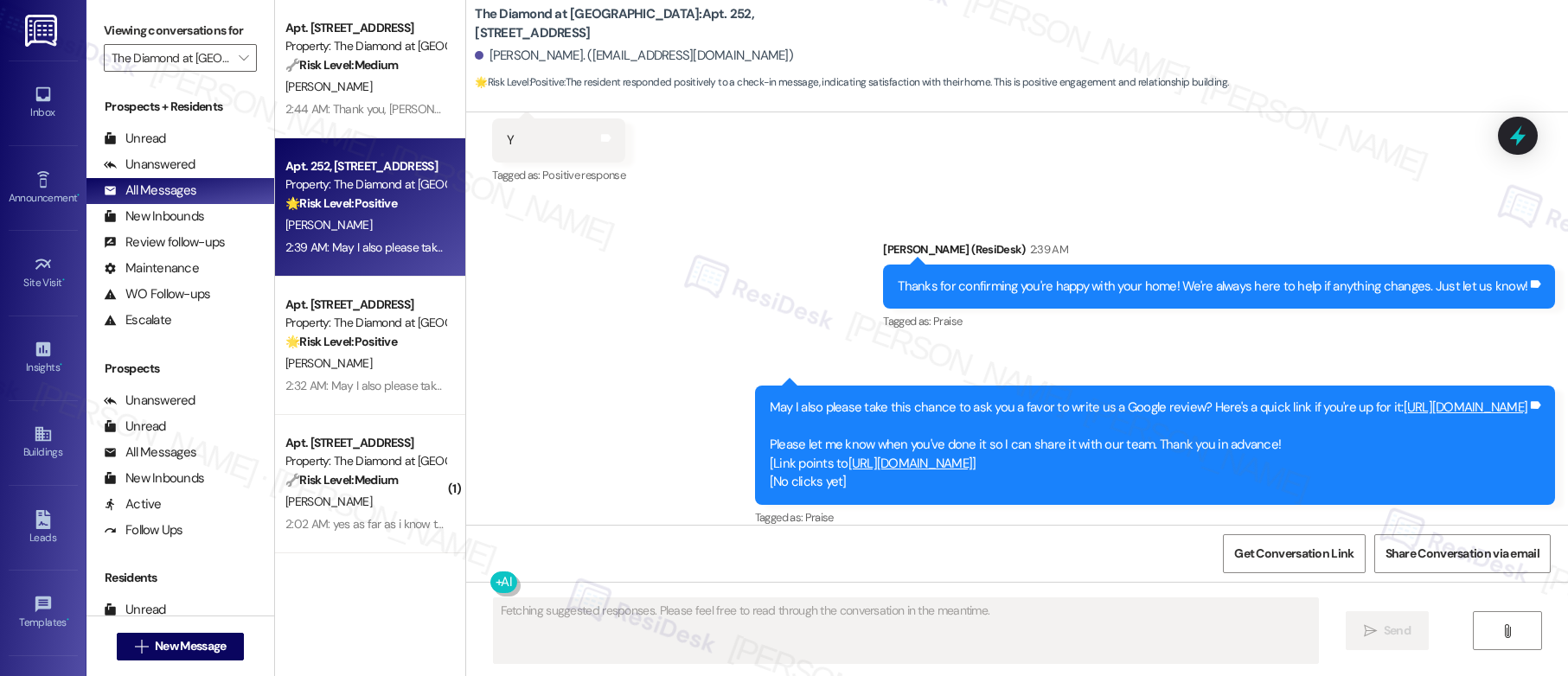 scroll, scrollTop: 1009, scrollLeft: 0, axis: vertical 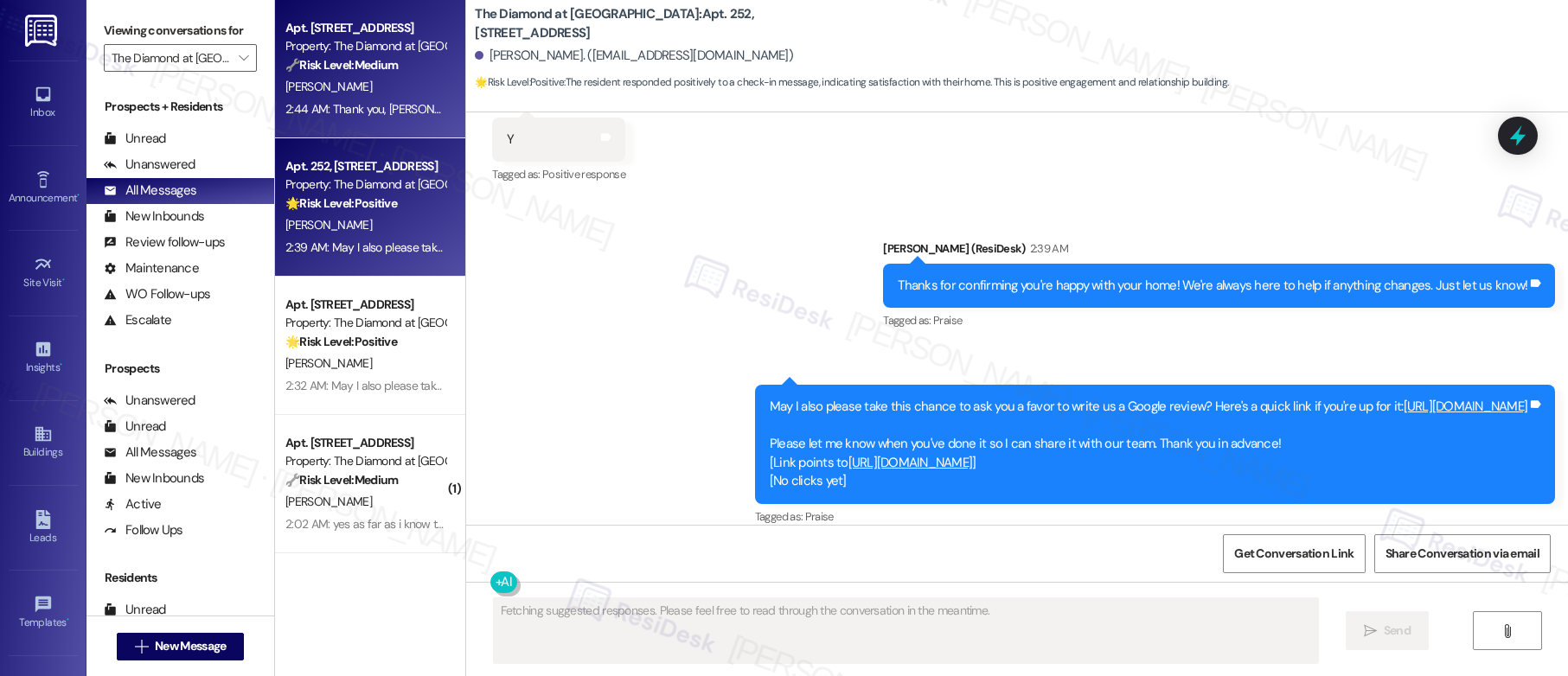 click on "[PERSON_NAME]" at bounding box center (365, 86) 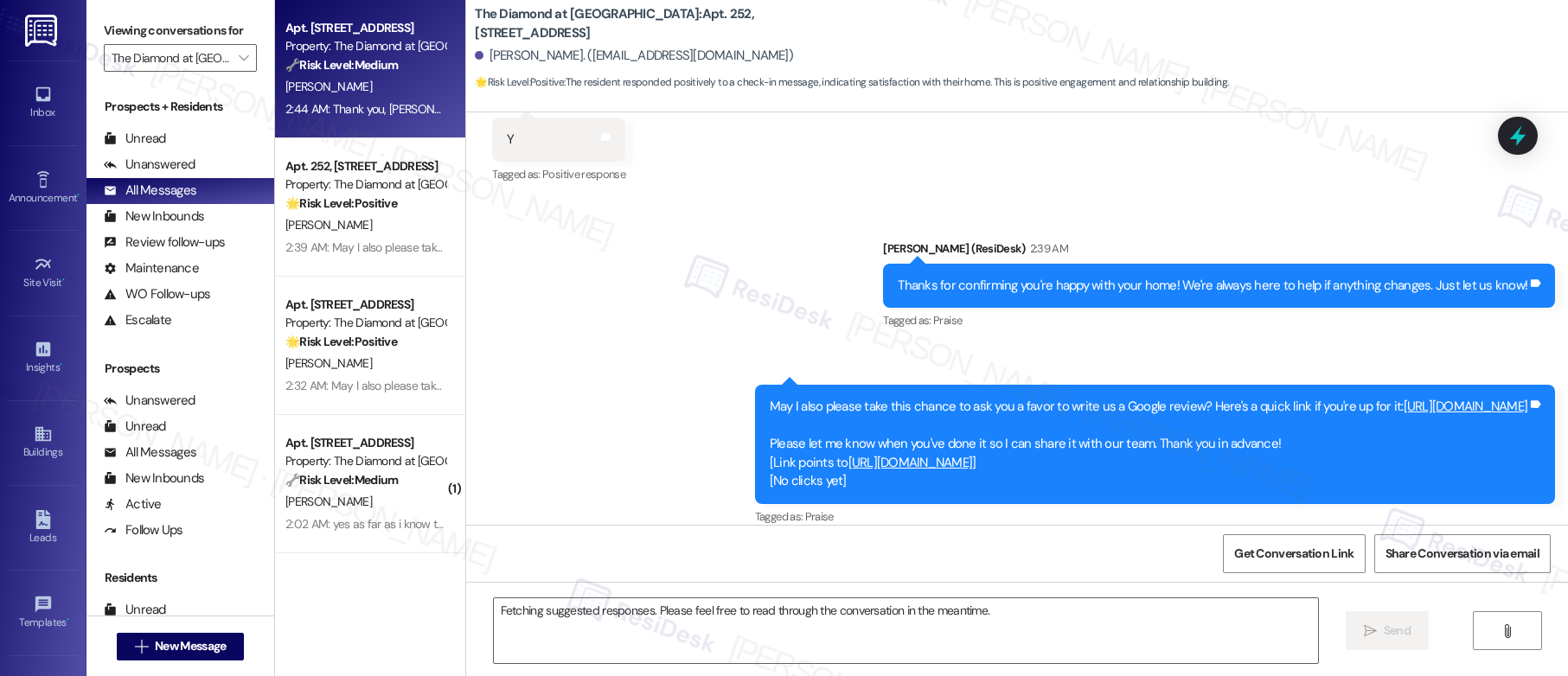 scroll, scrollTop: 4418, scrollLeft: 0, axis: vertical 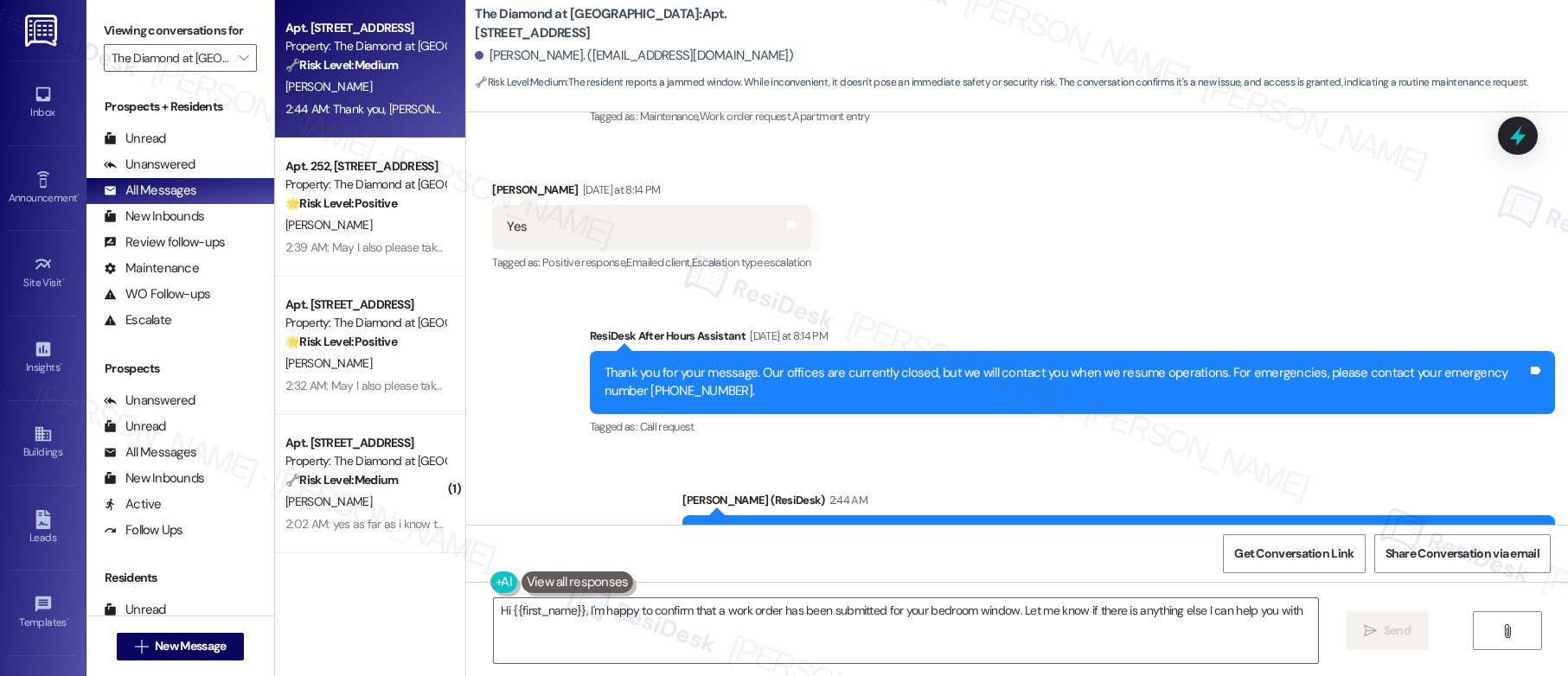 type on "Hi {{first_name}}, I'm happy to confirm that a work order has been submitted for your bedroom window. Let me know if there is anything else I can help you with!" 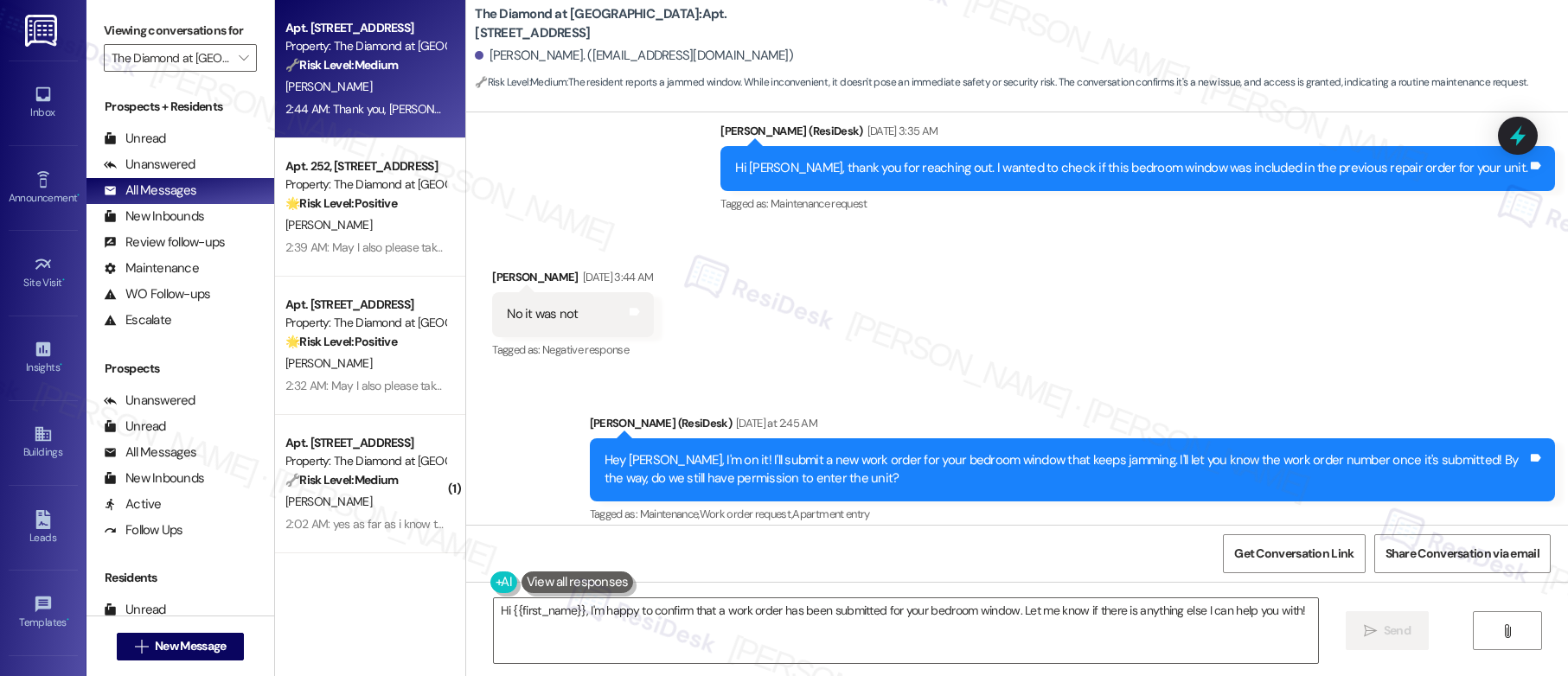 scroll, scrollTop: 4418, scrollLeft: 0, axis: vertical 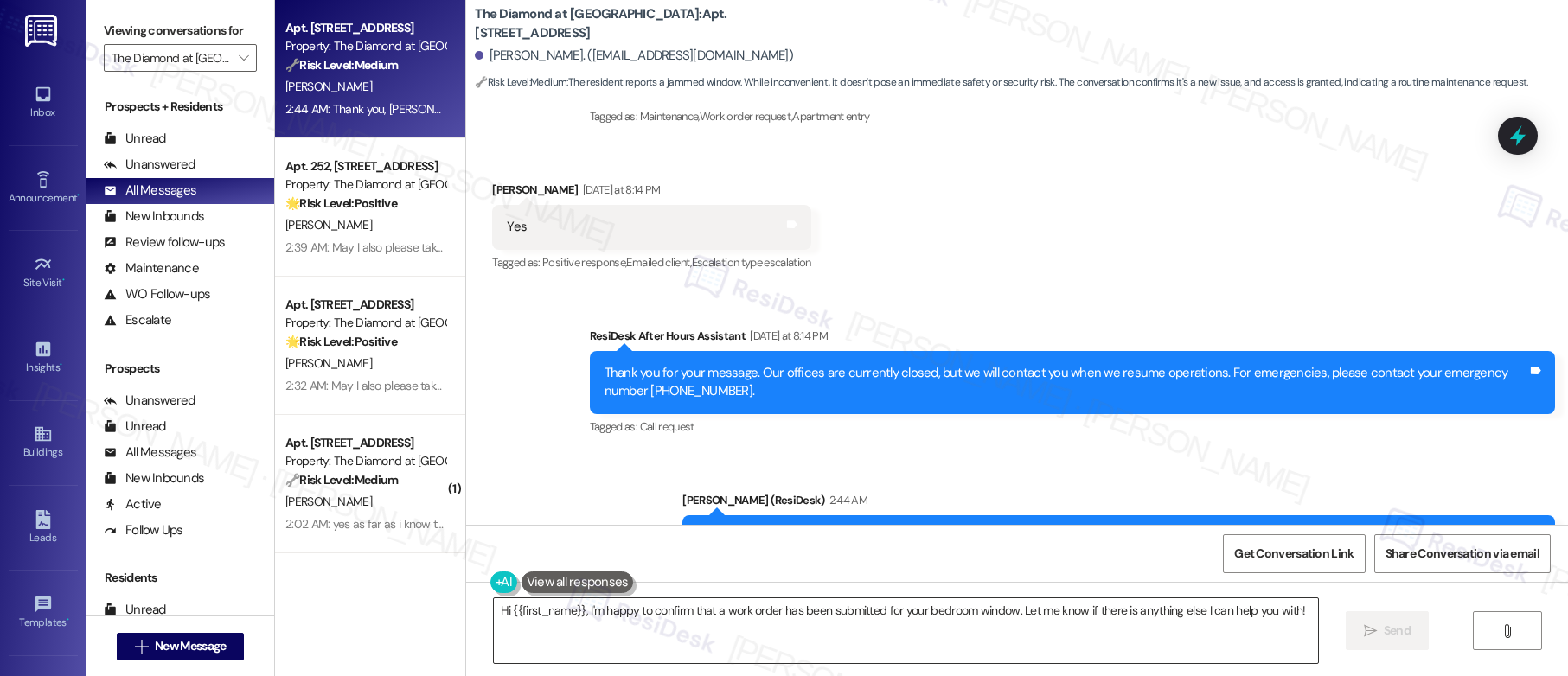 click on "Hi {{first_name}}, I'm happy to confirm that a work order has been submitted for your bedroom window. Let me know if there is anything else I can help you with!" at bounding box center (906, 630) 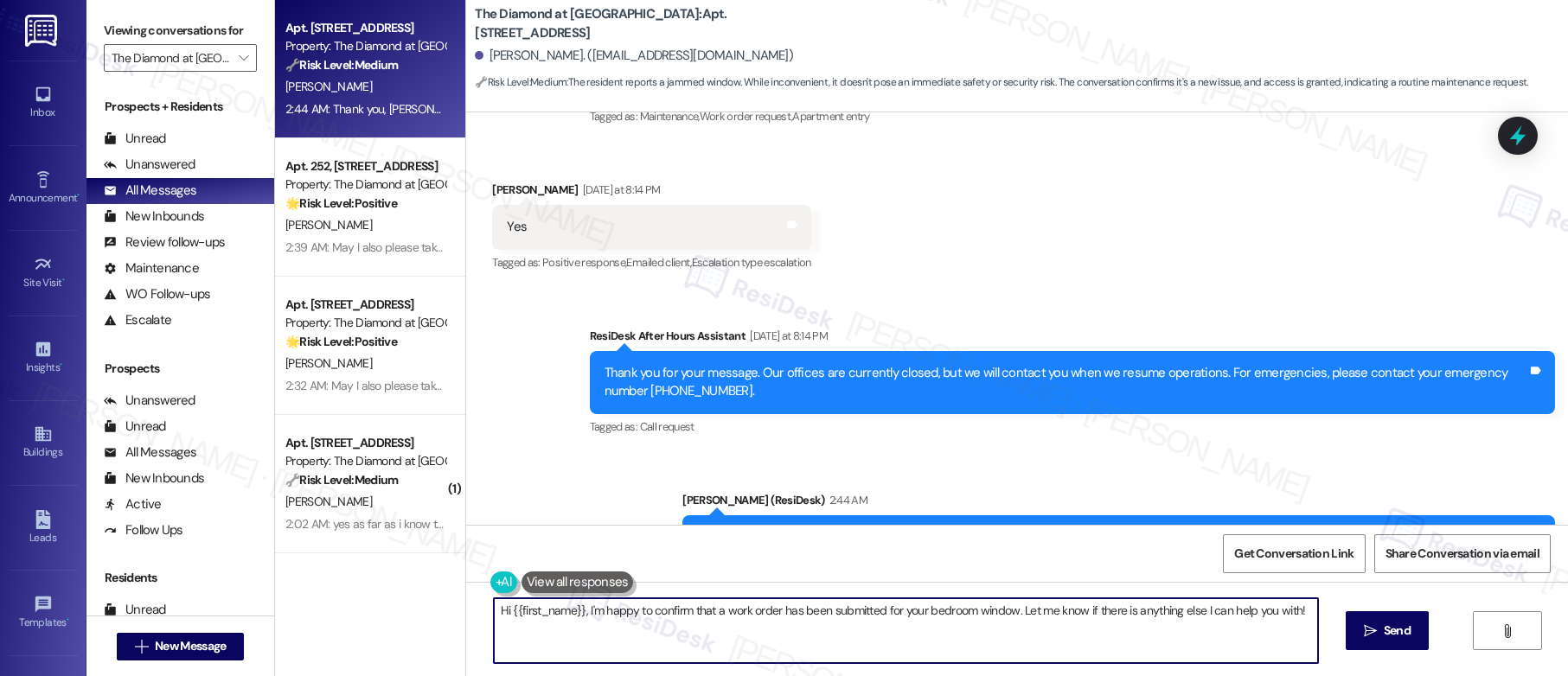 click on "Hi {{first_name}}, I'm happy to confirm that a work order has been submitted for your bedroom window. Let me know if there is anything else I can help you with!" at bounding box center (906, 630) 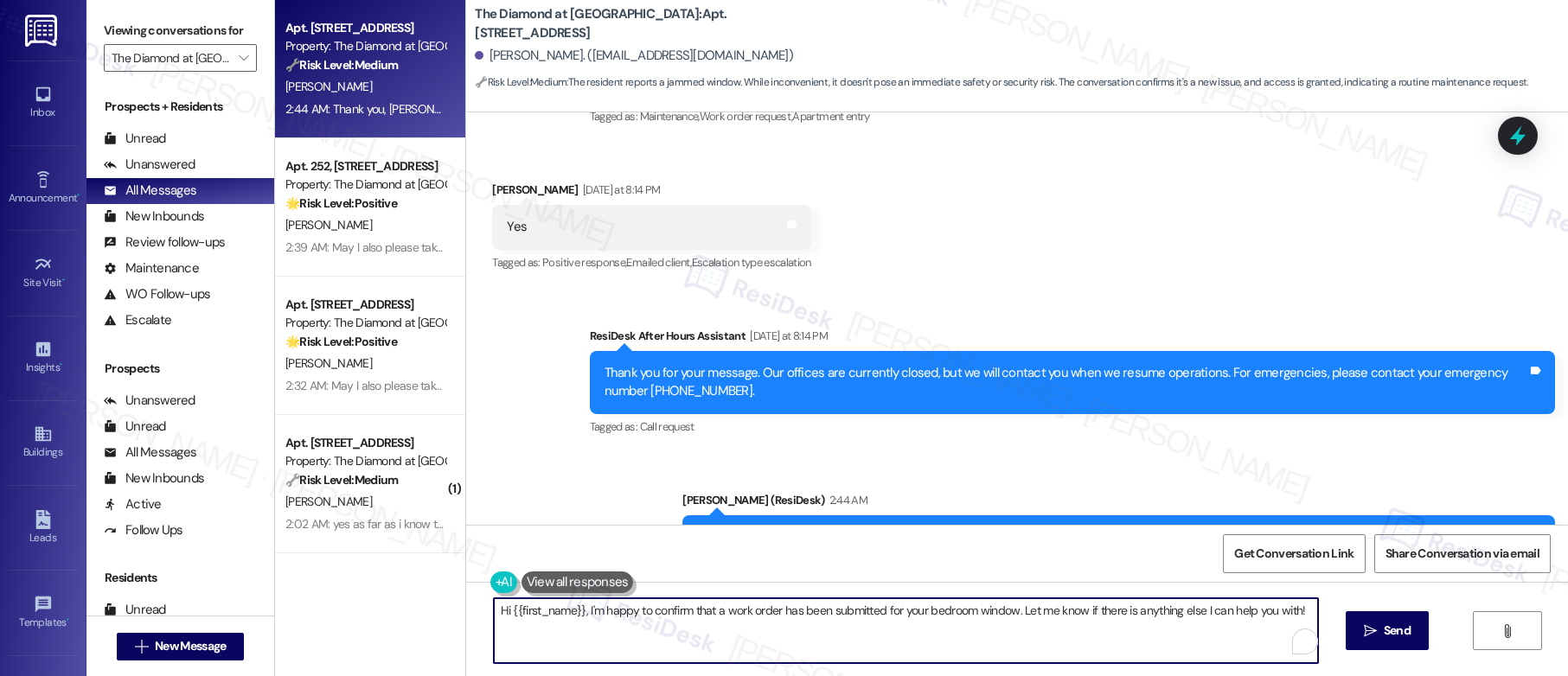 click on "Hi {{first_name}}, I'm happy to confirm that a work order has been submitted for your bedroom window. Let me know if there is anything else I can help you with!" at bounding box center (906, 630) 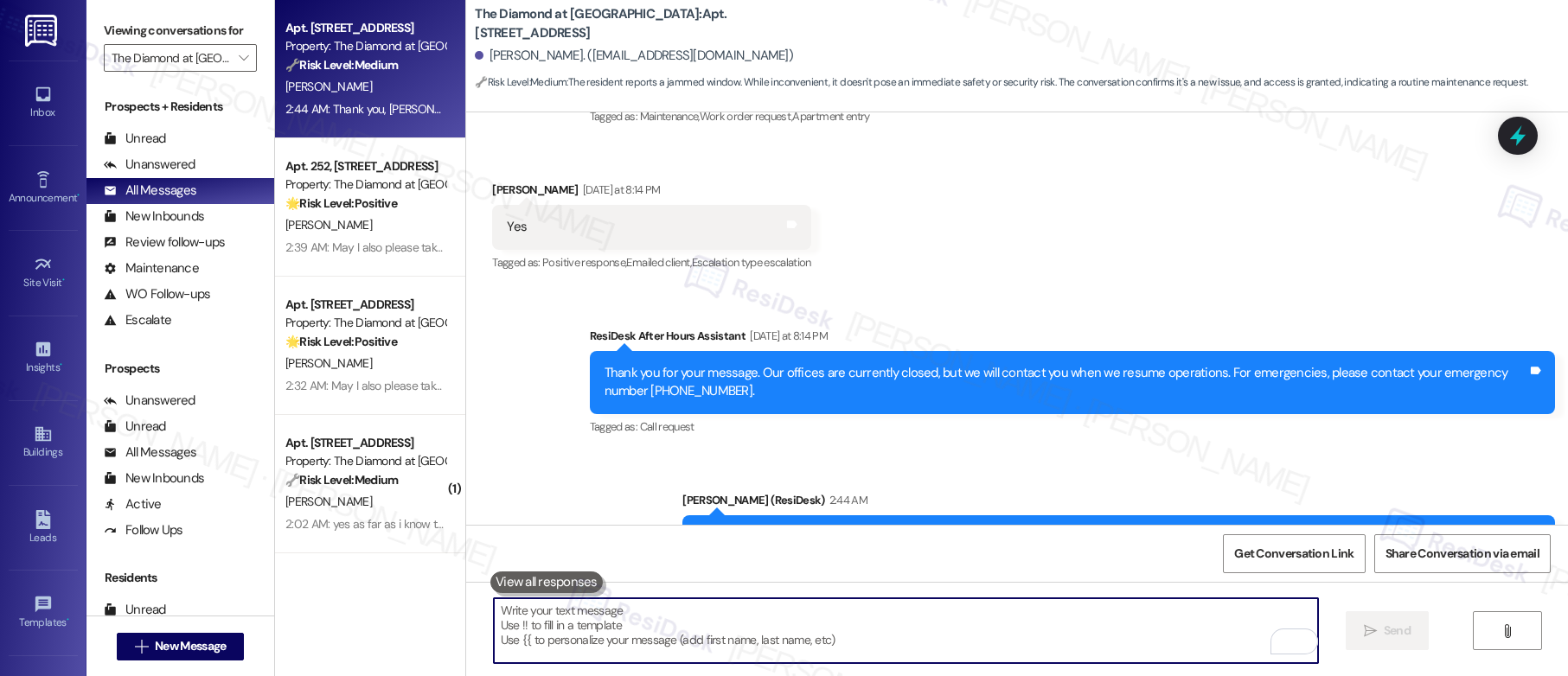 type 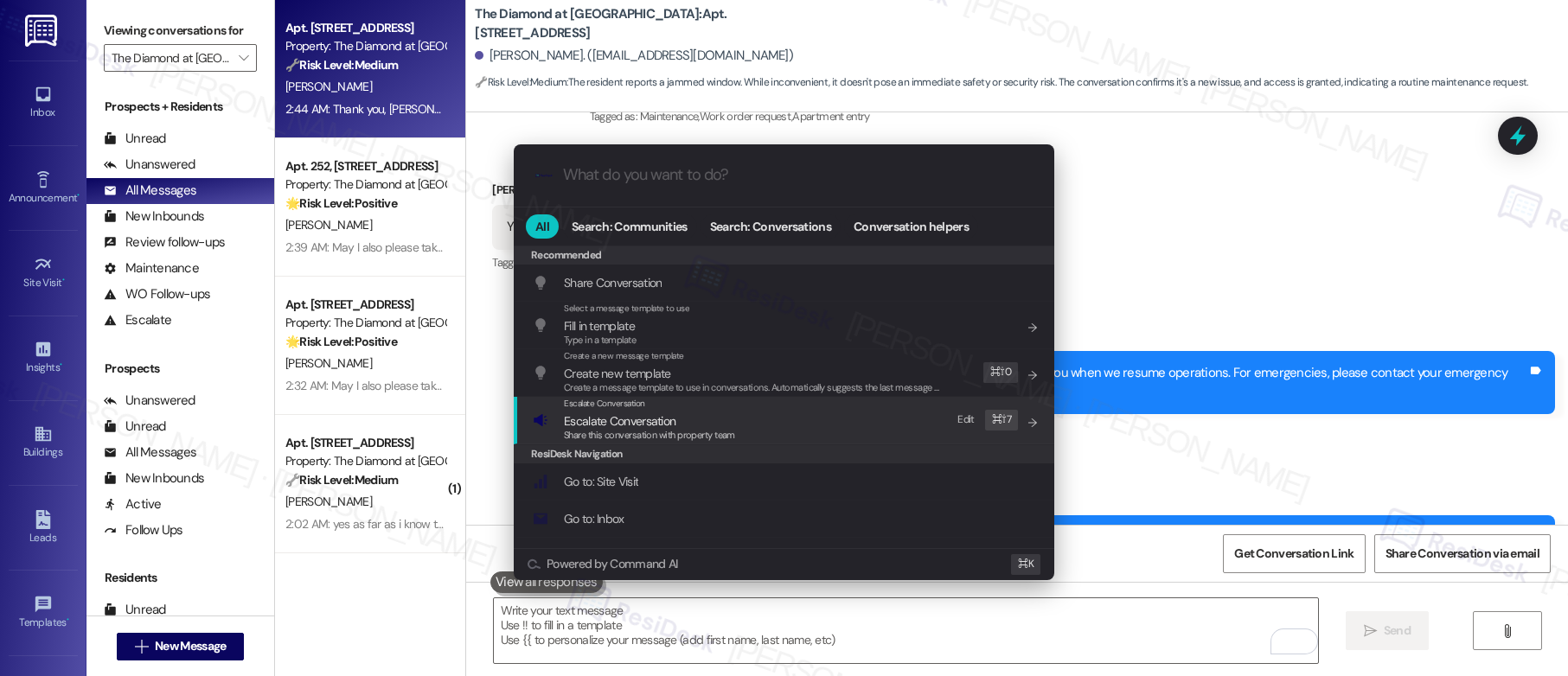 click on "Escalate Conversation" at bounding box center [619, 421] 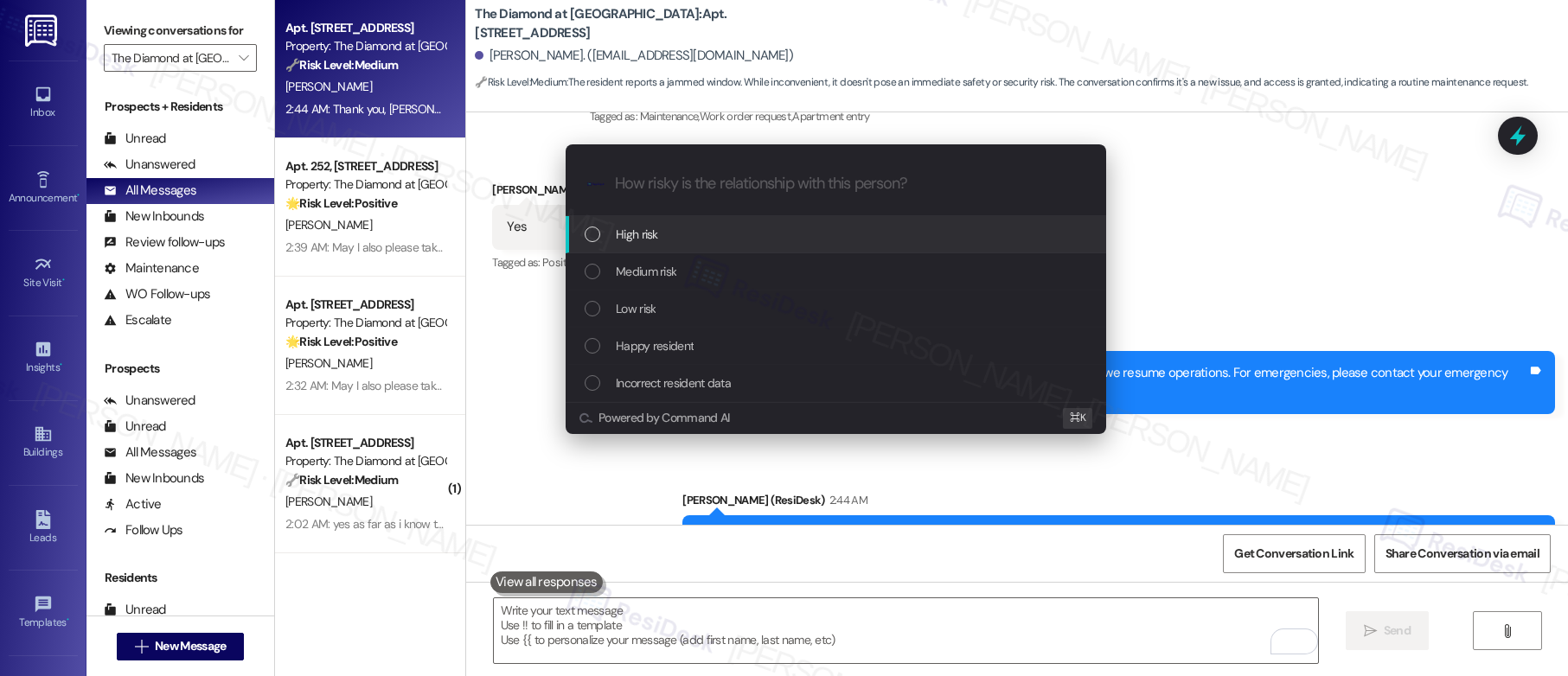 click on "High risk" at bounding box center [837, 234] 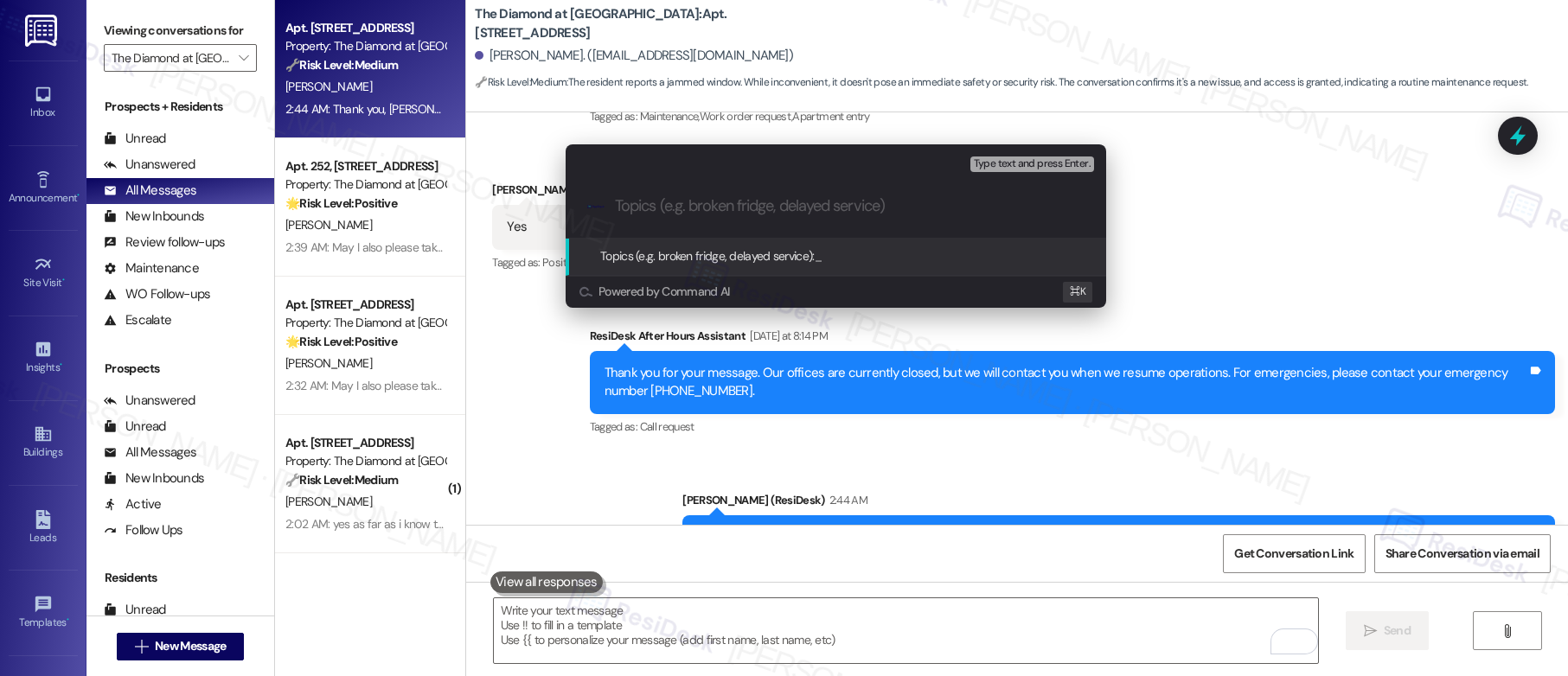 click at bounding box center (849, 206) 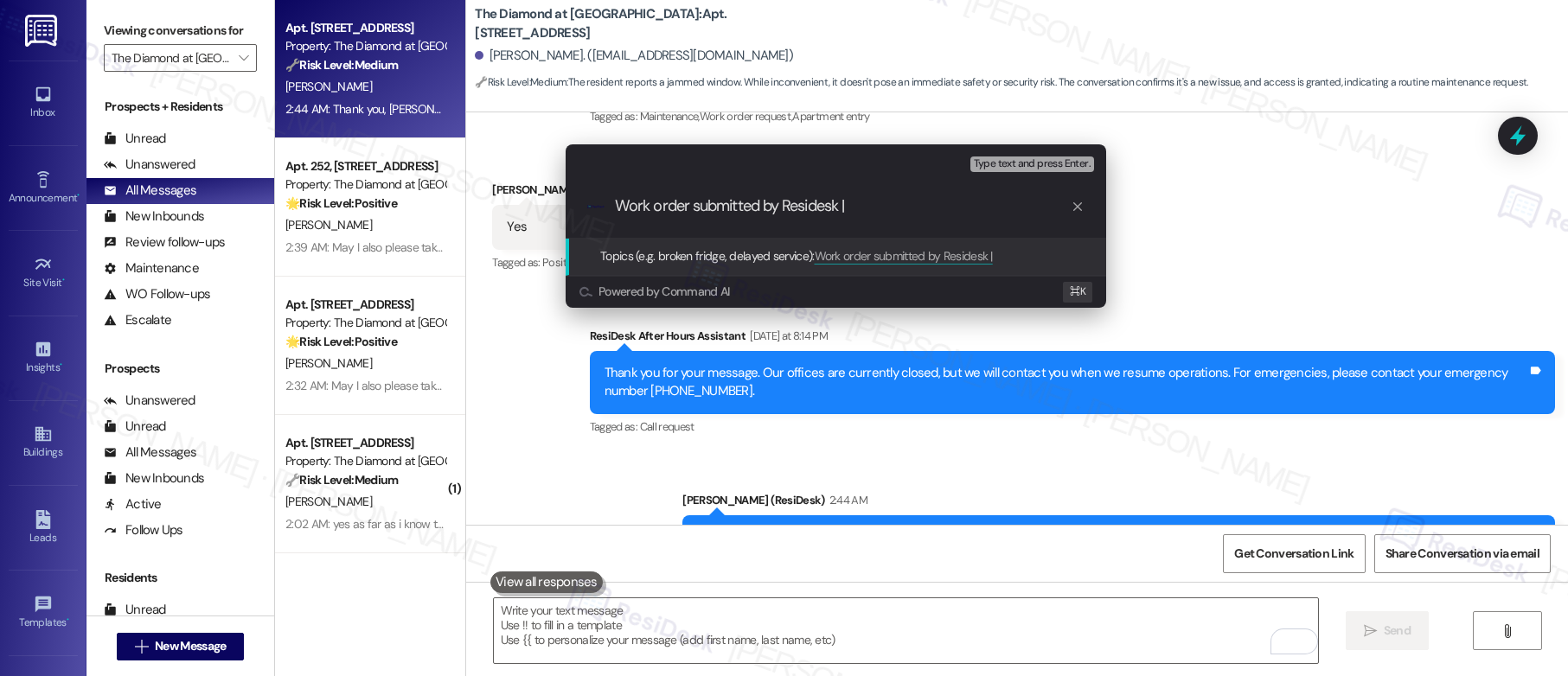 paste on "Work Order #585438" 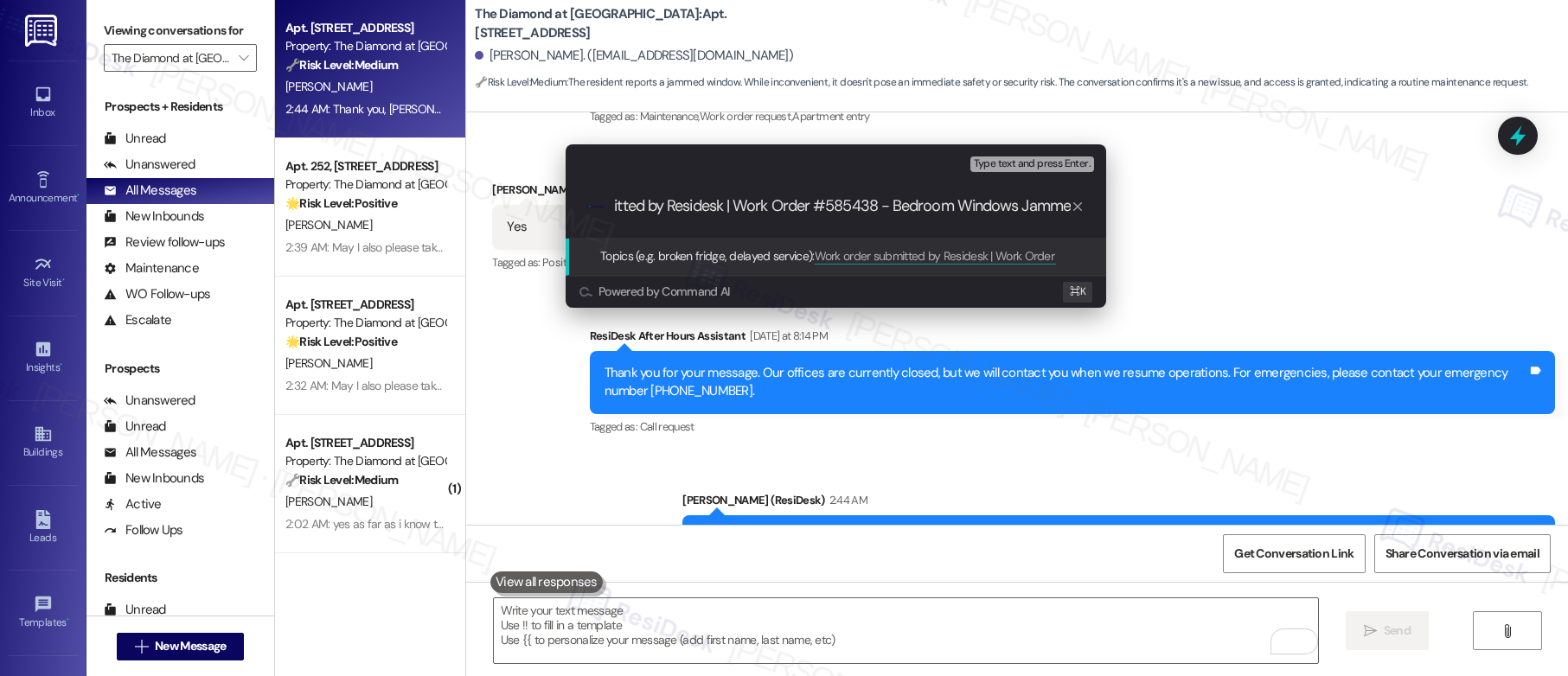 type on "Work order submitted by Residesk | Work Order #585438 - Bedroom Windows Jammed" 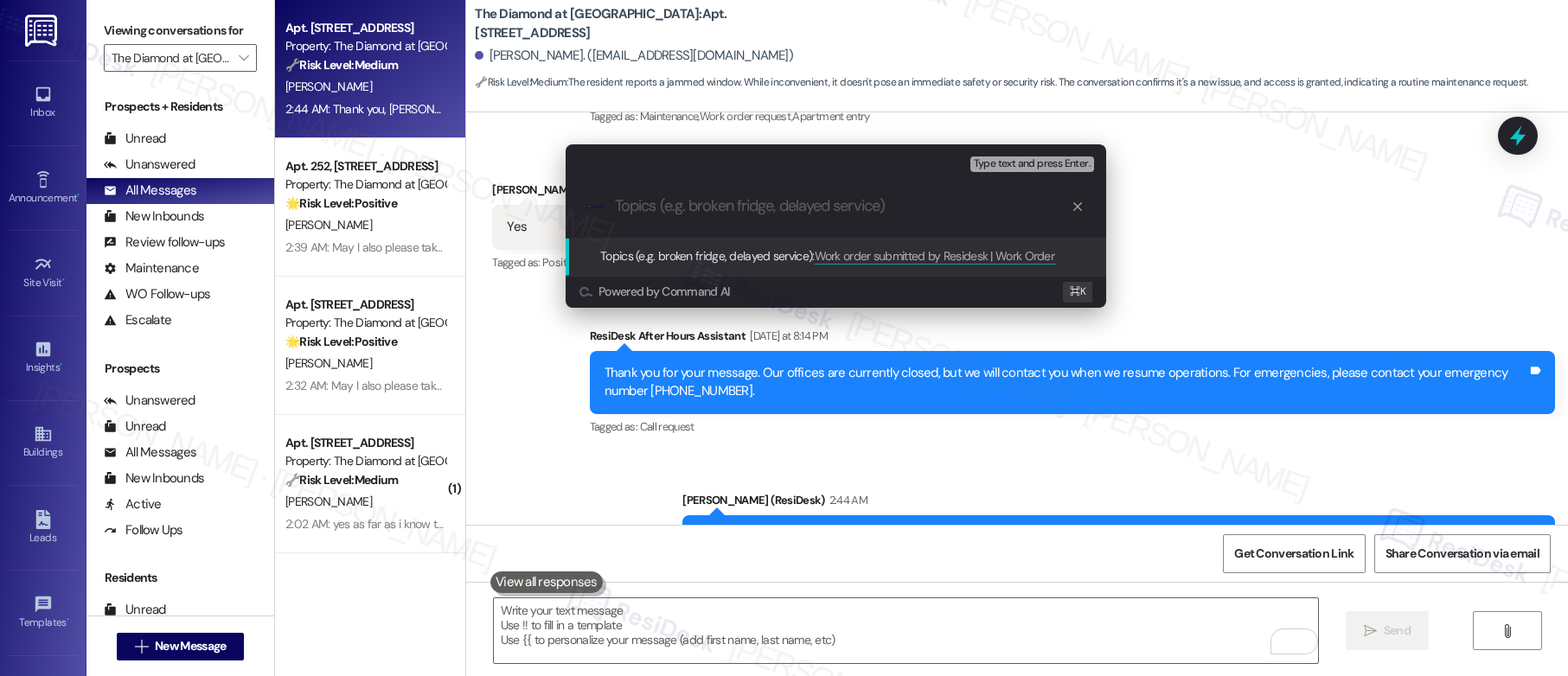 scroll, scrollTop: 0, scrollLeft: 0, axis: both 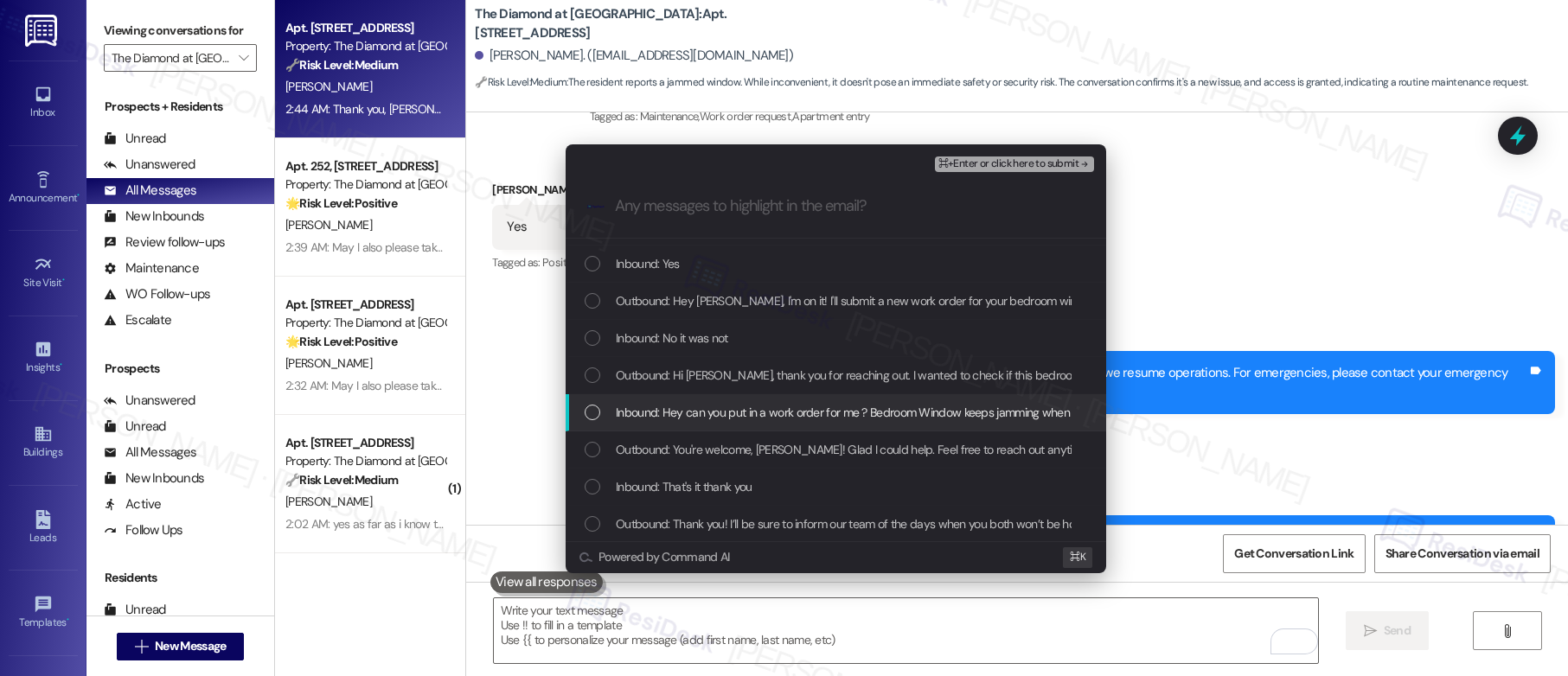 type 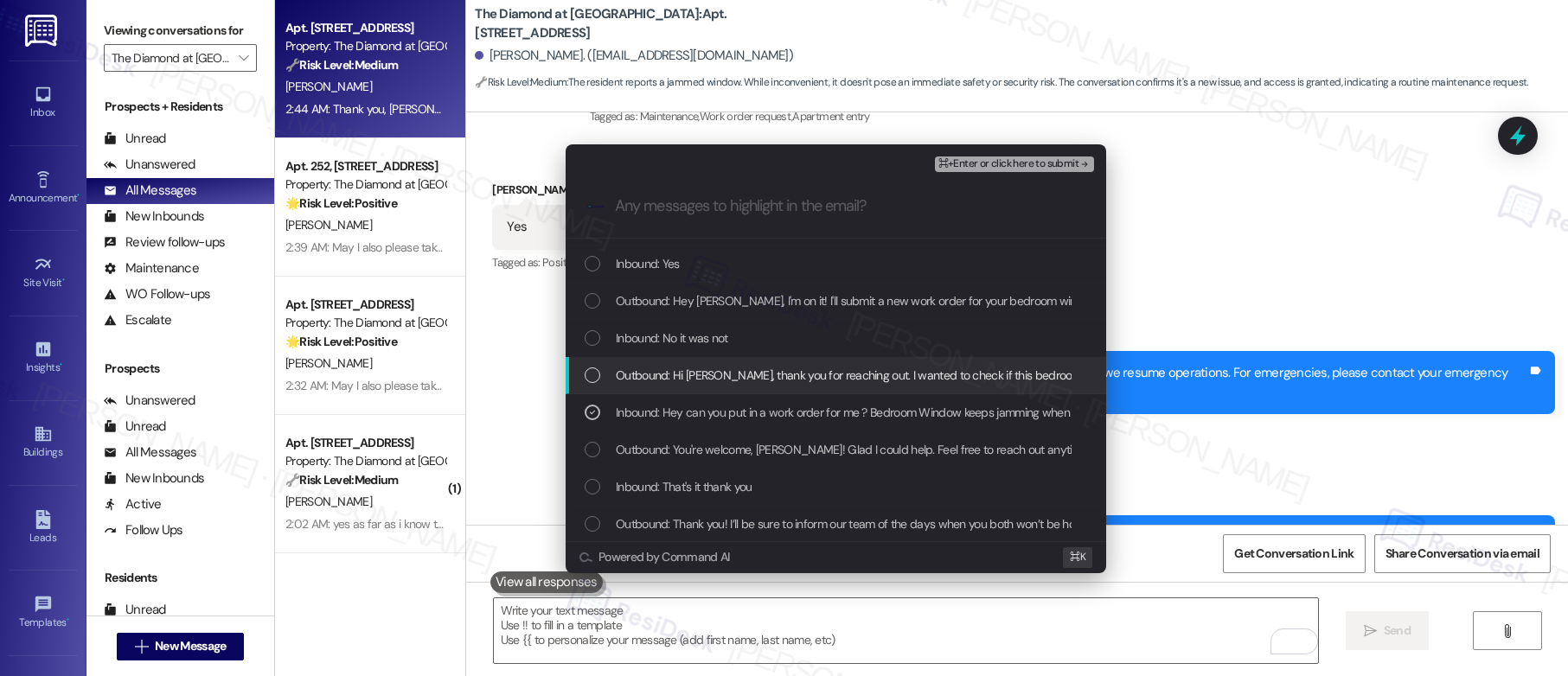 click on "Outbound: Hi [PERSON_NAME], thank you for reaching out. I wanted to check if this bedroom window was included in the previous repair order for your unit." at bounding box center [1006, 375] 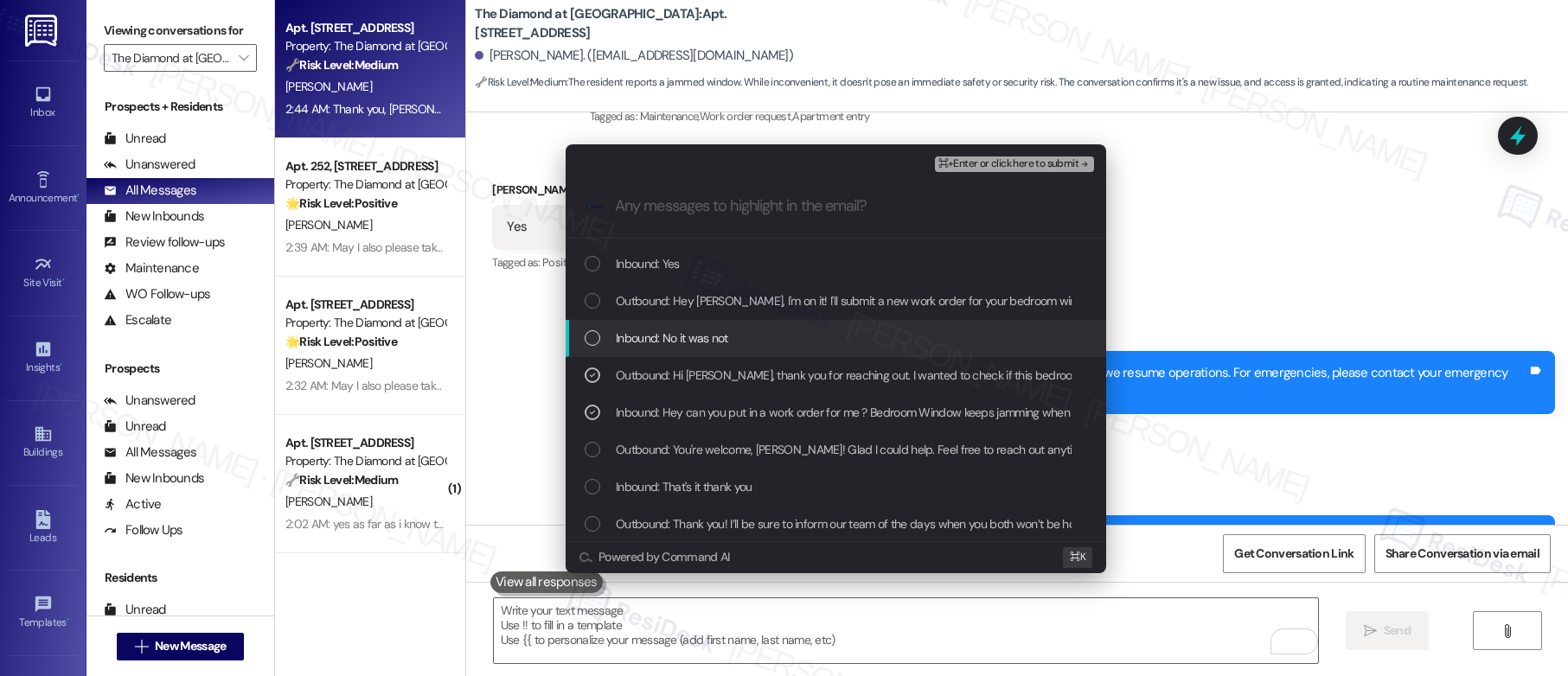 click on "Inbound: No it was not" at bounding box center (837, 338) 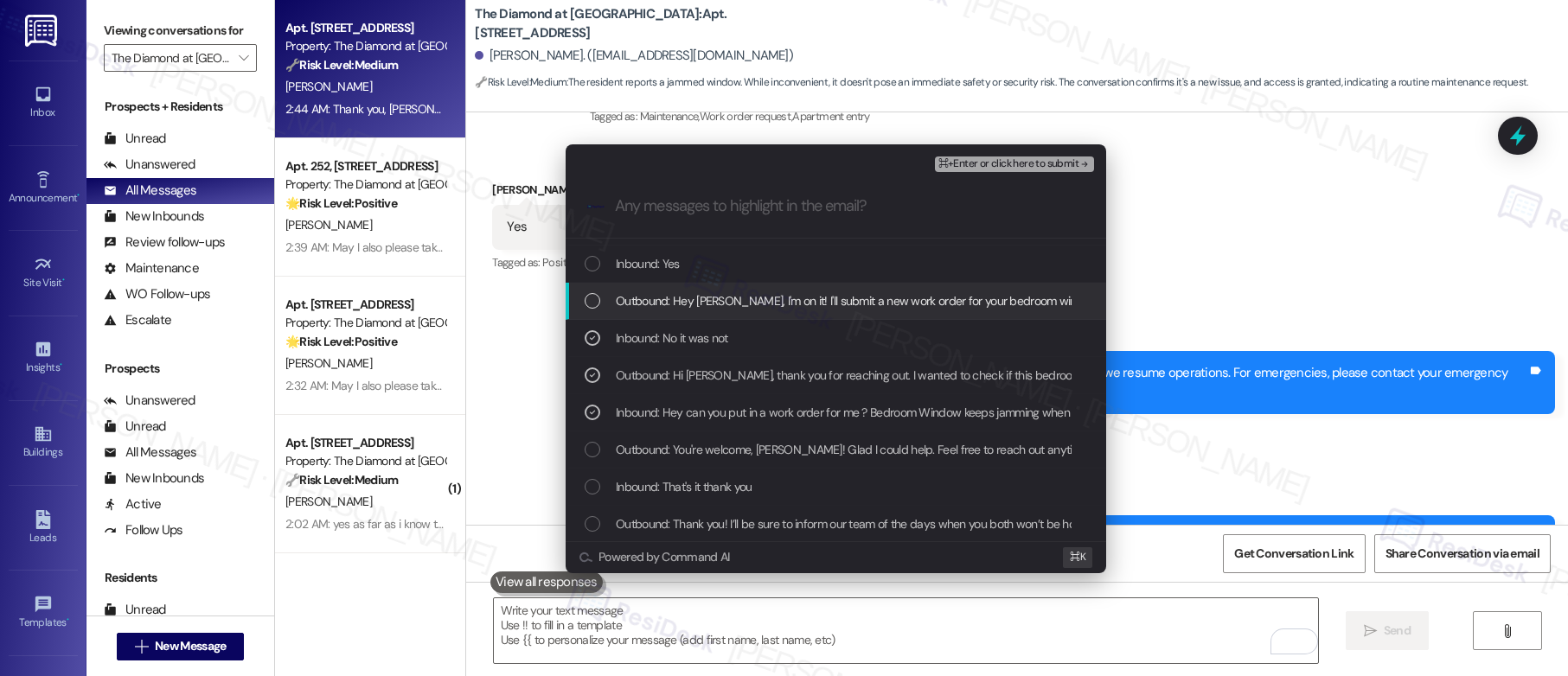 click on "Outbound: Hey [PERSON_NAME], I'm on it! I'll submit a new work order for your bedroom window that keeps jamming. I'll let you know the work order number once it's submitted! By the way, do we still have permission to enter the unit?" at bounding box center (1199, 301) 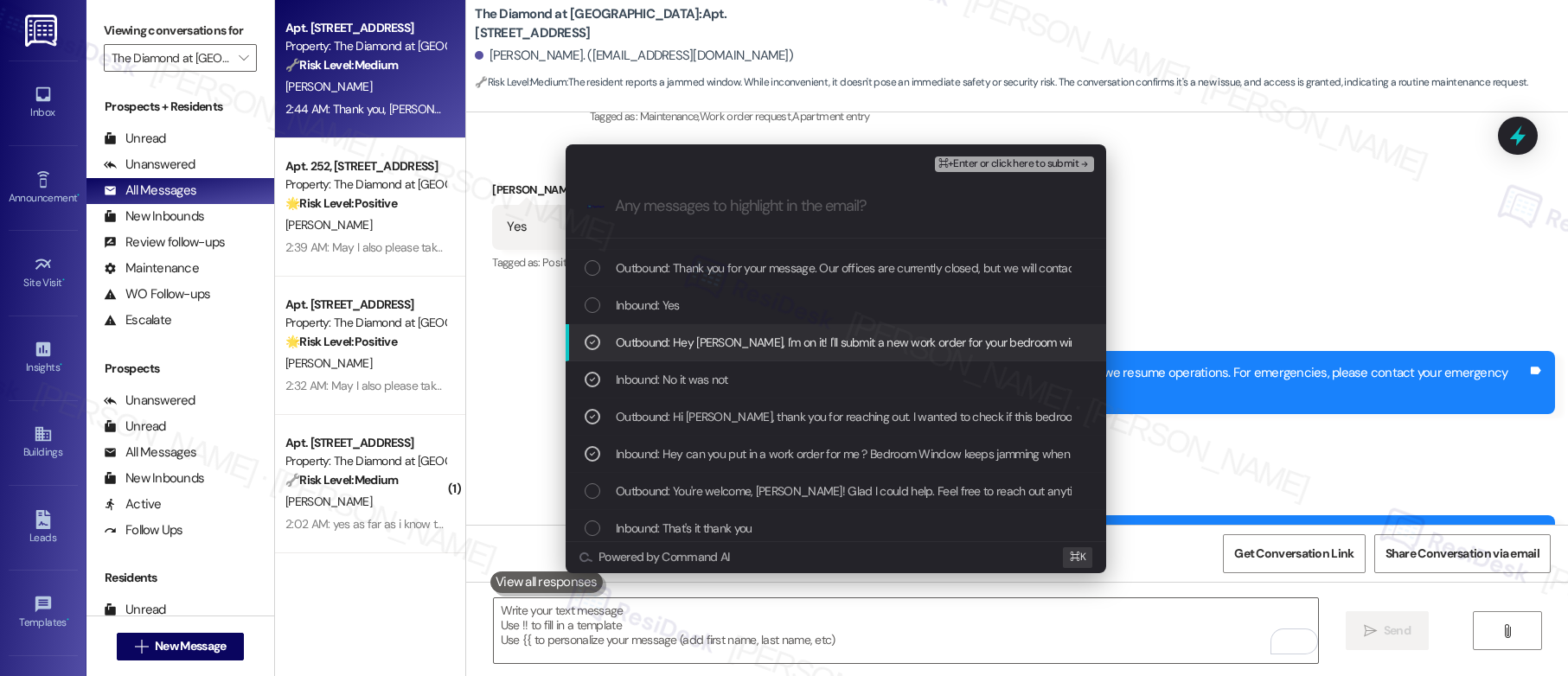 scroll, scrollTop: 25, scrollLeft: 0, axis: vertical 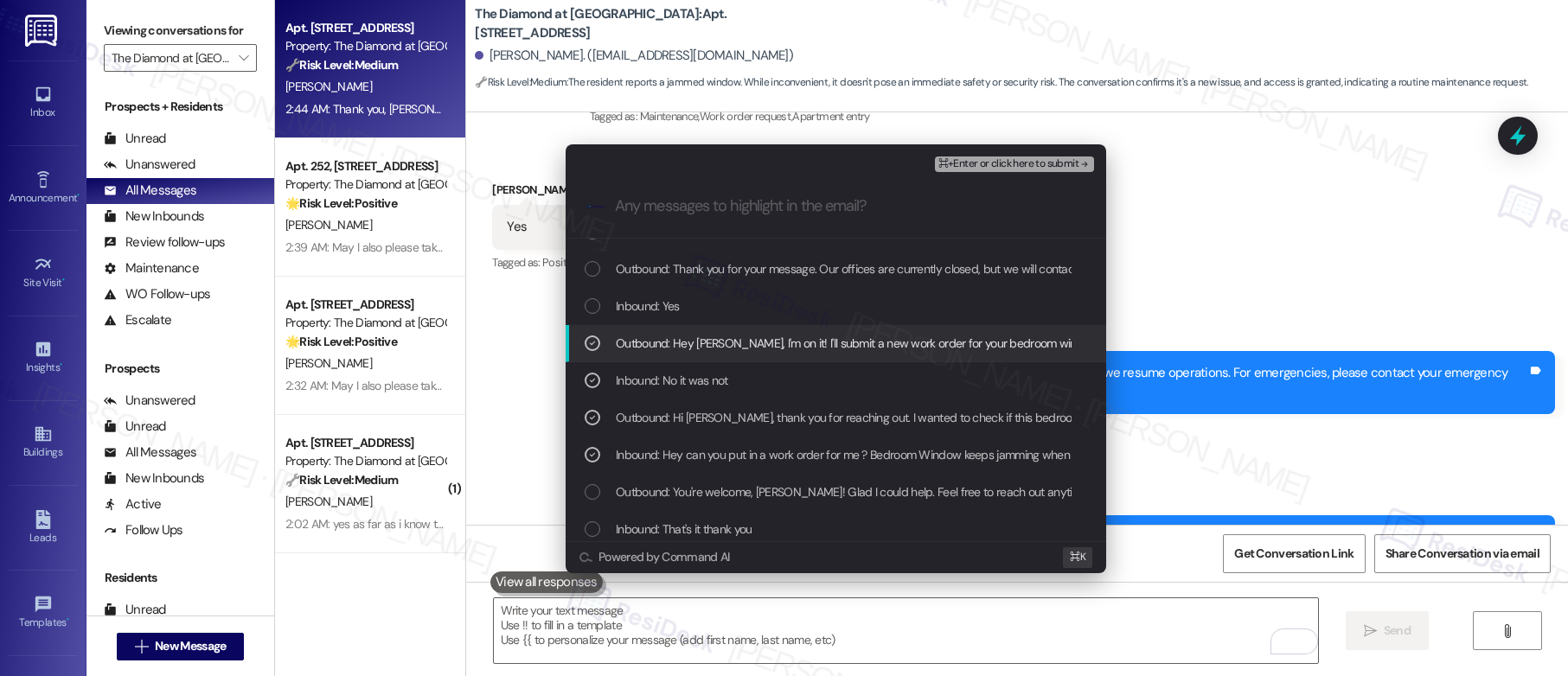 click on "Inbound: Yes" at bounding box center [837, 306] 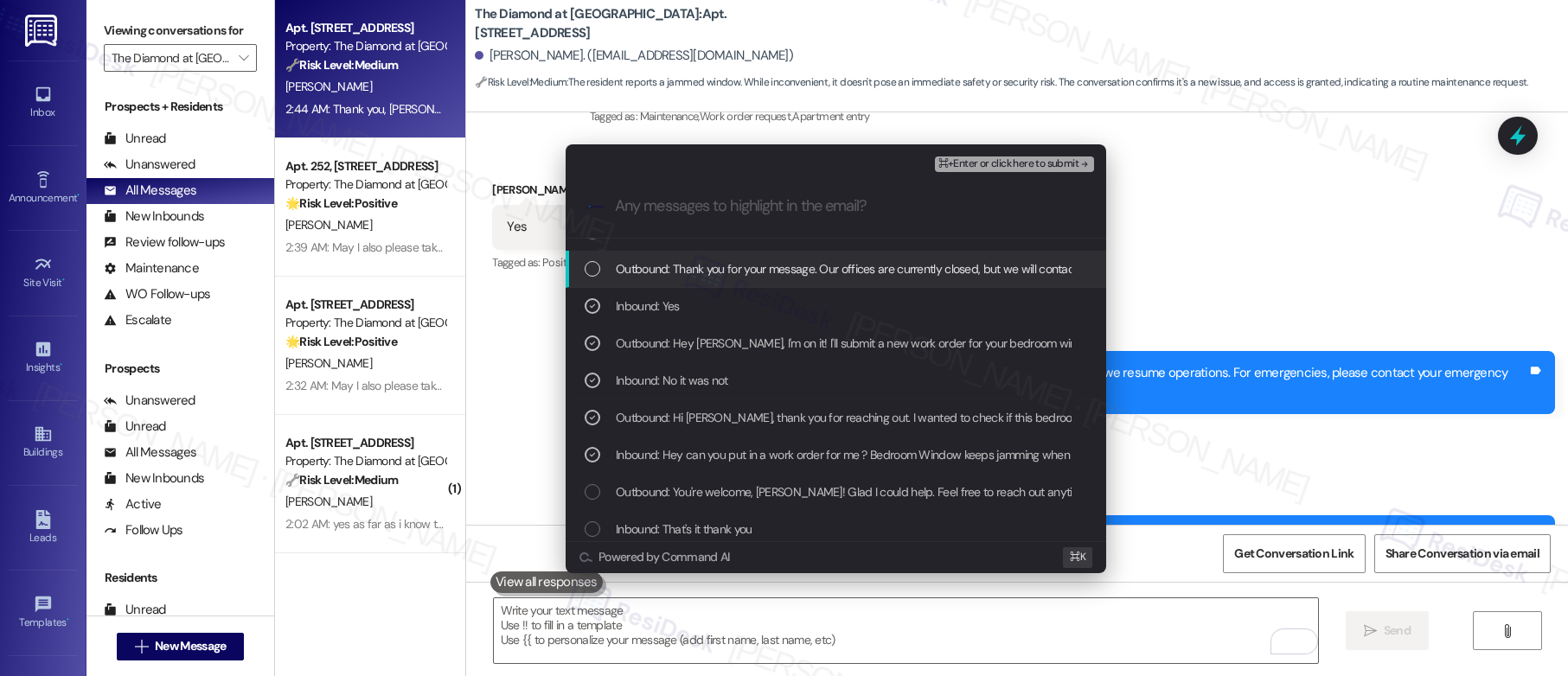 scroll, scrollTop: 0, scrollLeft: 0, axis: both 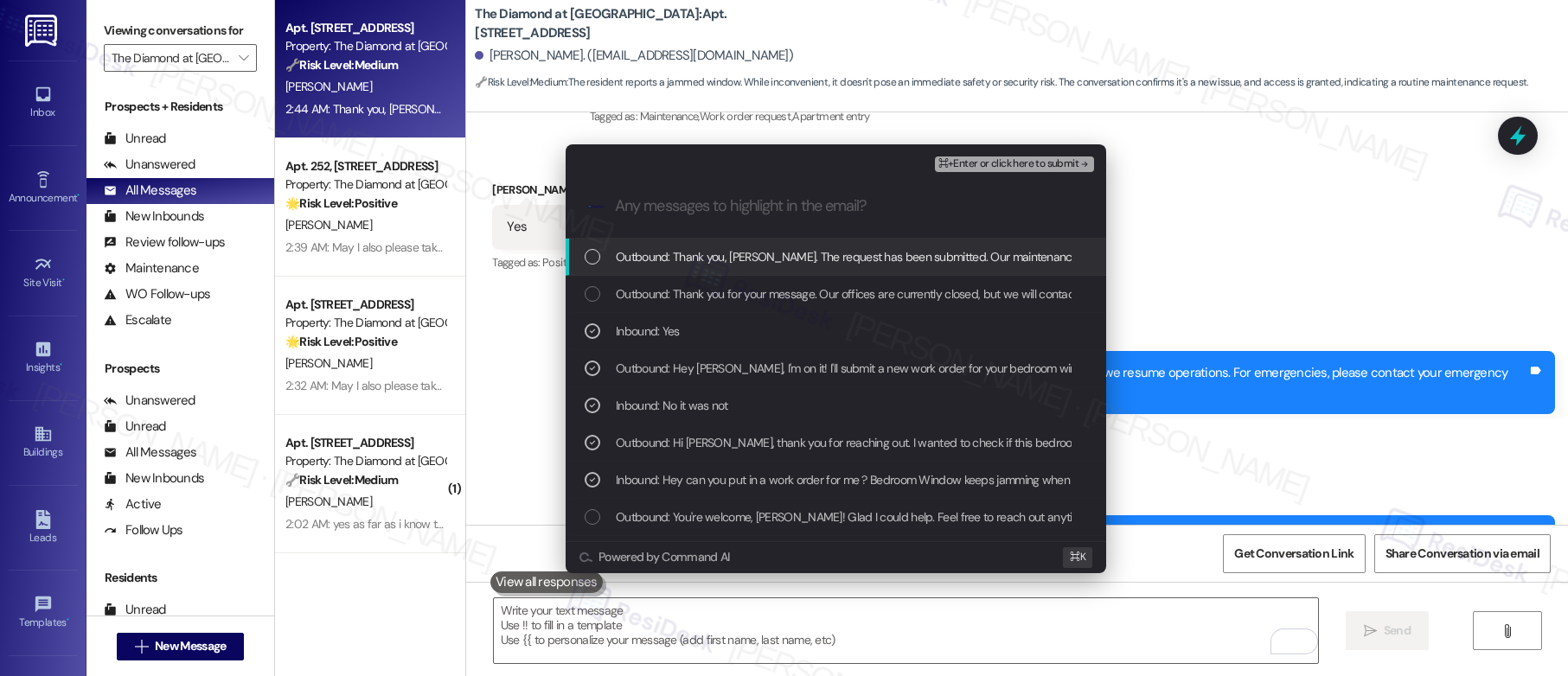 click on "⌘+Enter or click here to submit" at bounding box center [1008, 164] 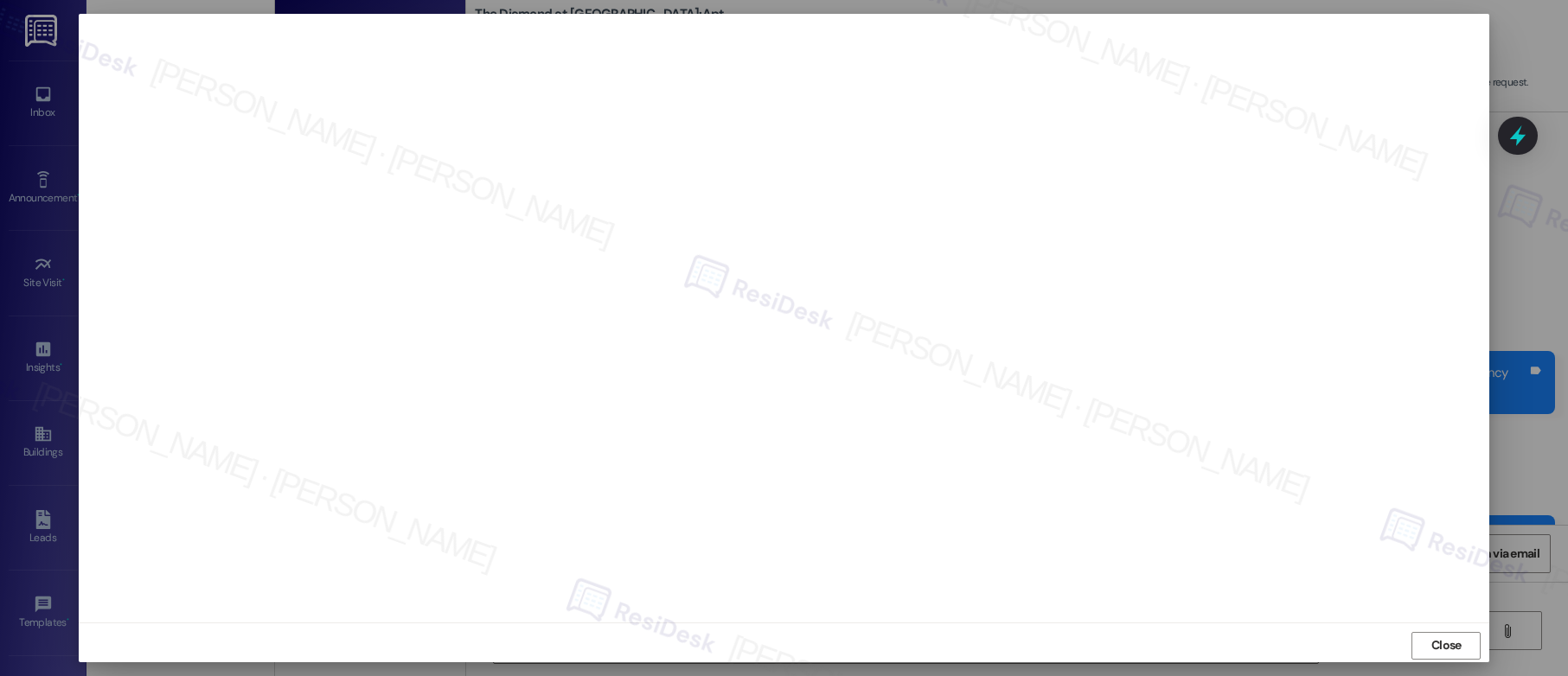 scroll, scrollTop: 6, scrollLeft: 0, axis: vertical 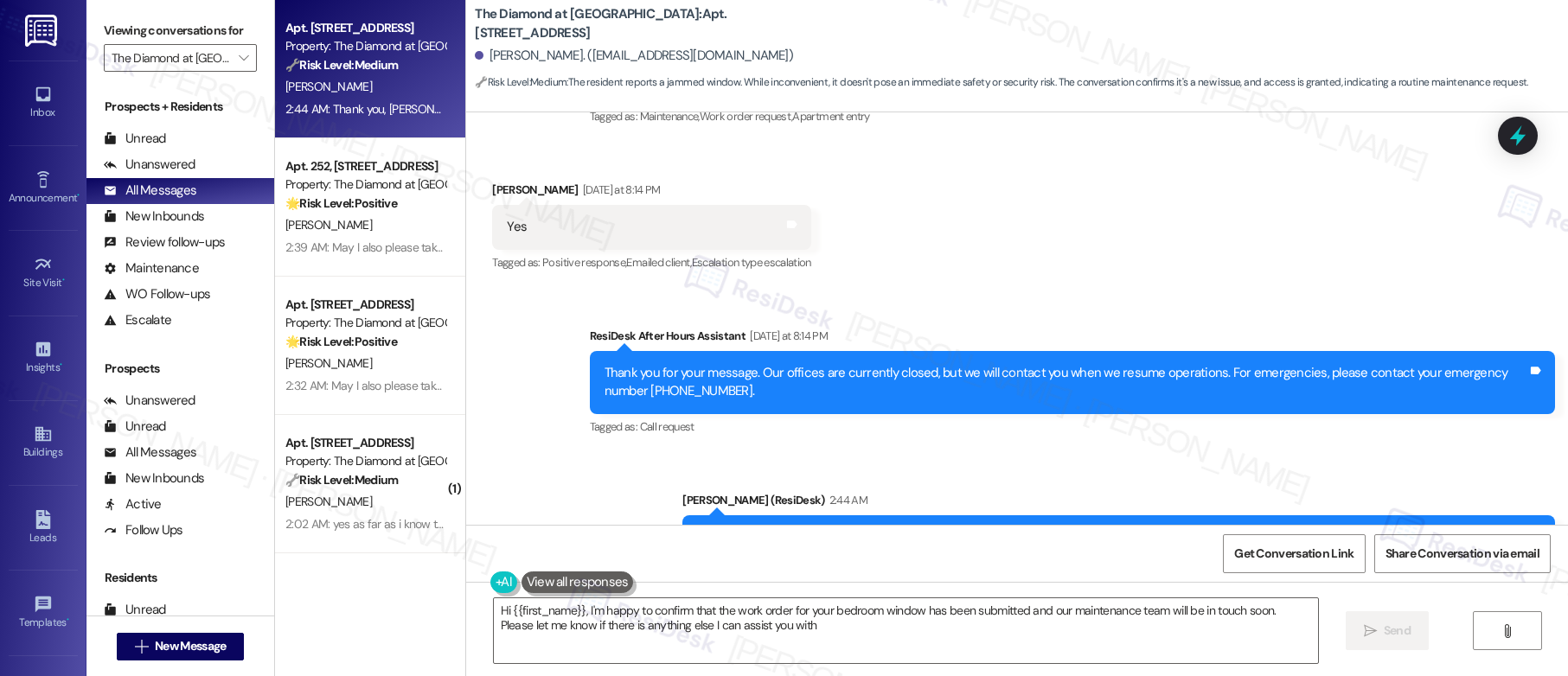 type on "Hi {{first_name}}, I'm happy to confirm that the work order for your bedroom window has been submitted and our maintenance team will be in touch soon. Please let me know if there is anything else I can assist you with!" 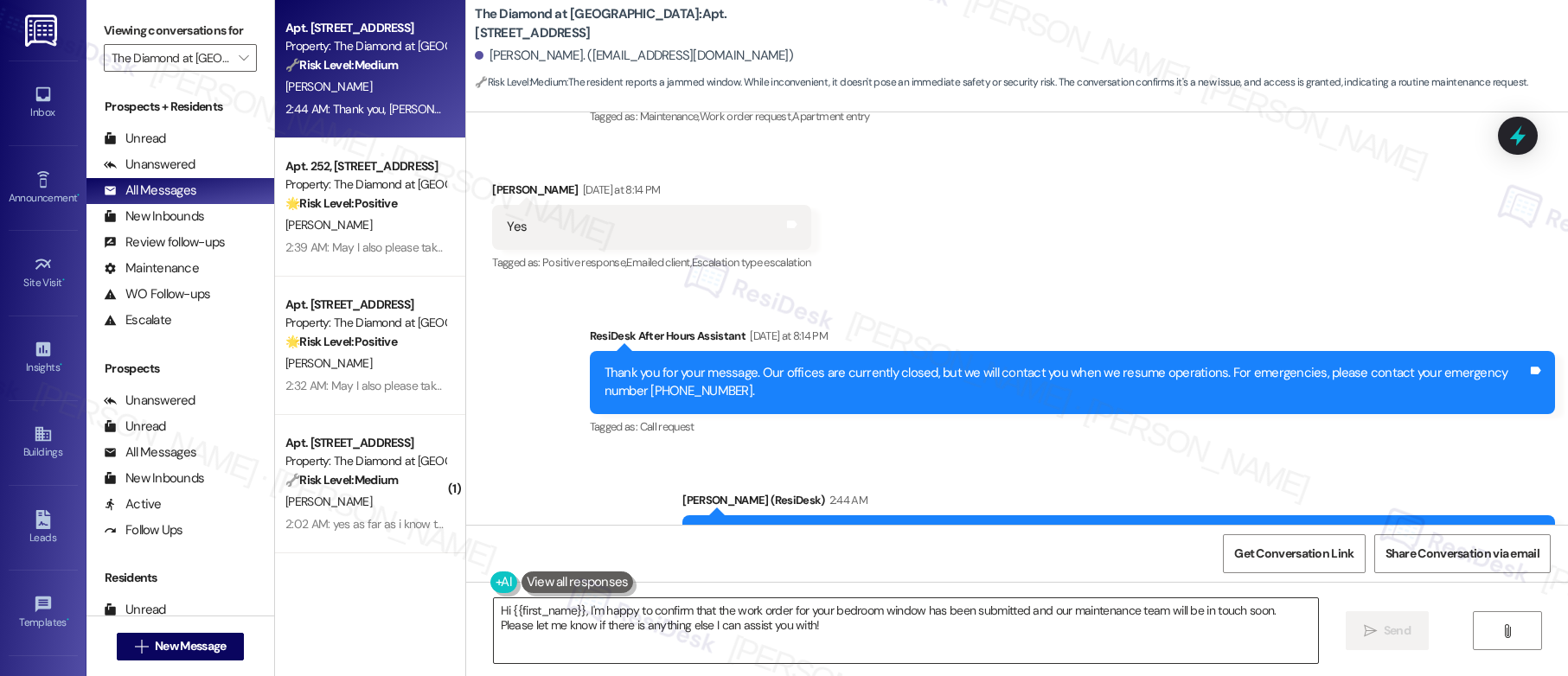 click on "Hi {{first_name}}, I'm happy to confirm that the work order for your bedroom window has been submitted and our maintenance team will be in touch soon. Please let me know if there is anything else I can assist you with!" at bounding box center [906, 630] 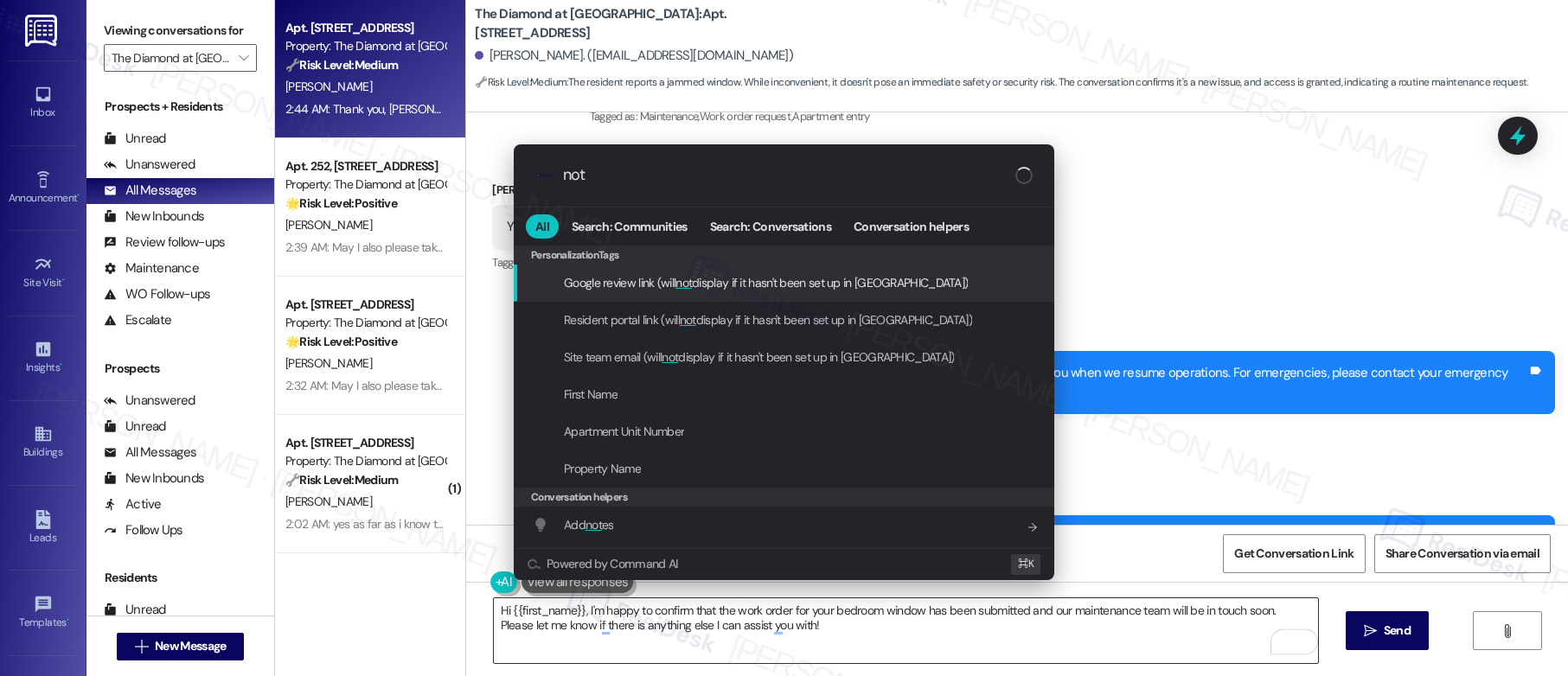 type on "note" 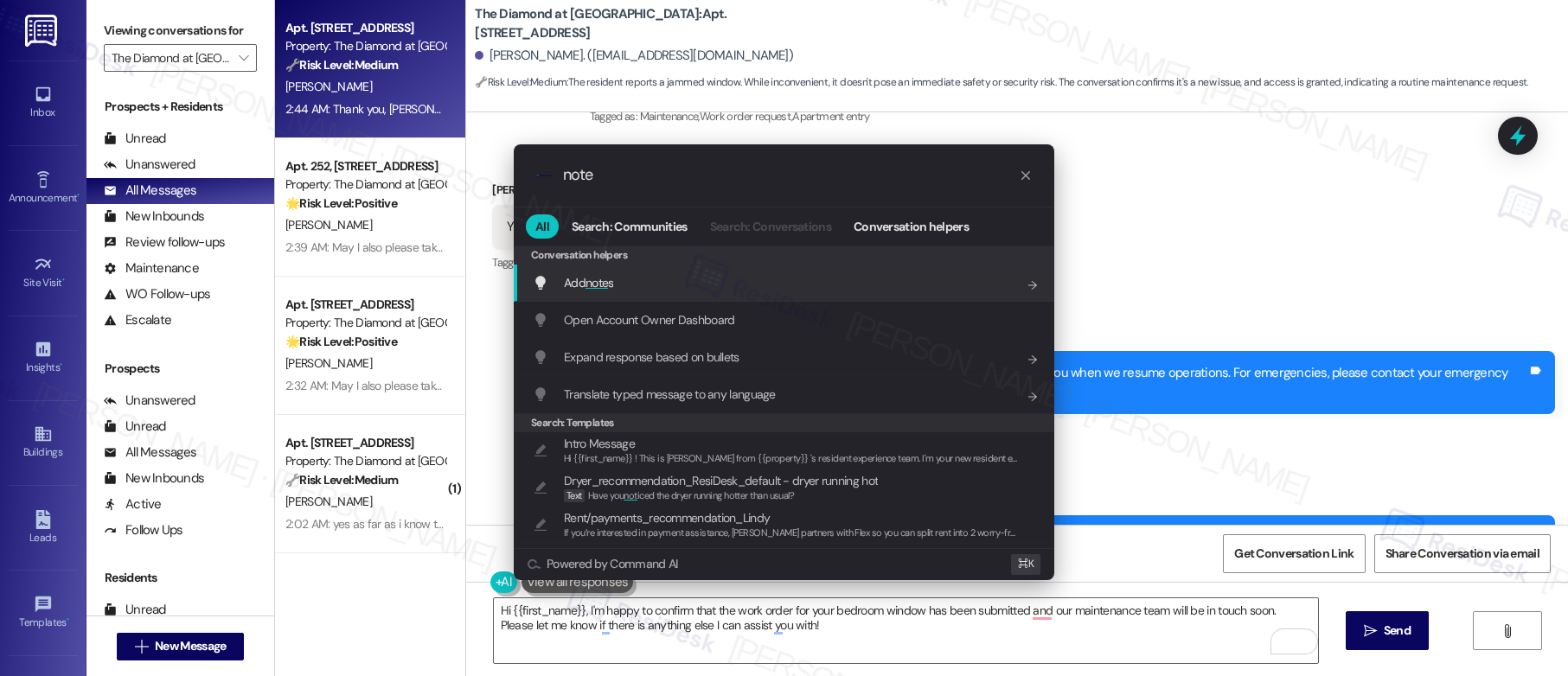 click on "Add  note s Add shortcut" at bounding box center [785, 283] 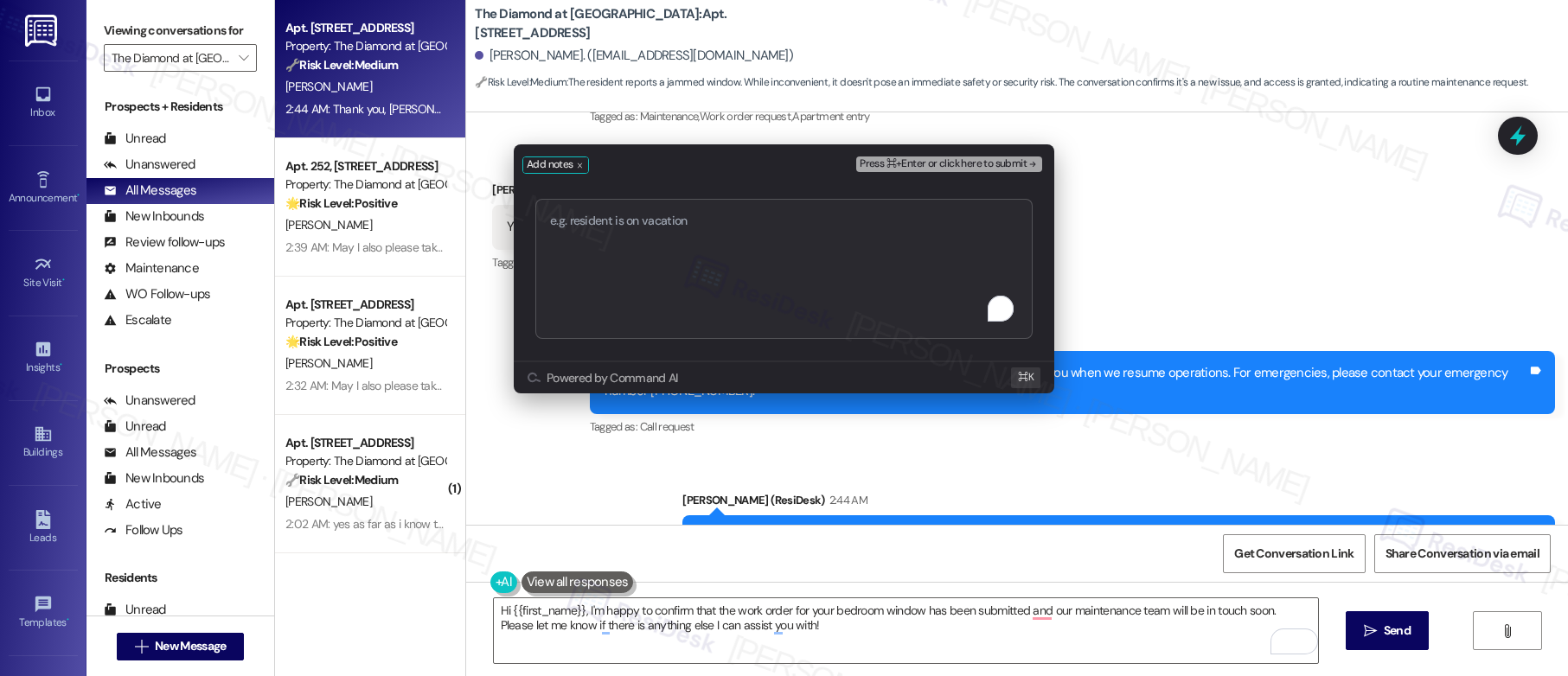 type on "Work order submitted by Residesk | Work Order #585438 - Bedroom Windows Jammed" 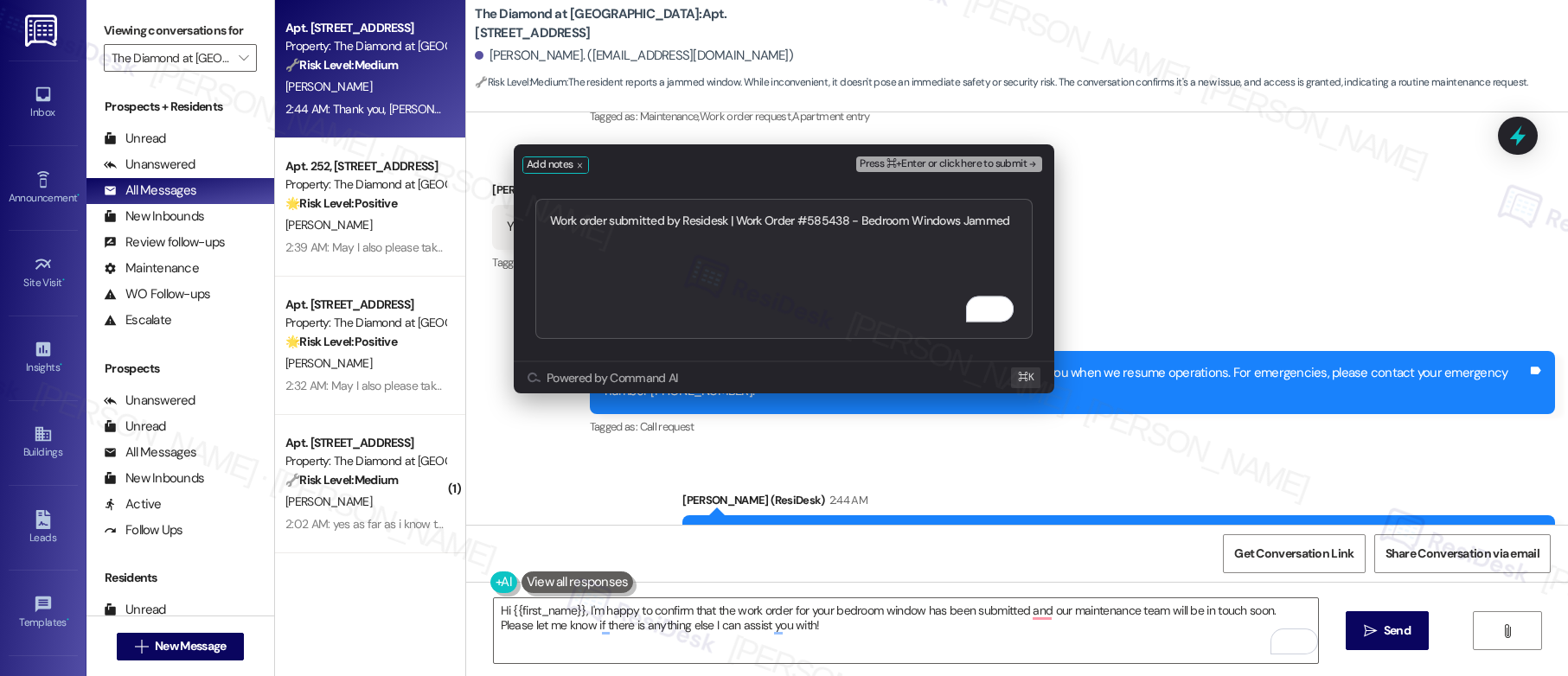 click on "Press ⌘+Enter or click here to submit" at bounding box center (949, 164) 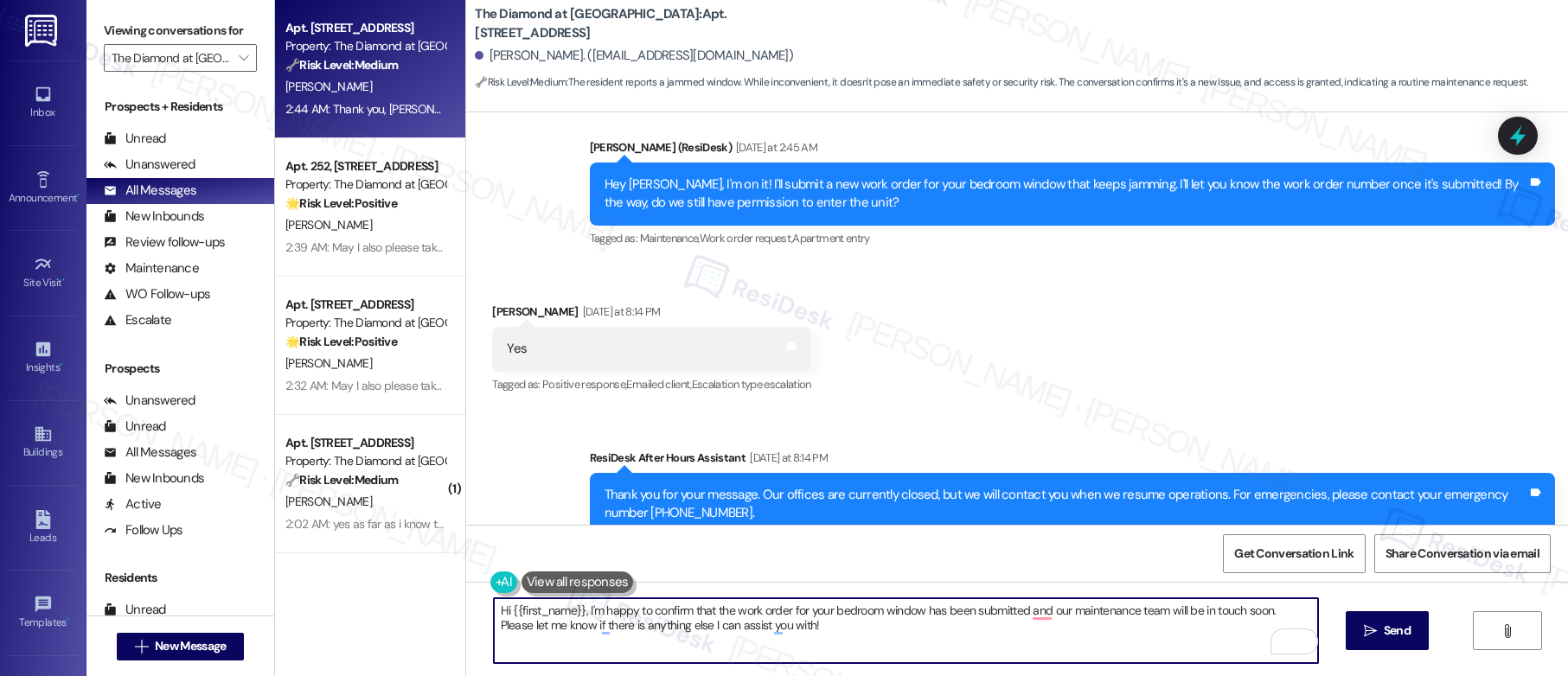 scroll, scrollTop: 4778, scrollLeft: 0, axis: vertical 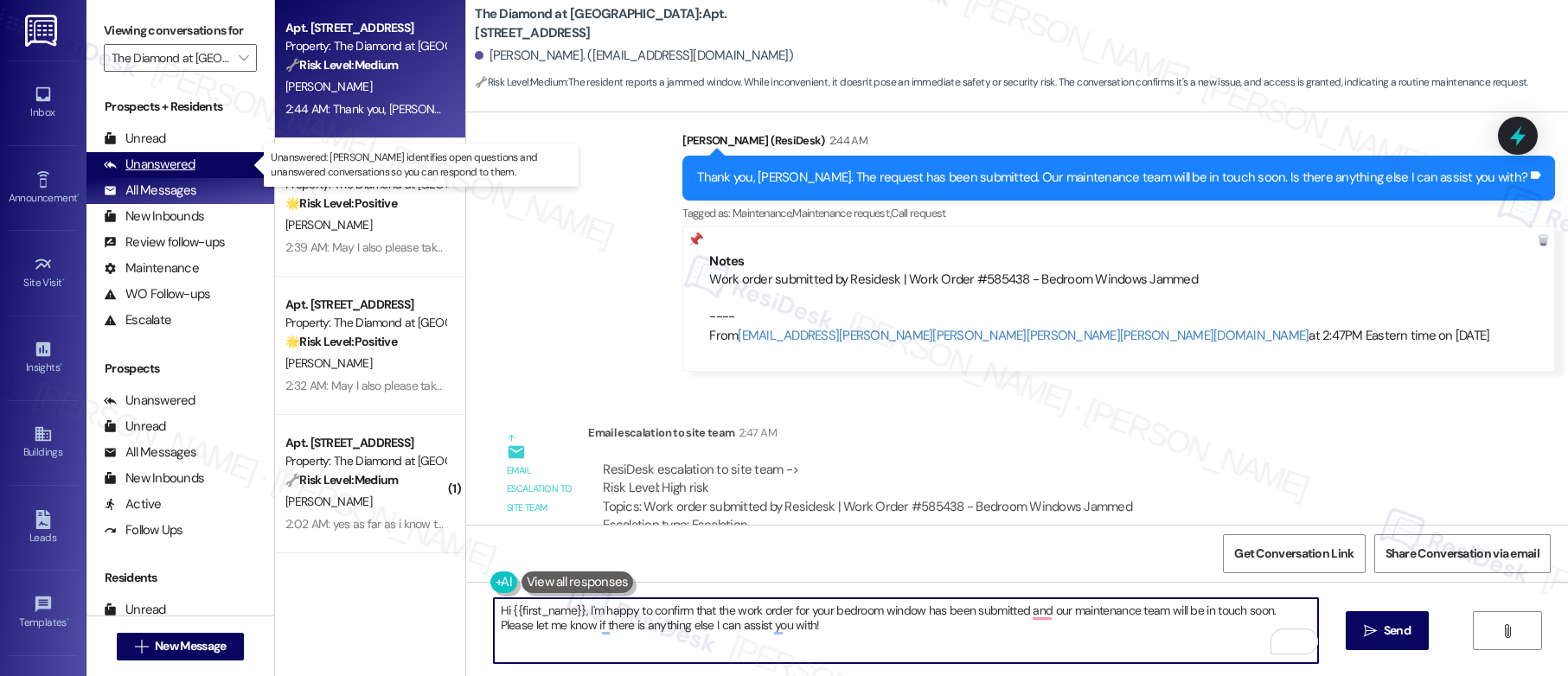 click on "Unanswered" at bounding box center [150, 164] 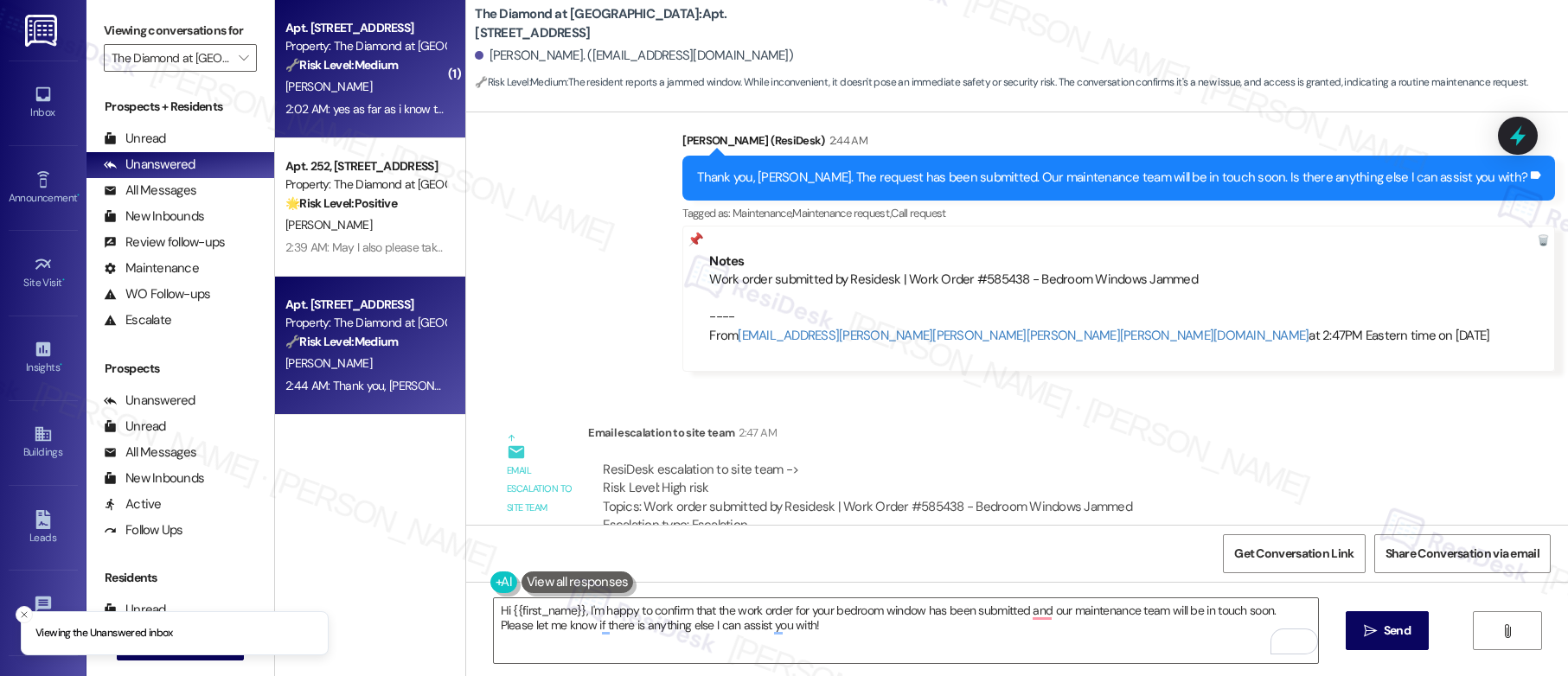 click on "2:02 AM: yes as far as i know thank u . we haven't used it again yet but he's good and came right over 2:02 AM: yes as far as i know thank u . we haven't used it again yet but he's good and came right over" at bounding box center [365, 109] 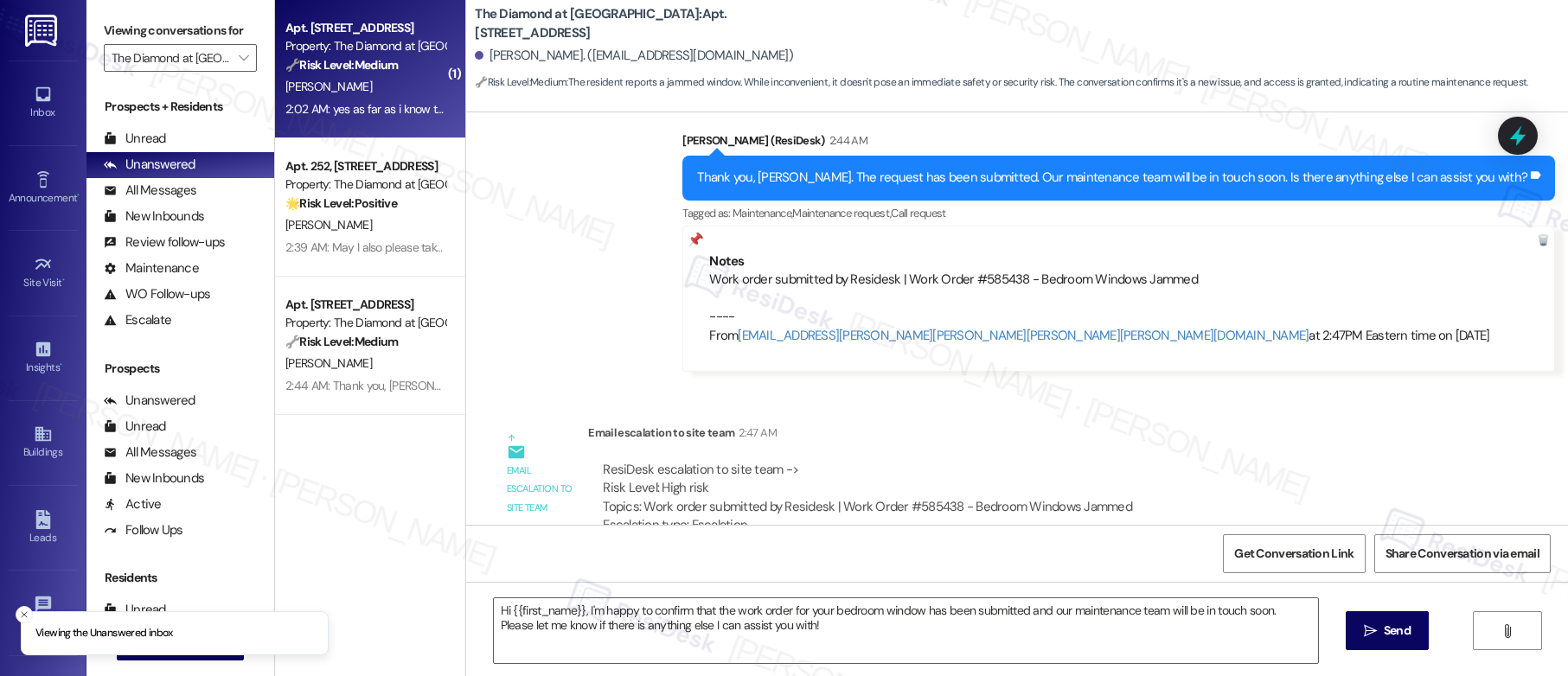 type on "Fetching suggested responses. Please feel free to read through the conversation in the meantime." 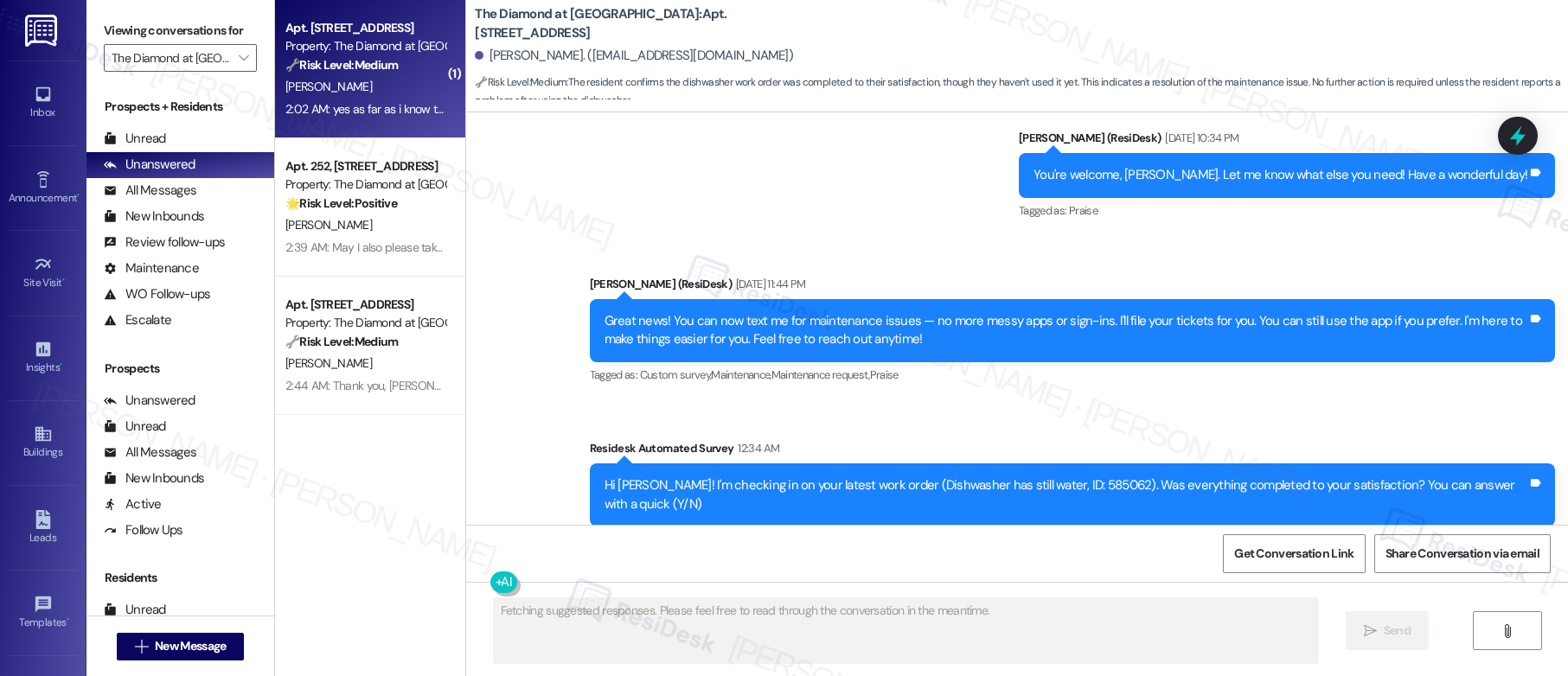scroll, scrollTop: 1553, scrollLeft: 0, axis: vertical 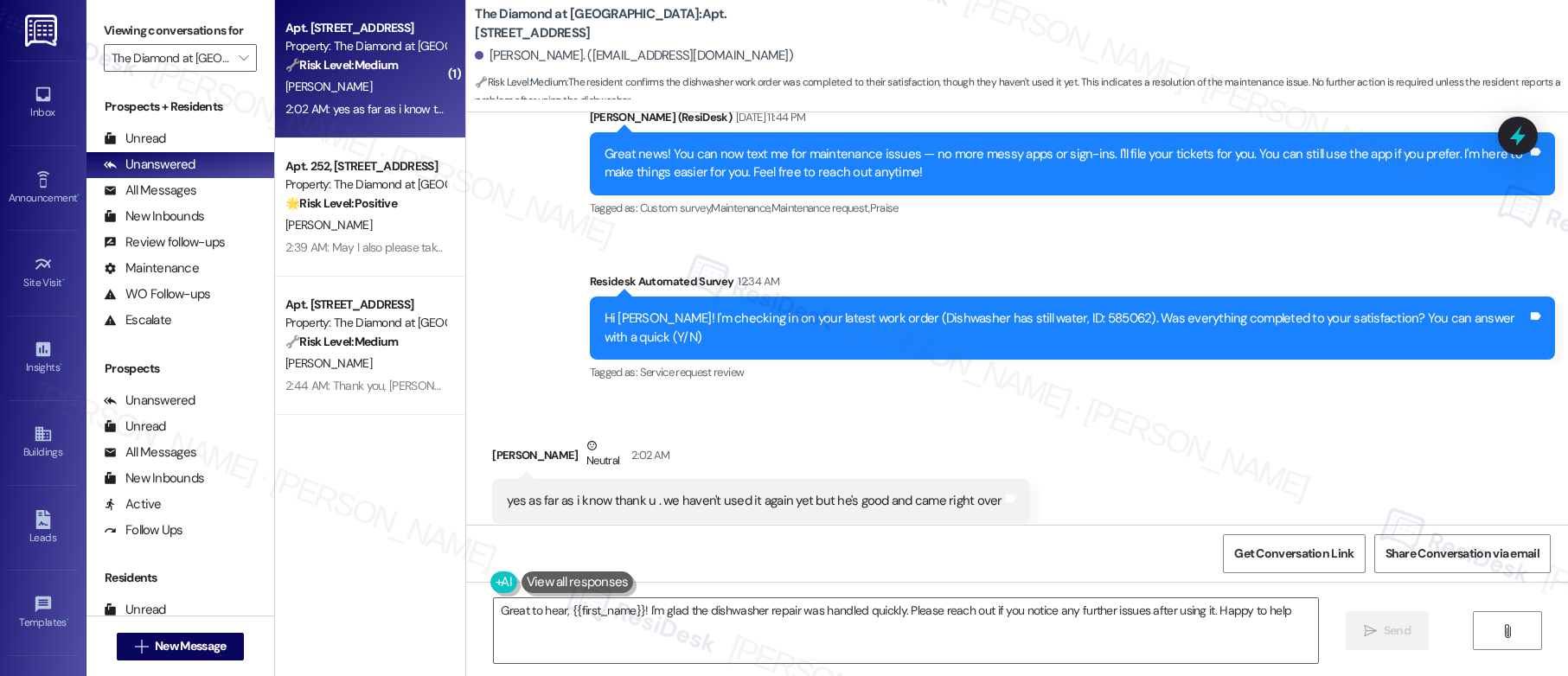 type on "Great to hear, {{first_name}}! I'm glad the dishwasher repair was handled quickly. Please reach out if you notice any further issues after using it. Happy to help!" 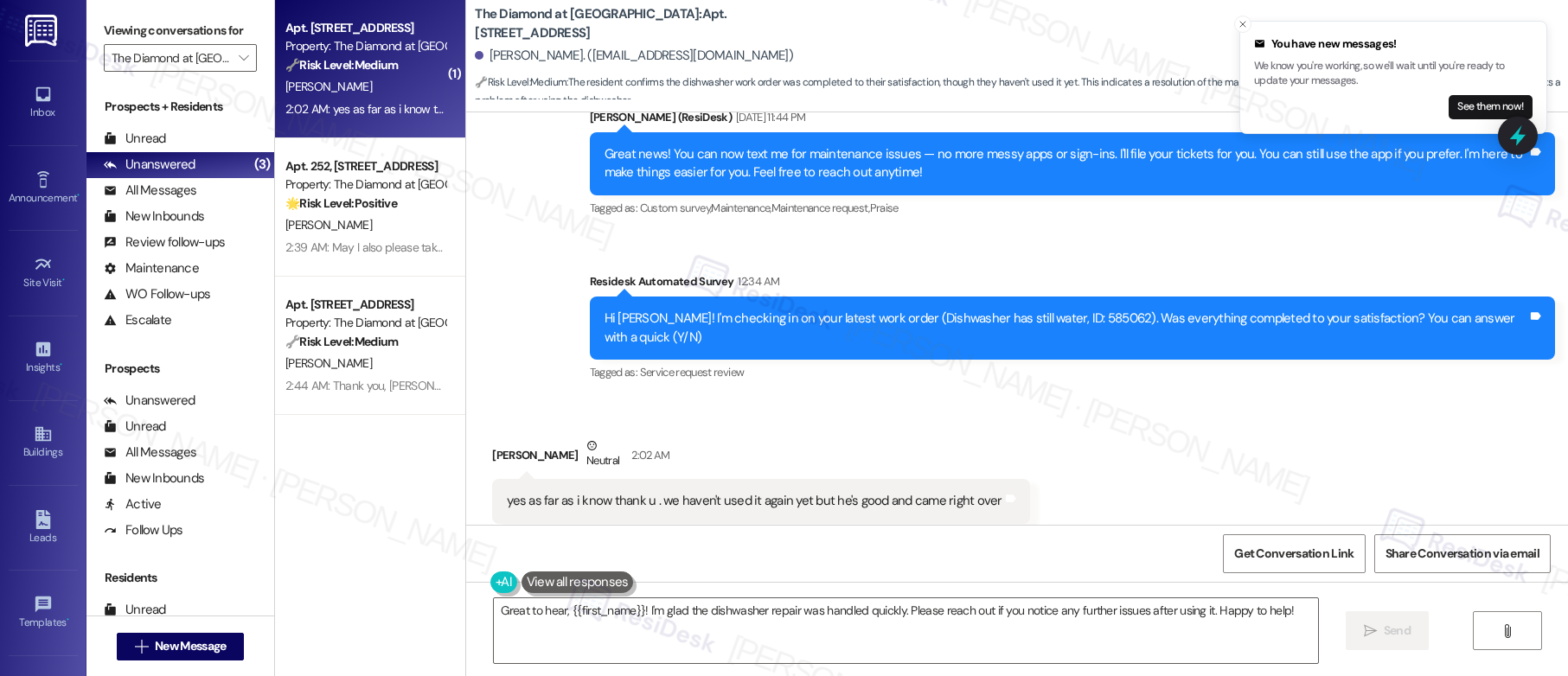 scroll, scrollTop: 1554, scrollLeft: 0, axis: vertical 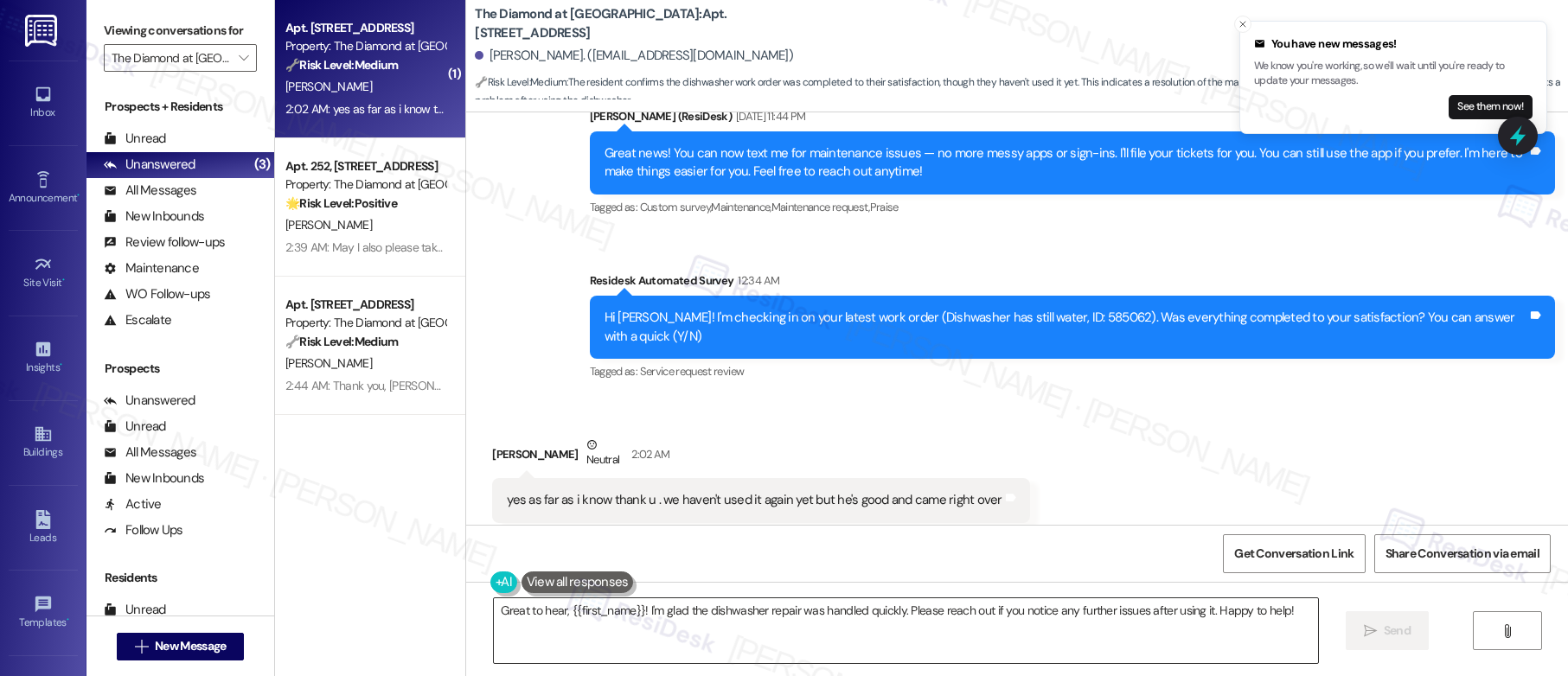 click on "Great to hear, {{first_name}}! I'm glad the dishwasher repair was handled quickly. Please reach out if you notice any further issues after using it. Happy to help!" at bounding box center (906, 630) 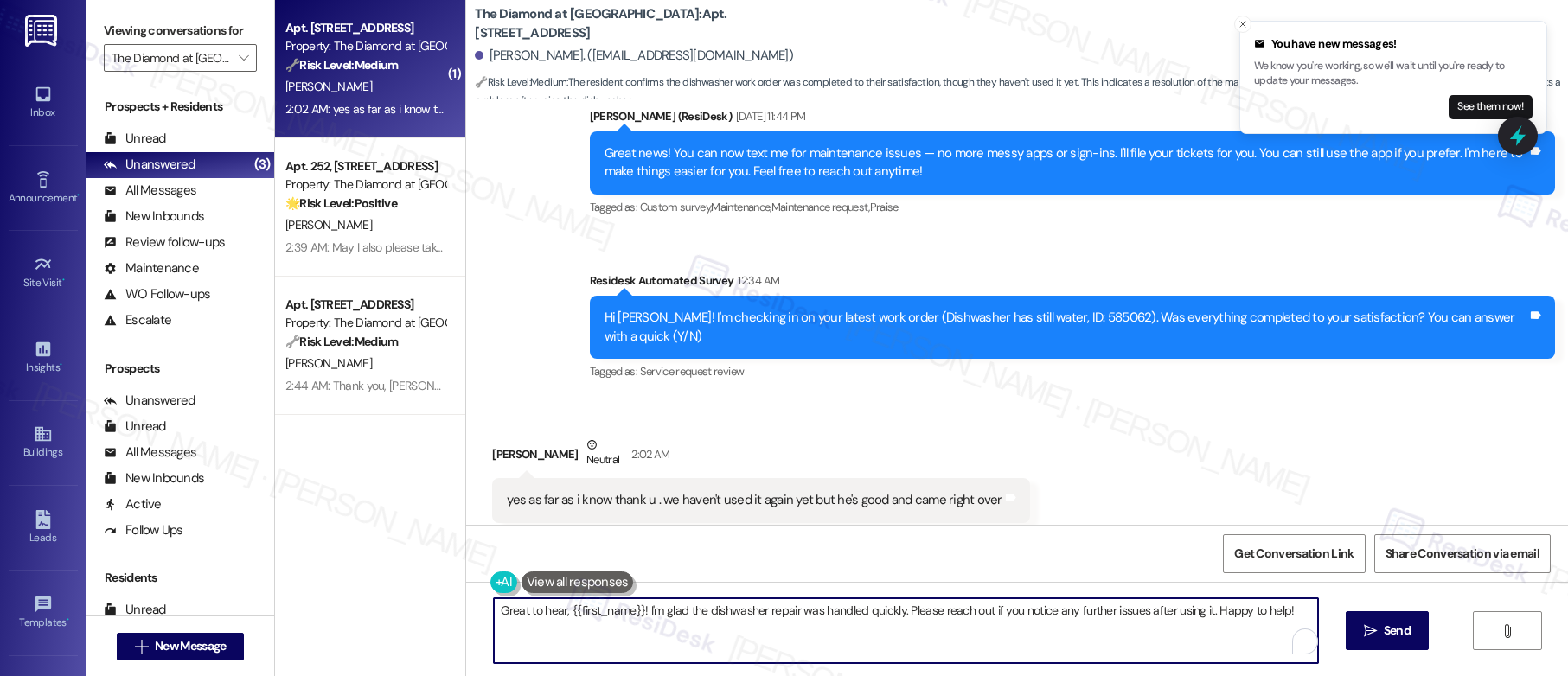 click on "Great to hear, {{first_name}}! I'm glad the dishwasher repair was handled quickly. Please reach out if you notice any further issues after using it. Happy to help!" at bounding box center (906, 630) 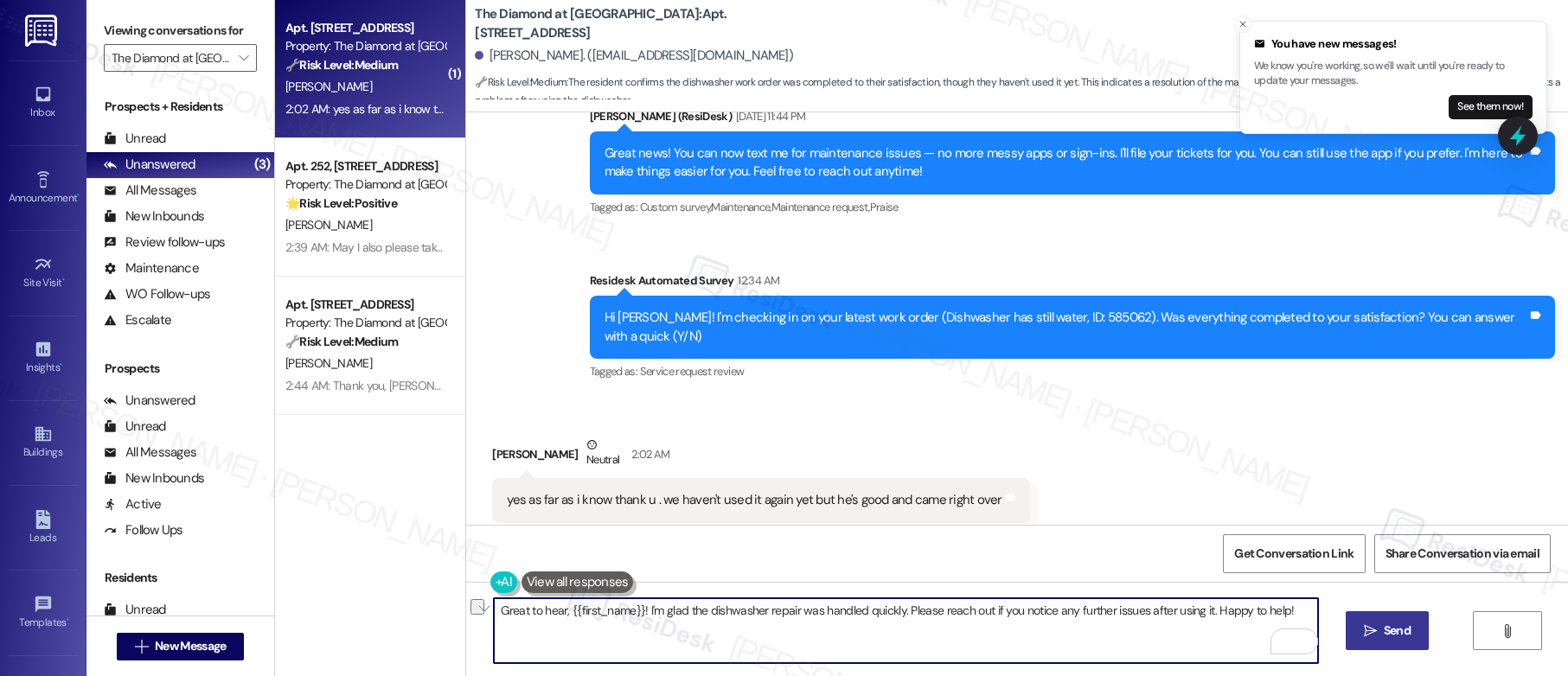 click on " Send" at bounding box center [1387, 630] 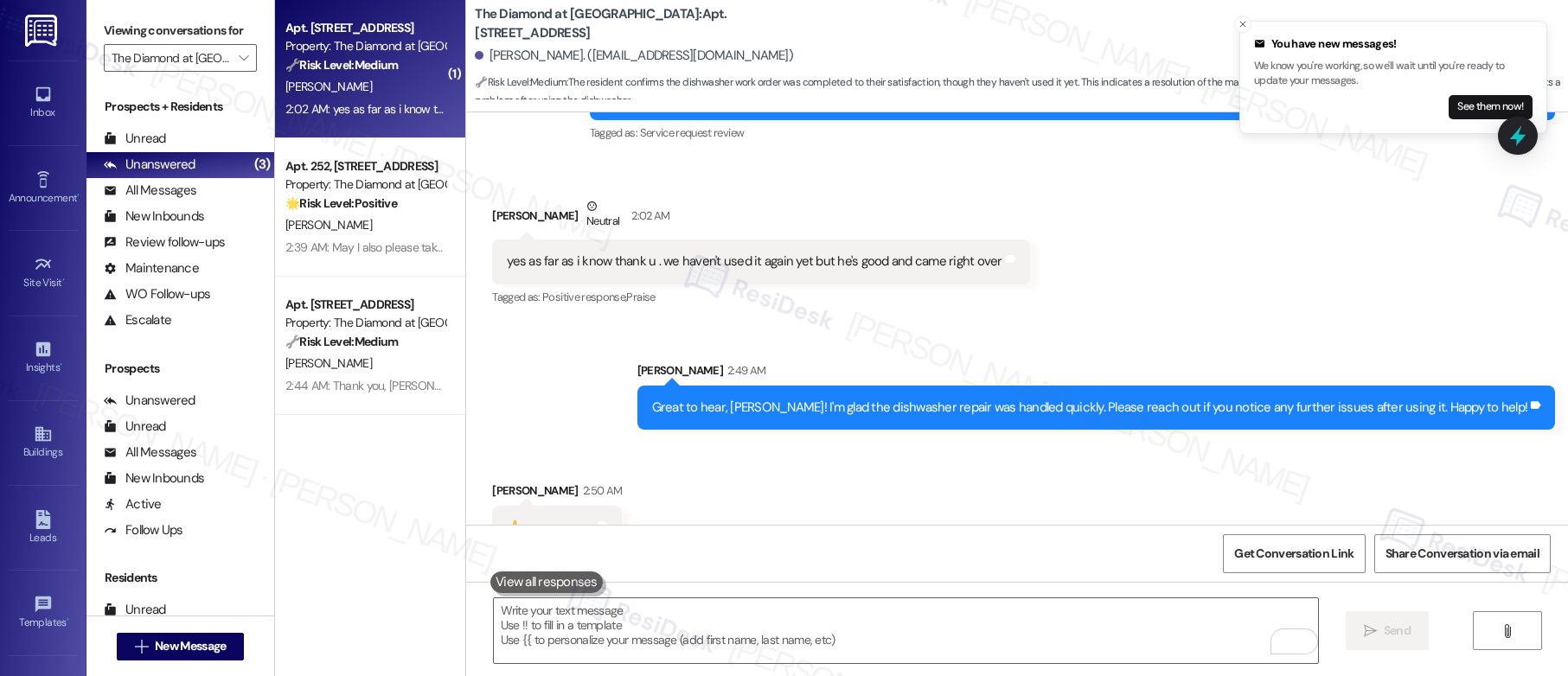 scroll, scrollTop: 1795, scrollLeft: 0, axis: vertical 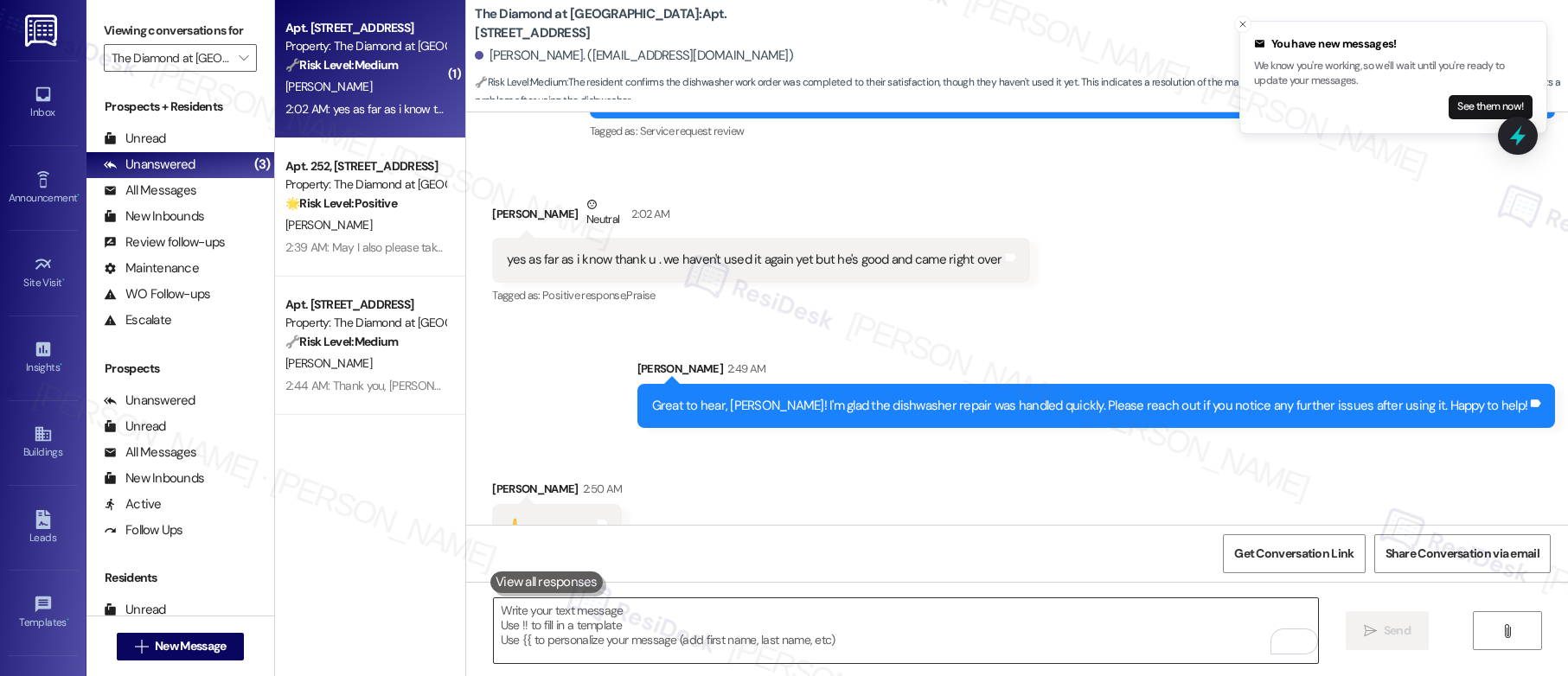 click at bounding box center [906, 630] 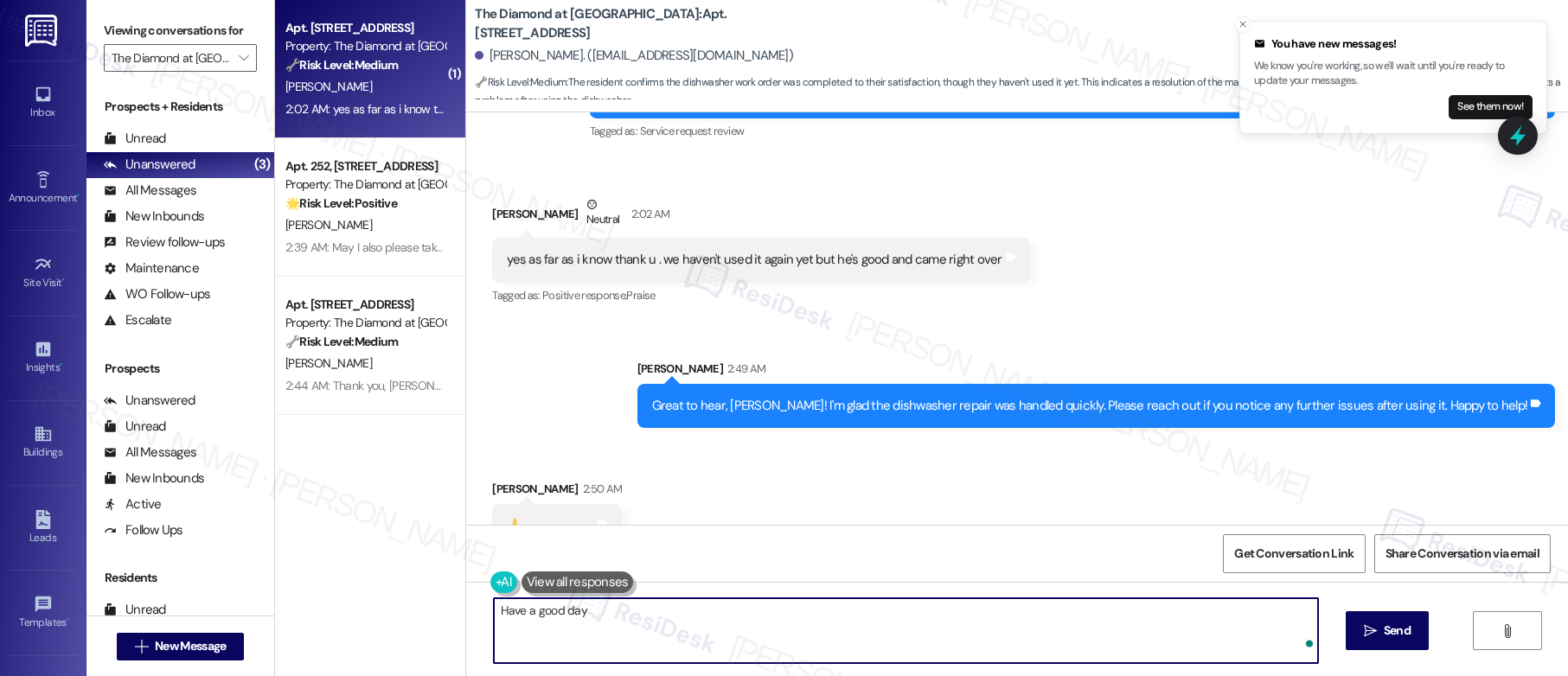 type on "Have a good day!" 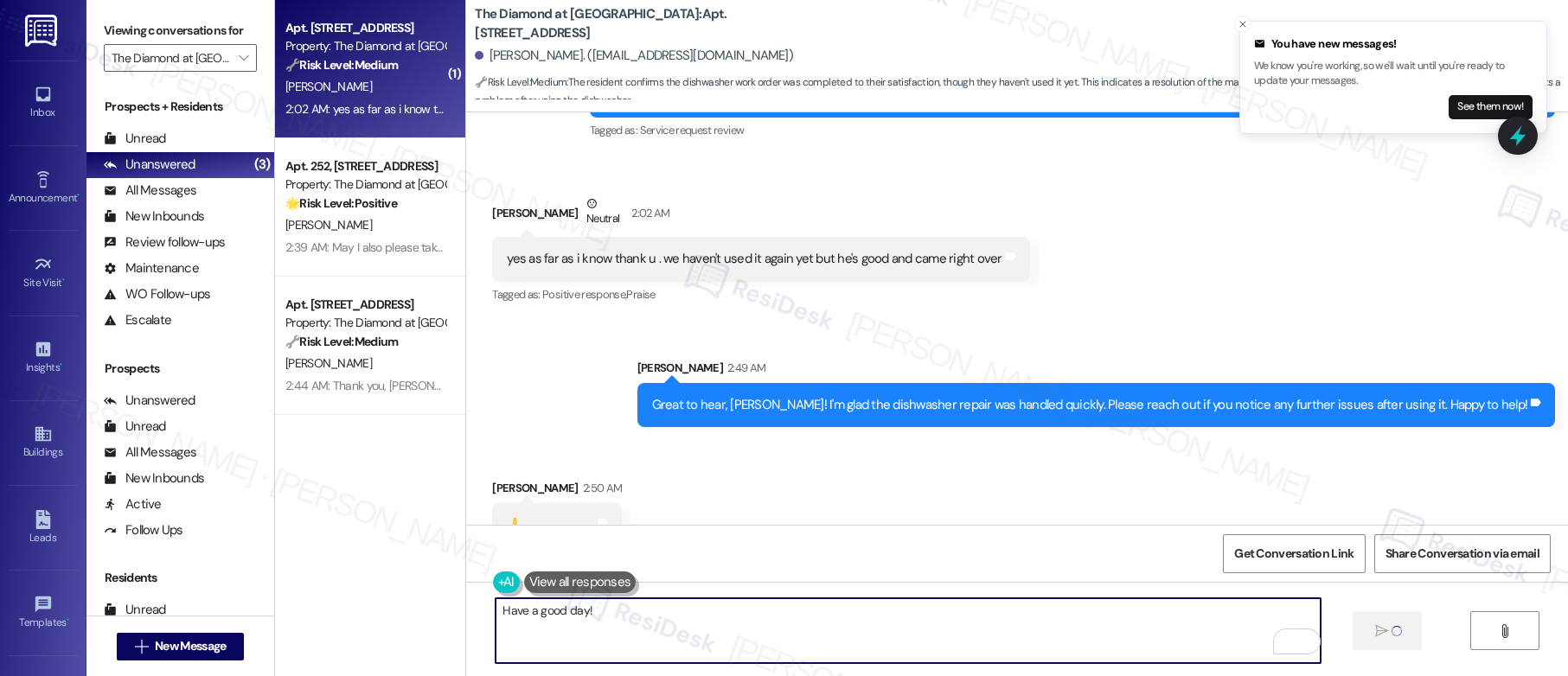 type 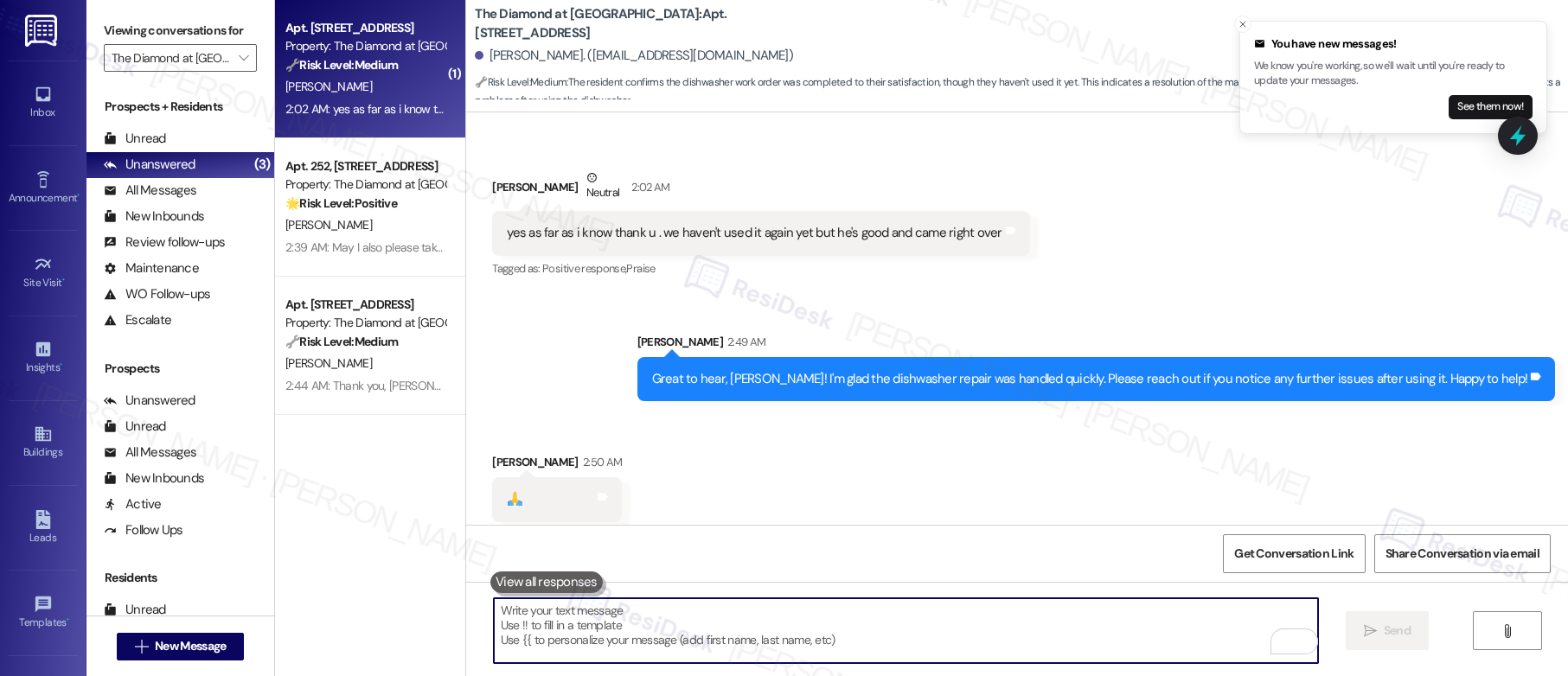 scroll, scrollTop: 1916, scrollLeft: 0, axis: vertical 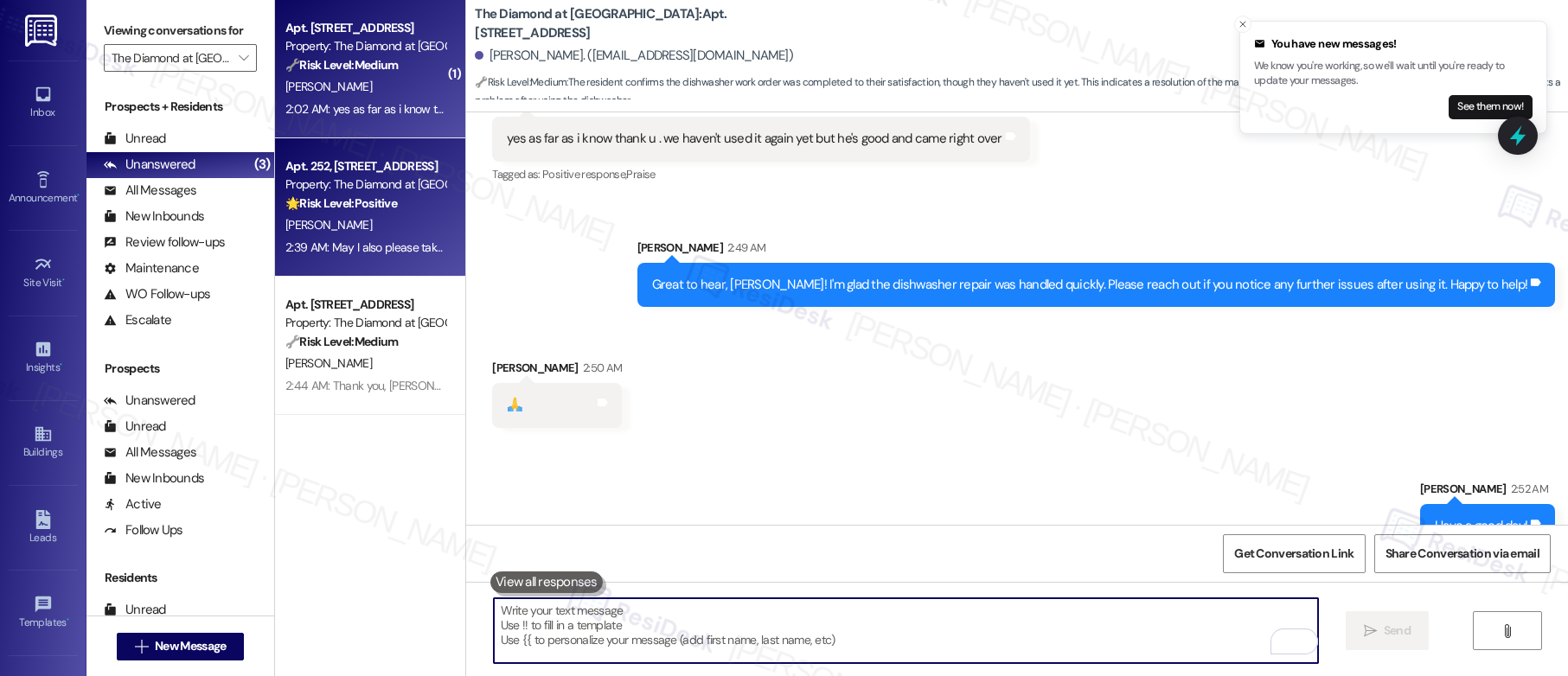 click on "🌟  Risk Level:  Positive The resident responded positively to a check-in message, indicating satisfaction with their home. This is positive engagement and relationship building." at bounding box center (365, 203) 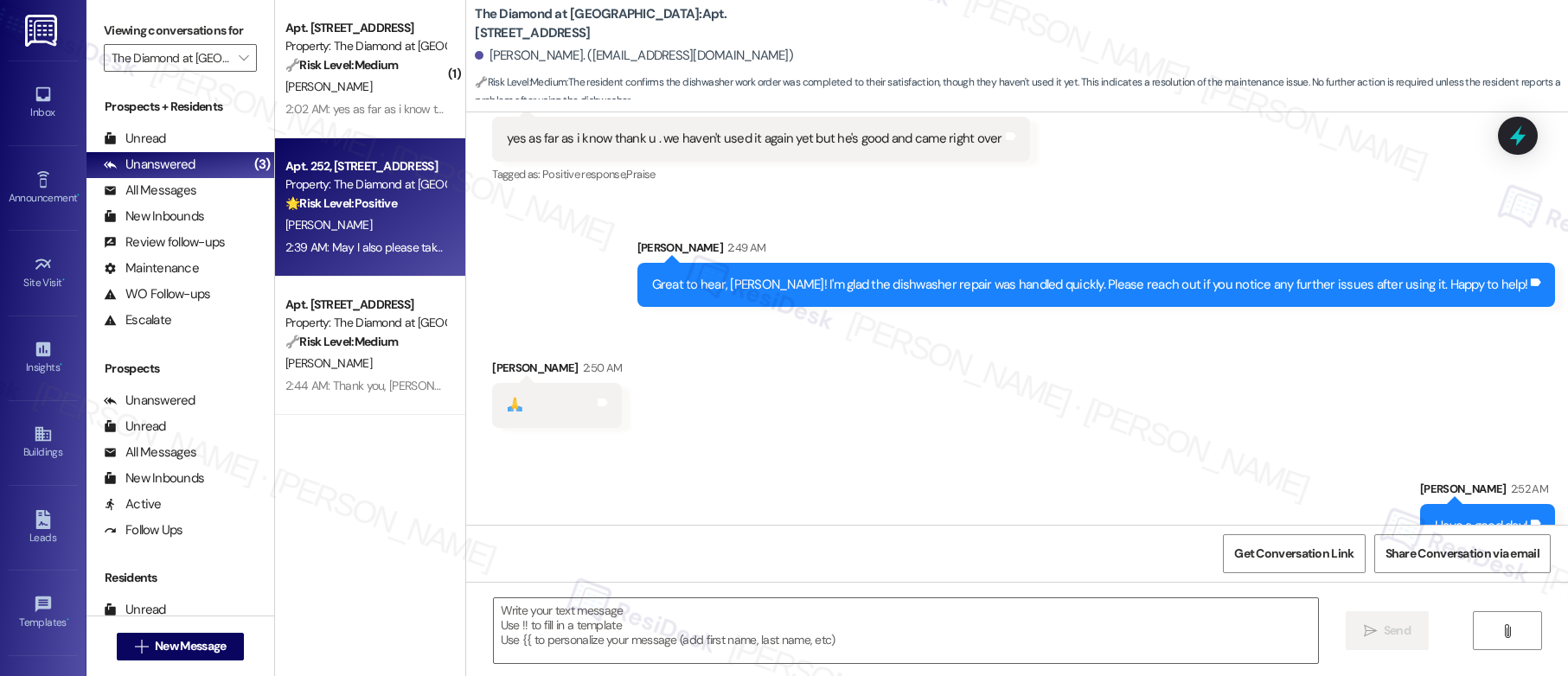 type on "Fetching suggested responses. Please feel free to read through the conversation in the meantime." 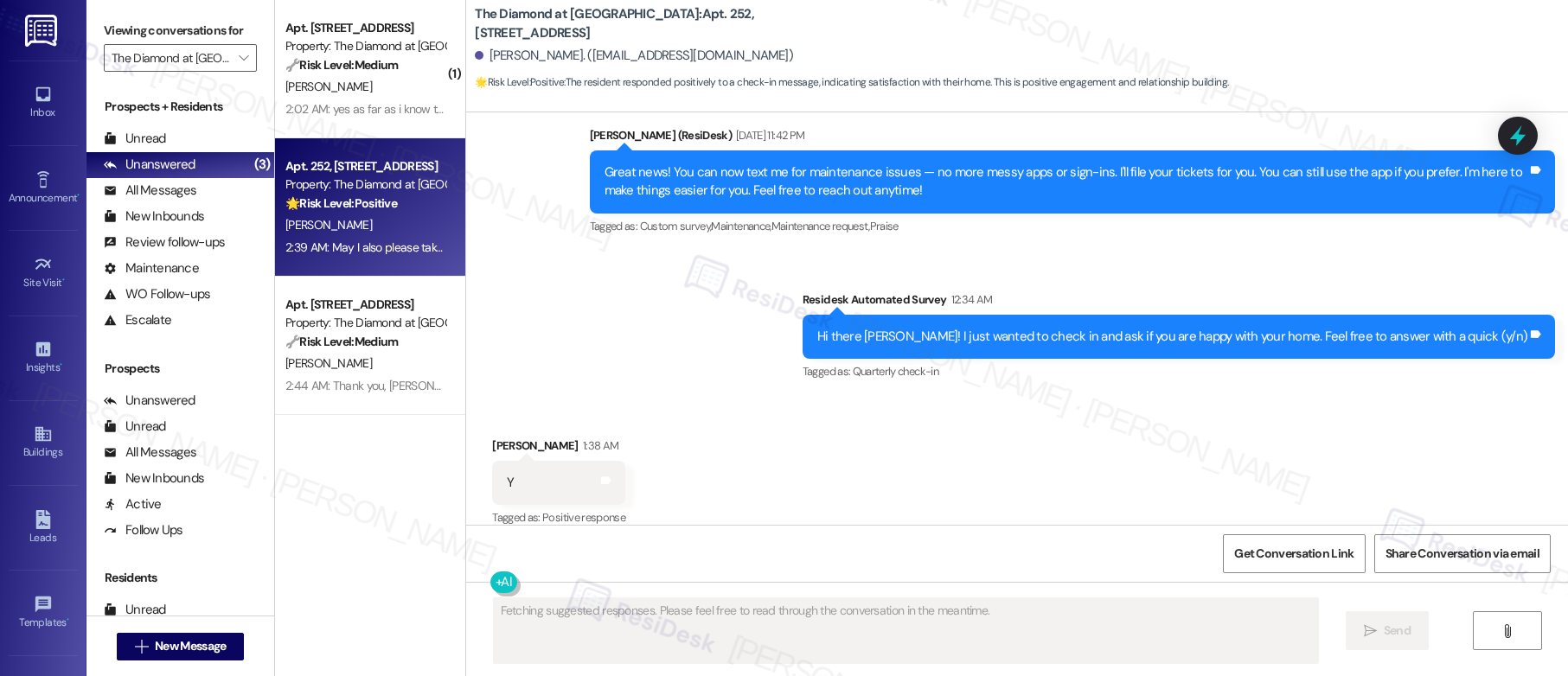 scroll, scrollTop: 1009, scrollLeft: 0, axis: vertical 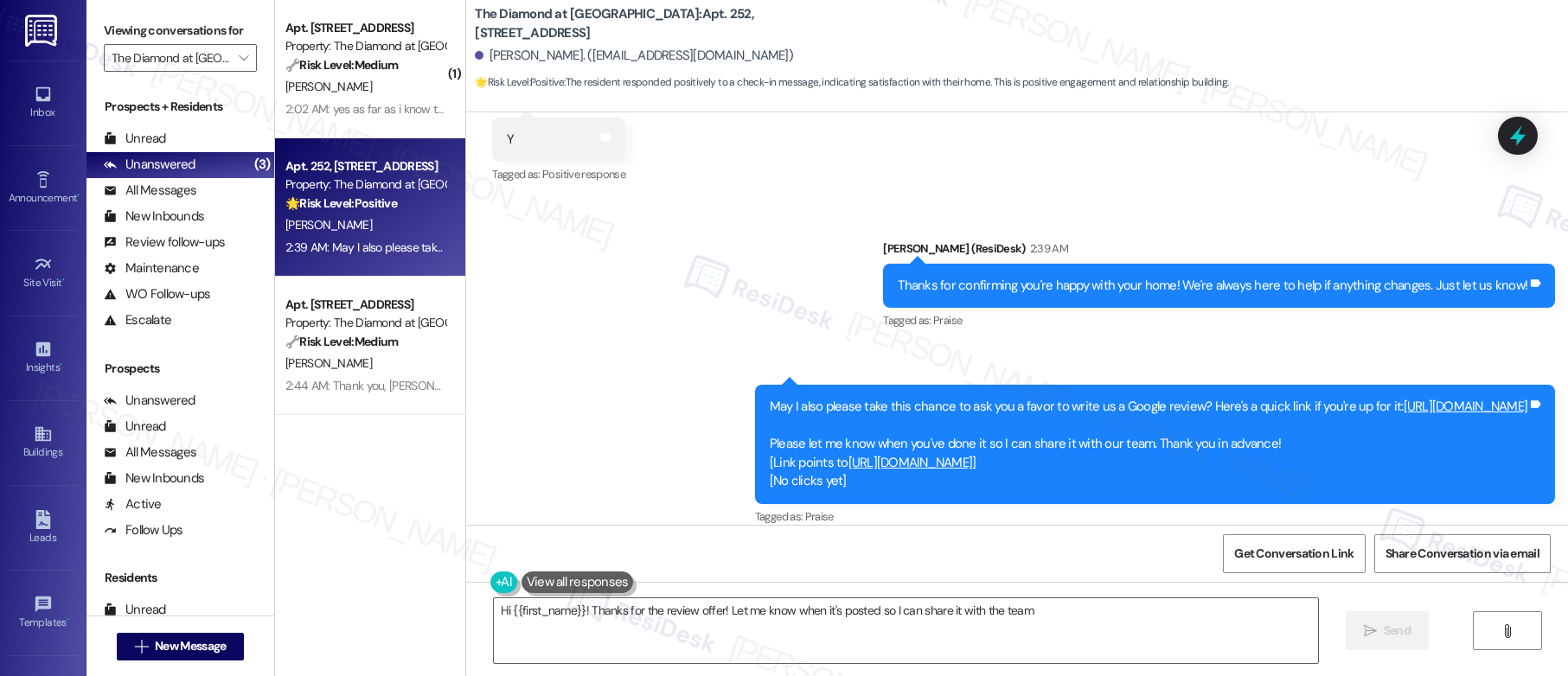 type on "Hi {{first_name}}! Thanks for the review offer! Let me know when it's posted so I can share it with the team!" 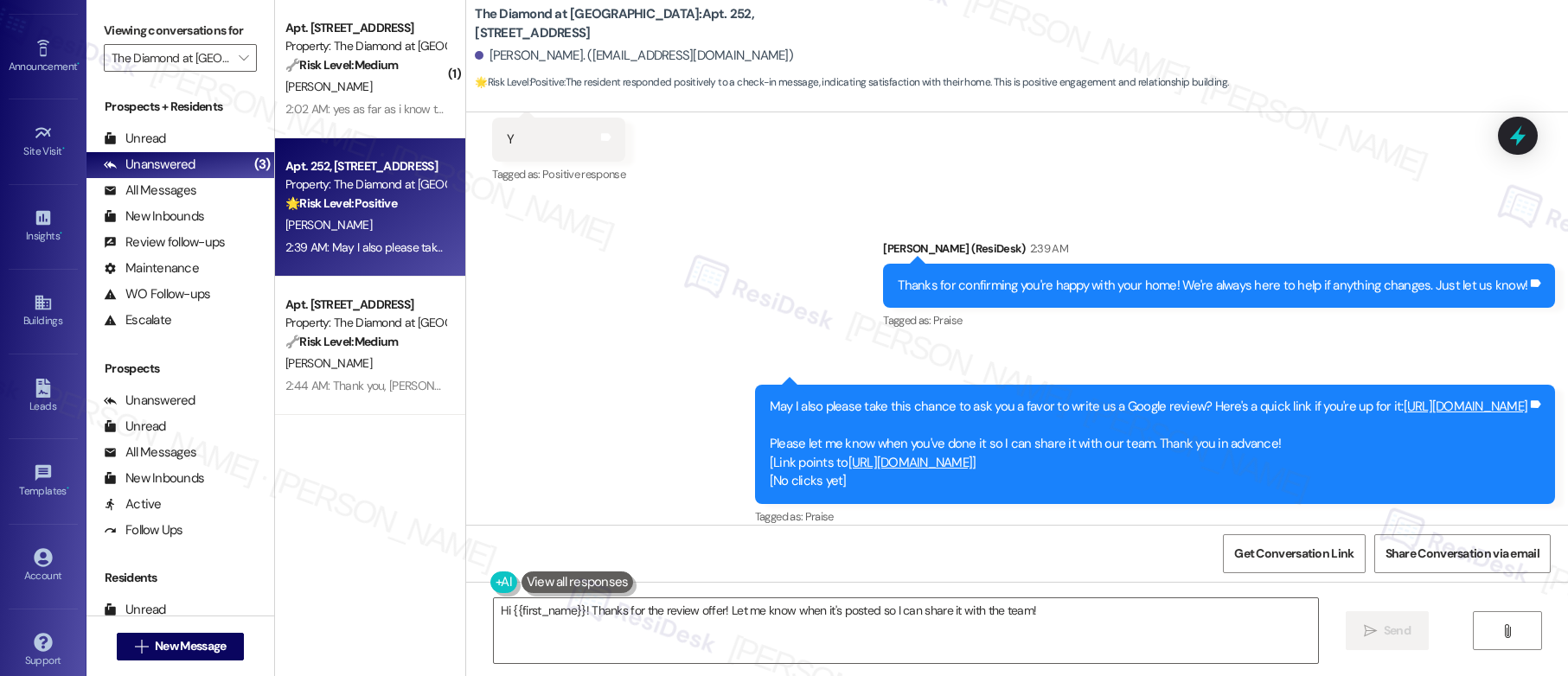 scroll, scrollTop: 149, scrollLeft: 0, axis: vertical 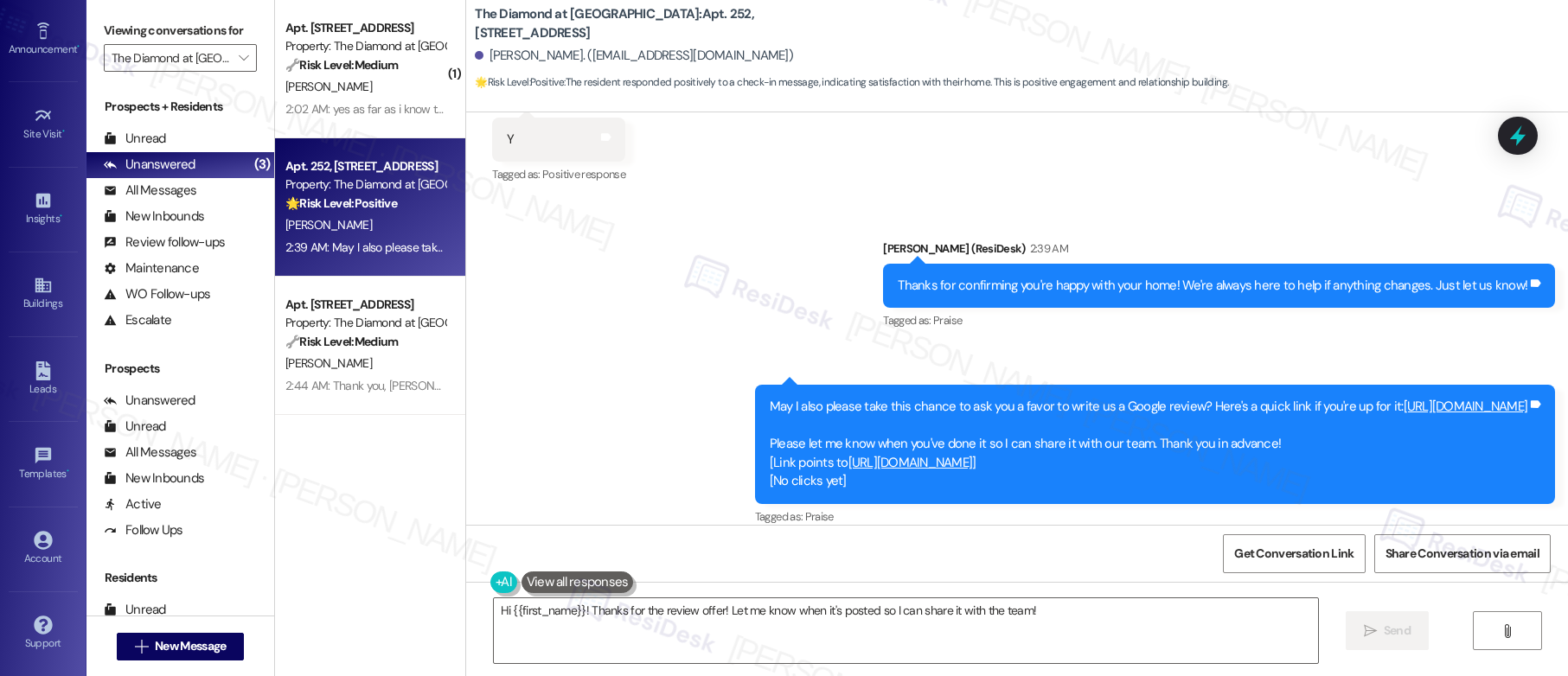 click on "Account   Go to Account" at bounding box center (43, 549) 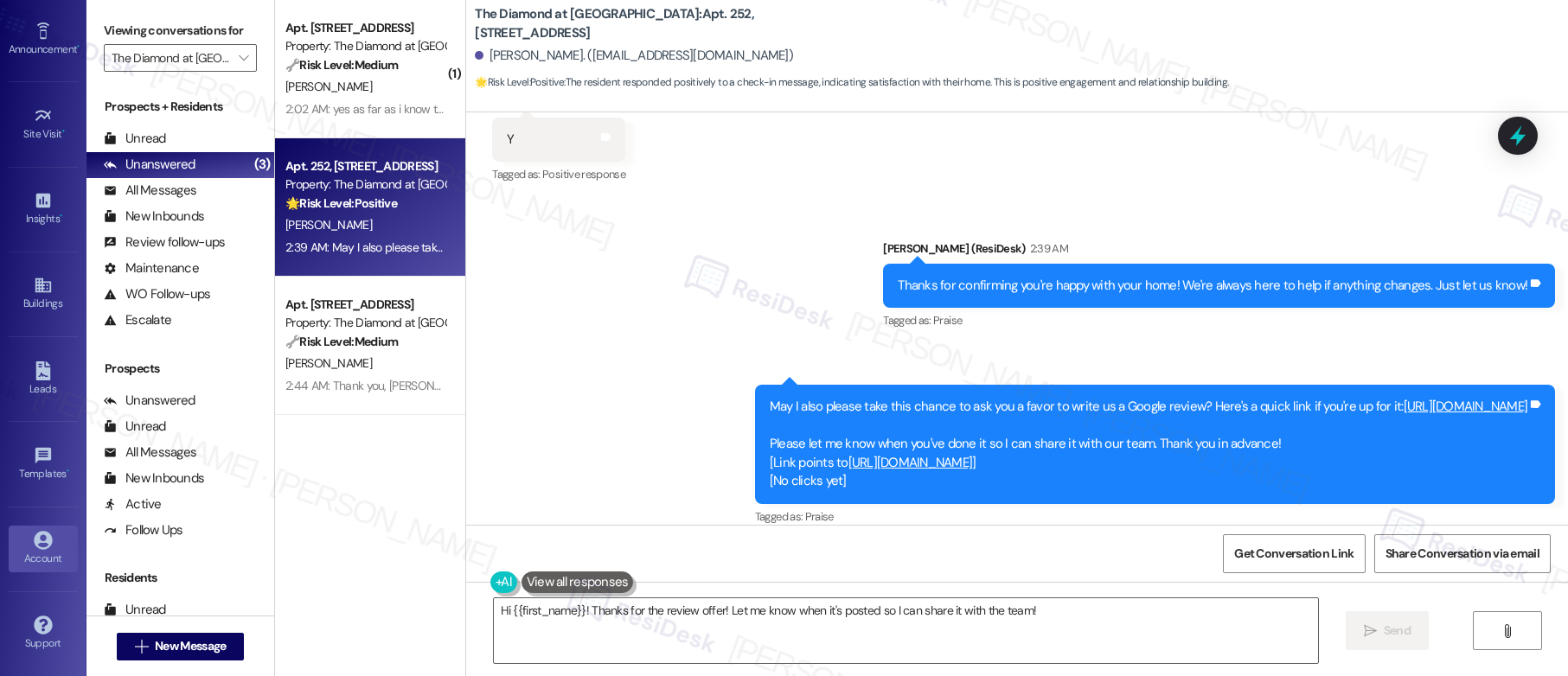 click on "Account" at bounding box center (43, 558) 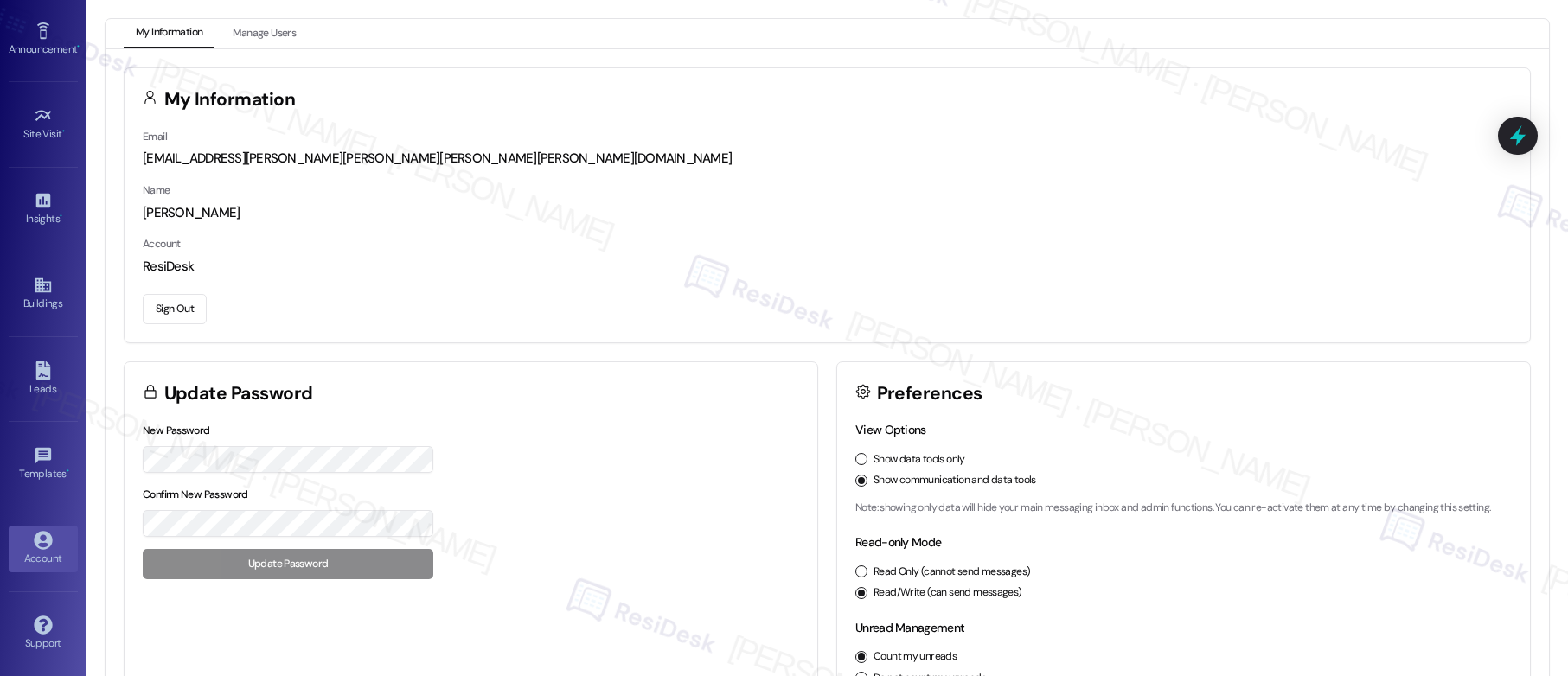 click on "Sign Out" at bounding box center (175, 309) 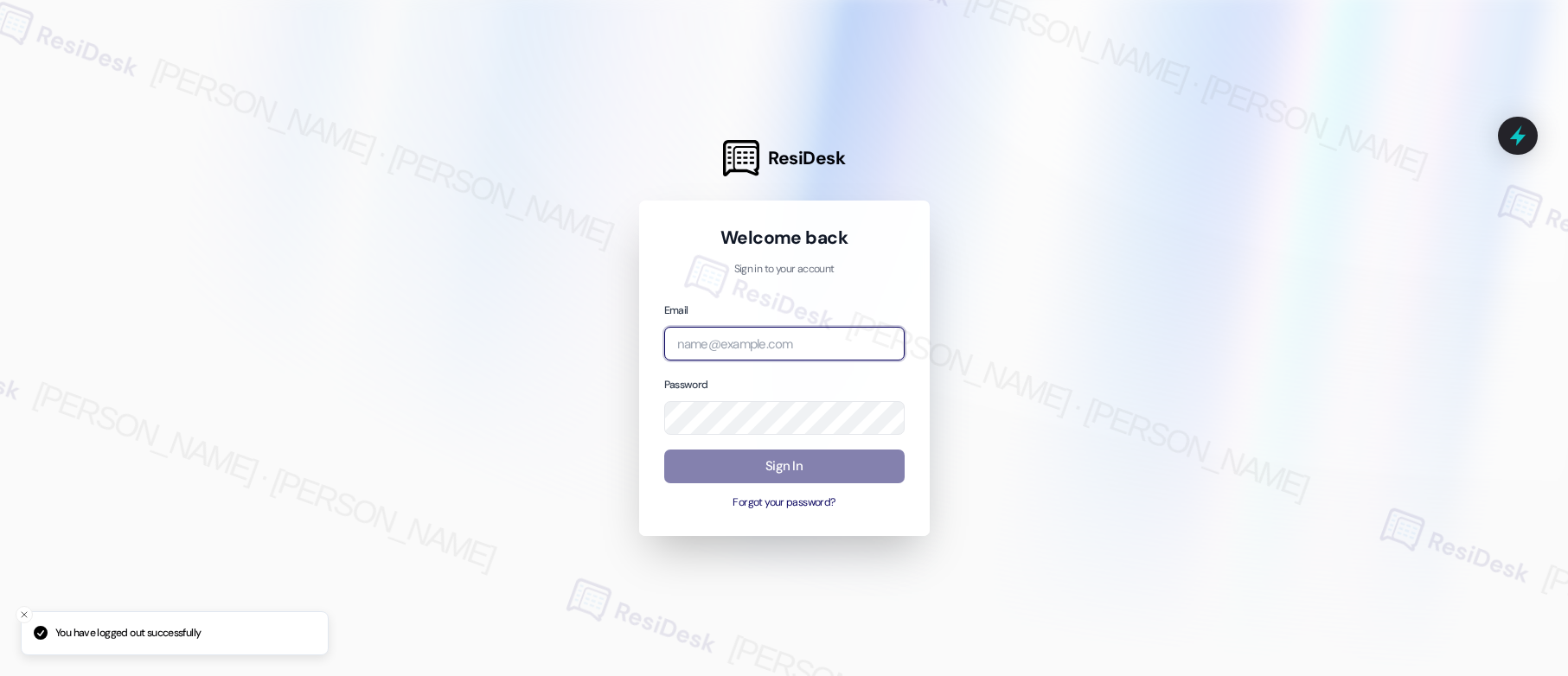click at bounding box center (784, 343) 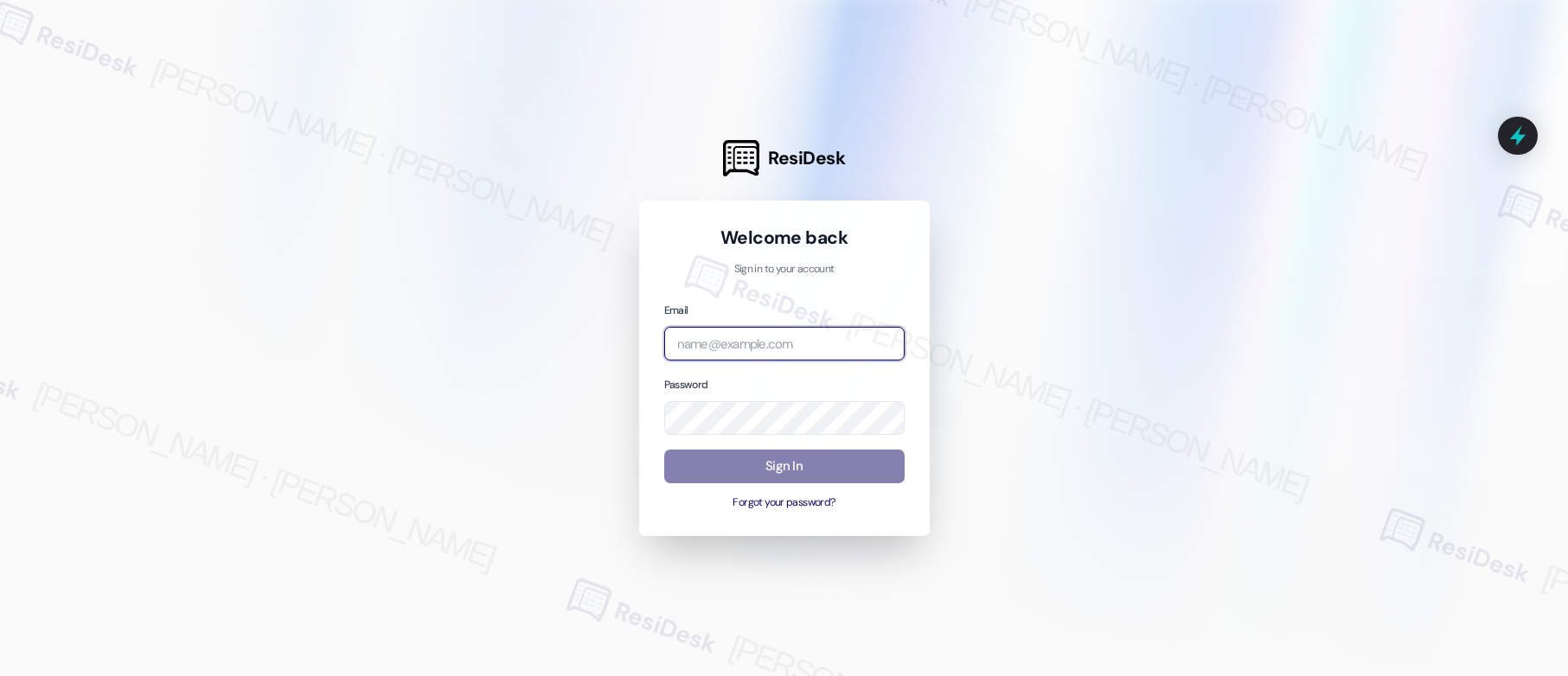 type on "[EMAIL_ADDRESS][PERSON_NAME][PERSON_NAME][PERSON_NAME][DOMAIN_NAME]" 